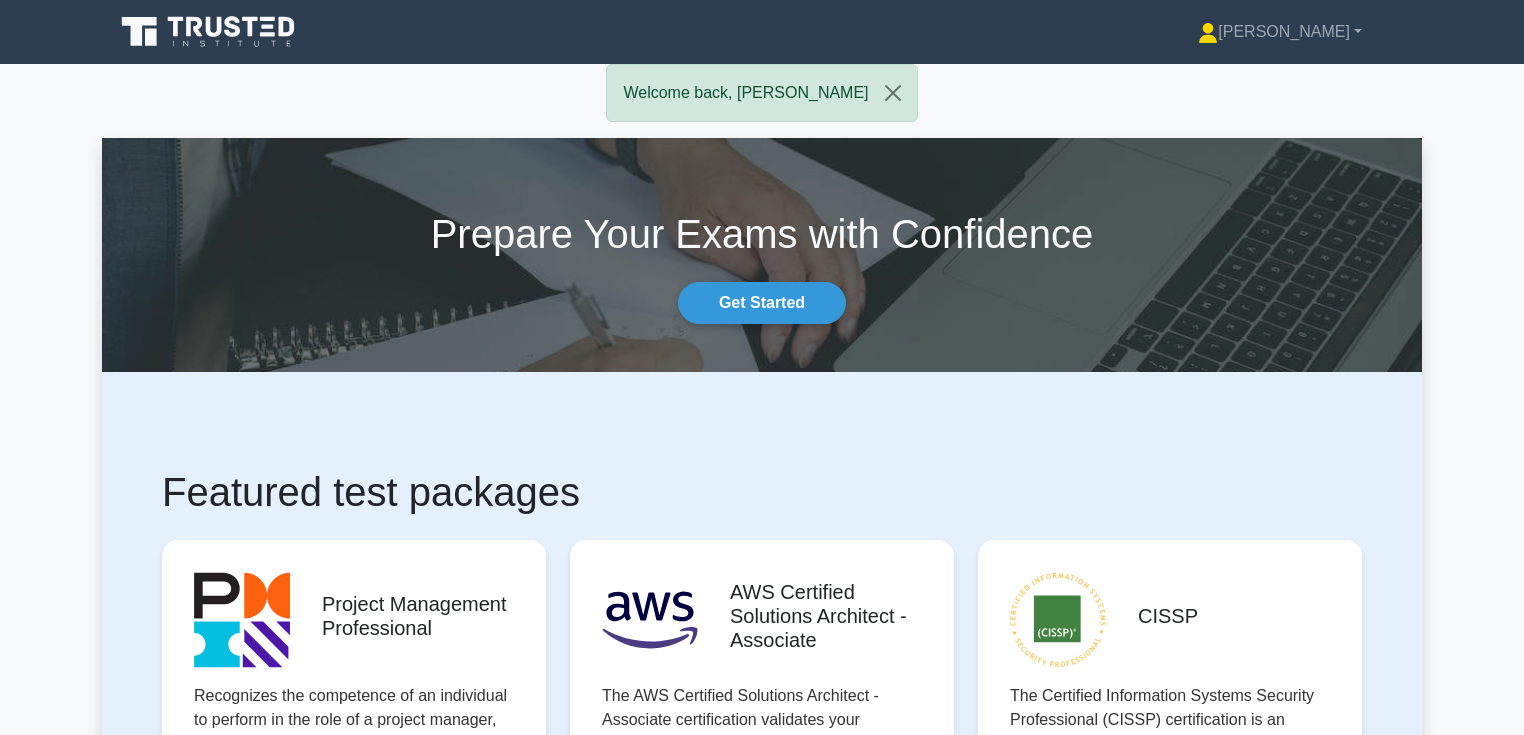 scroll, scrollTop: 0, scrollLeft: 0, axis: both 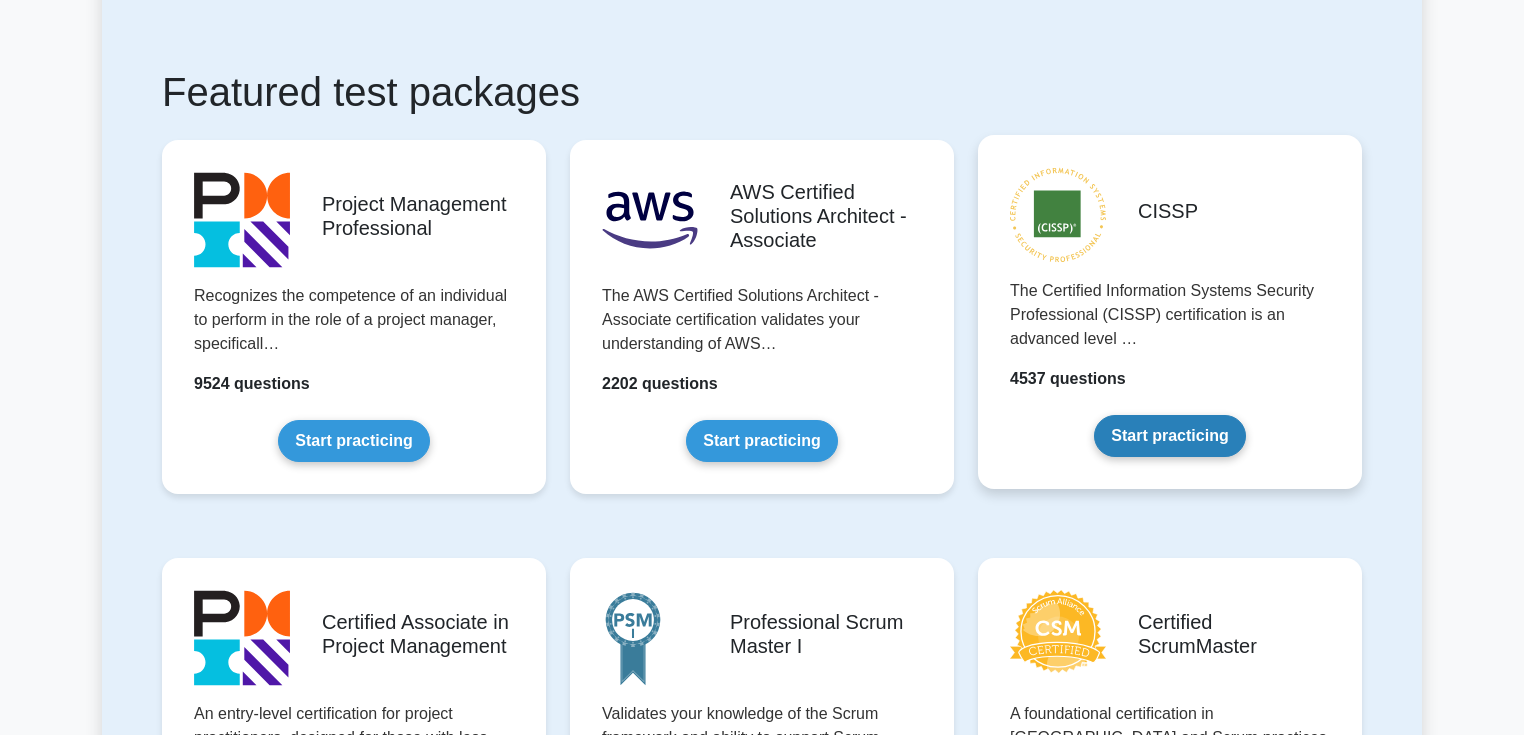 click on "Start practicing" at bounding box center [1169, 436] 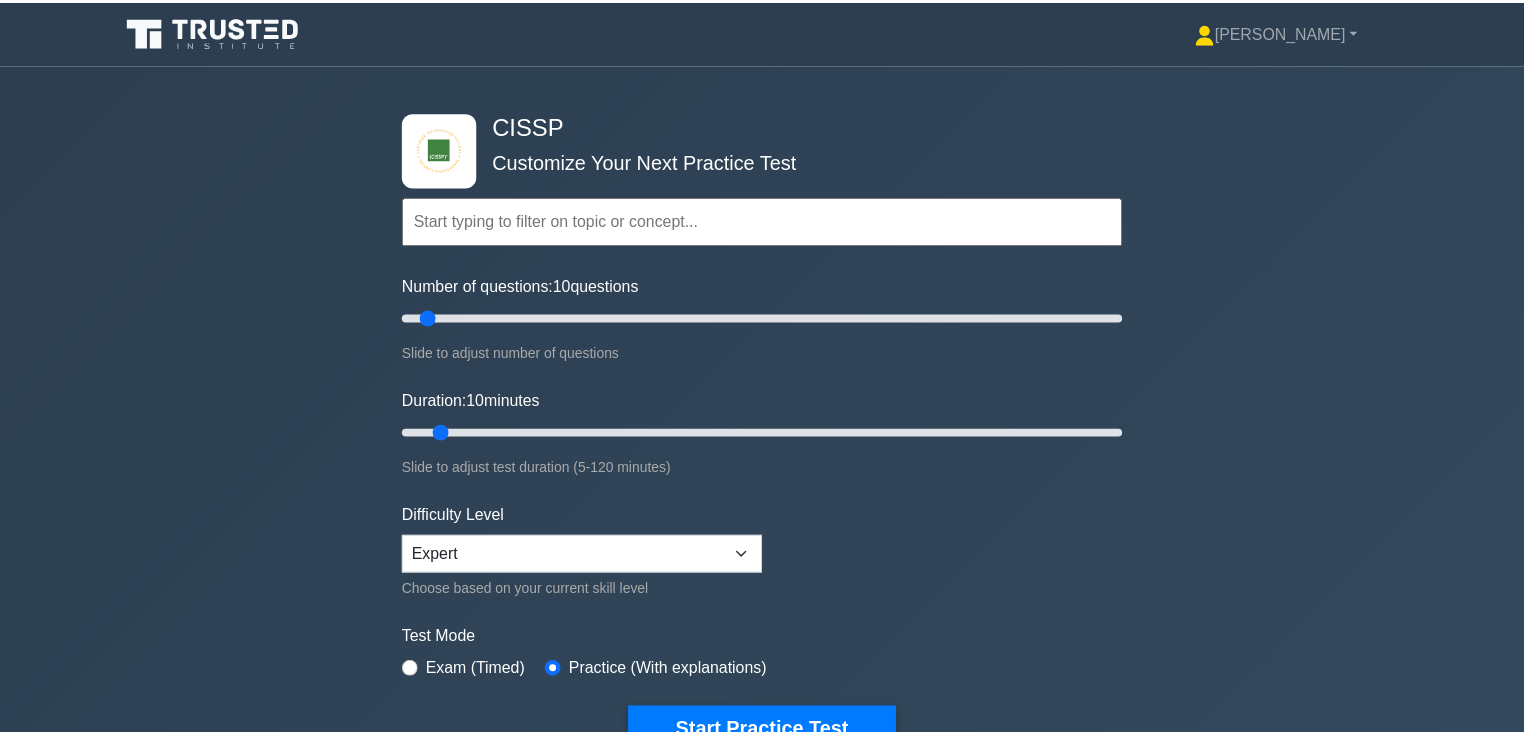 scroll, scrollTop: 0, scrollLeft: 0, axis: both 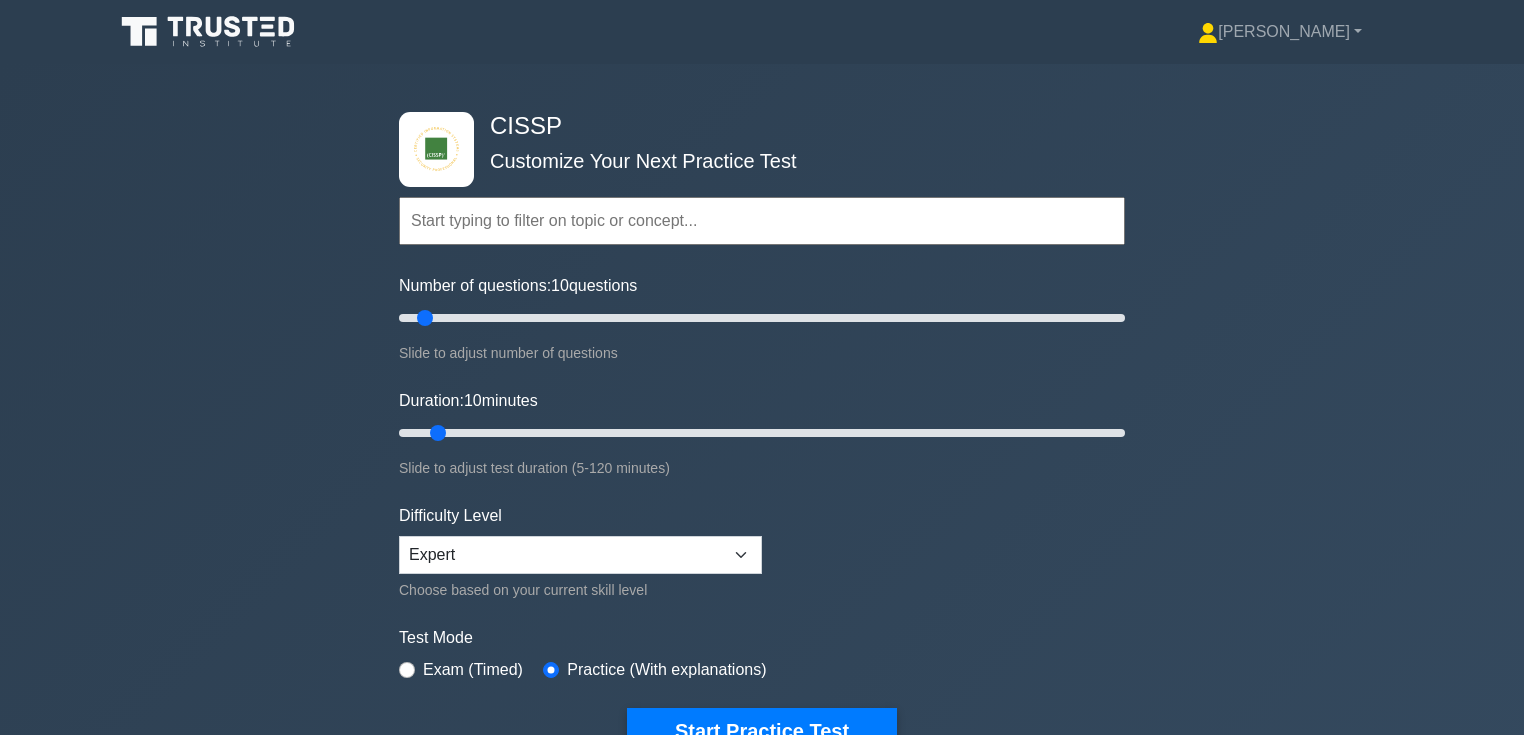 click at bounding box center [762, 221] 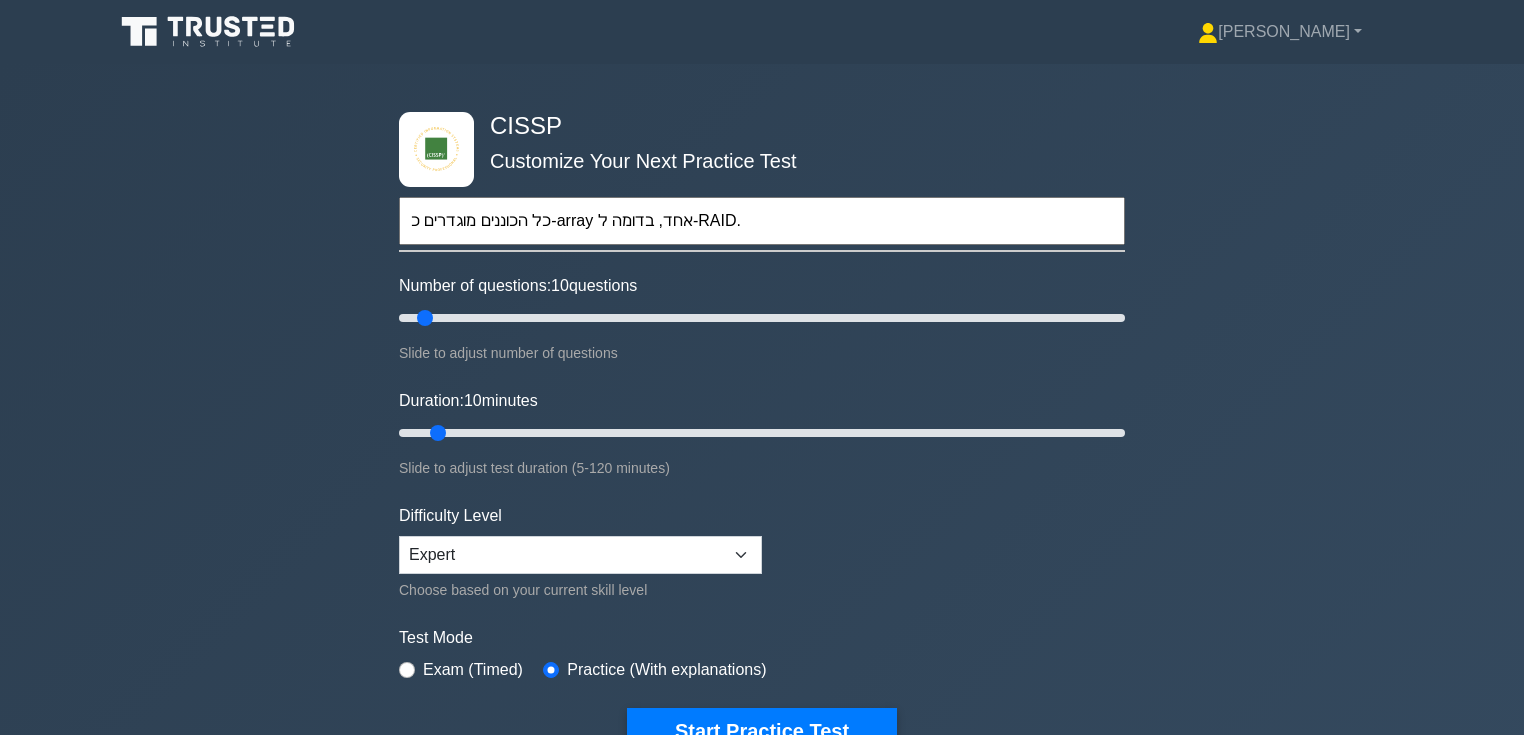 click on "כל הכוננים מוגדרים כ-array אחד, בדומה ל-RAID." at bounding box center (762, 221) 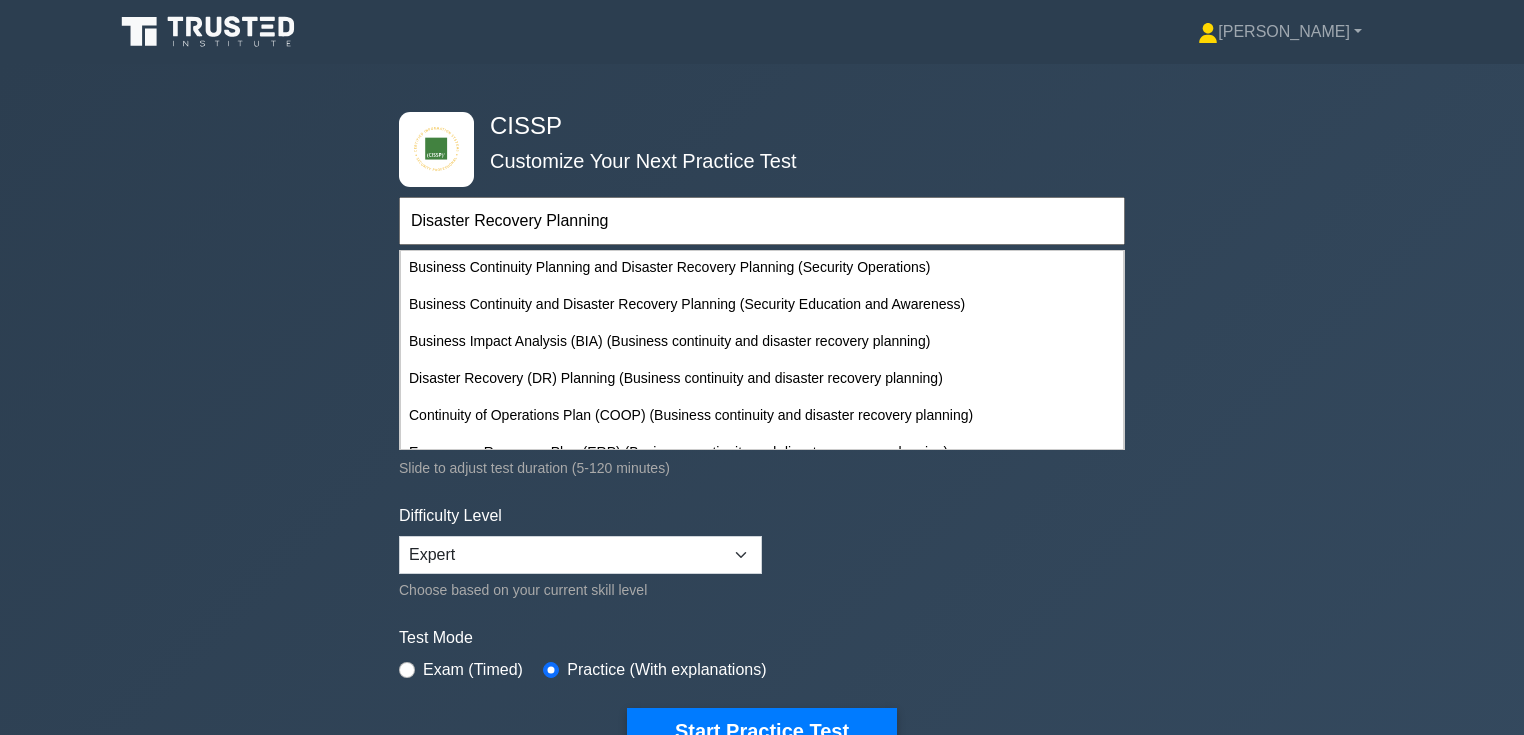 scroll, scrollTop: 128, scrollLeft: 0, axis: vertical 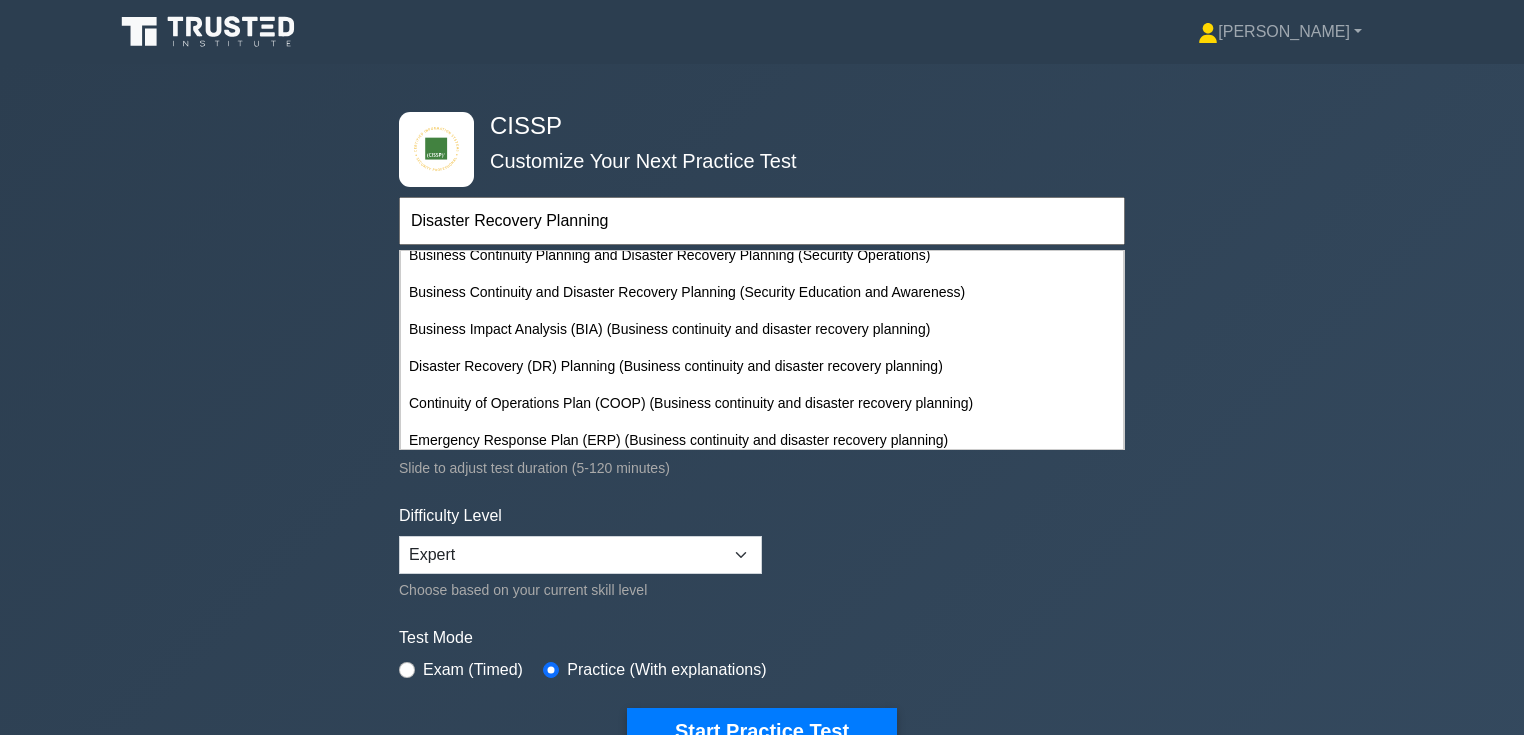 type on "Disaster Recovery Planning" 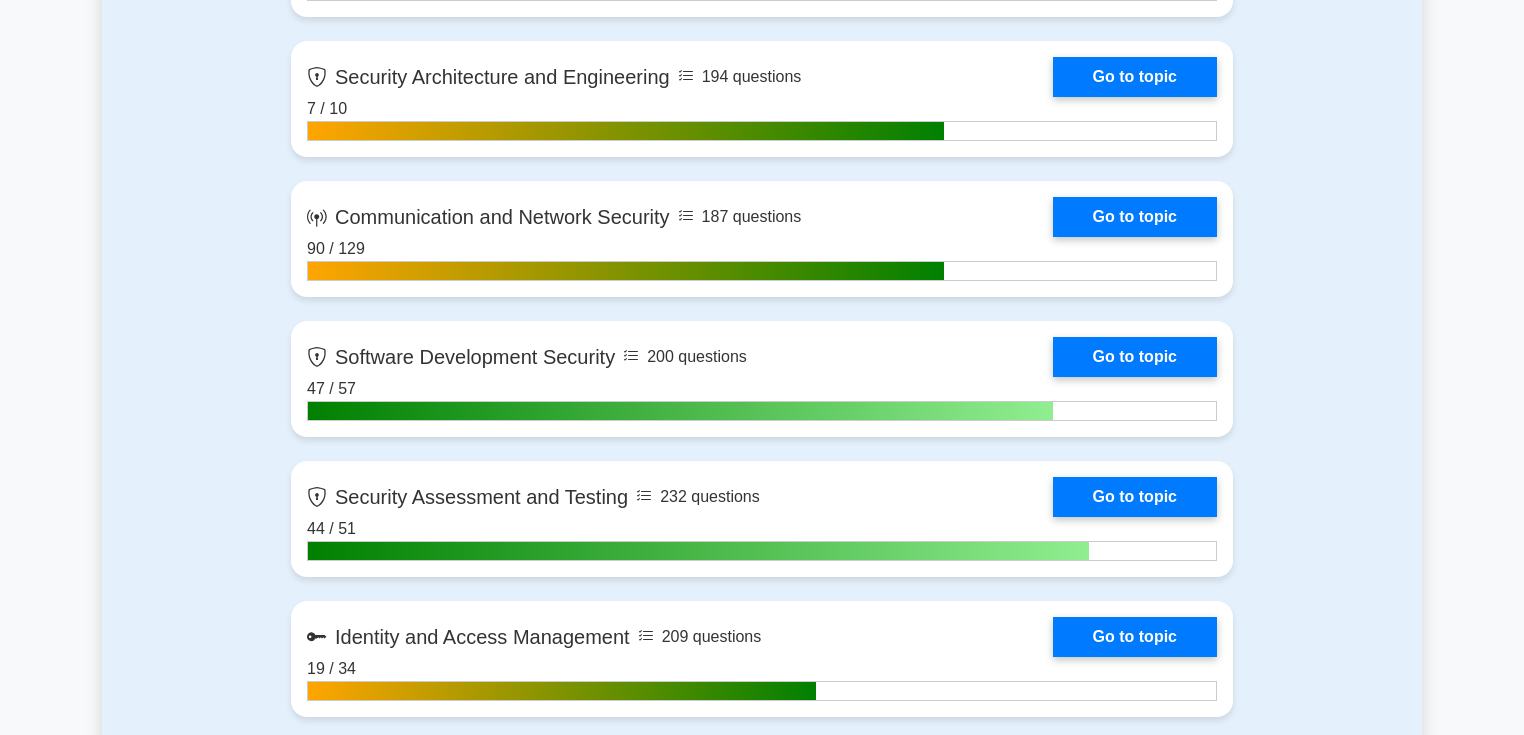 scroll, scrollTop: 1200, scrollLeft: 0, axis: vertical 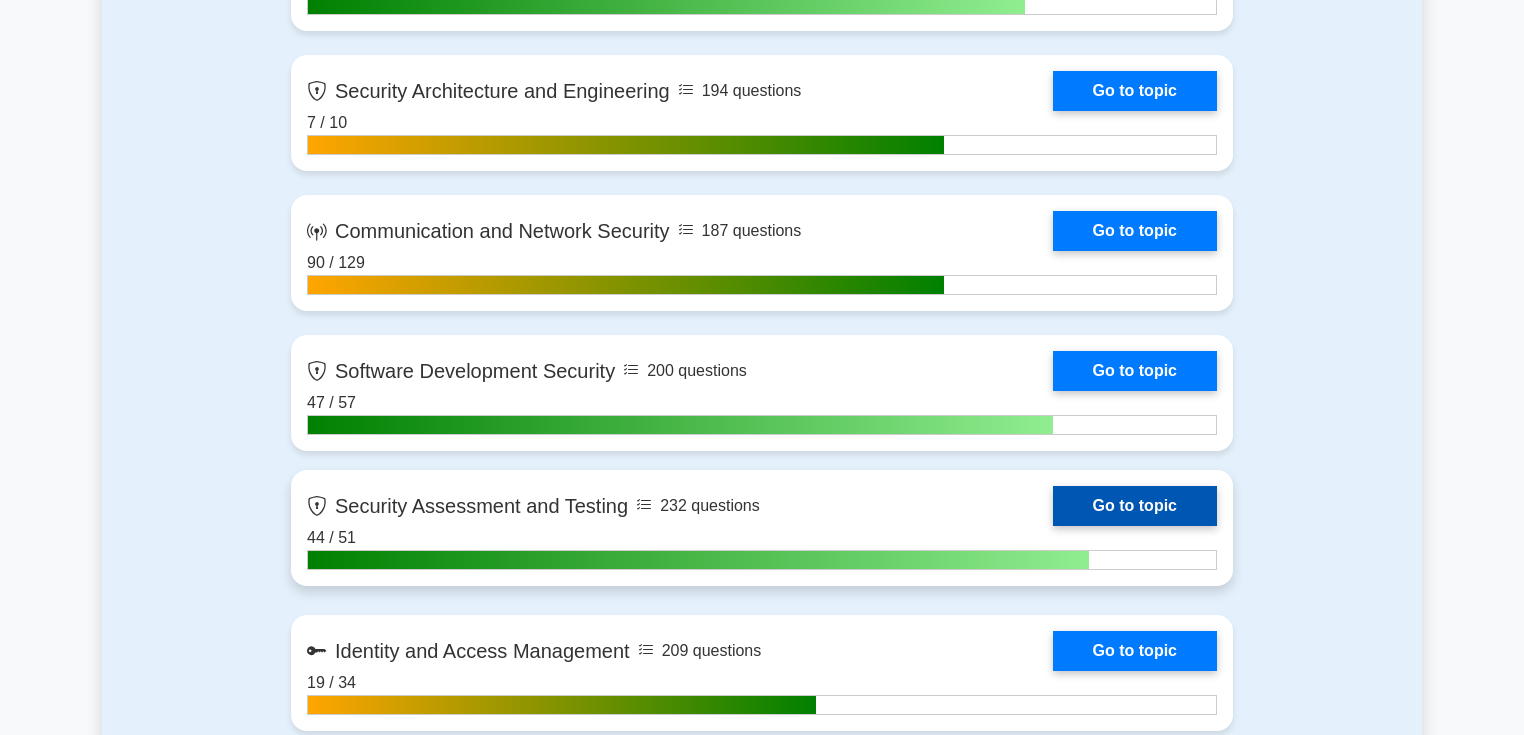 click on "Go to topic" at bounding box center (1135, 506) 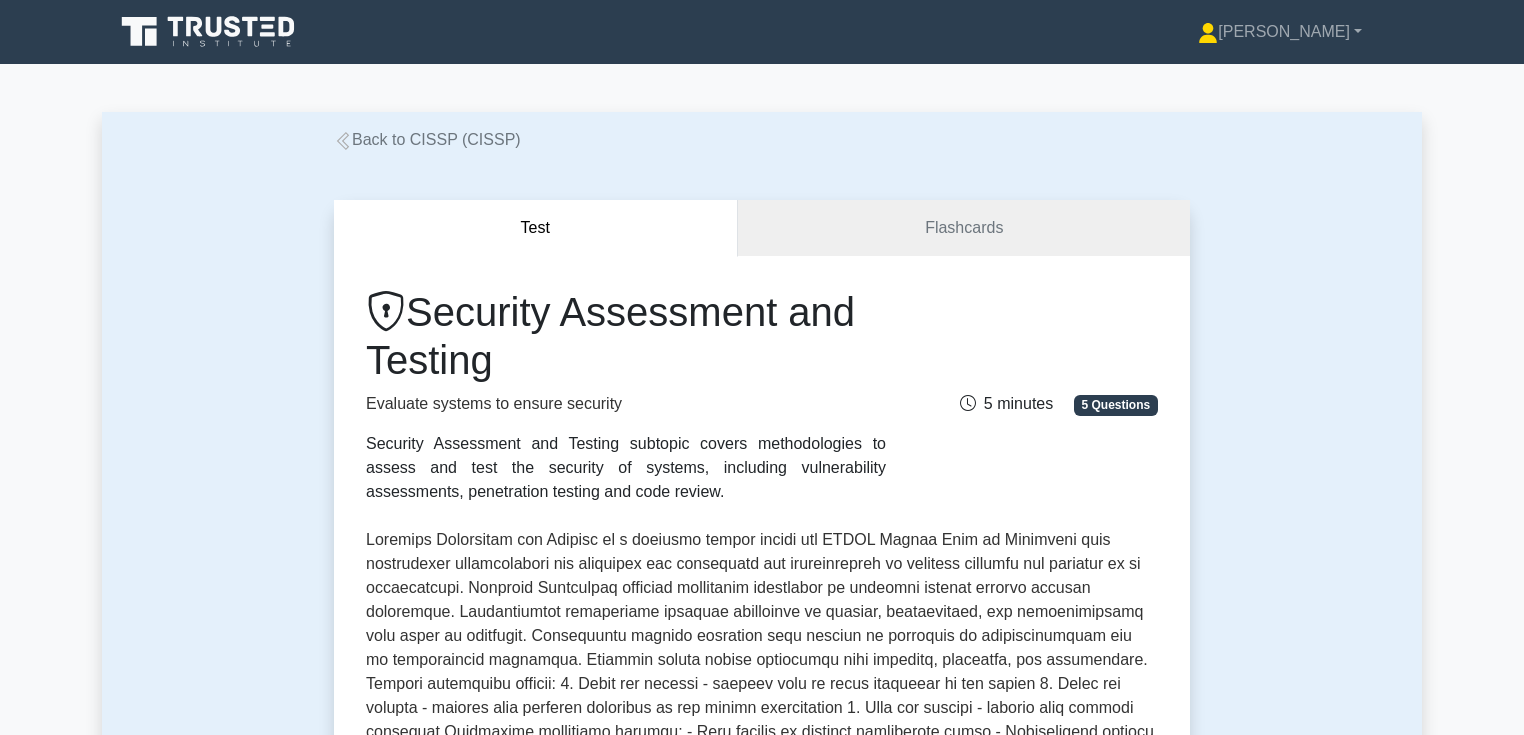 scroll, scrollTop: 0, scrollLeft: 0, axis: both 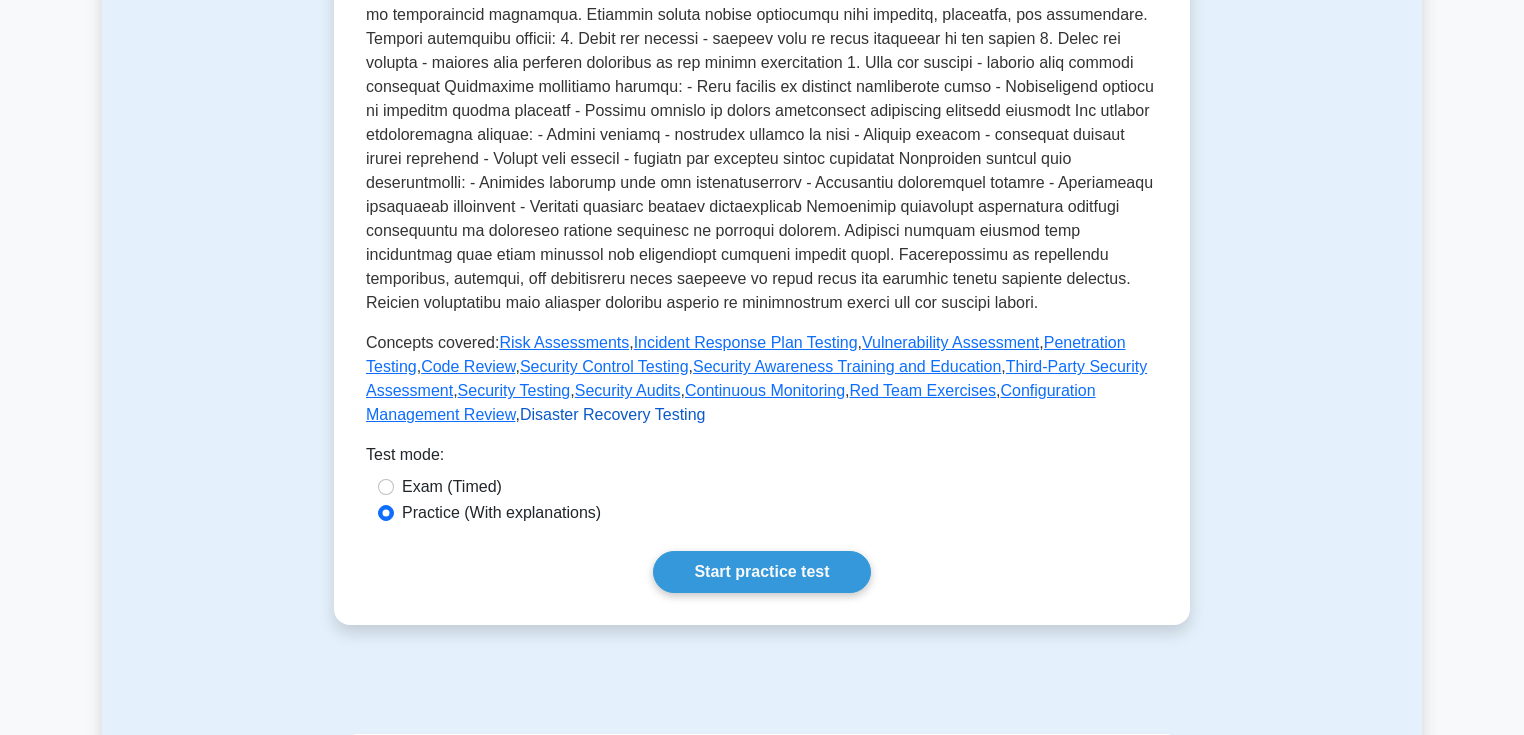 click on "Disaster Recovery Testing" at bounding box center (613, 414) 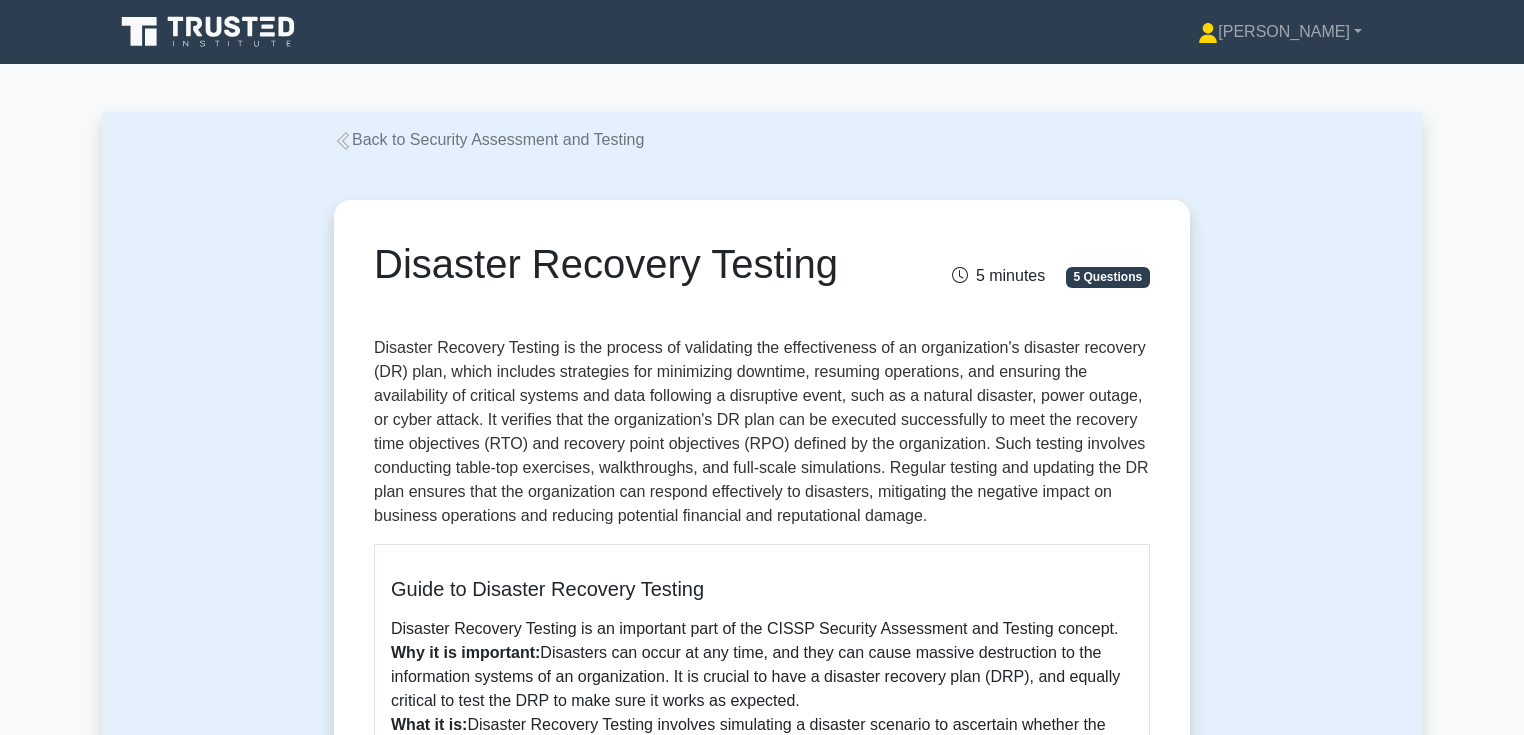 scroll, scrollTop: 0, scrollLeft: 0, axis: both 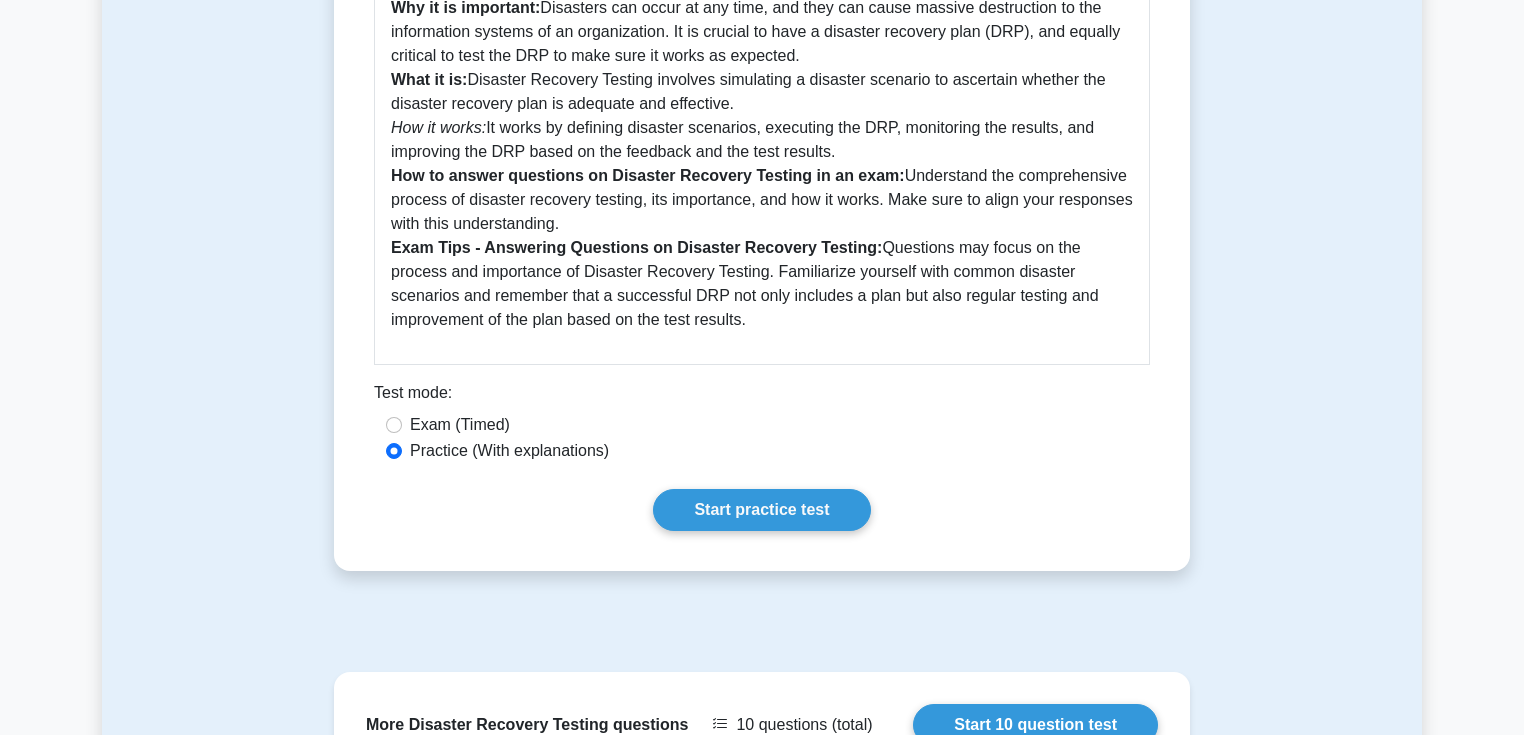 click on "Exam (Timed)" at bounding box center (460, 425) 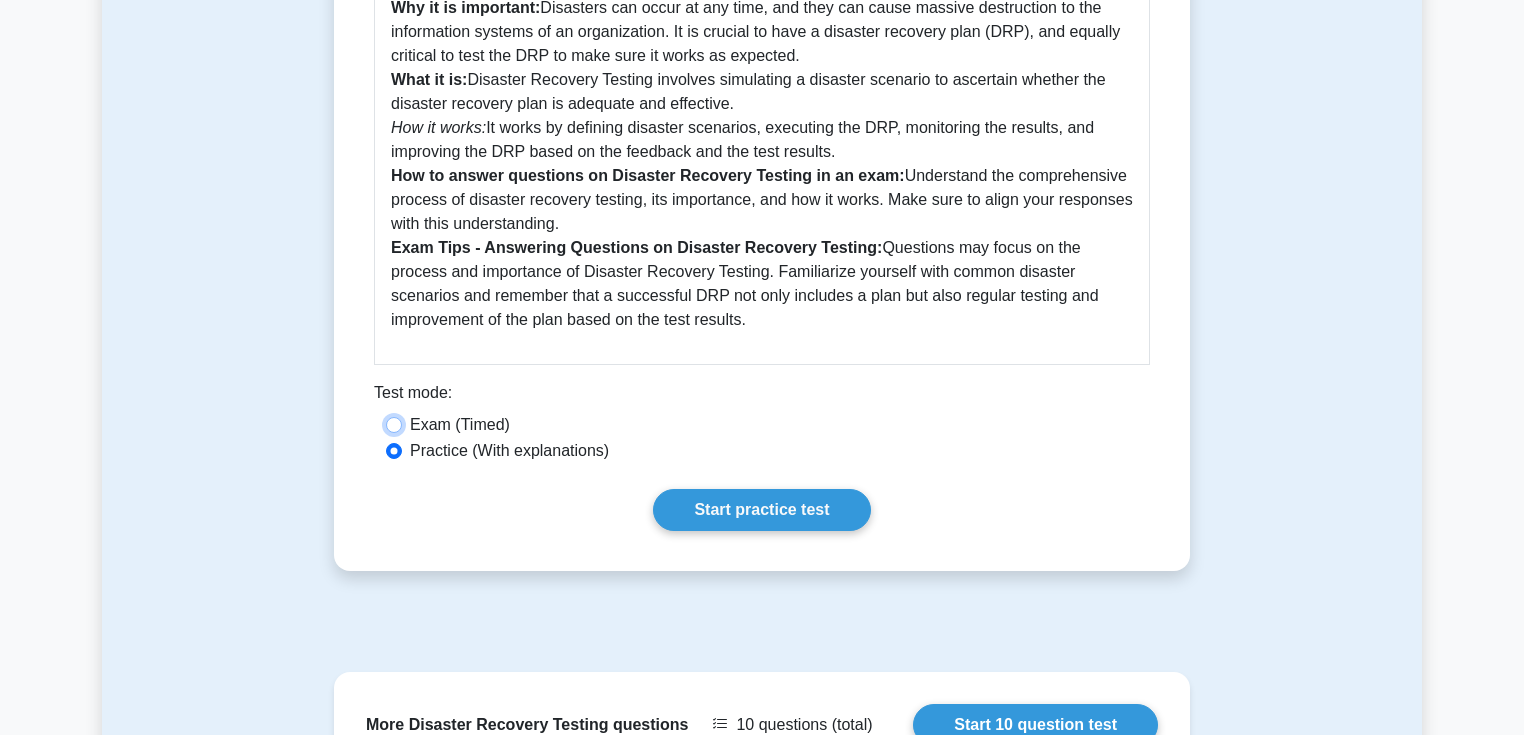 radio on "true" 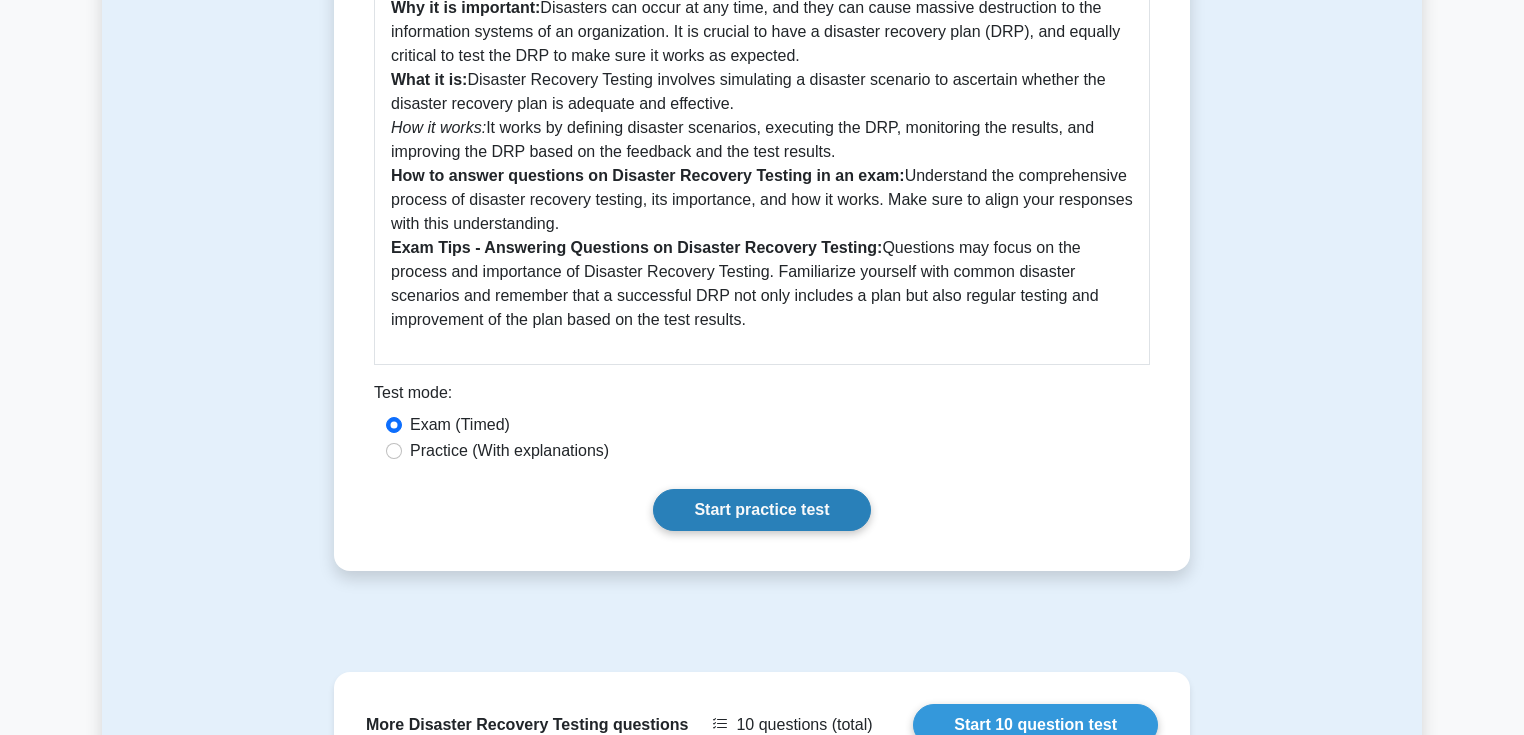 click on "Start practice test" at bounding box center (761, 510) 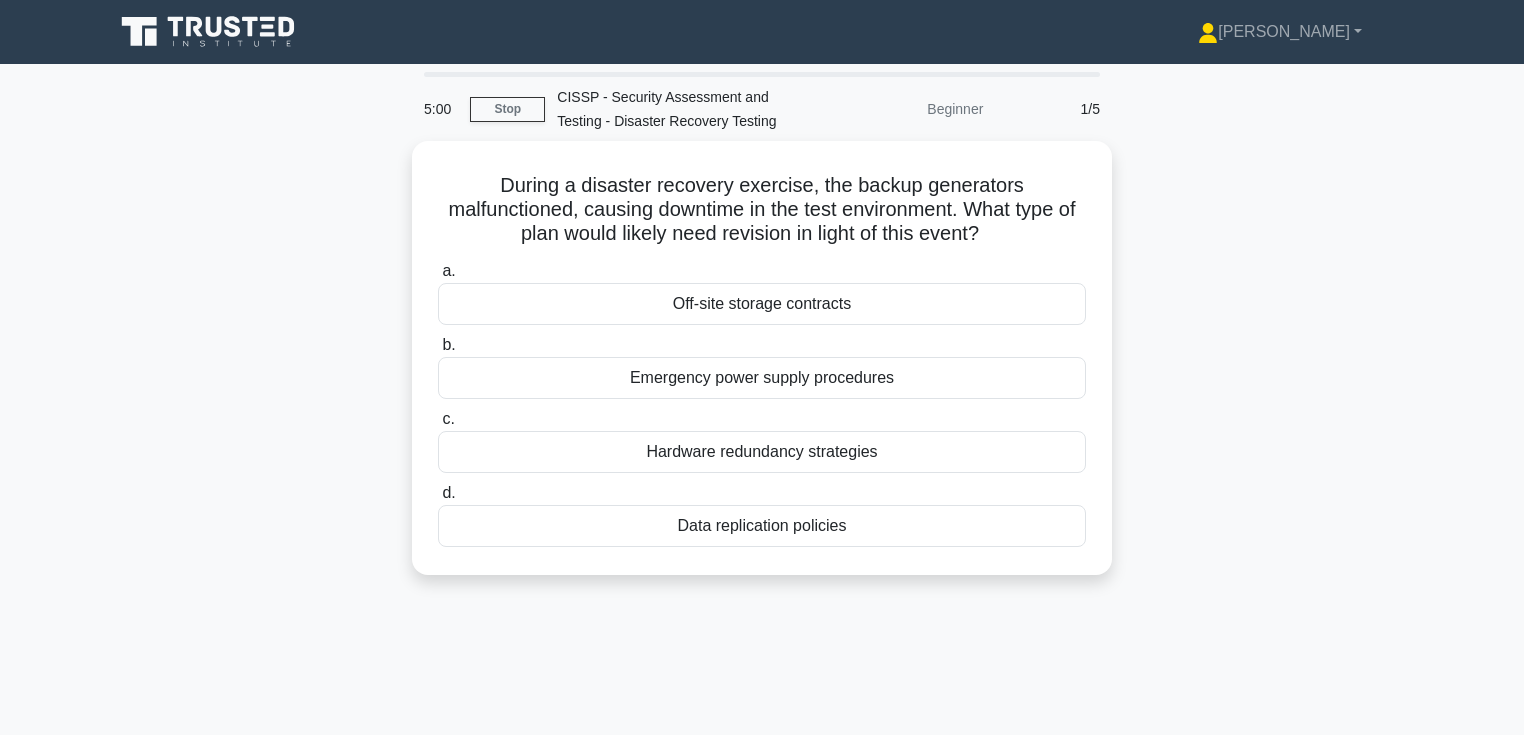 scroll, scrollTop: 0, scrollLeft: 0, axis: both 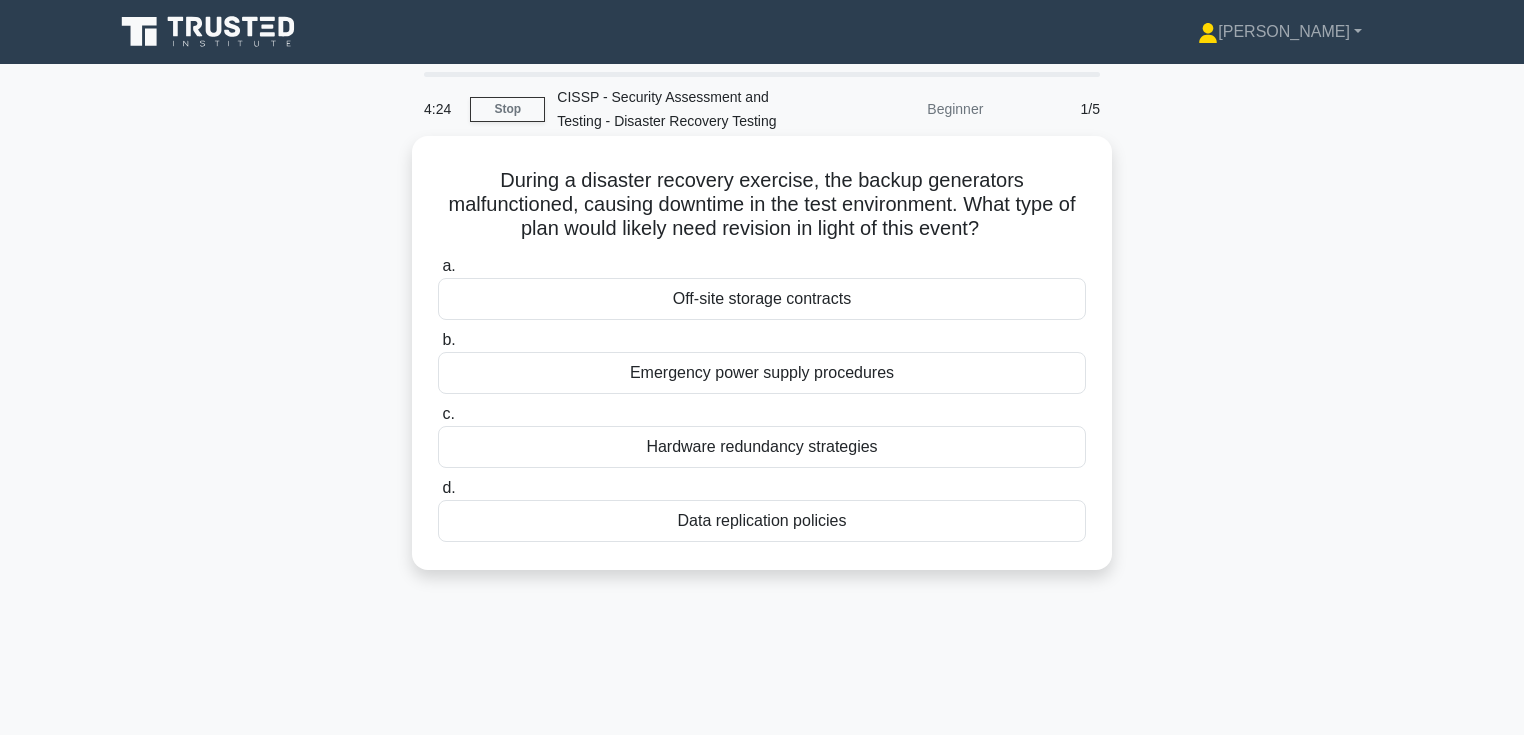 click on "Emergency power supply procedures" at bounding box center (762, 373) 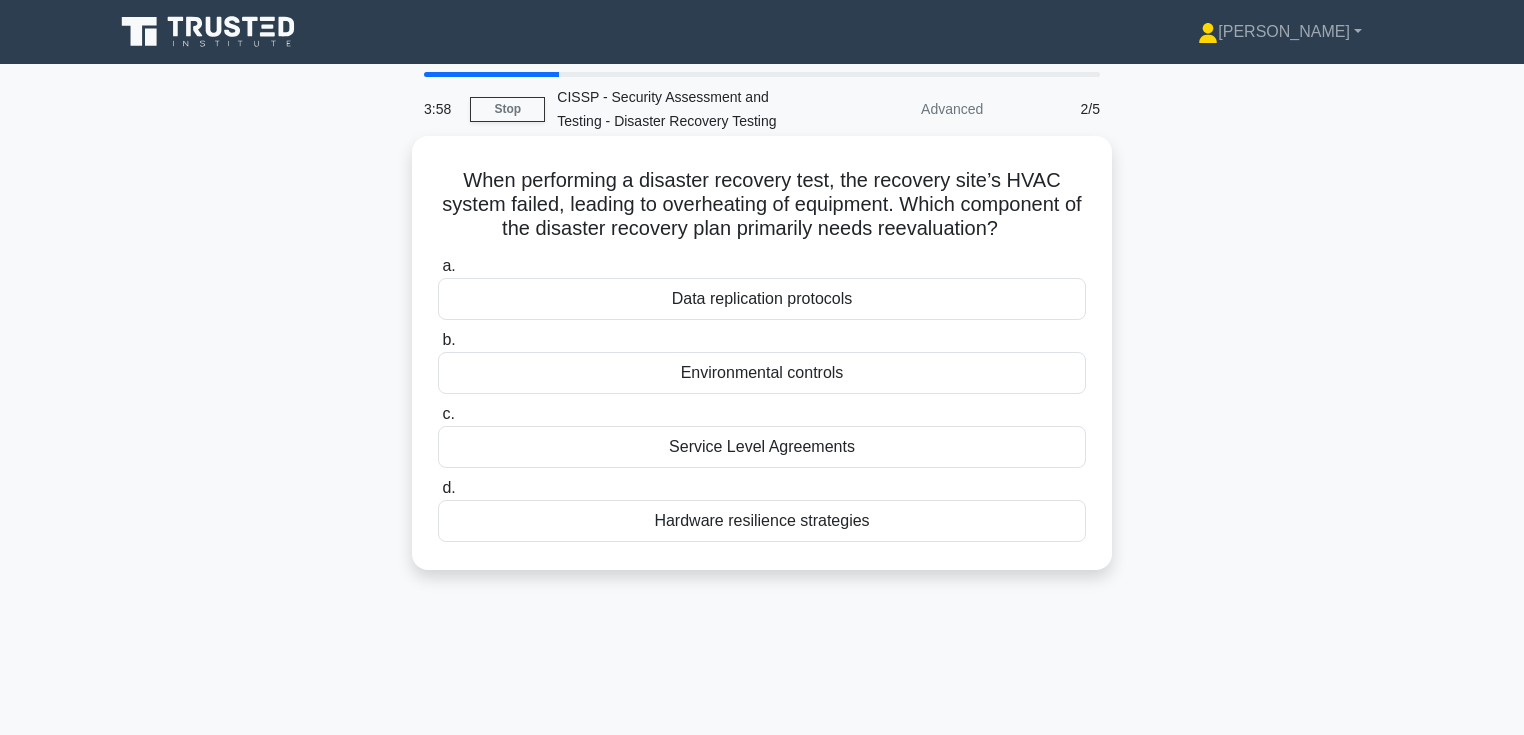 click on "Environmental controls" at bounding box center [762, 373] 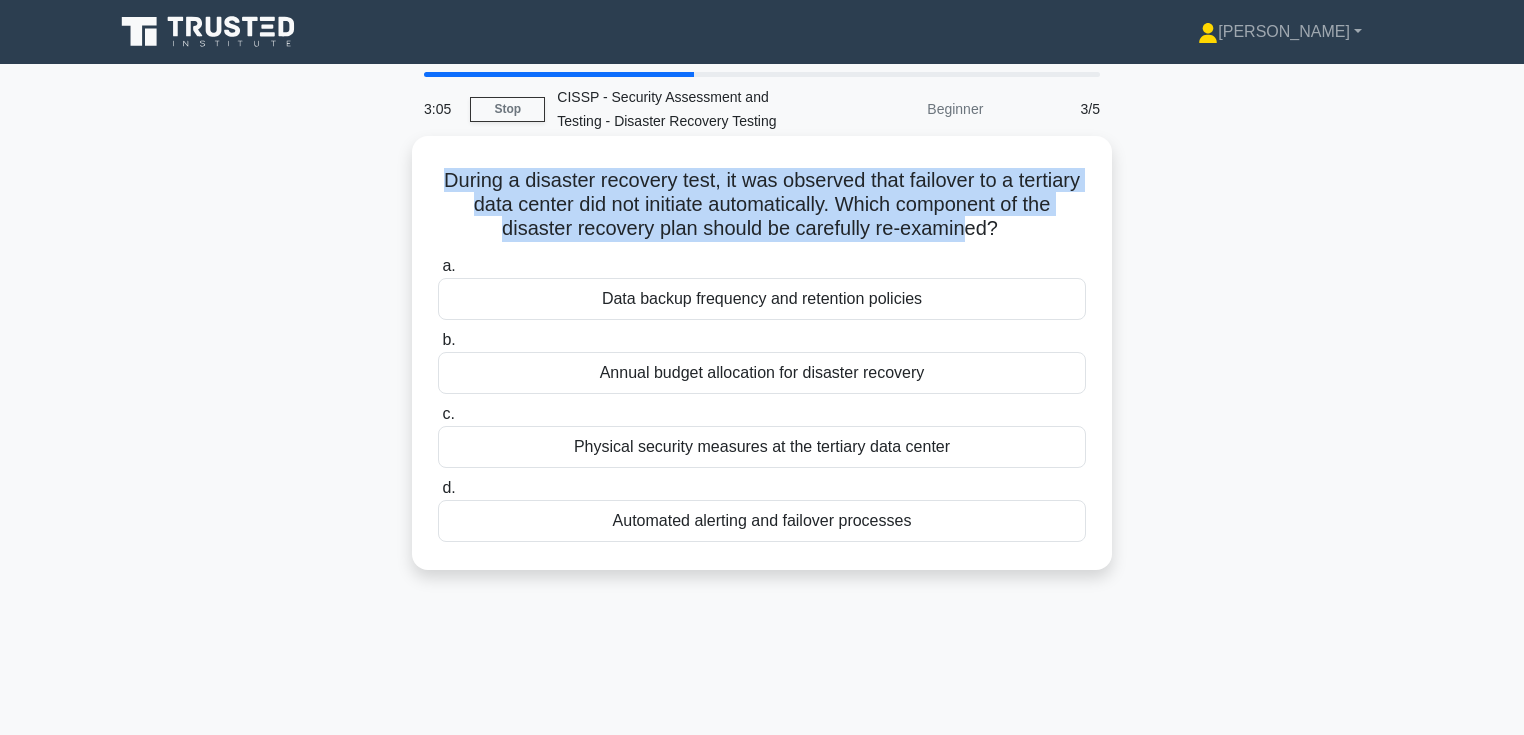drag, startPoint x: 469, startPoint y: 182, endPoint x: 1027, endPoint y: 224, distance: 559.5784 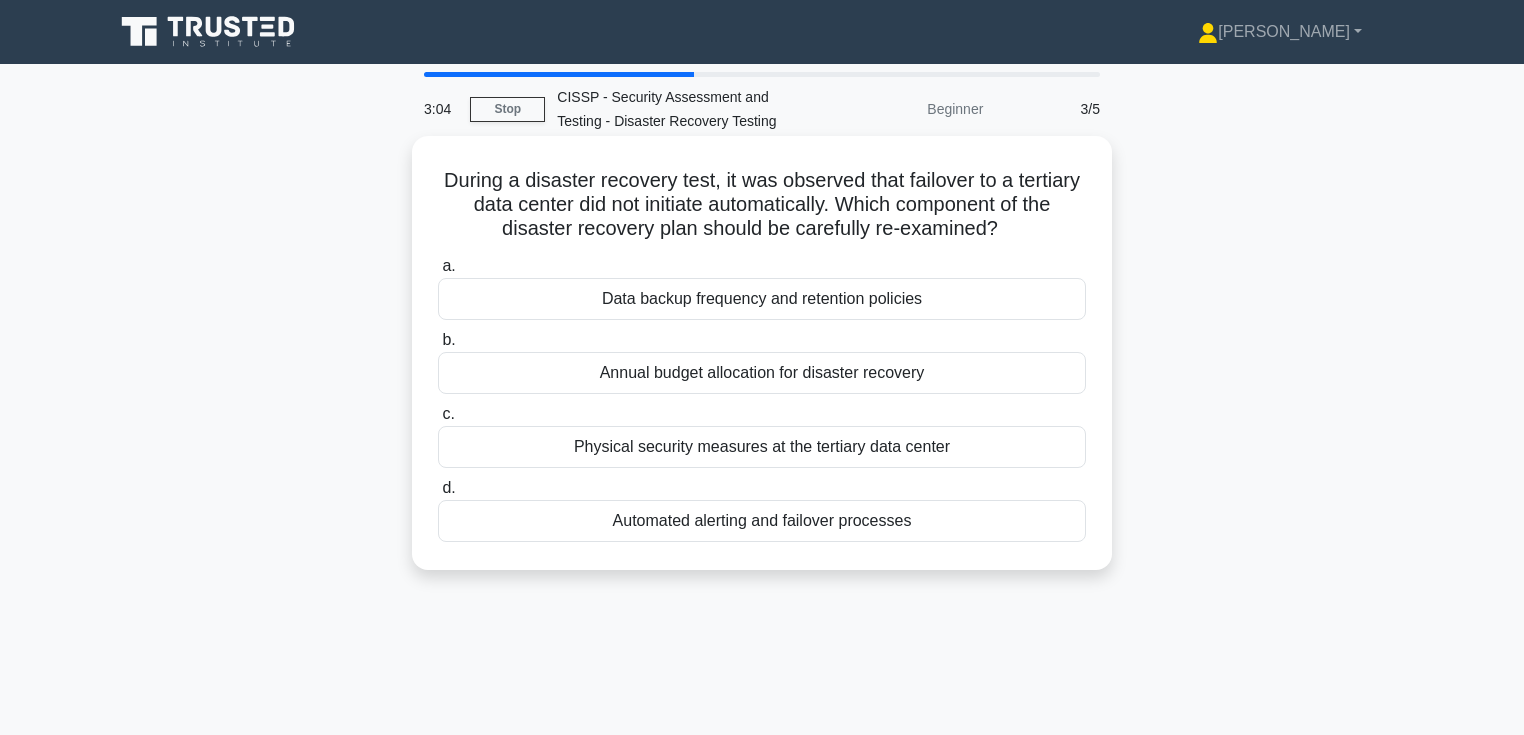 click on ".spinner_0XTQ{transform-origin:center;animation:spinner_y6GP .75s linear infinite}@keyframes spinner_y6GP{100%{transform:rotate(360deg)}}" 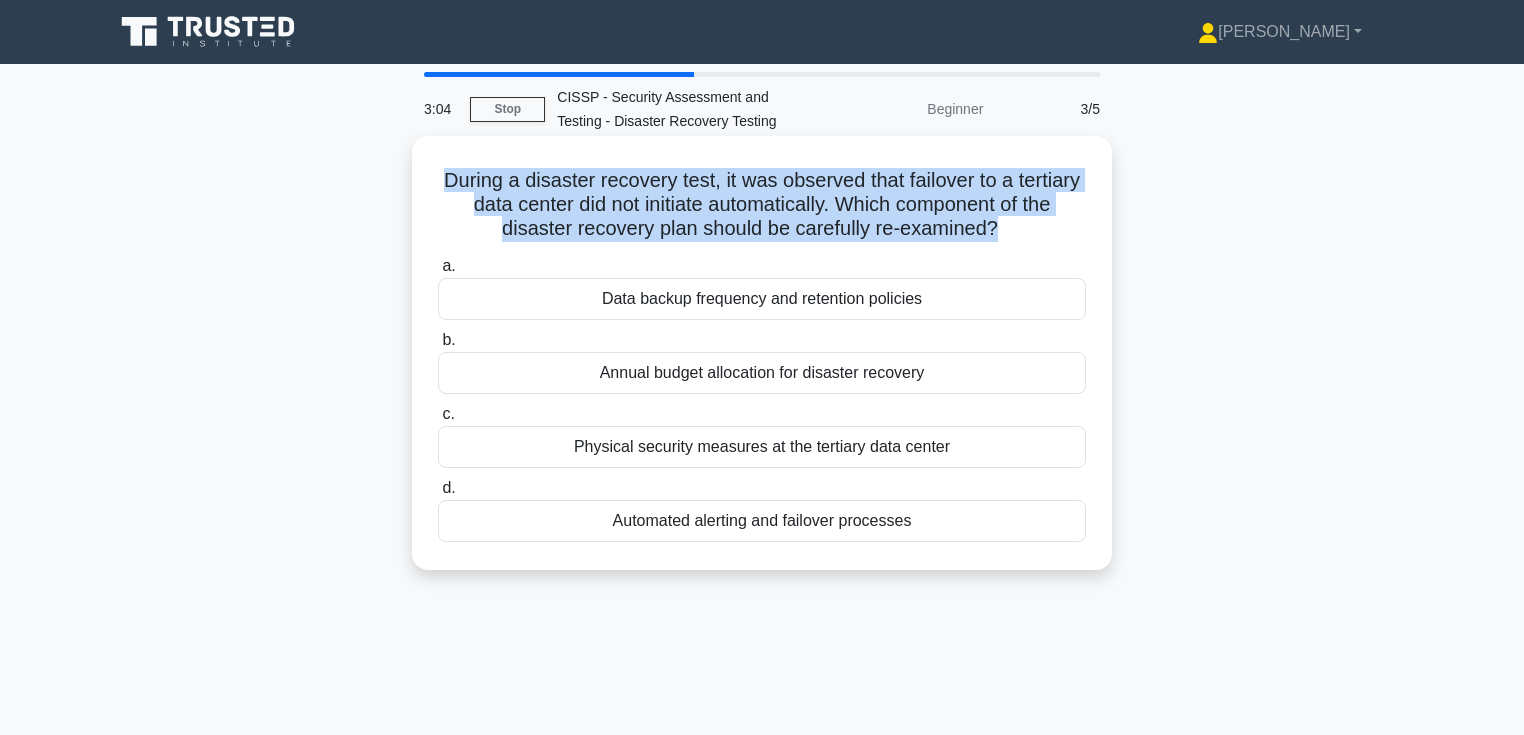 click on ".spinner_0XTQ{transform-origin:center;animation:spinner_y6GP .75s linear infinite}@keyframes spinner_y6GP{100%{transform:rotate(360deg)}}" 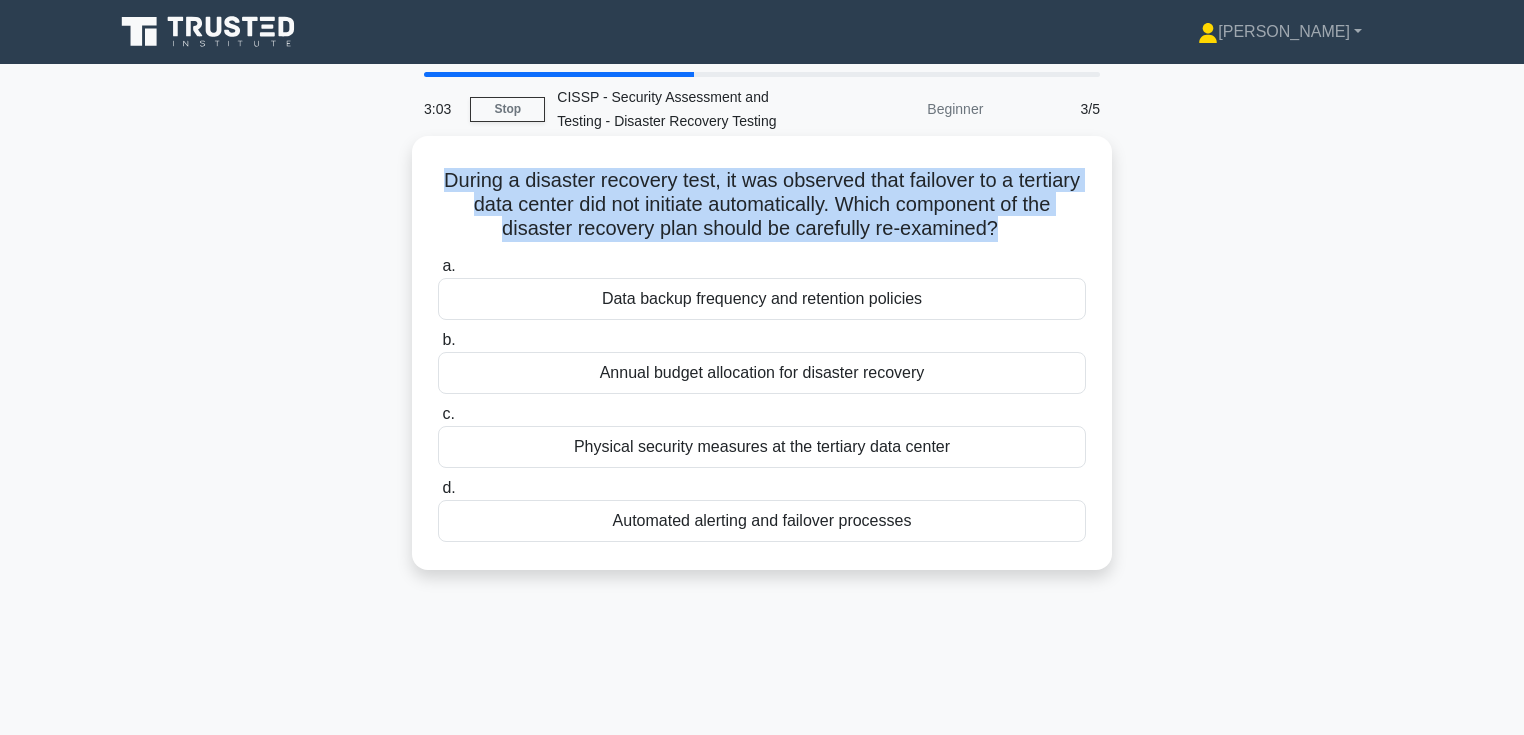 click on ".spinner_0XTQ{transform-origin:center;animation:spinner_y6GP .75s linear infinite}@keyframes spinner_y6GP{100%{transform:rotate(360deg)}}" 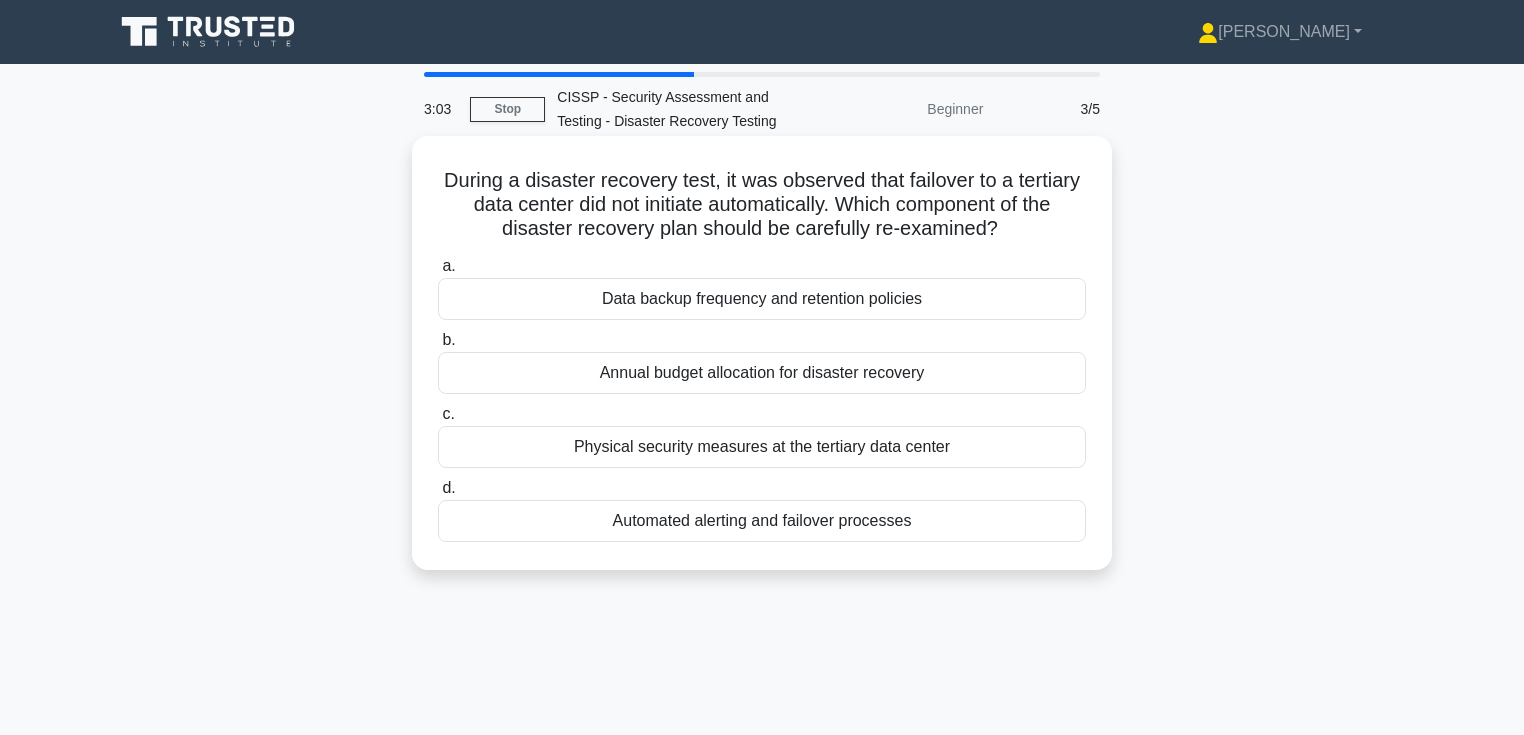 click on ".spinner_0XTQ{transform-origin:center;animation:spinner_y6GP .75s linear infinite}@keyframes spinner_y6GP{100%{transform:rotate(360deg)}}" 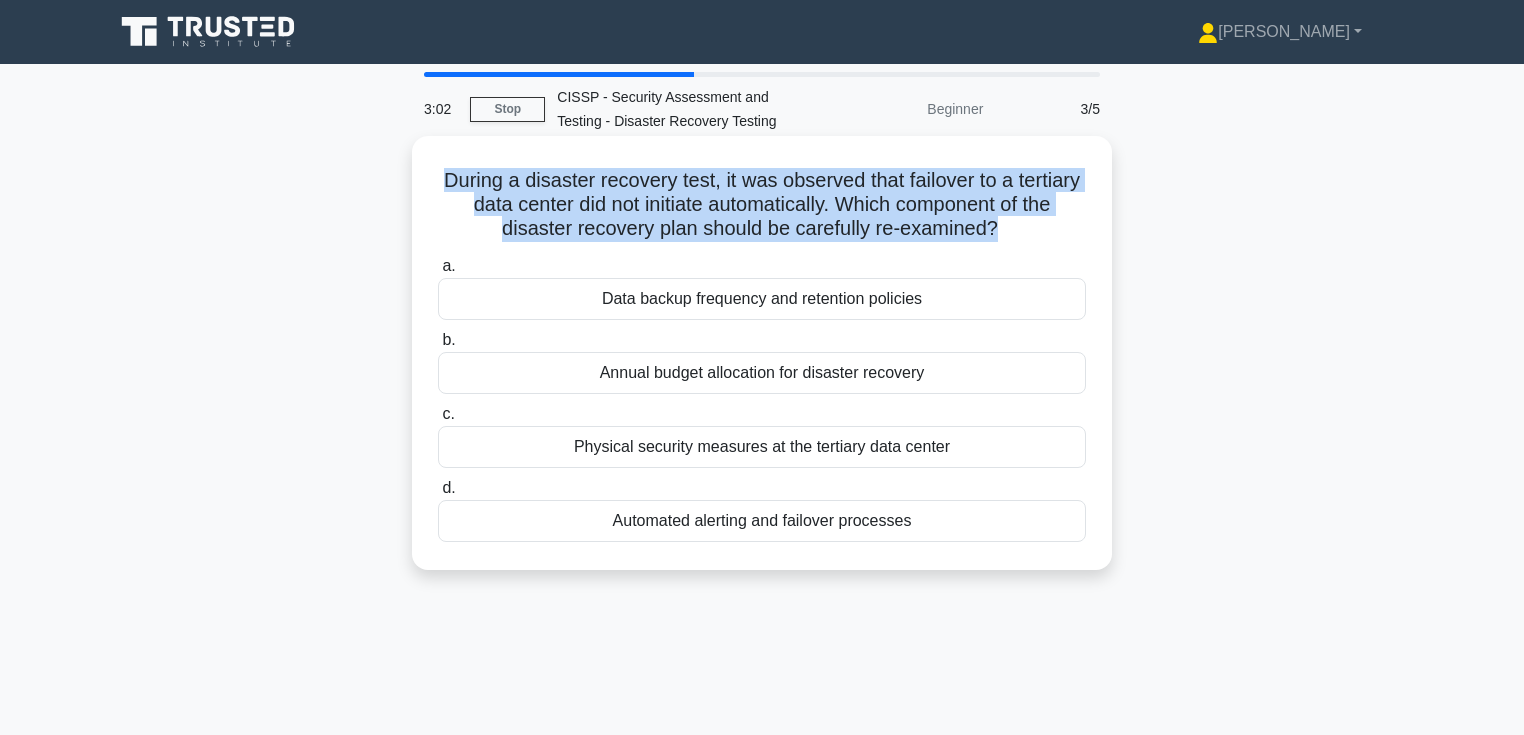click on ".spinner_0XTQ{transform-origin:center;animation:spinner_y6GP .75s linear infinite}@keyframes spinner_y6GP{100%{transform:rotate(360deg)}}" 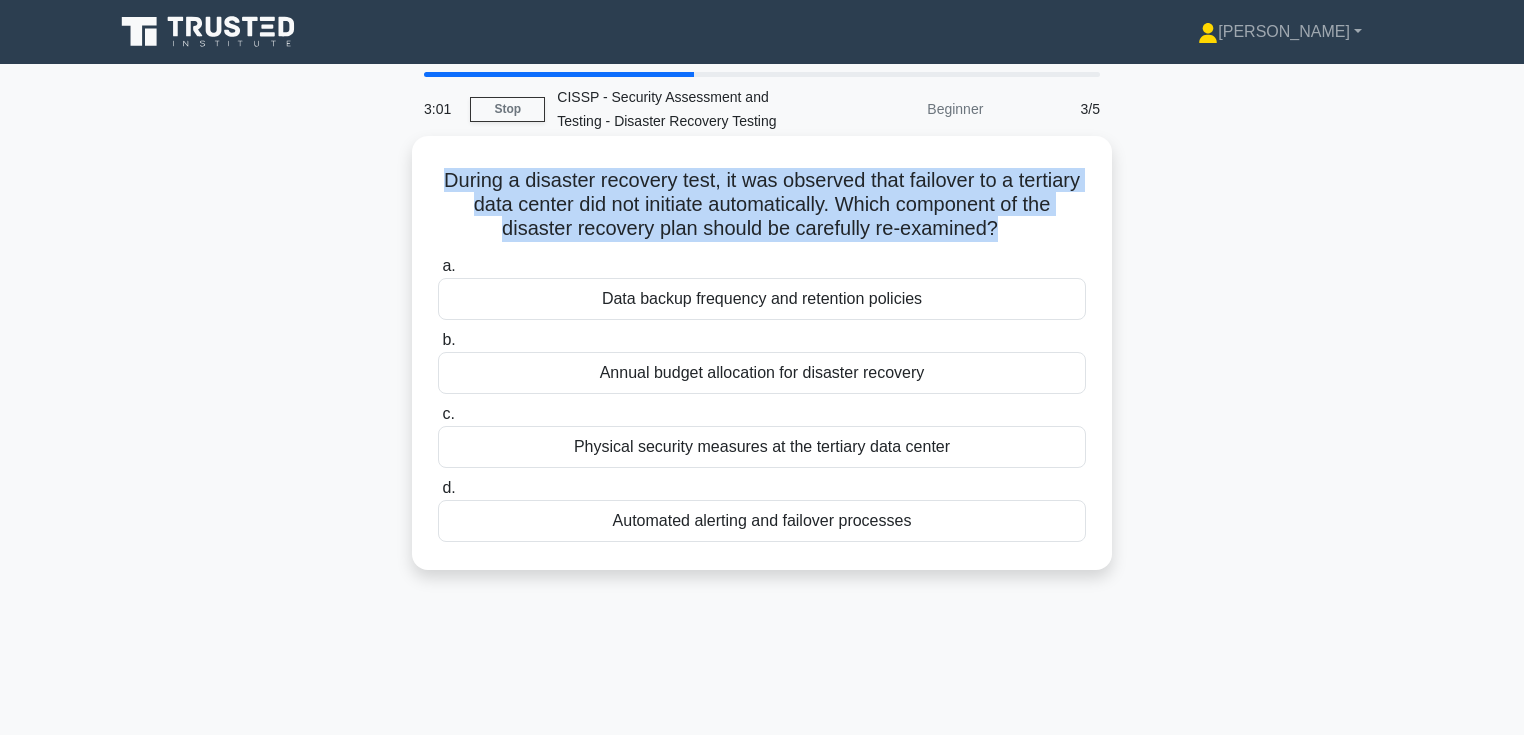 click on ".spinner_0XTQ{transform-origin:center;animation:spinner_y6GP .75s linear infinite}@keyframes spinner_y6GP{100%{transform:rotate(360deg)}}" 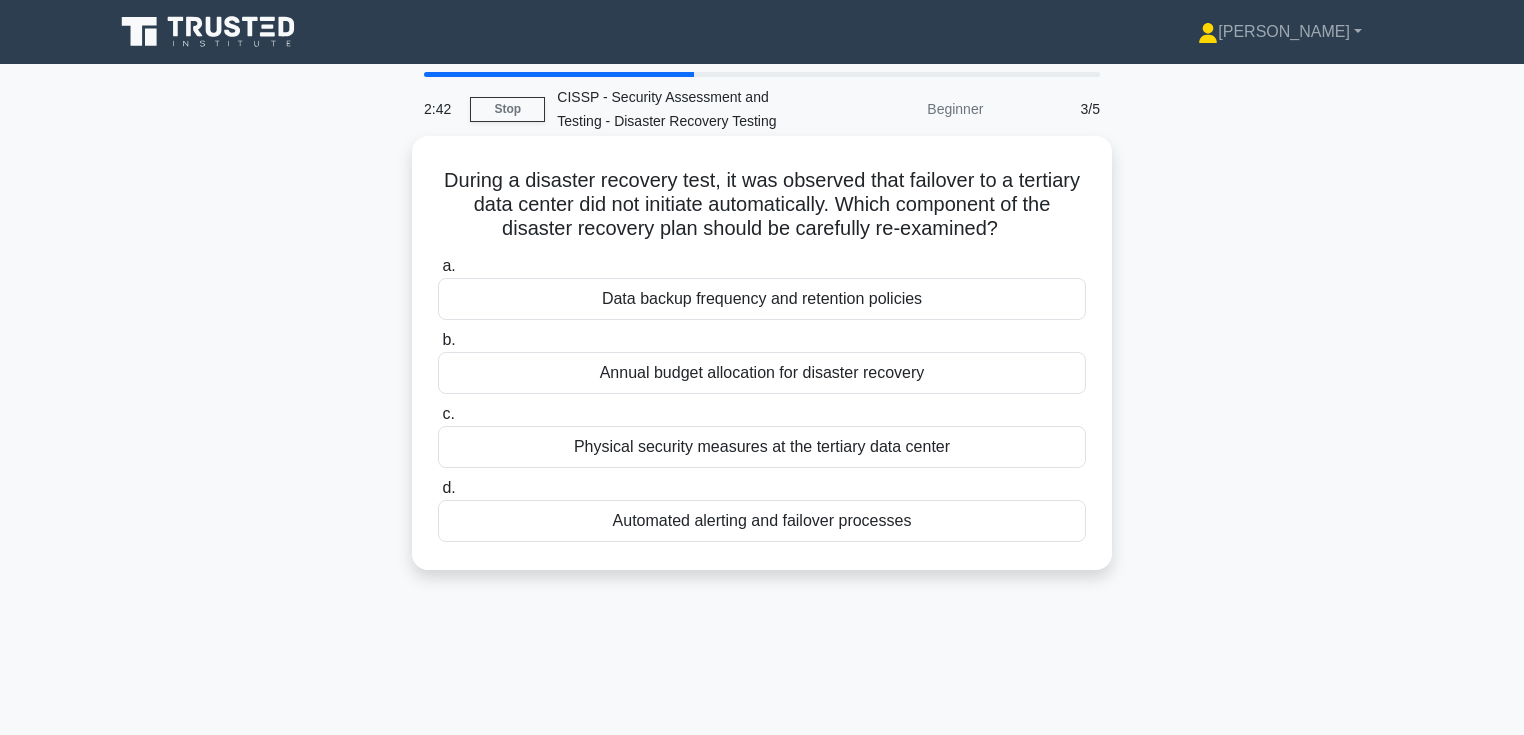 click on "Automated alerting and failover processes" at bounding box center (762, 521) 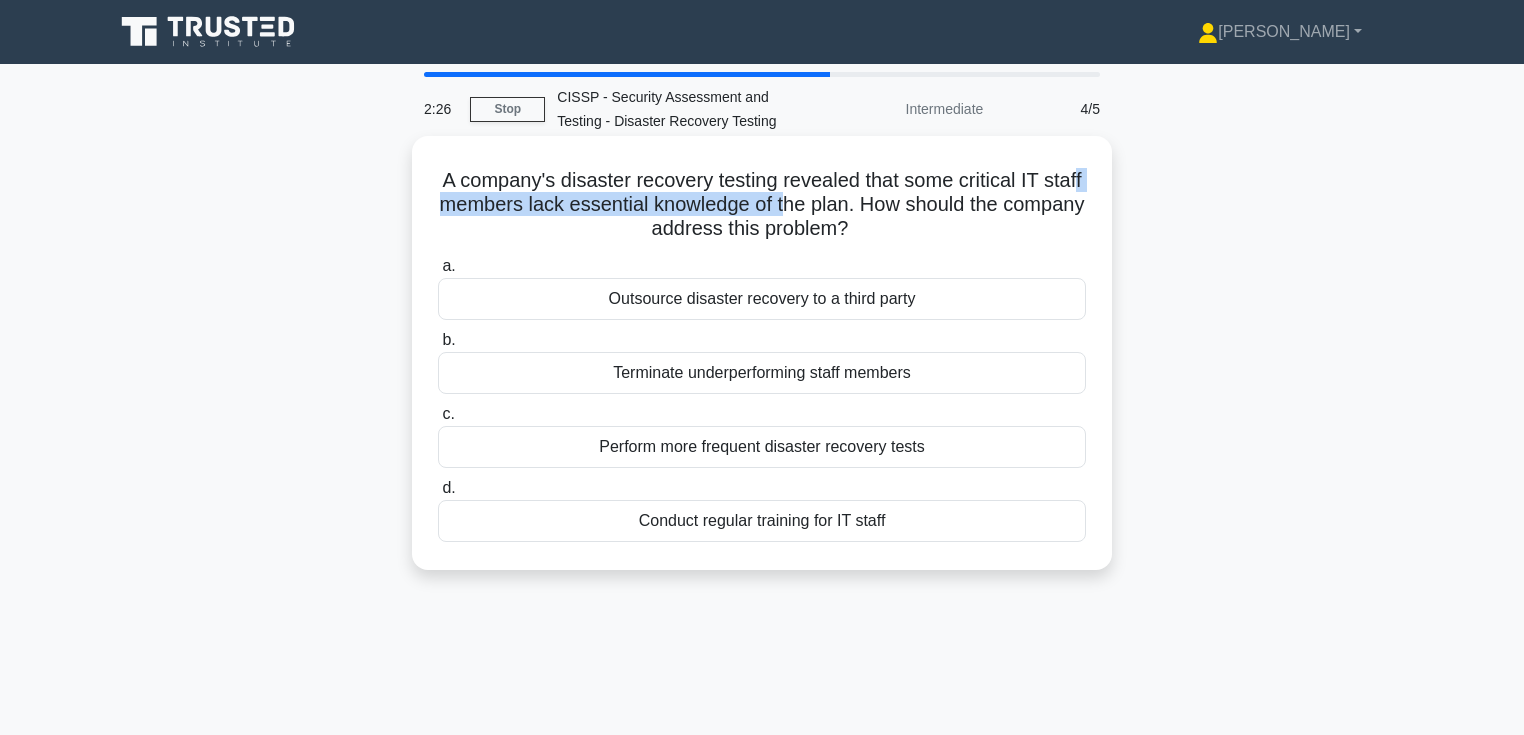 drag, startPoint x: 484, startPoint y: 198, endPoint x: 852, endPoint y: 198, distance: 368 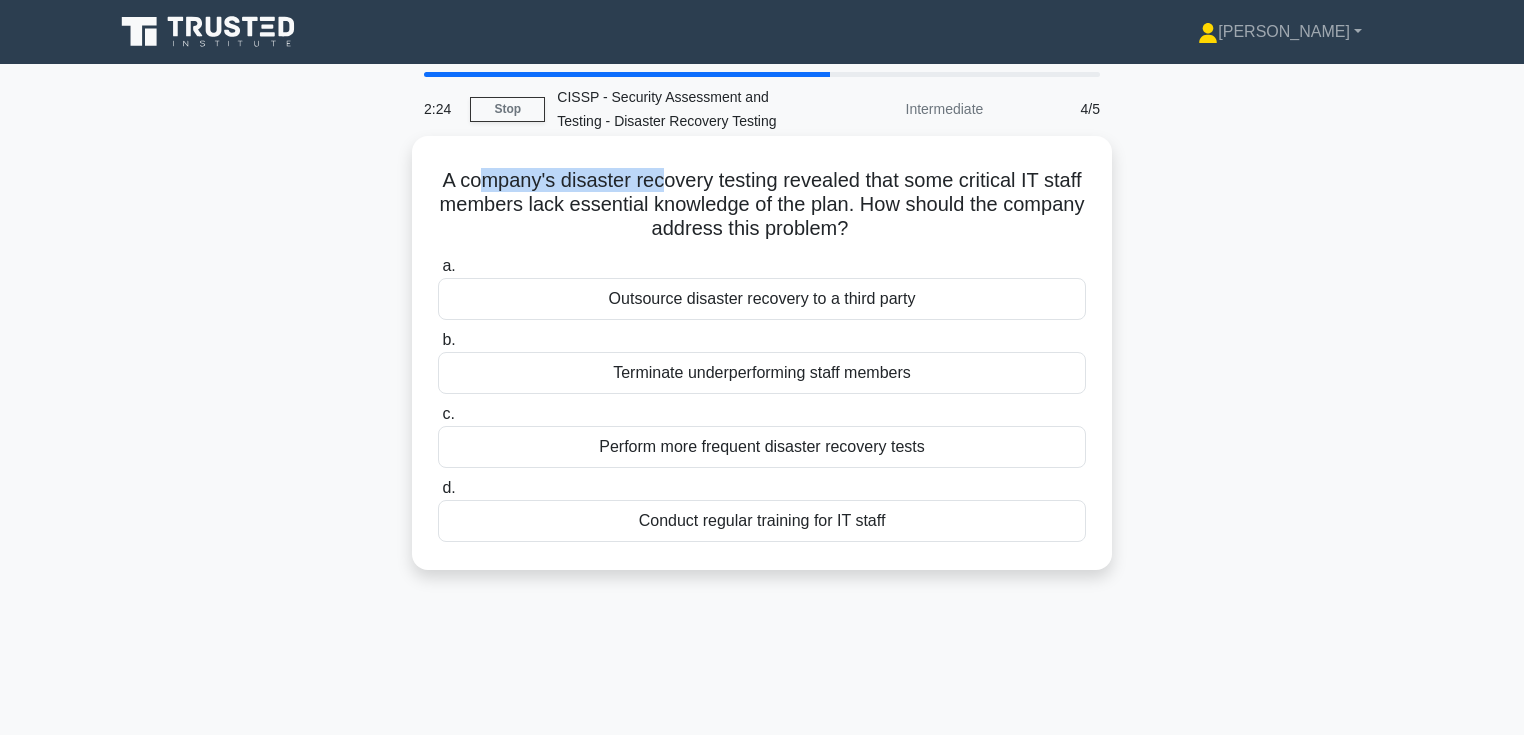 drag, startPoint x: 492, startPoint y: 175, endPoint x: 679, endPoint y: 175, distance: 187 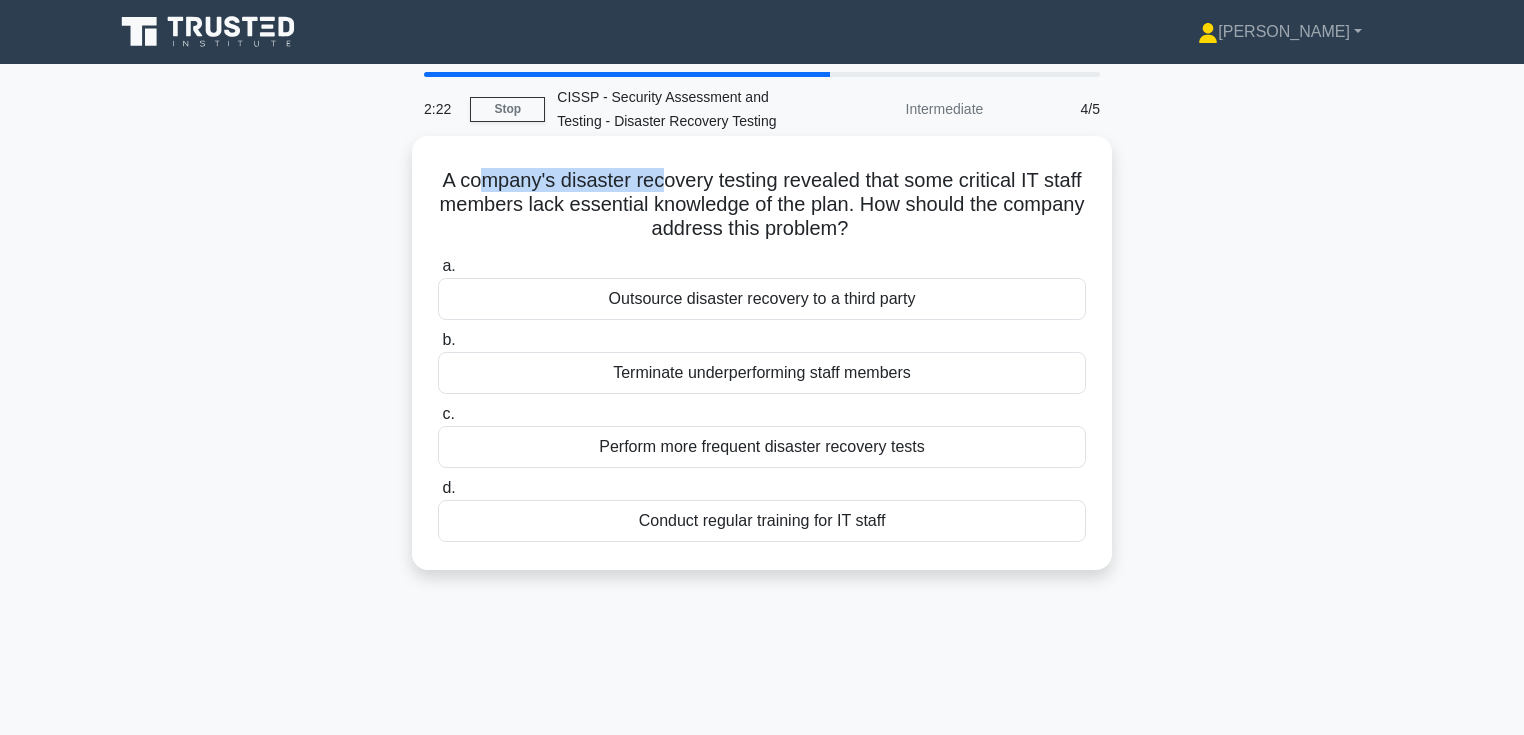 click on "A company's disaster recovery testing revealed that some critical IT staff members lack essential knowledge of the plan. How should the company address this problem?
.spinner_0XTQ{transform-origin:center;animation:spinner_y6GP .75s linear infinite}@keyframes spinner_y6GP{100%{transform:rotate(360deg)}}" at bounding box center [762, 205] 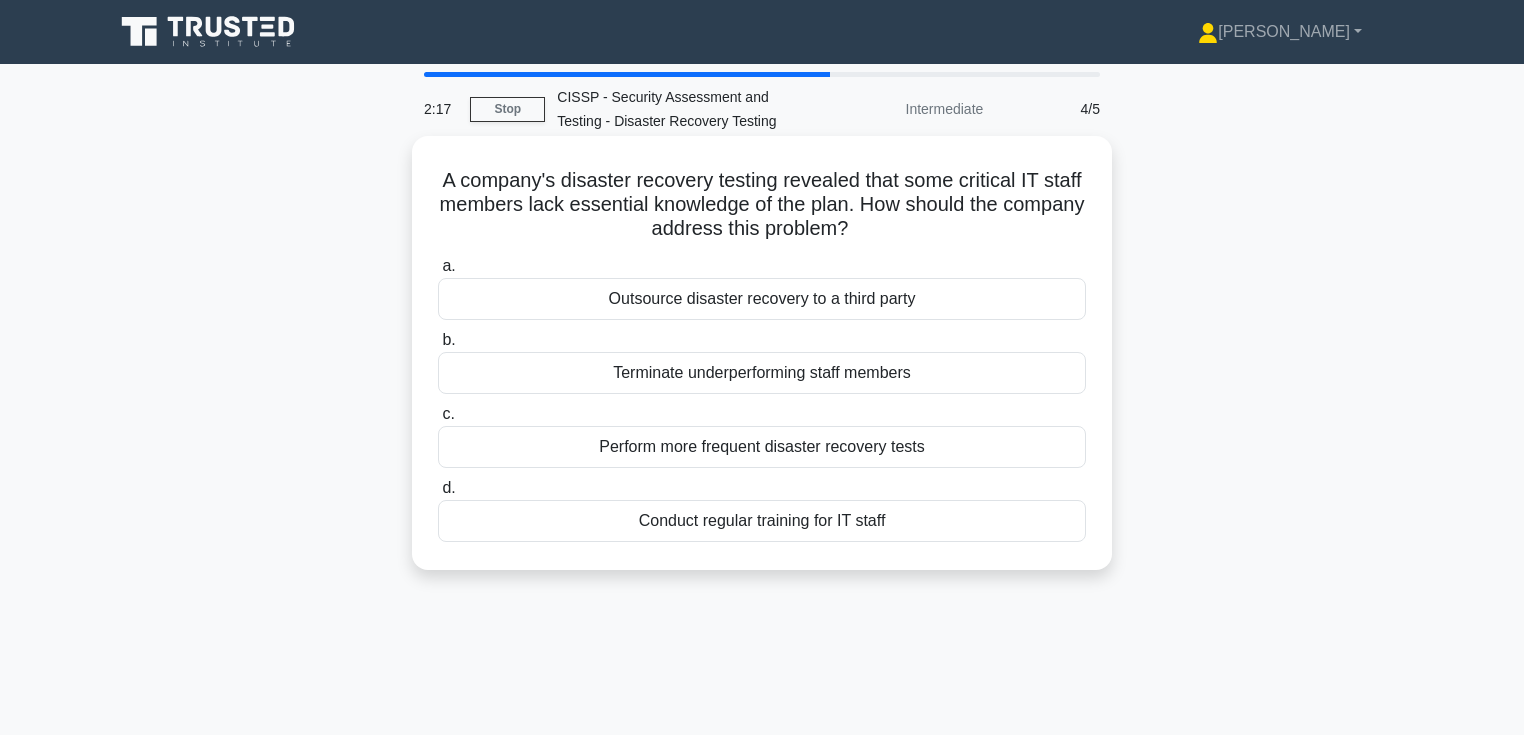 click on "Conduct regular training for IT staff" at bounding box center [762, 521] 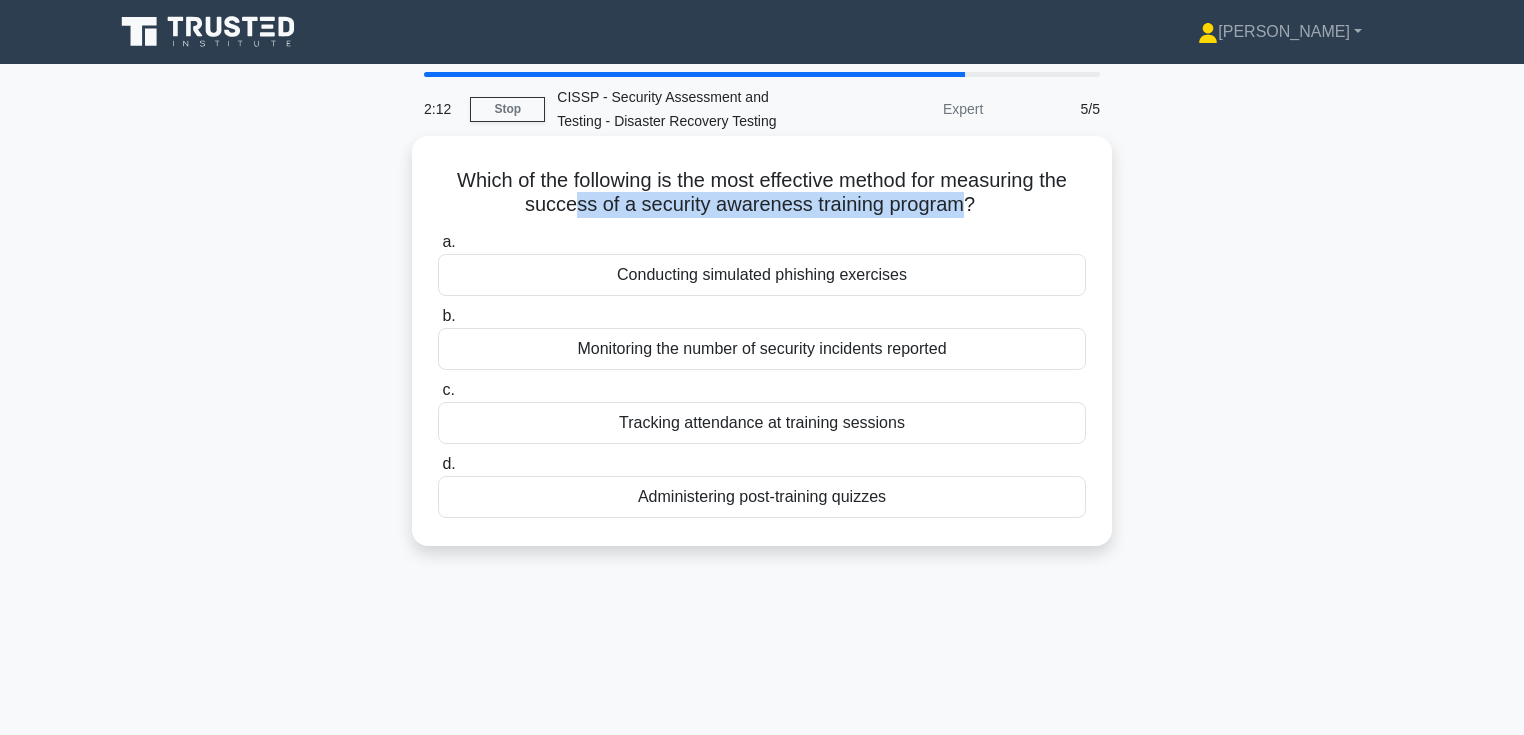 drag, startPoint x: 598, startPoint y: 201, endPoint x: 962, endPoint y: 200, distance: 364.00137 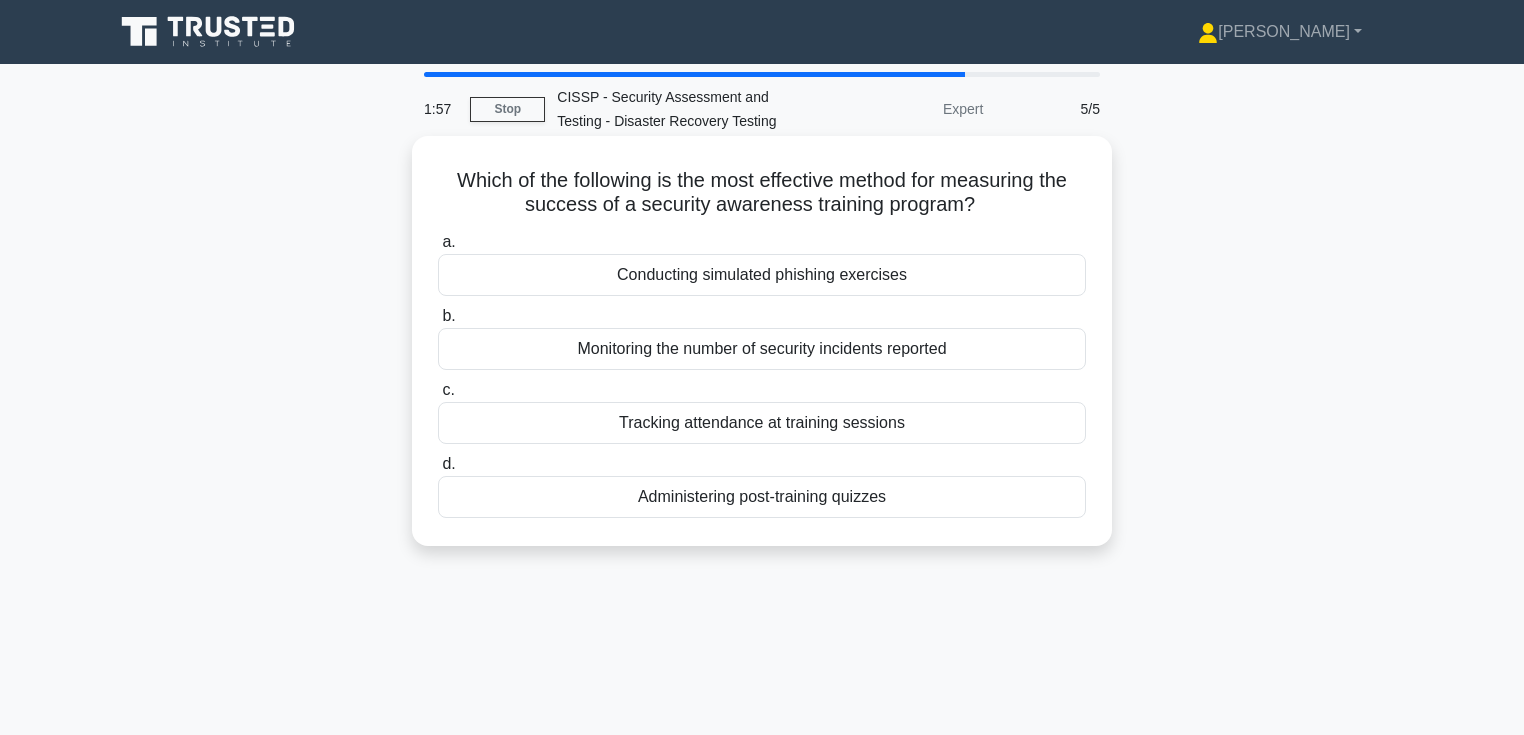 click on "Monitoring the number of security incidents reported" at bounding box center [762, 349] 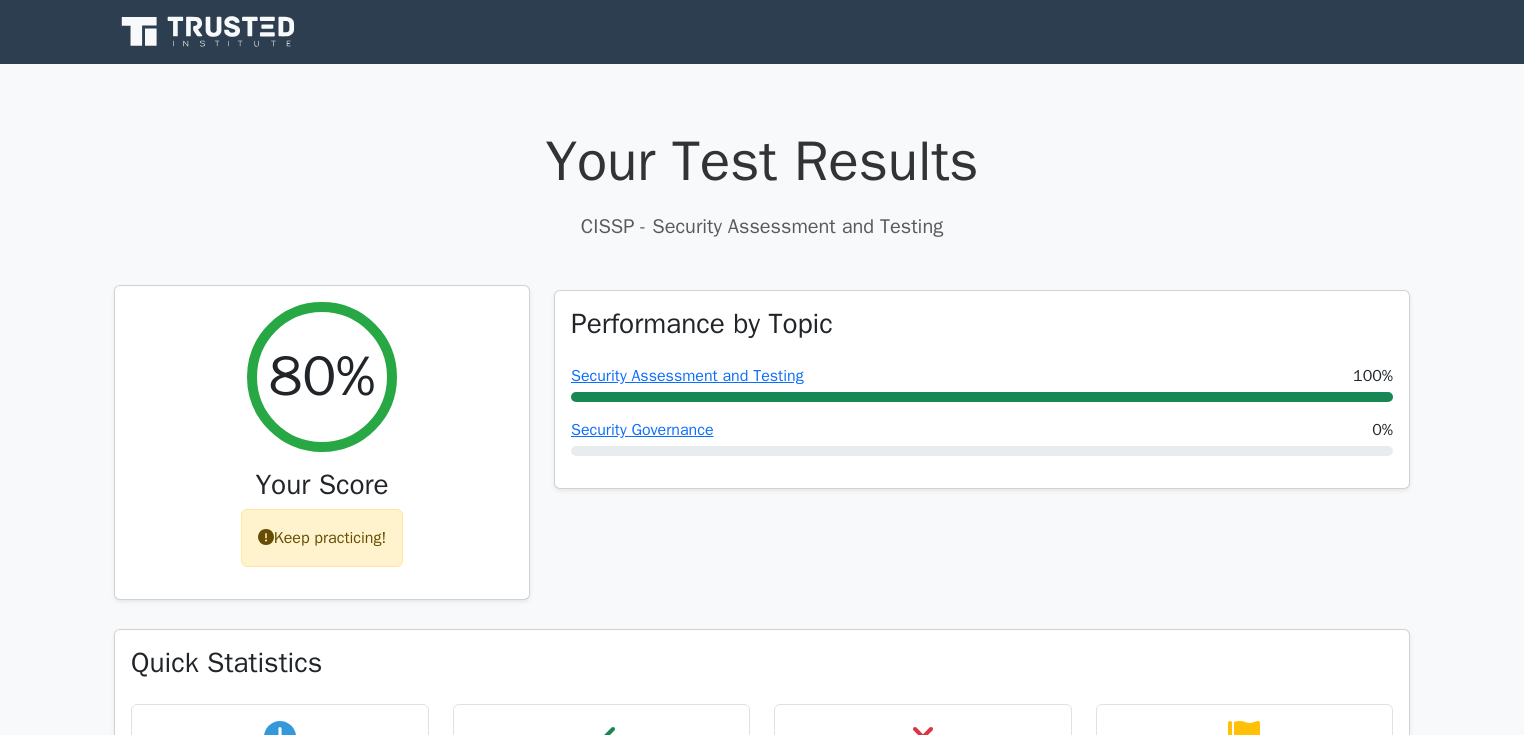 scroll, scrollTop: 0, scrollLeft: 0, axis: both 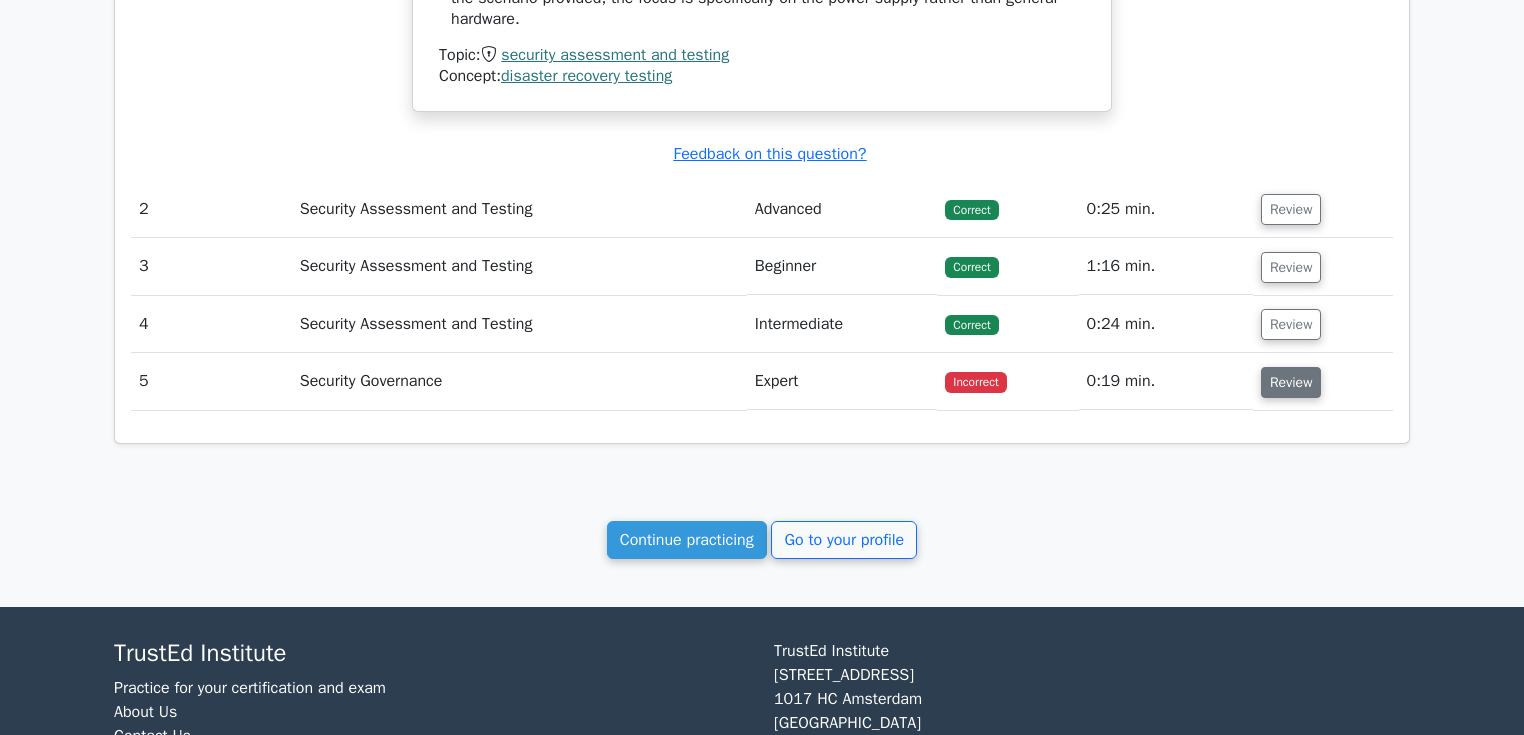 click on "Review" at bounding box center (1291, 382) 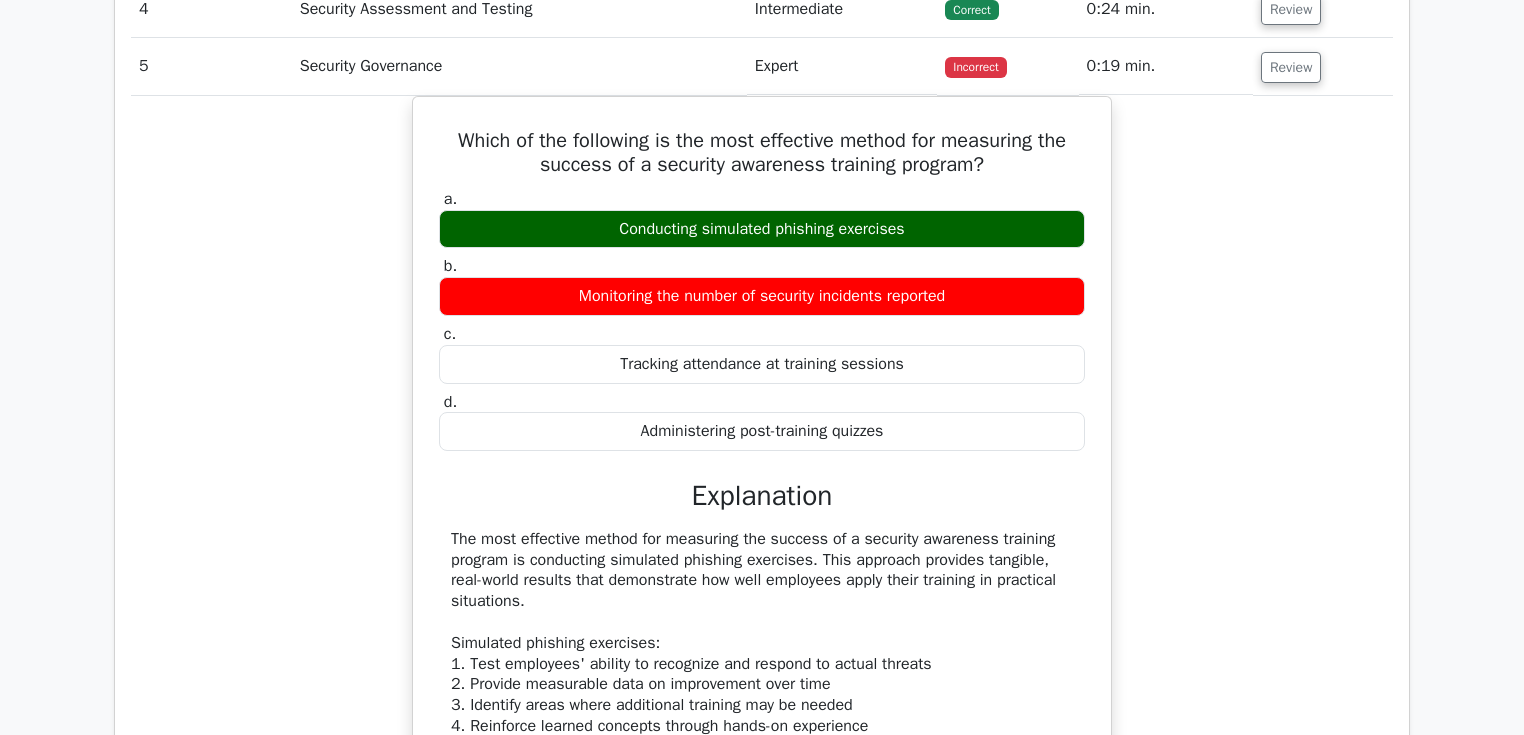 scroll, scrollTop: 2240, scrollLeft: 0, axis: vertical 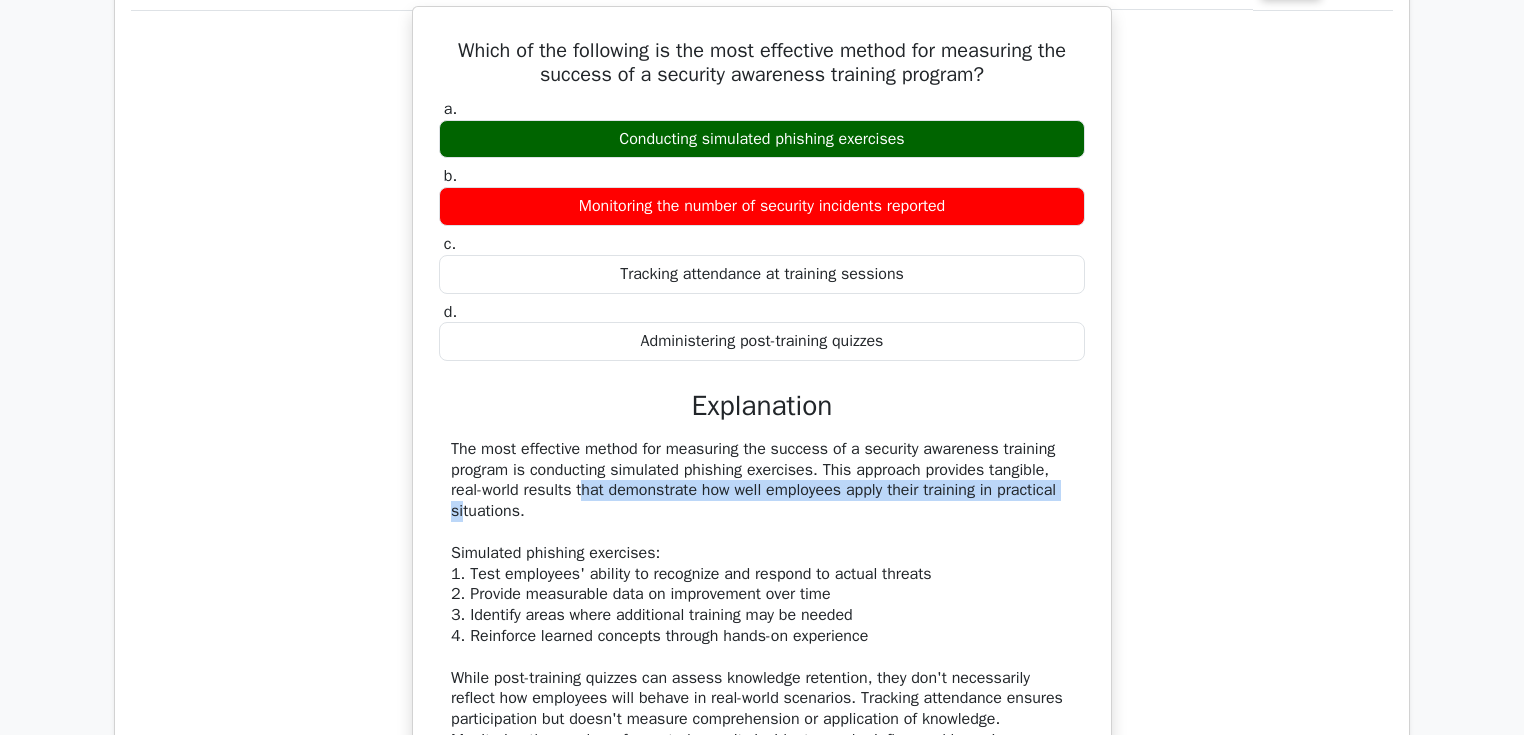 drag, startPoint x: 472, startPoint y: 480, endPoint x: 980, endPoint y: 480, distance: 508 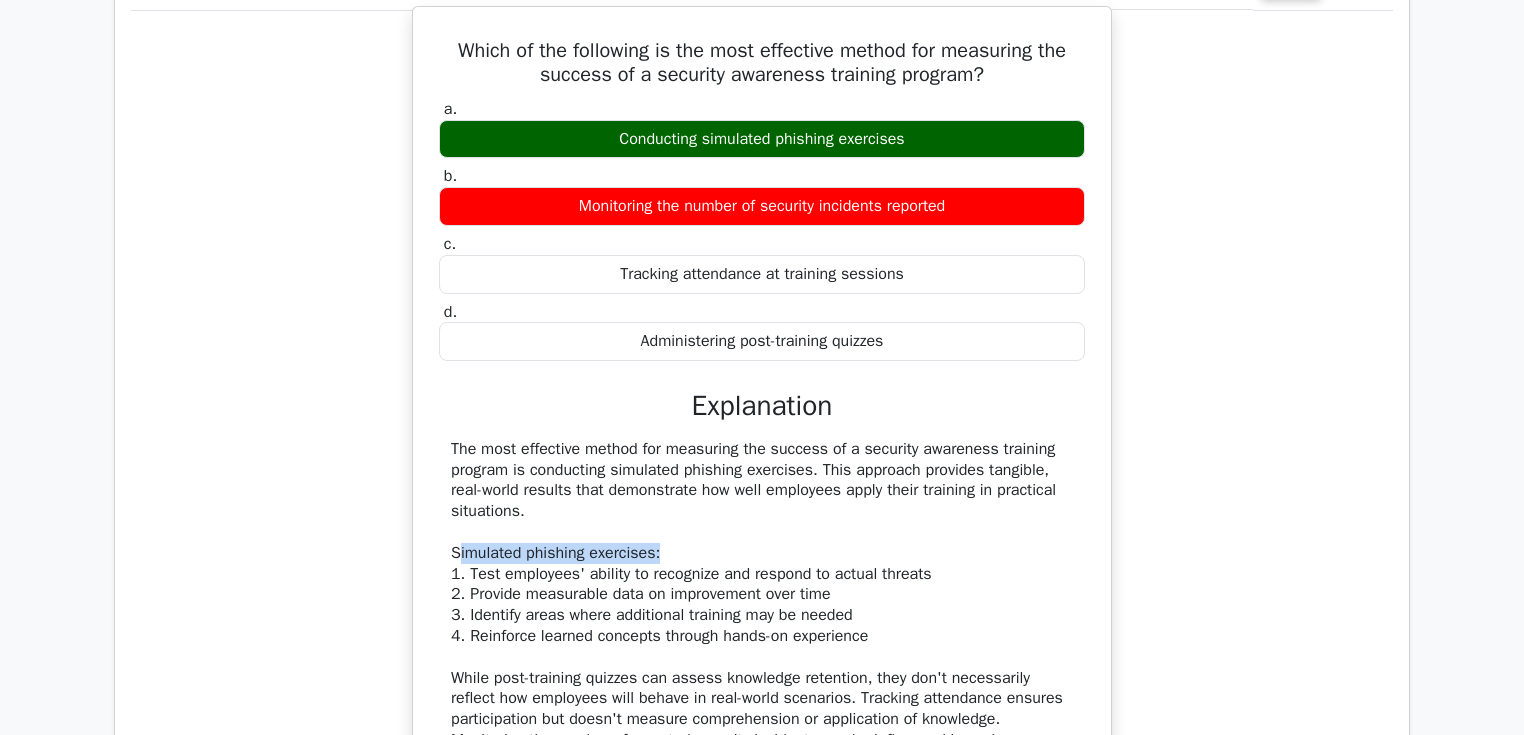 drag, startPoint x: 456, startPoint y: 548, endPoint x: 680, endPoint y: 548, distance: 224 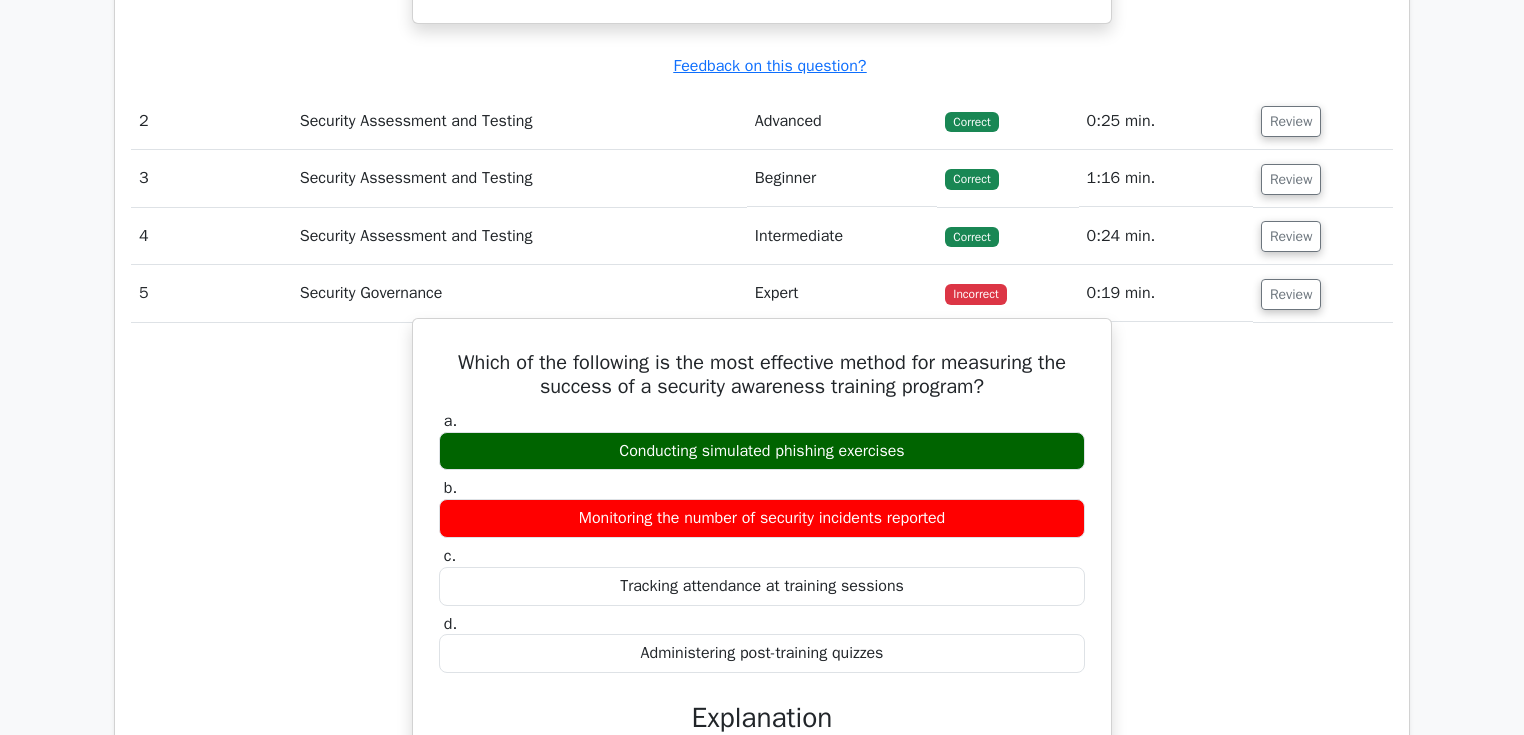 scroll, scrollTop: 1840, scrollLeft: 0, axis: vertical 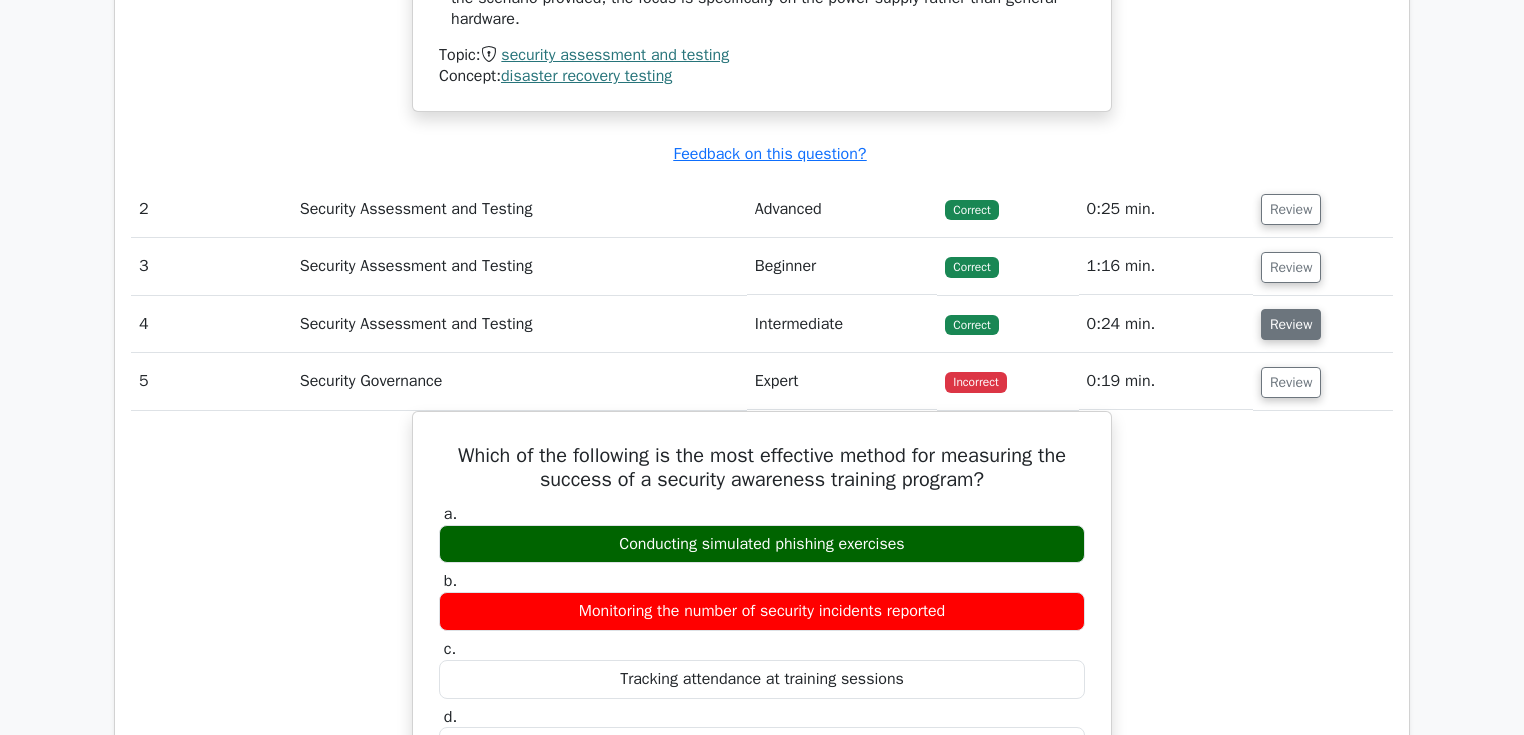 click on "Review" at bounding box center [1291, 324] 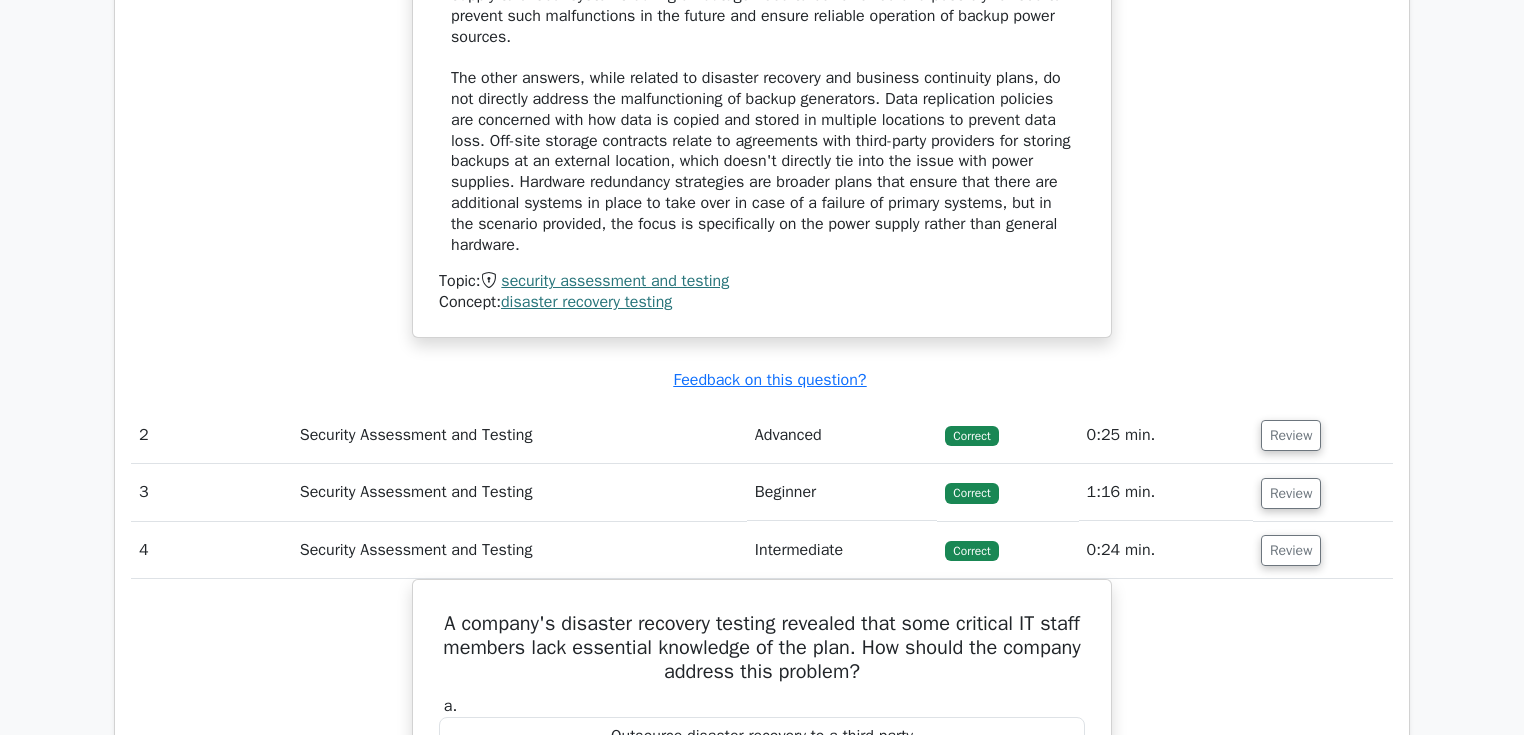 scroll, scrollTop: 1600, scrollLeft: 0, axis: vertical 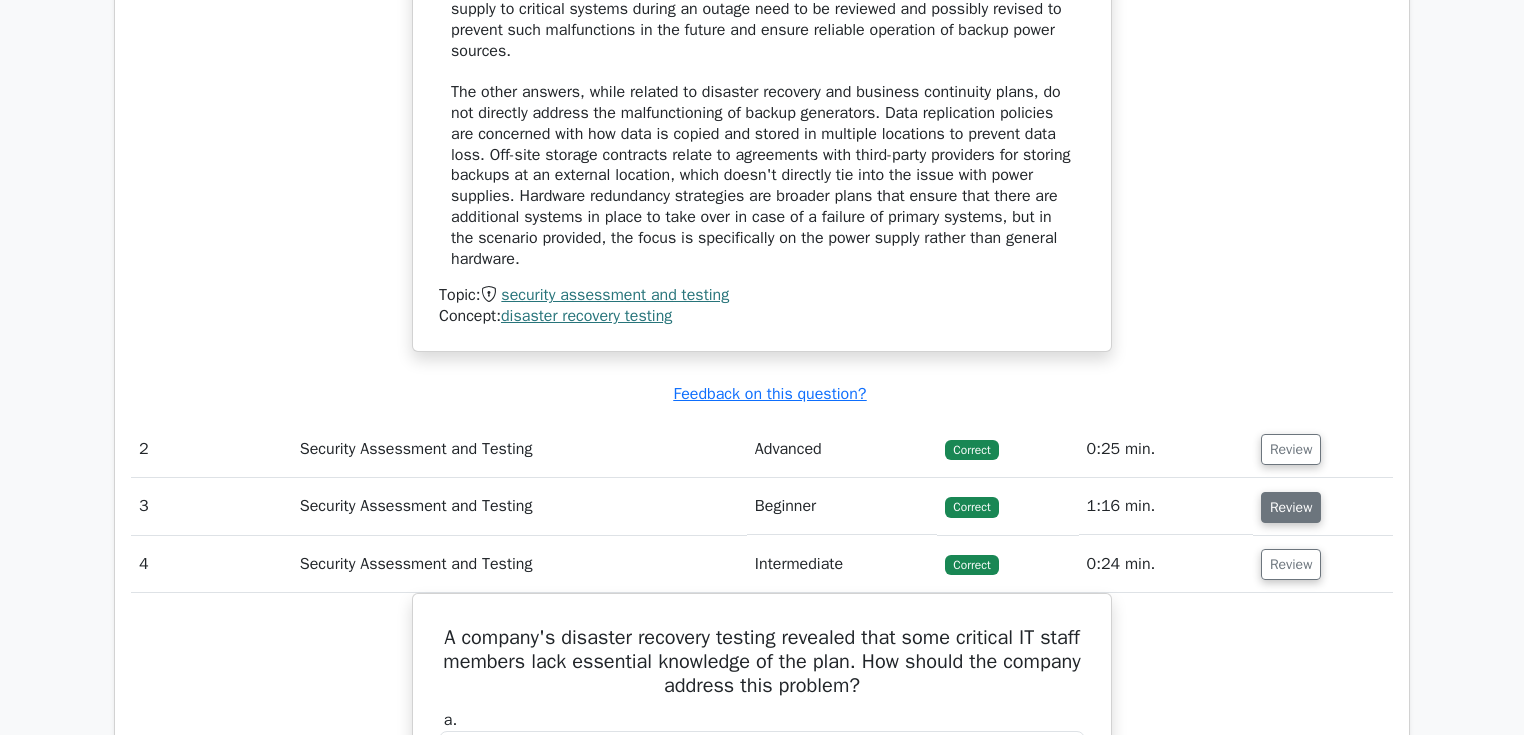 click on "Review" at bounding box center (1291, 507) 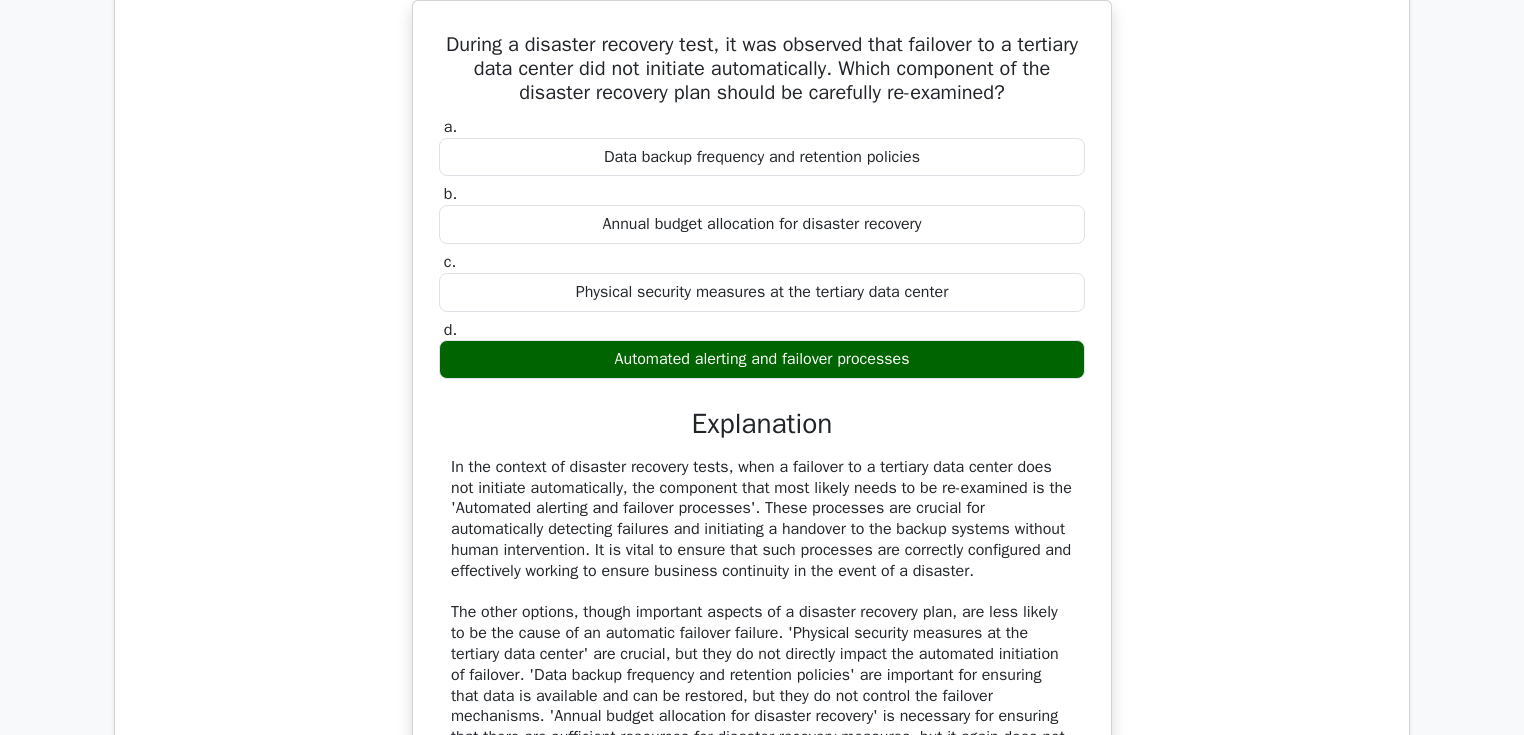 scroll, scrollTop: 2160, scrollLeft: 0, axis: vertical 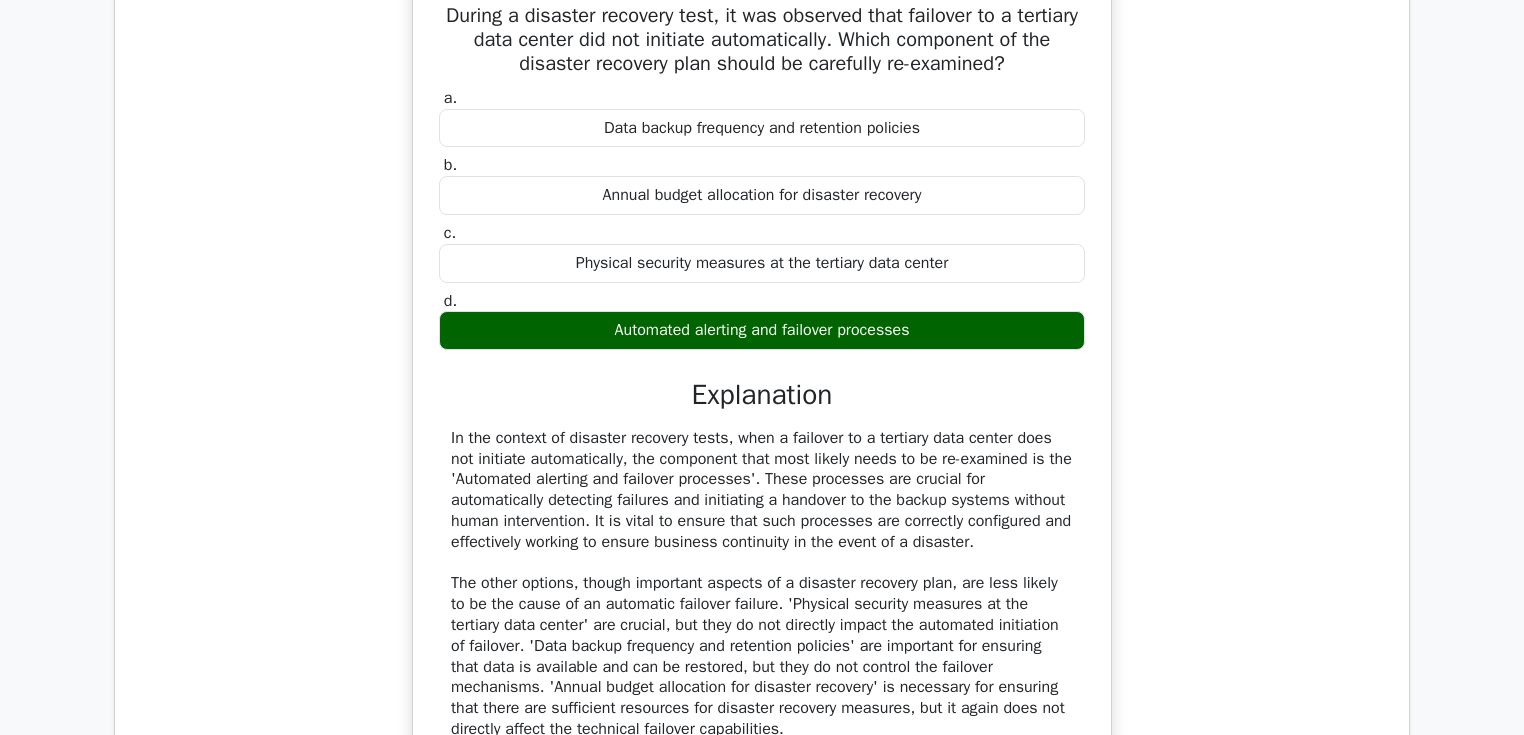 click on "In the context of disaster recovery tests, when a failover to a tertiary data center does not initiate automatically, the component that most likely needs to be re-examined is the 'Automated alerting and failover processes'. These processes are crucial for automatically detecting failures and initiating a handover to the backup systems without human intervention. It is vital to ensure that such processes are correctly configured and effectively working to ensure business continuity in the event of a disaster." at bounding box center [762, 584] 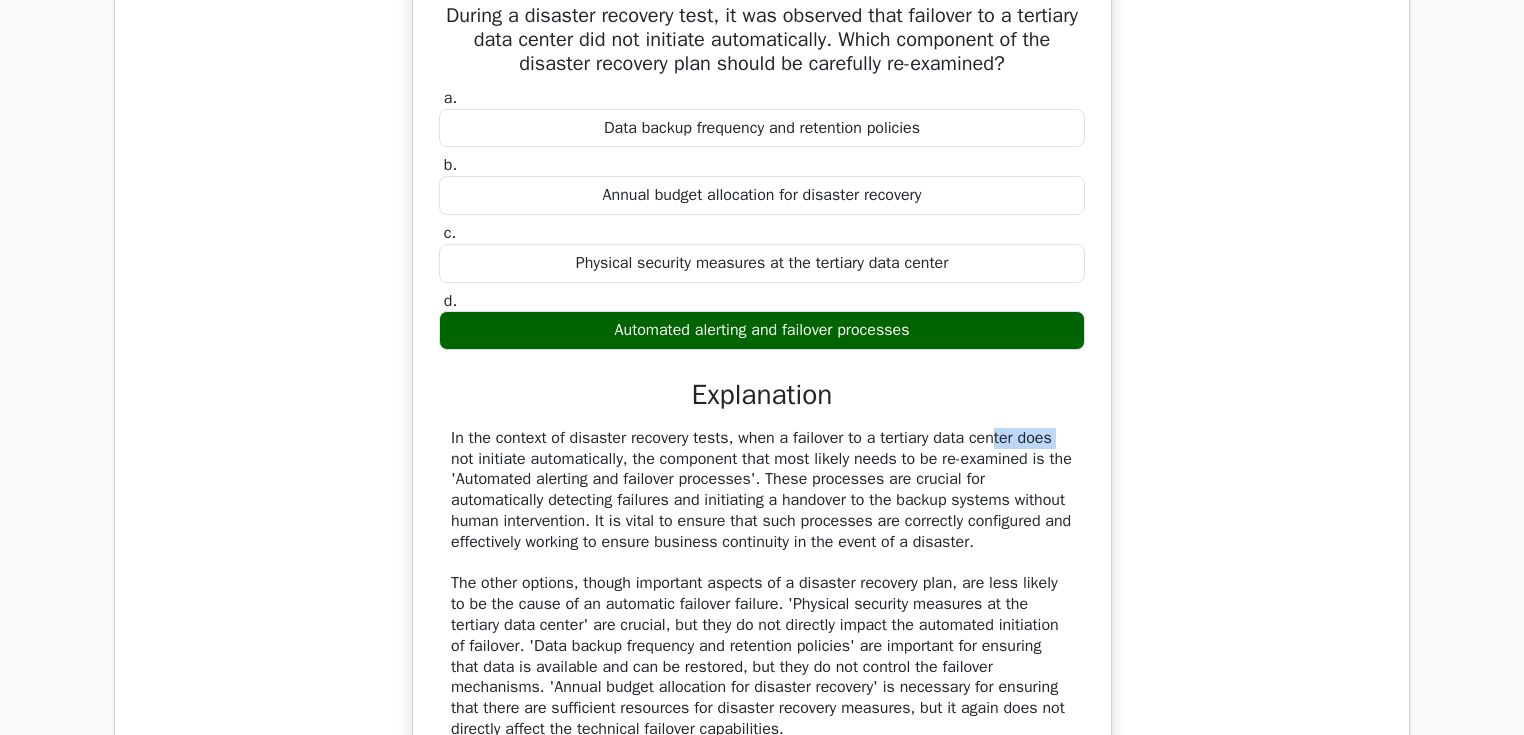 click on "In the context of disaster recovery tests, when a failover to a tertiary data center does not initiate automatically, the component that most likely needs to be re-examined is the 'Automated alerting and failover processes'. These processes are crucial for automatically detecting failures and initiating a handover to the backup systems without human intervention. It is vital to ensure that such processes are correctly configured and effectively working to ensure business continuity in the event of a disaster." at bounding box center (762, 584) 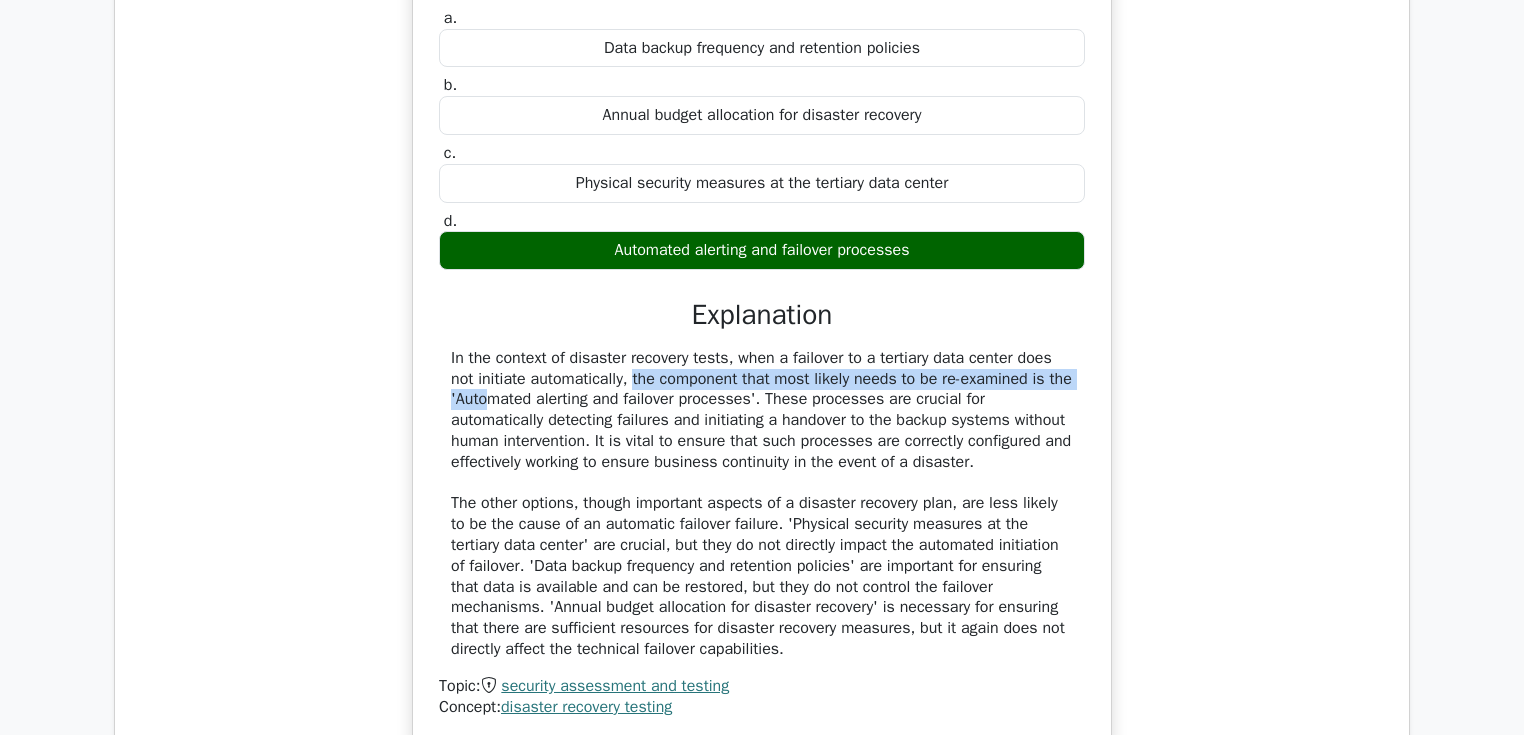 drag, startPoint x: 519, startPoint y: 370, endPoint x: 1004, endPoint y: 370, distance: 485 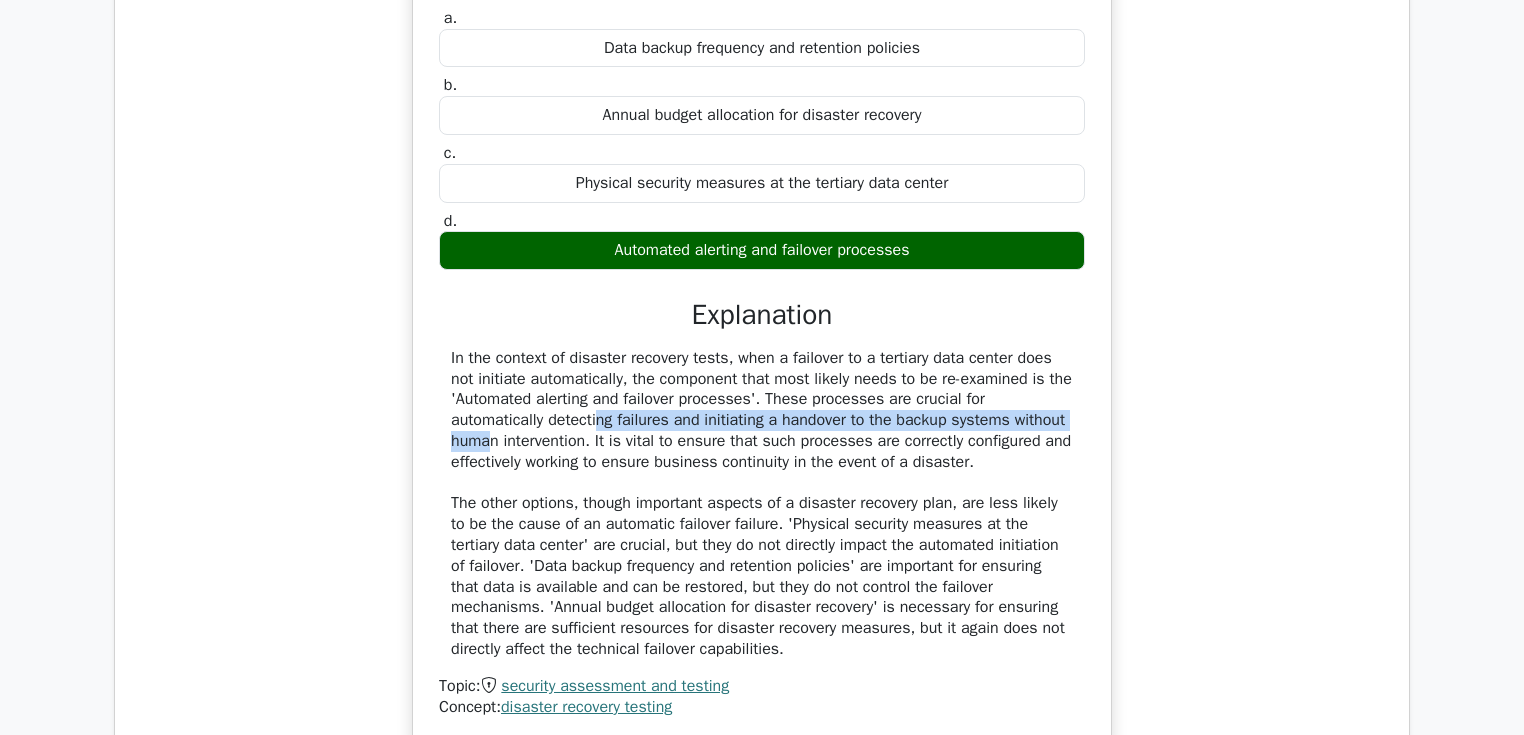 drag, startPoint x: 484, startPoint y: 420, endPoint x: 984, endPoint y: 417, distance: 500.009 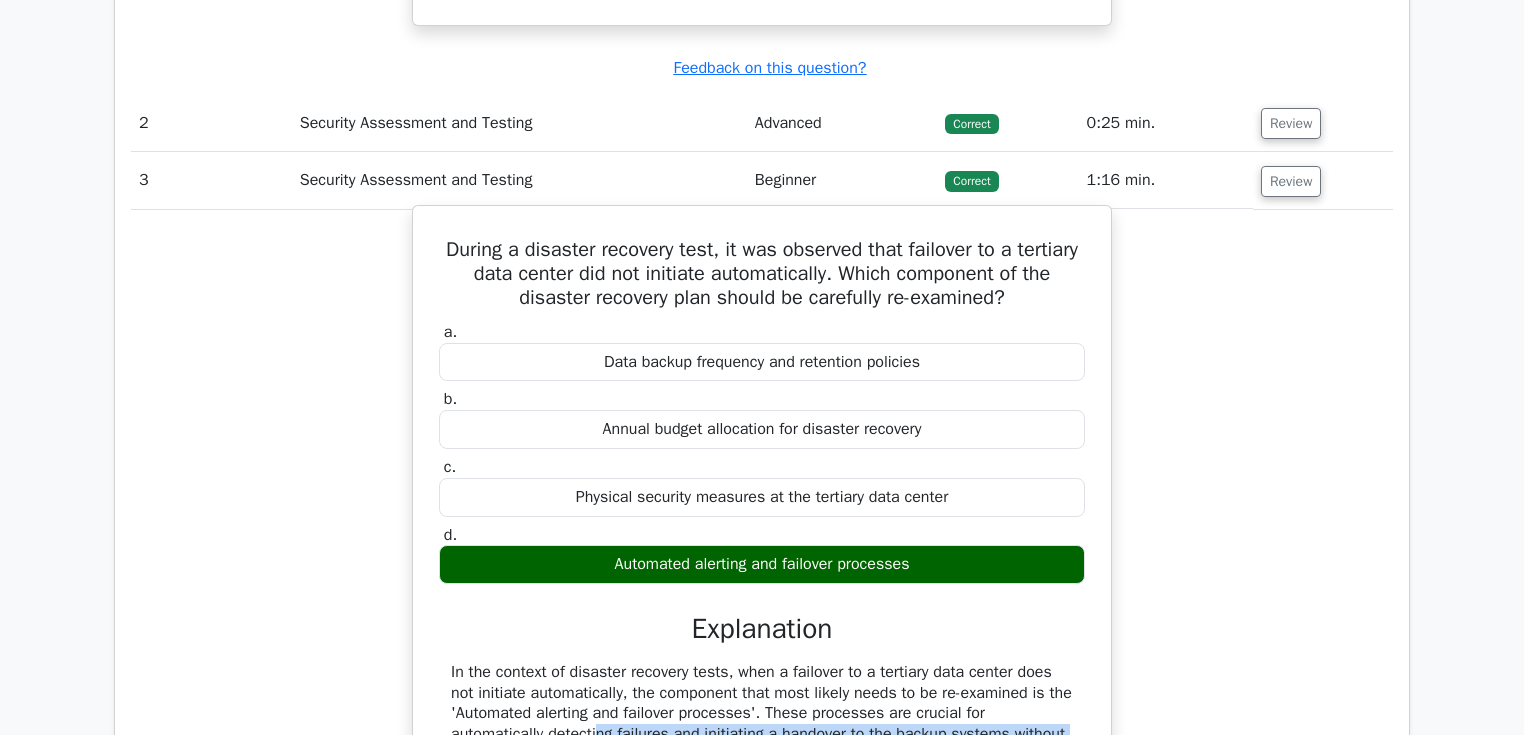 scroll, scrollTop: 1840, scrollLeft: 0, axis: vertical 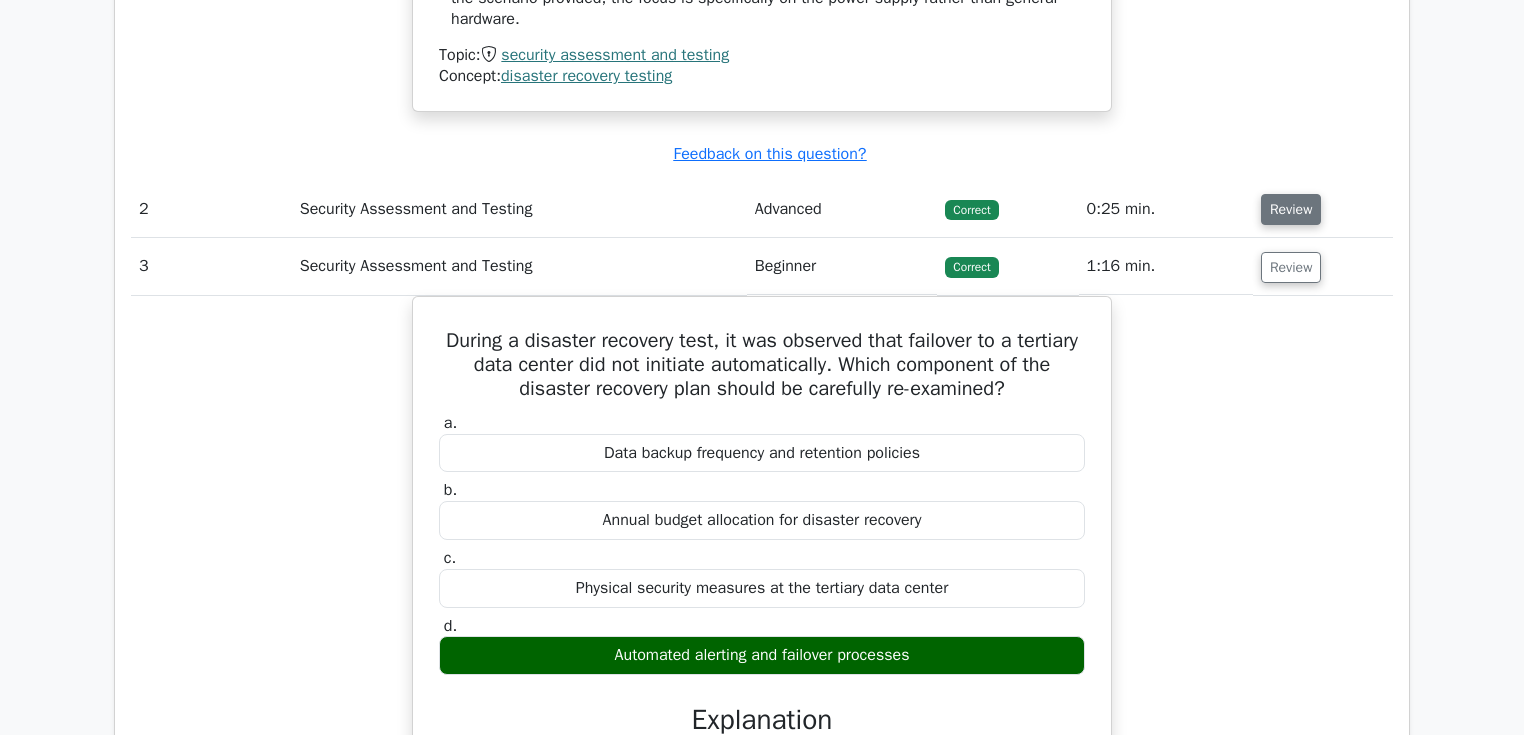 click on "Review" at bounding box center (1291, 209) 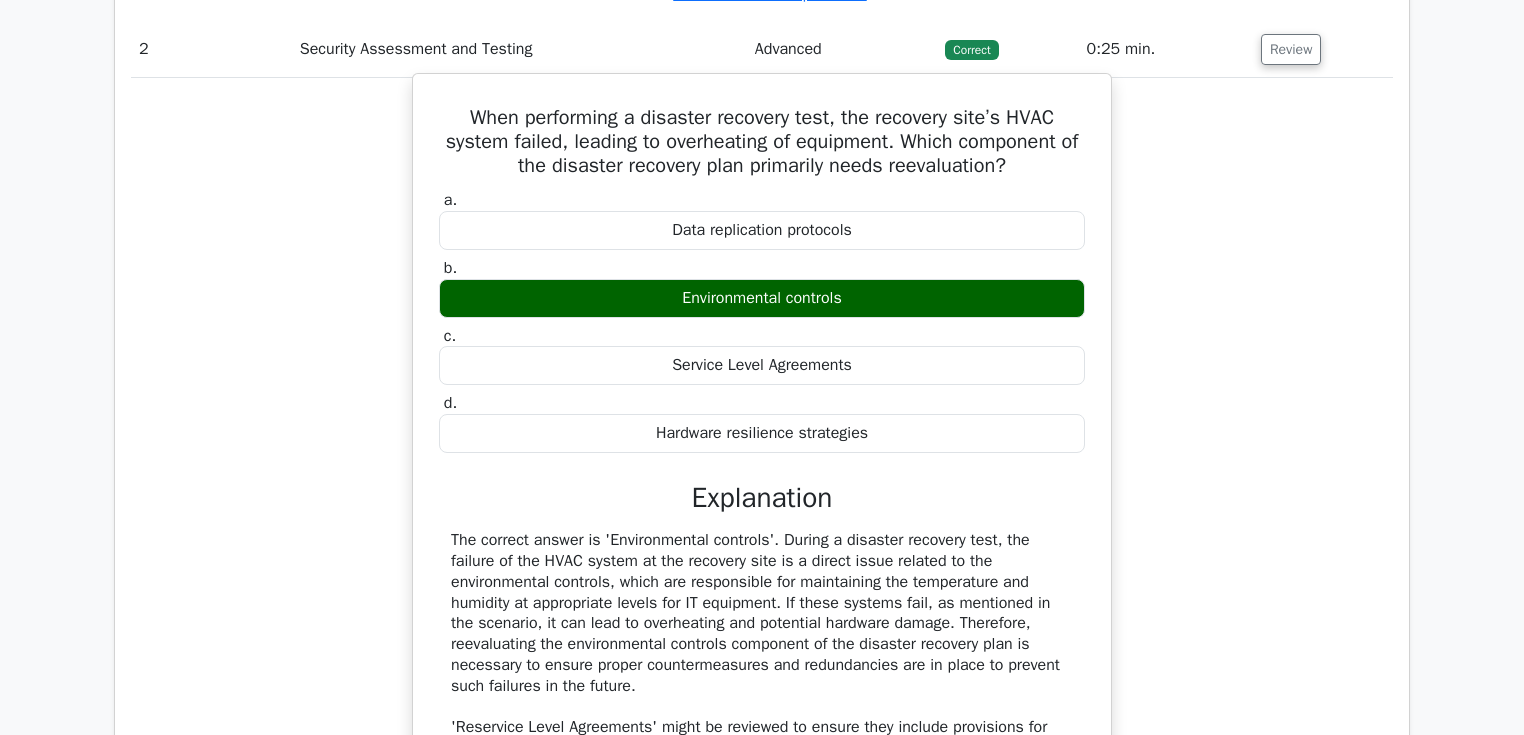 scroll, scrollTop: 2080, scrollLeft: 0, axis: vertical 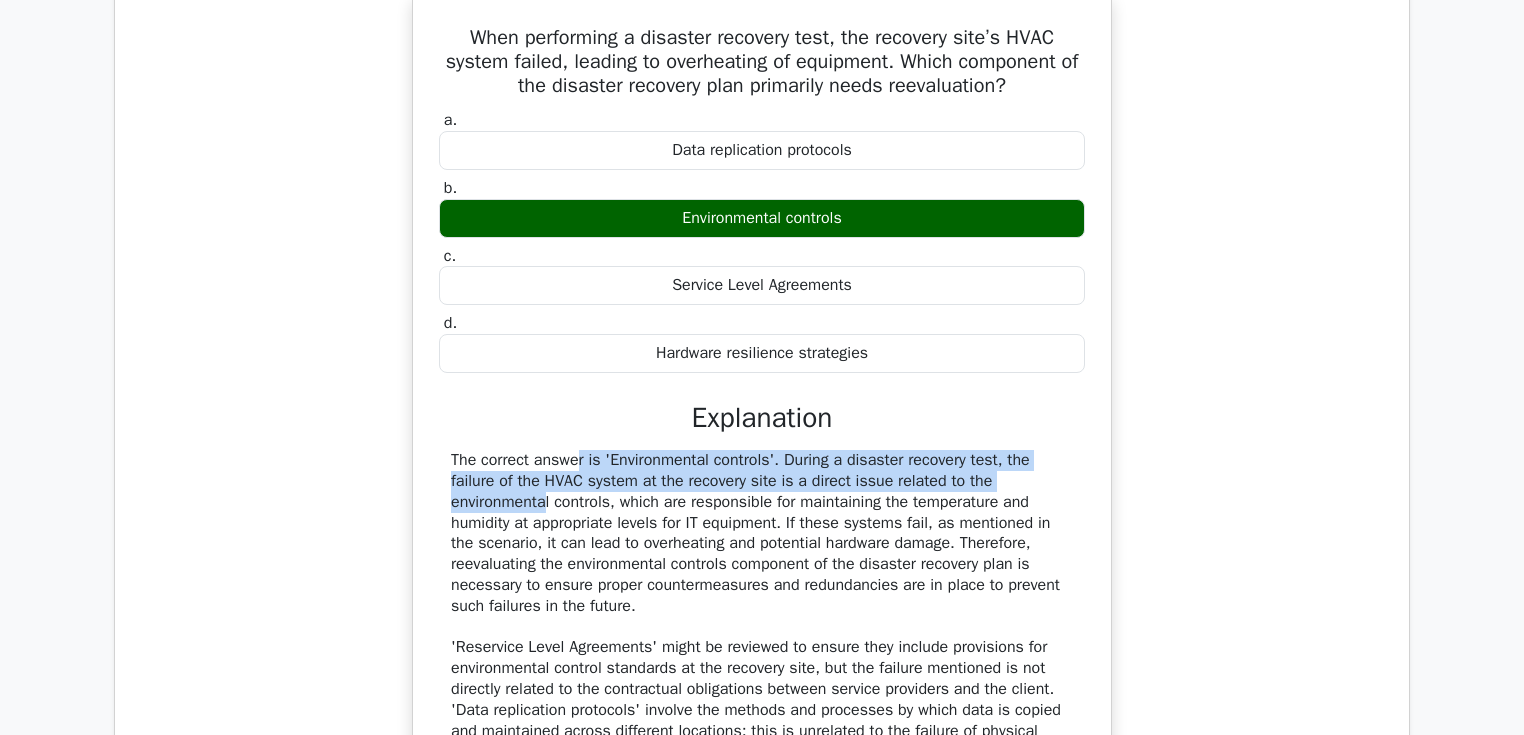 drag, startPoint x: 444, startPoint y: 457, endPoint x: 962, endPoint y: 476, distance: 518.3483 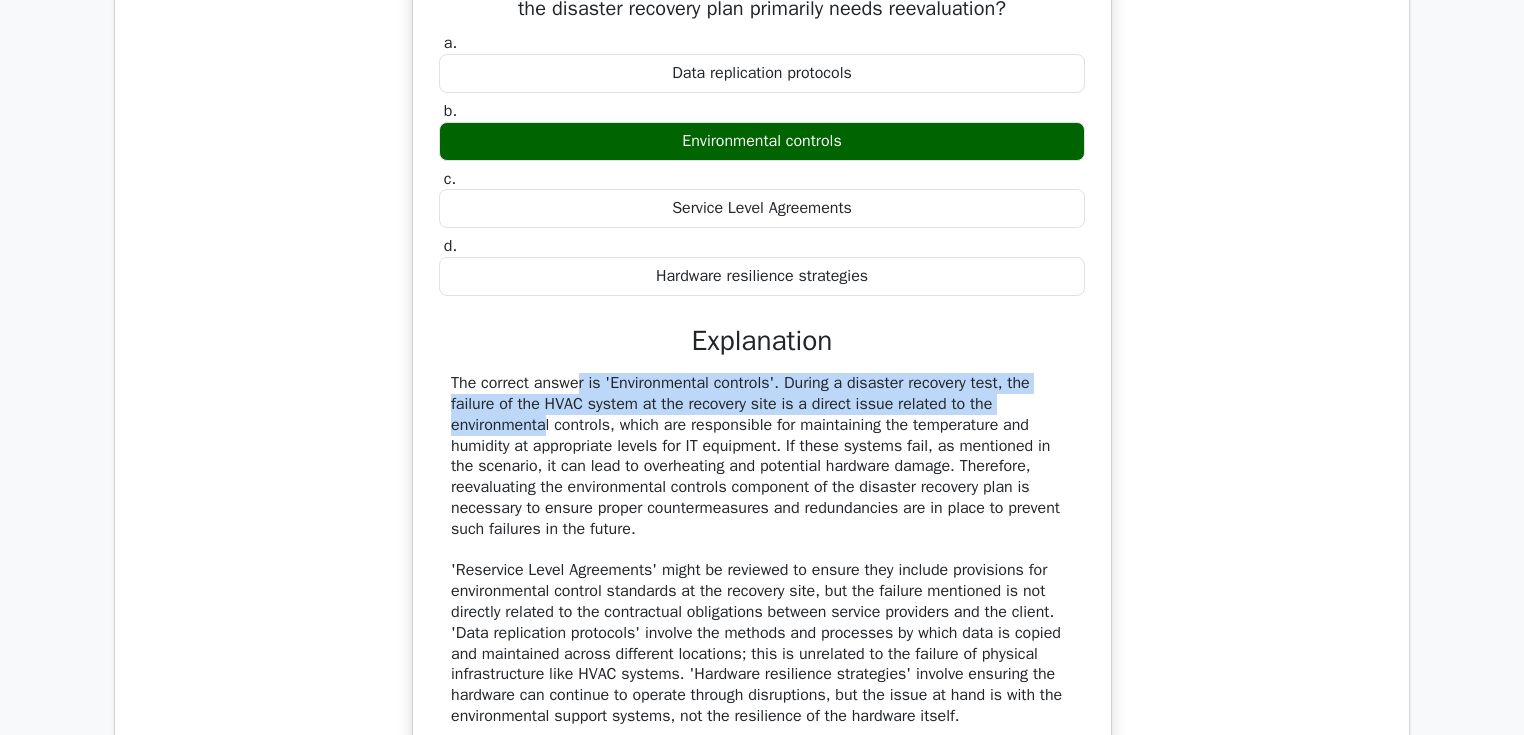 scroll, scrollTop: 2160, scrollLeft: 0, axis: vertical 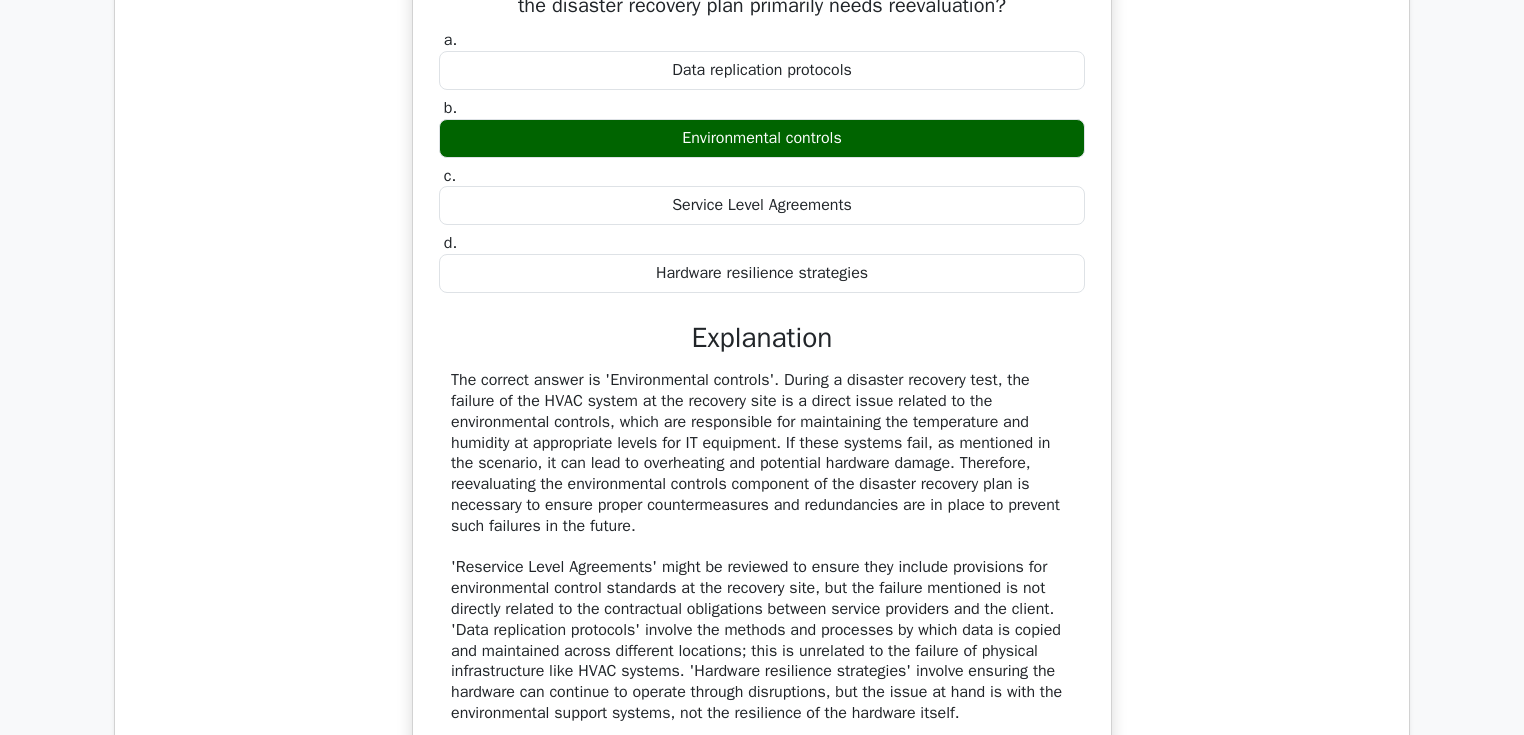 drag, startPoint x: 574, startPoint y: 412, endPoint x: 835, endPoint y: 463, distance: 265.9361 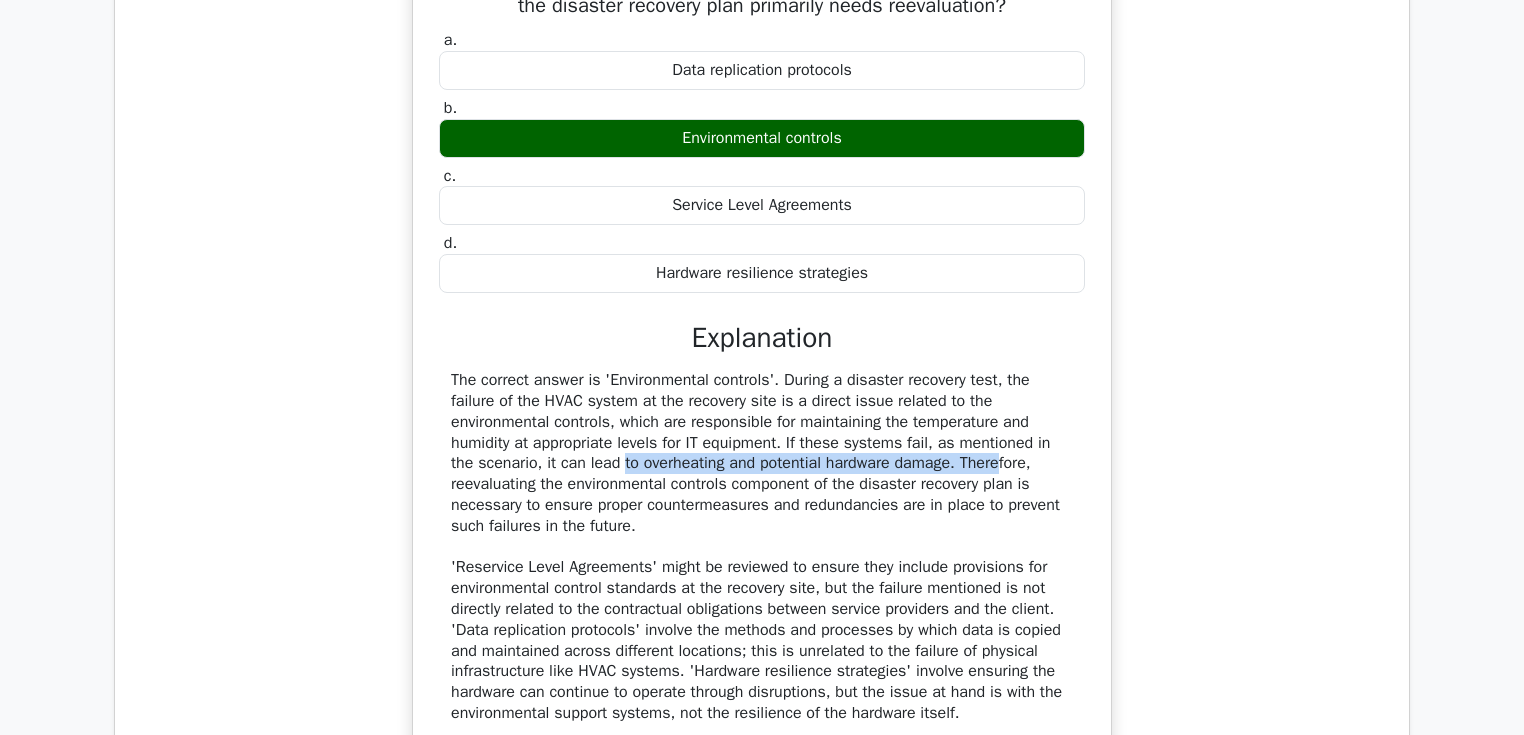 drag, startPoint x: 516, startPoint y: 460, endPoint x: 894, endPoint y: 456, distance: 378.02115 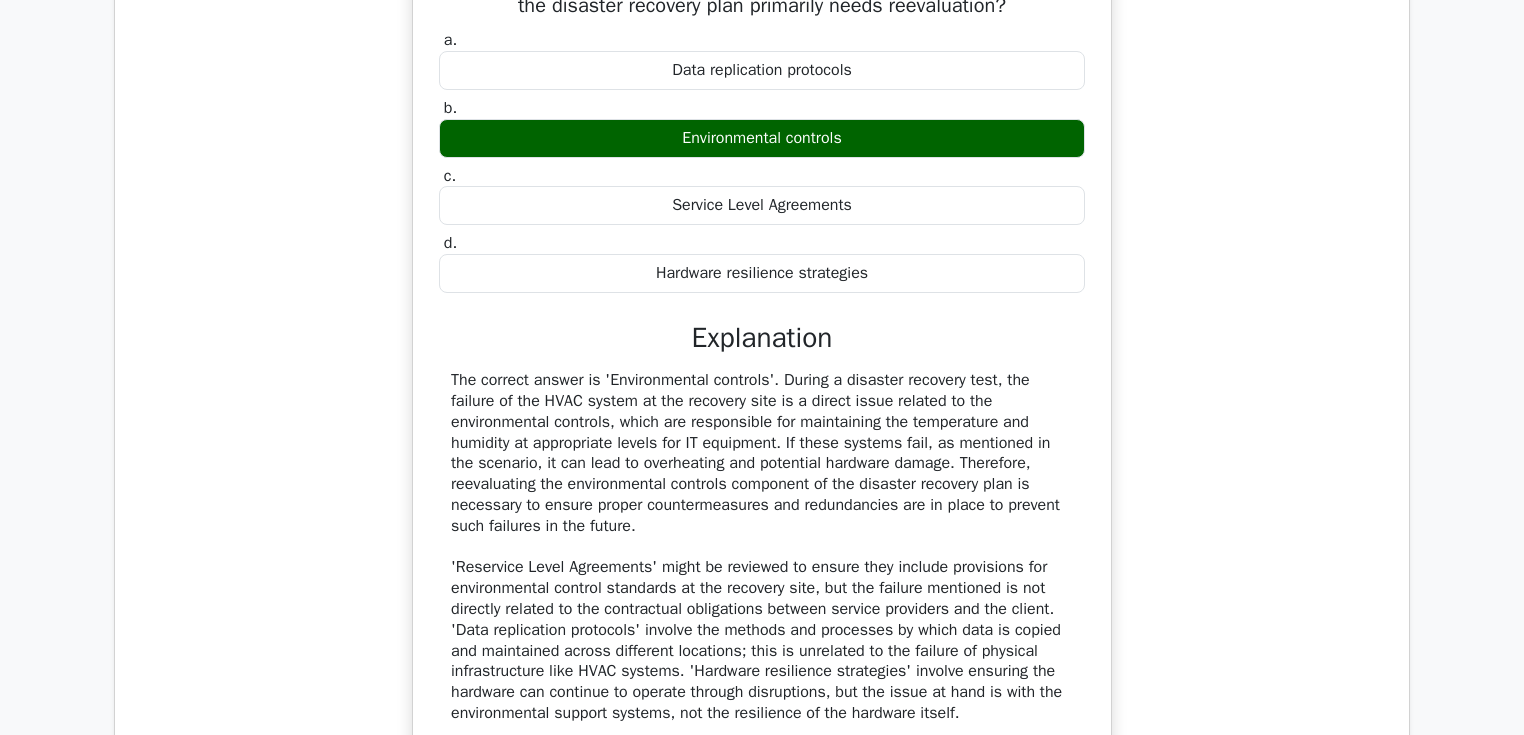 click on "The correct answer is 'Environmental controls'. During a disaster recovery test, the failure of the HVAC system at the recovery site is a direct issue related to the environmental controls, which are responsible for maintaining the temperature and humidity at appropriate levels for IT equipment. If these systems fail, as mentioned in the scenario, it can lead to overheating and potential hardware damage. Therefore, reevaluating the environmental controls component of the disaster recovery plan is necessary to ensure proper countermeasures and redundancies are in place to prevent such failures in the future." at bounding box center [762, 547] 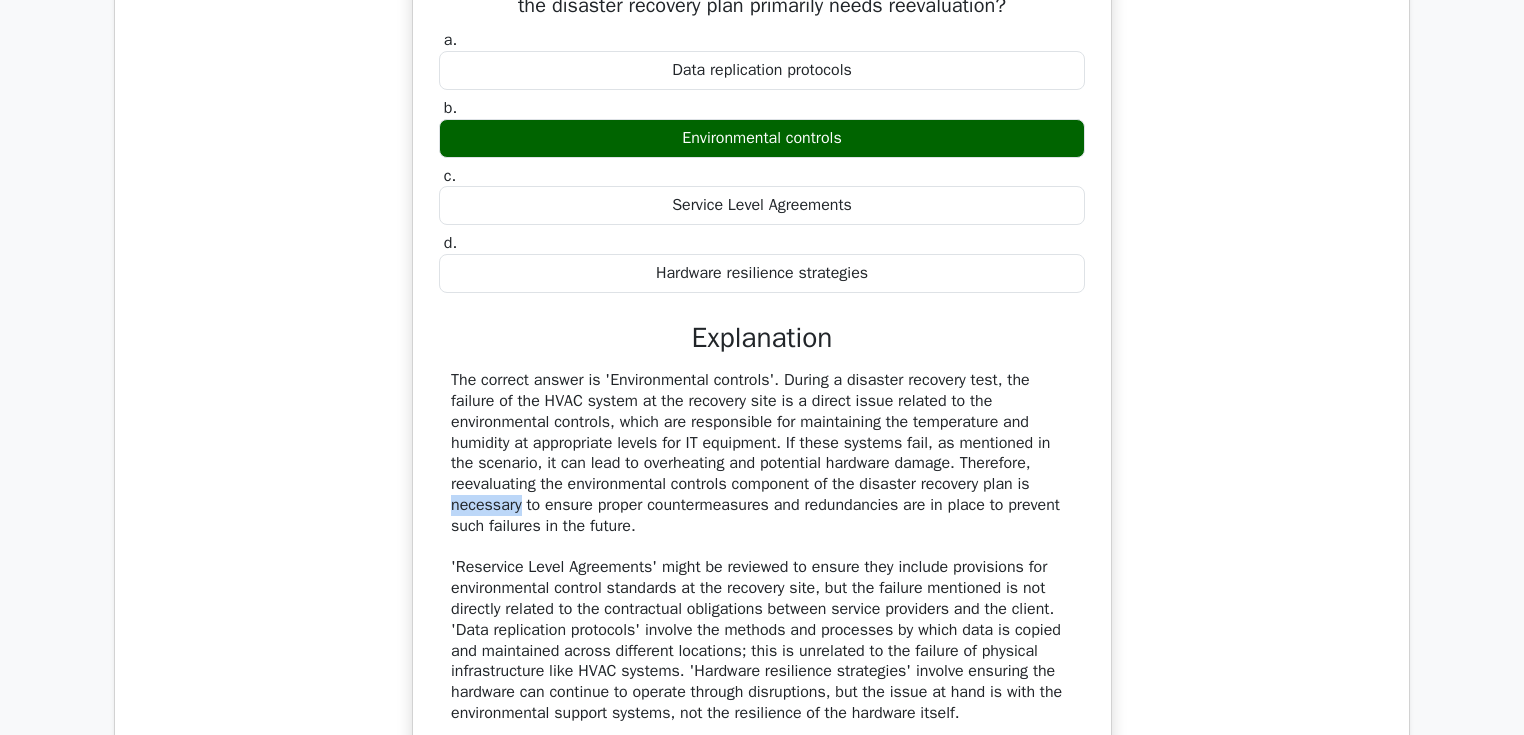 click on "The correct answer is 'Environmental controls'. During a disaster recovery test, the failure of the HVAC system at the recovery site is a direct issue related to the environmental controls, which are responsible for maintaining the temperature and humidity at appropriate levels for IT equipment. If these systems fail, as mentioned in the scenario, it can lead to overheating and potential hardware damage. Therefore, reevaluating the environmental controls component of the disaster recovery plan is necessary to ensure proper countermeasures and redundancies are in place to prevent such failures in the future." at bounding box center (762, 547) 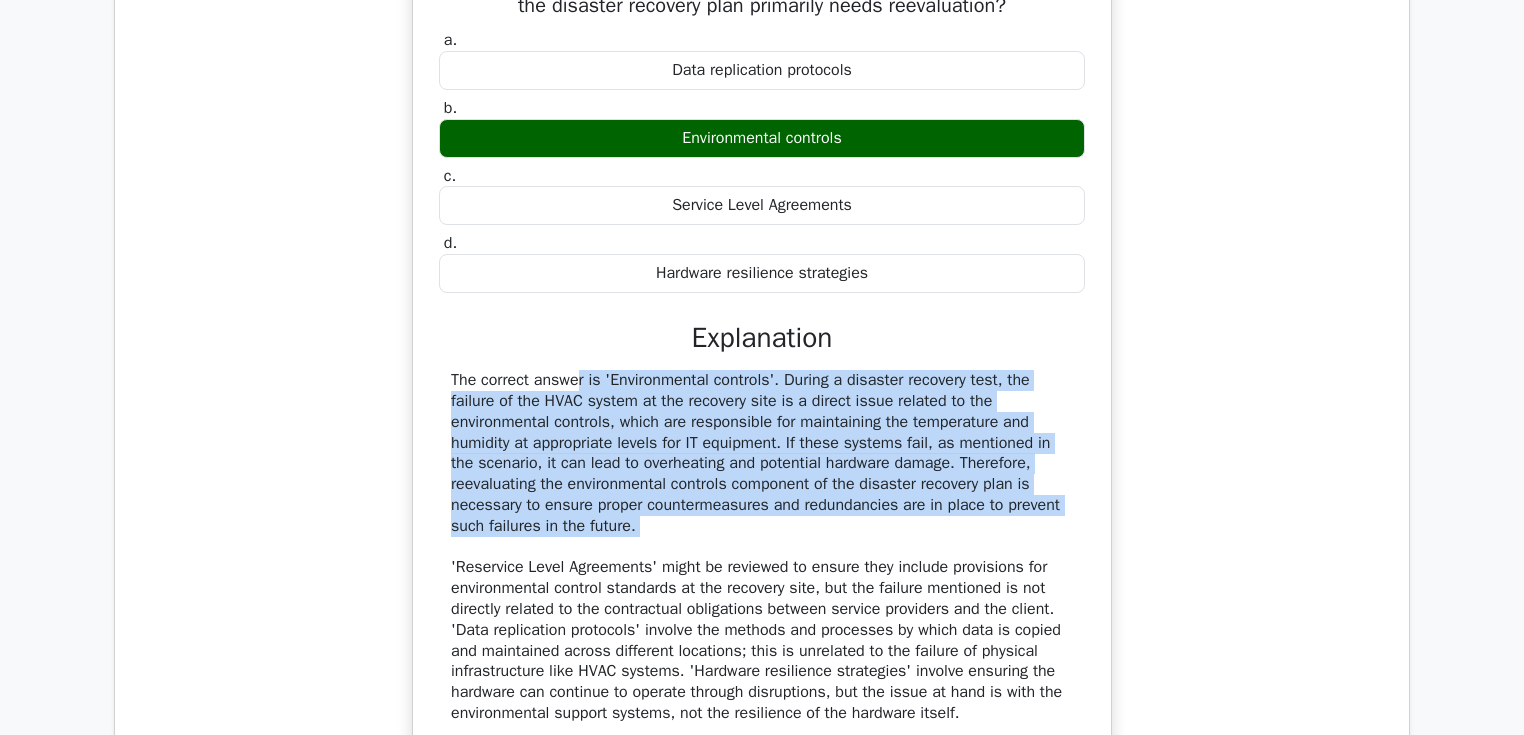 click on "The correct answer is 'Environmental controls'. During a disaster recovery test, the failure of the HVAC system at the recovery site is a direct issue related to the environmental controls, which are responsible for maintaining the temperature and humidity at appropriate levels for IT equipment. If these systems fail, as mentioned in the scenario, it can lead to overheating and potential hardware damage. Therefore, reevaluating the environmental controls component of the disaster recovery plan is necessary to ensure proper countermeasures and redundancies are in place to prevent such failures in the future." at bounding box center (762, 547) 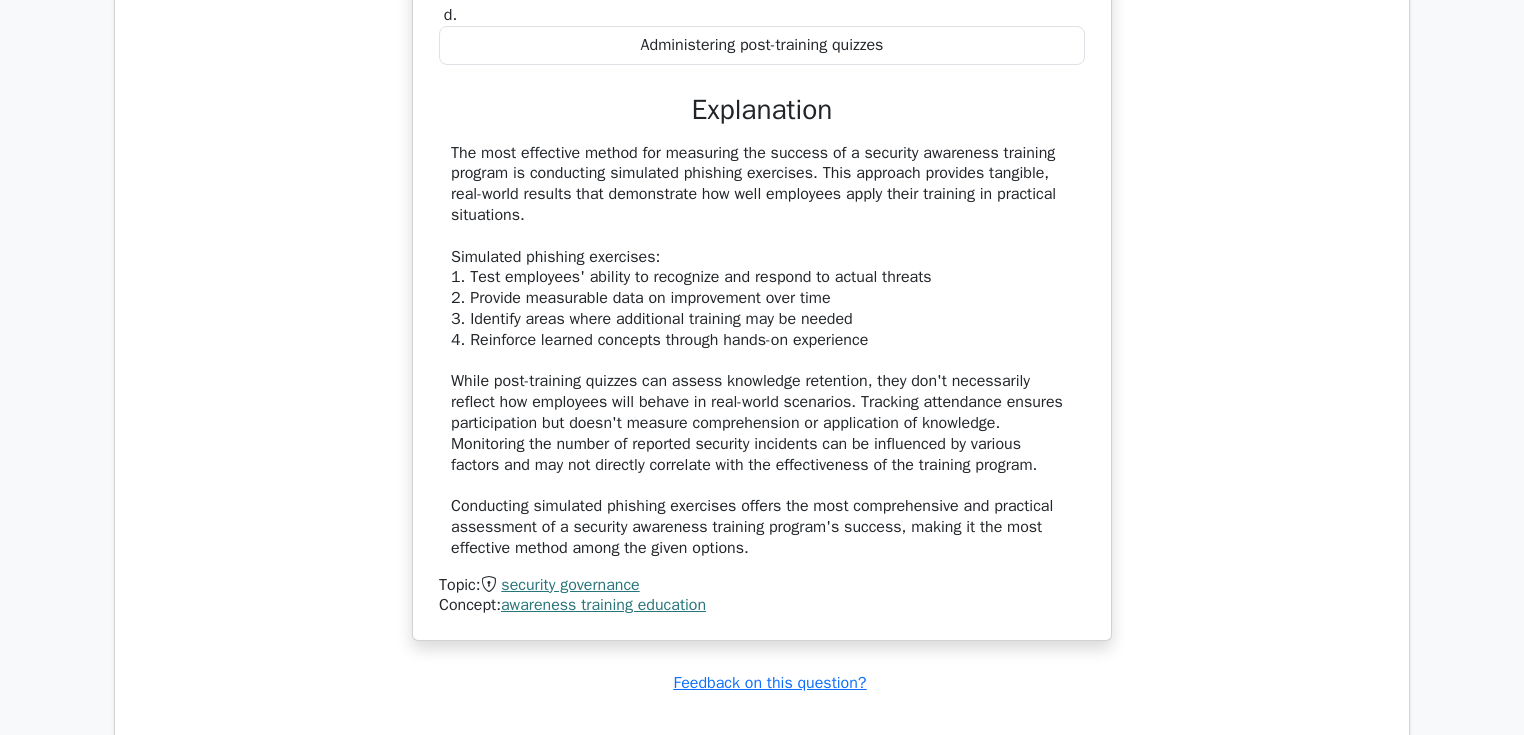 scroll, scrollTop: 4880, scrollLeft: 0, axis: vertical 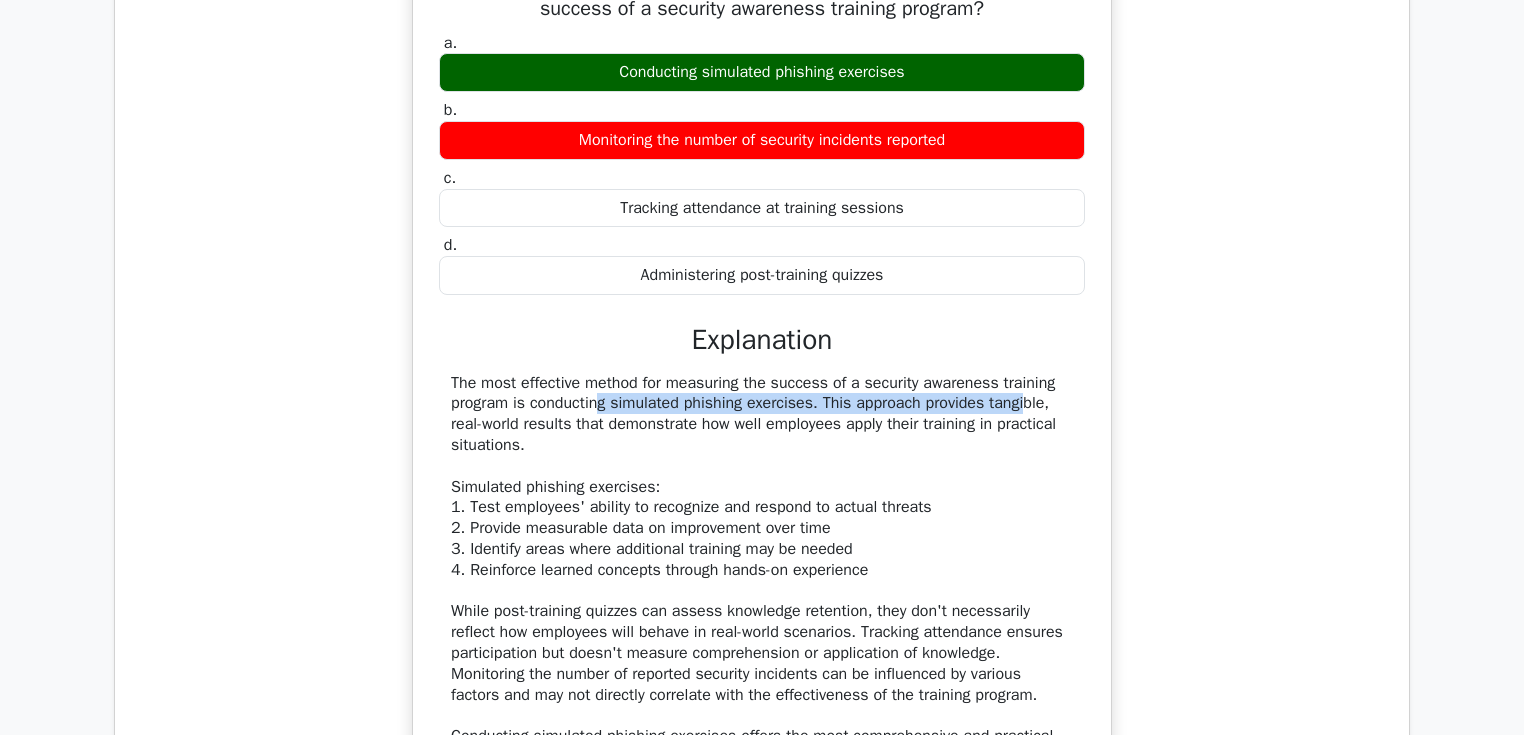drag, startPoint x: 472, startPoint y: 388, endPoint x: 905, endPoint y: 390, distance: 433.0046 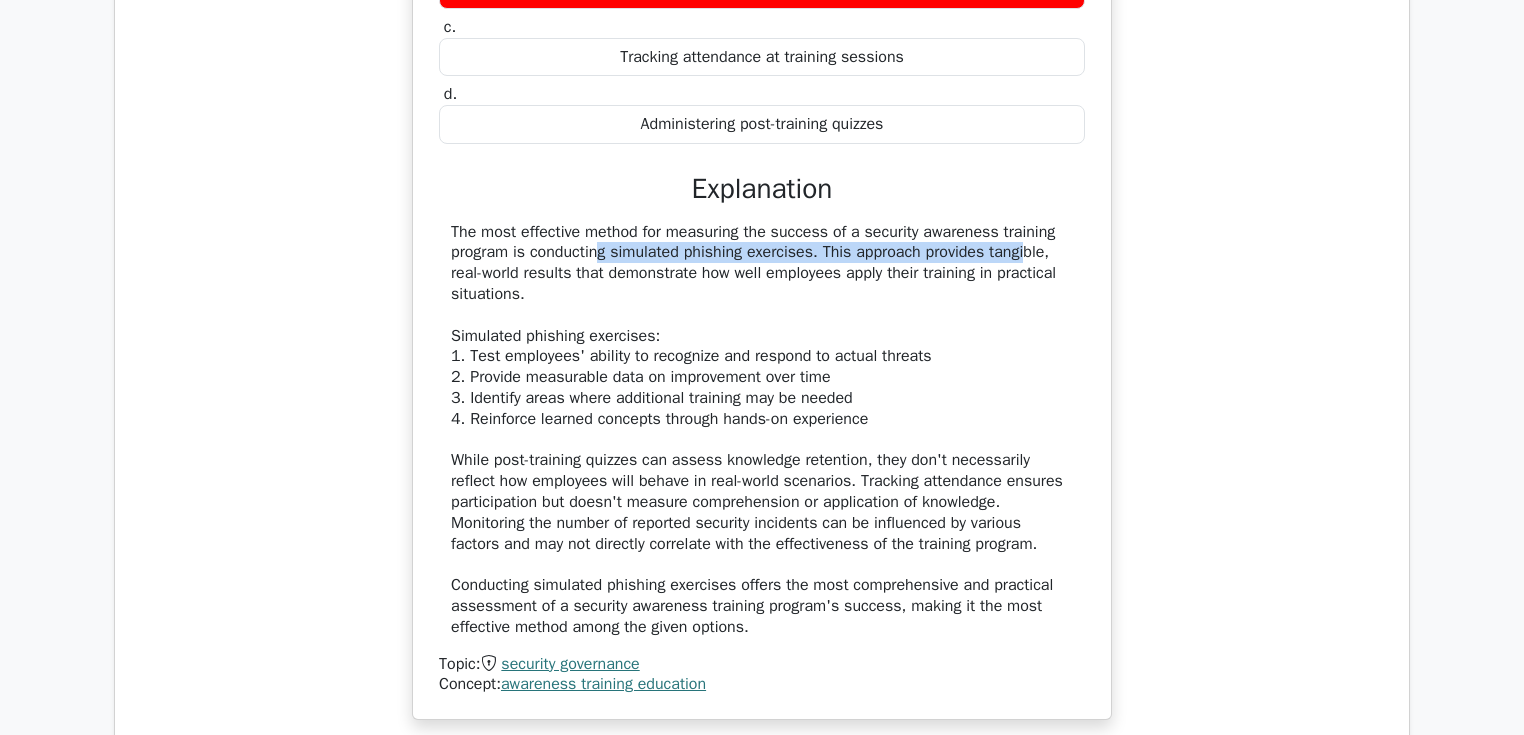 scroll, scrollTop: 5040, scrollLeft: 0, axis: vertical 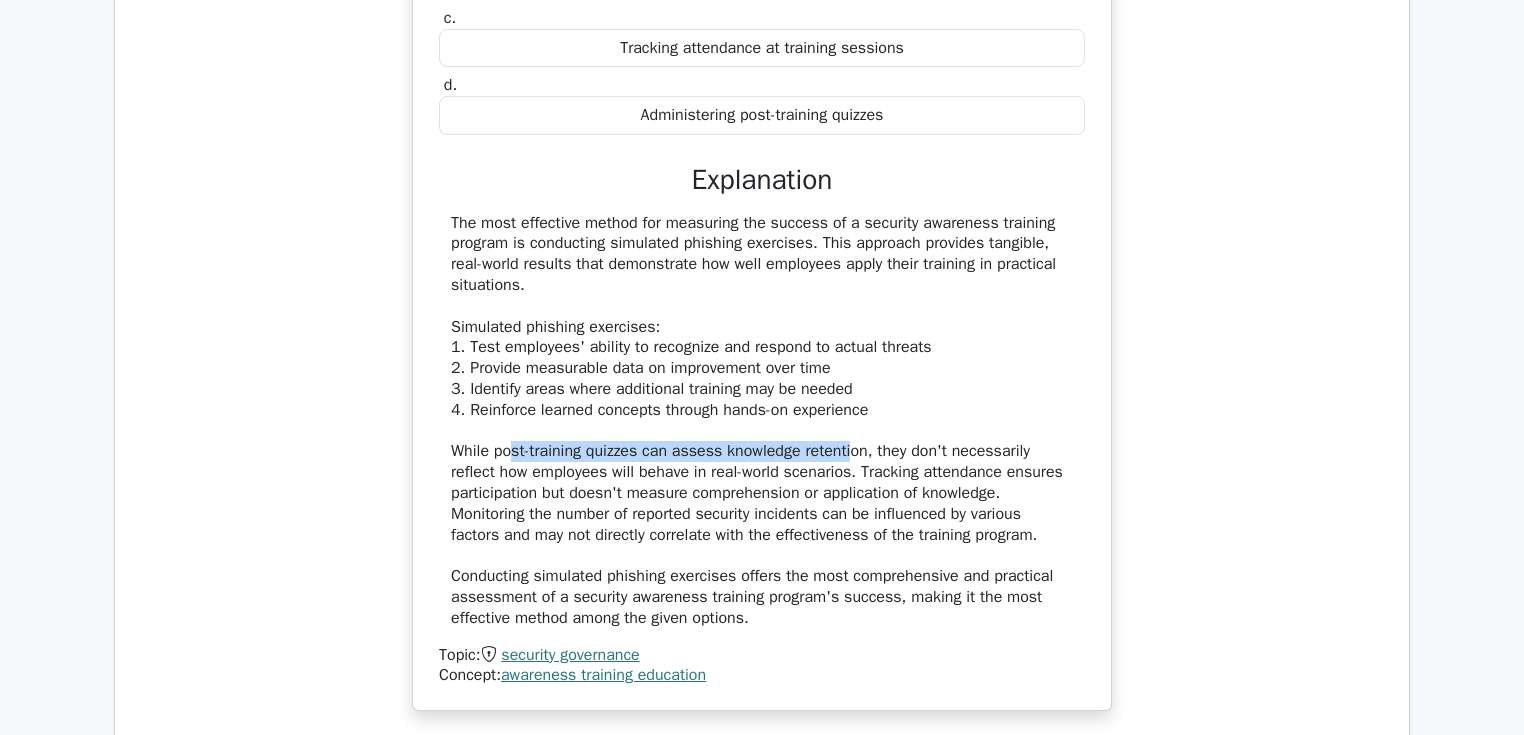 drag, startPoint x: 510, startPoint y: 434, endPoint x: 851, endPoint y: 434, distance: 341 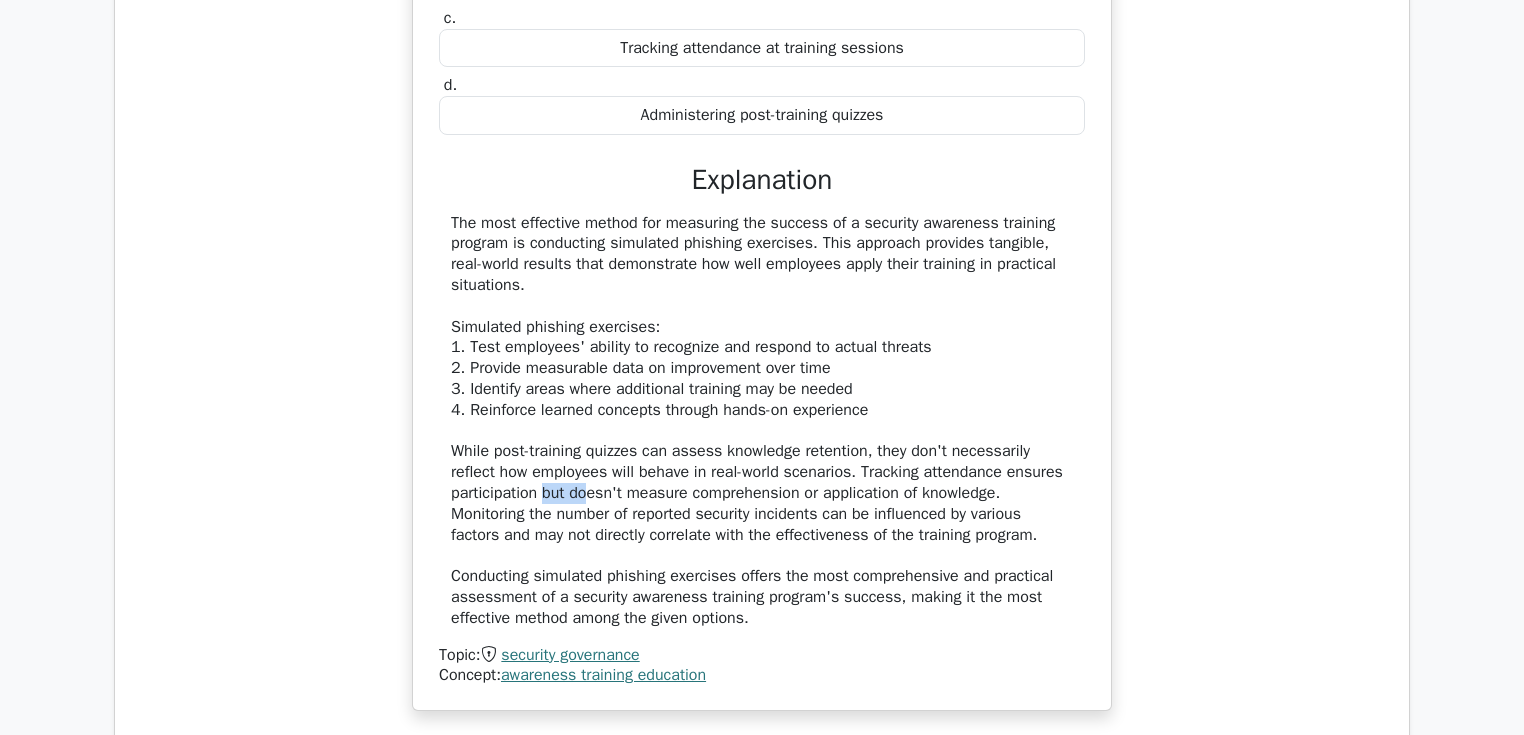 drag, startPoint x: 573, startPoint y: 488, endPoint x: 590, endPoint y: 488, distance: 17 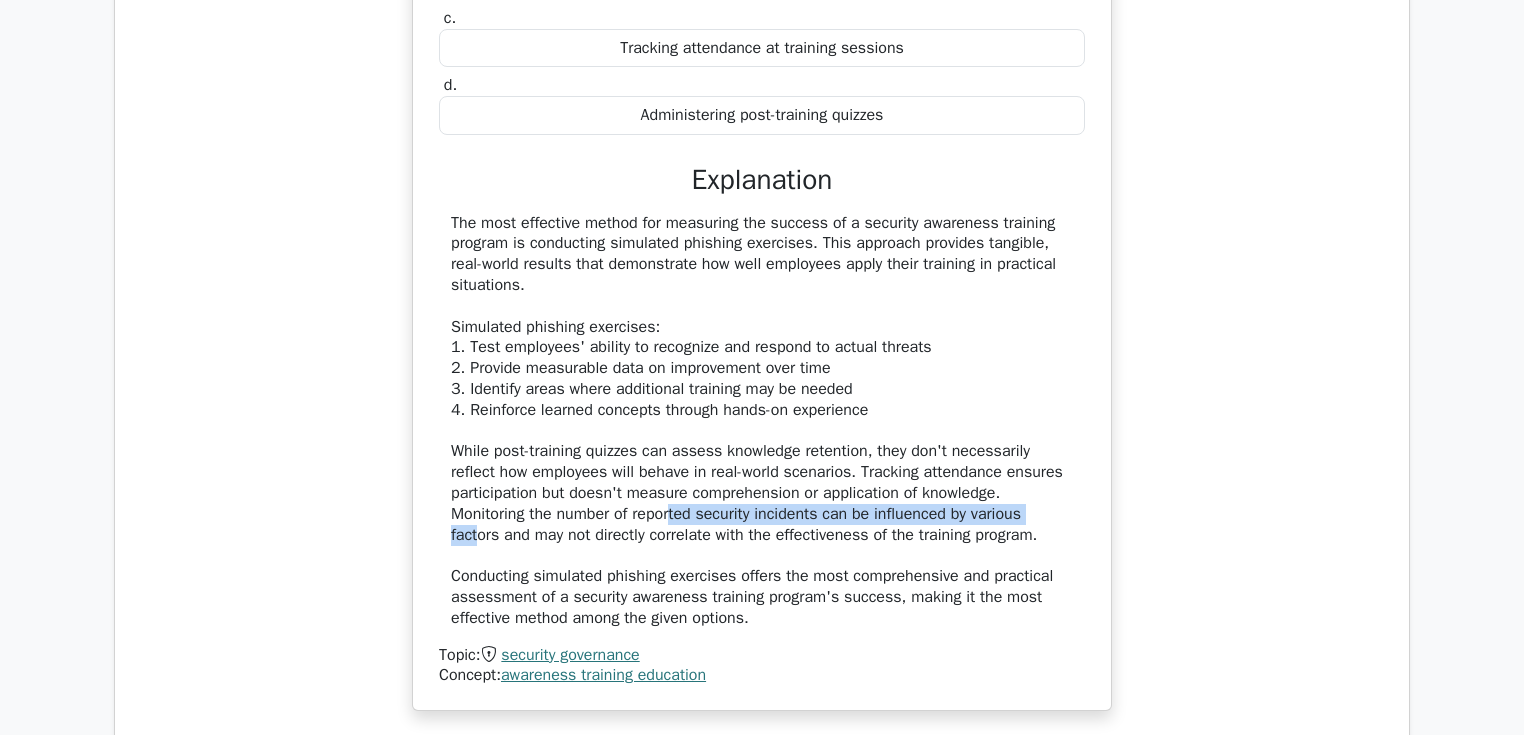 drag, startPoint x: 477, startPoint y: 512, endPoint x: 678, endPoint y: 508, distance: 201.0398 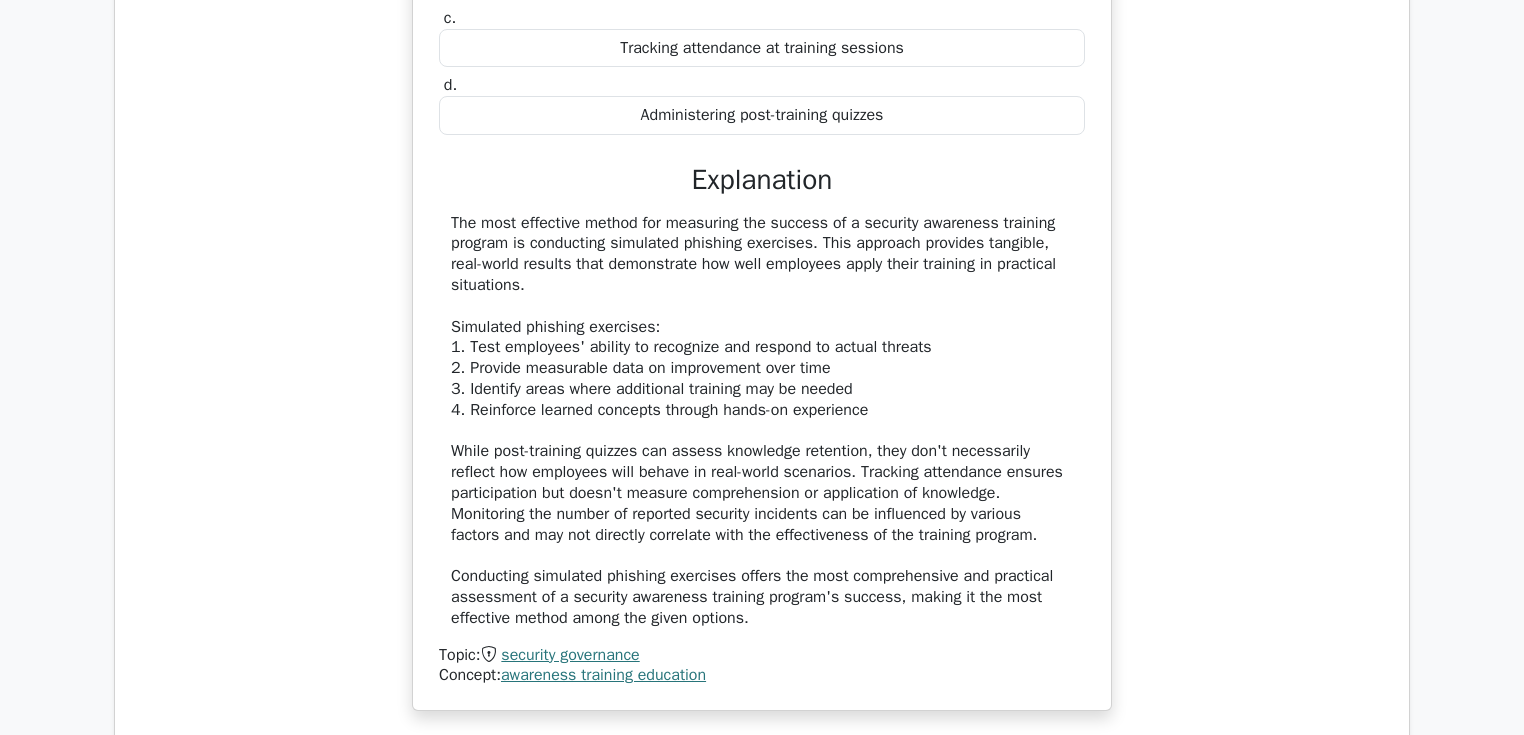 click on "The most effective method for measuring the success of a security awareness training program is conducting simulated phishing exercises. This approach provides tangible, real-world results that demonstrate how well employees apply their training in practical situations. Simulated phishing exercises: 1. Test employees' ability to recognize and respond to actual threats 2. Provide measurable data on improvement over time 3. Identify areas where additional training may be needed 4. Reinforce learned concepts through hands-on experience While post-training quizzes can assess knowledge retention, they don't necessarily reflect how employees will behave in real-world scenarios. Tracking attendance ensures participation but doesn't measure comprehension or application of knowledge. Monitoring the number of reported security incidents can be influenced by various factors and may not directly correlate with the effectiveness of the training program." at bounding box center [762, 421] 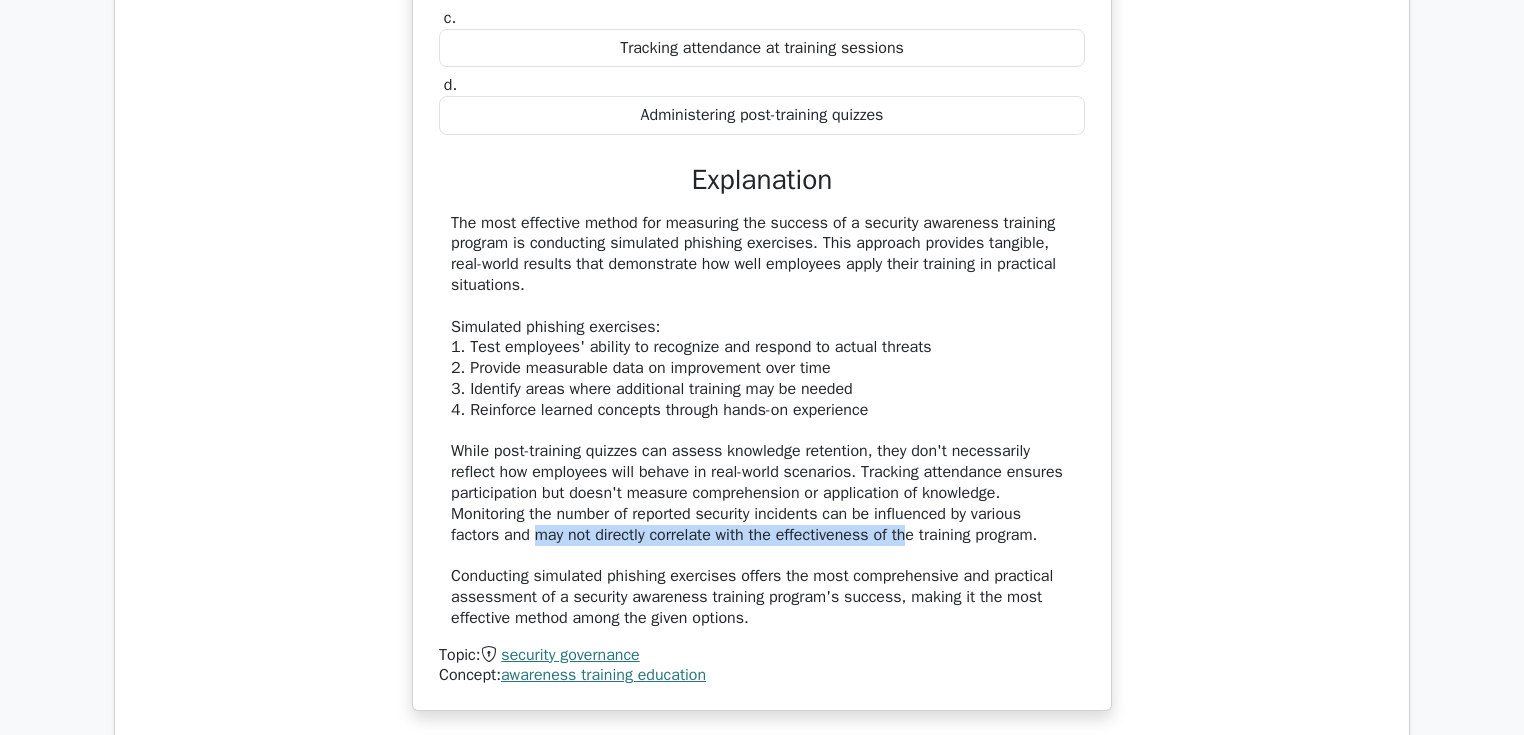 drag, startPoint x: 548, startPoint y: 524, endPoint x: 921, endPoint y: 524, distance: 373 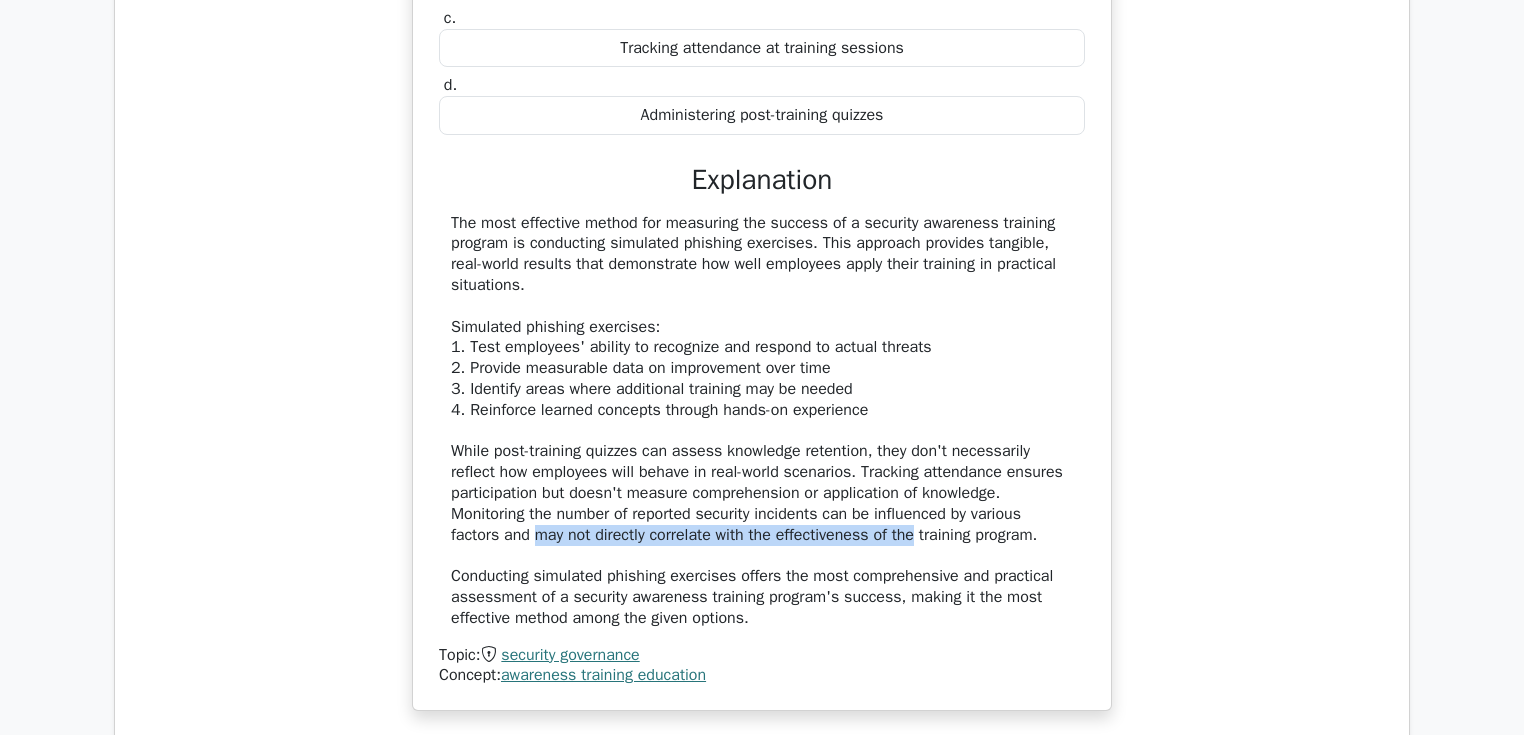 scroll, scrollTop: 5360, scrollLeft: 0, axis: vertical 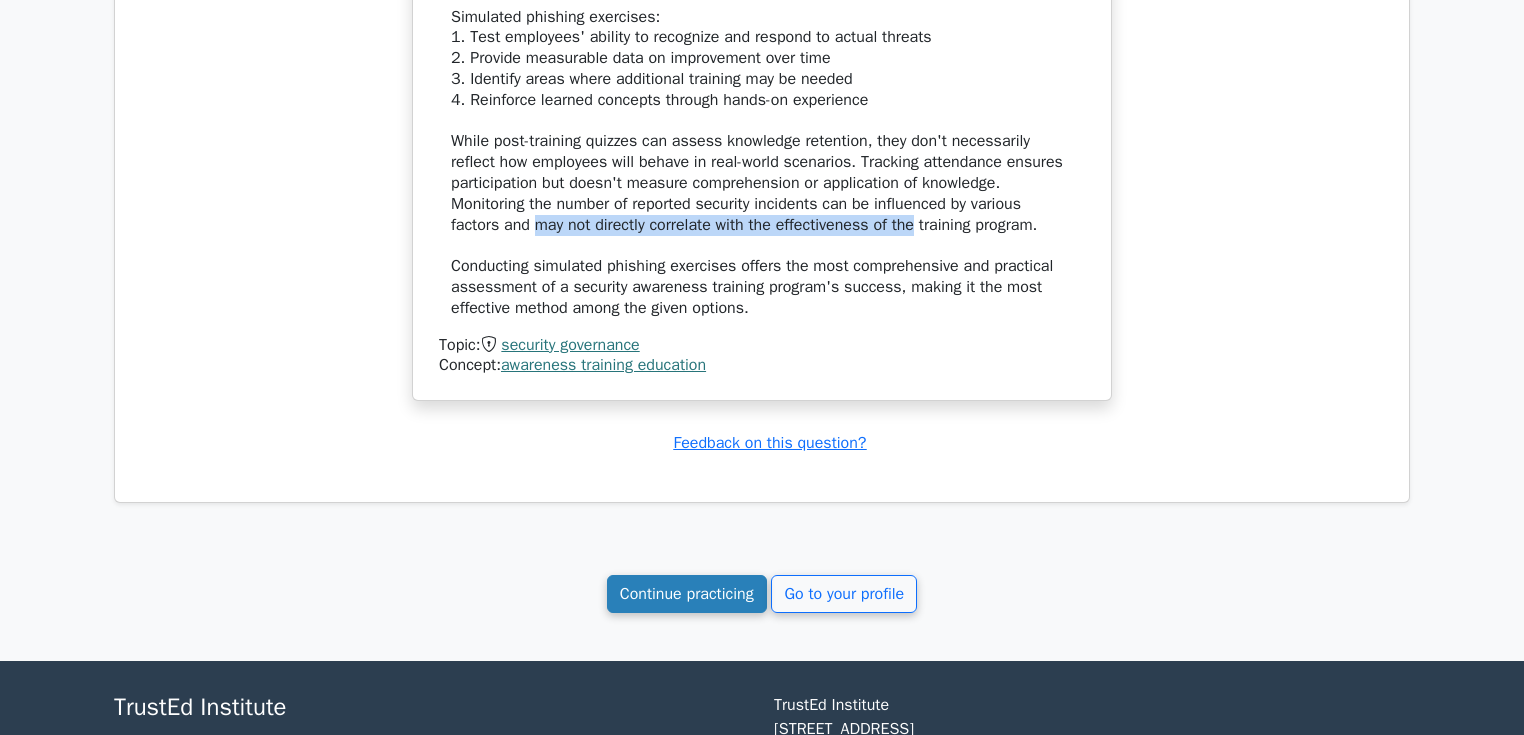 click on "Continue practicing" at bounding box center (687, 594) 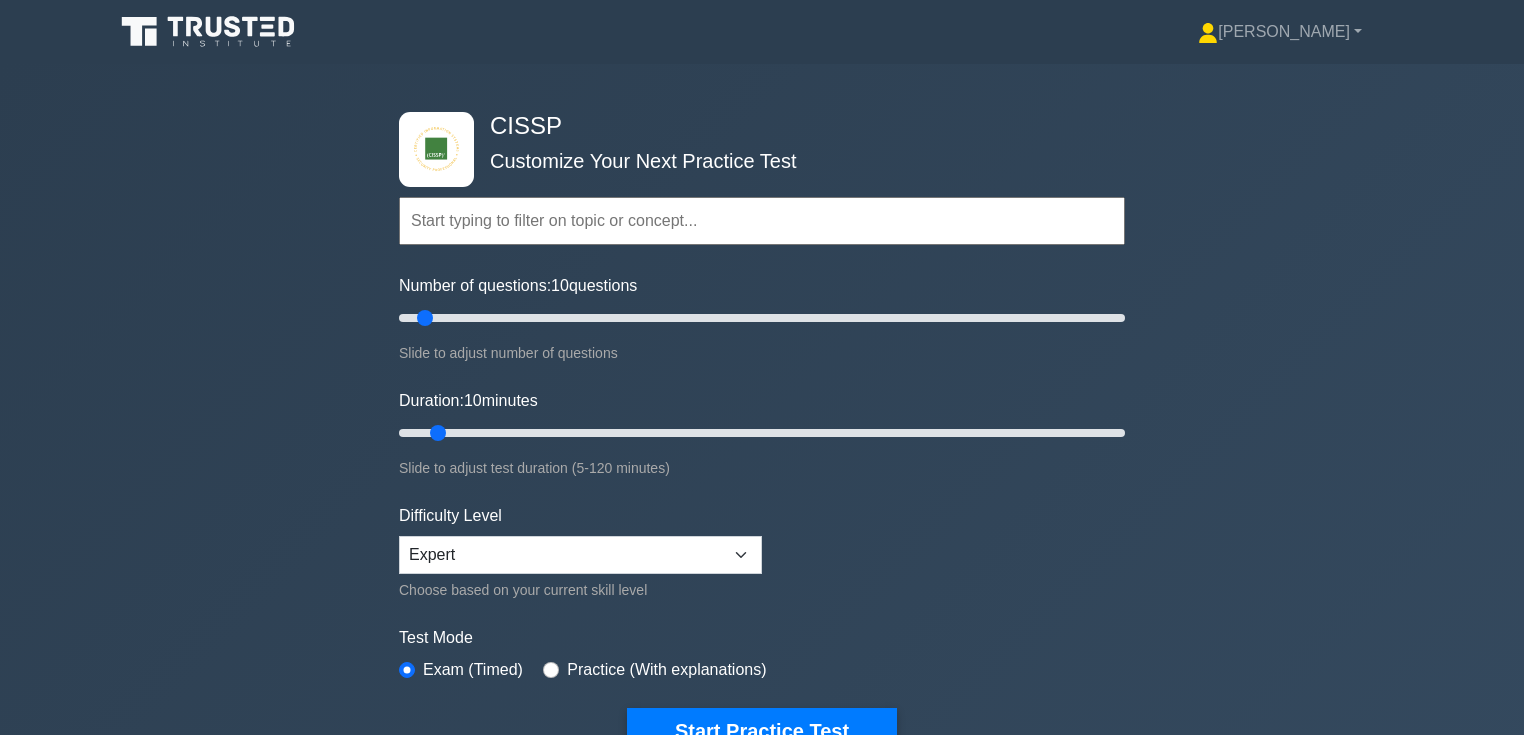 scroll, scrollTop: 0, scrollLeft: 0, axis: both 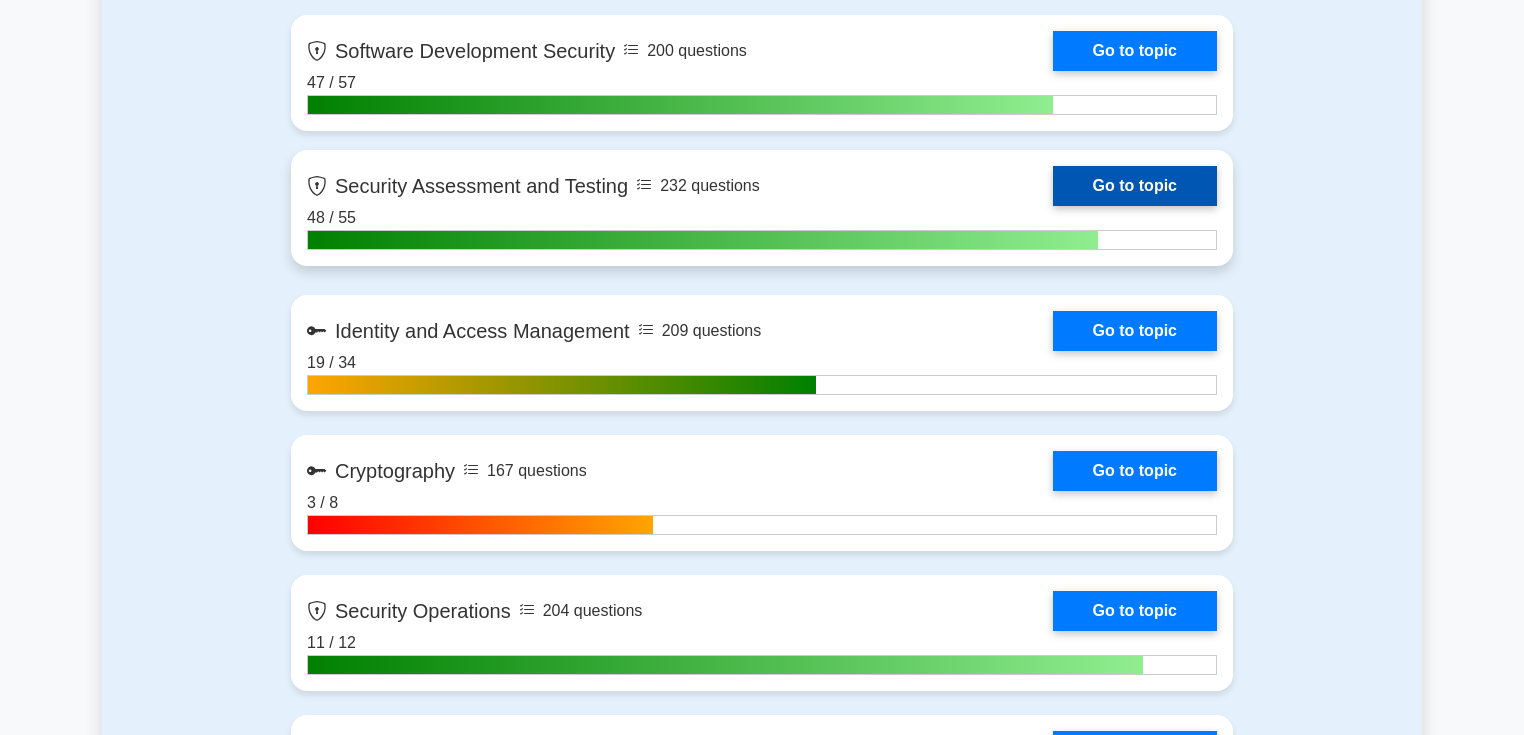 click on "Go to topic" at bounding box center (1135, 186) 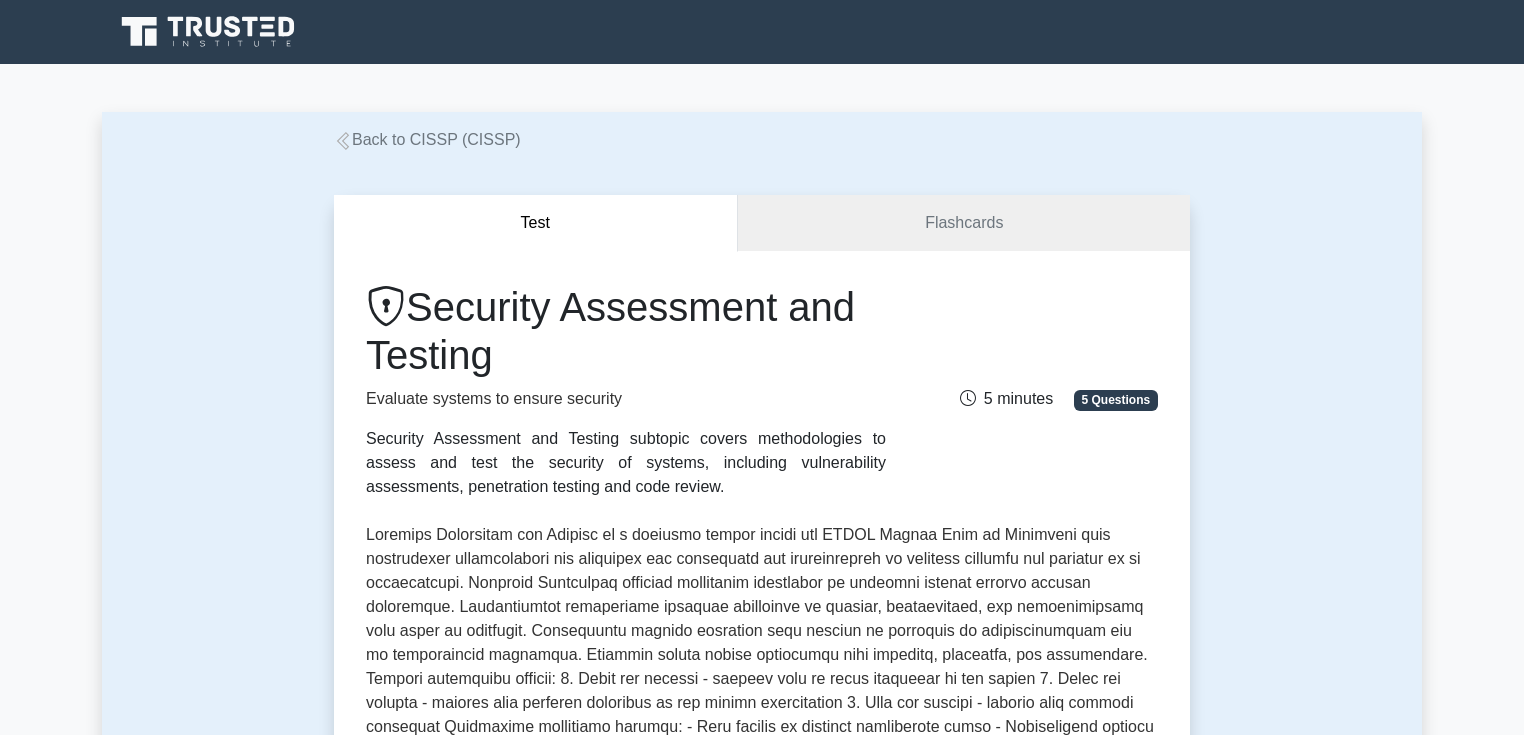 scroll, scrollTop: 0, scrollLeft: 0, axis: both 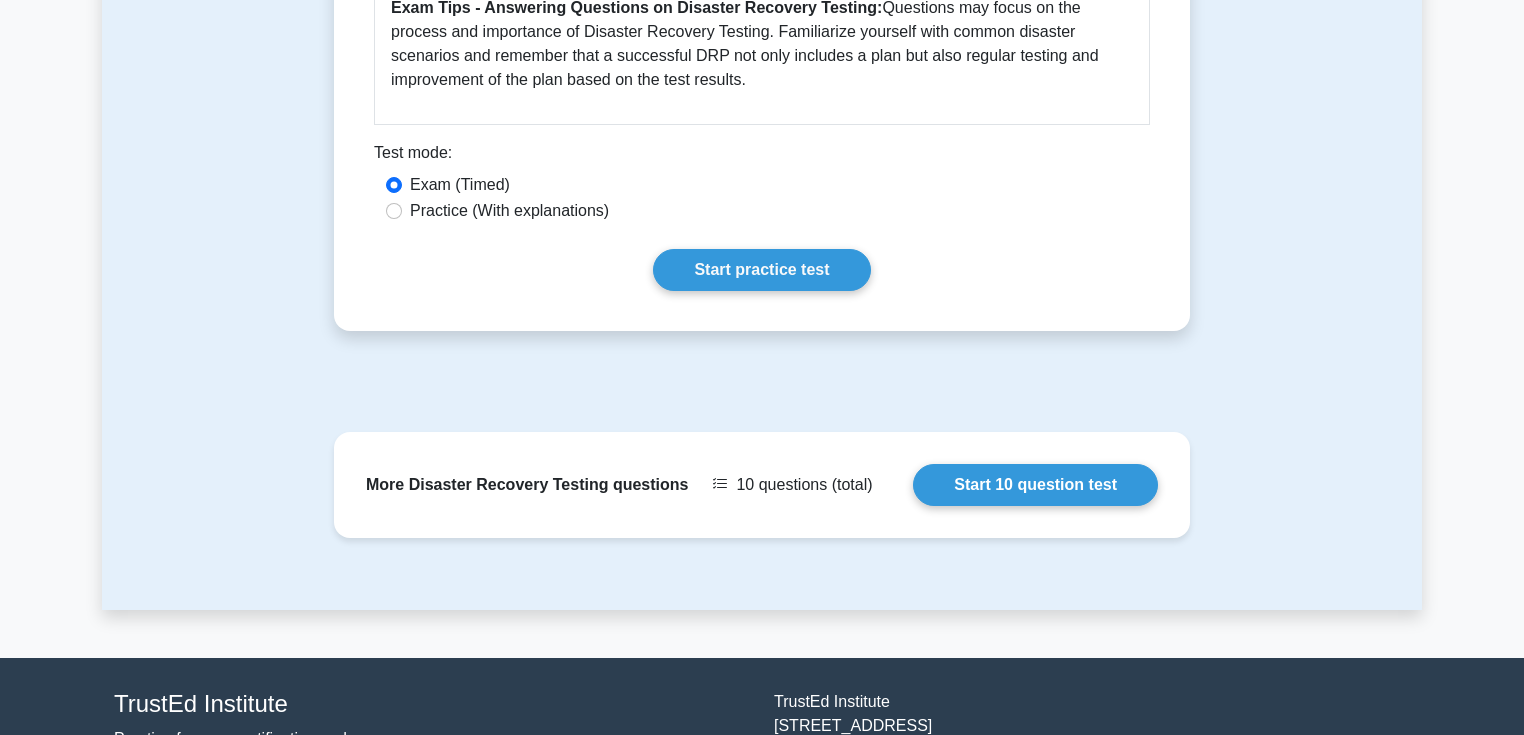 click on "Practice (With explanations)" at bounding box center [509, 211] 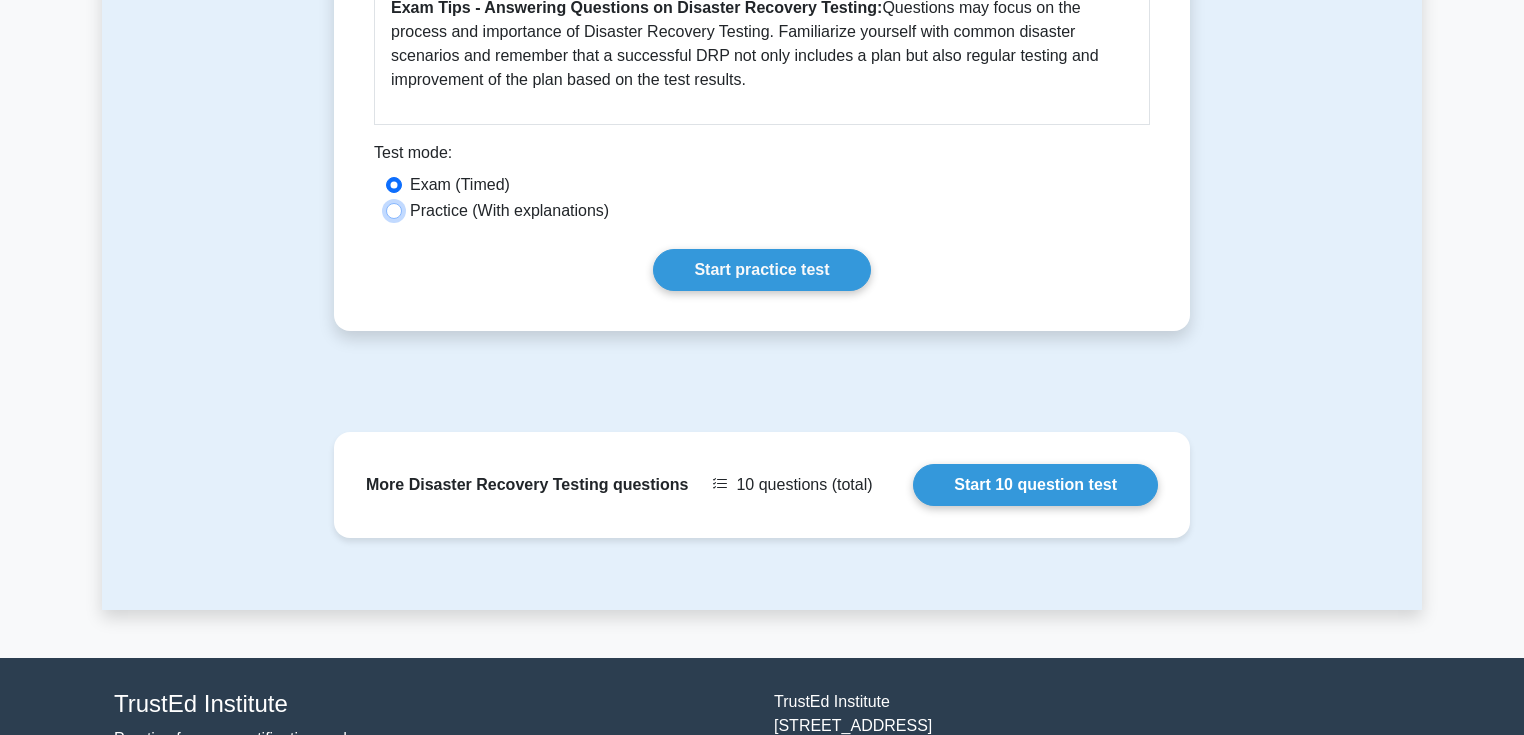 click on "Practice (With explanations)" at bounding box center [394, 211] 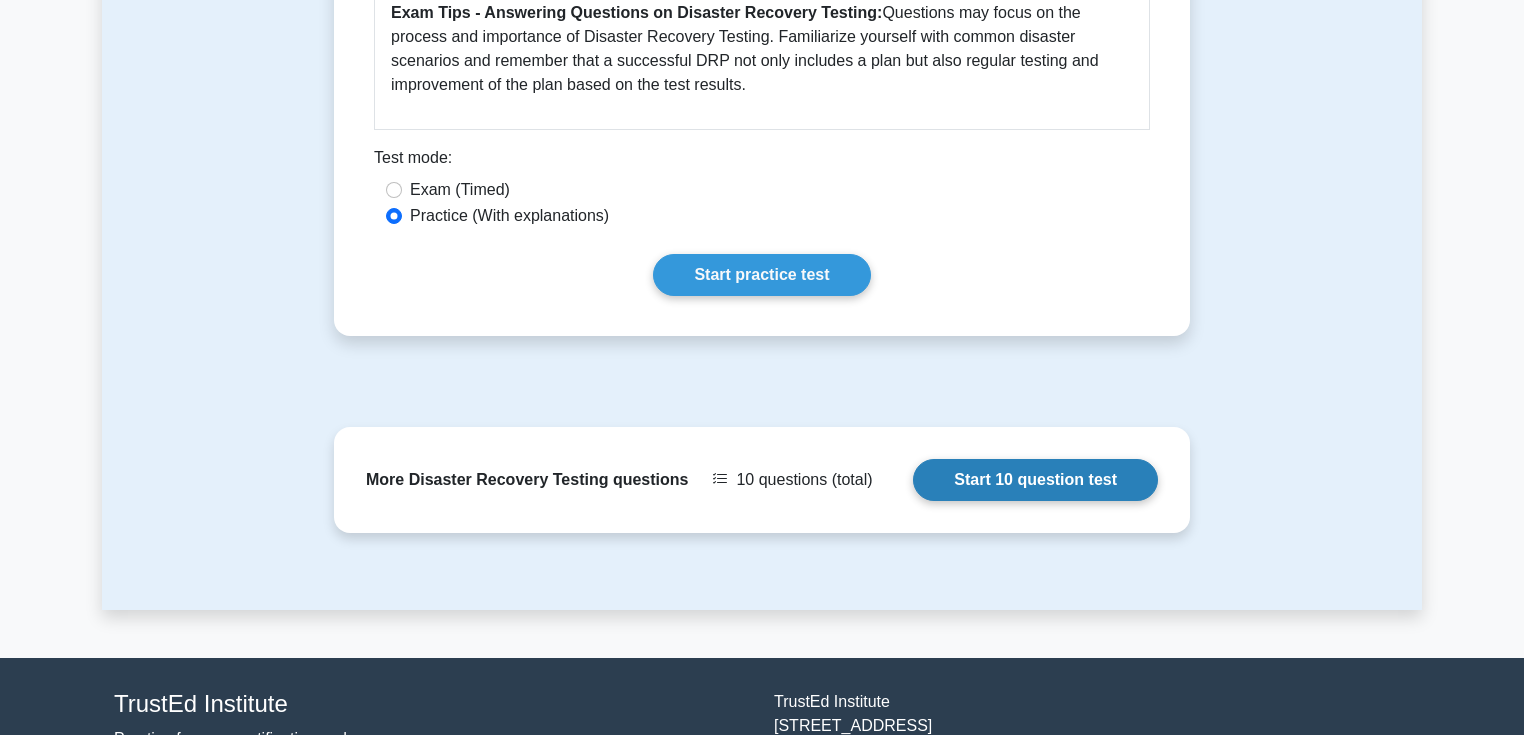 click on "Start 10 question test" at bounding box center (1035, 480) 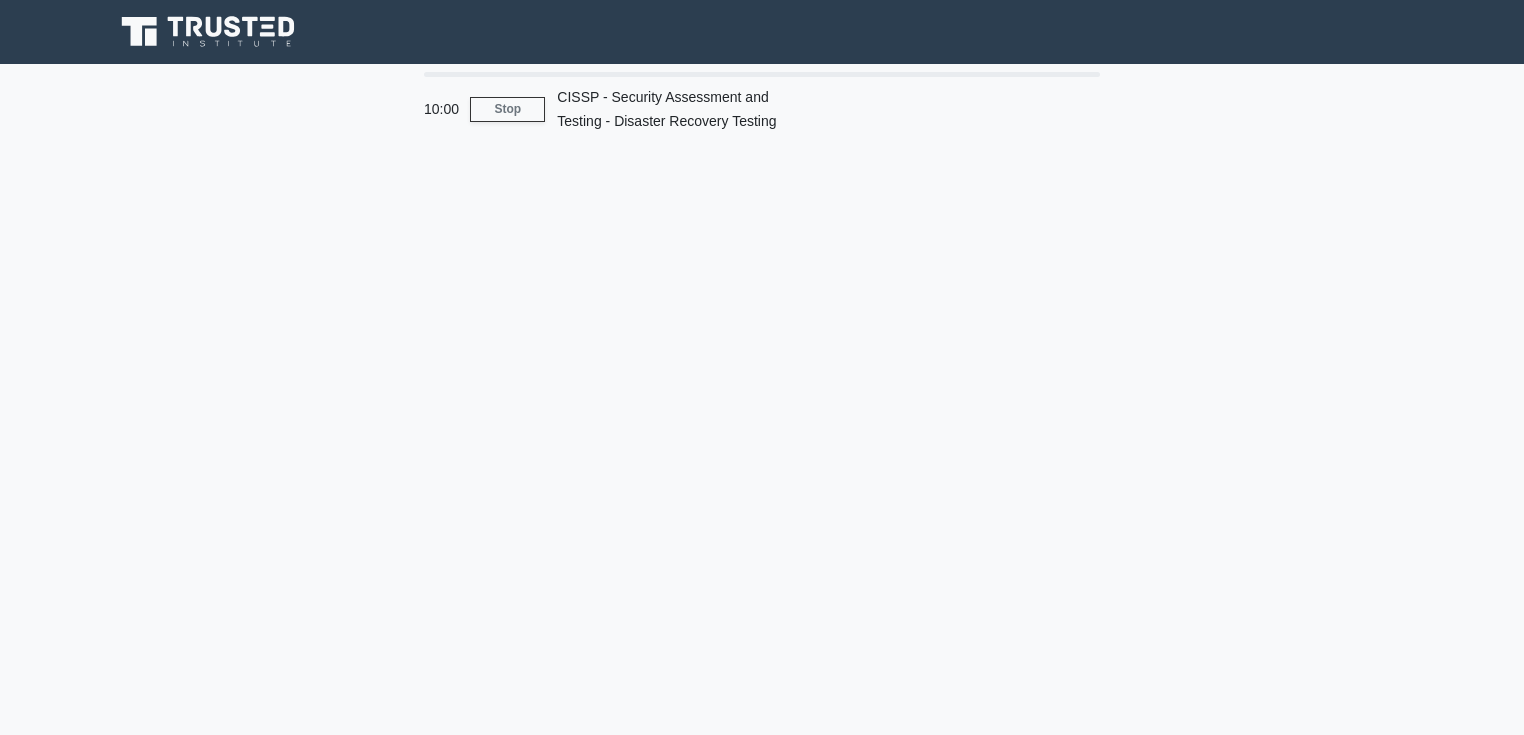 scroll, scrollTop: 0, scrollLeft: 0, axis: both 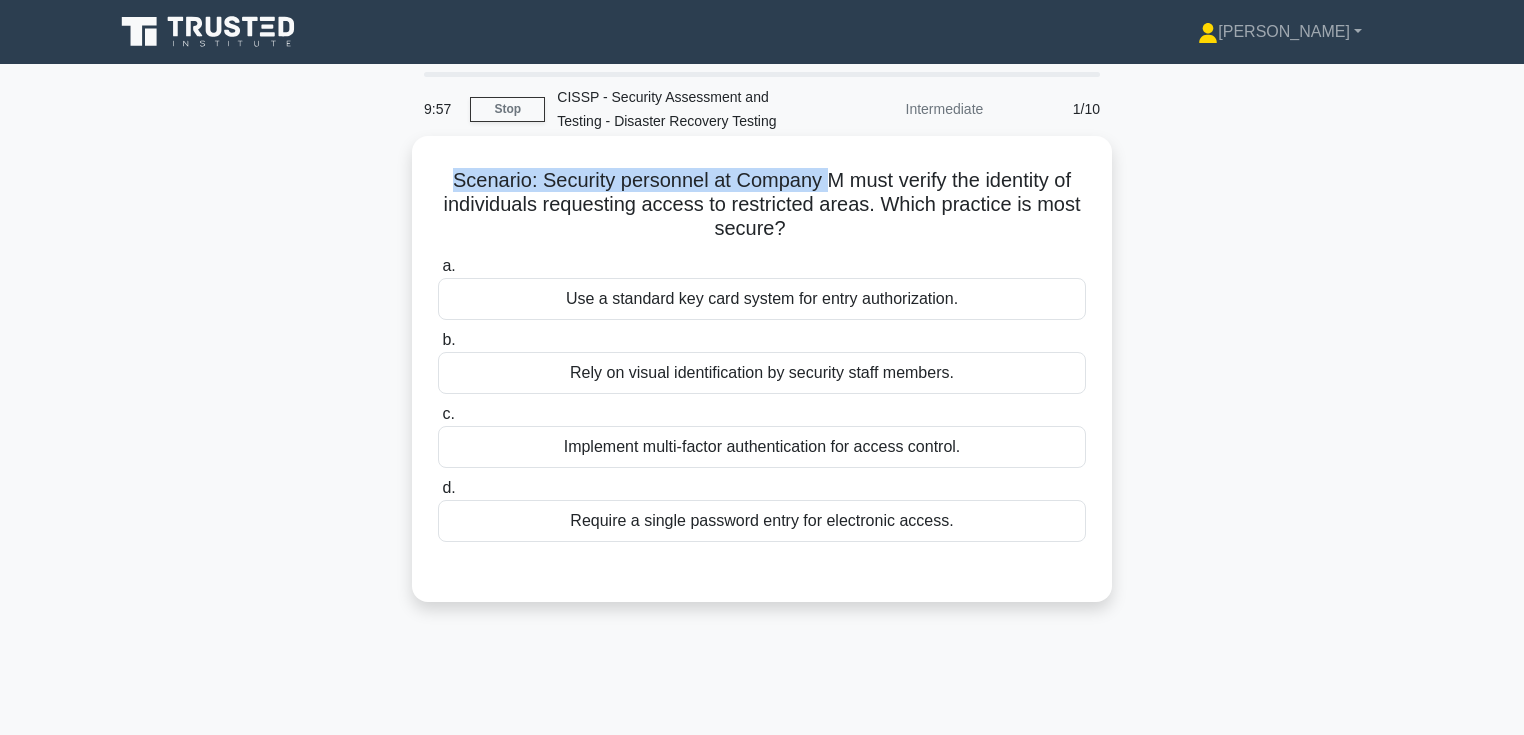 drag, startPoint x: 446, startPoint y: 176, endPoint x: 820, endPoint y: 176, distance: 374 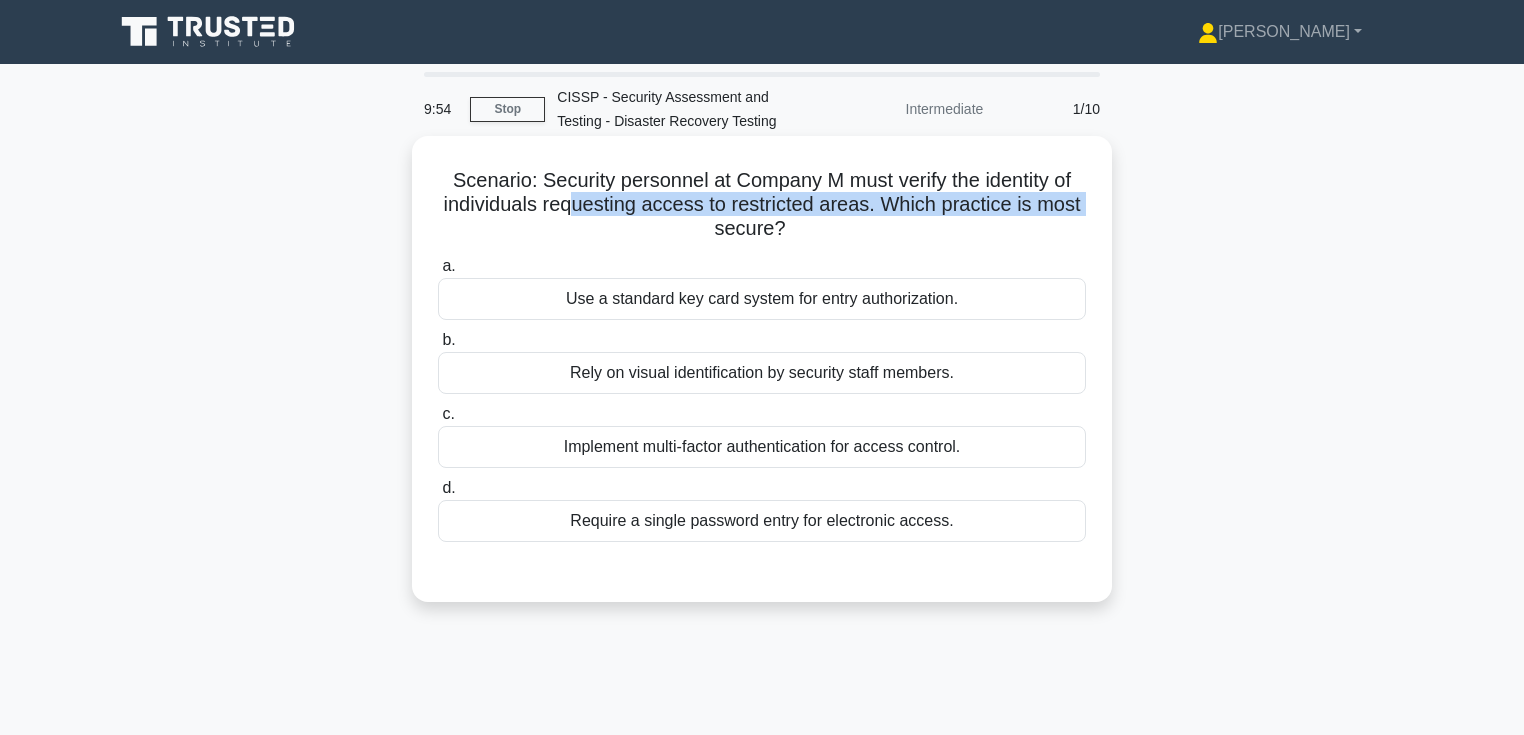 drag, startPoint x: 509, startPoint y: 216, endPoint x: 568, endPoint y: 216, distance: 59 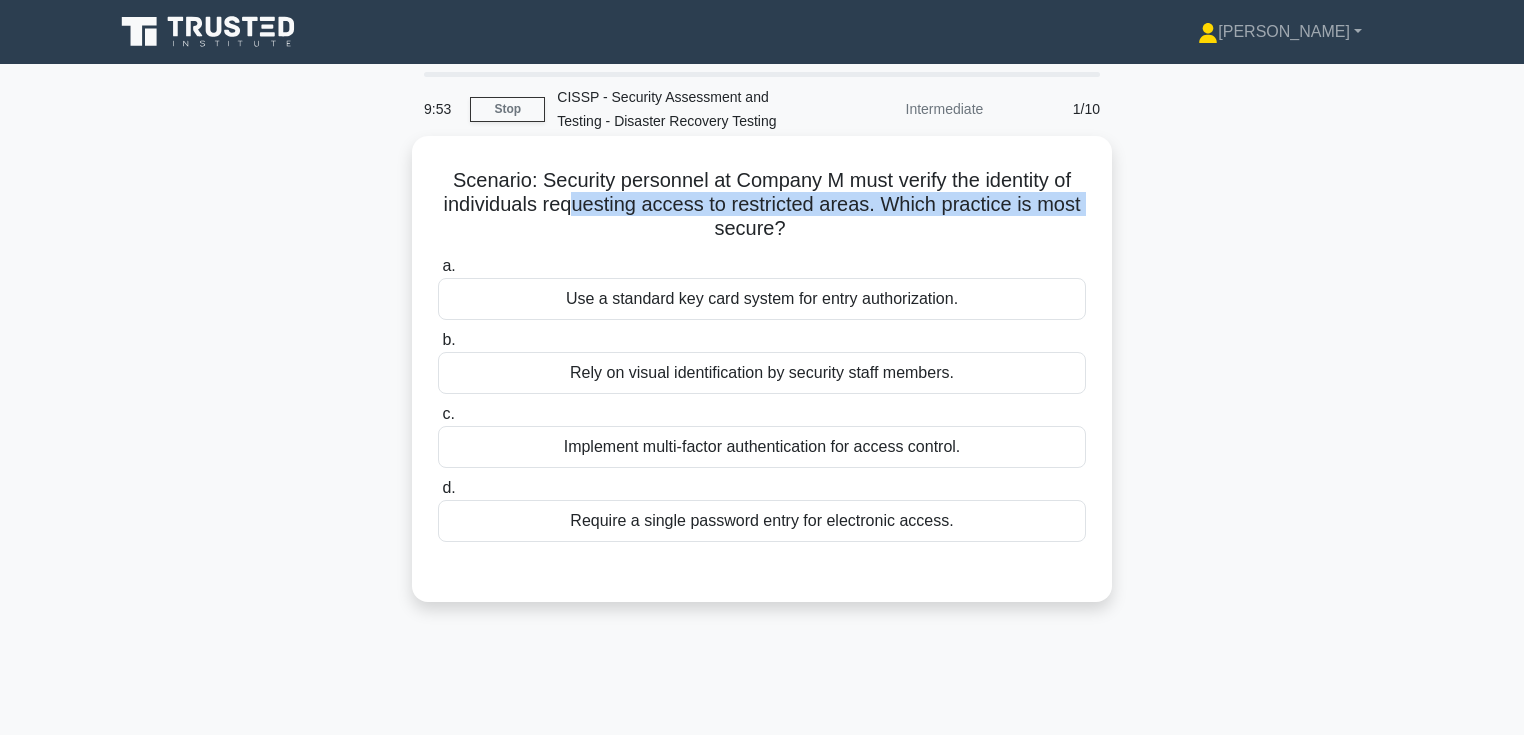 click on "Scenario: Security personnel at Company M must verify the identity of individuals requesting access to restricted areas. Which practice is most secure?
.spinner_0XTQ{transform-origin:center;animation:spinner_y6GP .75s linear infinite}@keyframes spinner_y6GP{100%{transform:rotate(360deg)}}" at bounding box center [762, 205] 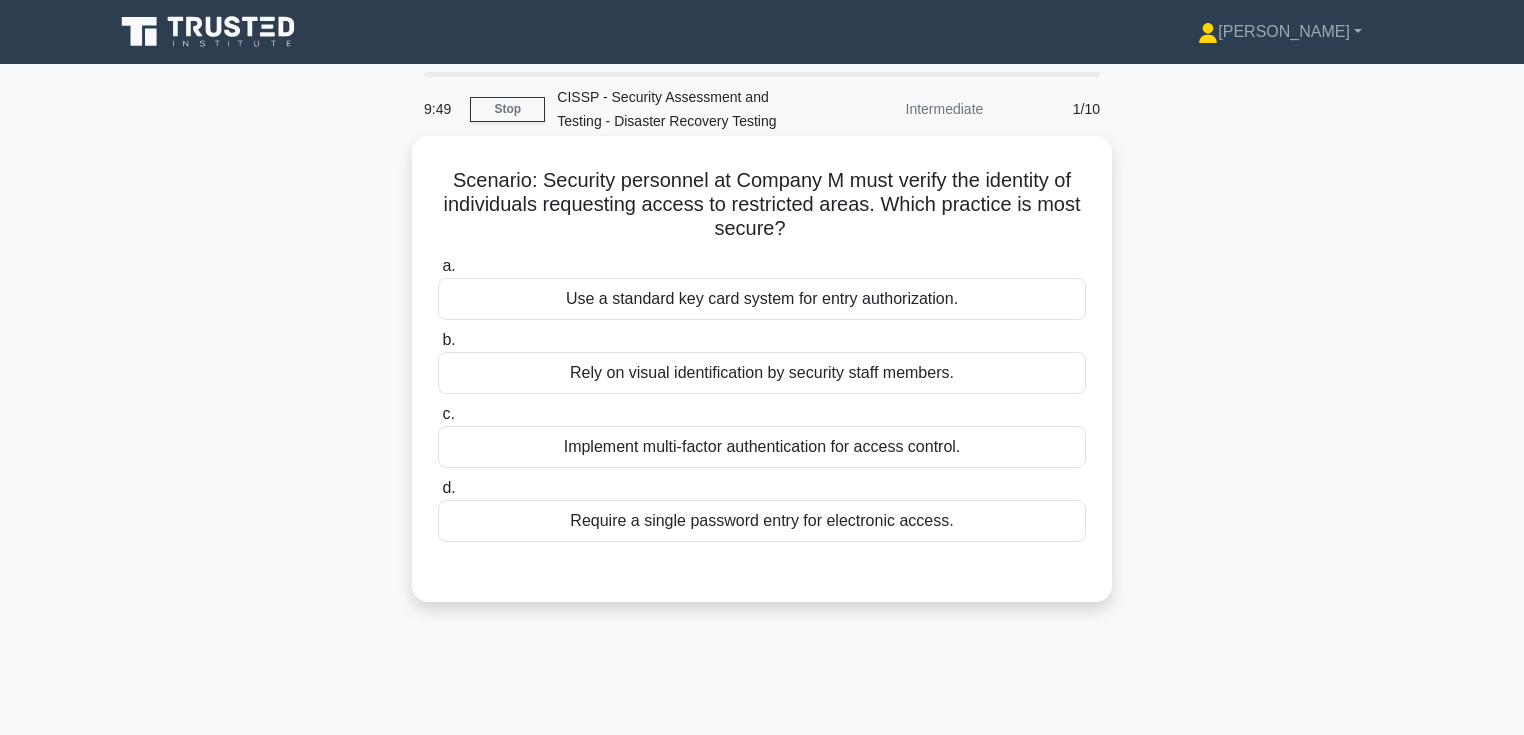drag, startPoint x: 825, startPoint y: 237, endPoint x: 438, endPoint y: 182, distance: 390.88873 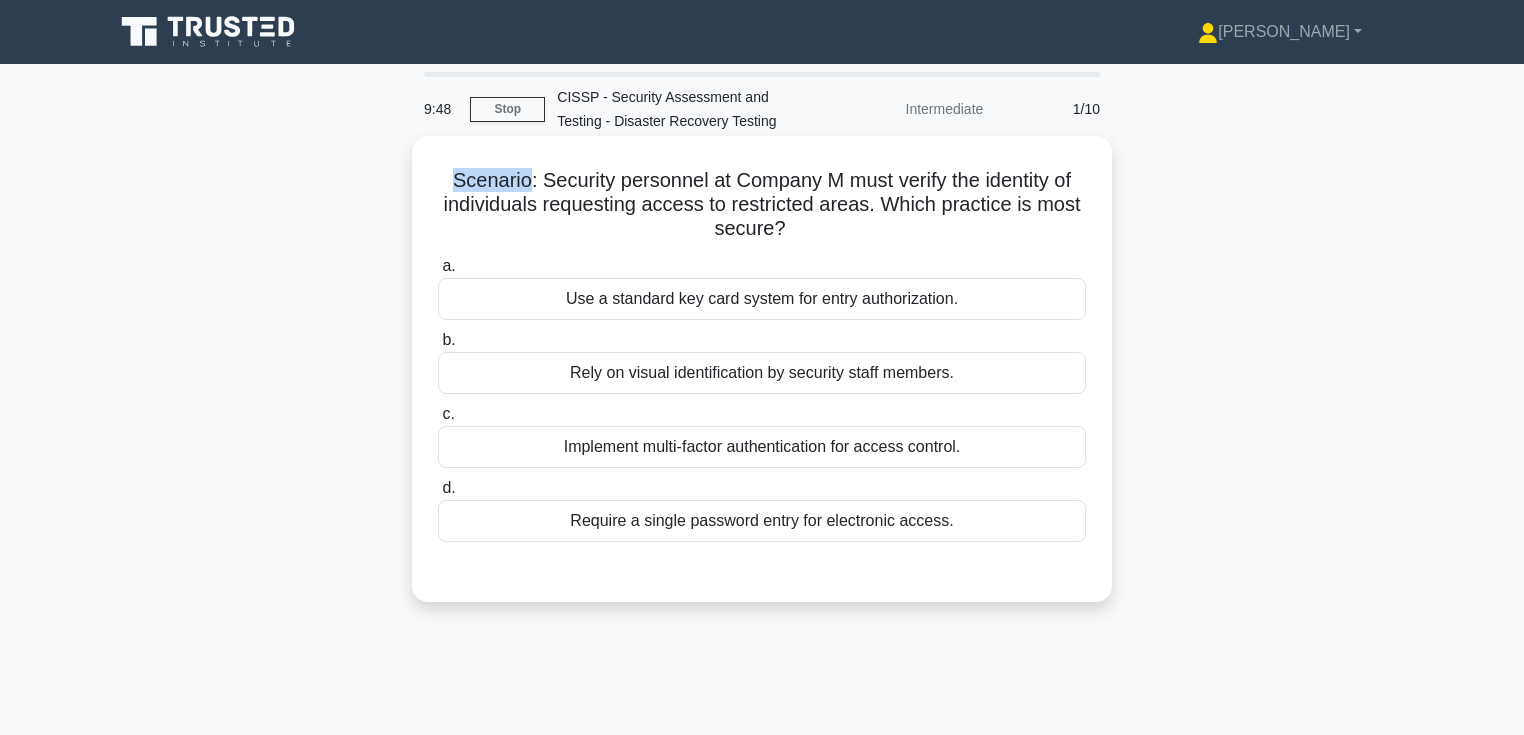 click on "Scenario: Security personnel at Company M must verify the identity of individuals requesting access to restricted areas. Which practice is most secure?
.spinner_0XTQ{transform-origin:center;animation:spinner_y6GP .75s linear infinite}@keyframes spinner_y6GP{100%{transform:rotate(360deg)}}" at bounding box center [762, 205] 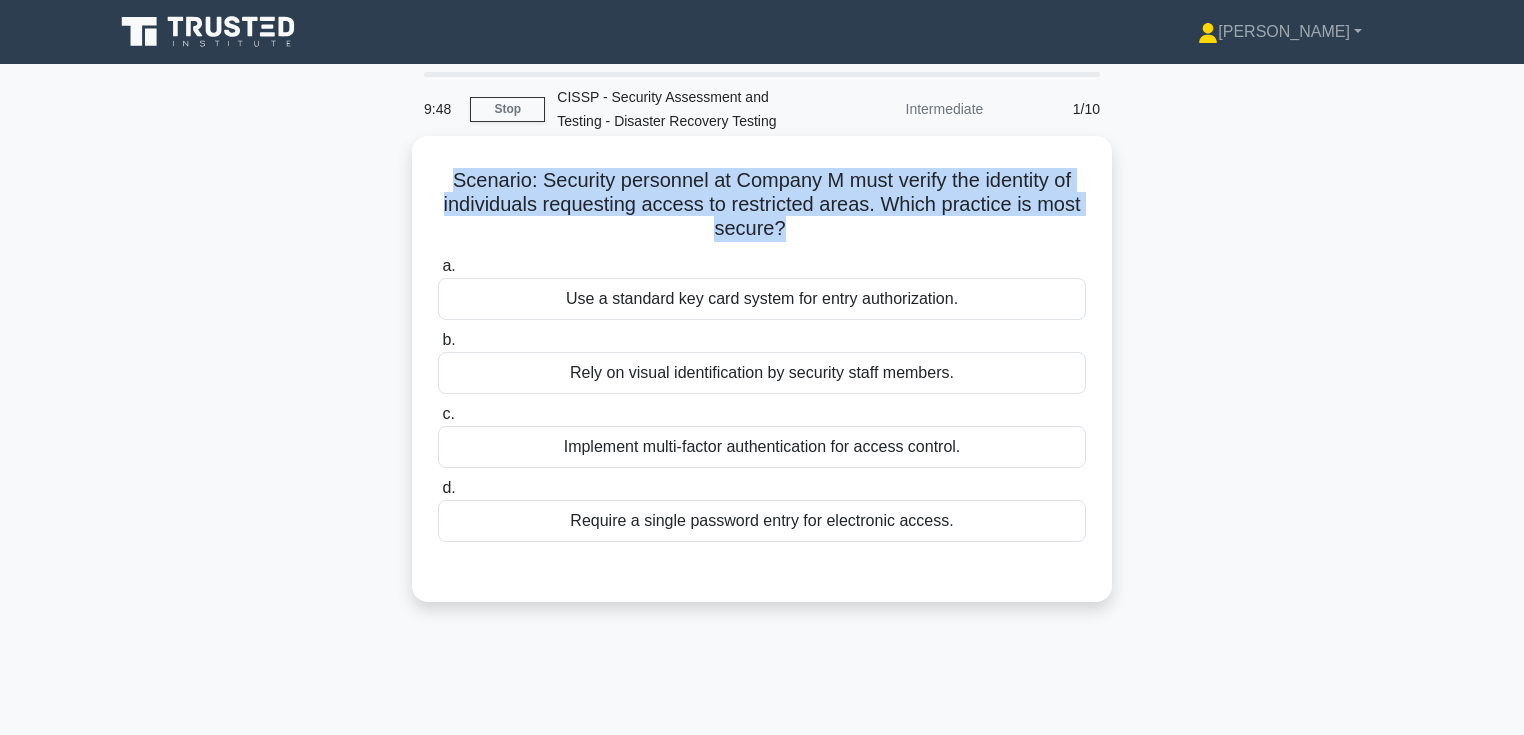 click on "Scenario: Security personnel at Company M must verify the identity of individuals requesting access to restricted areas. Which practice is most secure?
.spinner_0XTQ{transform-origin:center;animation:spinner_y6GP .75s linear infinite}@keyframes spinner_y6GP{100%{transform:rotate(360deg)}}" at bounding box center (762, 205) 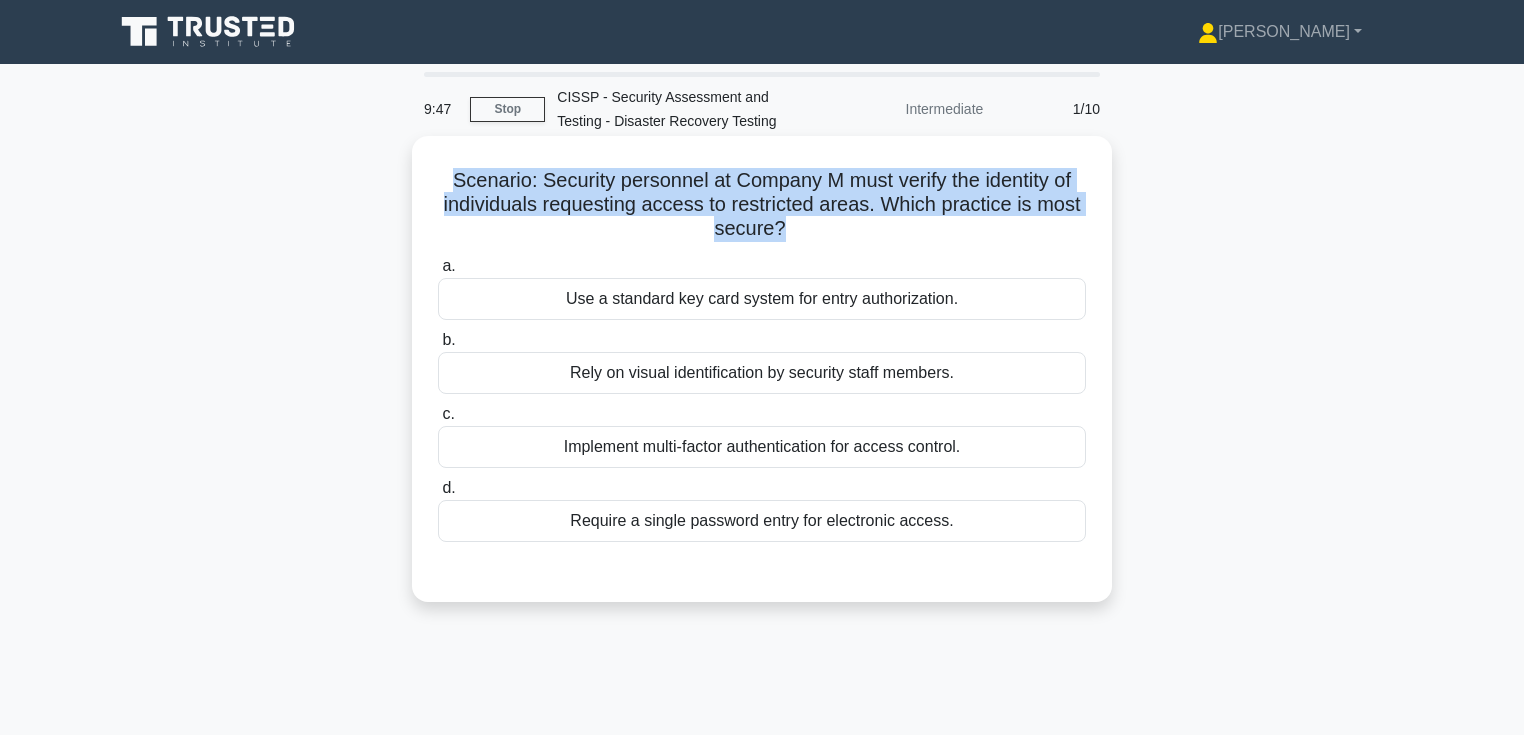 click on "Scenario: Security personnel at Company M must verify the identity of individuals requesting access to restricted areas. Which practice is most secure?
.spinner_0XTQ{transform-origin:center;animation:spinner_y6GP .75s linear infinite}@keyframes spinner_y6GP{100%{transform:rotate(360deg)}}" at bounding box center [762, 205] 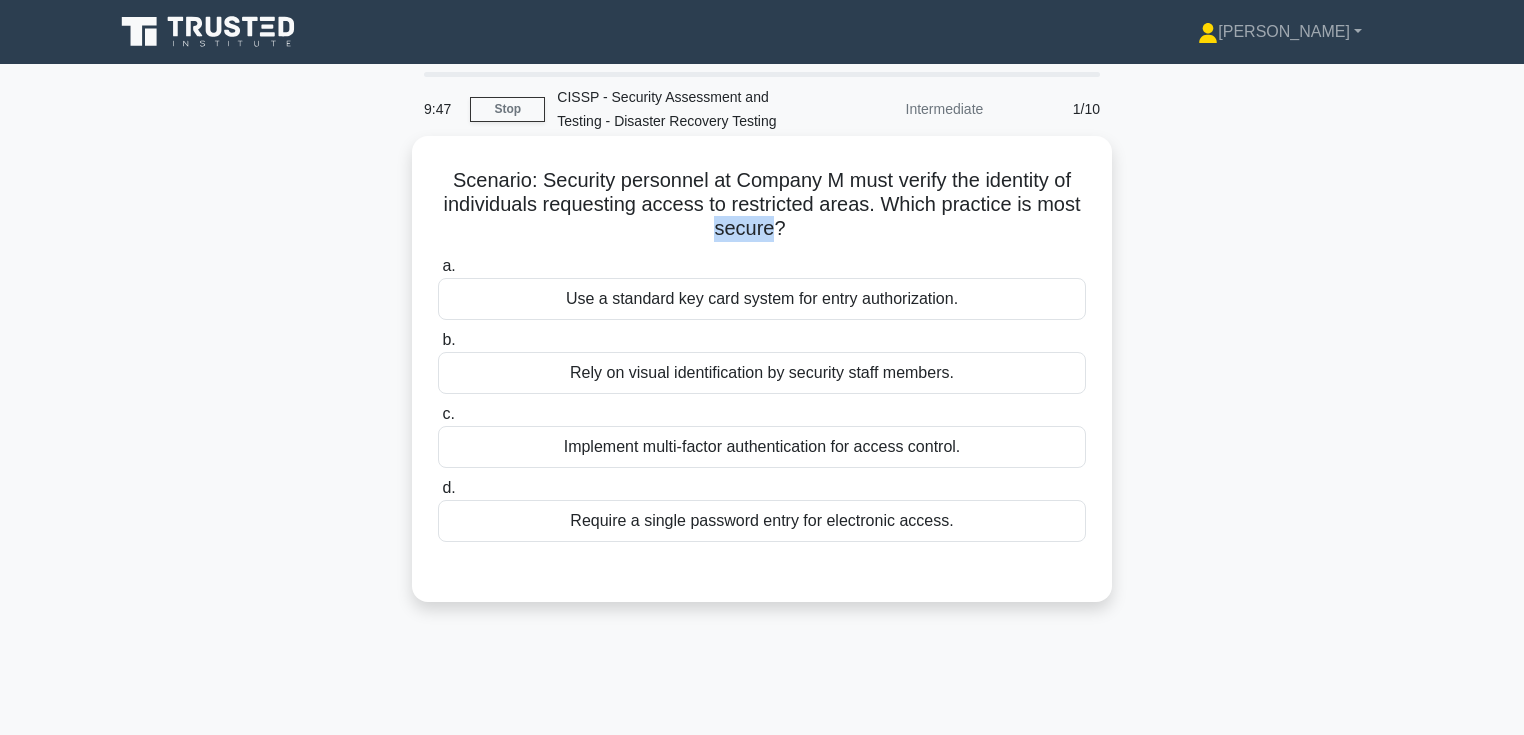 click on "Scenario: Security personnel at Company M must verify the identity of individuals requesting access to restricted areas. Which practice is most secure?
.spinner_0XTQ{transform-origin:center;animation:spinner_y6GP .75s linear infinite}@keyframes spinner_y6GP{100%{transform:rotate(360deg)}}" at bounding box center (762, 205) 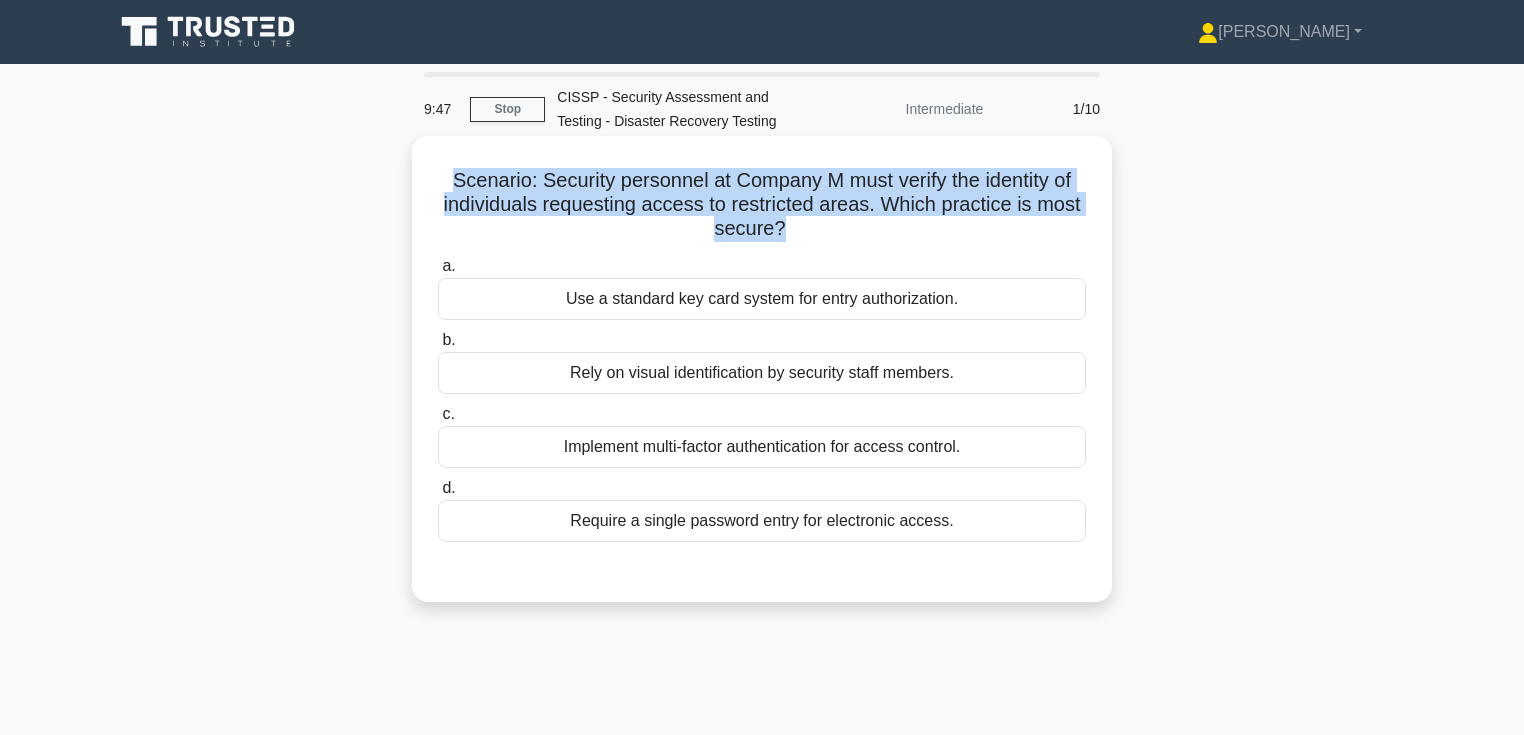 click on "Scenario: Security personnel at Company M must verify the identity of individuals requesting access to restricted areas. Which practice is most secure?
.spinner_0XTQ{transform-origin:center;animation:spinner_y6GP .75s linear infinite}@keyframes spinner_y6GP{100%{transform:rotate(360deg)}}" at bounding box center [762, 205] 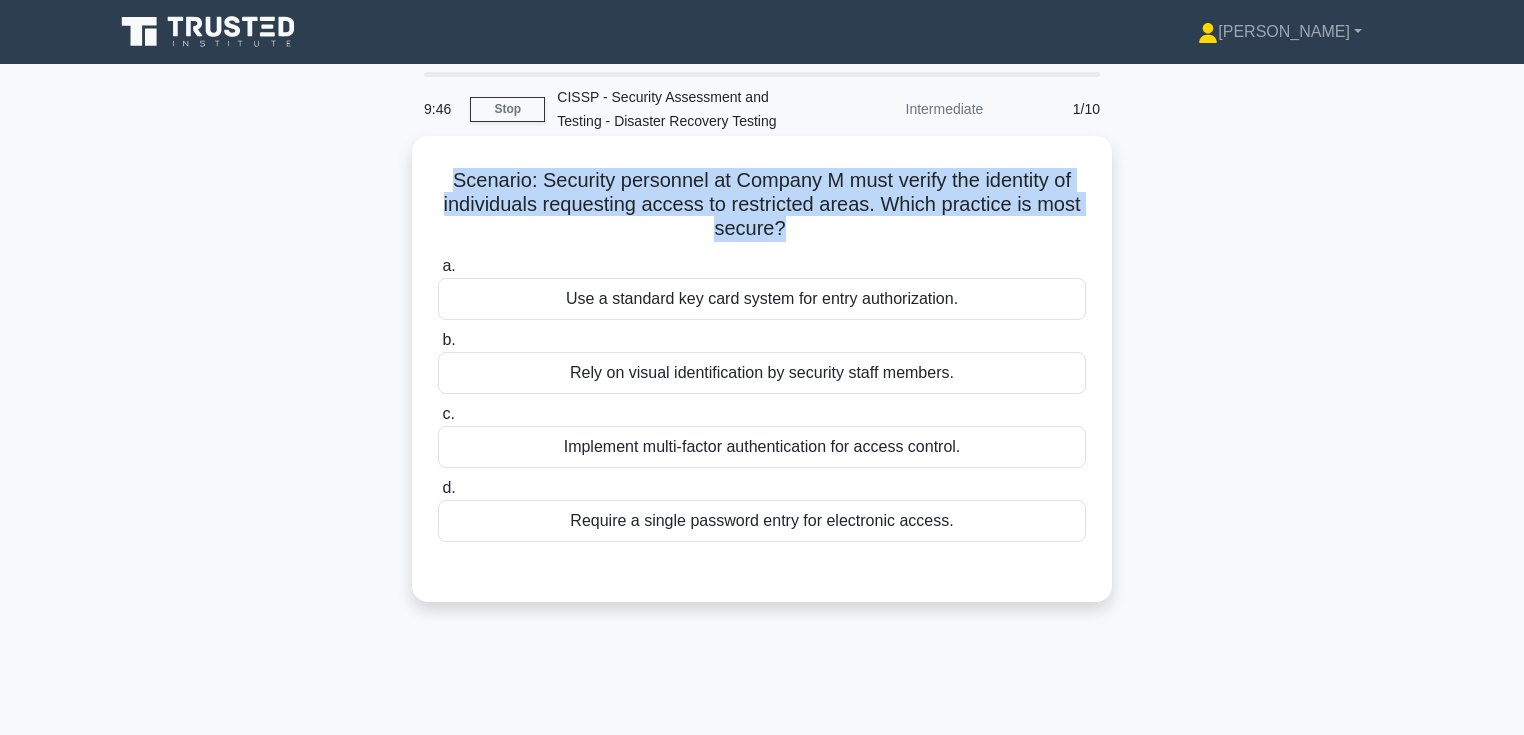 click on "Scenario: Security personnel at Company M must verify the identity of individuals requesting access to restricted areas. Which practice is most secure?
.spinner_0XTQ{transform-origin:center;animation:spinner_y6GP .75s linear infinite}@keyframes spinner_y6GP{100%{transform:rotate(360deg)}}" at bounding box center (762, 205) 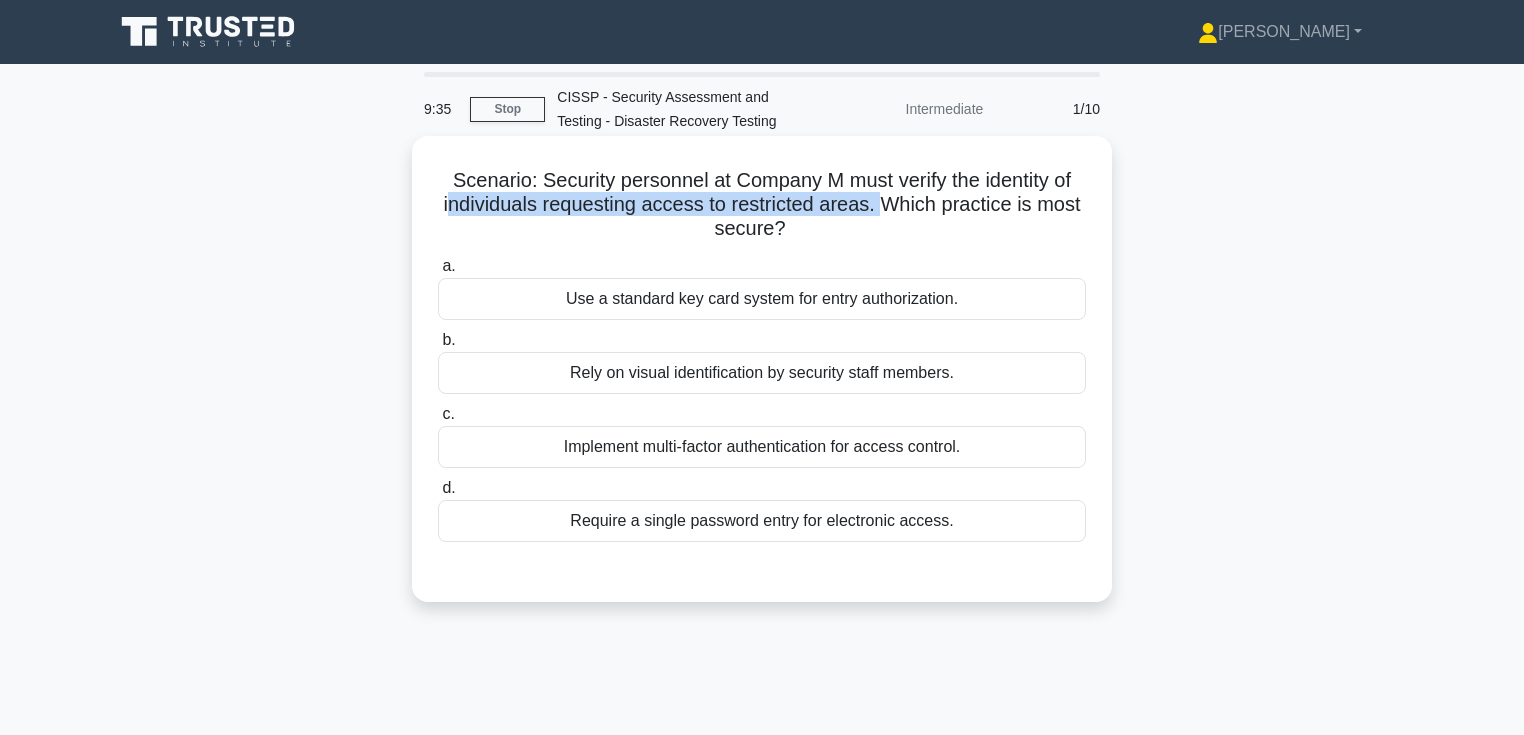 drag, startPoint x: 443, startPoint y: 203, endPoint x: 879, endPoint y: 207, distance: 436.01834 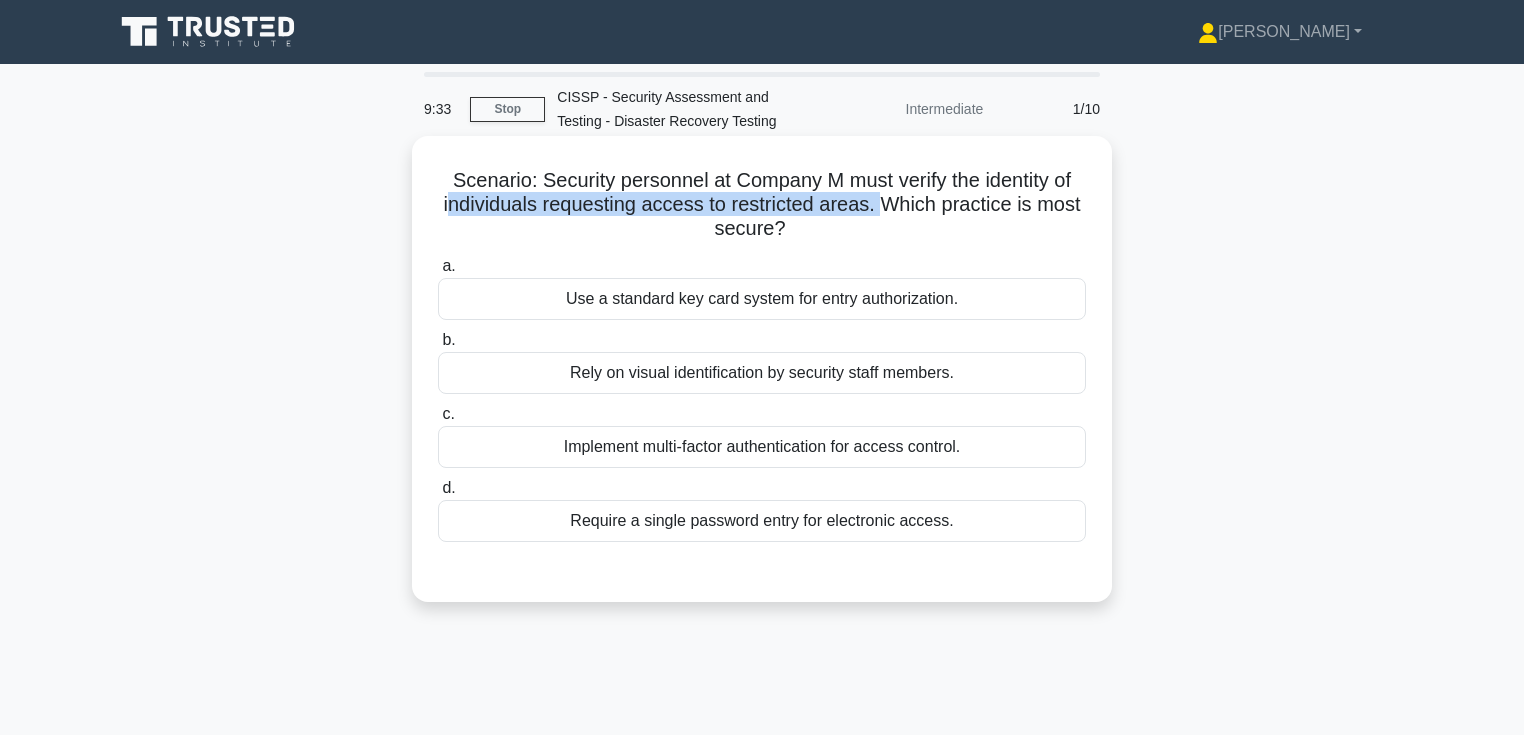 drag, startPoint x: 891, startPoint y: 208, endPoint x: 1064, endPoint y: 226, distance: 173.9339 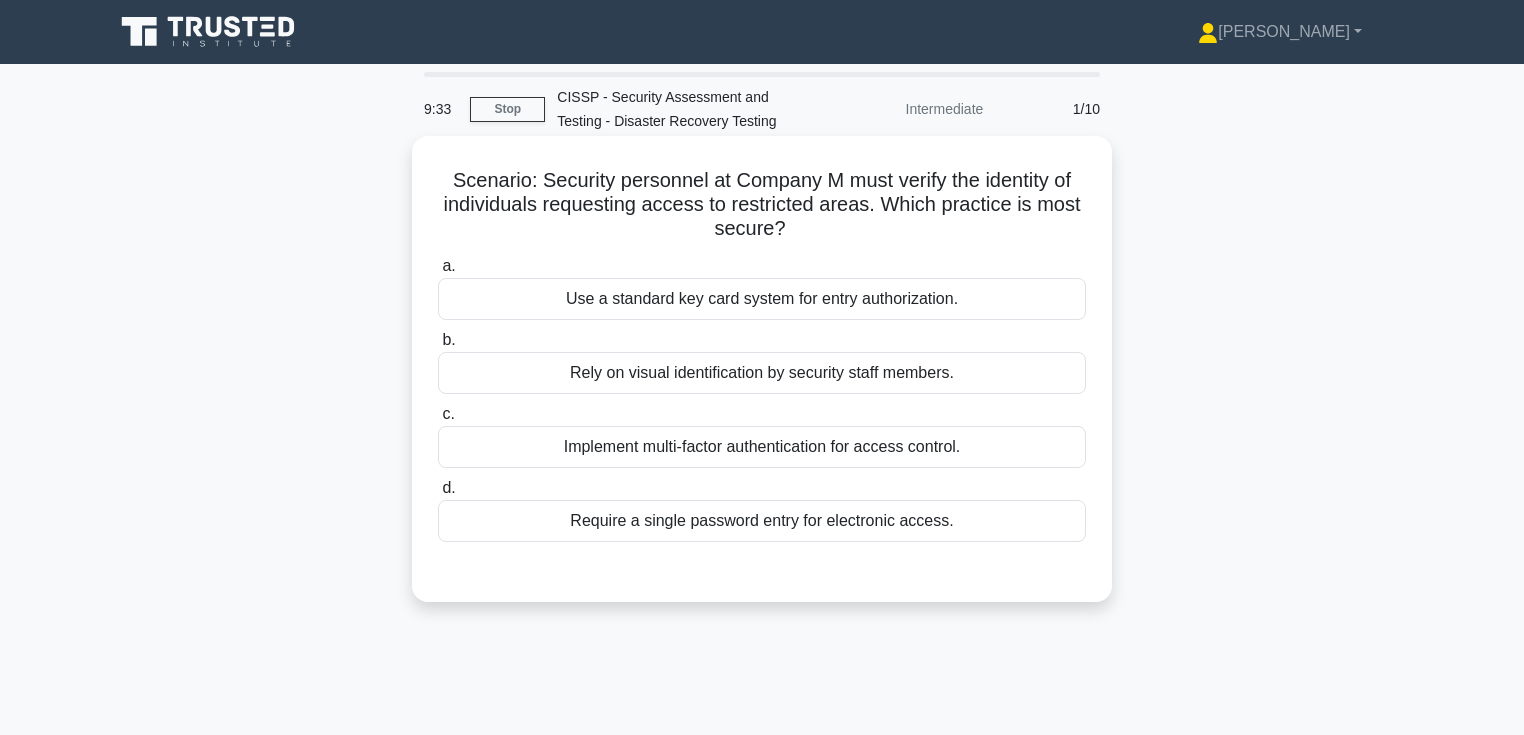 click on "Scenario: Security personnel at Company M must verify the identity of individuals requesting access to restricted areas. Which practice is most secure?
.spinner_0XTQ{transform-origin:center;animation:spinner_y6GP .75s linear infinite}@keyframes spinner_y6GP{100%{transform:rotate(360deg)}}" at bounding box center (762, 205) 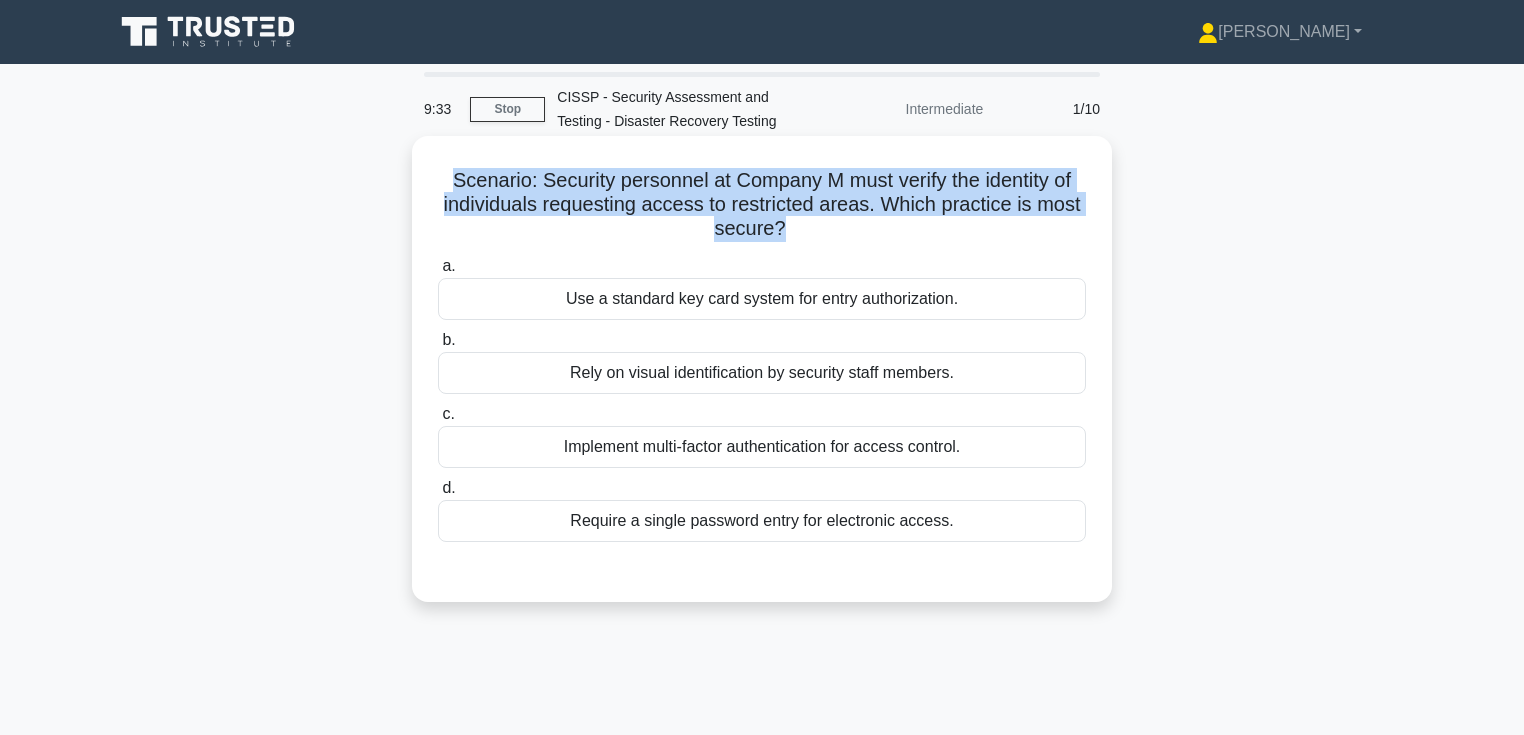 click on "Scenario: Security personnel at Company M must verify the identity of individuals requesting access to restricted areas. Which practice is most secure?
.spinner_0XTQ{transform-origin:center;animation:spinner_y6GP .75s linear infinite}@keyframes spinner_y6GP{100%{transform:rotate(360deg)}}" at bounding box center (762, 205) 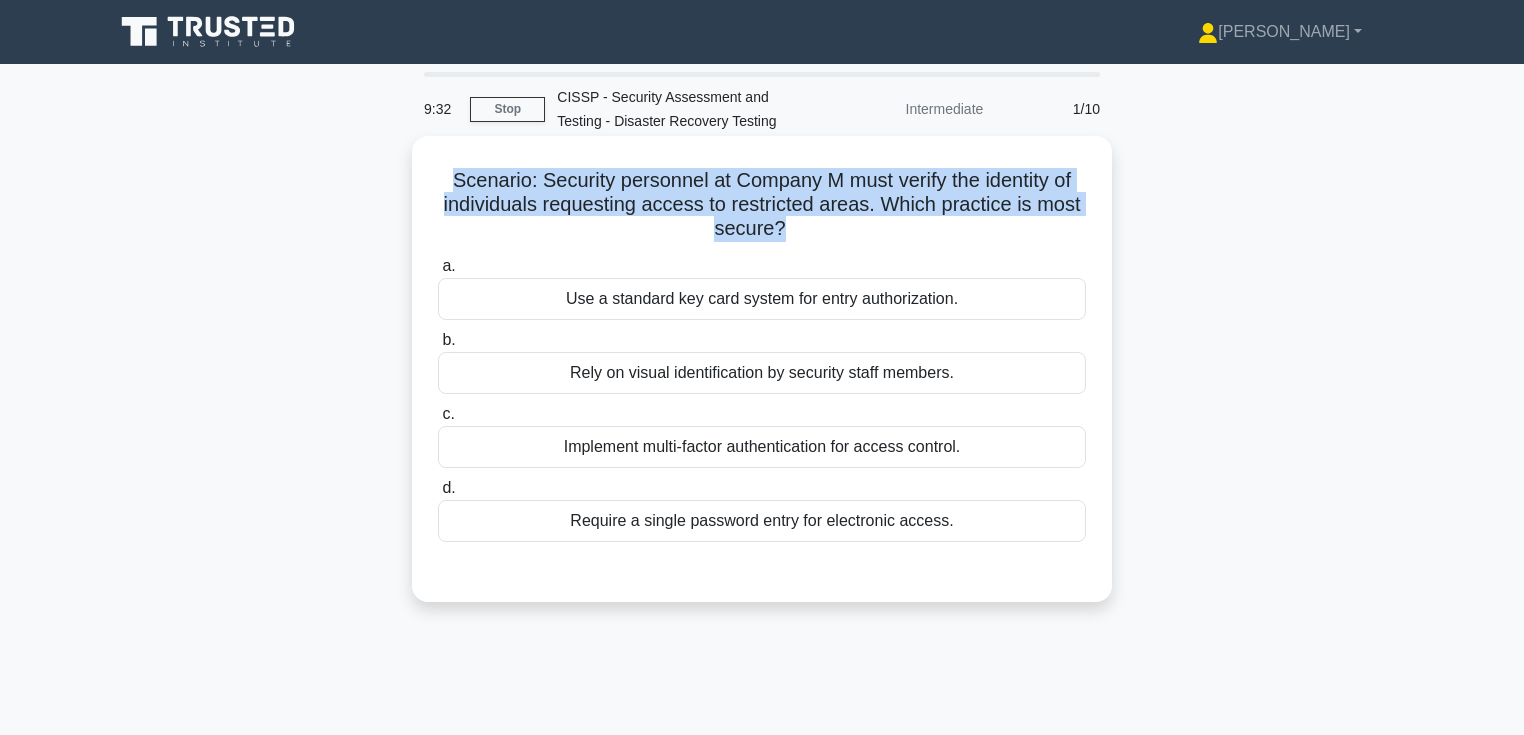 click on "Scenario: Security personnel at Company M must verify the identity of individuals requesting access to restricted areas. Which practice is most secure?
.spinner_0XTQ{transform-origin:center;animation:spinner_y6GP .75s linear infinite}@keyframes spinner_y6GP{100%{transform:rotate(360deg)}}" at bounding box center (762, 205) 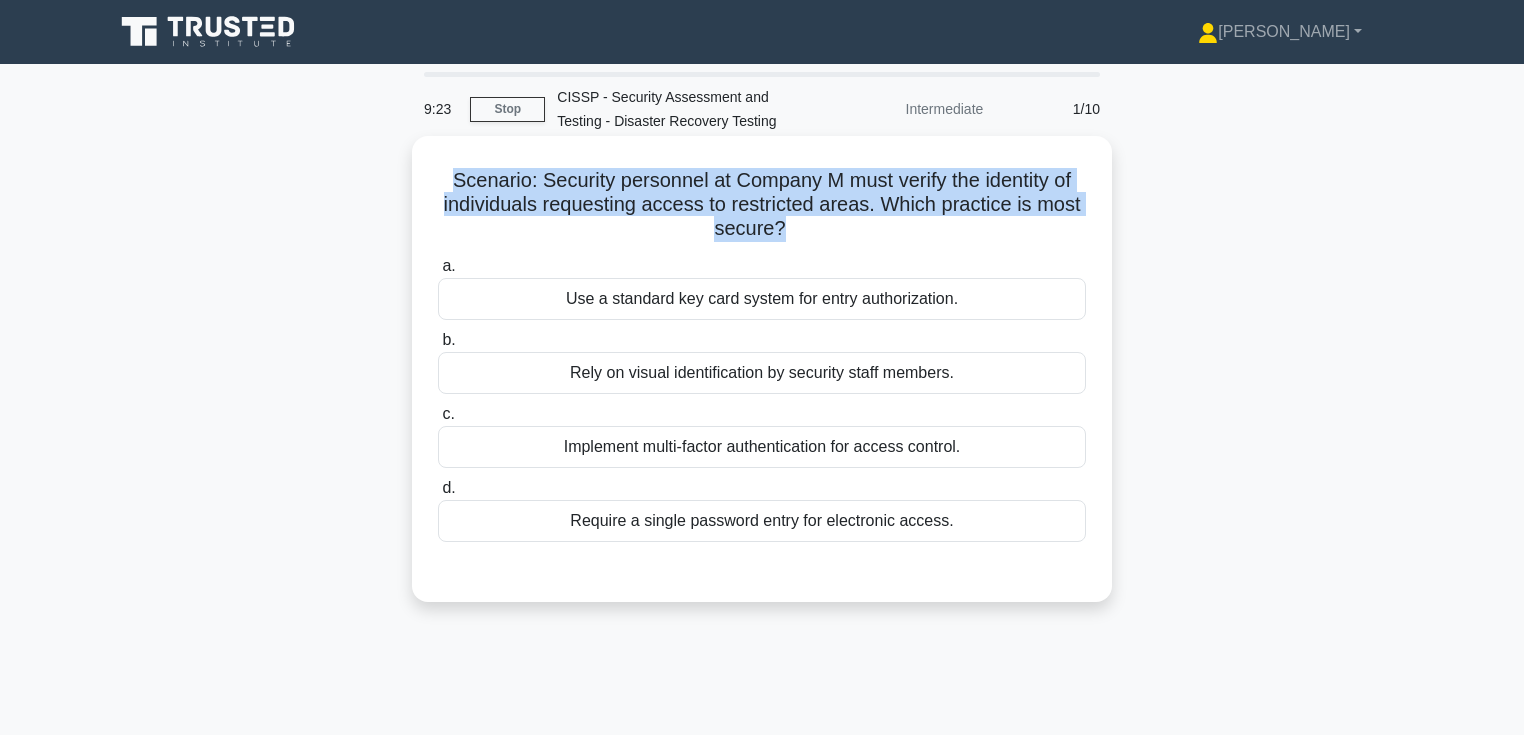 drag, startPoint x: 826, startPoint y: 230, endPoint x: 454, endPoint y: 201, distance: 373.12866 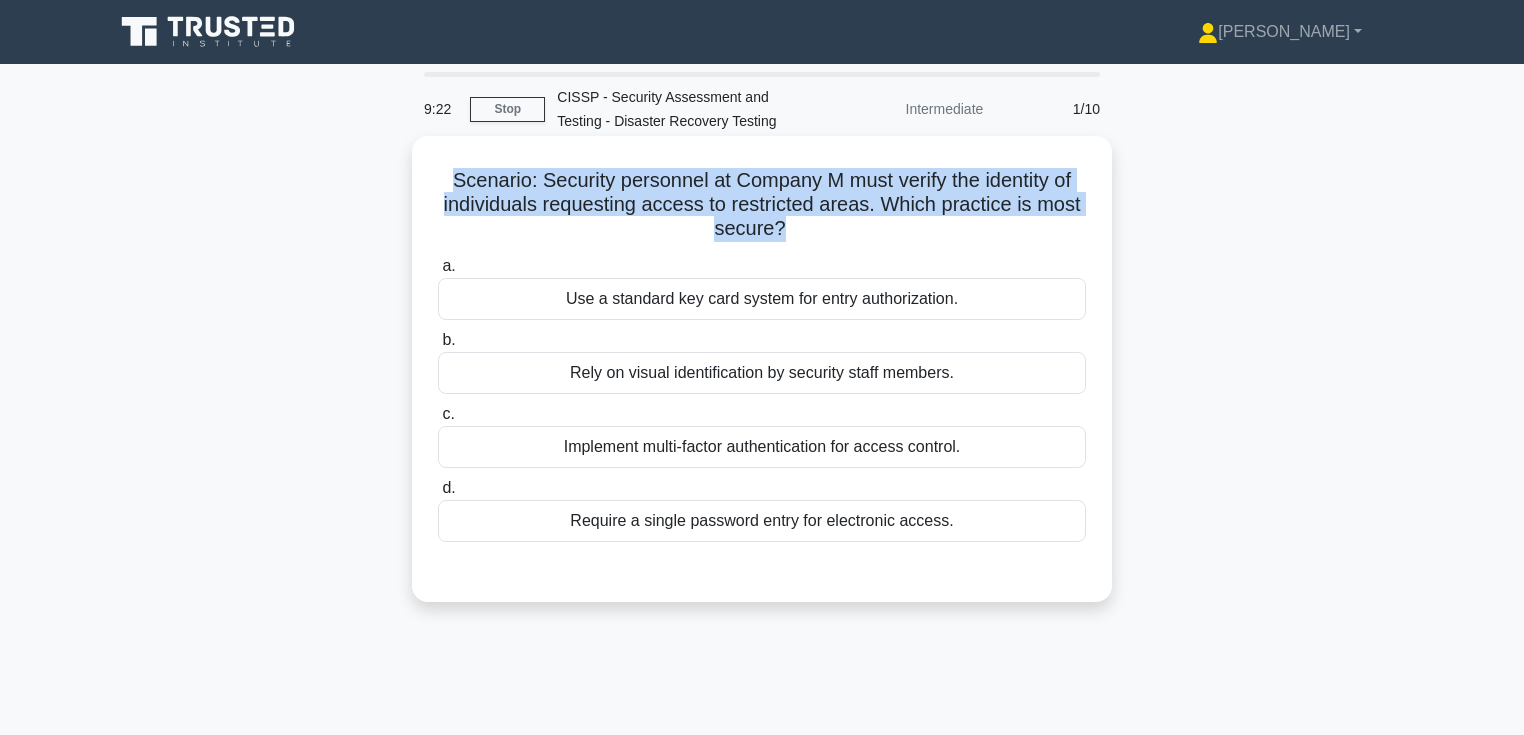 click on "Scenario: Security personnel at Company M must verify the identity of individuals requesting access to restricted areas. Which practice is most secure?
.spinner_0XTQ{transform-origin:center;animation:spinner_y6GP .75s linear infinite}@keyframes spinner_y6GP{100%{transform:rotate(360deg)}}" at bounding box center [762, 205] 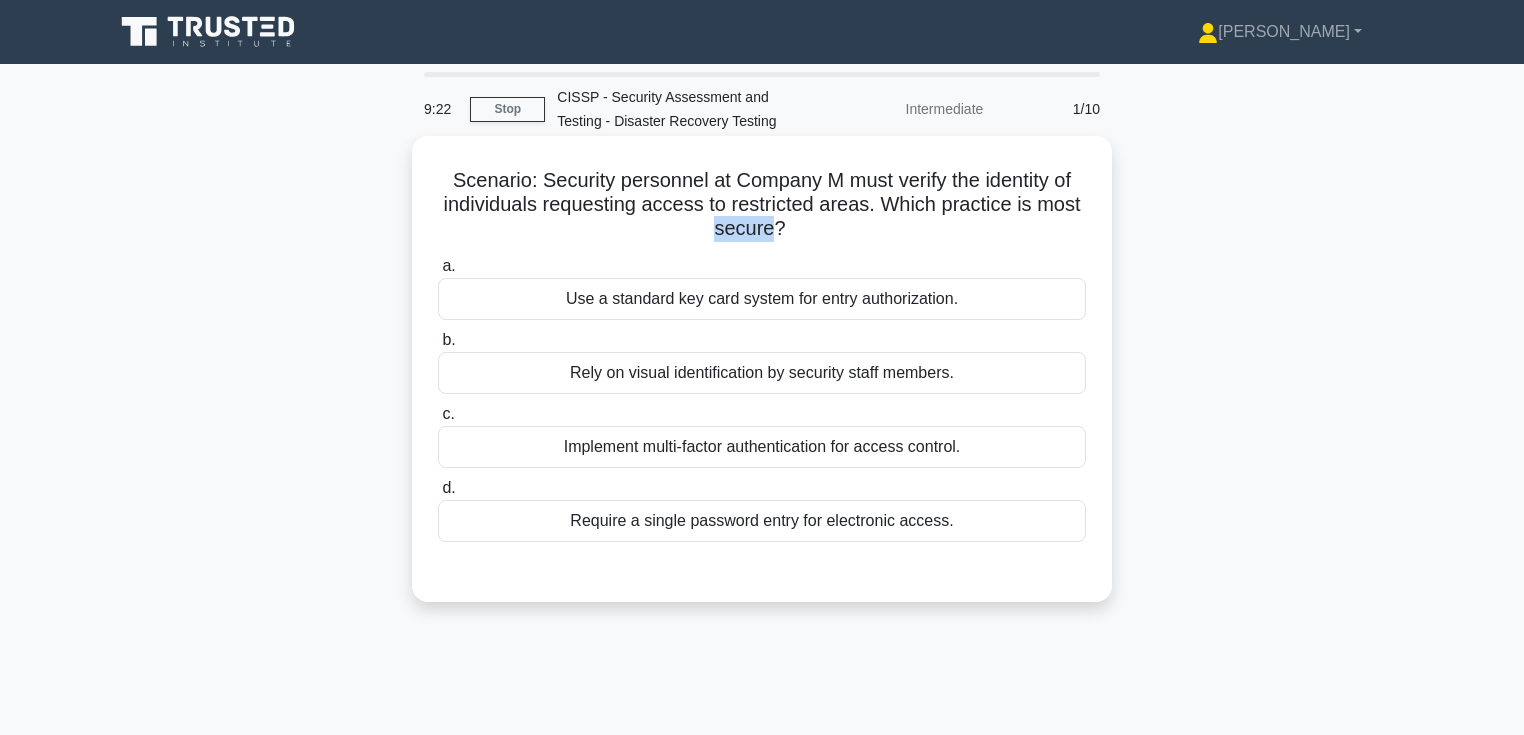 click on "Scenario: Security personnel at Company M must verify the identity of individuals requesting access to restricted areas. Which practice is most secure?
.spinner_0XTQ{transform-origin:center;animation:spinner_y6GP .75s linear infinite}@keyframes spinner_y6GP{100%{transform:rotate(360deg)}}" at bounding box center (762, 205) 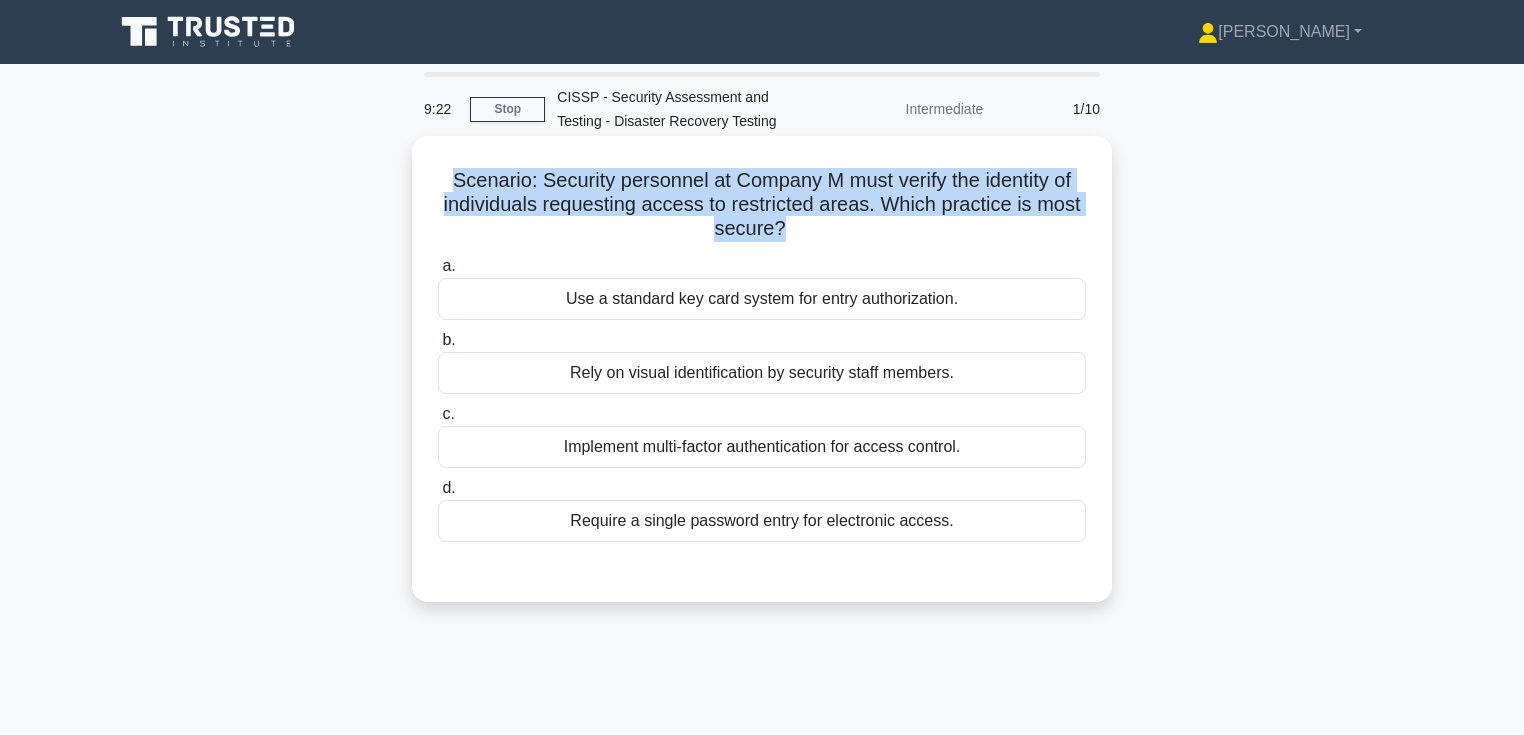 click on "Scenario: Security personnel at Company M must verify the identity of individuals requesting access to restricted areas. Which practice is most secure?
.spinner_0XTQ{transform-origin:center;animation:spinner_y6GP .75s linear infinite}@keyframes spinner_y6GP{100%{transform:rotate(360deg)}}" at bounding box center (762, 205) 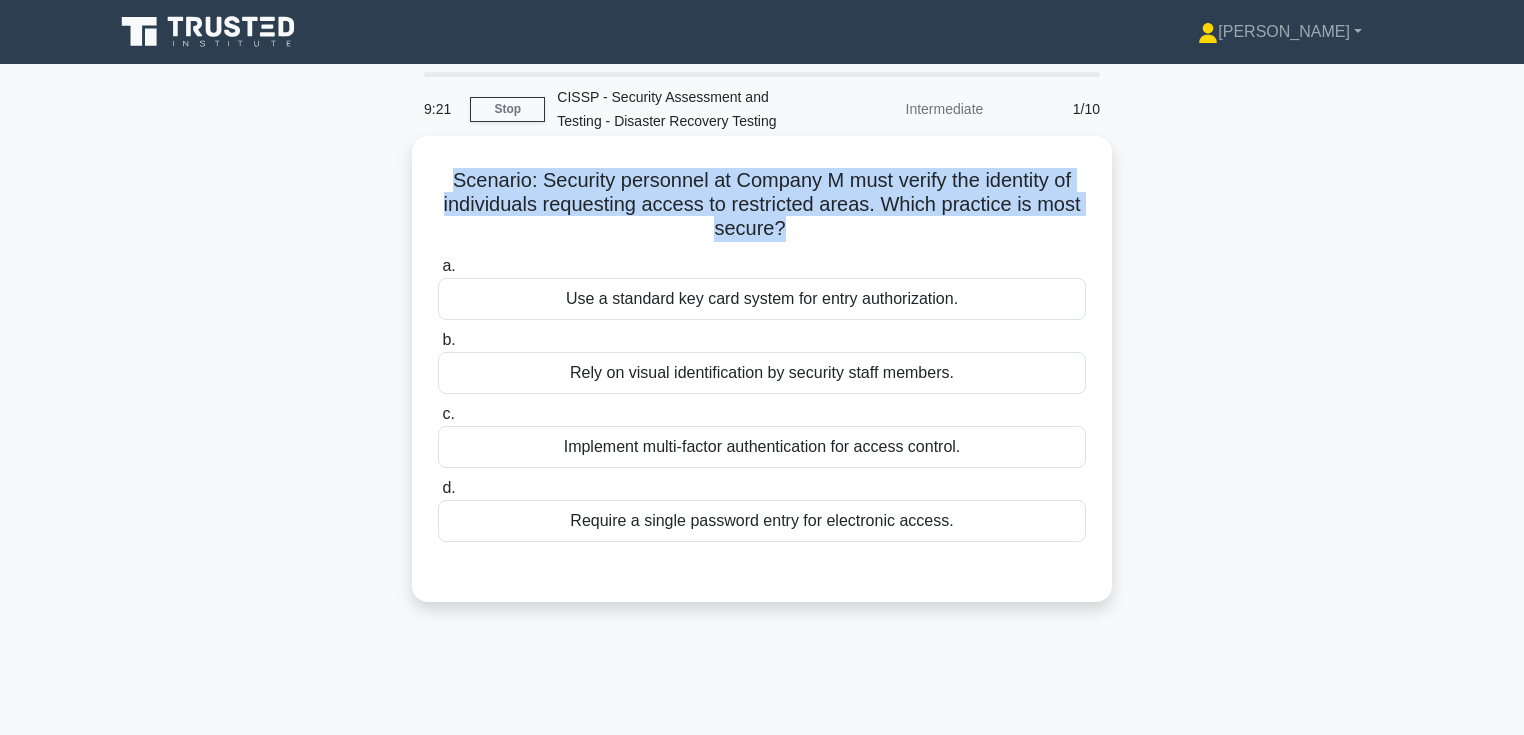 click on "Scenario: Security personnel at Company M must verify the identity of individuals requesting access to restricted areas. Which practice is most secure?
.spinner_0XTQ{transform-origin:center;animation:spinner_y6GP .75s linear infinite}@keyframes spinner_y6GP{100%{transform:rotate(360deg)}}" at bounding box center (762, 205) 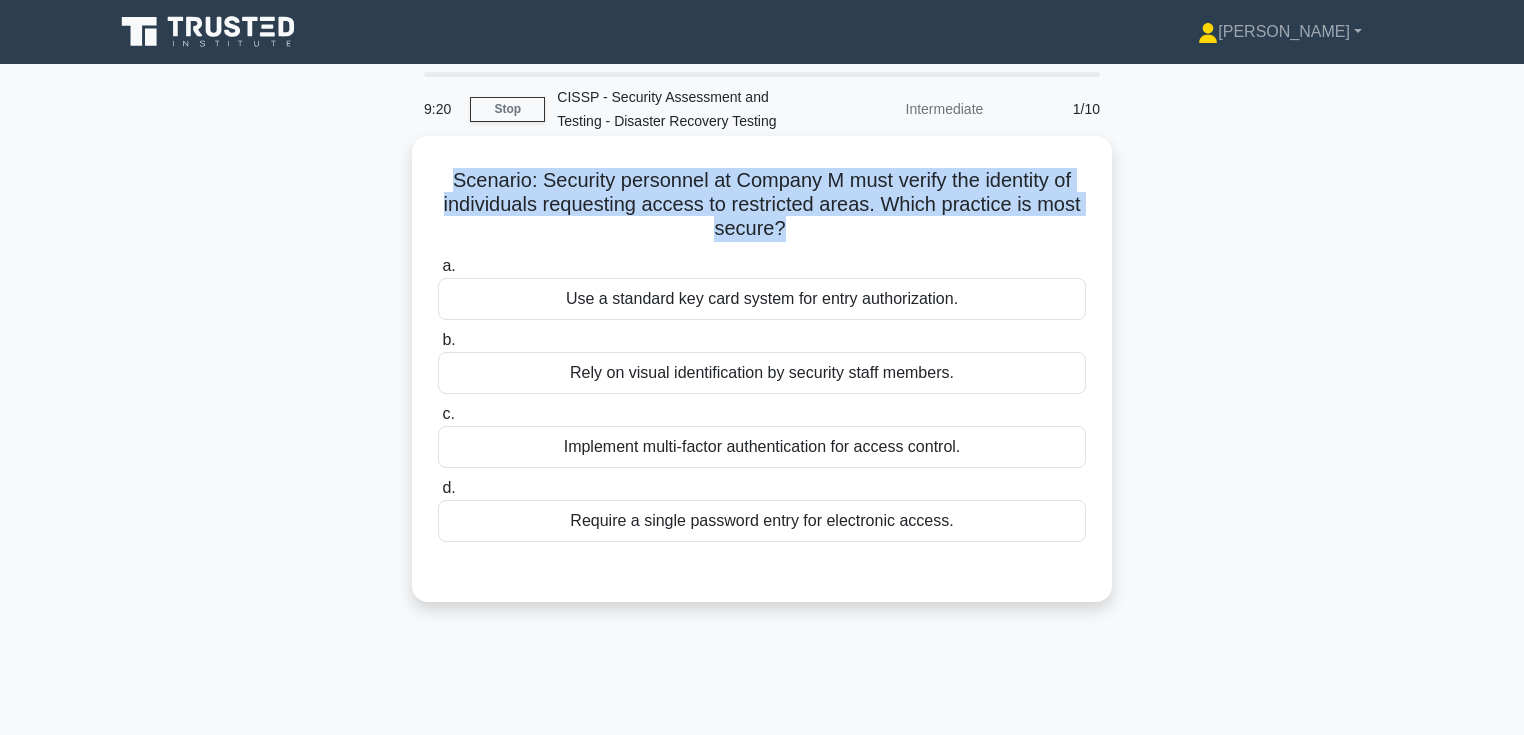 click on "Scenario: Security personnel at Company M must verify the identity of individuals requesting access to restricted areas. Which practice is most secure?
.spinner_0XTQ{transform-origin:center;animation:spinner_y6GP .75s linear infinite}@keyframes spinner_y6GP{100%{transform:rotate(360deg)}}" at bounding box center (762, 205) 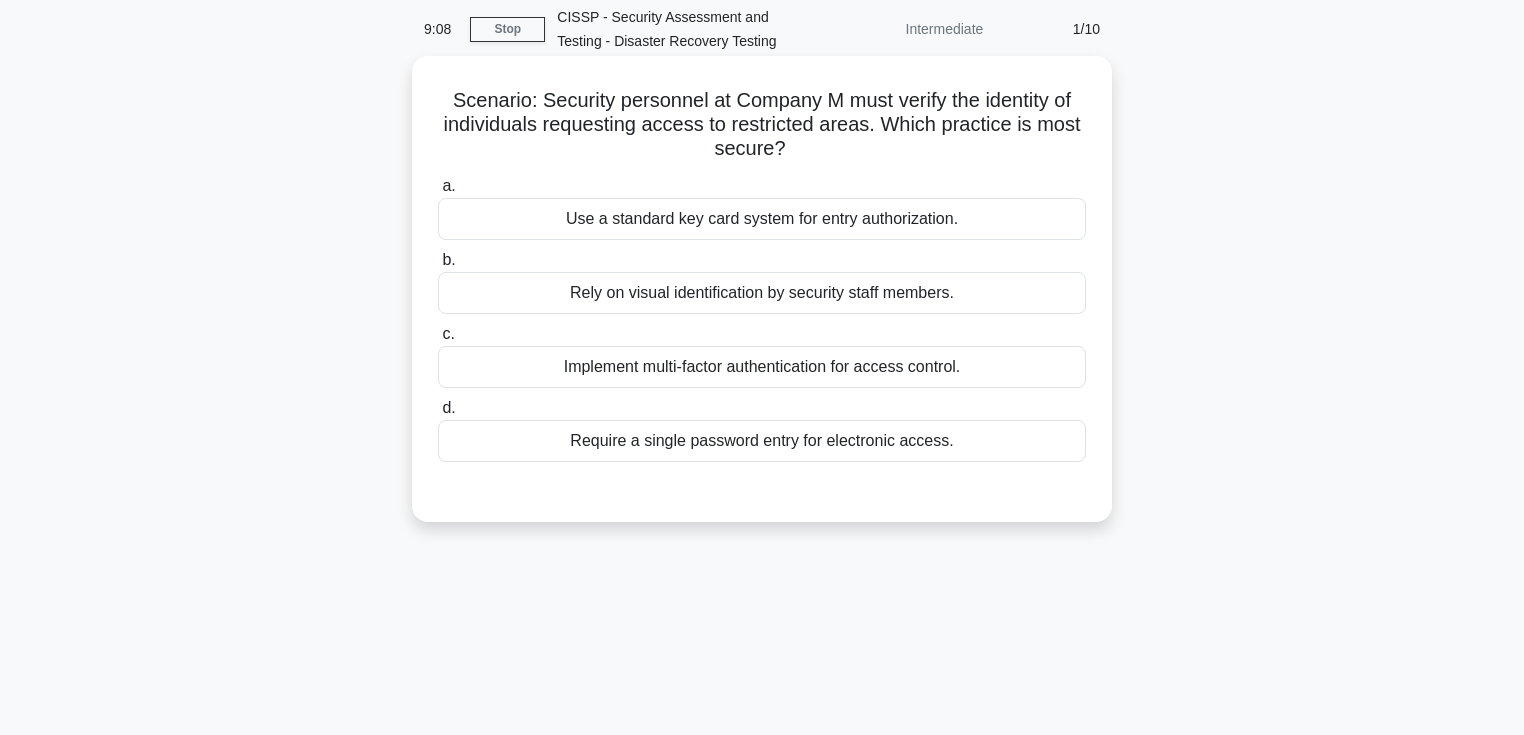 scroll, scrollTop: 0, scrollLeft: 0, axis: both 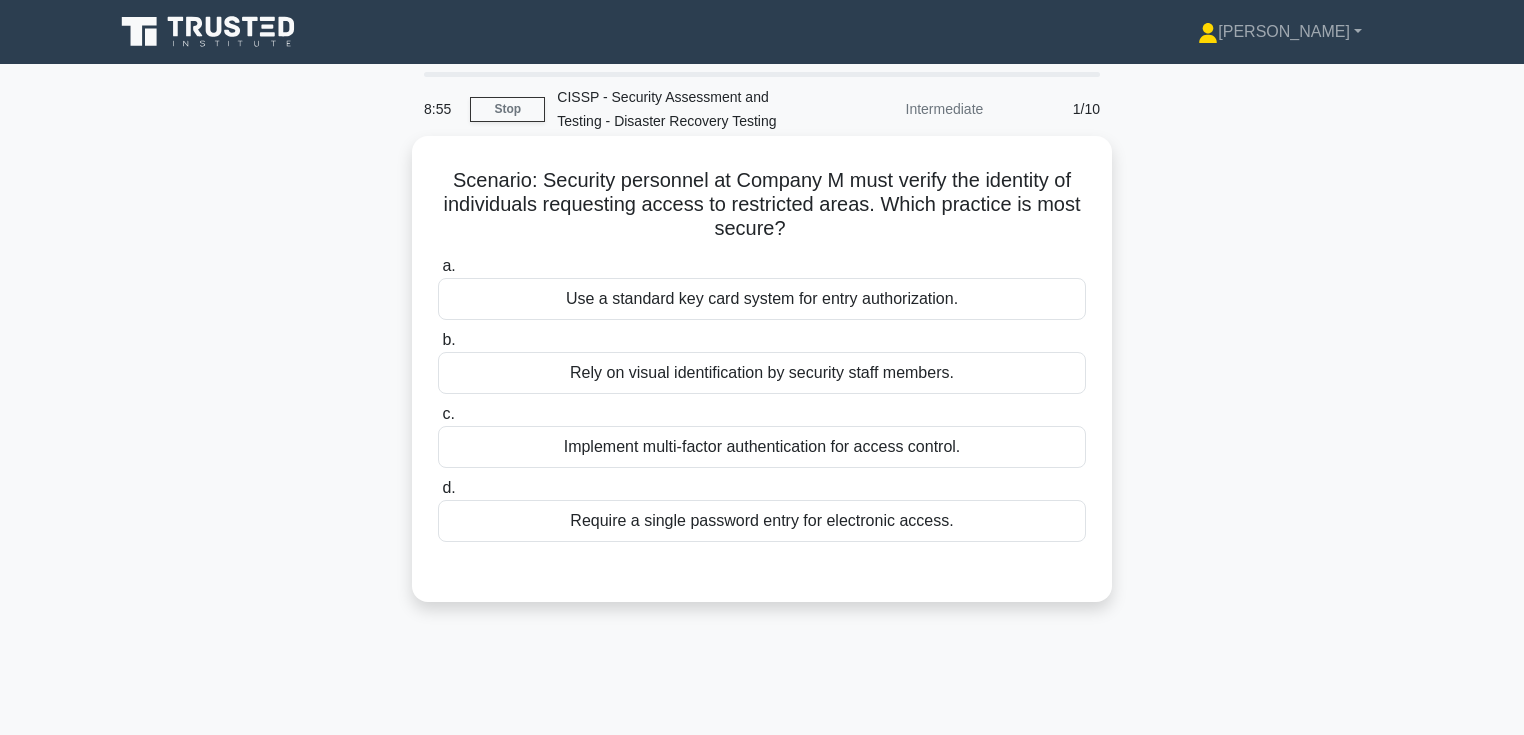 click on "Implement multi-factor authentication for access control." at bounding box center (762, 447) 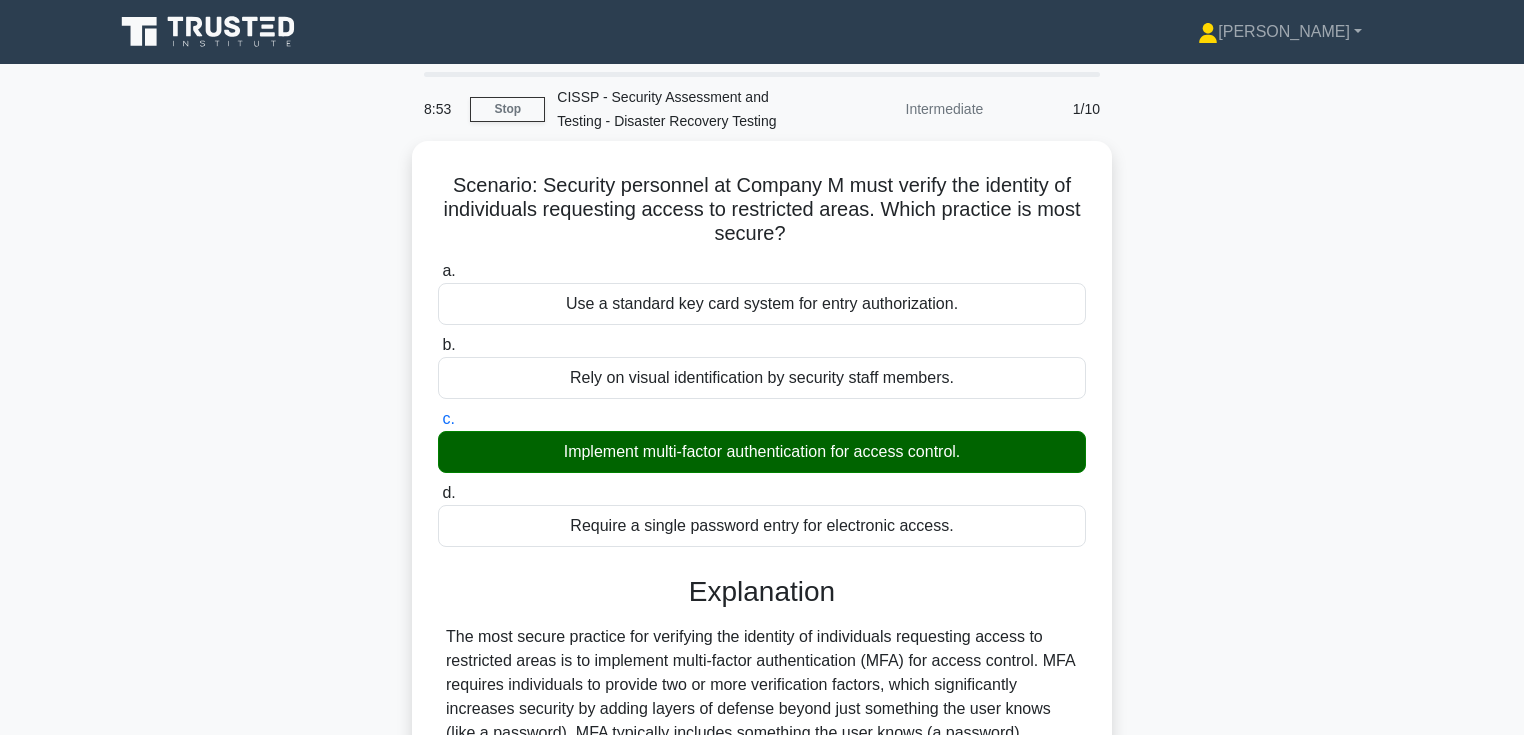 scroll, scrollTop: 320, scrollLeft: 0, axis: vertical 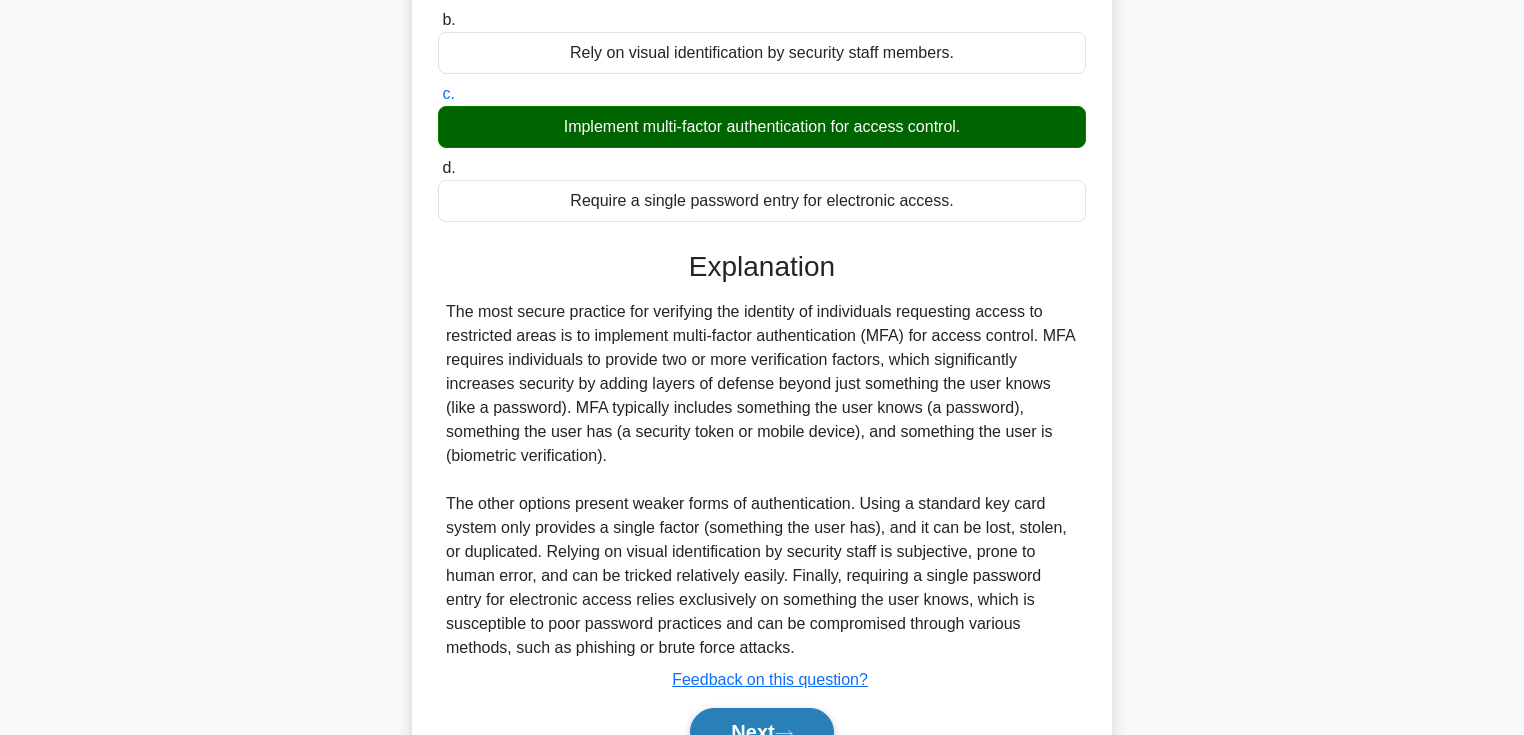 drag, startPoint x: 807, startPoint y: 716, endPoint x: 800, endPoint y: 688, distance: 28.86174 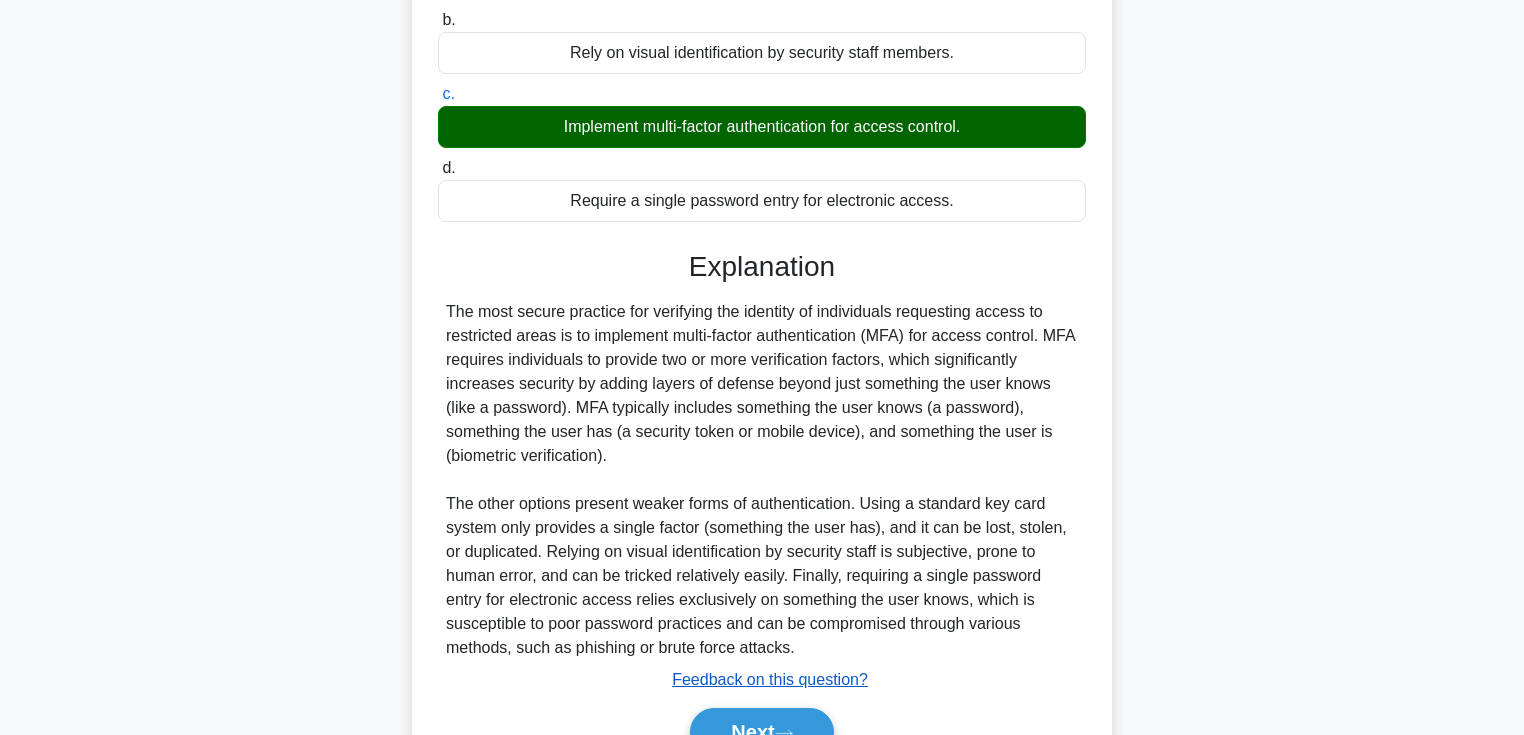 click on "Next" at bounding box center [761, 732] 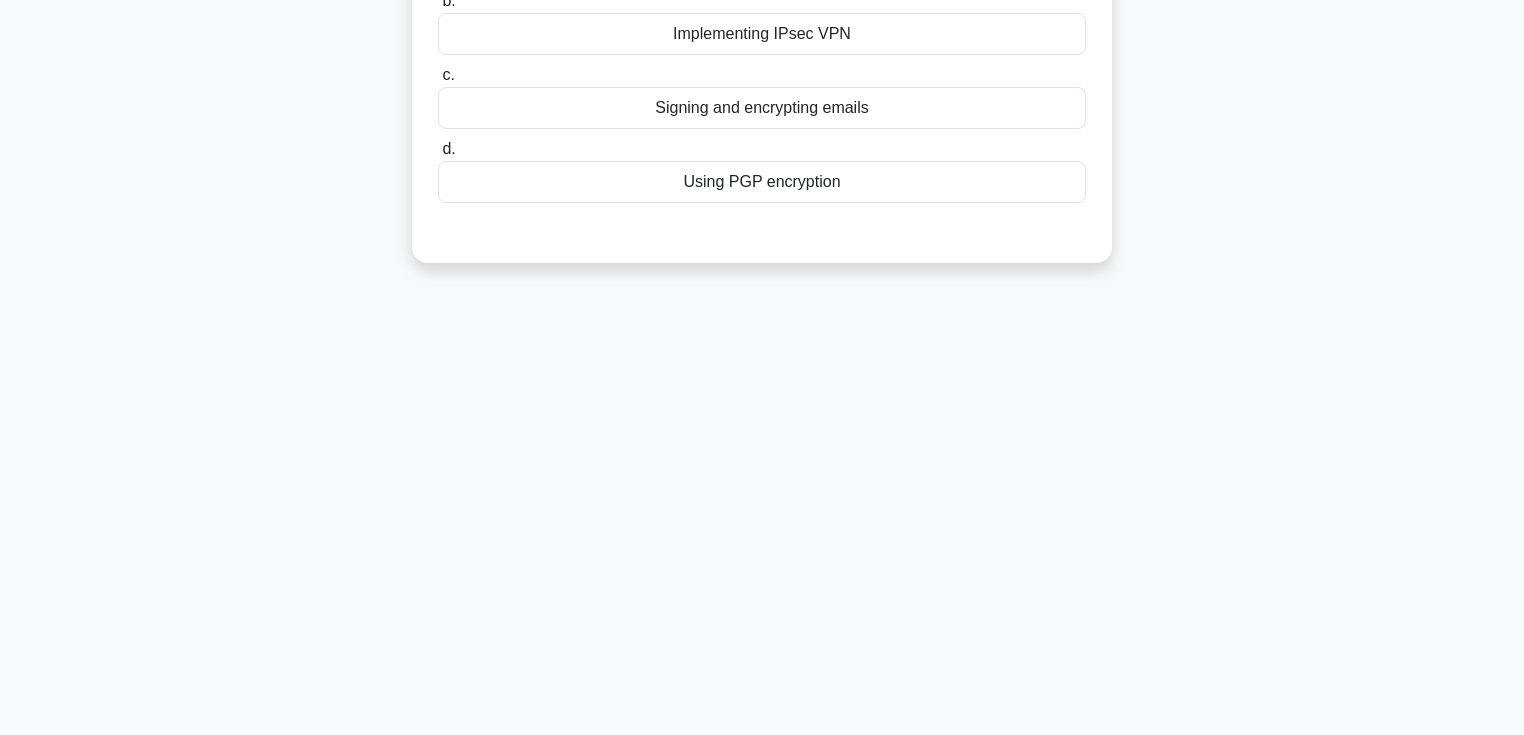 scroll, scrollTop: 0, scrollLeft: 0, axis: both 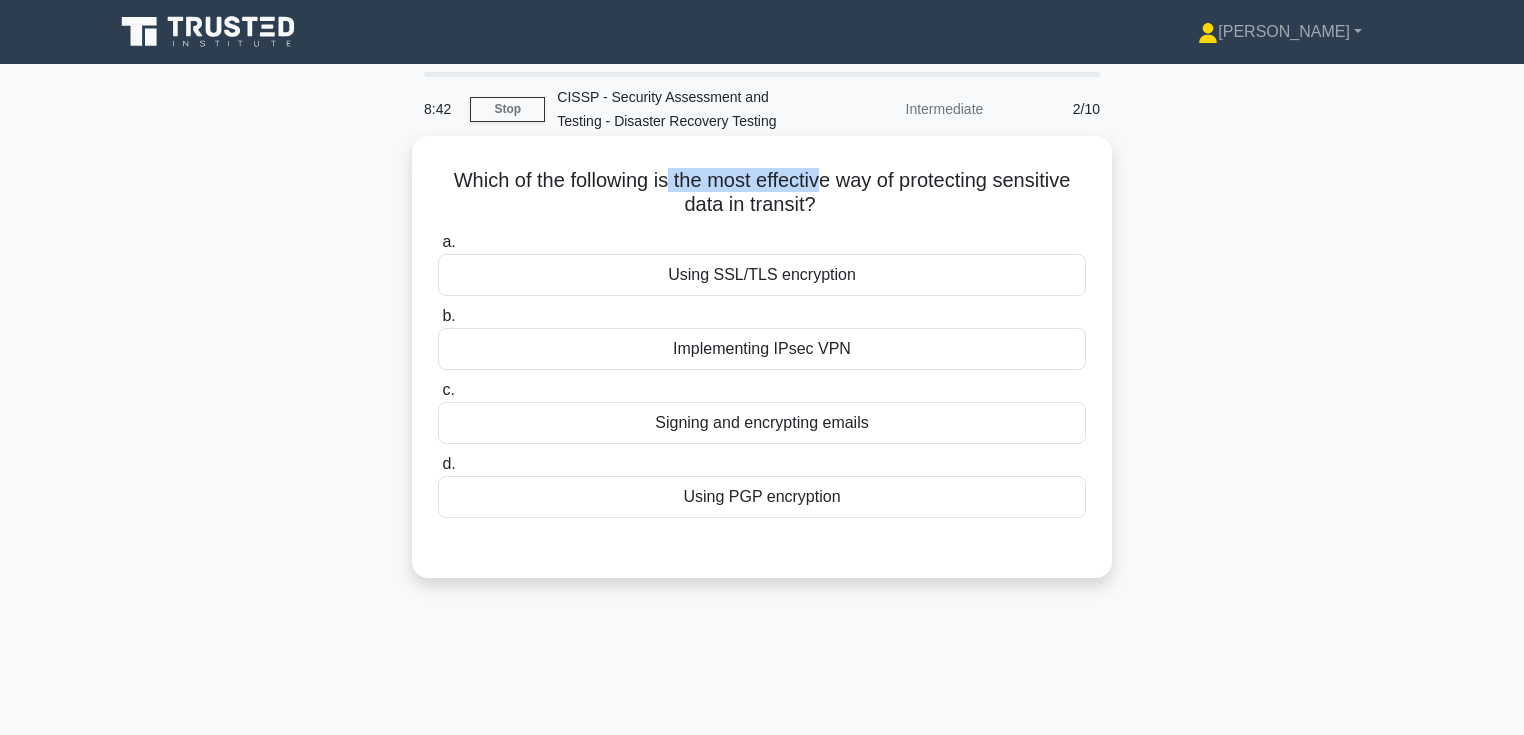 drag, startPoint x: 662, startPoint y: 187, endPoint x: 828, endPoint y: 187, distance: 166 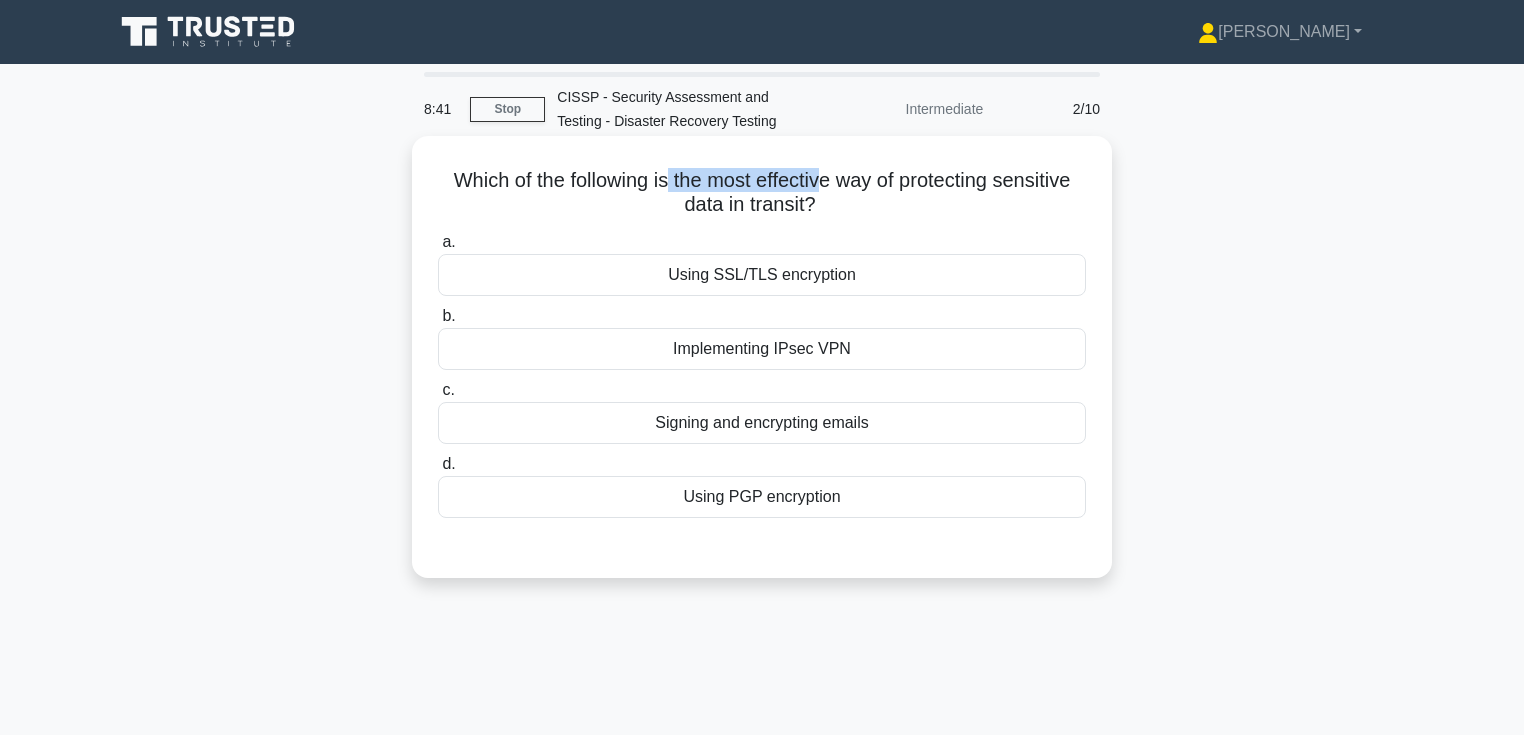 click on "Which of the following is the most effective way of protecting sensitive data in transit?
.spinner_0XTQ{transform-origin:center;animation:spinner_y6GP .75s linear infinite}@keyframes spinner_y6GP{100%{transform:rotate(360deg)}}" at bounding box center (762, 193) 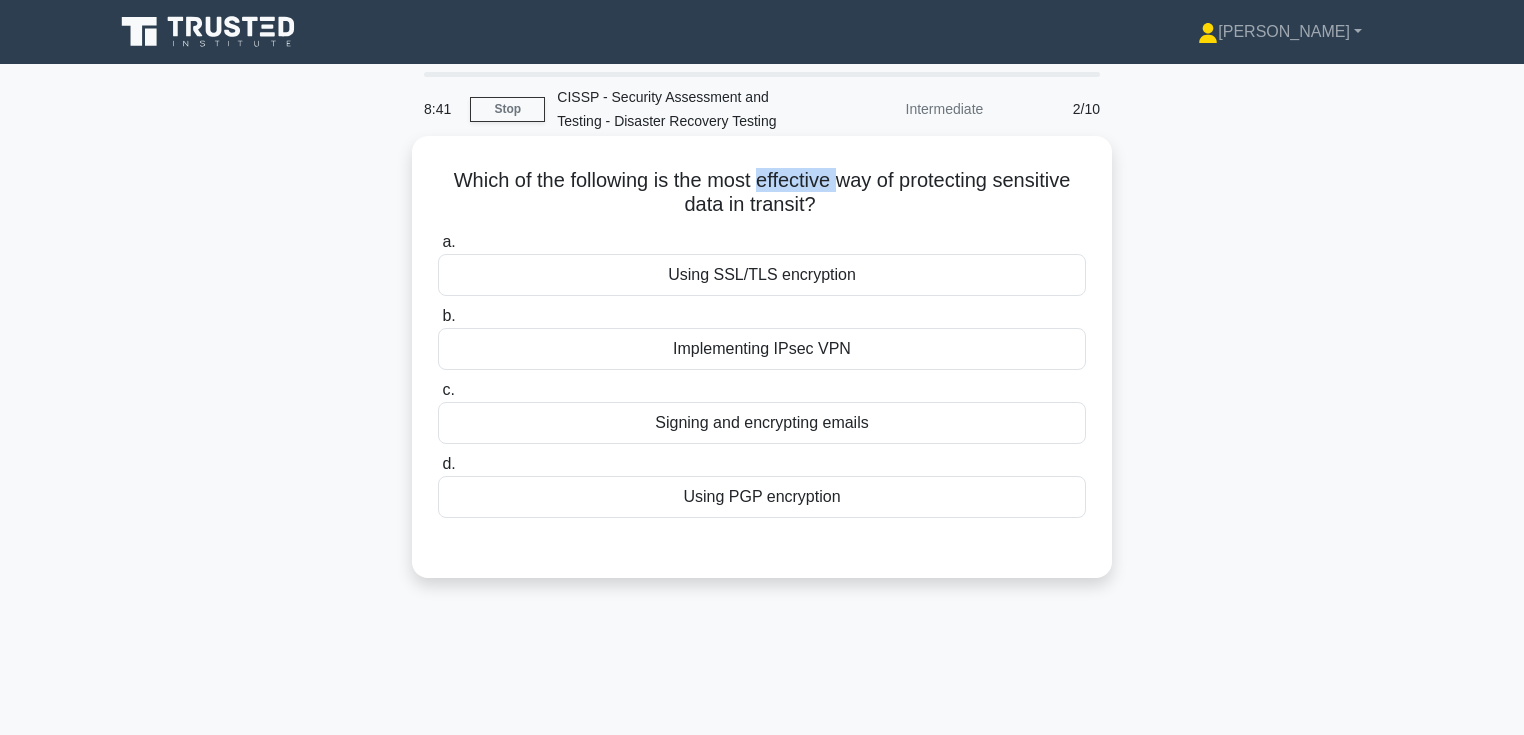 click on "Which of the following is the most effective way of protecting sensitive data in transit?
.spinner_0XTQ{transform-origin:center;animation:spinner_y6GP .75s linear infinite}@keyframes spinner_y6GP{100%{transform:rotate(360deg)}}" at bounding box center [762, 193] 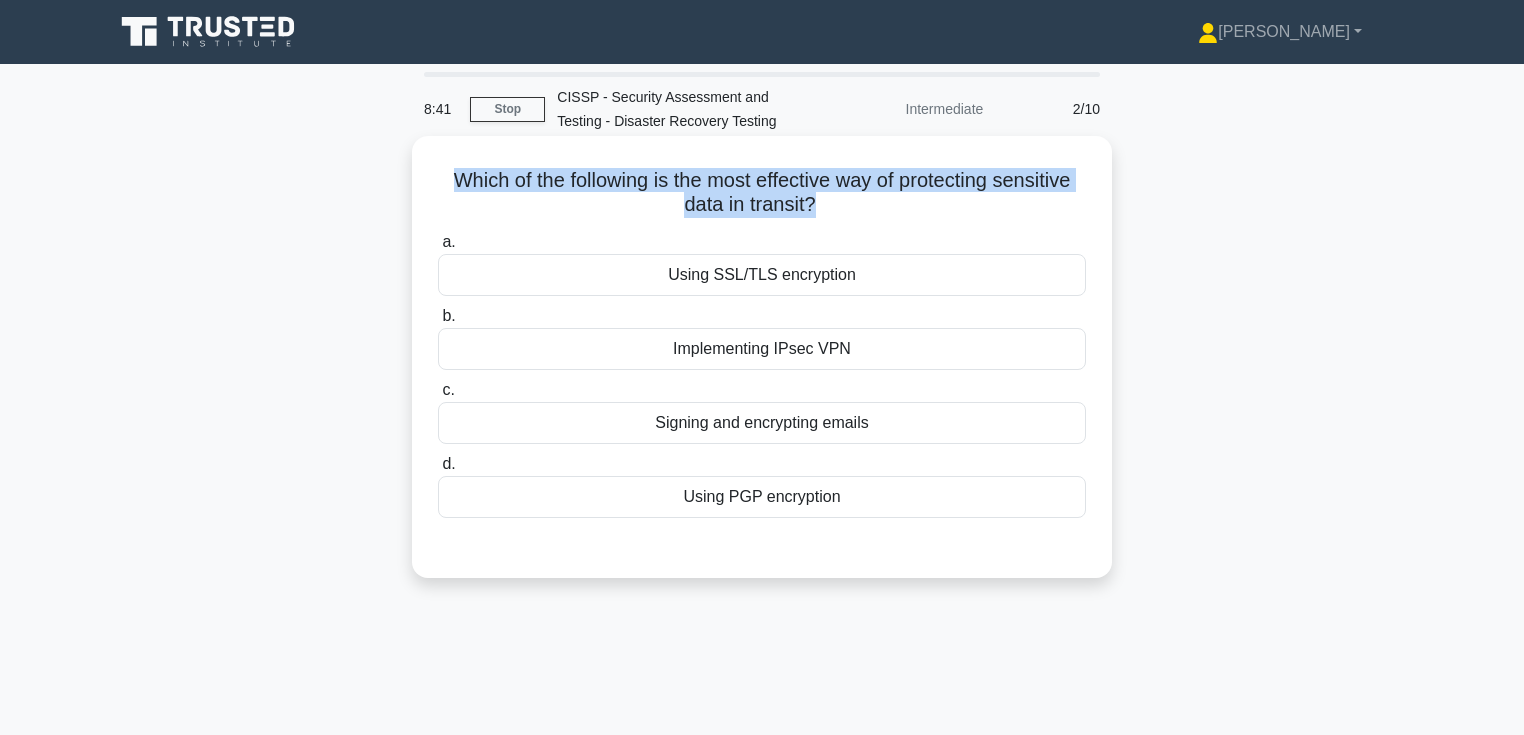 click on "Which of the following is the most effective way of protecting sensitive data in transit?
.spinner_0XTQ{transform-origin:center;animation:spinner_y6GP .75s linear infinite}@keyframes spinner_y6GP{100%{transform:rotate(360deg)}}" at bounding box center (762, 193) 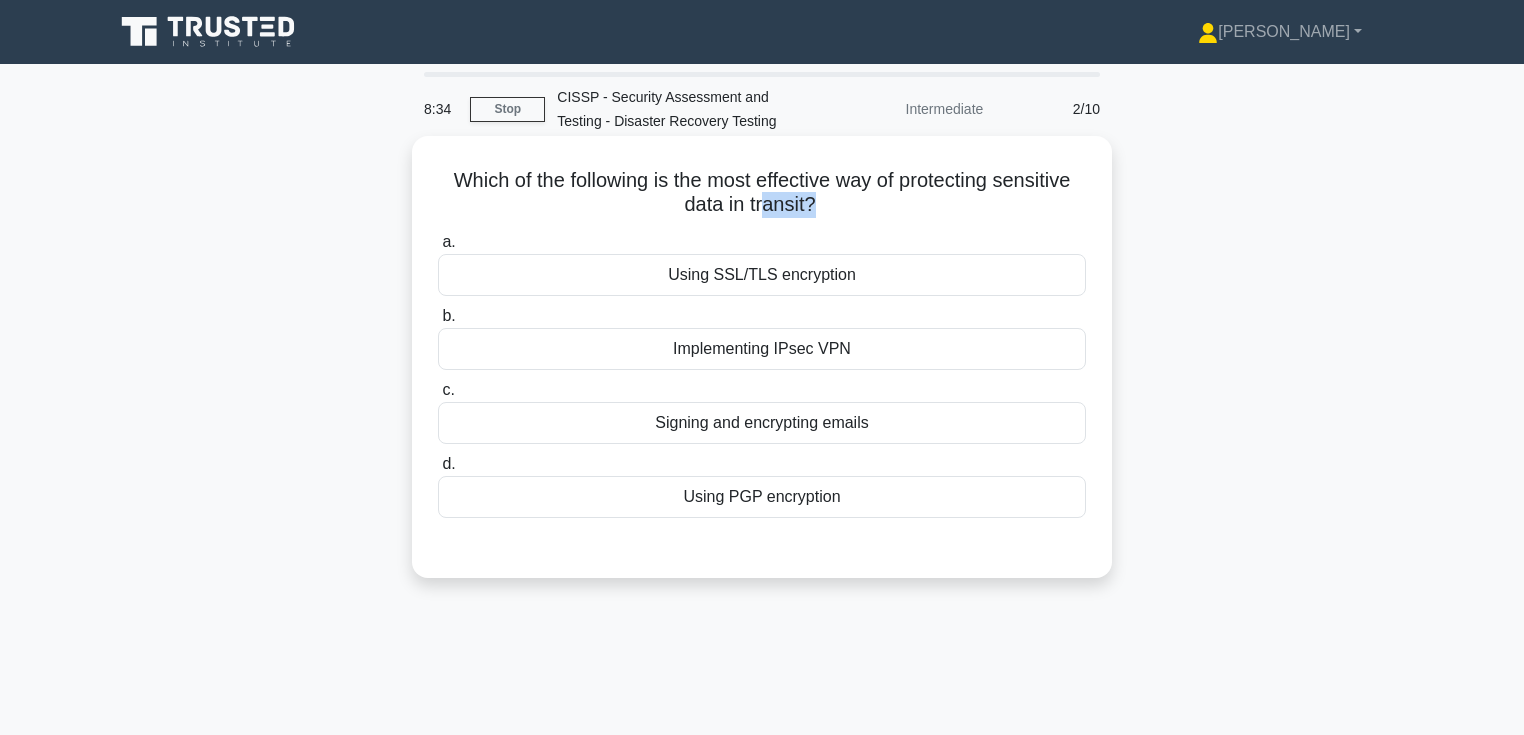 drag, startPoint x: 812, startPoint y: 210, endPoint x: 761, endPoint y: 210, distance: 51 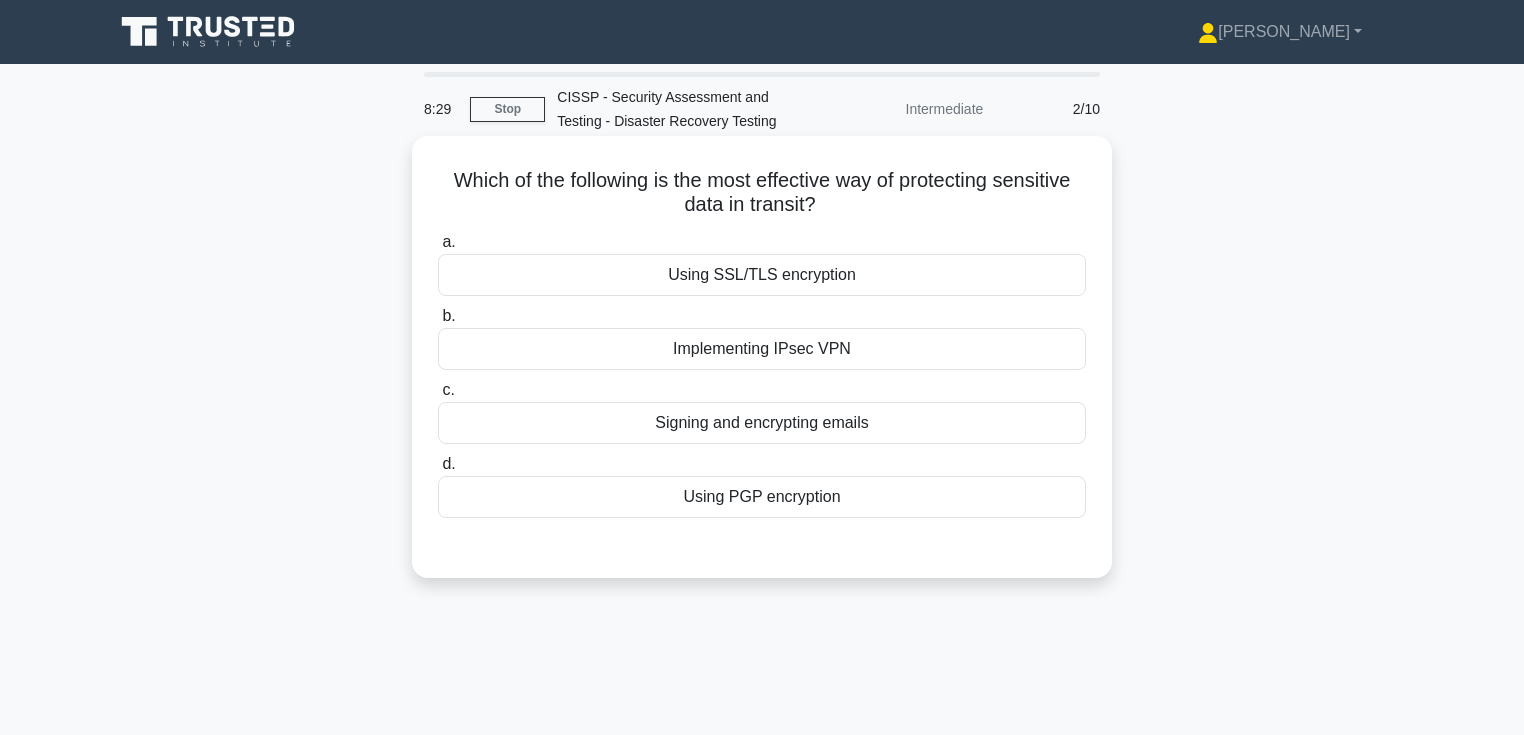 click on "Using SSL/TLS encryption" at bounding box center (762, 275) 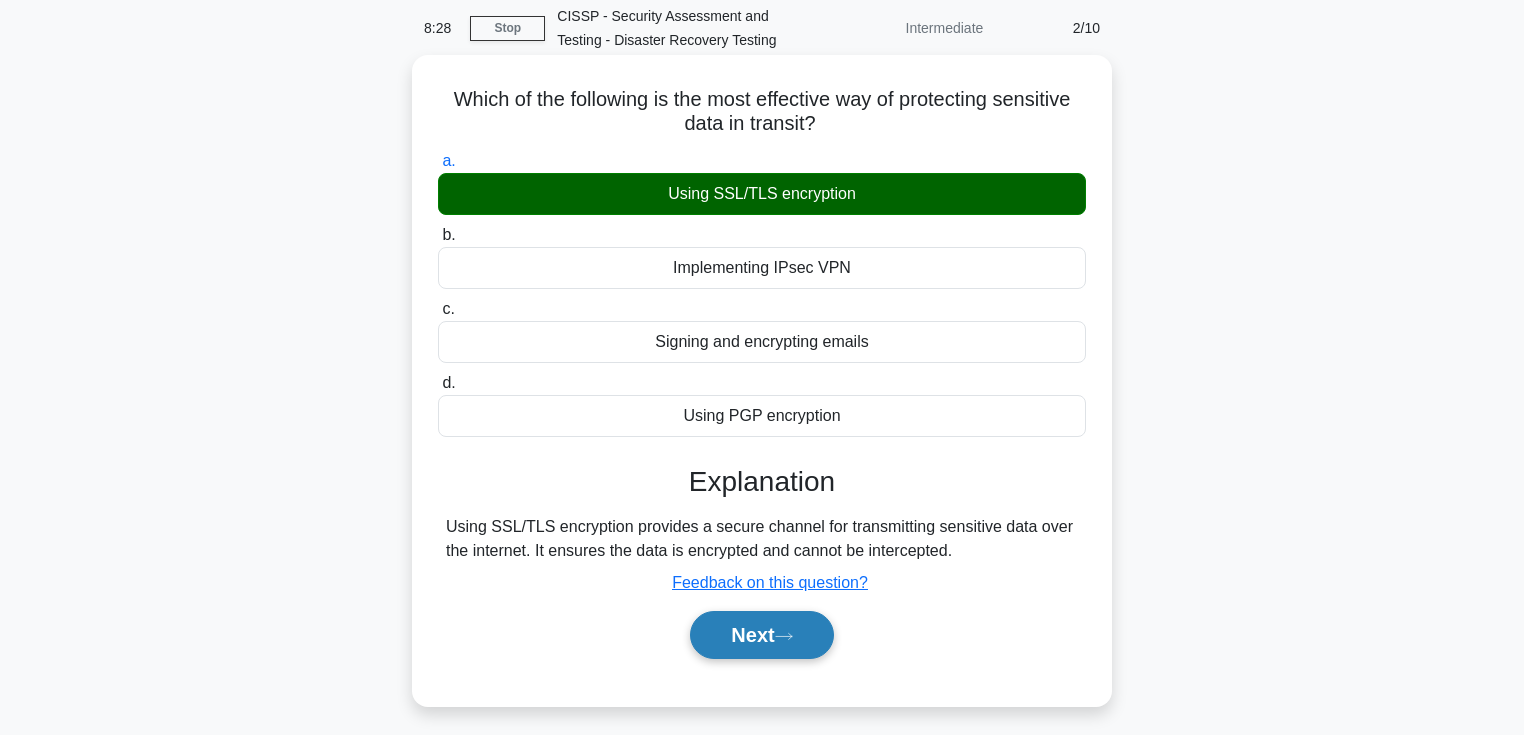 scroll, scrollTop: 160, scrollLeft: 0, axis: vertical 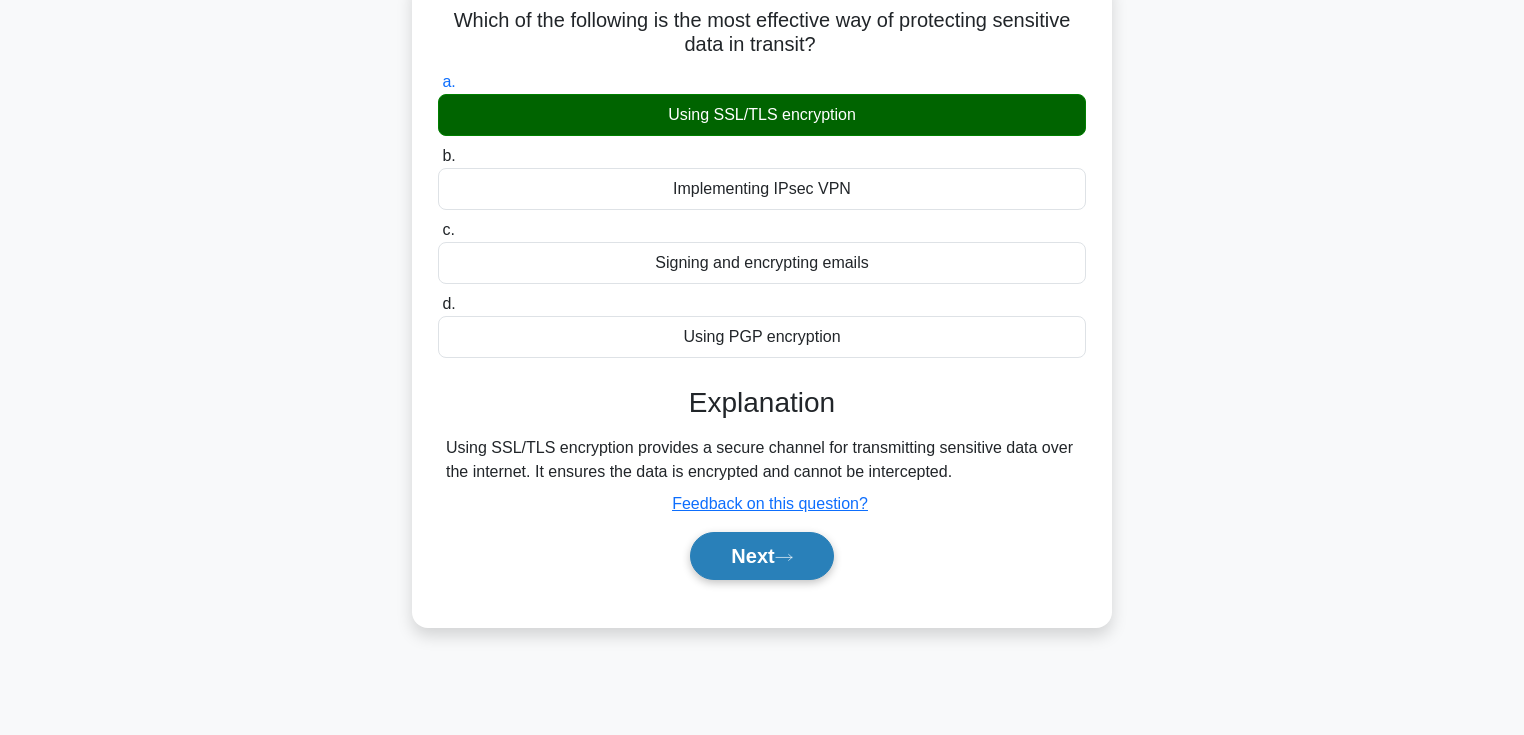 click on "Next" at bounding box center [761, 556] 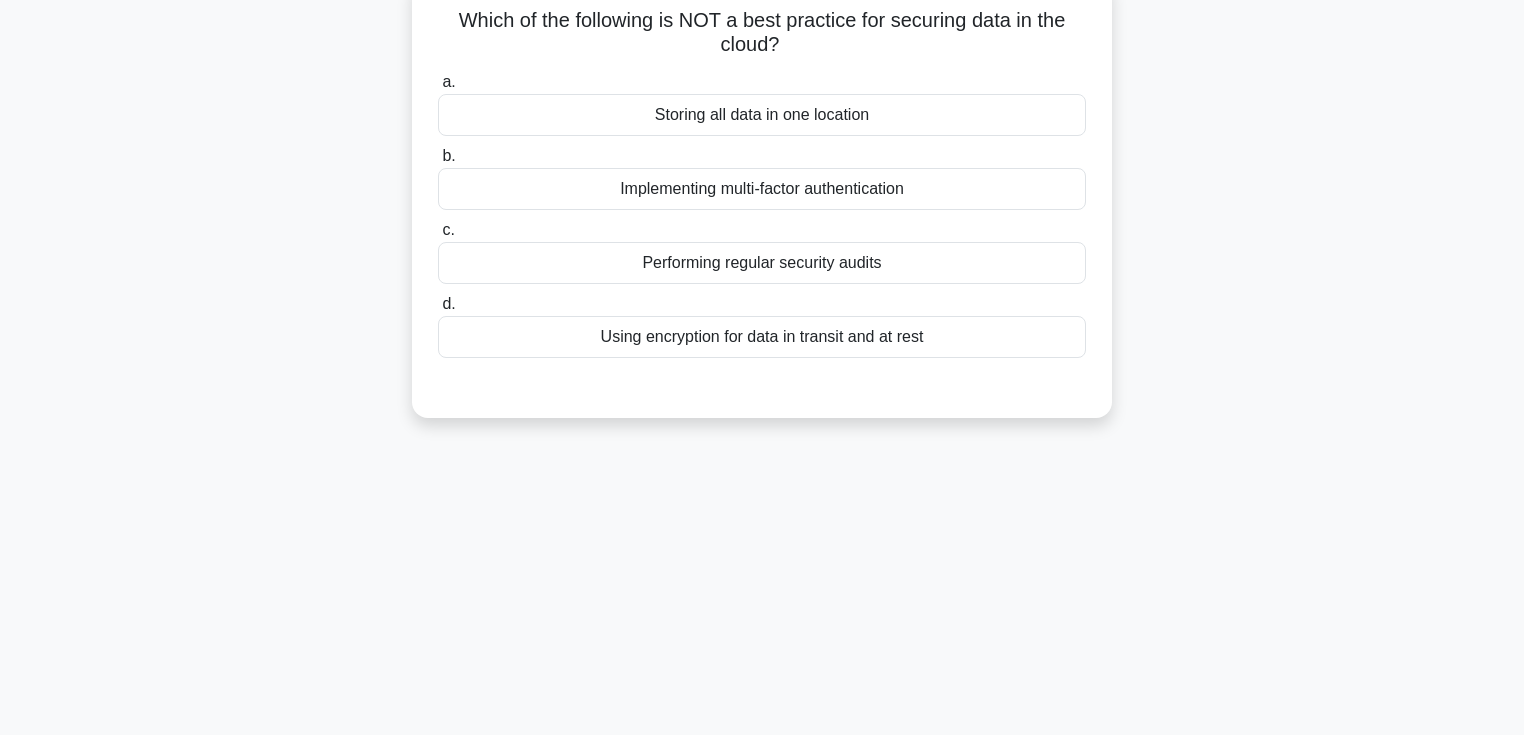 scroll, scrollTop: 0, scrollLeft: 0, axis: both 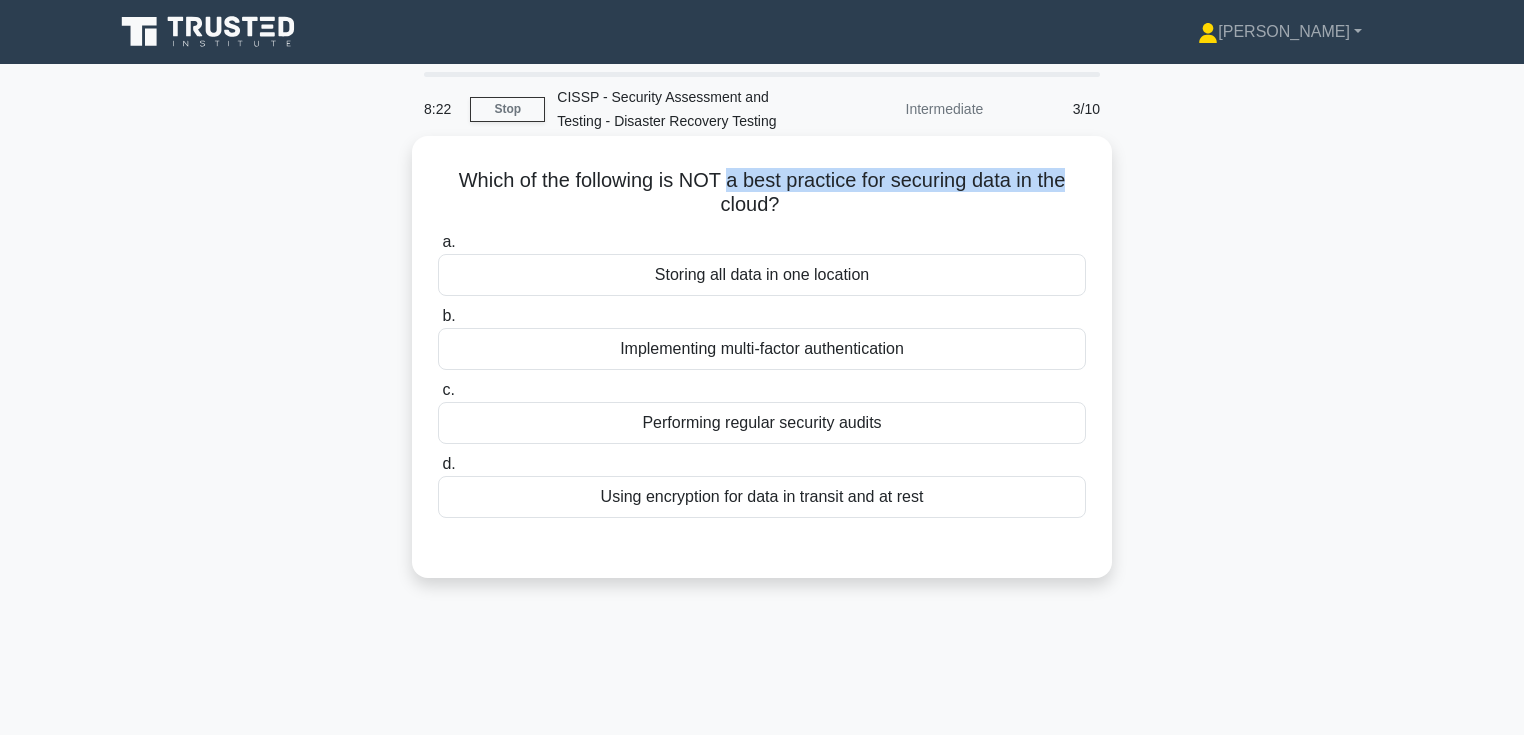 drag, startPoint x: 724, startPoint y: 172, endPoint x: 1076, endPoint y: 174, distance: 352.00568 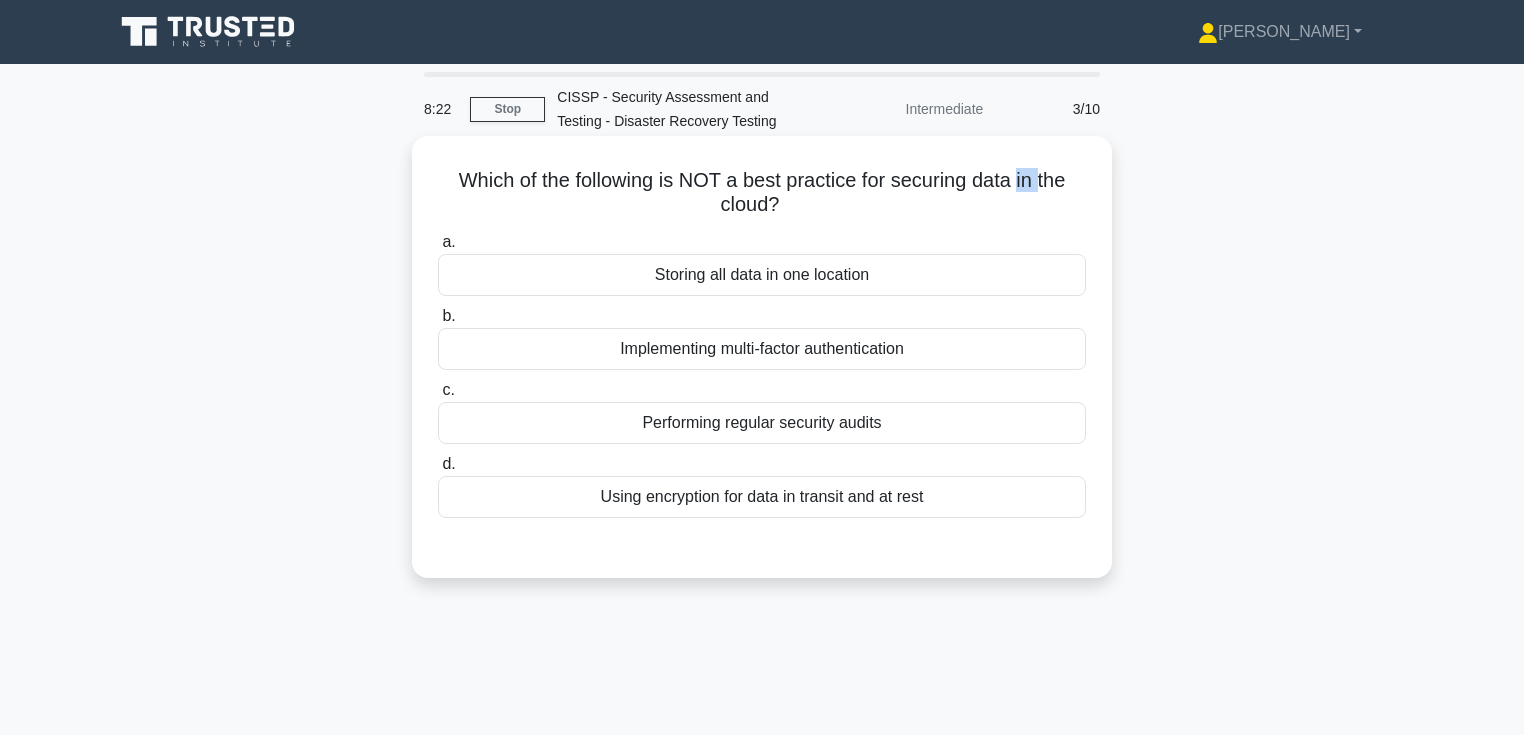click on "Which of the following is NOT a best practice for securing data in the cloud?
.spinner_0XTQ{transform-origin:center;animation:spinner_y6GP .75s linear infinite}@keyframes spinner_y6GP{100%{transform:rotate(360deg)}}" at bounding box center [762, 193] 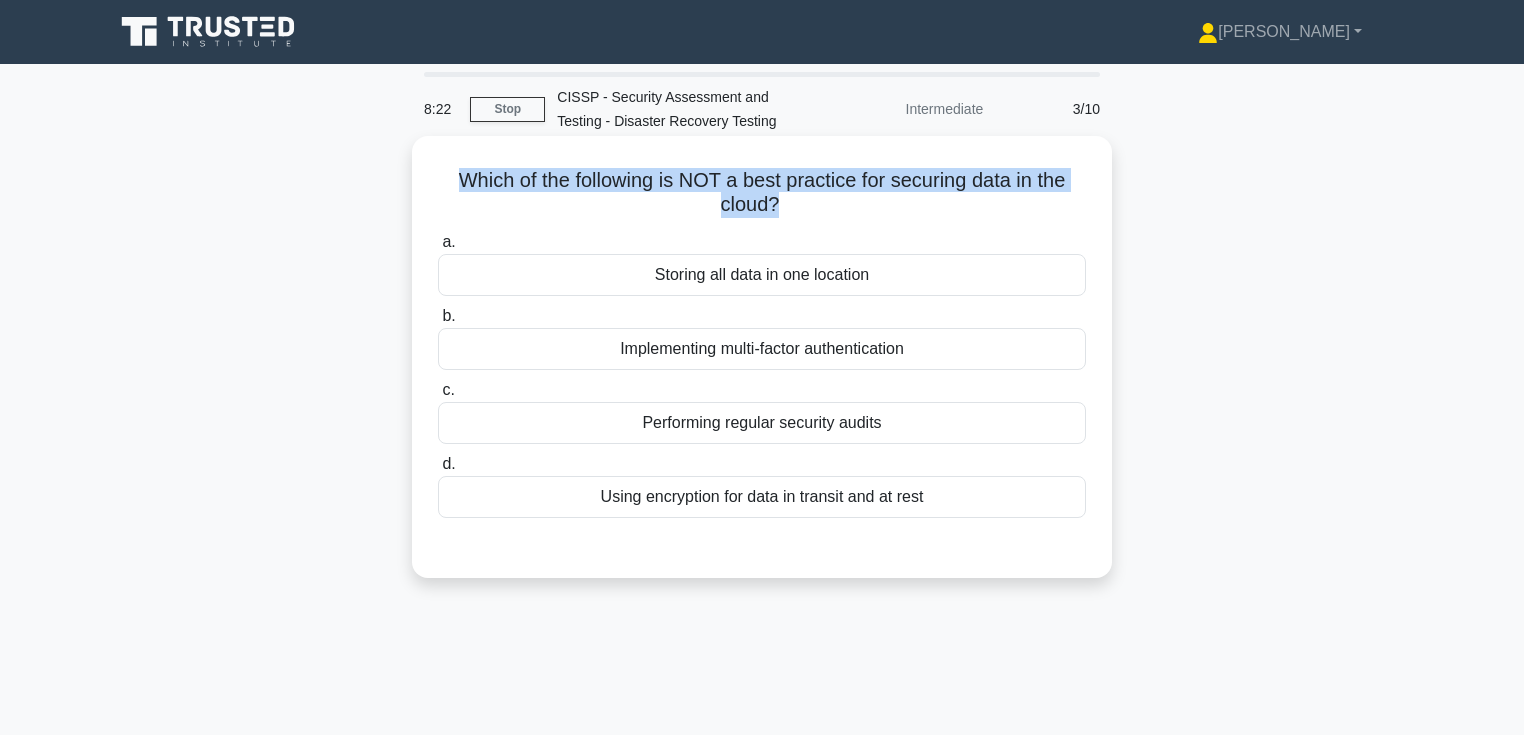 click on "Which of the following is NOT a best practice for securing data in the cloud?
.spinner_0XTQ{transform-origin:center;animation:spinner_y6GP .75s linear infinite}@keyframes spinner_y6GP{100%{transform:rotate(360deg)}}" at bounding box center [762, 193] 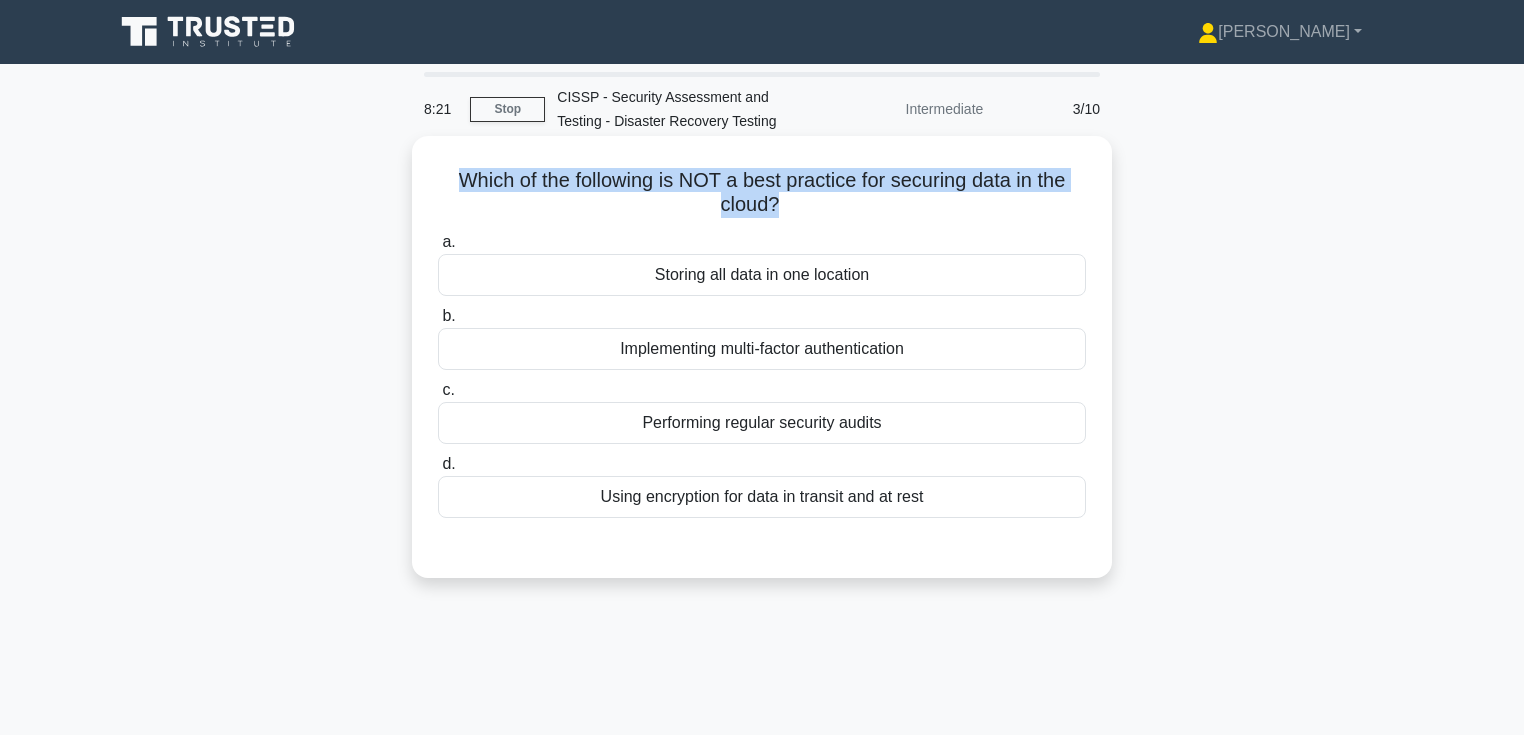 click on "Which of the following is NOT a best practice for securing data in the cloud?
.spinner_0XTQ{transform-origin:center;animation:spinner_y6GP .75s linear infinite}@keyframes spinner_y6GP{100%{transform:rotate(360deg)}}" at bounding box center [762, 193] 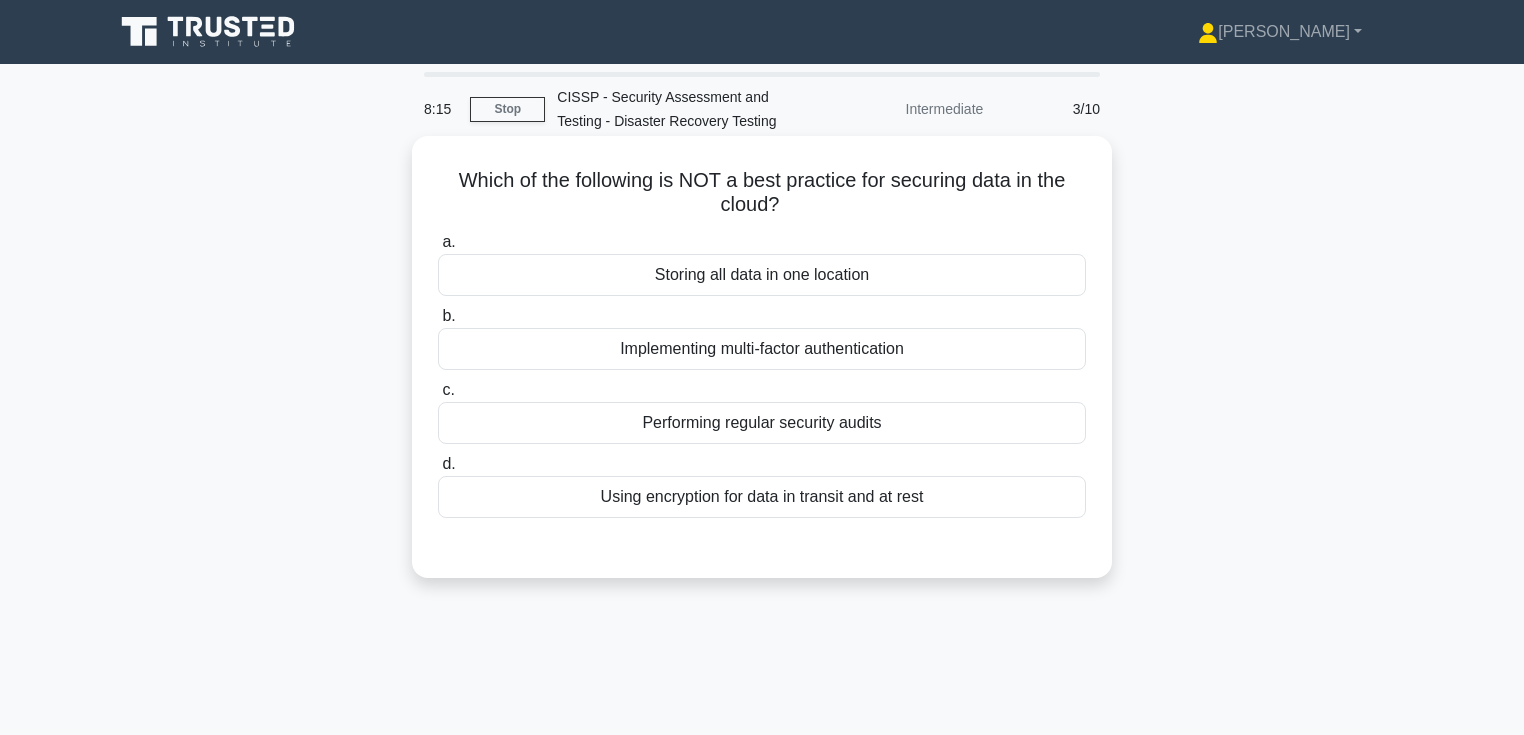 click on "Storing all data in one location" at bounding box center [762, 275] 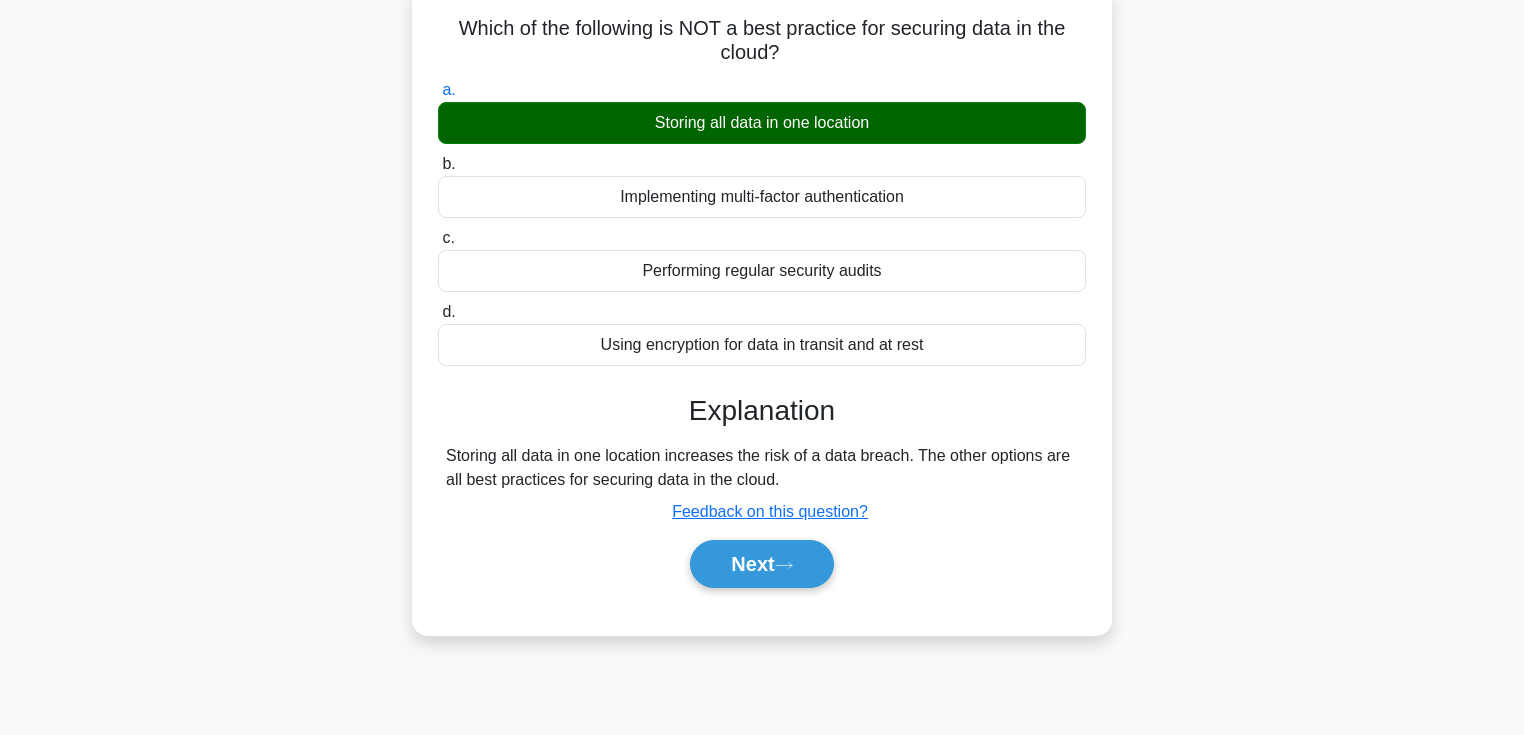 scroll, scrollTop: 320, scrollLeft: 0, axis: vertical 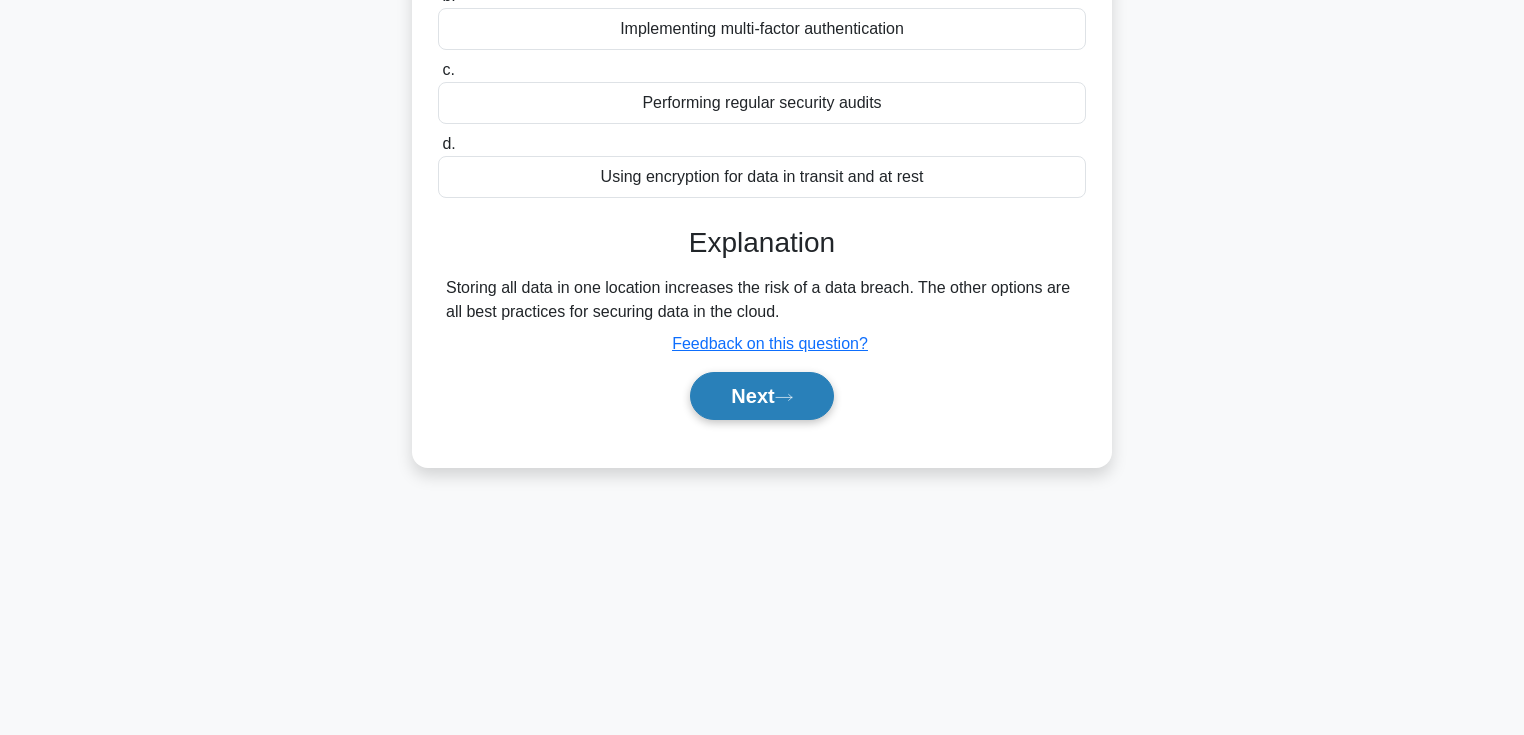 click on "Next" at bounding box center [761, 396] 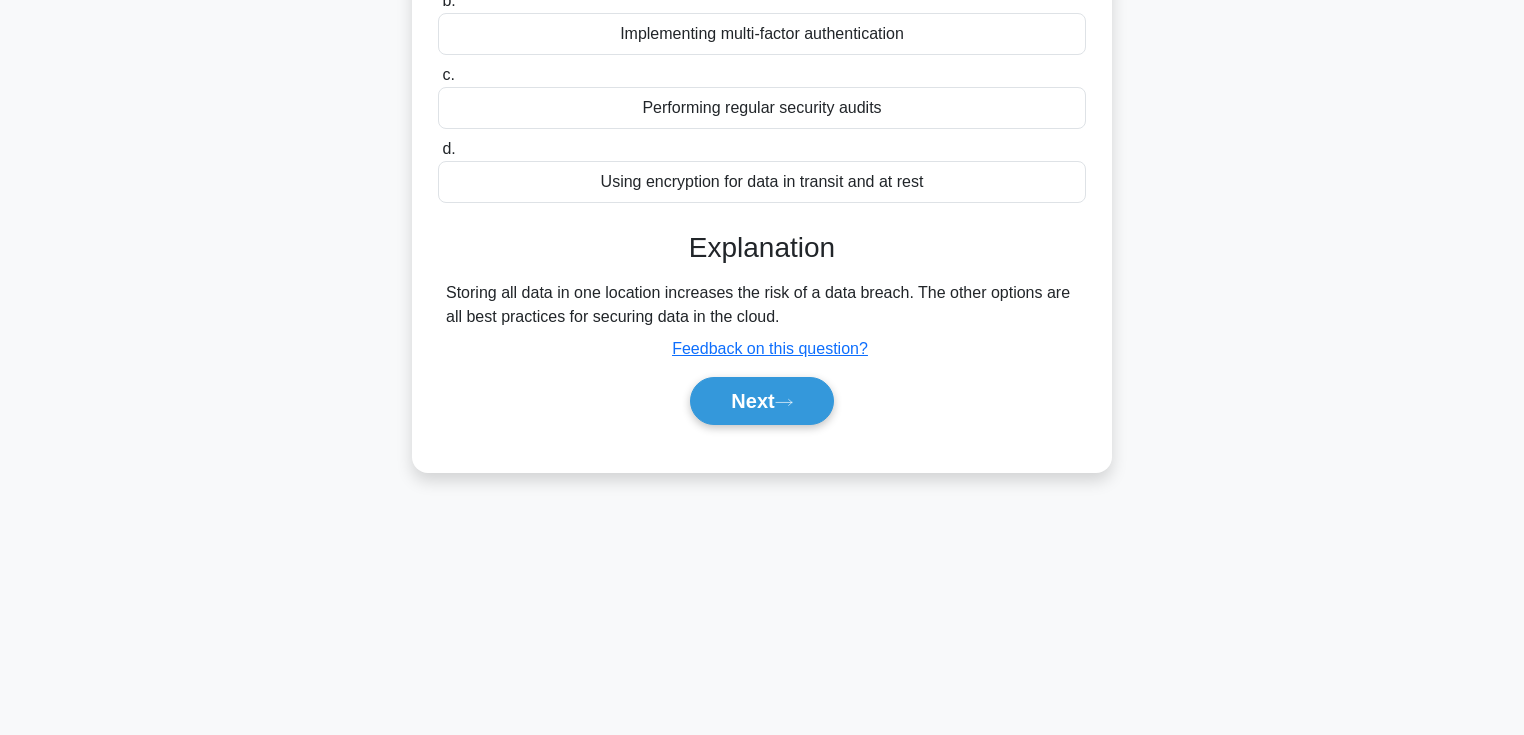 scroll, scrollTop: 0, scrollLeft: 0, axis: both 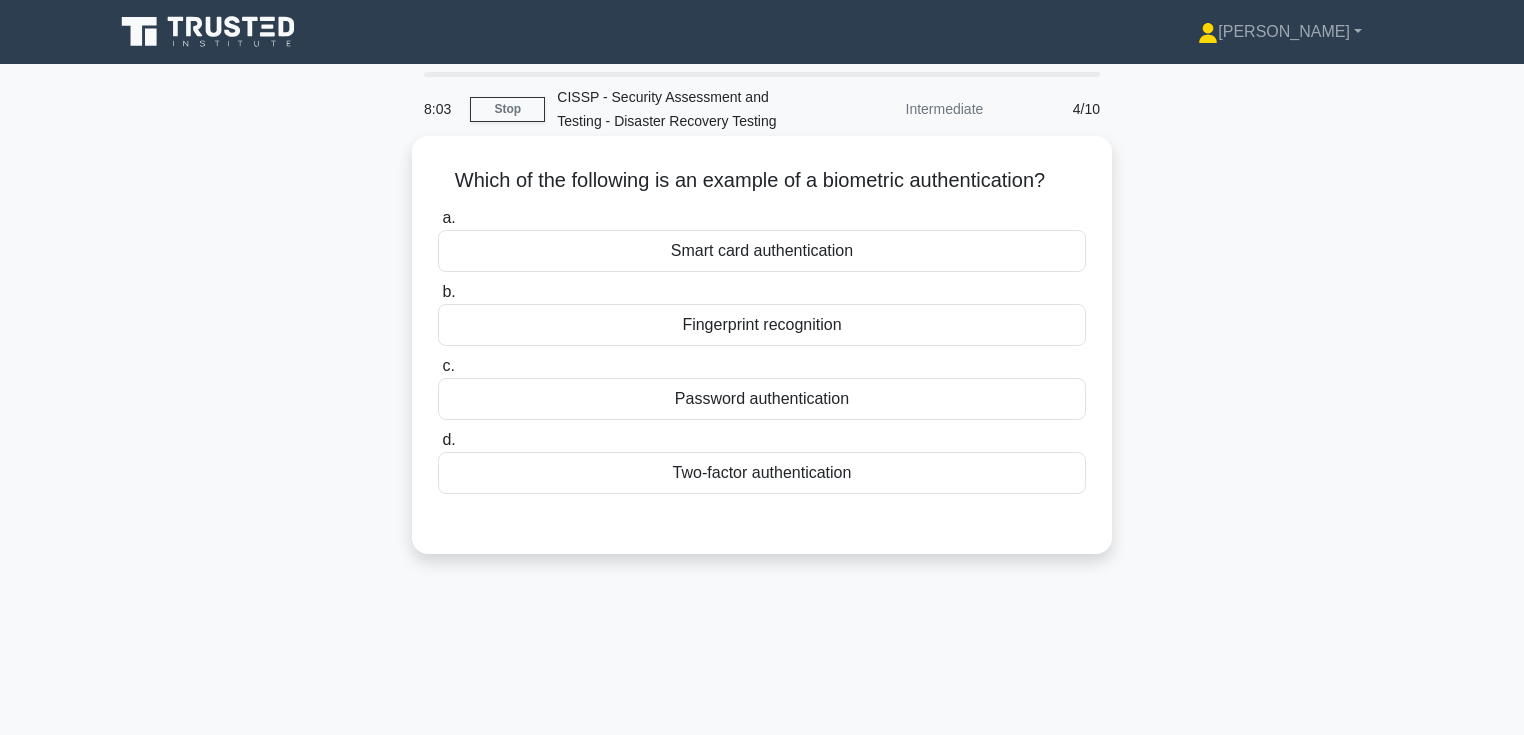 click on "Which of the following is an example of a biometric authentication?
.spinner_0XTQ{transform-origin:center;animation:spinner_y6GP .75s linear infinite}@keyframes spinner_y6GP{100%{transform:rotate(360deg)}}
a.
Smart card authentication
b." at bounding box center [762, 345] 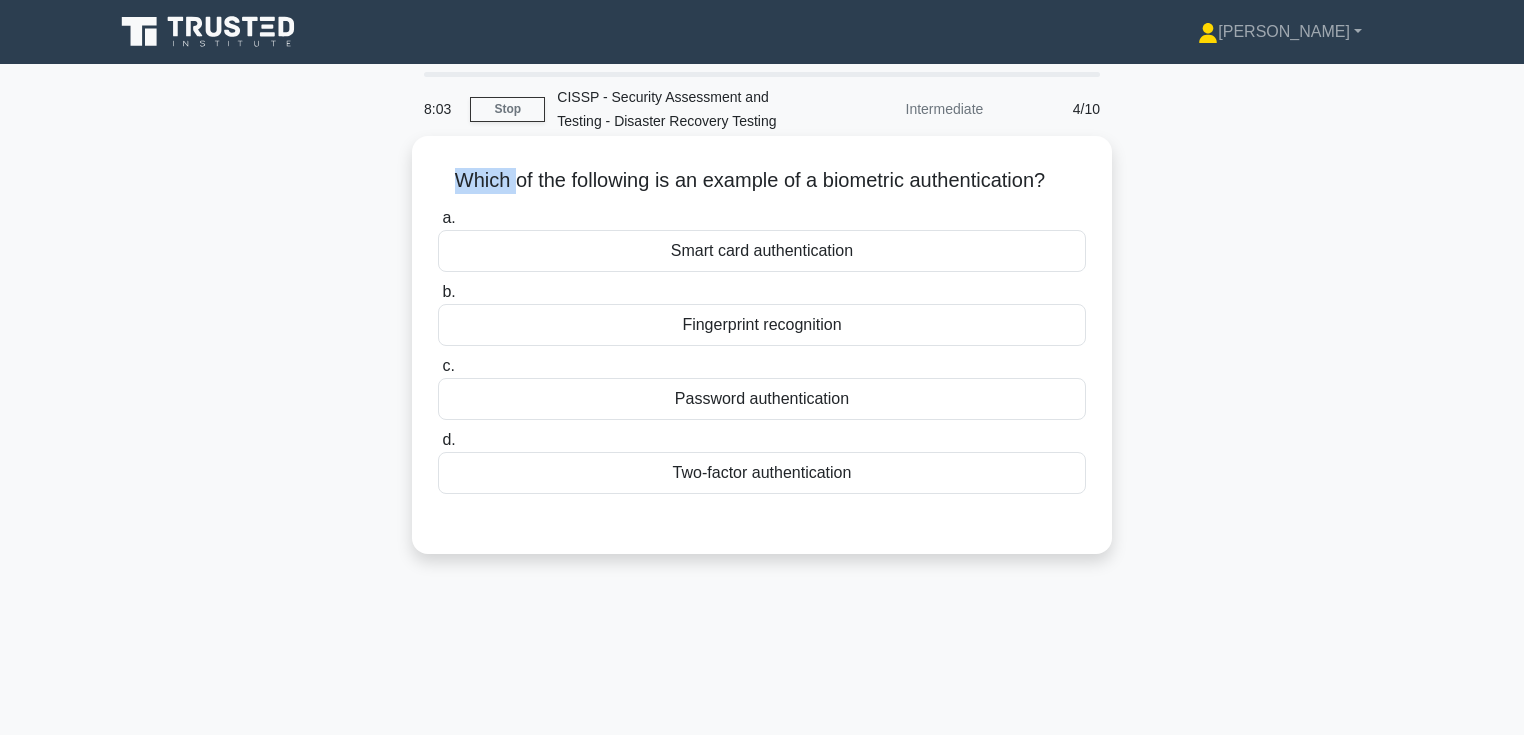 click on "Which of the following is an example of a biometric authentication?
.spinner_0XTQ{transform-origin:center;animation:spinner_y6GP .75s linear infinite}@keyframes spinner_y6GP{100%{transform:rotate(360deg)}}
a.
Smart card authentication
b." at bounding box center [762, 345] 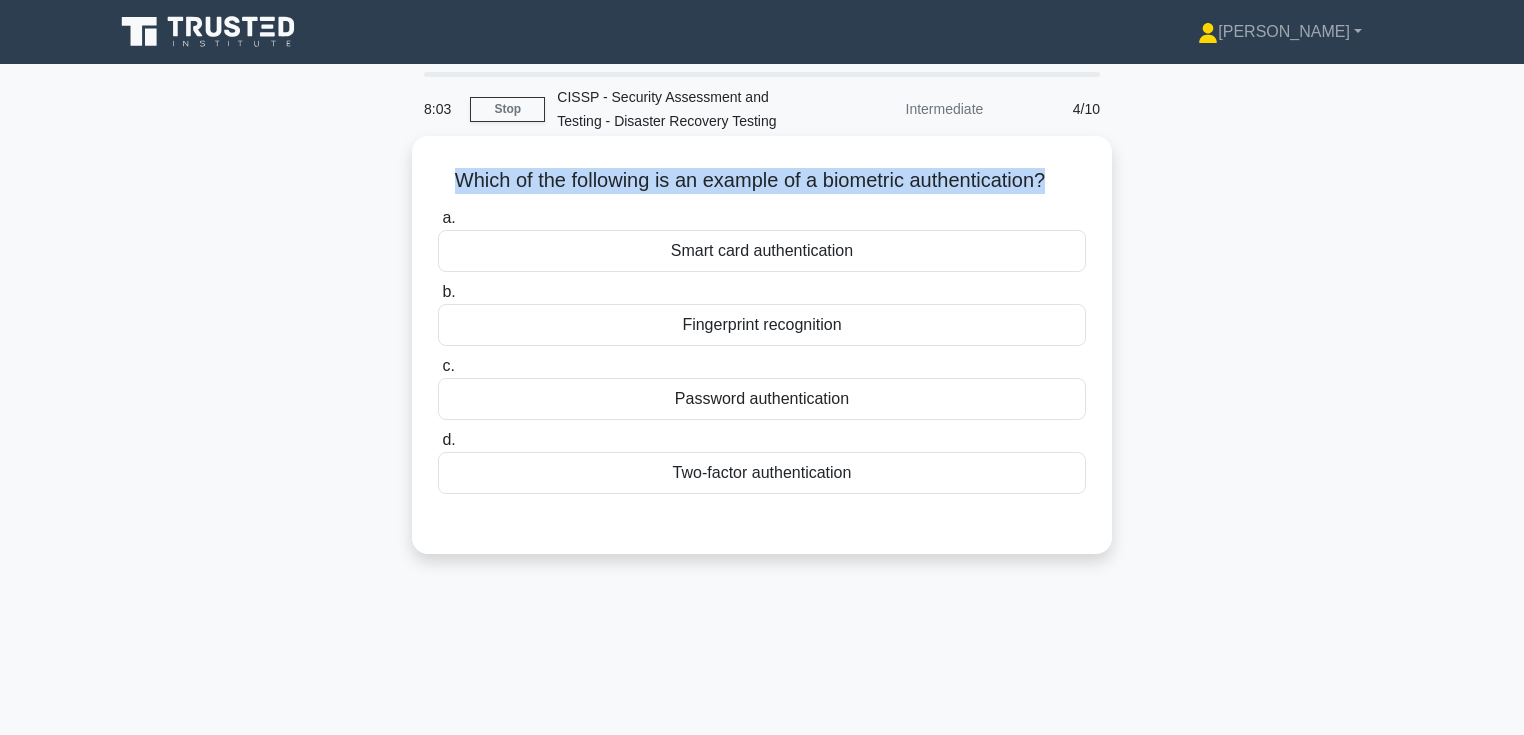 click on "Which of the following is an example of a biometric authentication?
.spinner_0XTQ{transform-origin:center;animation:spinner_y6GP .75s linear infinite}@keyframes spinner_y6GP{100%{transform:rotate(360deg)}}
a.
Smart card authentication
b." at bounding box center [762, 345] 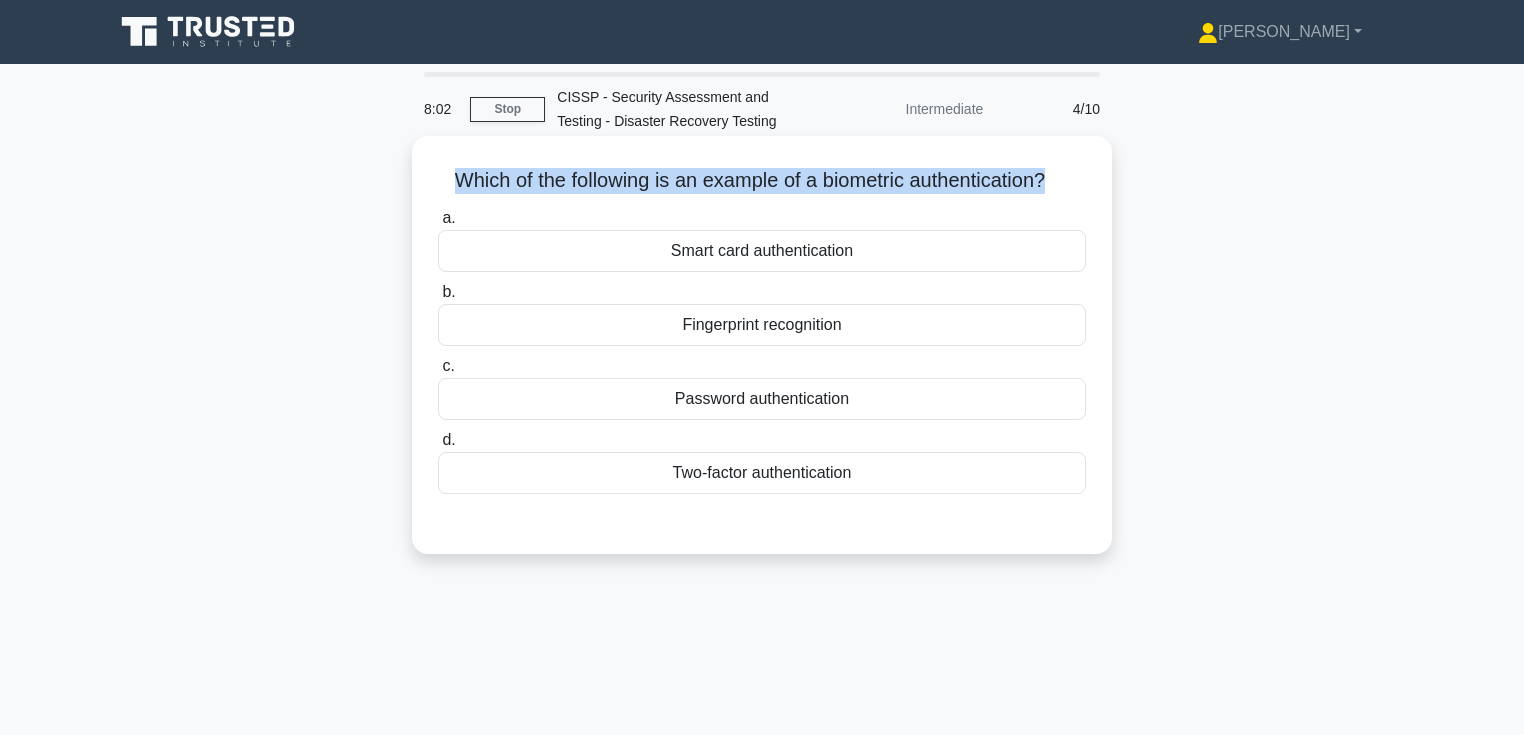 click on "Which of the following is an example of a biometric authentication?
.spinner_0XTQ{transform-origin:center;animation:spinner_y6GP .75s linear infinite}@keyframes spinner_y6GP{100%{transform:rotate(360deg)}}
a.
Smart card authentication
b." at bounding box center (762, 345) 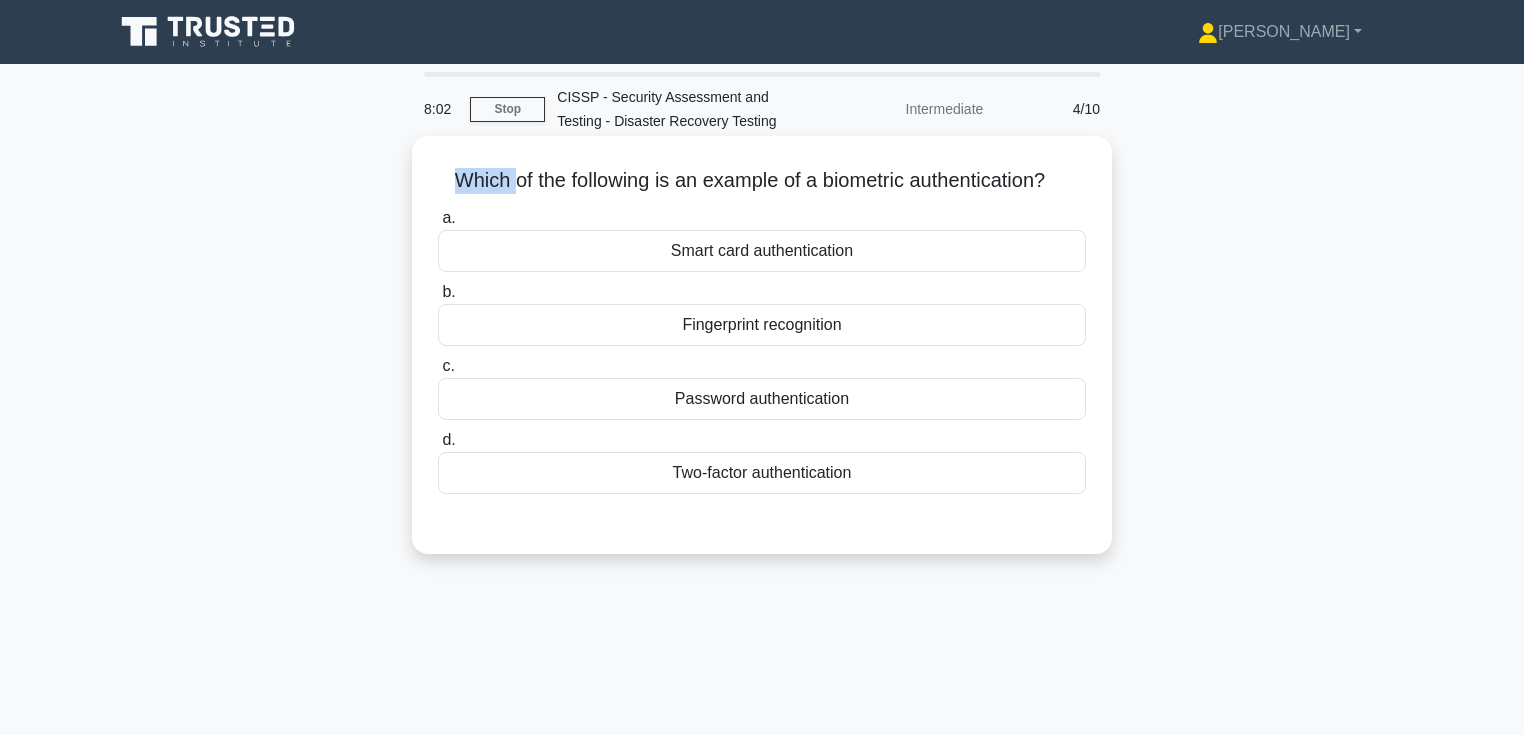 click on "Which of the following is an example of a biometric authentication?
.spinner_0XTQ{transform-origin:center;animation:spinner_y6GP .75s linear infinite}@keyframes spinner_y6GP{100%{transform:rotate(360deg)}}
a.
Smart card authentication
b." at bounding box center (762, 345) 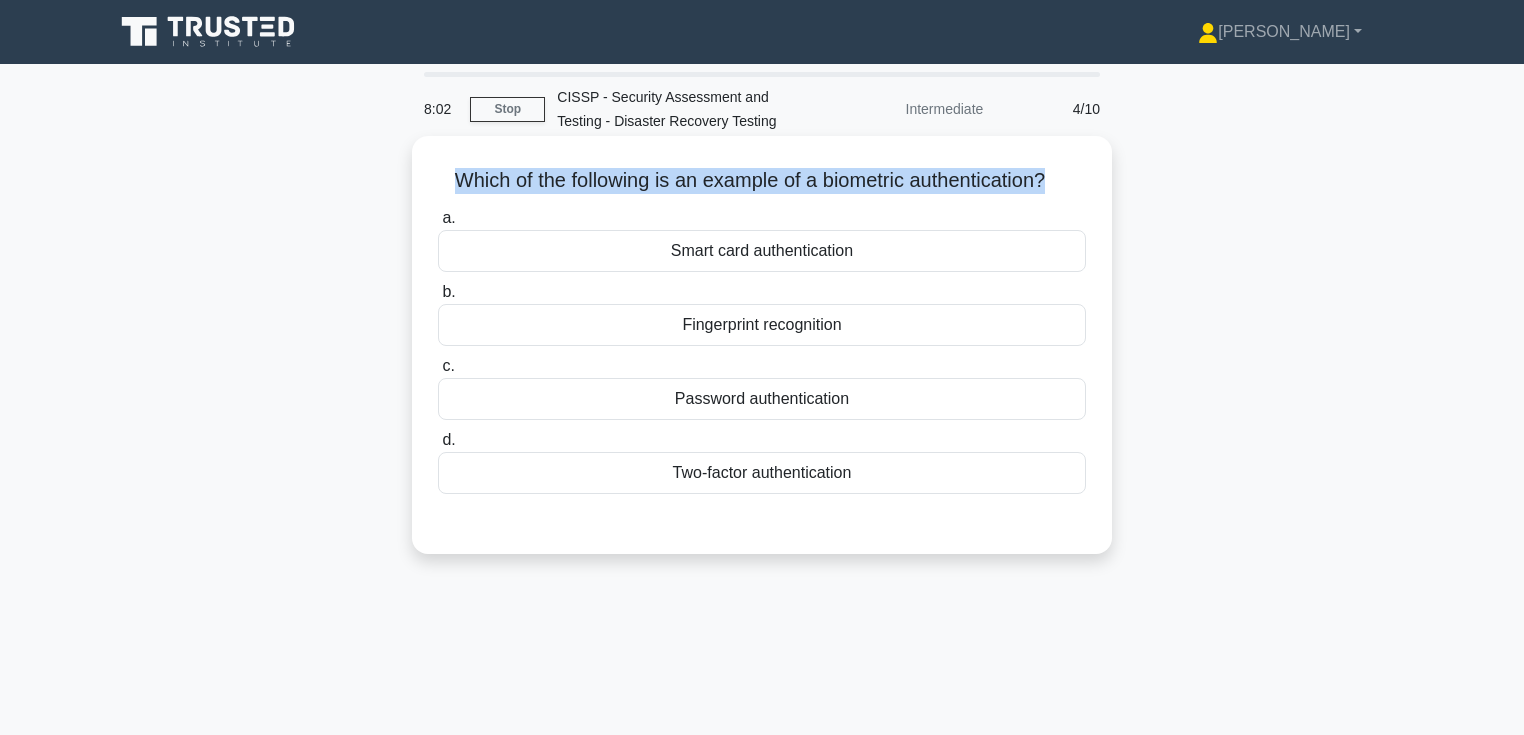 click on "Which of the following is an example of a biometric authentication?
.spinner_0XTQ{transform-origin:center;animation:spinner_y6GP .75s linear infinite}@keyframes spinner_y6GP{100%{transform:rotate(360deg)}}
a.
Smart card authentication
b." at bounding box center [762, 345] 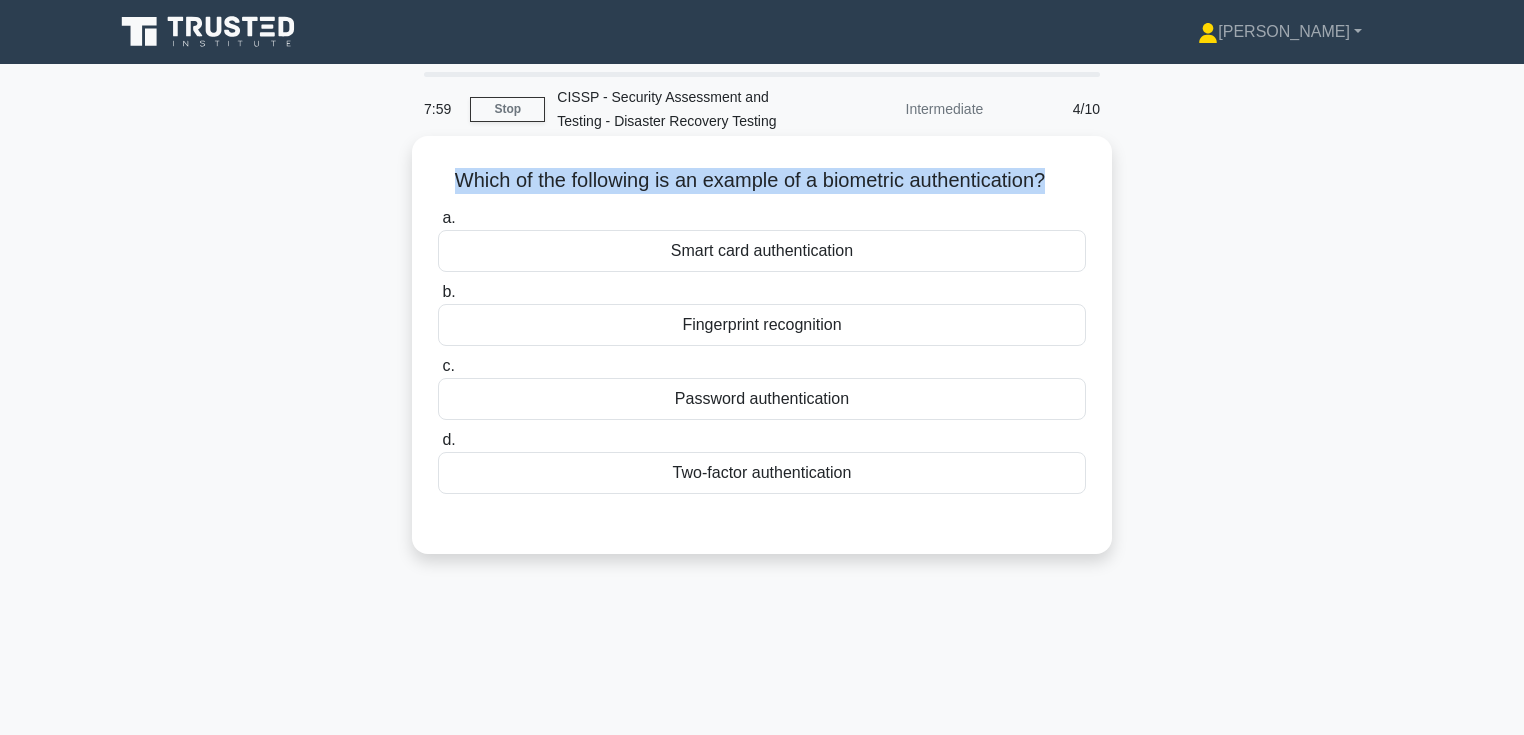 click on "Which of the following is an example of a biometric authentication?
.spinner_0XTQ{transform-origin:center;animation:spinner_y6GP .75s linear infinite}@keyframes spinner_y6GP{100%{transform:rotate(360deg)}}
a.
Smart card authentication
b." at bounding box center (762, 345) 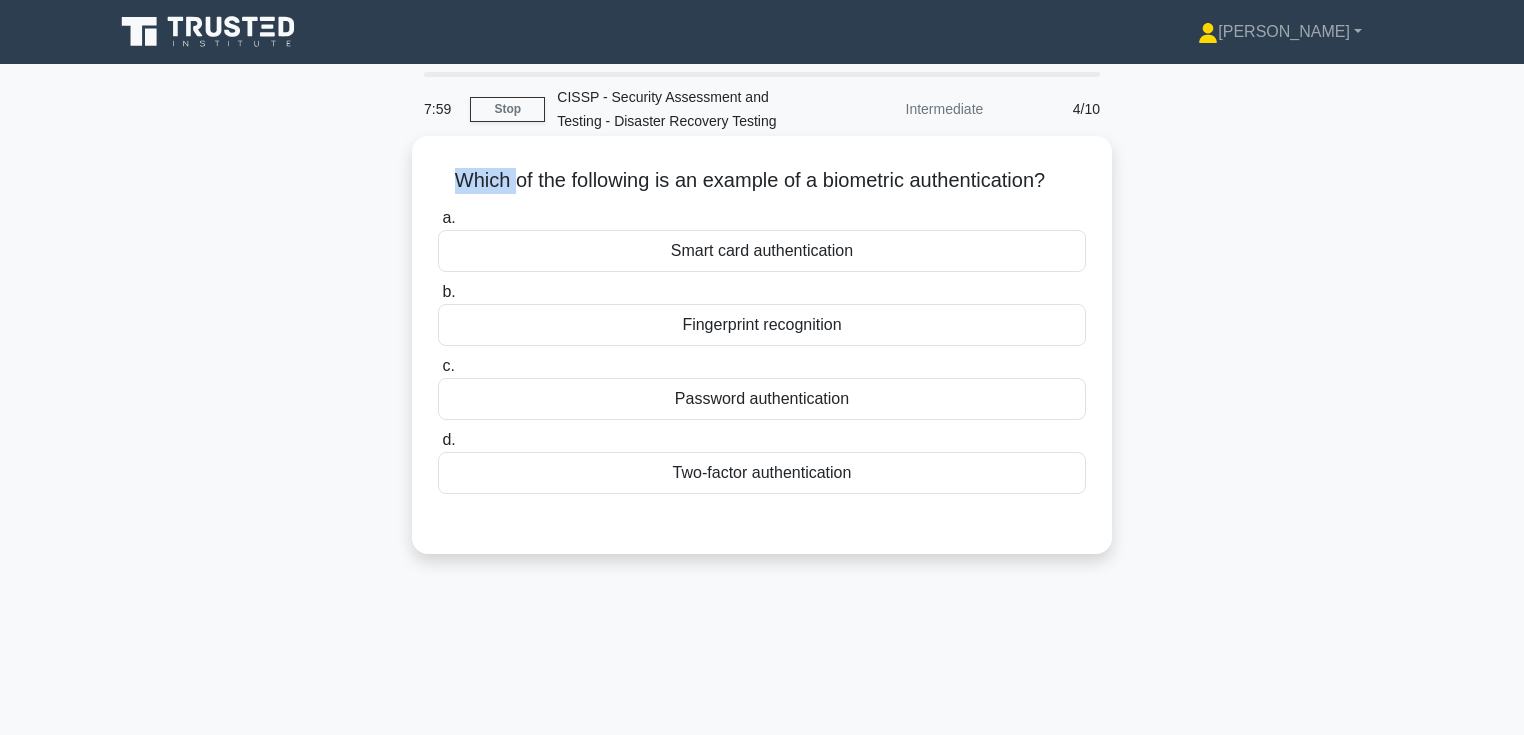 click on "Which of the following is an example of a biometric authentication?
.spinner_0XTQ{transform-origin:center;animation:spinner_y6GP .75s linear infinite}@keyframes spinner_y6GP{100%{transform:rotate(360deg)}}
a.
Smart card authentication
b." at bounding box center [762, 345] 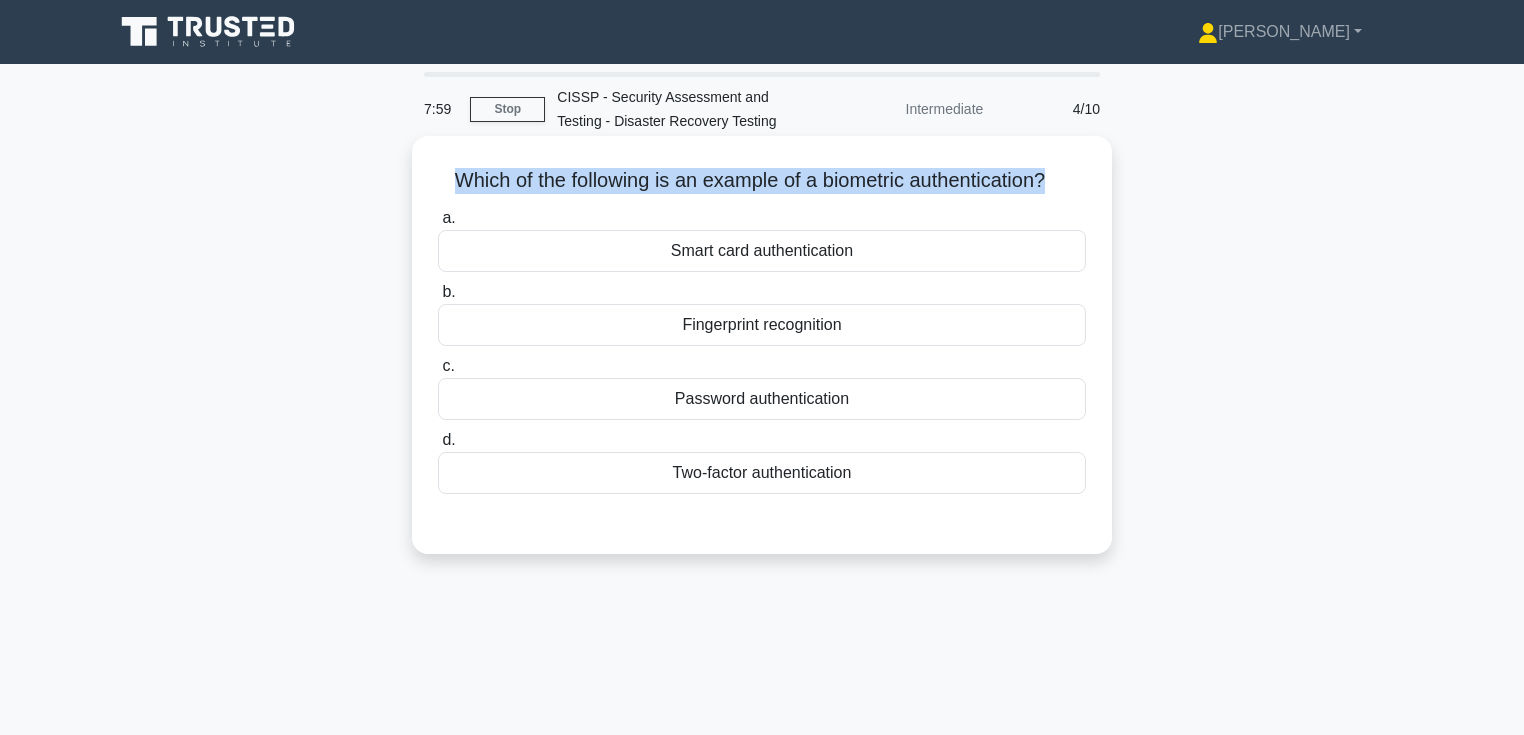 click on "Which of the following is an example of a biometric authentication?
.spinner_0XTQ{transform-origin:center;animation:spinner_y6GP .75s linear infinite}@keyframes spinner_y6GP{100%{transform:rotate(360deg)}}
a.
Smart card authentication
b." at bounding box center (762, 345) 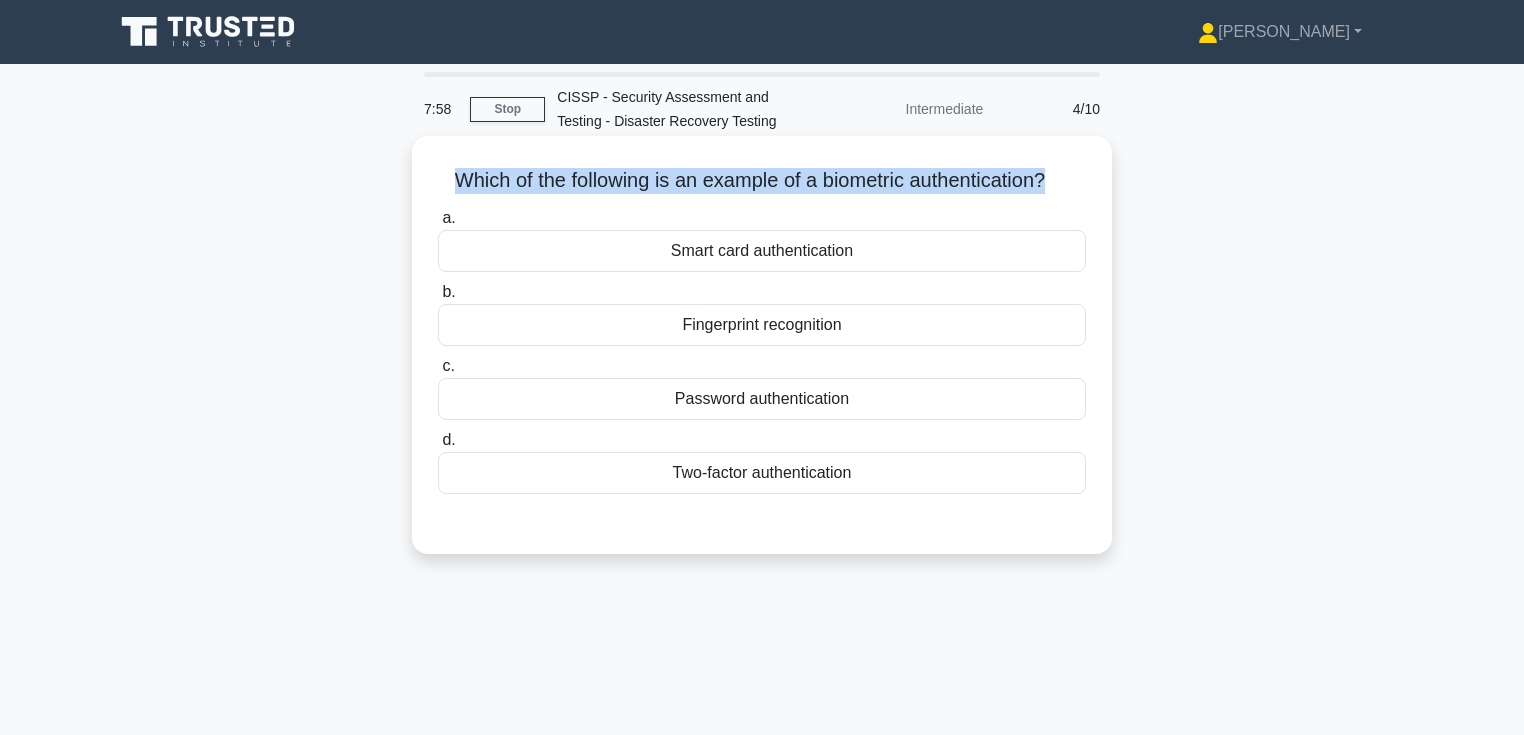 click on "Which of the following is an example of a biometric authentication?
.spinner_0XTQ{transform-origin:center;animation:spinner_y6GP .75s linear infinite}@keyframes spinner_y6GP{100%{transform:rotate(360deg)}}" at bounding box center (762, 181) 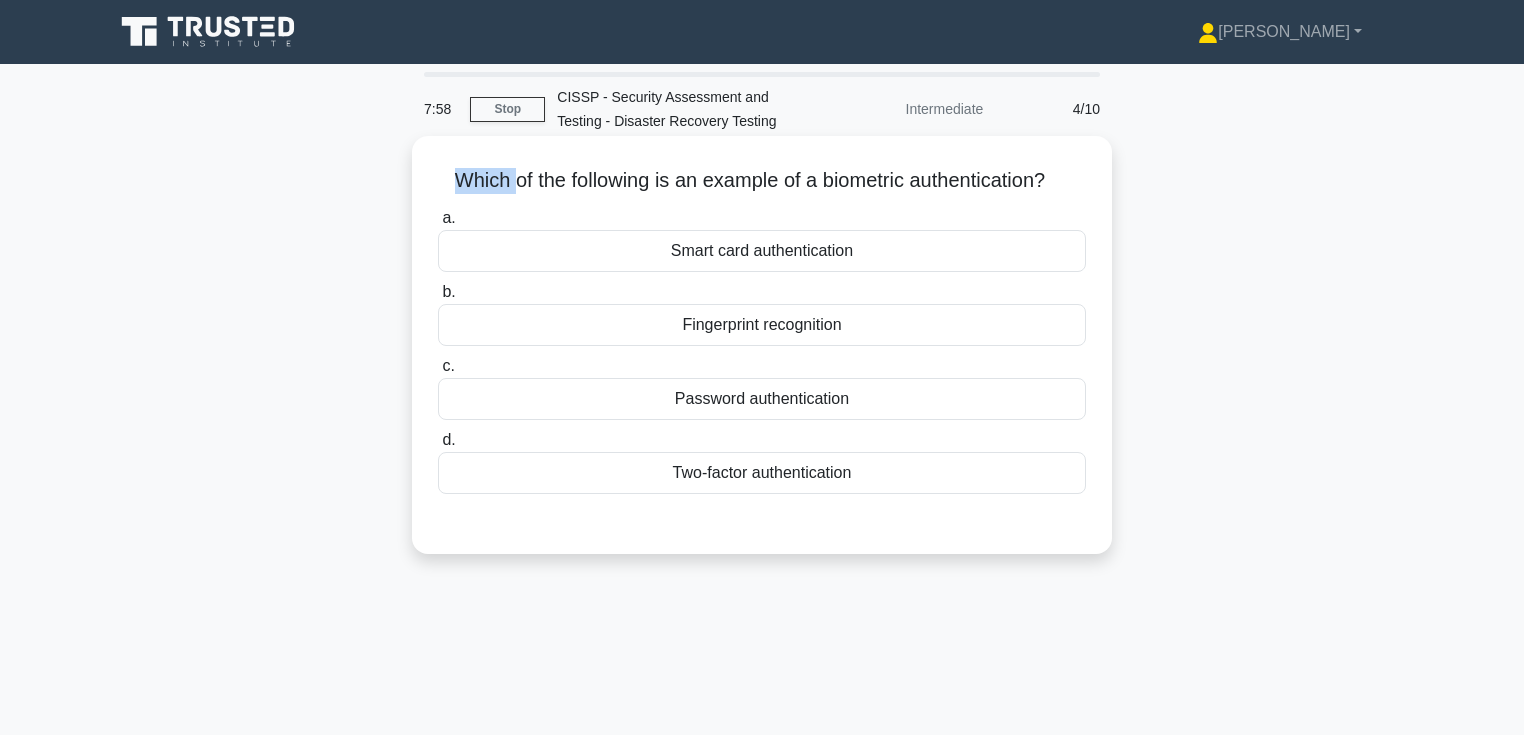 click on "Which of the following is an example of a biometric authentication?
.spinner_0XTQ{transform-origin:center;animation:spinner_y6GP .75s linear infinite}@keyframes spinner_y6GP{100%{transform:rotate(360deg)}}" at bounding box center (762, 181) 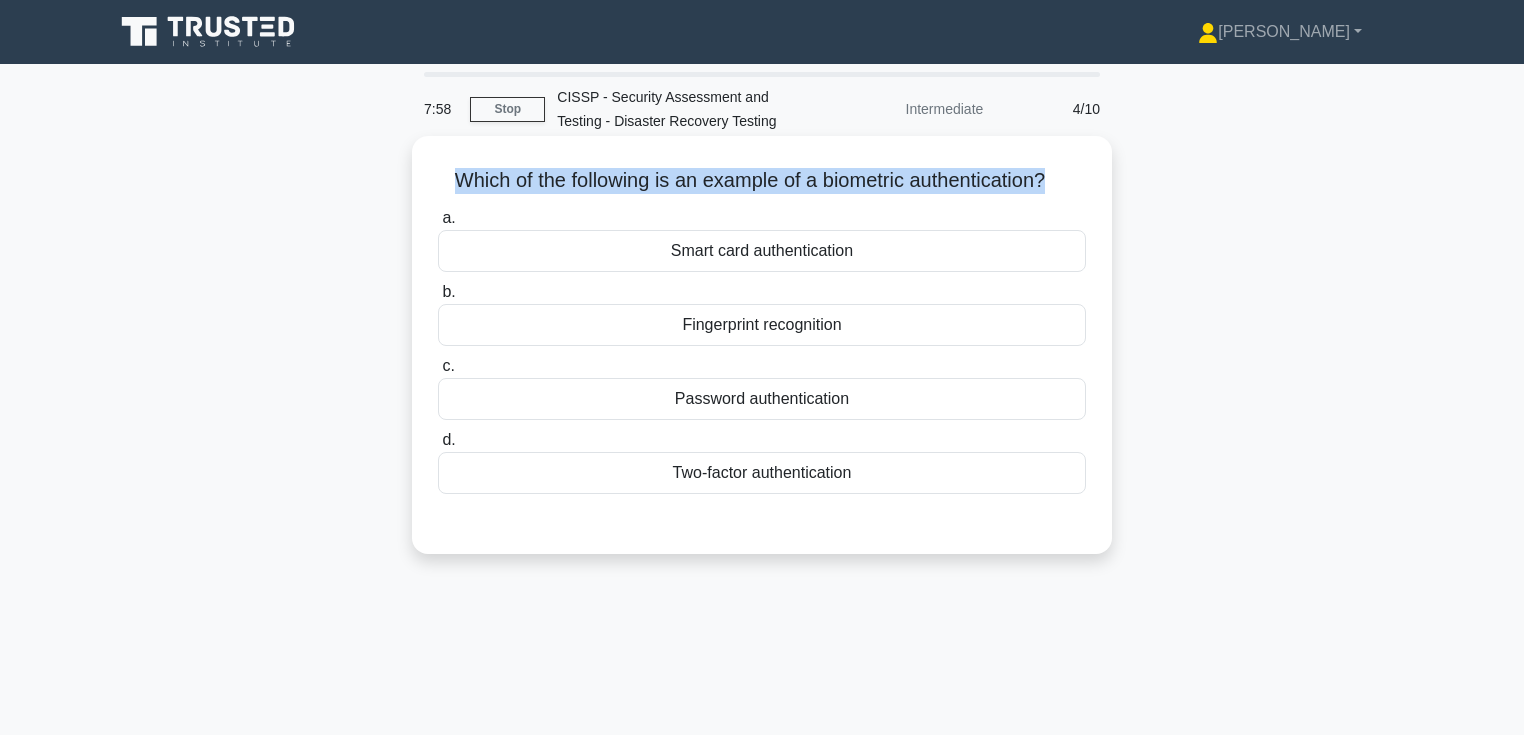 click on "Which of the following is an example of a biometric authentication?
.spinner_0XTQ{transform-origin:center;animation:spinner_y6GP .75s linear infinite}@keyframes spinner_y6GP{100%{transform:rotate(360deg)}}" at bounding box center [762, 181] 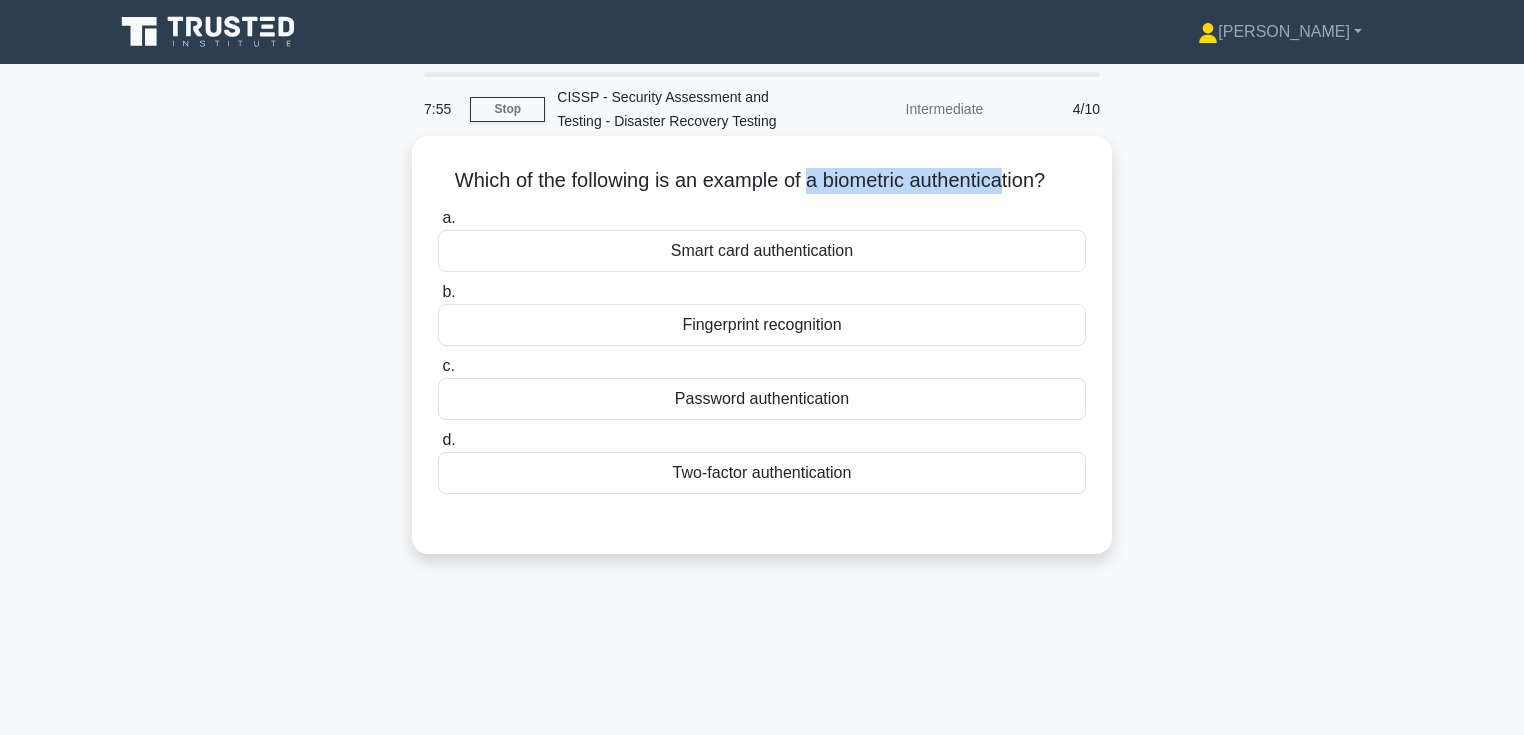 drag, startPoint x: 854, startPoint y: 178, endPoint x: 1012, endPoint y: 178, distance: 158 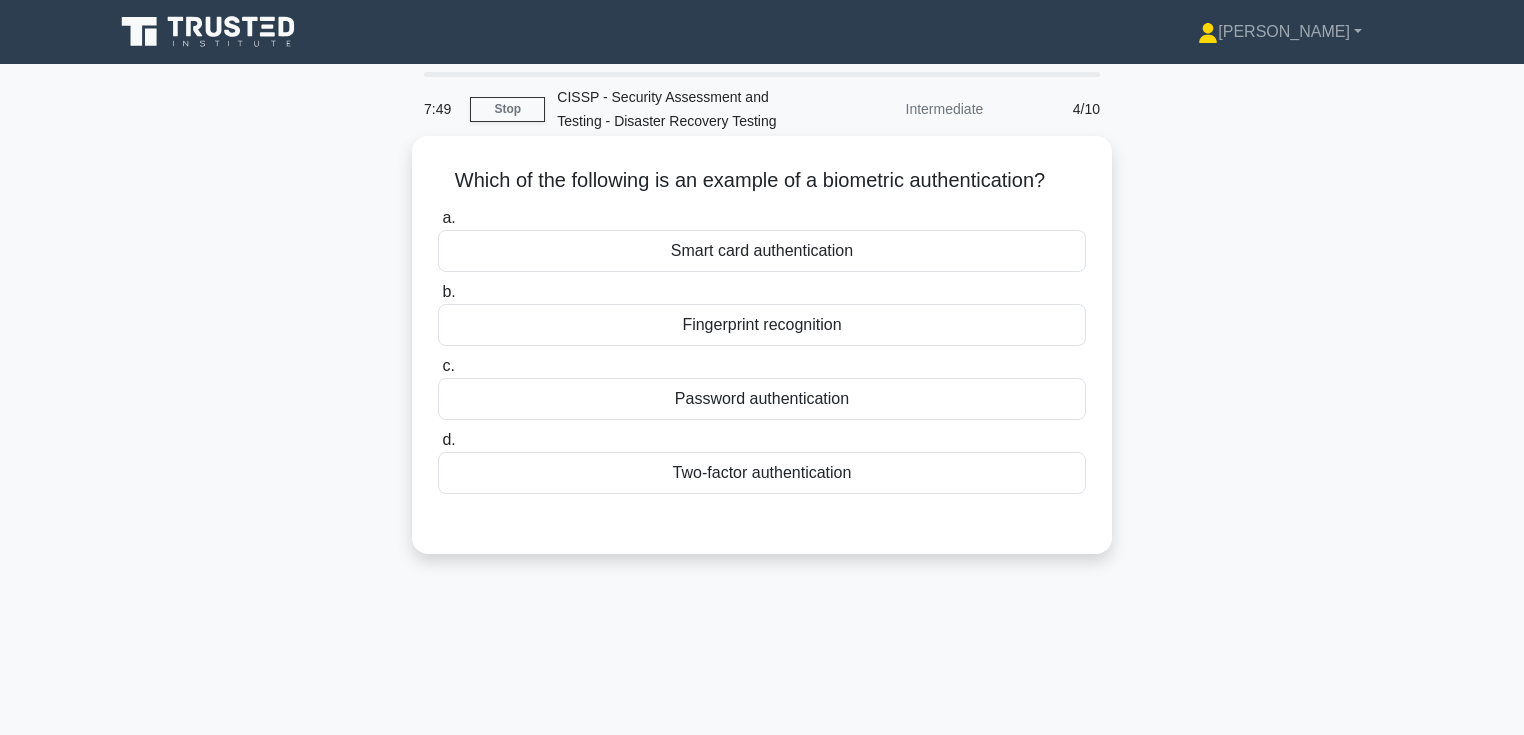 click on "Fingerprint recognition" at bounding box center [762, 325] 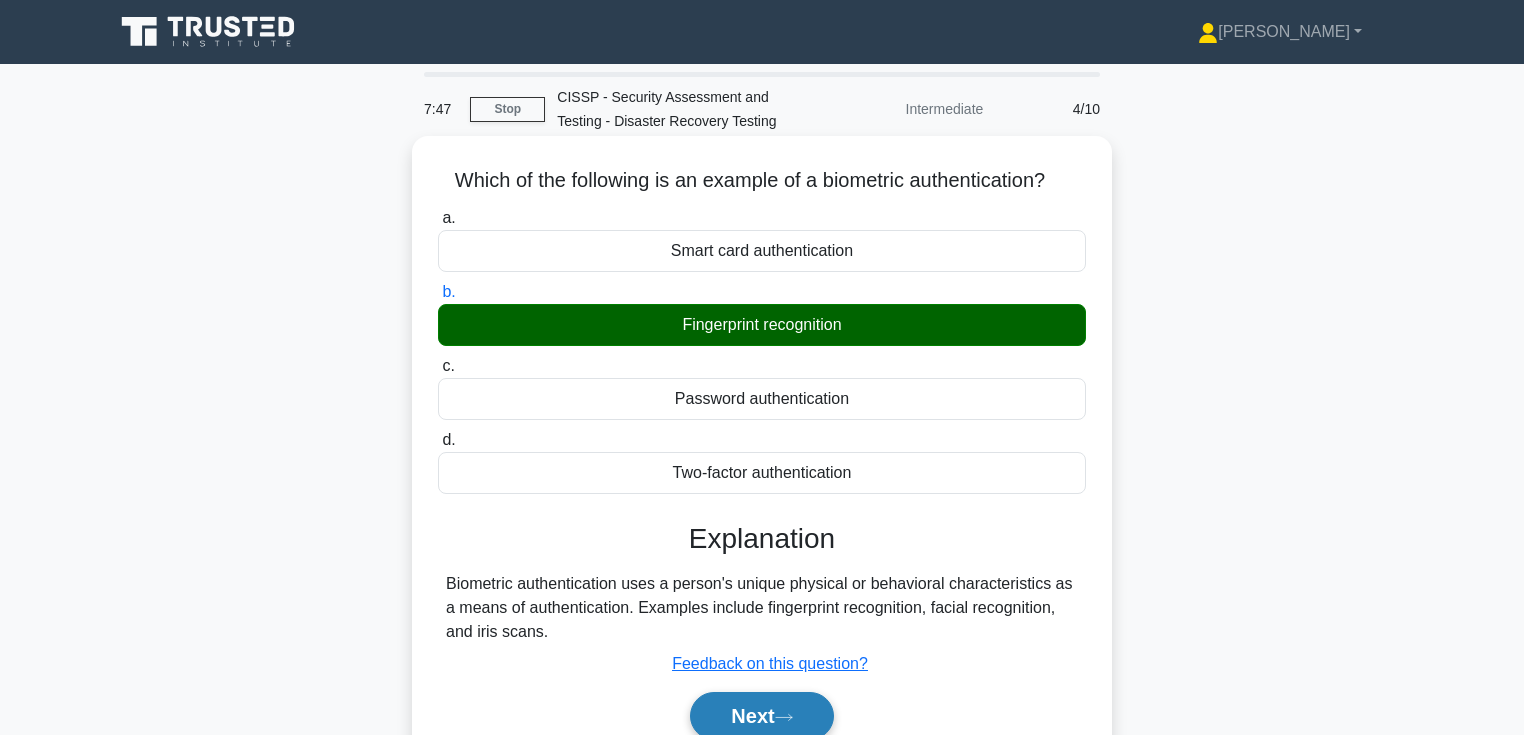 click on "Next" at bounding box center [761, 716] 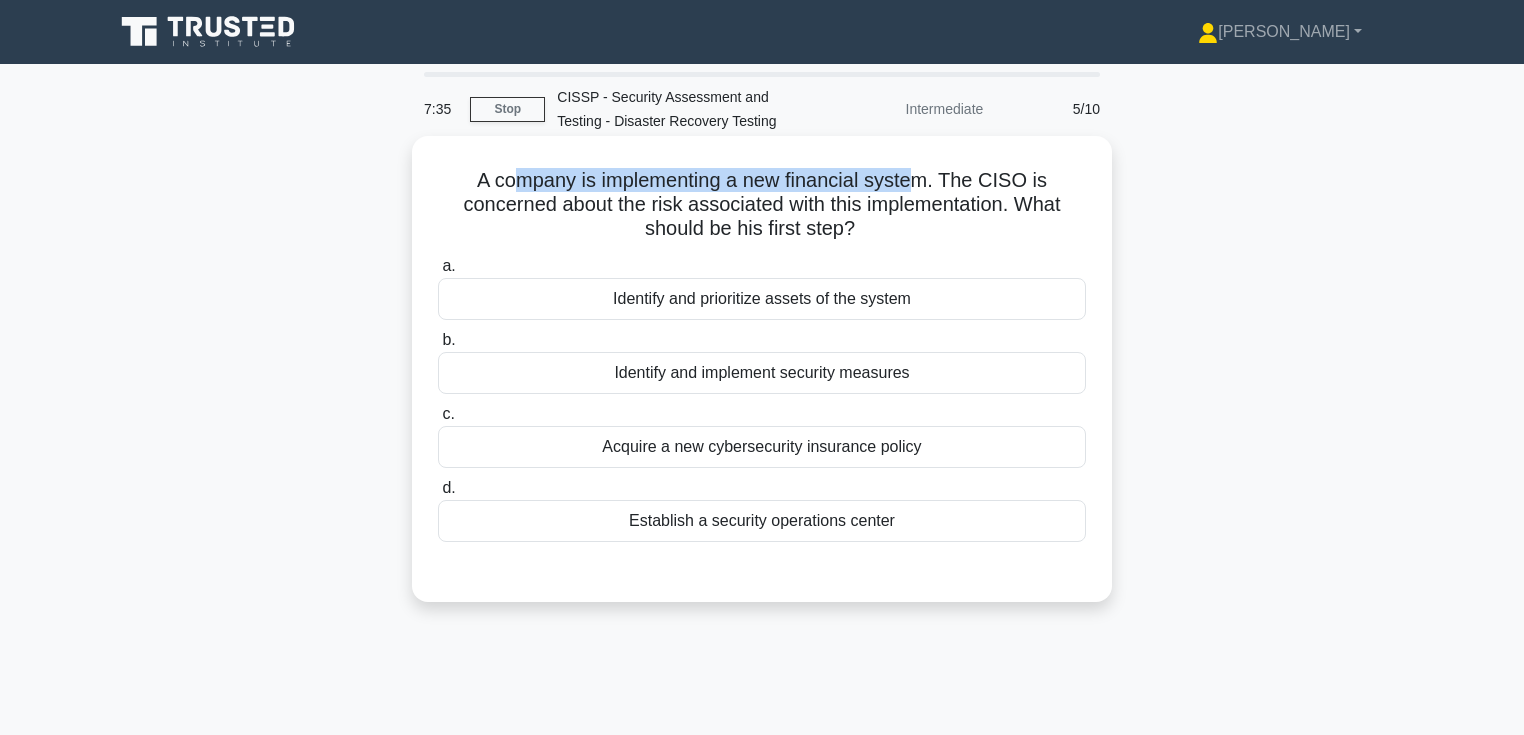 drag, startPoint x: 535, startPoint y: 179, endPoint x: 926, endPoint y: 180, distance: 391.00128 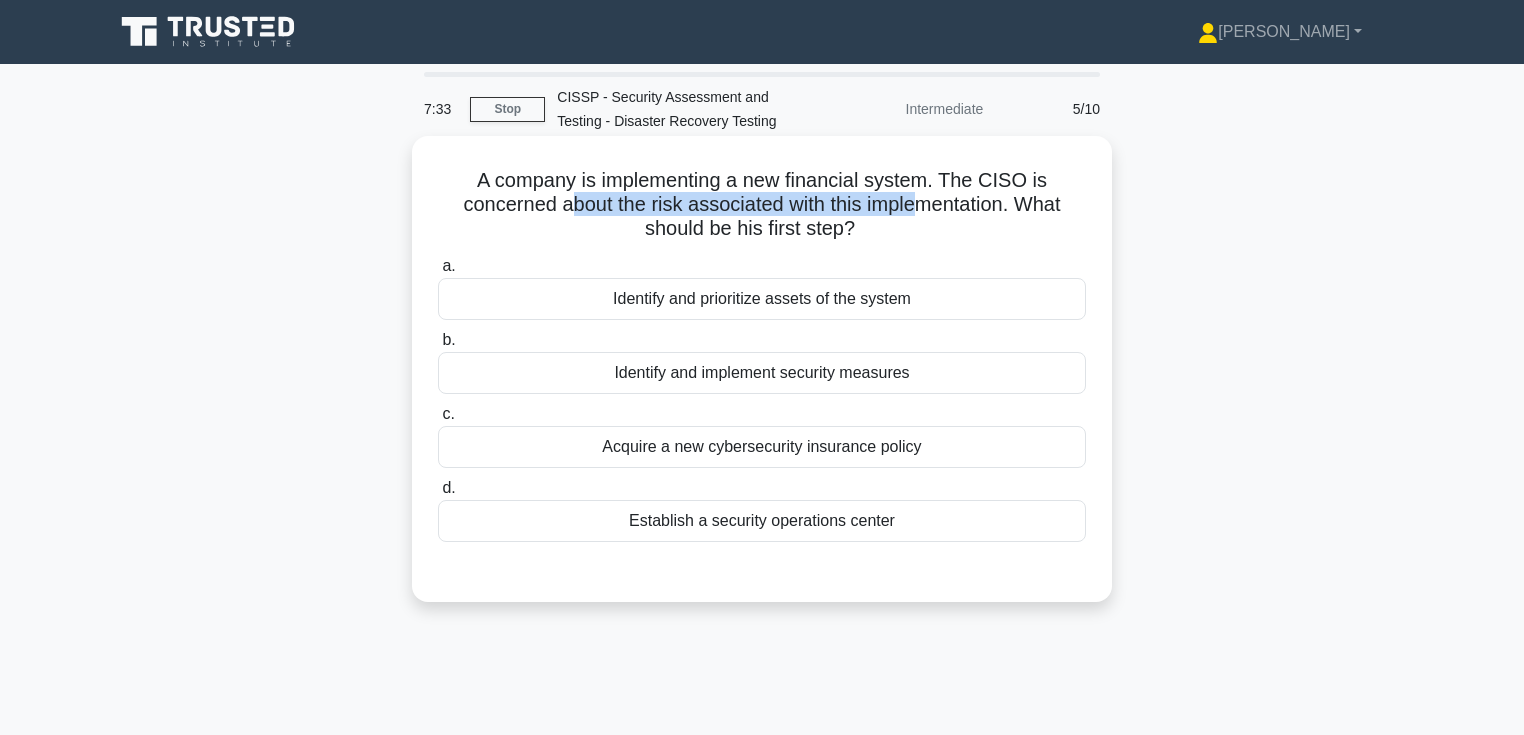 drag, startPoint x: 569, startPoint y: 204, endPoint x: 919, endPoint y: 204, distance: 350 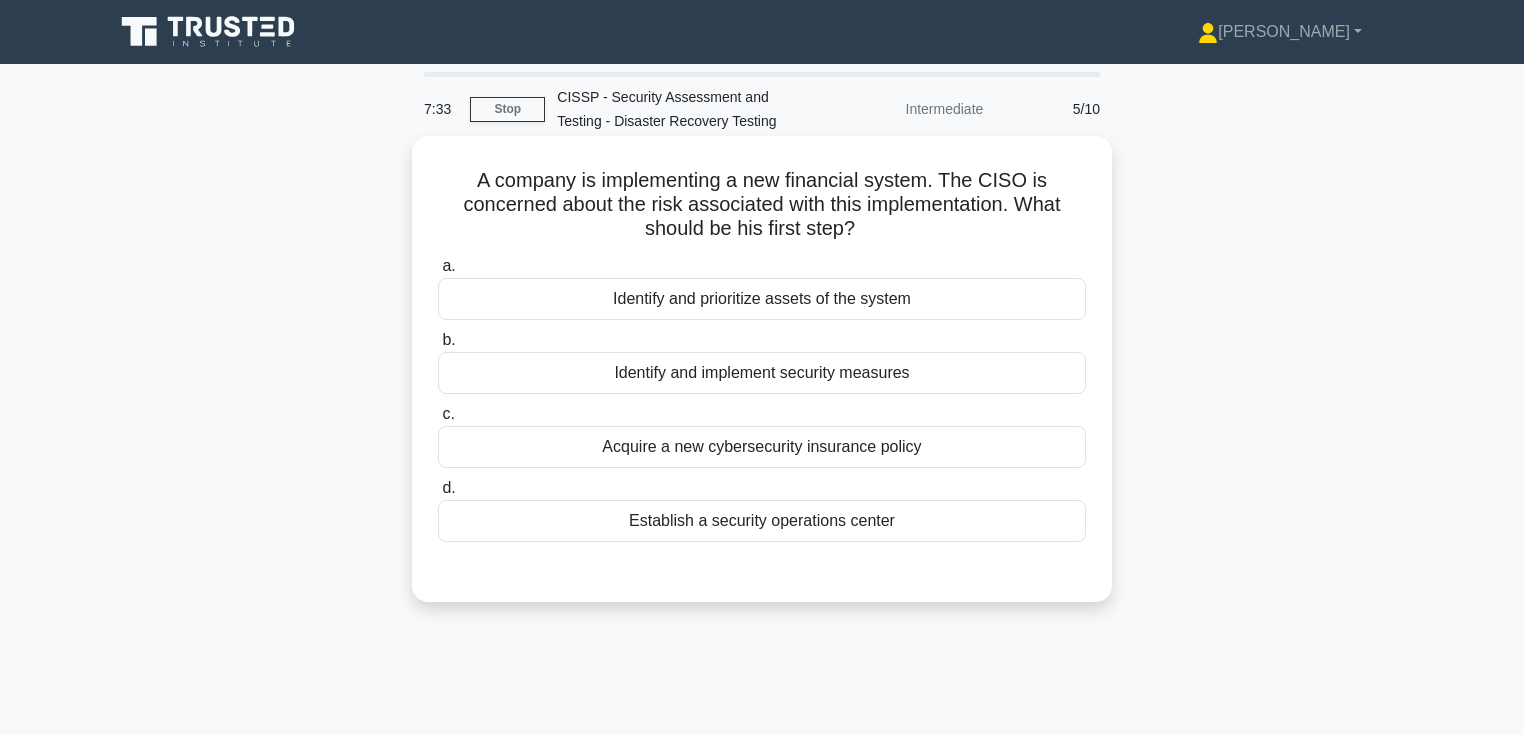 click on "A company is implementing a new financial system. The CISO is concerned about the risk associated with this implementation. What should be his first step?
.spinner_0XTQ{transform-origin:center;animation:spinner_y6GP .75s linear infinite}@keyframes spinner_y6GP{100%{transform:rotate(360deg)}}" at bounding box center [762, 205] 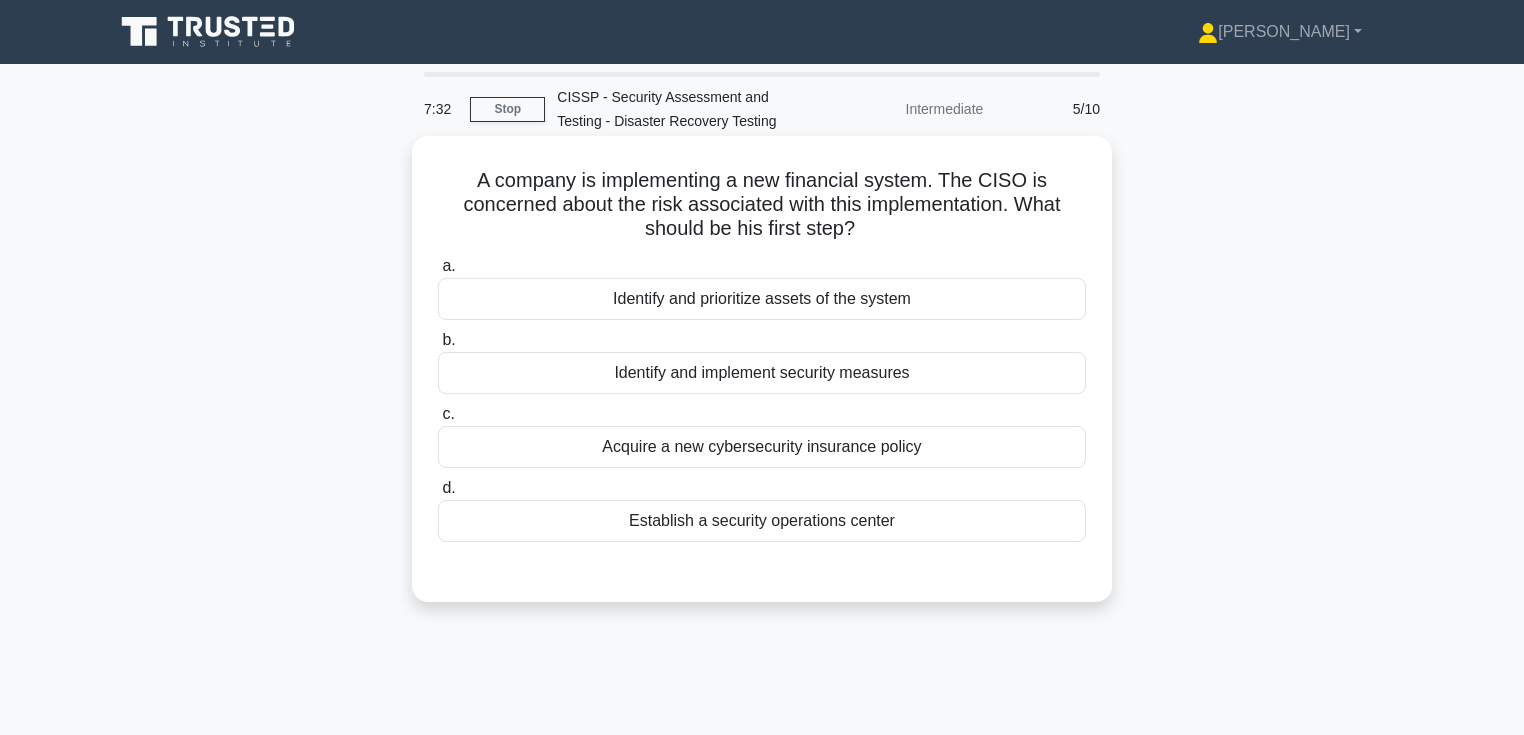 click on "A company is implementing a new financial system. The CISO is concerned about the risk associated with this implementation. What should be his first step?
.spinner_0XTQ{transform-origin:center;animation:spinner_y6GP .75s linear infinite}@keyframes spinner_y6GP{100%{transform:rotate(360deg)}}" at bounding box center (762, 205) 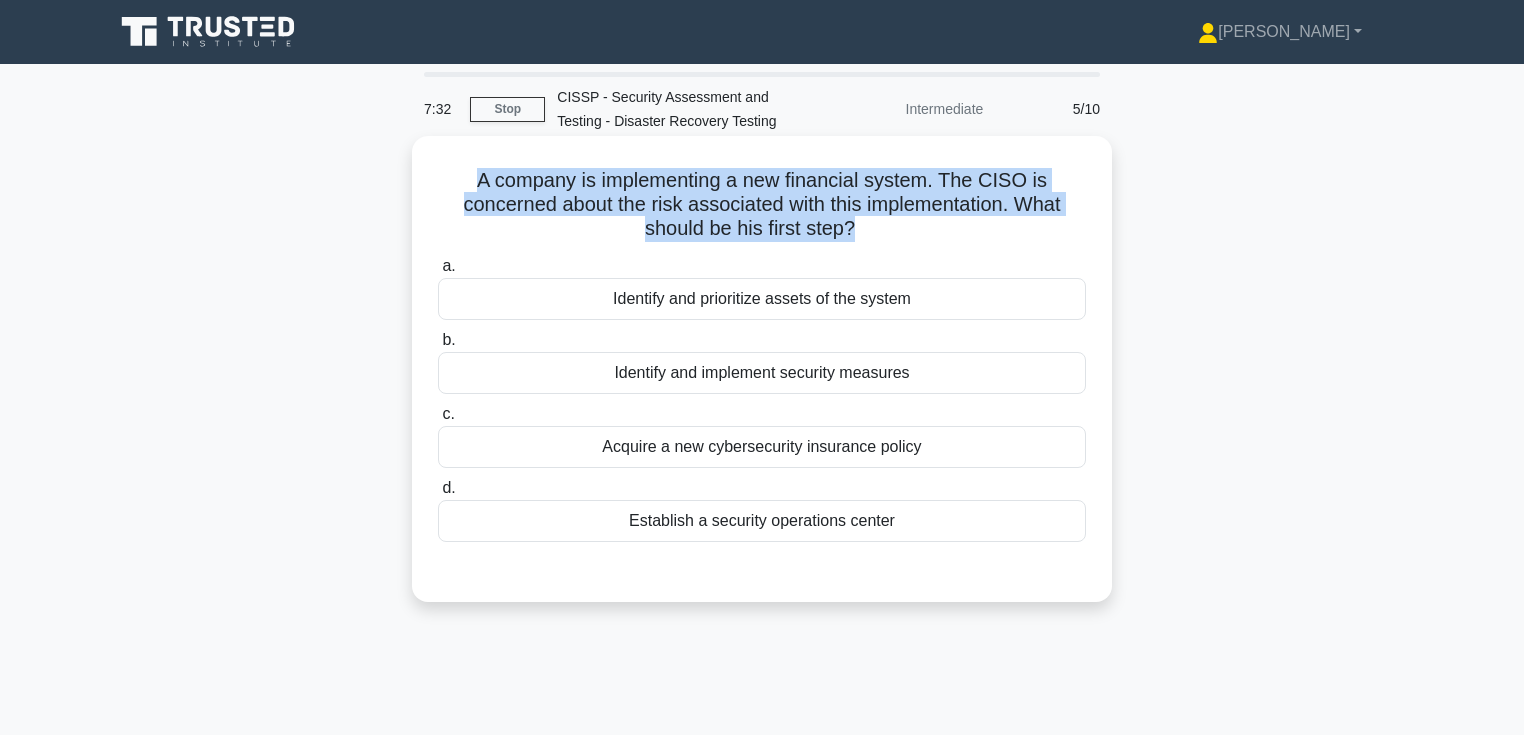 click on "A company is implementing a new financial system. The CISO is concerned about the risk associated with this implementation. What should be his first step?
.spinner_0XTQ{transform-origin:center;animation:spinner_y6GP .75s linear infinite}@keyframes spinner_y6GP{100%{transform:rotate(360deg)}}" at bounding box center [762, 205] 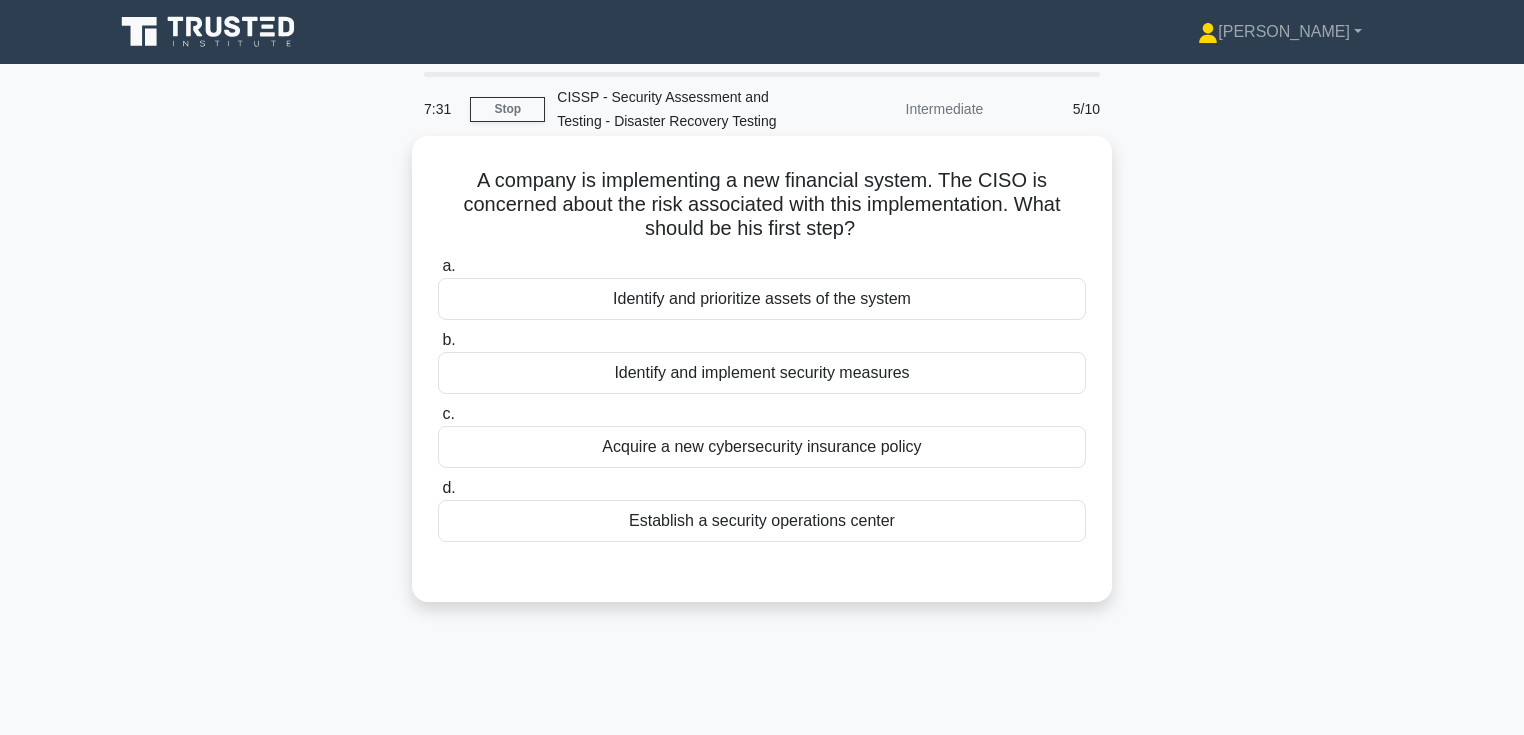 click on "A company is implementing a new financial system. The CISO is concerned about the risk associated with this implementation. What should be his first step?
.spinner_0XTQ{transform-origin:center;animation:spinner_y6GP .75s linear infinite}@keyframes spinner_y6GP{100%{transform:rotate(360deg)}}" at bounding box center (762, 205) 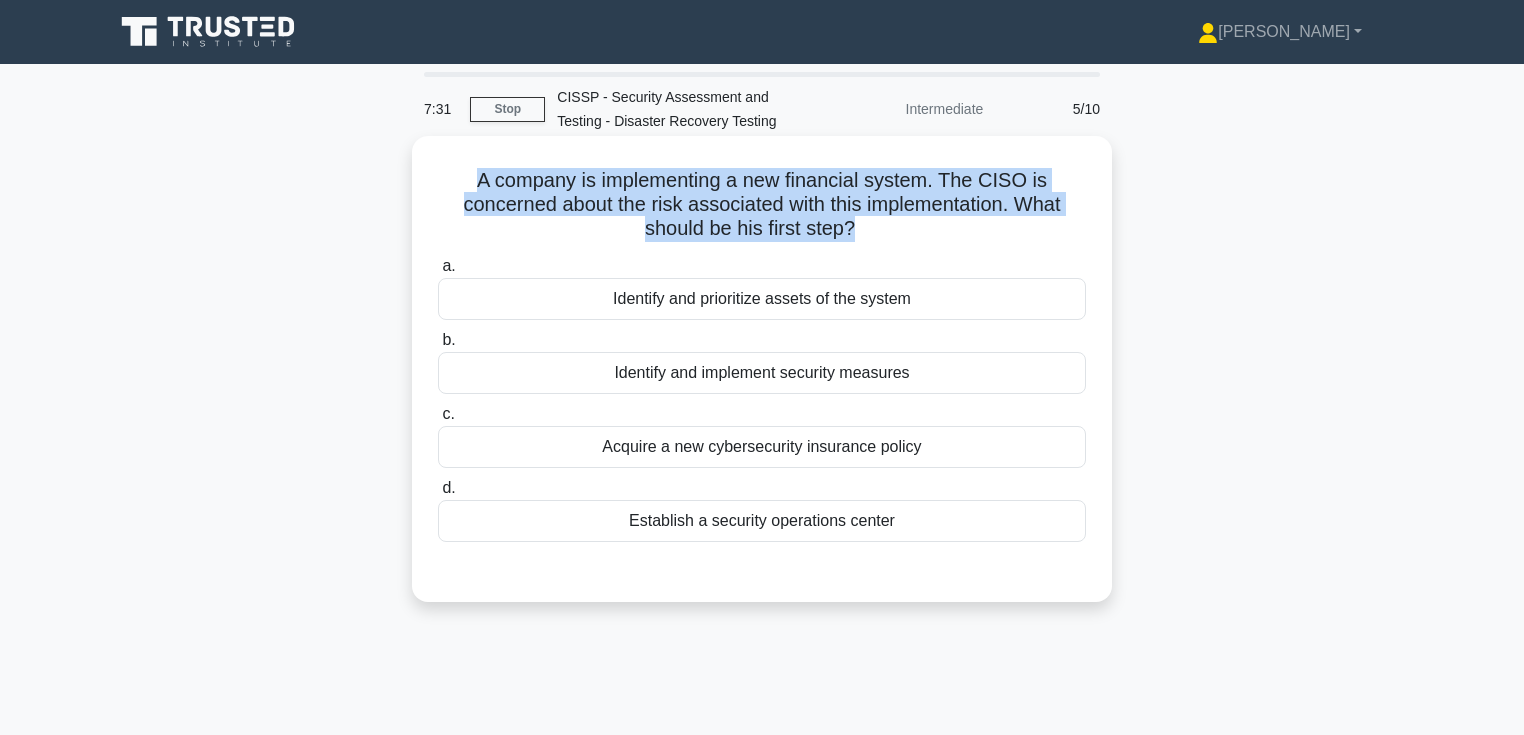click on "A company is implementing a new financial system. The CISO is concerned about the risk associated with this implementation. What should be his first step?
.spinner_0XTQ{transform-origin:center;animation:spinner_y6GP .75s linear infinite}@keyframes spinner_y6GP{100%{transform:rotate(360deg)}}" at bounding box center [762, 205] 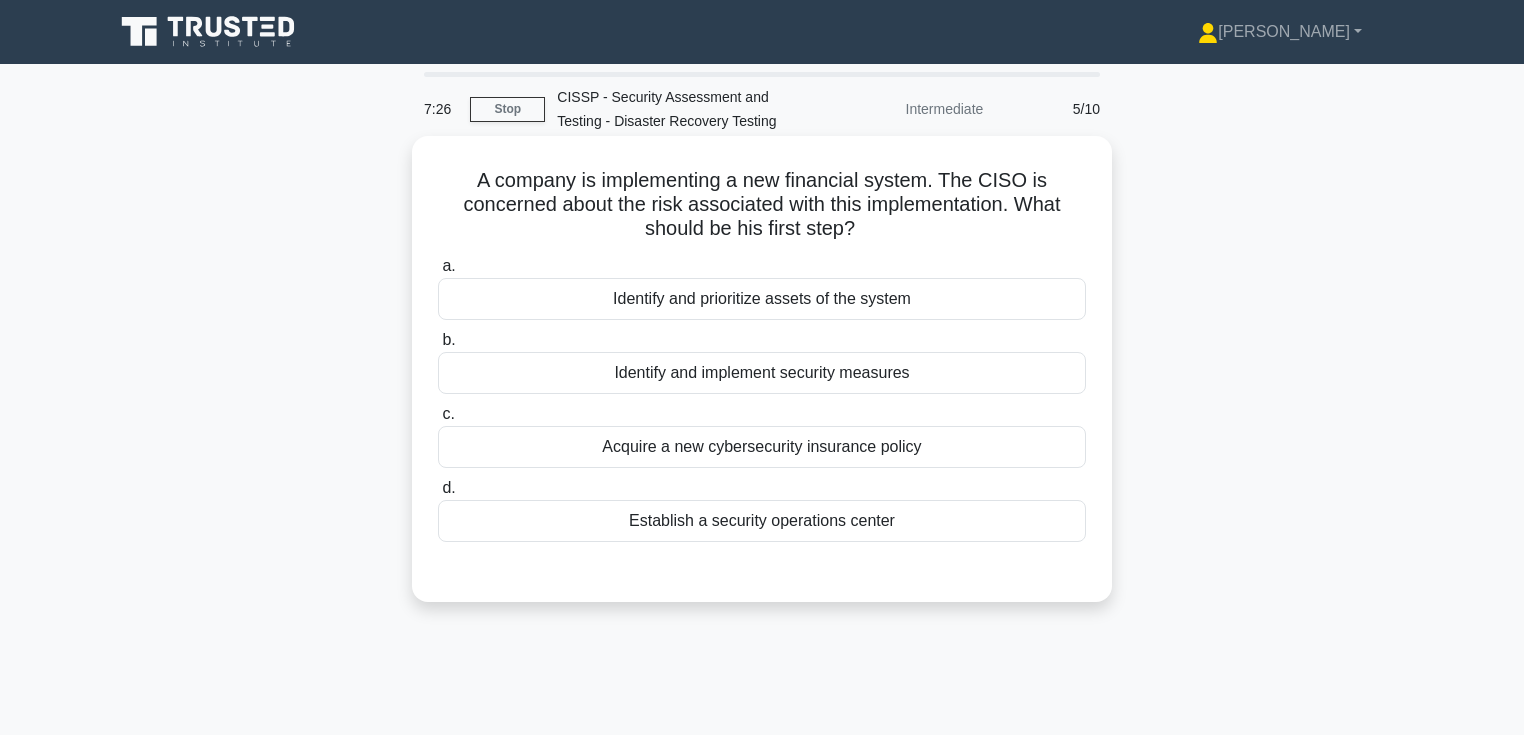 click on "A company is implementing a new financial system. The CISO is concerned about the risk associated with this implementation. What should be his first step?
.spinner_0XTQ{transform-origin:center;animation:spinner_y6GP .75s linear infinite}@keyframes spinner_y6GP{100%{transform:rotate(360deg)}}" at bounding box center (762, 205) 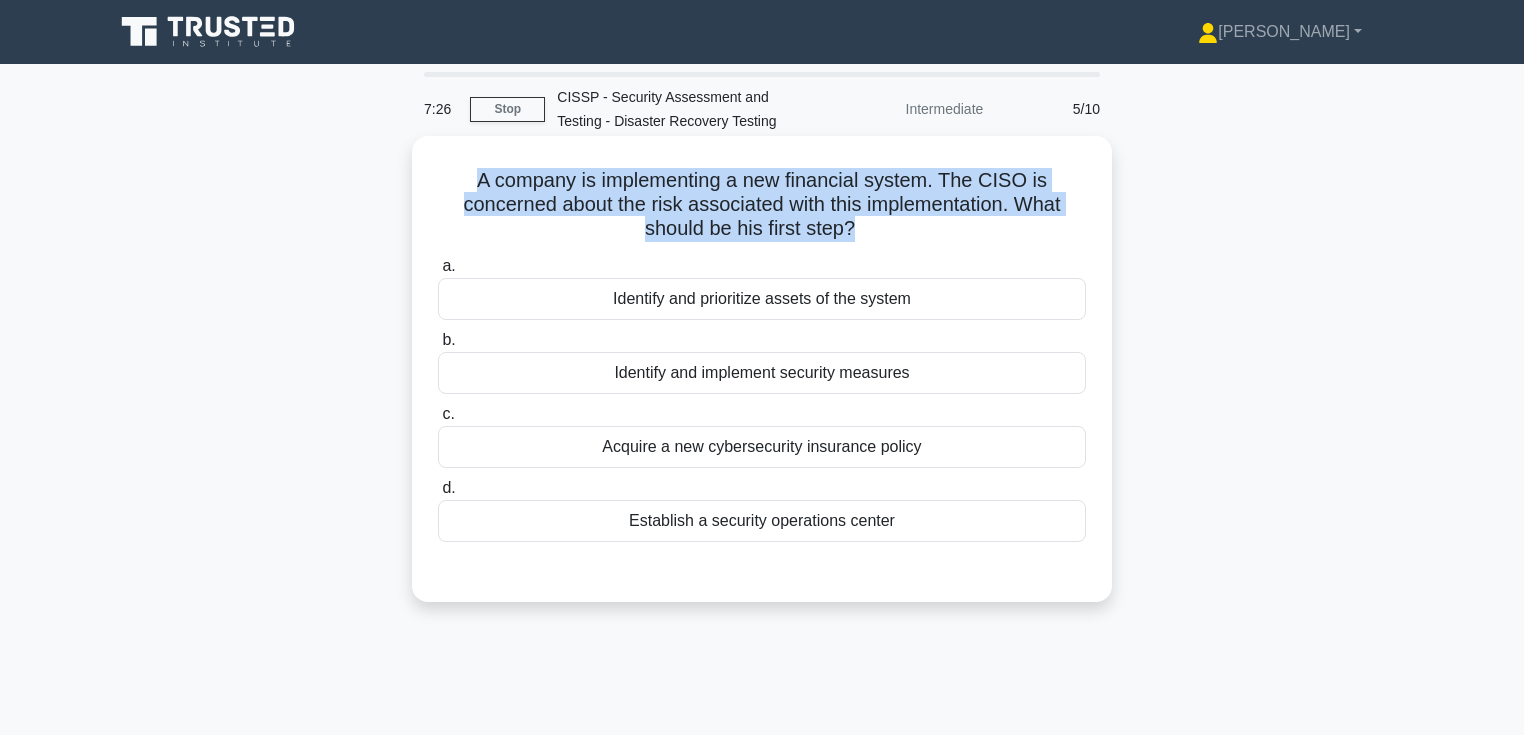 click on "A company is implementing a new financial system. The CISO is concerned about the risk associated with this implementation. What should be his first step?
.spinner_0XTQ{transform-origin:center;animation:spinner_y6GP .75s linear infinite}@keyframes spinner_y6GP{100%{transform:rotate(360deg)}}" at bounding box center [762, 205] 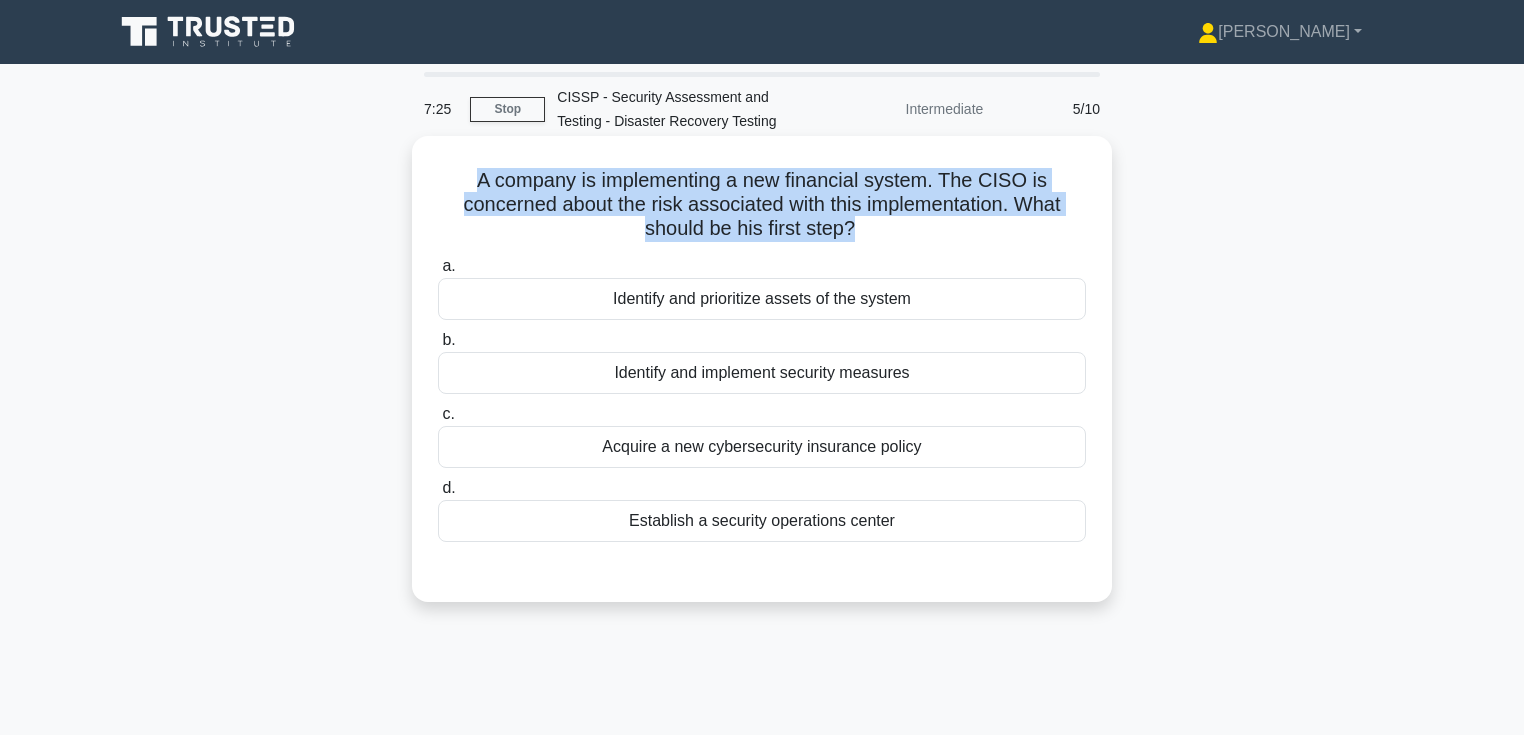 click on "A company is implementing a new financial system. The CISO is concerned about the risk associated with this implementation. What should be his first step?
.spinner_0XTQ{transform-origin:center;animation:spinner_y6GP .75s linear infinite}@keyframes spinner_y6GP{100%{transform:rotate(360deg)}}" at bounding box center (762, 205) 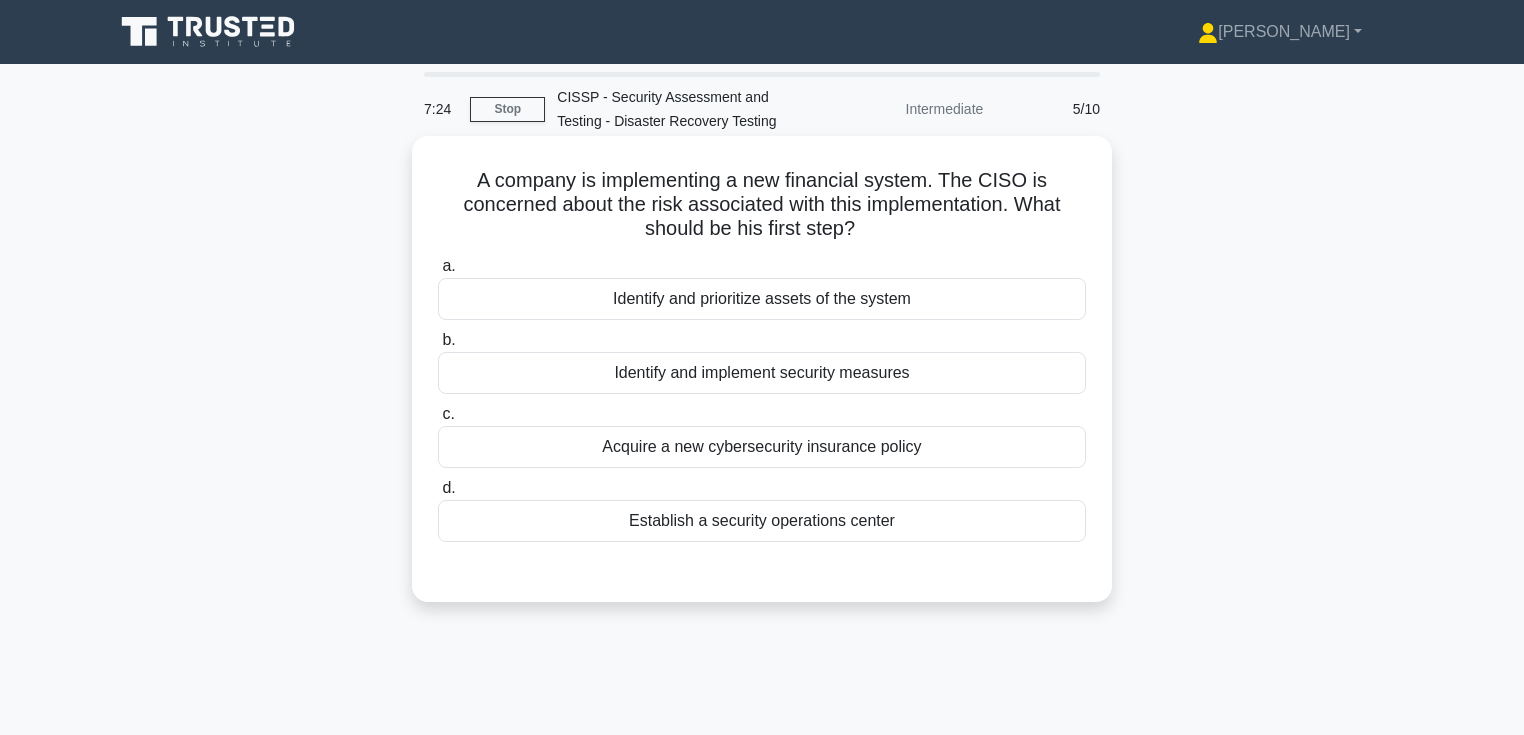 click on "A company is implementing a new financial system. The CISO is concerned about the risk associated with this implementation. What should be his first step?
.spinner_0XTQ{transform-origin:center;animation:spinner_y6GP .75s linear infinite}@keyframes spinner_y6GP{100%{transform:rotate(360deg)}}" at bounding box center [762, 205] 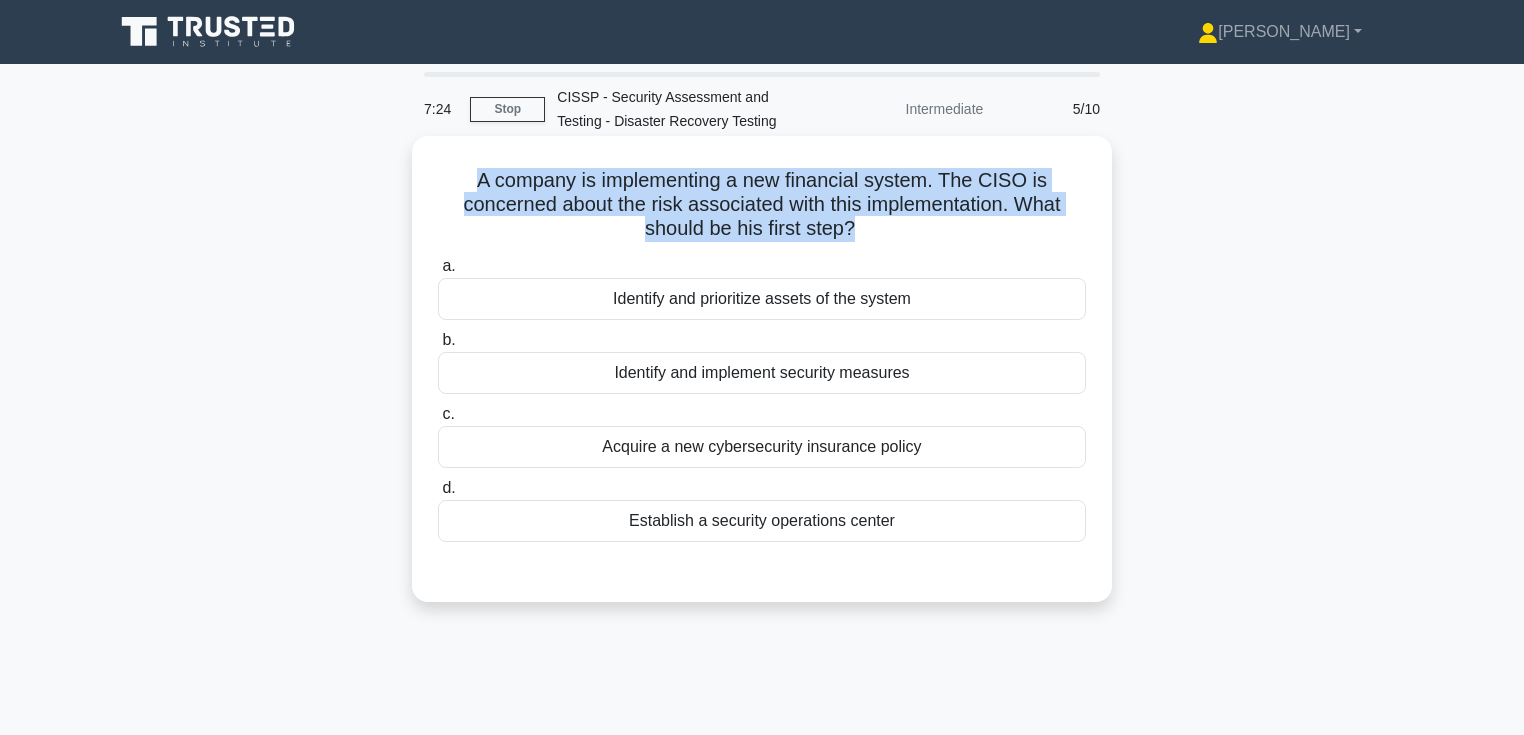 click on "A company is implementing a new financial system. The CISO is concerned about the risk associated with this implementation. What should be his first step?
.spinner_0XTQ{transform-origin:center;animation:spinner_y6GP .75s linear infinite}@keyframes spinner_y6GP{100%{transform:rotate(360deg)}}" at bounding box center [762, 205] 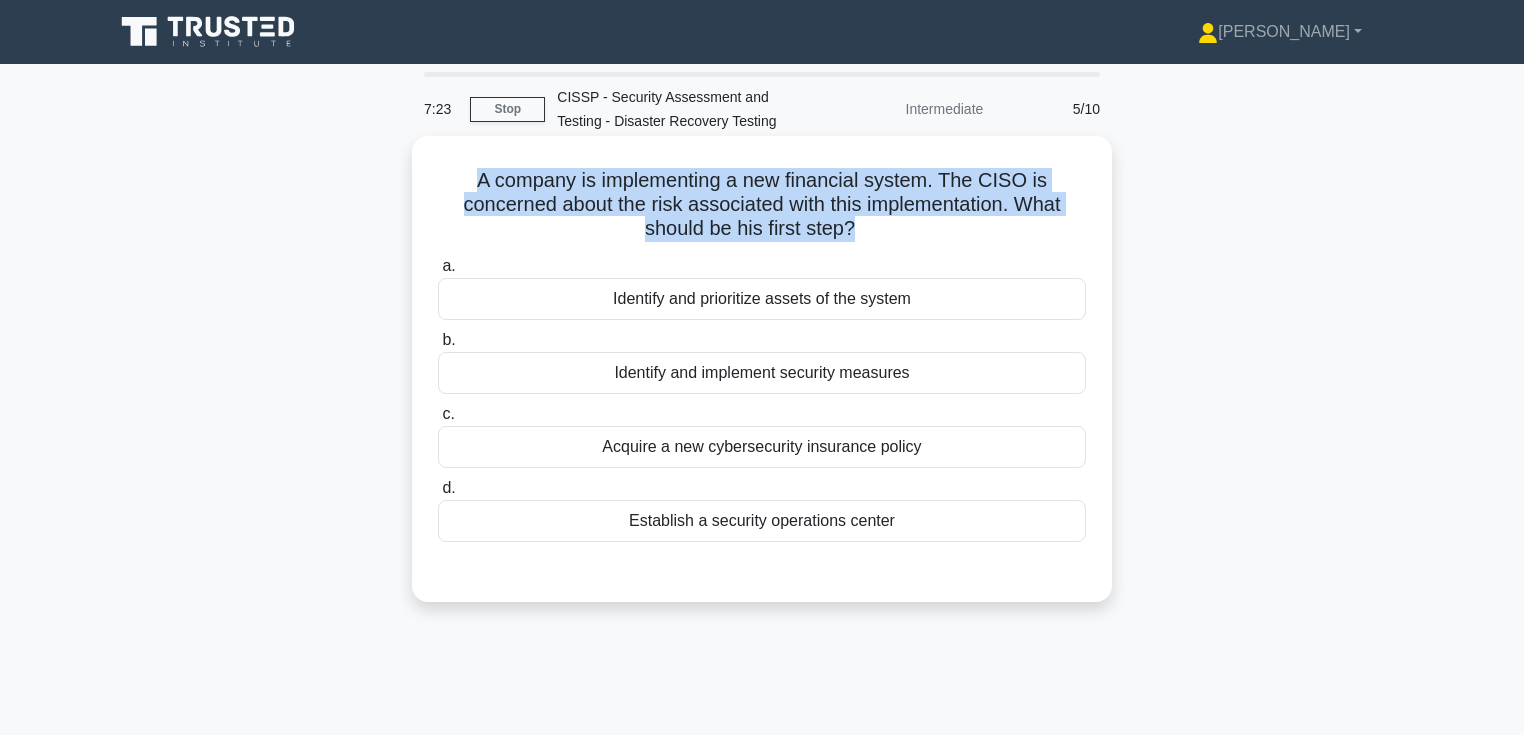 click on "A company is implementing a new financial system. The CISO is concerned about the risk associated with this implementation. What should be his first step?
.spinner_0XTQ{transform-origin:center;animation:spinner_y6GP .75s linear infinite}@keyframes spinner_y6GP{100%{transform:rotate(360deg)}}" at bounding box center [762, 205] 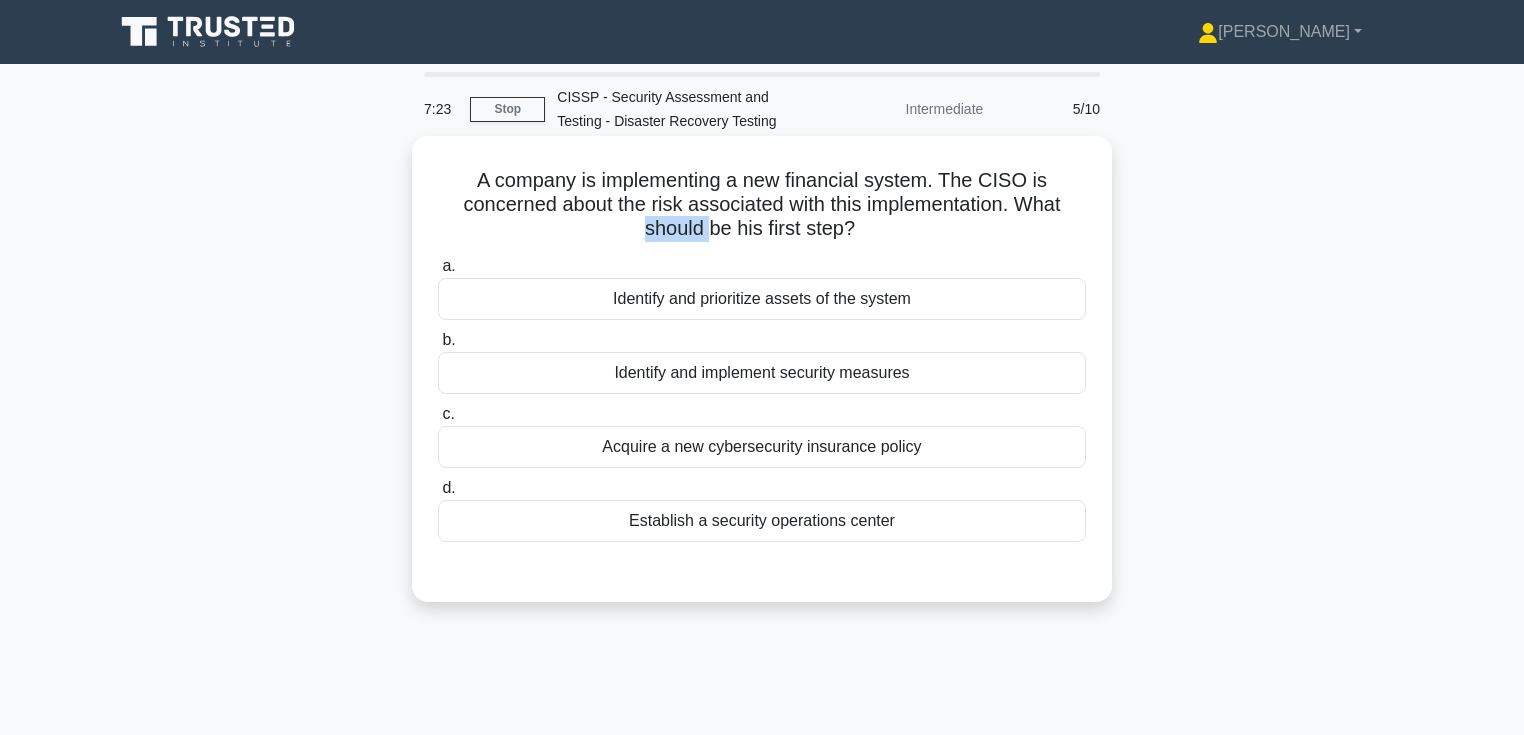 click on "A company is implementing a new financial system. The CISO is concerned about the risk associated with this implementation. What should be his first step?
.spinner_0XTQ{transform-origin:center;animation:spinner_y6GP .75s linear infinite}@keyframes spinner_y6GP{100%{transform:rotate(360deg)}}" at bounding box center (762, 205) 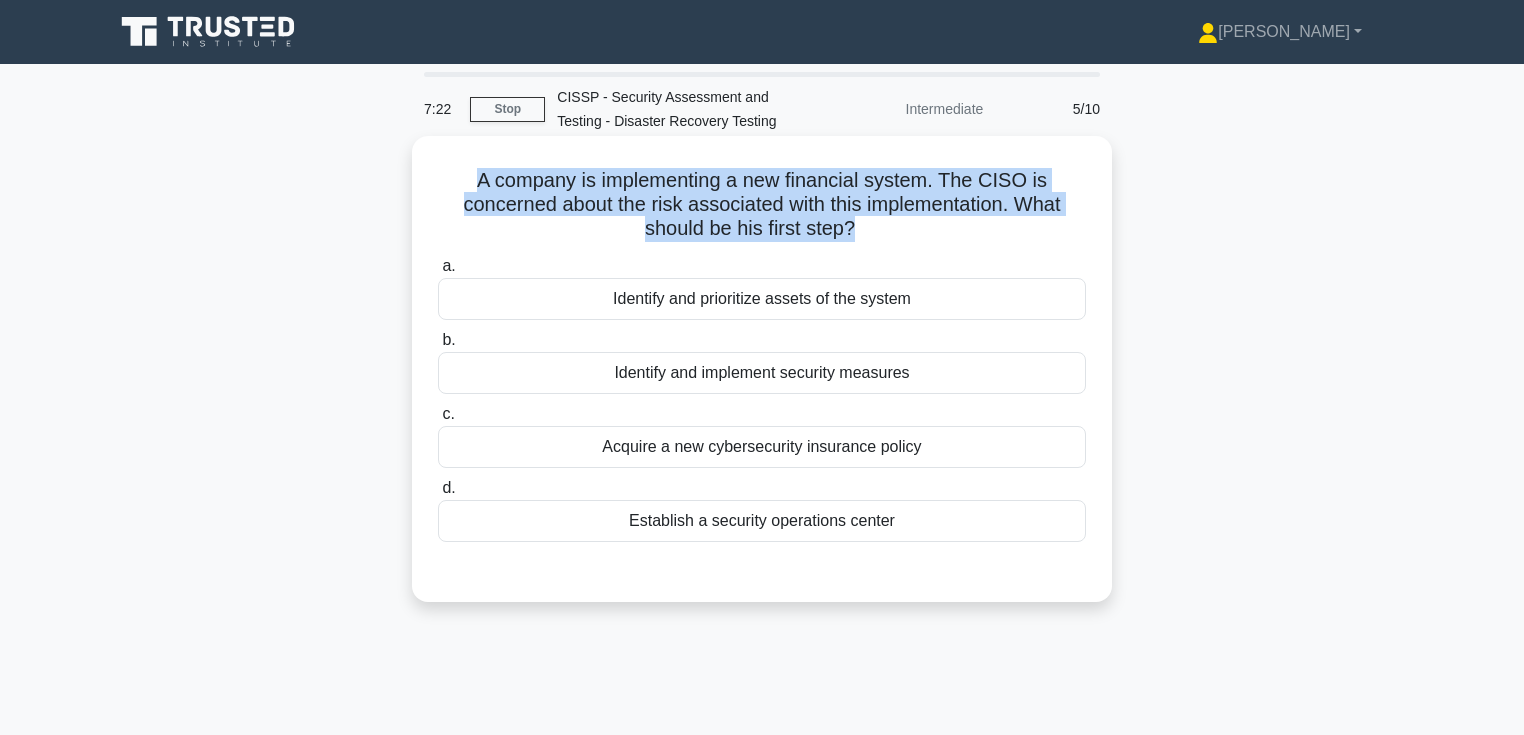 click on "A company is implementing a new financial system. The CISO is concerned about the risk associated with this implementation. What should be his first step?
.spinner_0XTQ{transform-origin:center;animation:spinner_y6GP .75s linear infinite}@keyframes spinner_y6GP{100%{transform:rotate(360deg)}}" at bounding box center [762, 205] 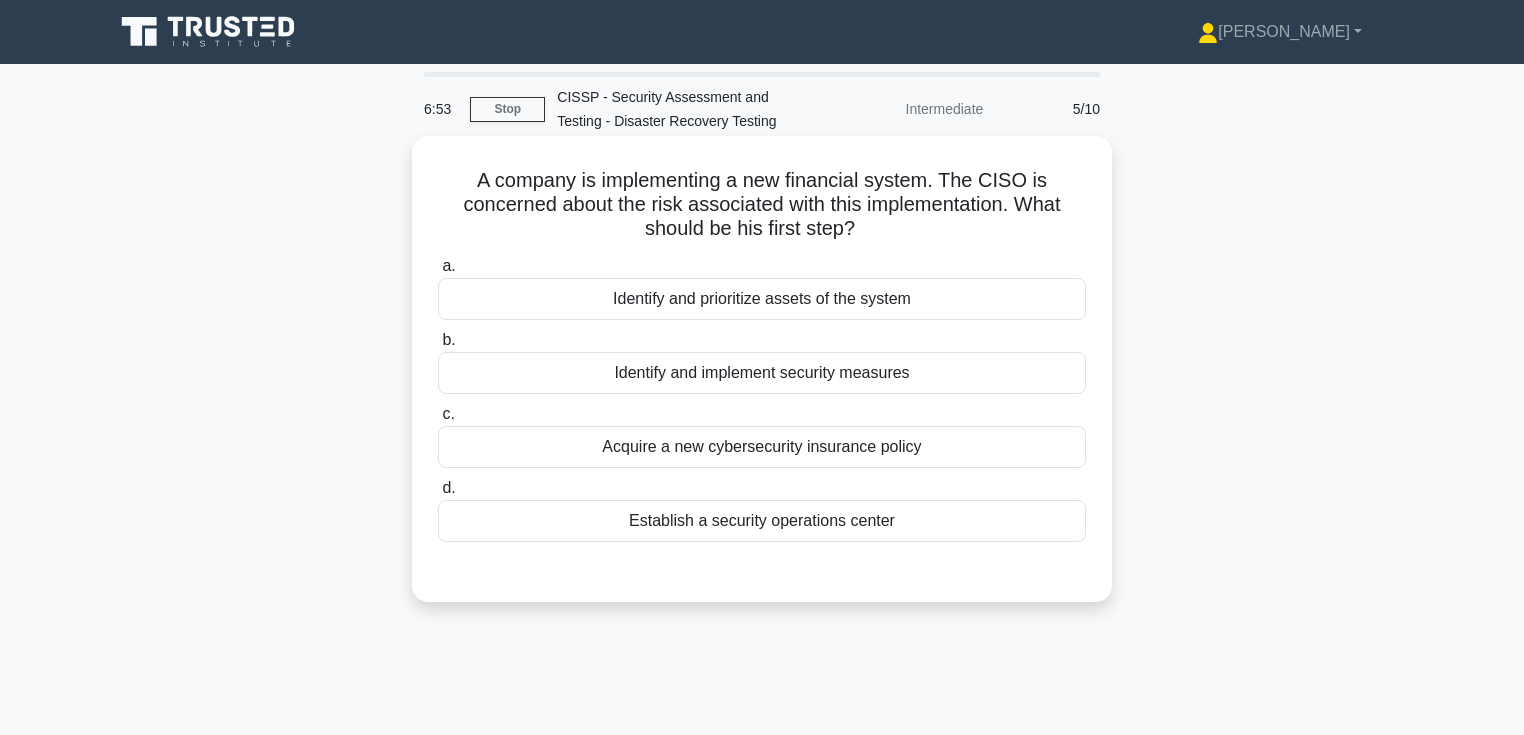 click on "Identify and implement security measures" at bounding box center [762, 373] 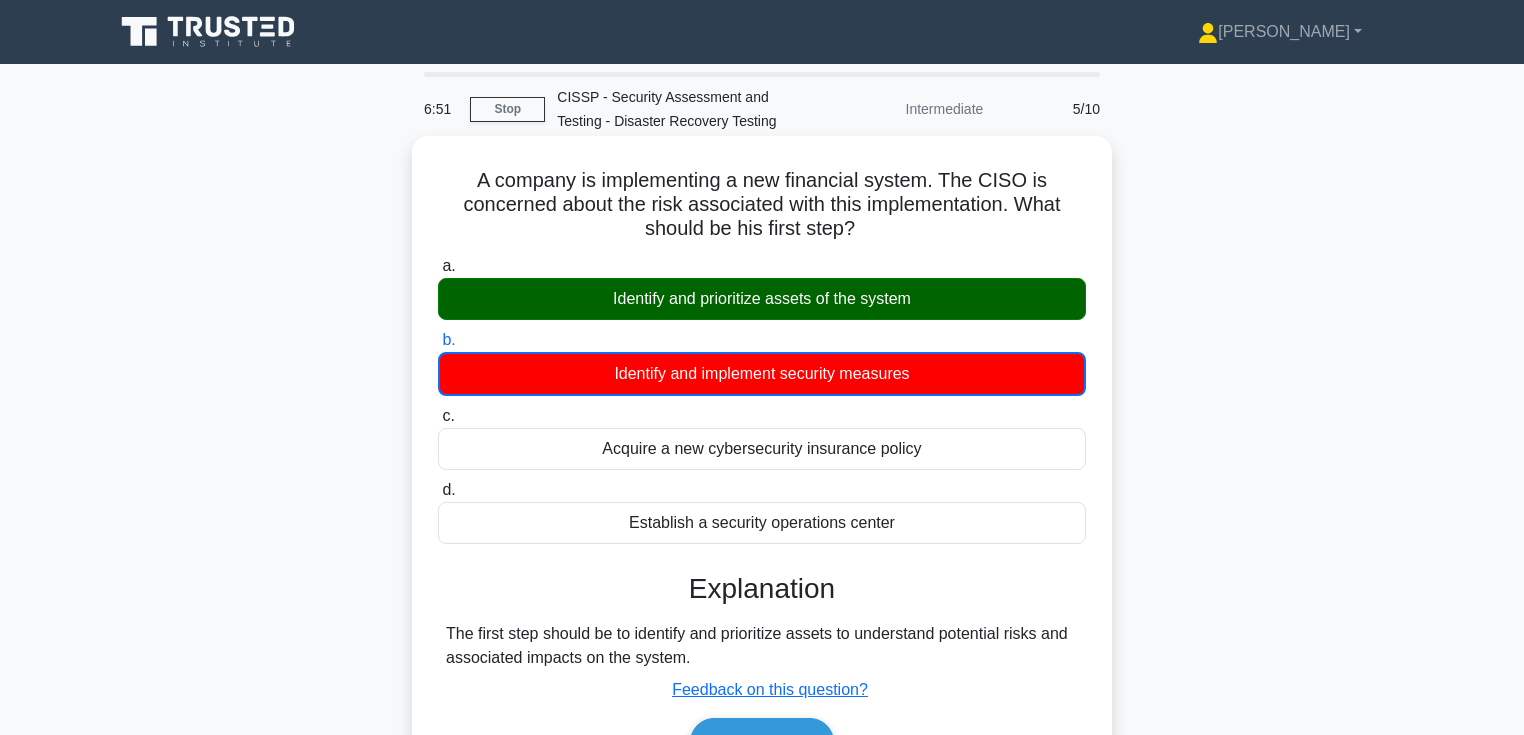 scroll, scrollTop: 240, scrollLeft: 0, axis: vertical 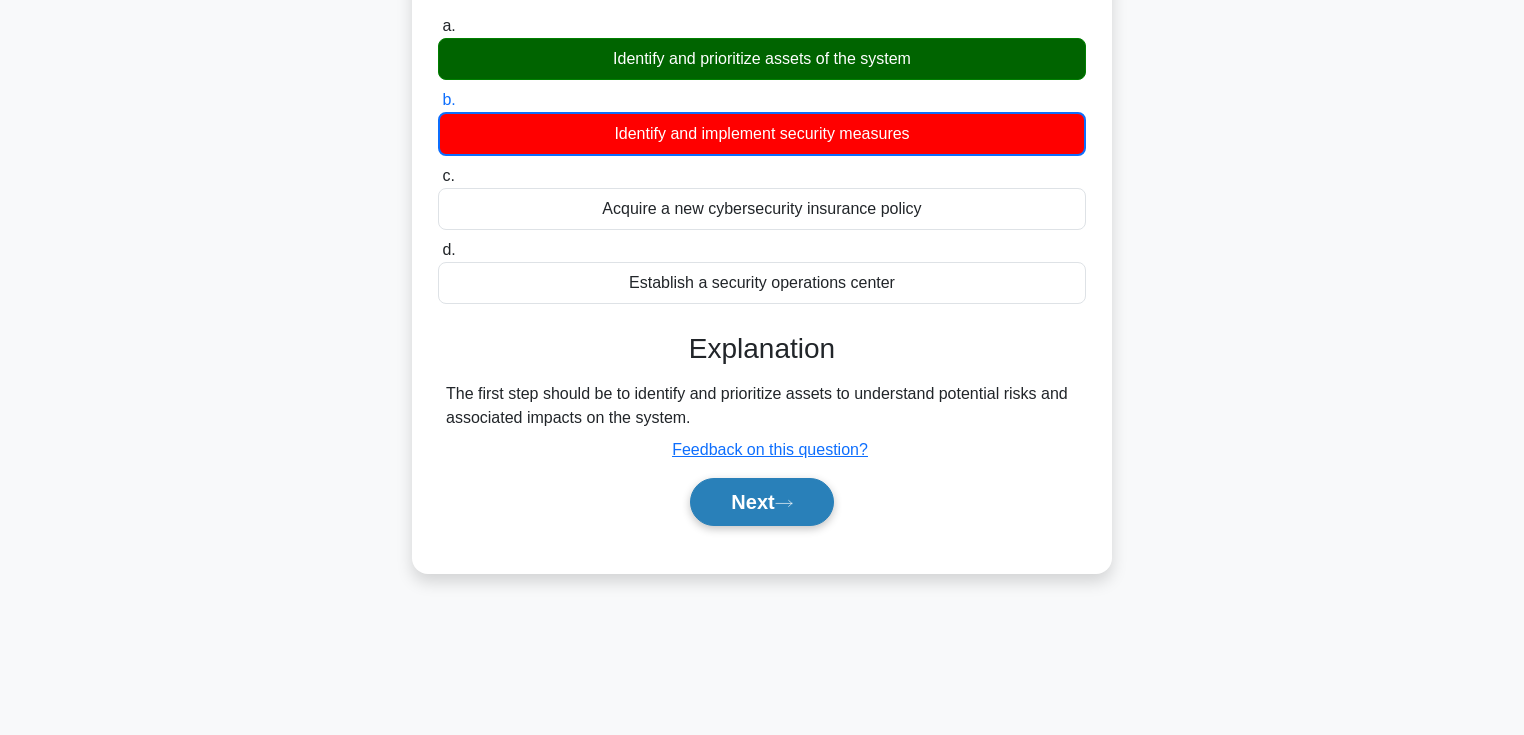click on "Next" at bounding box center [761, 502] 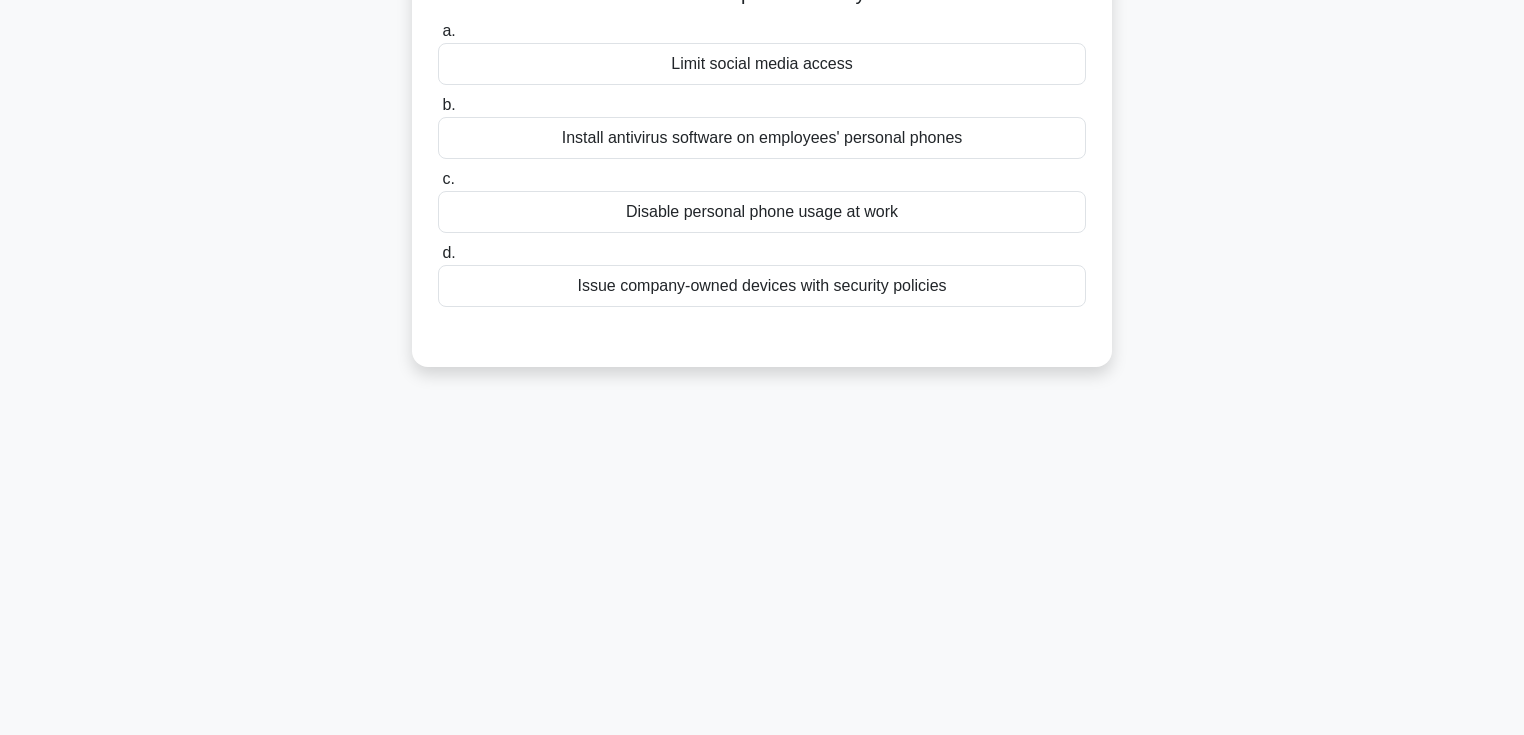 scroll, scrollTop: 0, scrollLeft: 0, axis: both 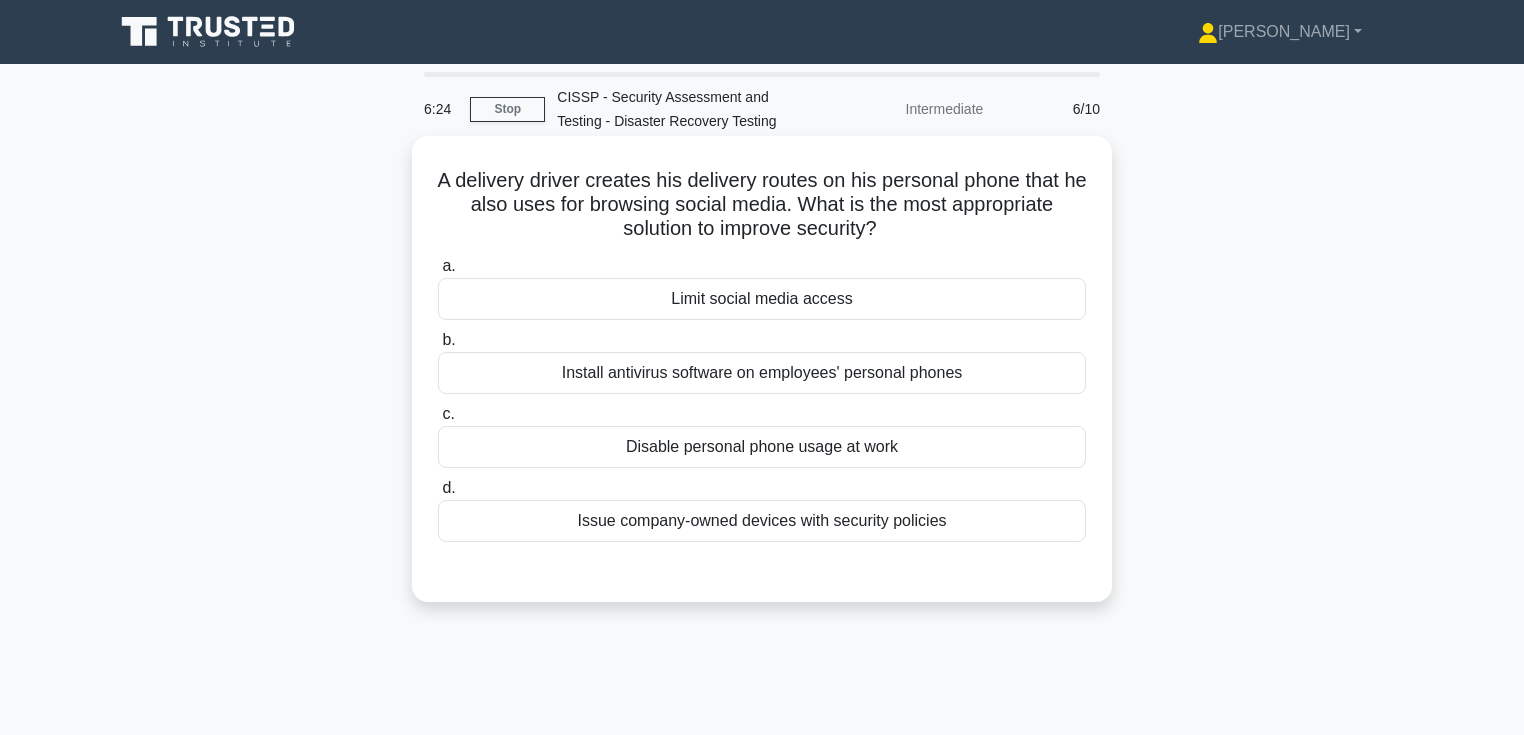 click on "Issue company-owned devices with security policies" at bounding box center [762, 521] 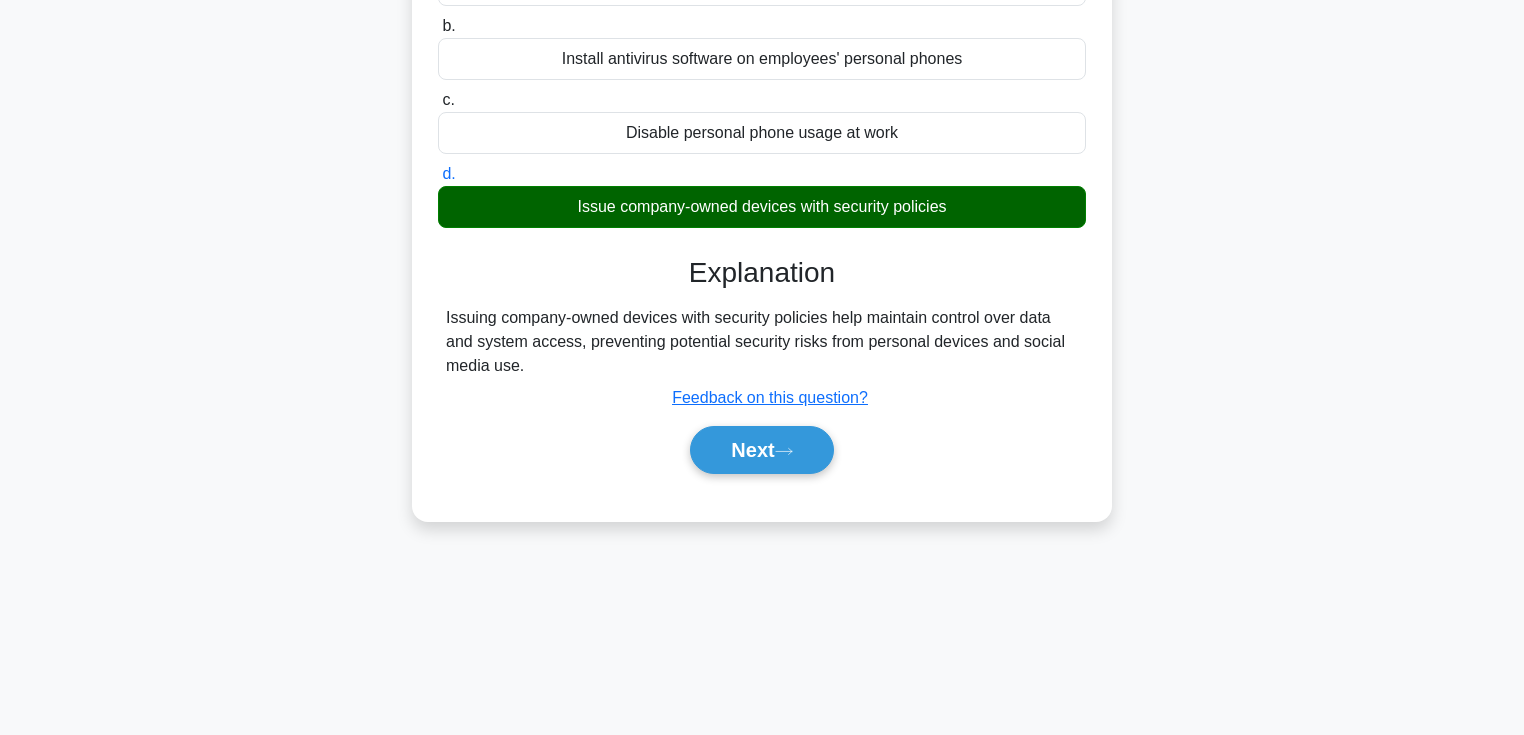 scroll, scrollTop: 320, scrollLeft: 0, axis: vertical 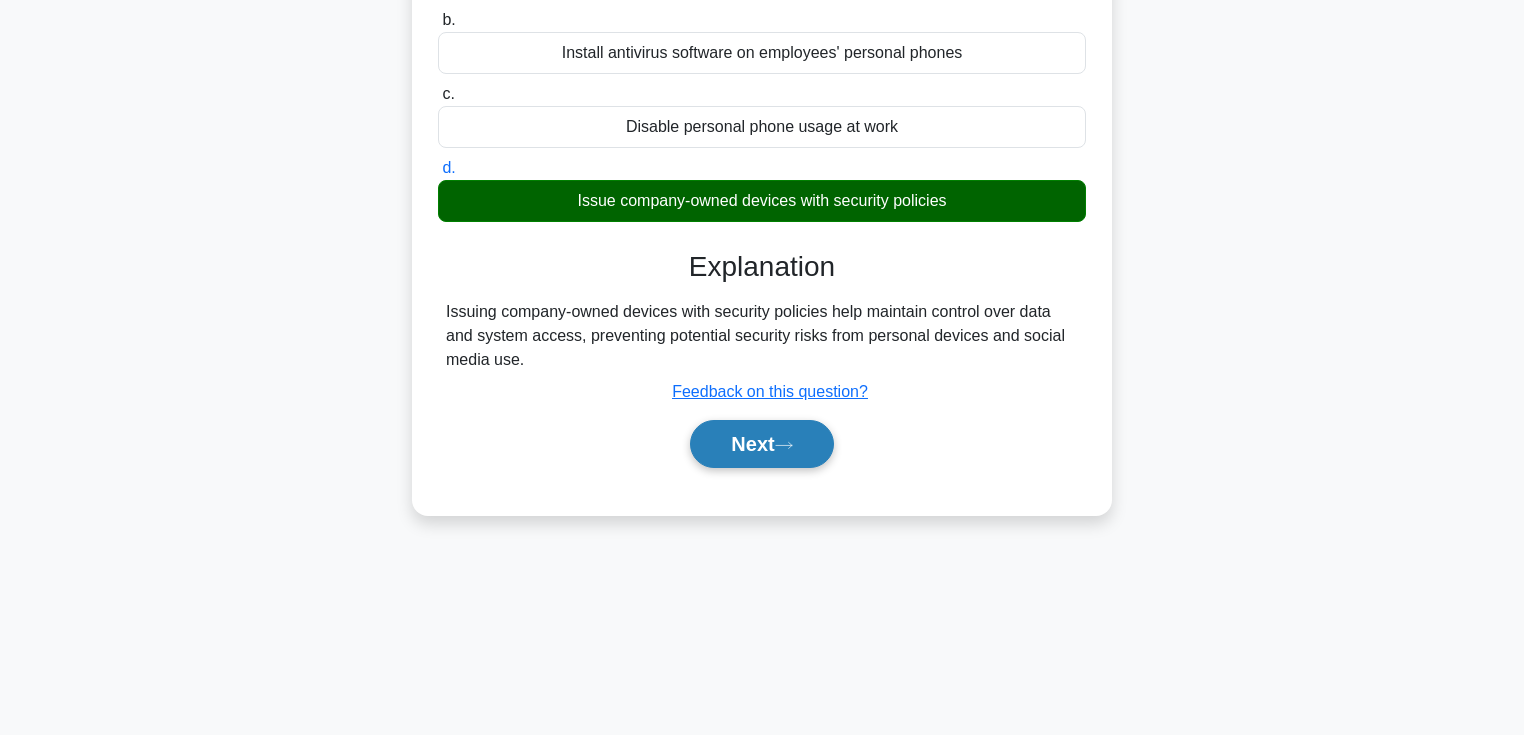 click on "Next" at bounding box center [761, 444] 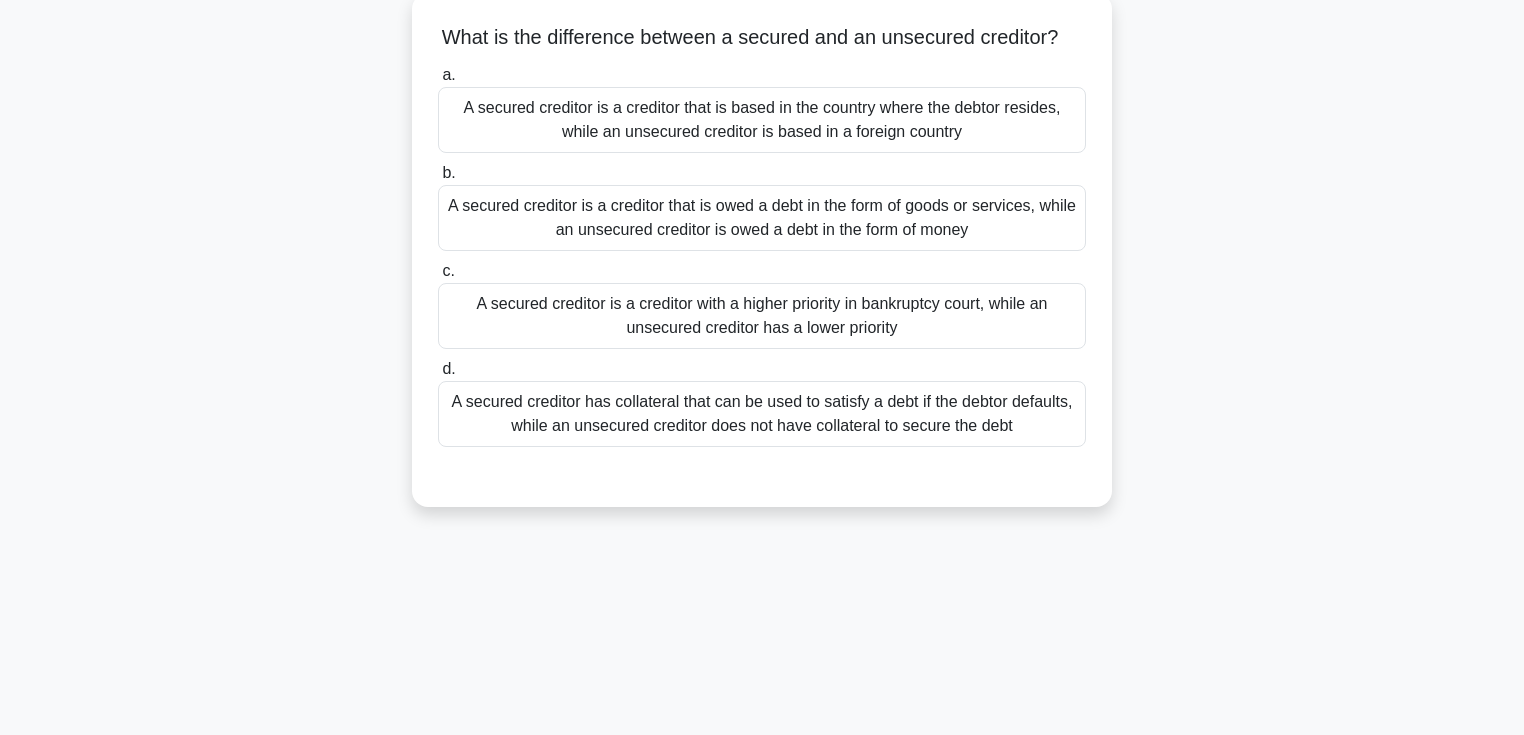 scroll, scrollTop: 0, scrollLeft: 0, axis: both 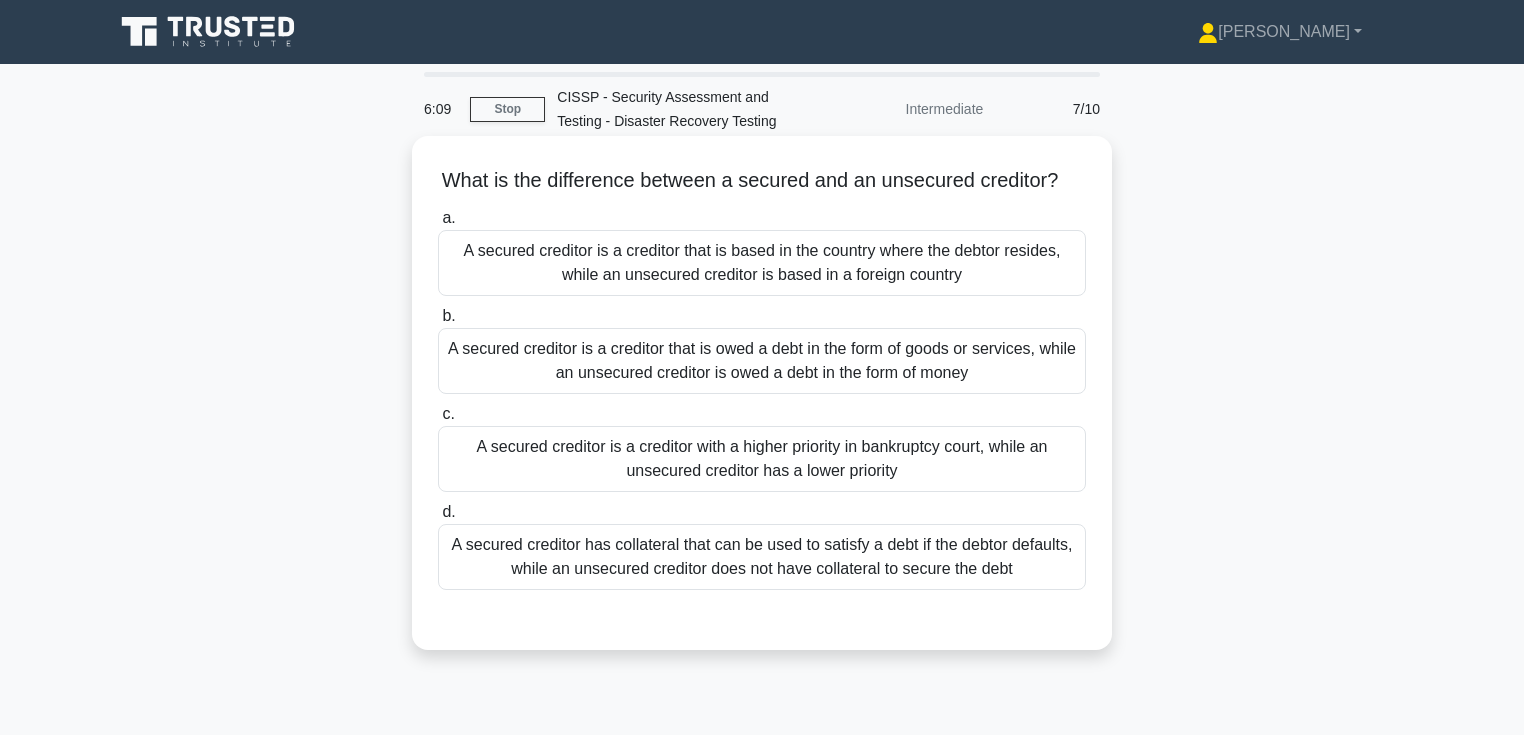 click on "What is the difference between a secured and an unsecured creditor?
.spinner_0XTQ{transform-origin:center;animation:spinner_y6GP .75s linear infinite}@keyframes spinner_y6GP{100%{transform:rotate(360deg)}}" at bounding box center [762, 181] 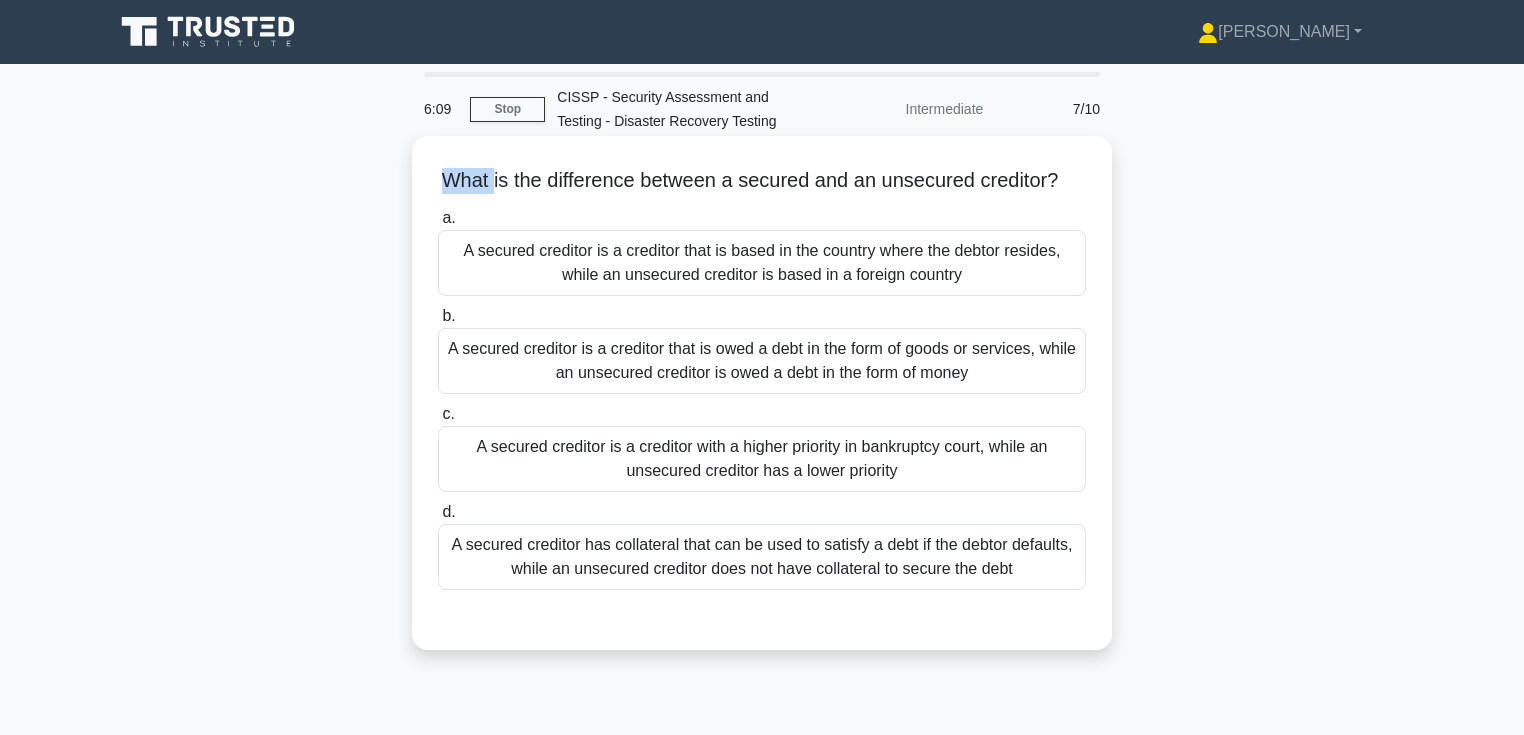 click on "What is the difference between a secured and an unsecured creditor?
.spinner_0XTQ{transform-origin:center;animation:spinner_y6GP .75s linear infinite}@keyframes spinner_y6GP{100%{transform:rotate(360deg)}}" at bounding box center (762, 181) 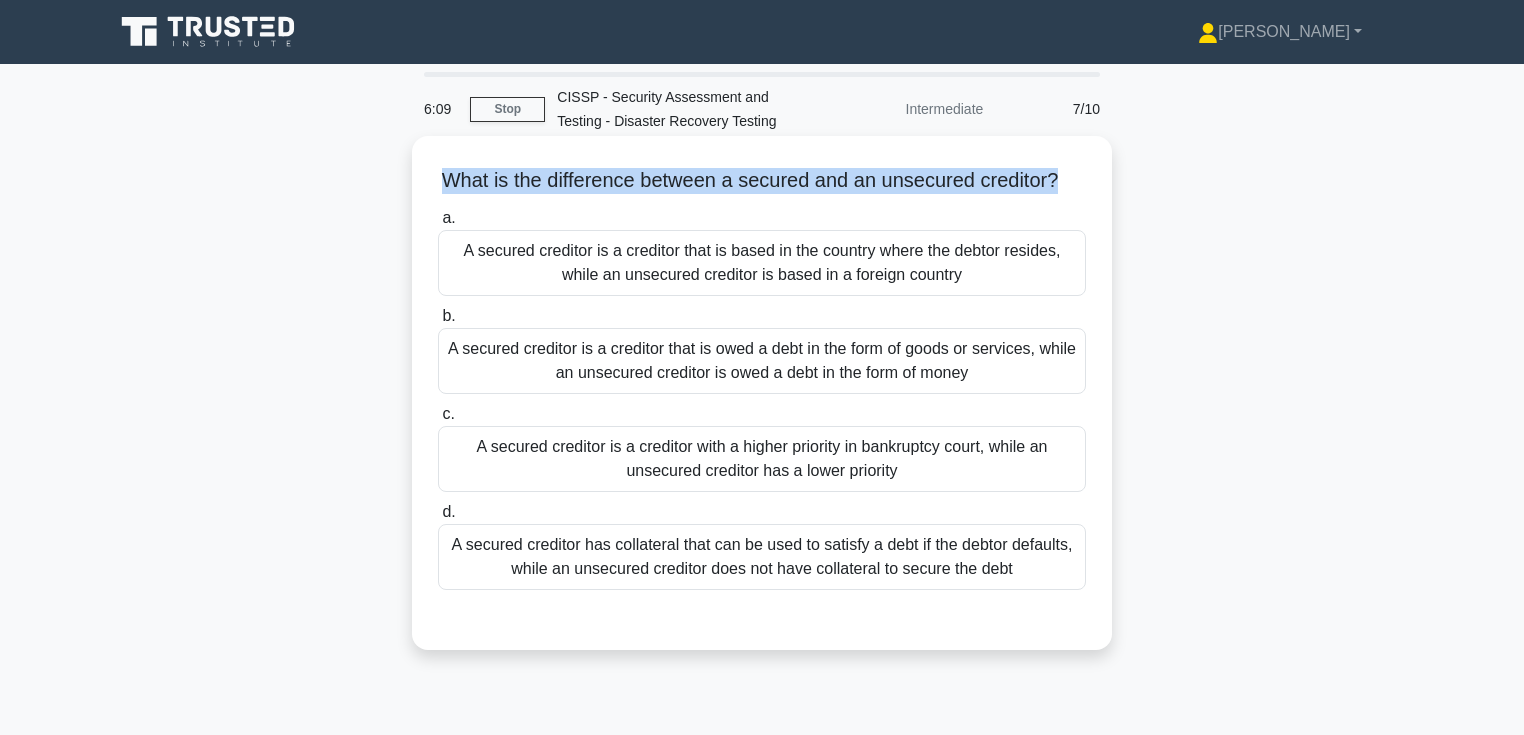 click on "What is the difference between a secured and an unsecured creditor?
.spinner_0XTQ{transform-origin:center;animation:spinner_y6GP .75s linear infinite}@keyframes spinner_y6GP{100%{transform:rotate(360deg)}}" at bounding box center (762, 181) 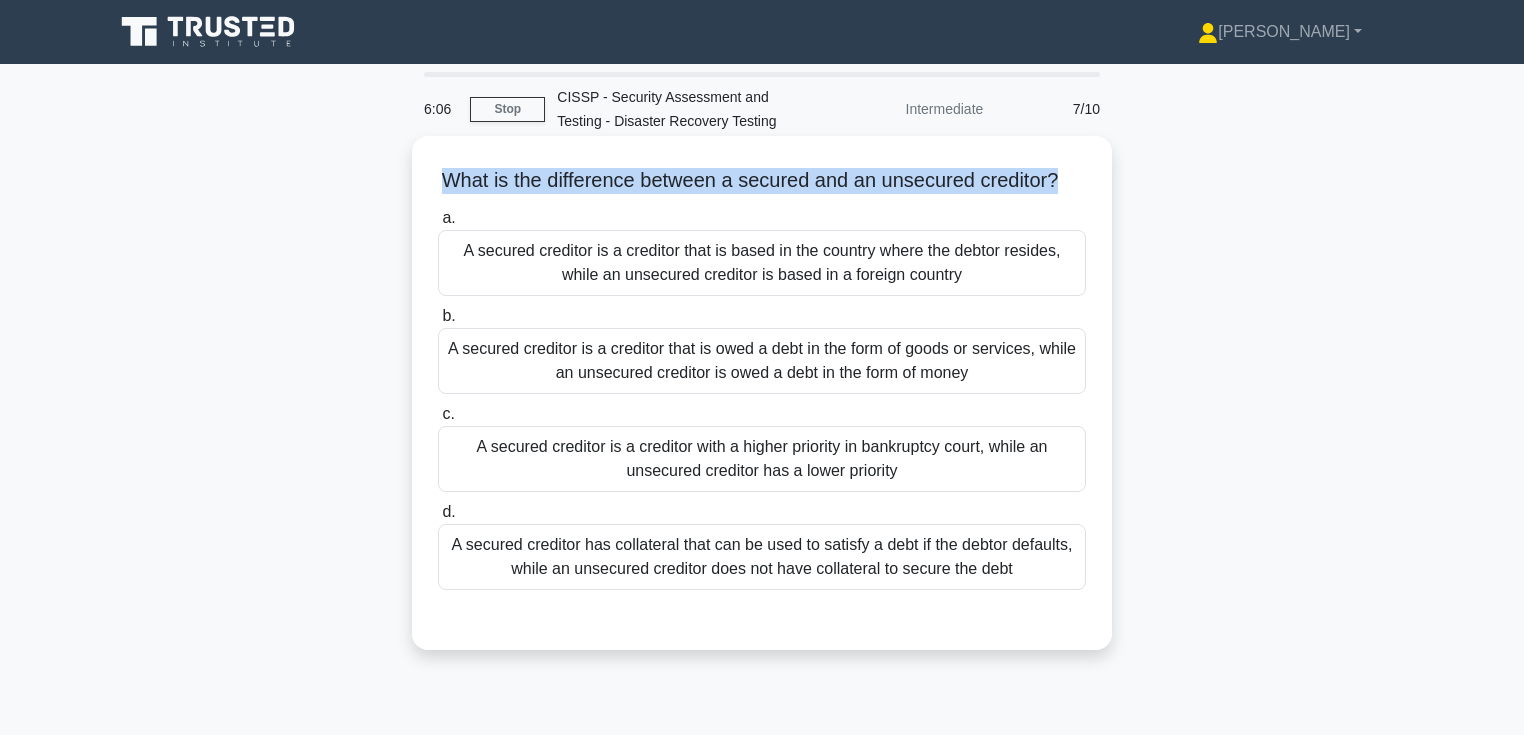 click on "What is the difference between a secured and an unsecured creditor?
.spinner_0XTQ{transform-origin:center;animation:spinner_y6GP .75s linear infinite}@keyframes spinner_y6GP{100%{transform:rotate(360deg)}}" at bounding box center (762, 181) 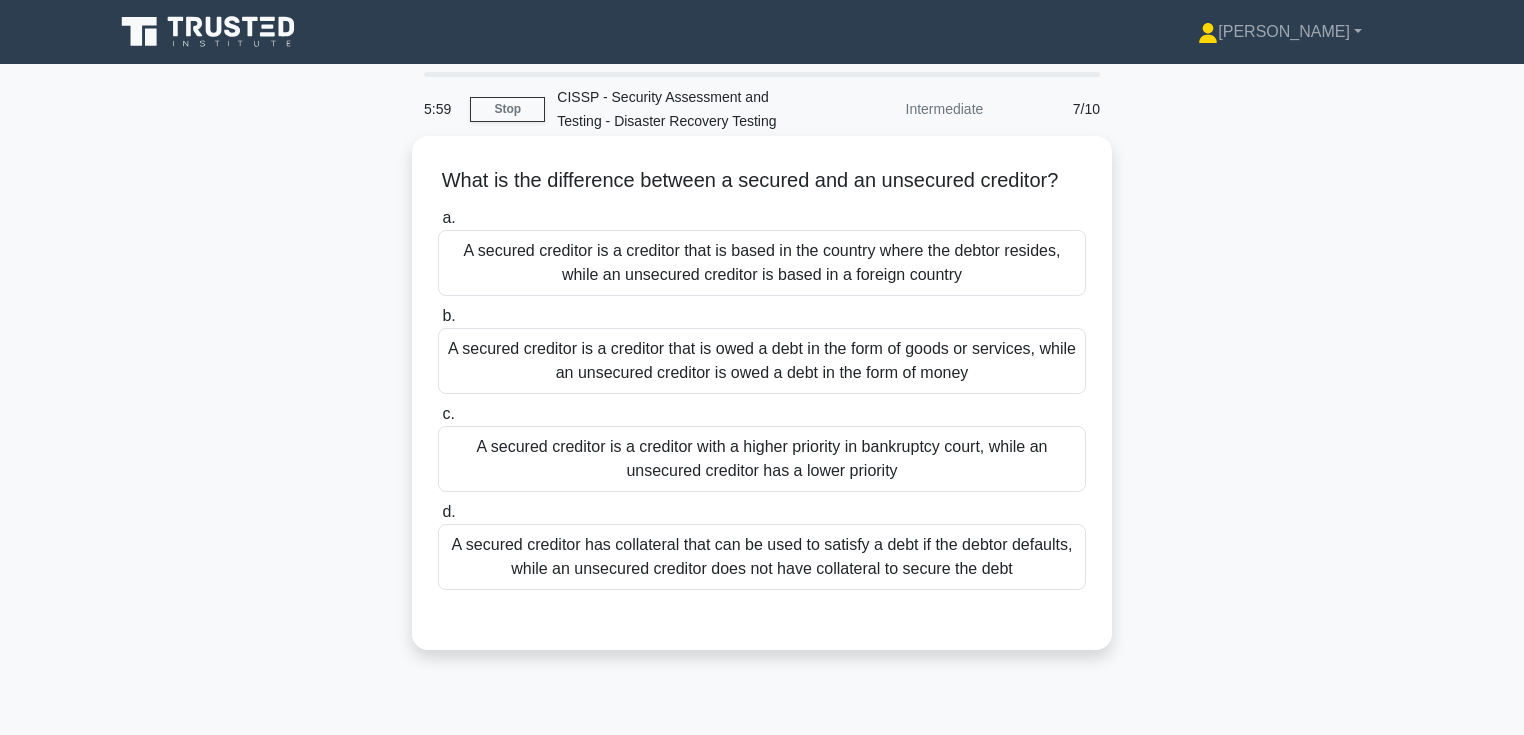 click on "What is the difference between a secured and an unsecured creditor?
.spinner_0XTQ{transform-origin:center;animation:spinner_y6GP .75s linear infinite}@keyframes spinner_y6GP{100%{transform:rotate(360deg)}}
a.
A secured creditor is a creditor that is based in the country where the debtor resides, while an unsecured creditor is based in a foreign country
b. c. d." at bounding box center (762, 393) 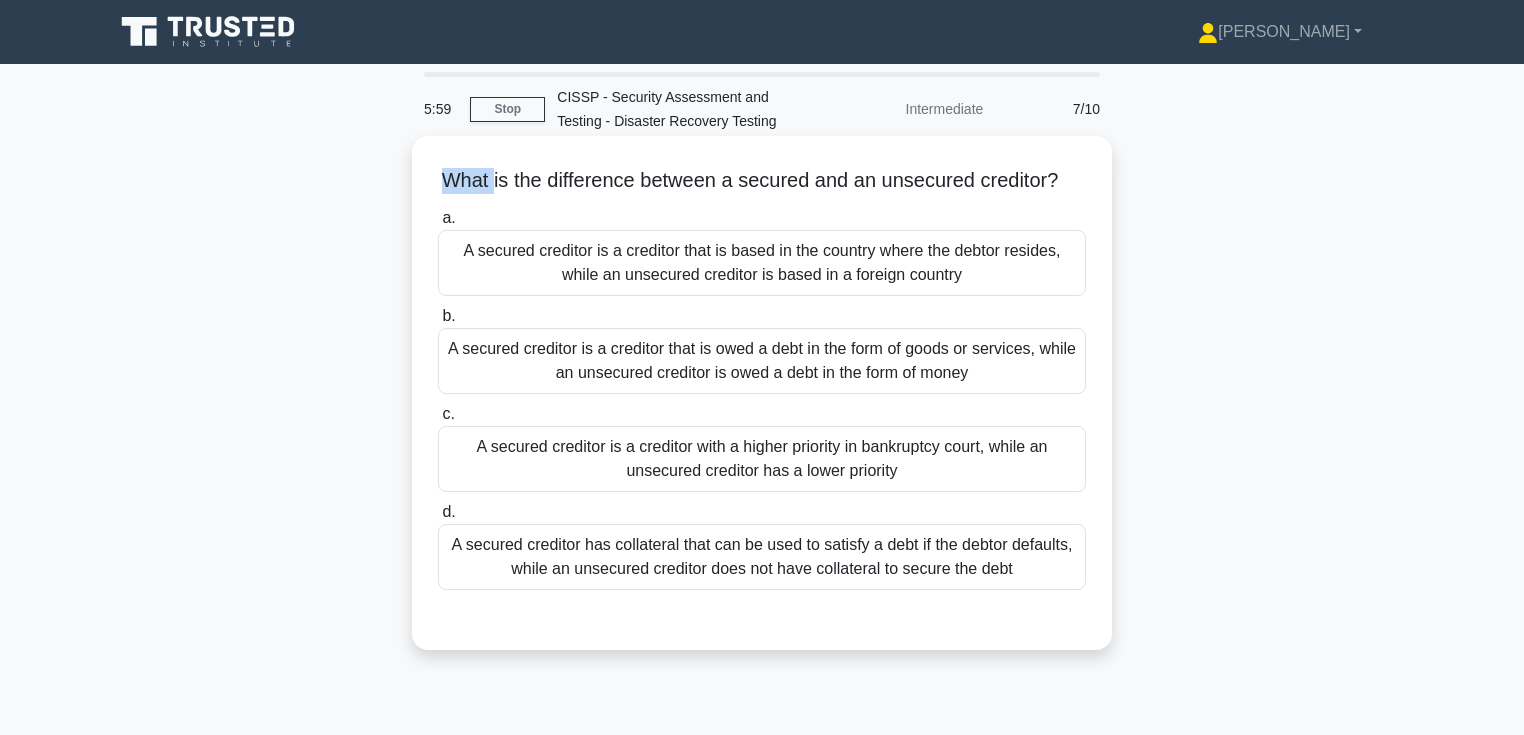 click on "What is the difference between a secured and an unsecured creditor?
.spinner_0XTQ{transform-origin:center;animation:spinner_y6GP .75s linear infinite}@keyframes spinner_y6GP{100%{transform:rotate(360deg)}}
a.
A secured creditor is a creditor that is based in the country where the debtor resides, while an unsecured creditor is based in a foreign country
b. c. d." at bounding box center (762, 393) 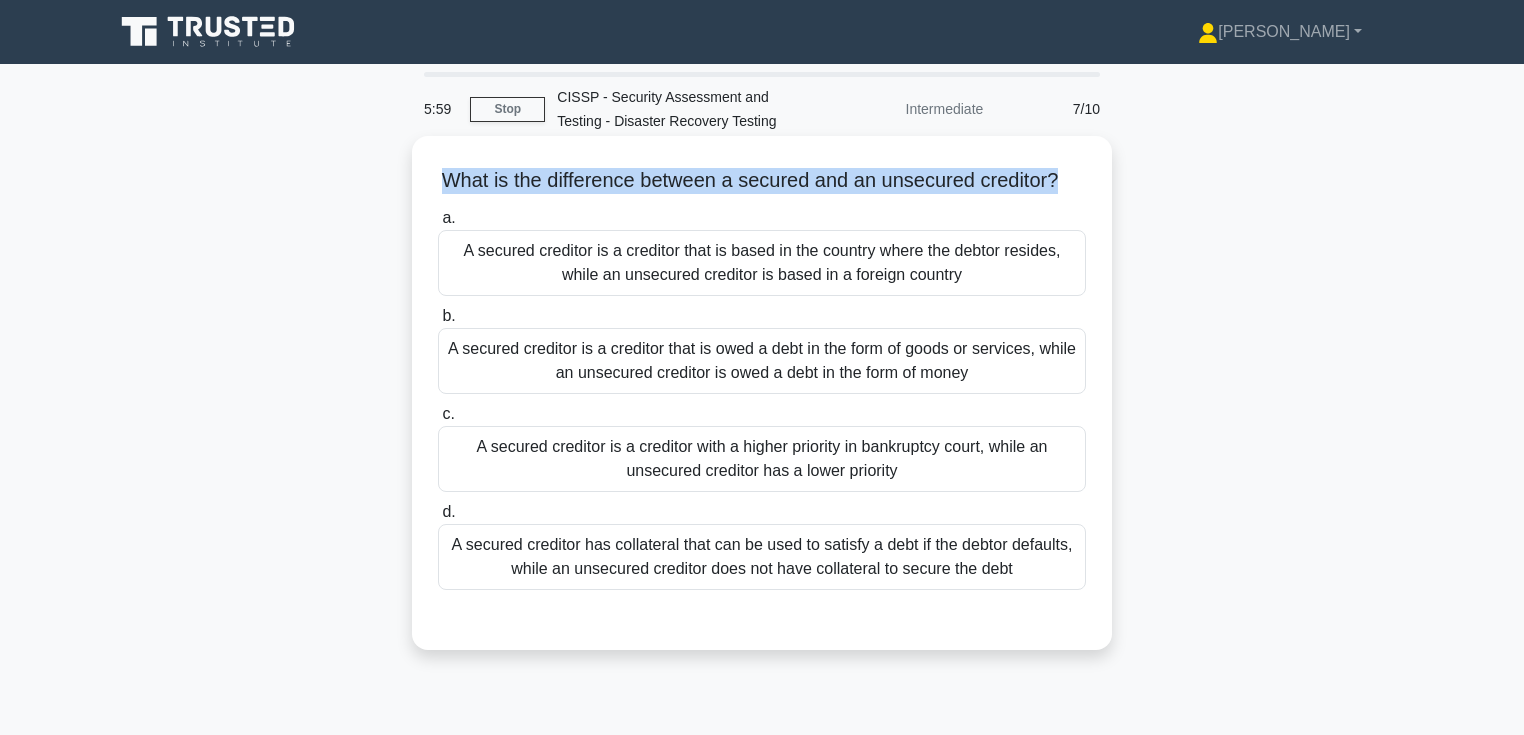 click on "What is the difference between a secured and an unsecured creditor?
.spinner_0XTQ{transform-origin:center;animation:spinner_y6GP .75s linear infinite}@keyframes spinner_y6GP{100%{transform:rotate(360deg)}}
a.
A secured creditor is a creditor that is based in the country where the debtor resides, while an unsecured creditor is based in a foreign country
b. c. d." at bounding box center (762, 393) 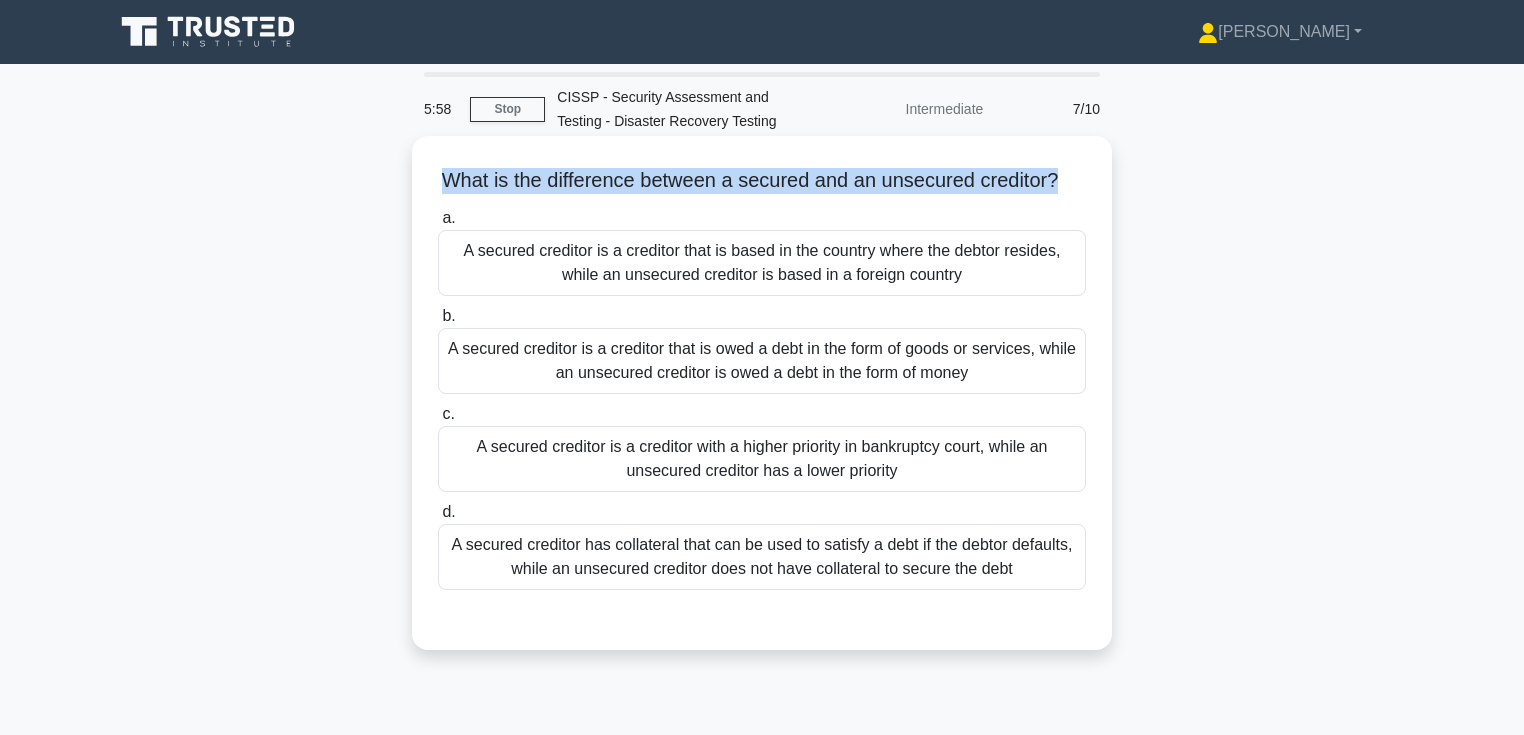 click on "What is the difference between a secured and an unsecured creditor?
.spinner_0XTQ{transform-origin:center;animation:spinner_y6GP .75s linear infinite}@keyframes spinner_y6GP{100%{transform:rotate(360deg)}}
a.
A secured creditor is a creditor that is based in the country where the debtor resides, while an unsecured creditor is based in a foreign country
b. c. d." at bounding box center (762, 393) 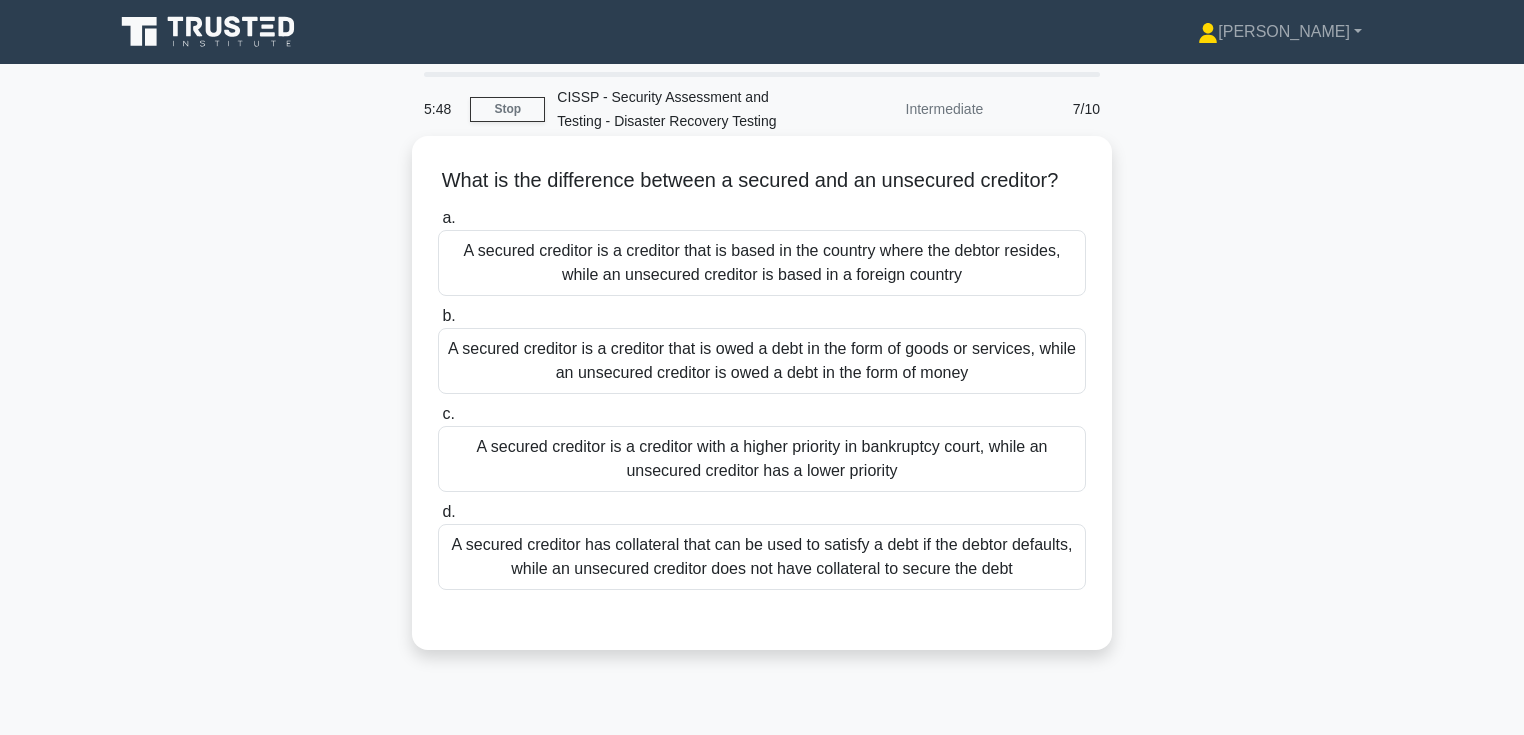 click on "What is the difference between a secured and an unsecured creditor?
.spinner_0XTQ{transform-origin:center;animation:spinner_y6GP .75s linear infinite}@keyframes spinner_y6GP{100%{transform:rotate(360deg)}}
a.
A secured creditor is a creditor that is based in the country where the debtor resides, while an unsecured creditor is based in a foreign country
b. c. d." at bounding box center (762, 393) 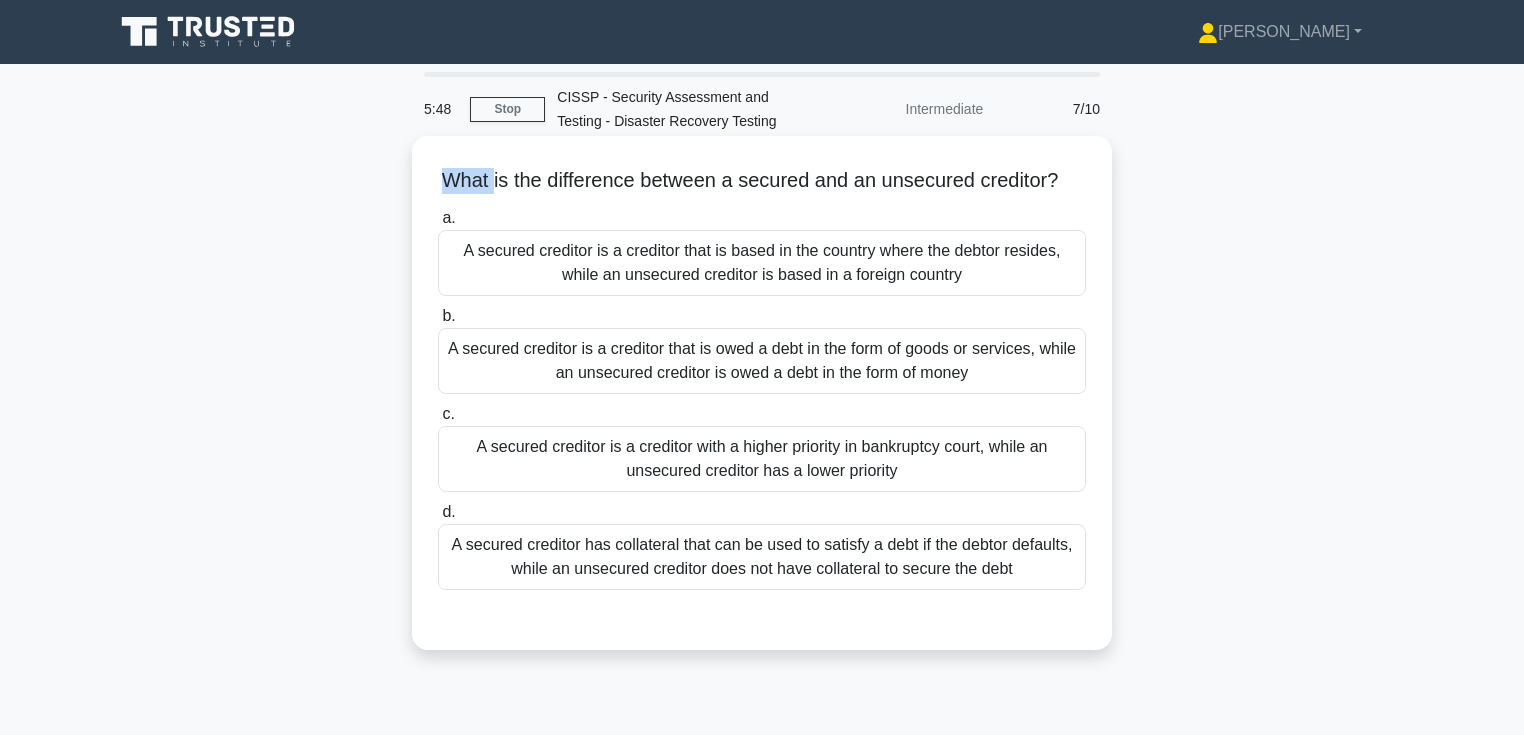 click on "What is the difference between a secured and an unsecured creditor?
.spinner_0XTQ{transform-origin:center;animation:spinner_y6GP .75s linear infinite}@keyframes spinner_y6GP{100%{transform:rotate(360deg)}}
a.
A secured creditor is a creditor that is based in the country where the debtor resides, while an unsecured creditor is based in a foreign country
b. c. d." at bounding box center [762, 393] 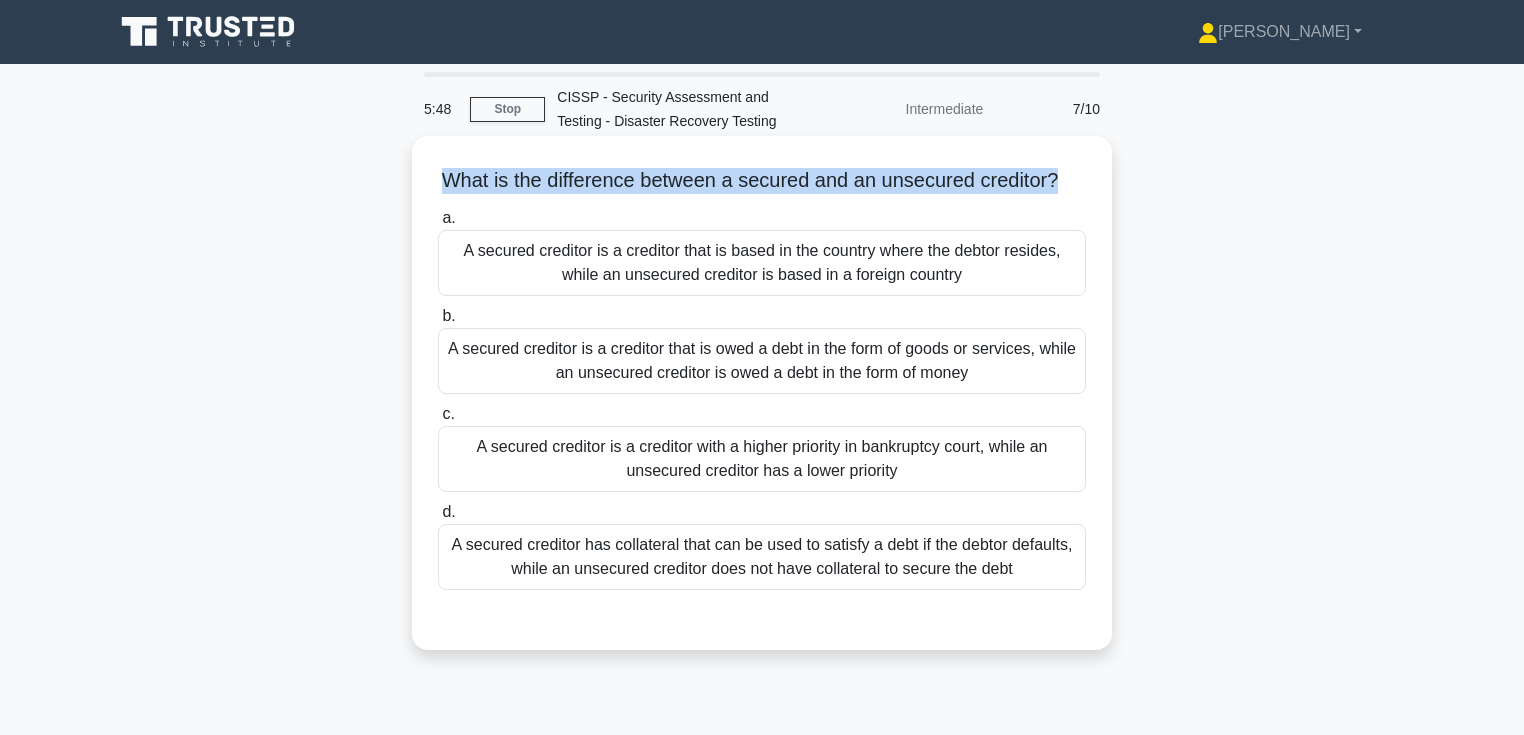 click on "What is the difference between a secured and an unsecured creditor?
.spinner_0XTQ{transform-origin:center;animation:spinner_y6GP .75s linear infinite}@keyframes spinner_y6GP{100%{transform:rotate(360deg)}}
a.
A secured creditor is a creditor that is based in the country where the debtor resides, while an unsecured creditor is based in a foreign country
b. c. d." at bounding box center (762, 393) 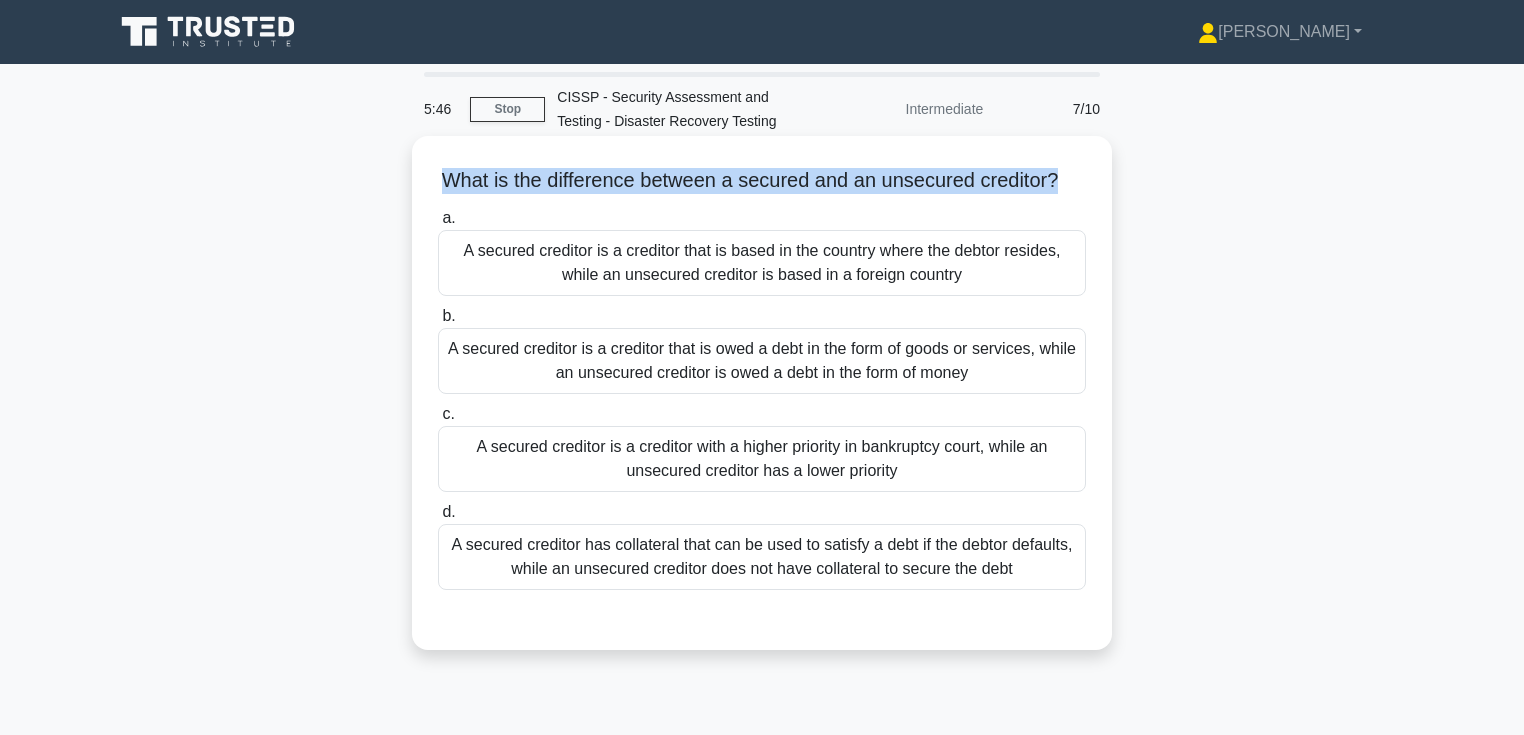 click on "What is the difference between a secured and an unsecured creditor?
.spinner_0XTQ{transform-origin:center;animation:spinner_y6GP .75s linear infinite}@keyframes spinner_y6GP{100%{transform:rotate(360deg)}}
a.
A secured creditor is a creditor that is based in the country where the debtor resides, while an unsecured creditor is based in a foreign country
b. c. d." at bounding box center (762, 393) 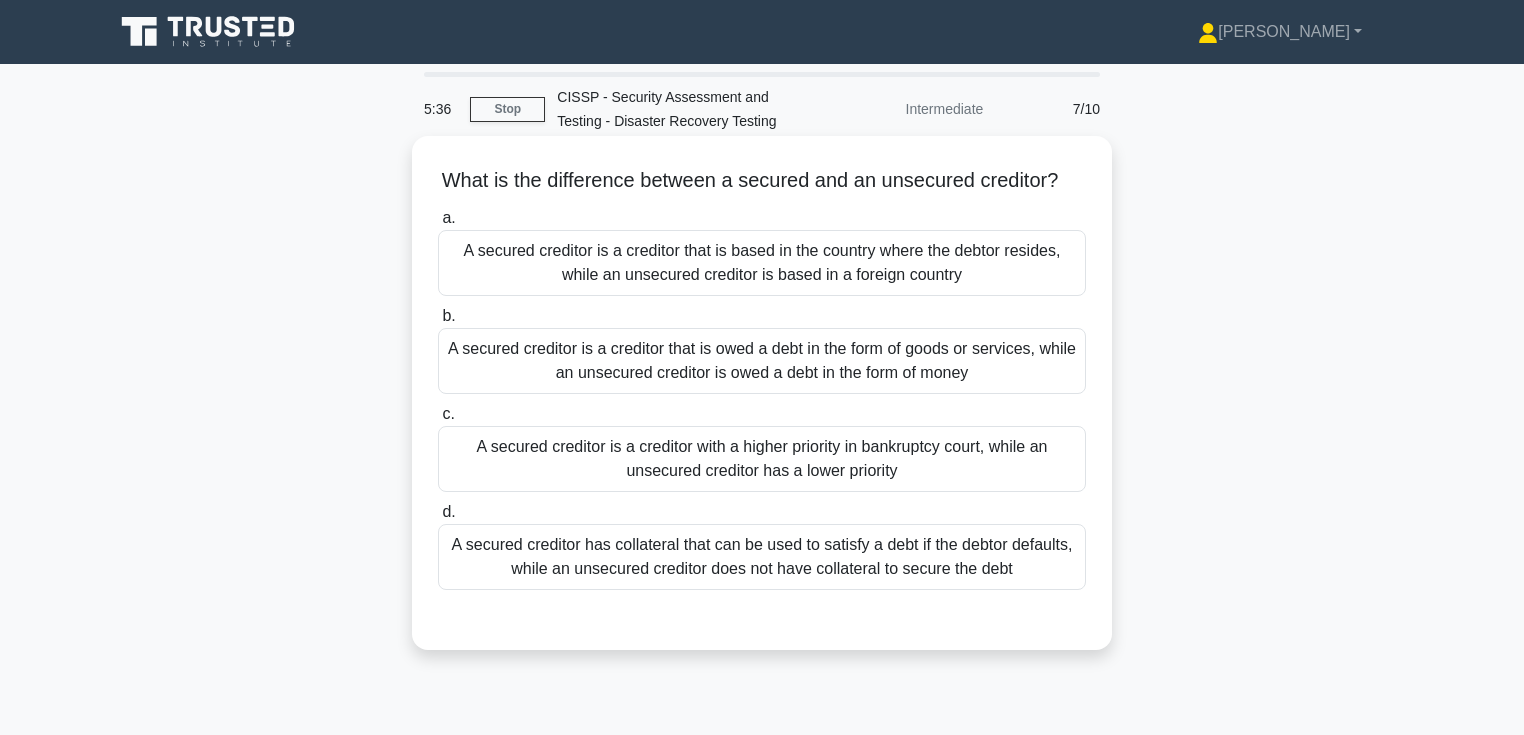 click on "What is the difference between a secured and an unsecured creditor?
.spinner_0XTQ{transform-origin:center;animation:spinner_y6GP .75s linear infinite}@keyframes spinner_y6GP{100%{transform:rotate(360deg)}}
a.
A secured creditor is a creditor that is based in the country where the debtor resides, while an unsecured creditor is based in a foreign country
b. c. d." at bounding box center [762, 393] 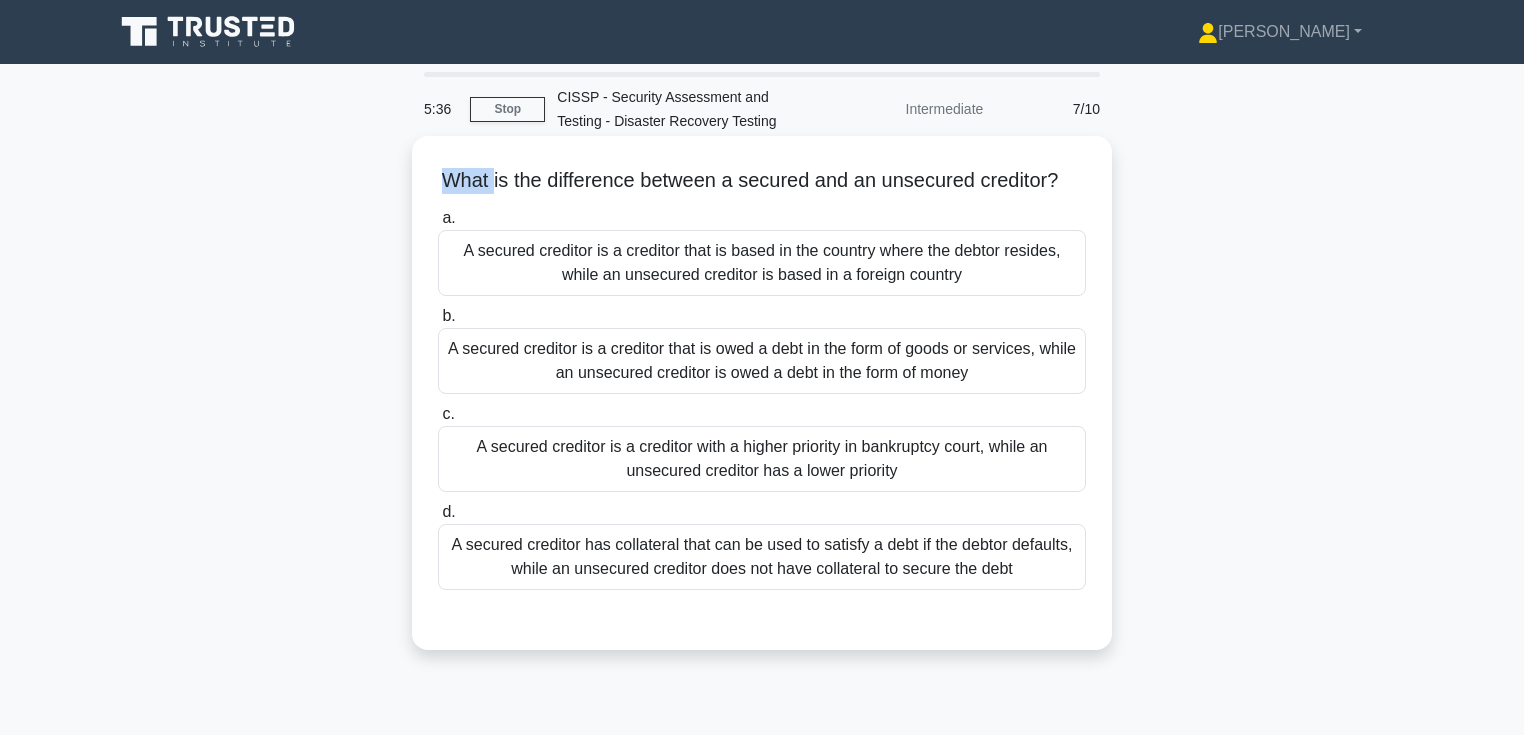 click on "What is the difference between a secured and an unsecured creditor?
.spinner_0XTQ{transform-origin:center;animation:spinner_y6GP .75s linear infinite}@keyframes spinner_y6GP{100%{transform:rotate(360deg)}}
a.
A secured creditor is a creditor that is based in the country where the debtor resides, while an unsecured creditor is based in a foreign country
b. c. d." at bounding box center [762, 393] 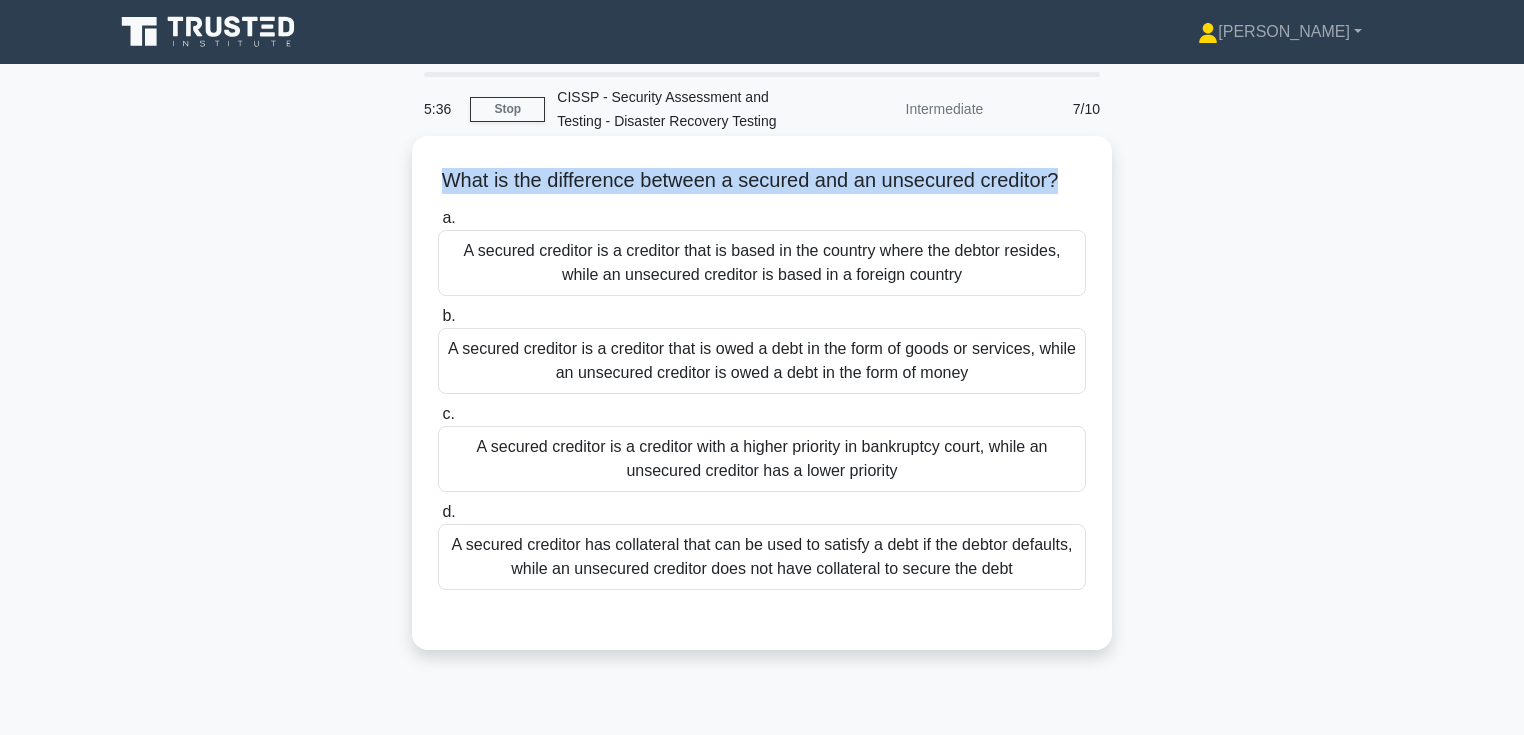 click on "What is the difference between a secured and an unsecured creditor?
.spinner_0XTQ{transform-origin:center;animation:spinner_y6GP .75s linear infinite}@keyframes spinner_y6GP{100%{transform:rotate(360deg)}}
a.
A secured creditor is a creditor that is based in the country where the debtor resides, while an unsecured creditor is based in a foreign country
b. c. d." at bounding box center [762, 393] 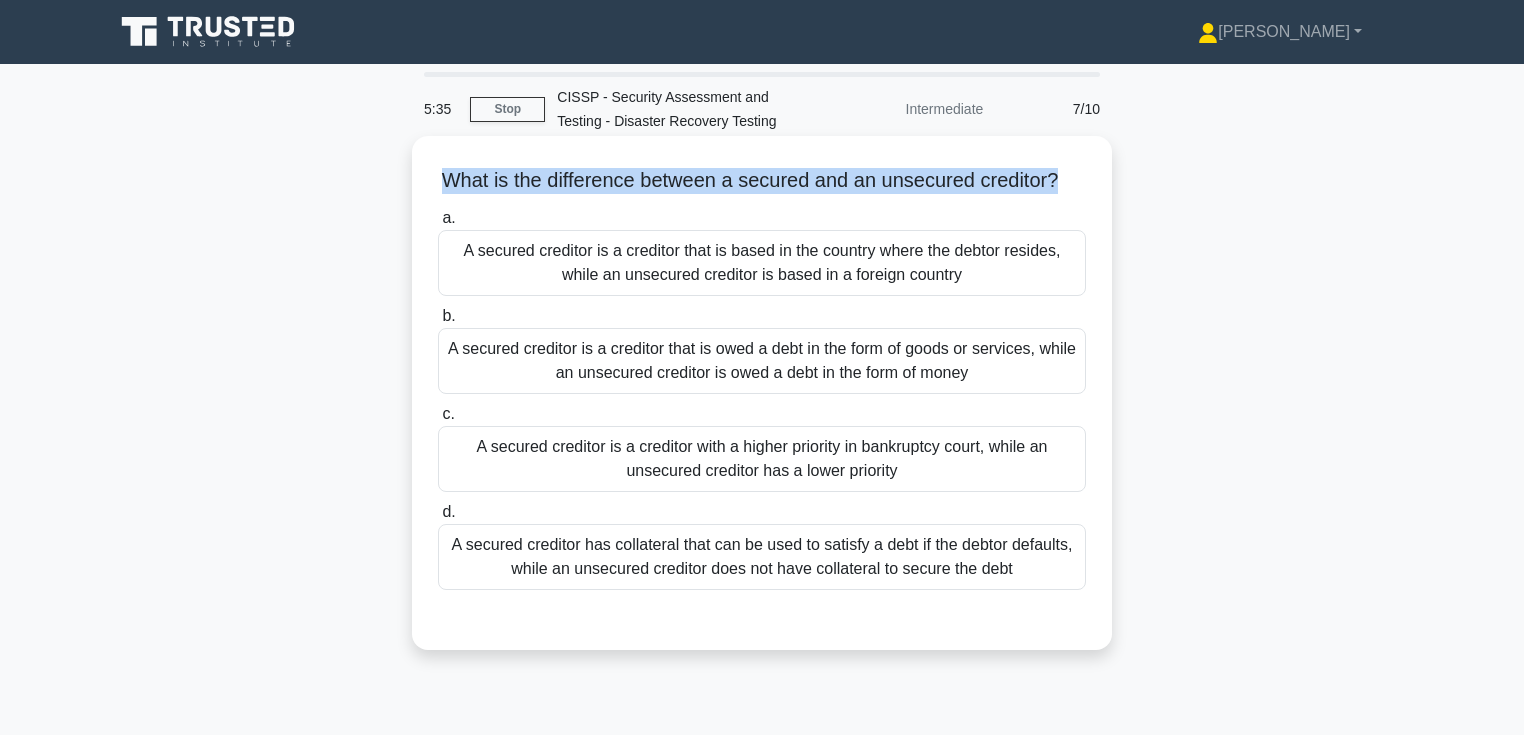 click on "What is the difference between a secured and an unsecured creditor?
.spinner_0XTQ{transform-origin:center;animation:spinner_y6GP .75s linear infinite}@keyframes spinner_y6GP{100%{transform:rotate(360deg)}}
a.
A secured creditor is a creditor that is based in the country where the debtor resides, while an unsecured creditor is based in a foreign country
b. c. d." at bounding box center [762, 393] 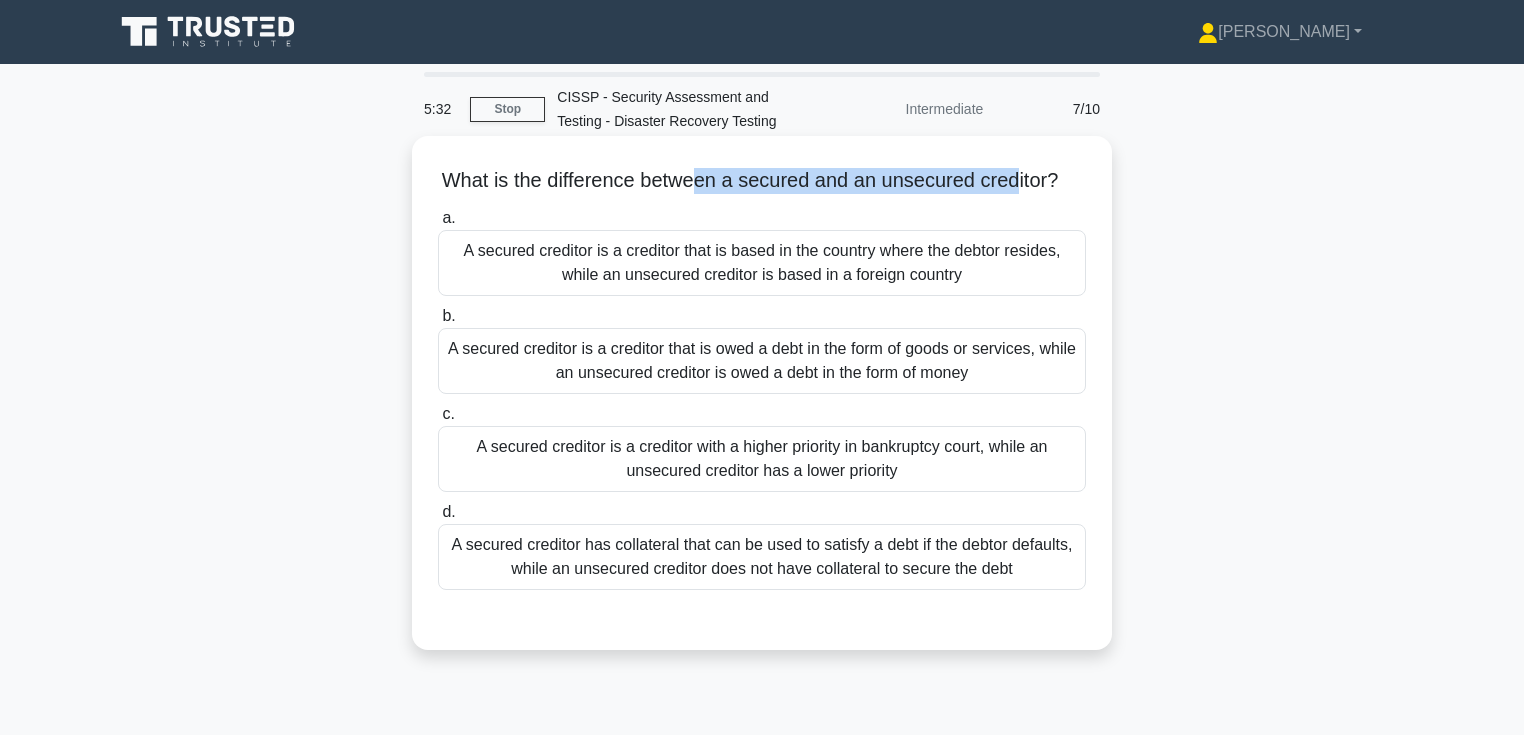 drag, startPoint x: 1033, startPoint y: 179, endPoint x: 712, endPoint y: 180, distance: 321.00156 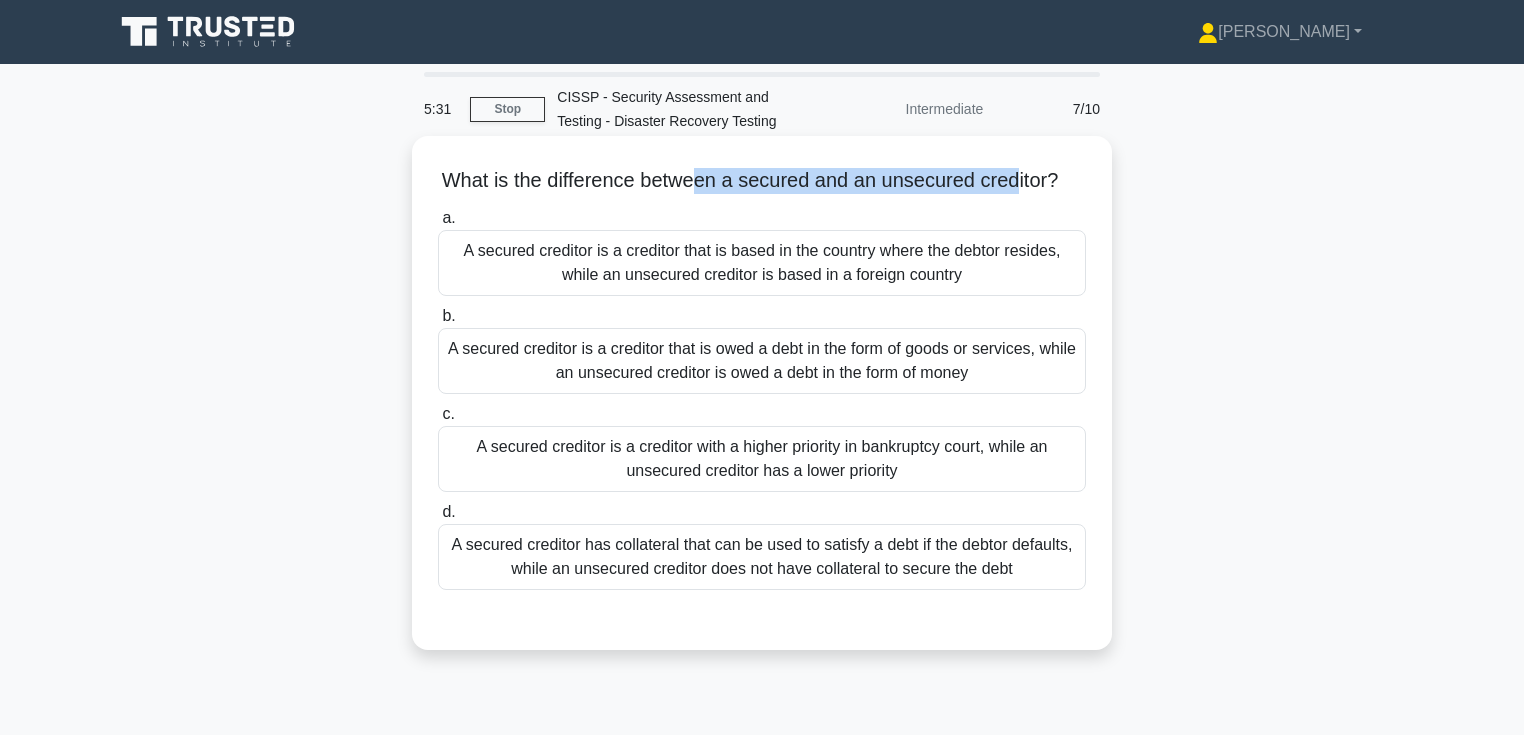 click on "What is the difference between a secured and an unsecured creditor?
.spinner_0XTQ{transform-origin:center;animation:spinner_y6GP .75s linear infinite}@keyframes spinner_y6GP{100%{transform:rotate(360deg)}}" at bounding box center [762, 181] 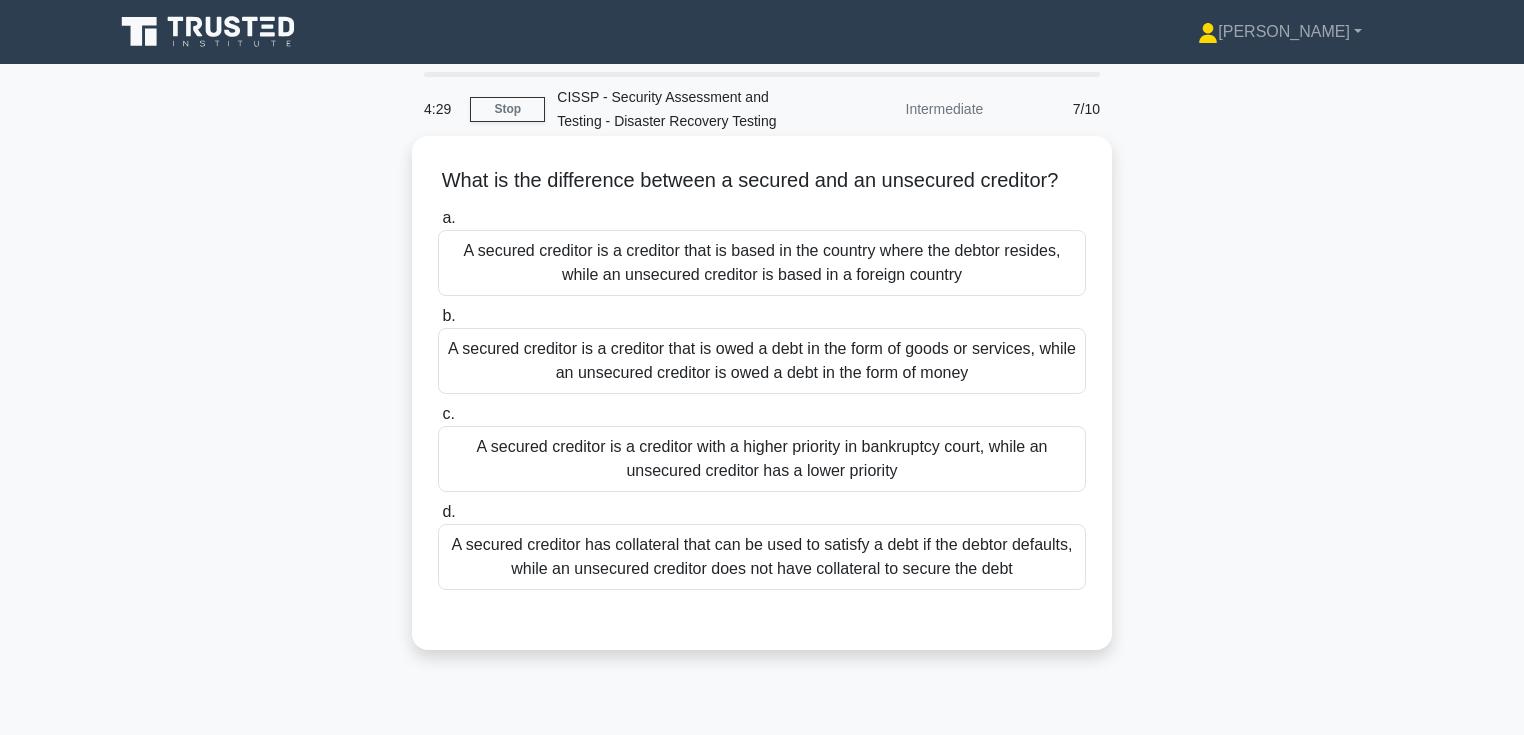 click on "A secured creditor has collateral that can be used to satisfy a debt if the debtor defaults, while an unsecured creditor does not have collateral to secure the debt" at bounding box center [762, 557] 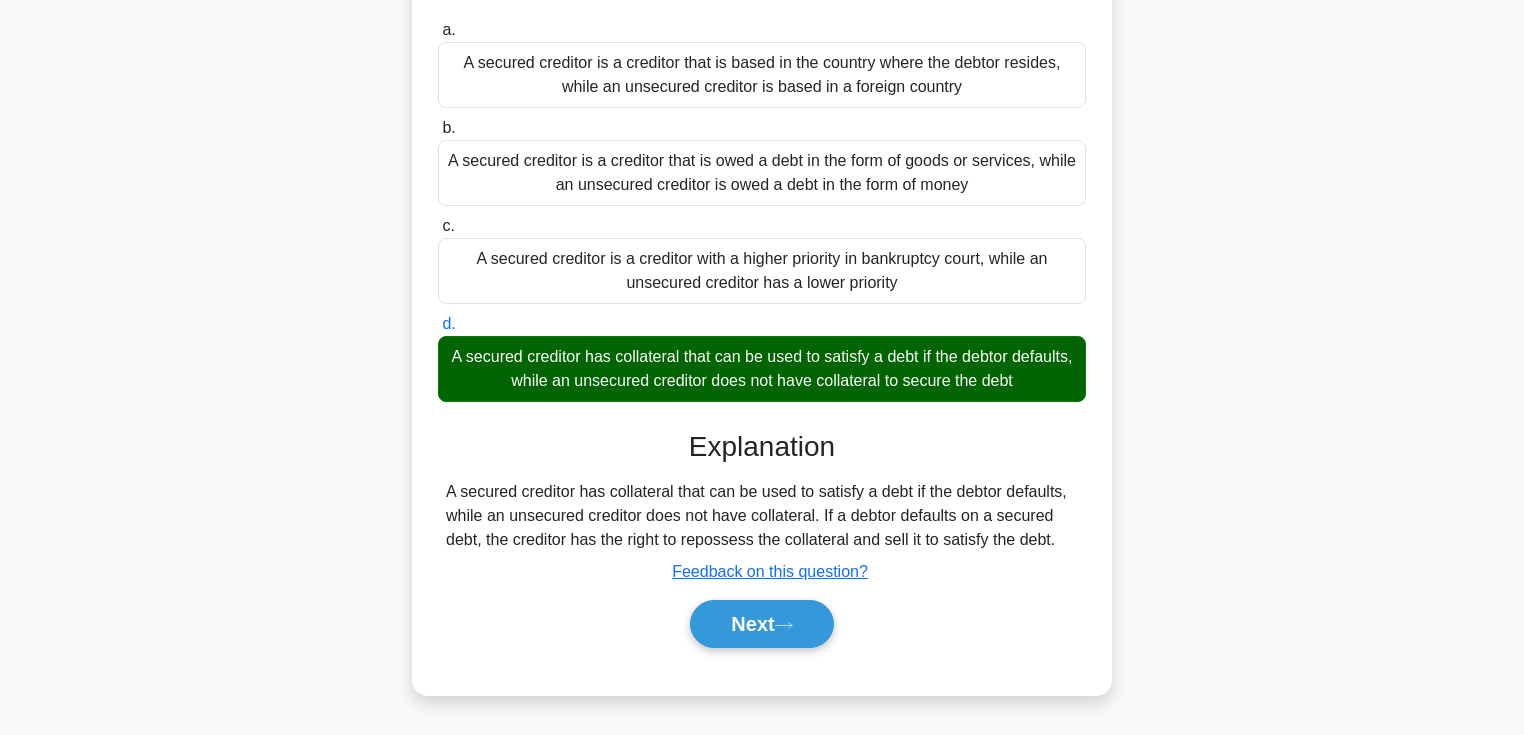 scroll, scrollTop: 345, scrollLeft: 0, axis: vertical 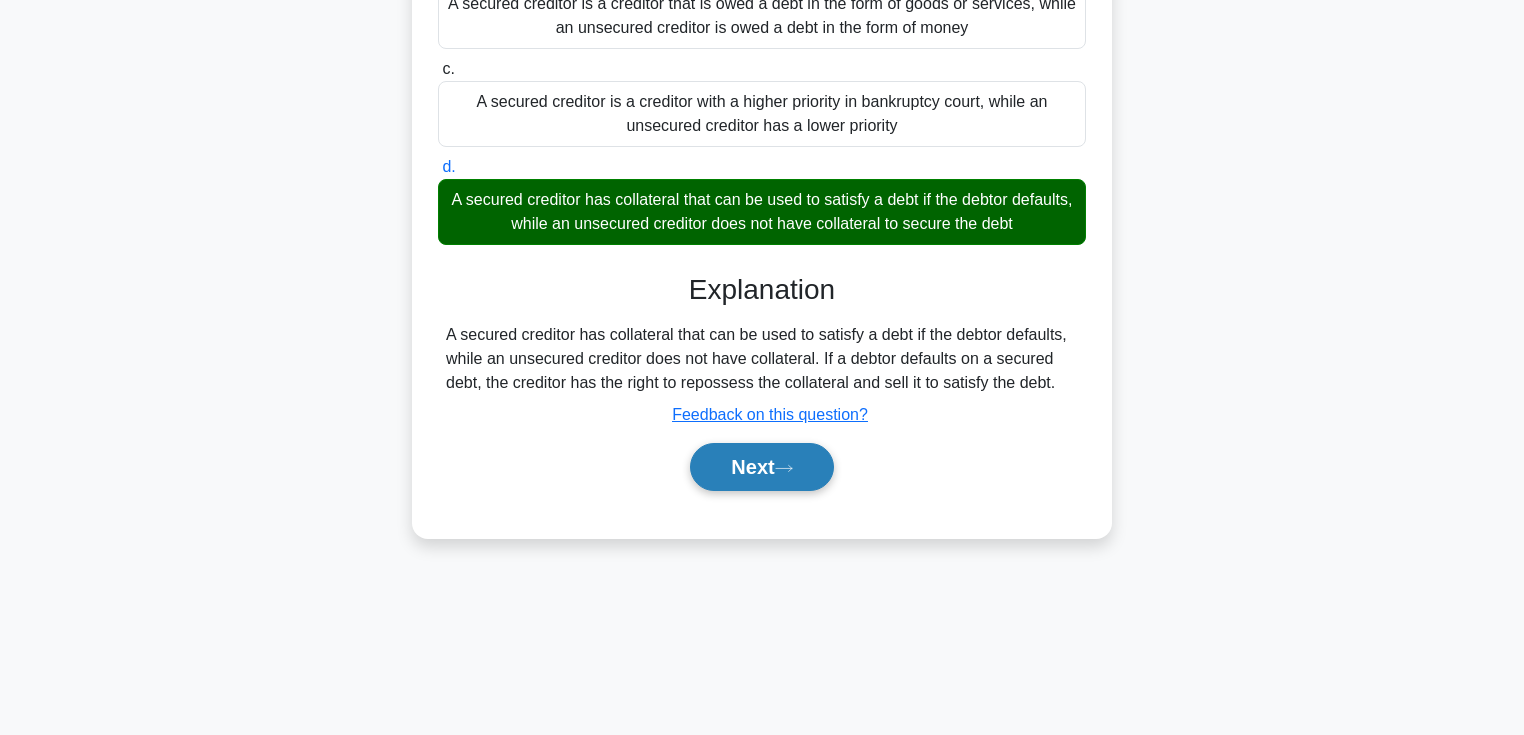 click 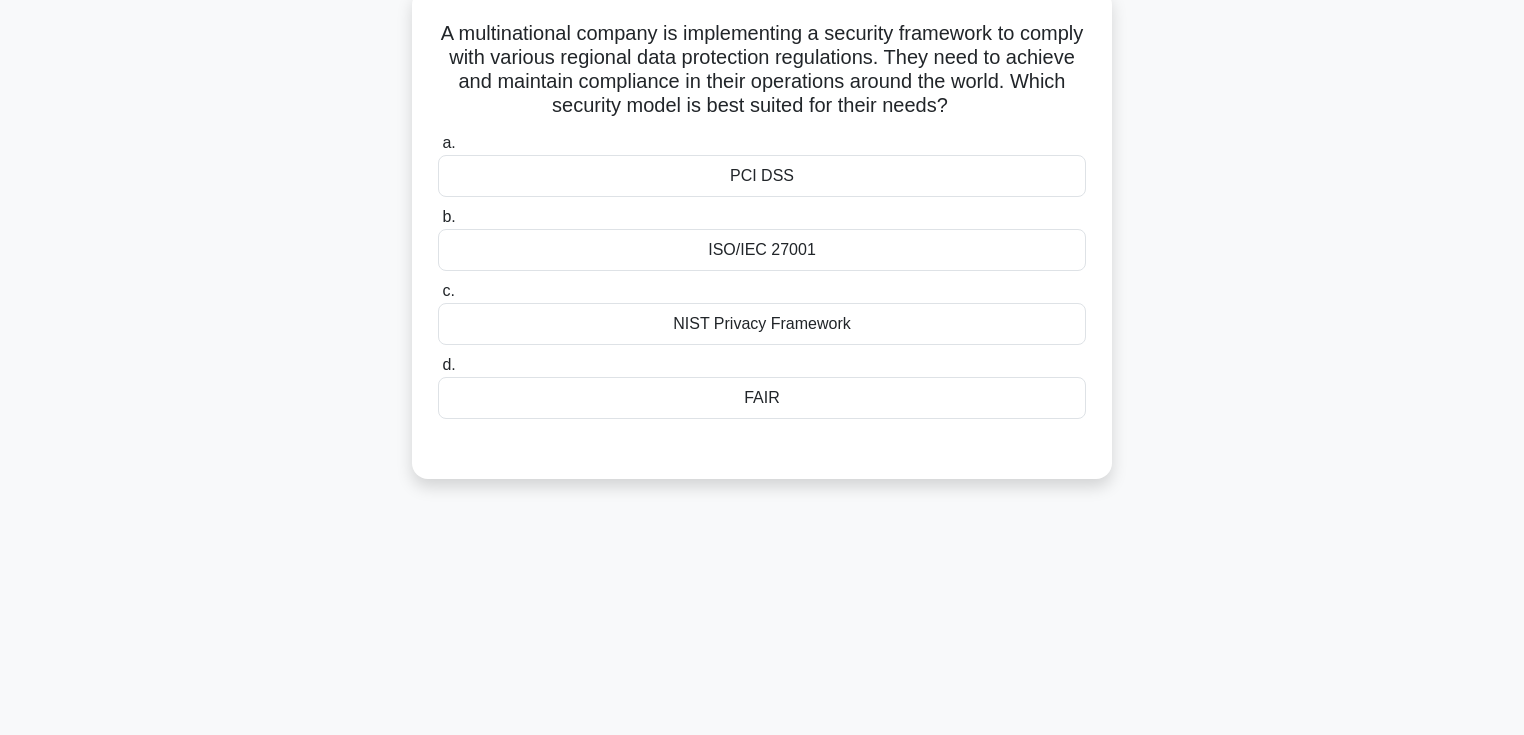 scroll, scrollTop: 0, scrollLeft: 0, axis: both 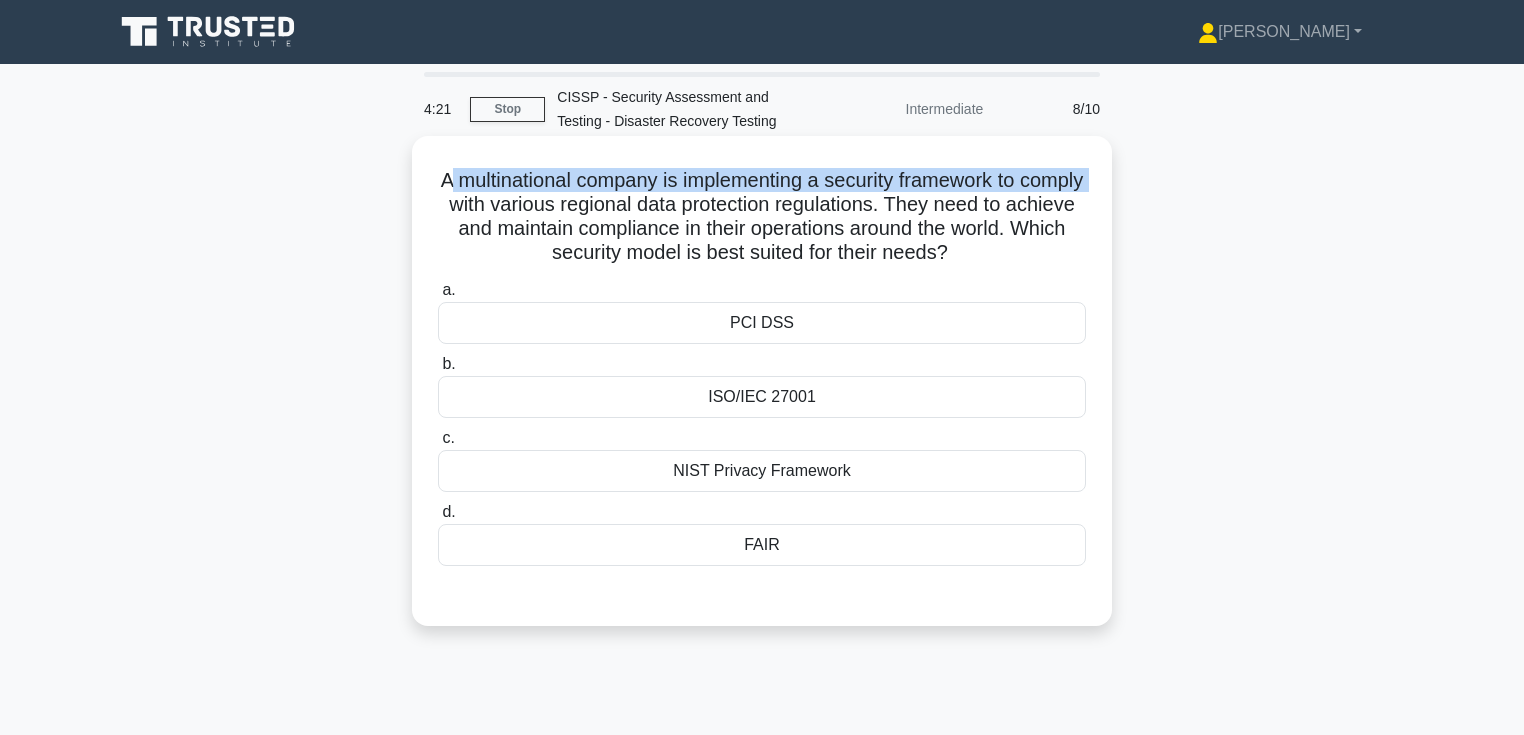 drag, startPoint x: 468, startPoint y: 175, endPoint x: 516, endPoint y: 215, distance: 62.482 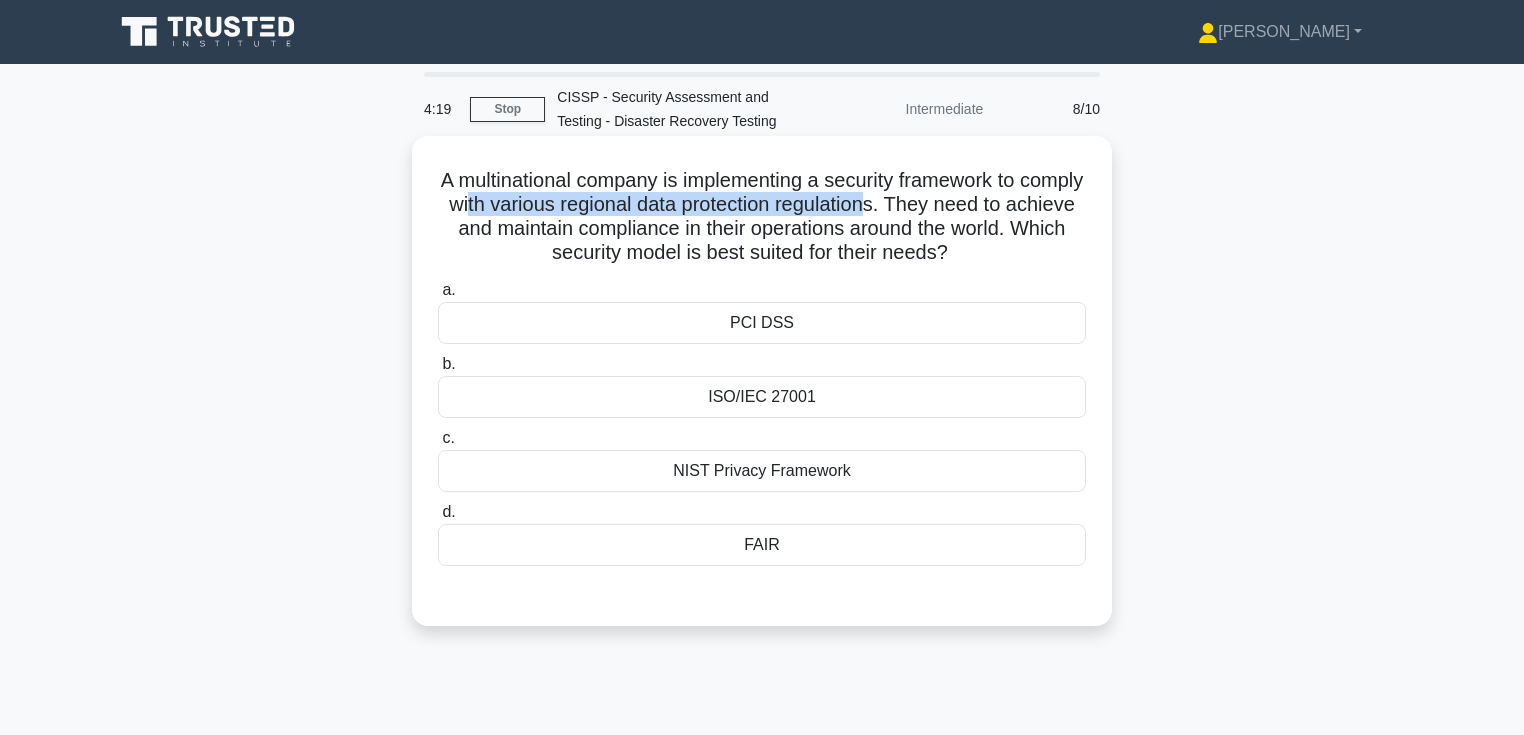 drag, startPoint x: 539, startPoint y: 210, endPoint x: 948, endPoint y: 210, distance: 409 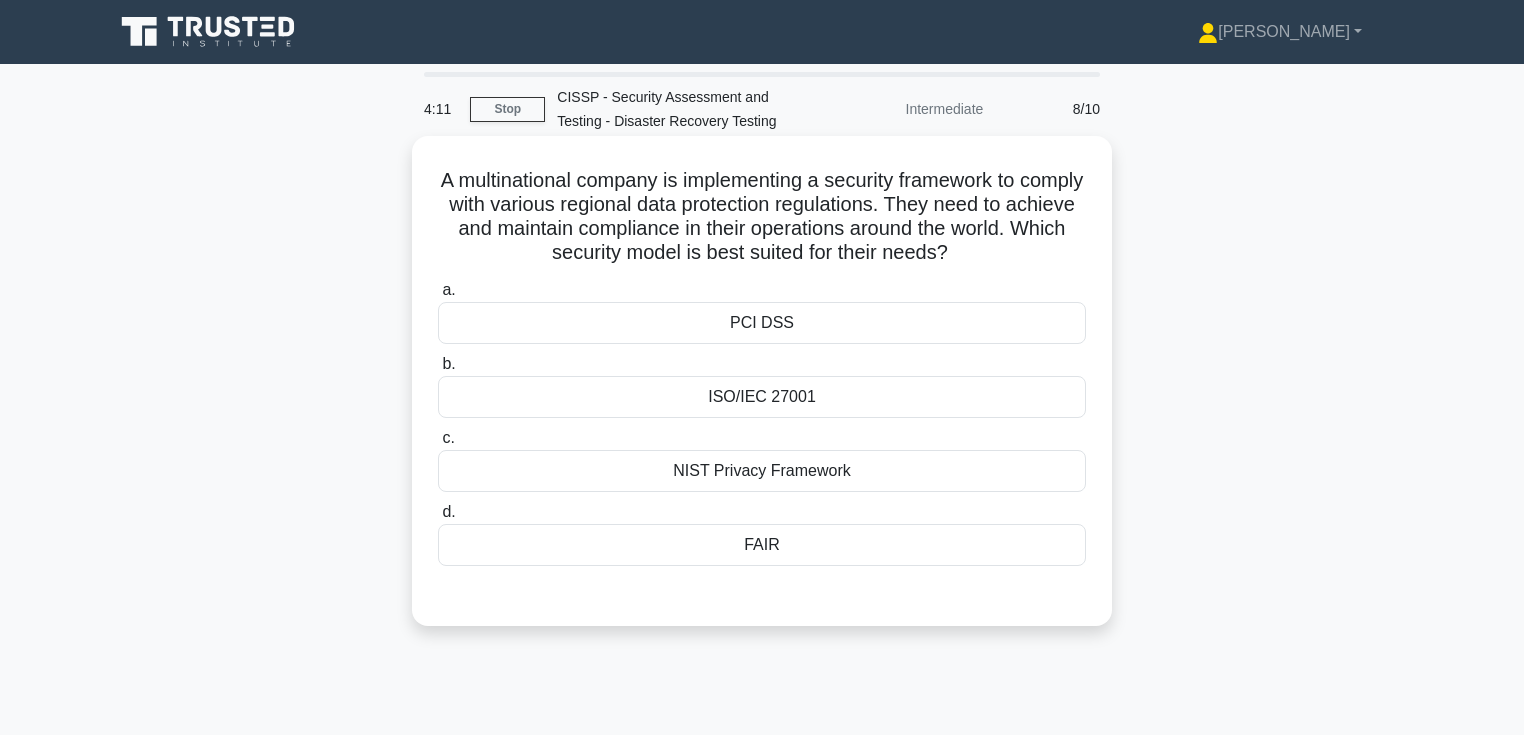 click on "A multinational company is implementing a security framework to comply with various regional data protection regulations. They need to achieve and maintain compliance in their operations around the world. Which security model is best suited for their needs?
.spinner_0XTQ{transform-origin:center;animation:spinner_y6GP .75s linear infinite}@keyframes spinner_y6GP{100%{transform:rotate(360deg)}}" at bounding box center (762, 217) 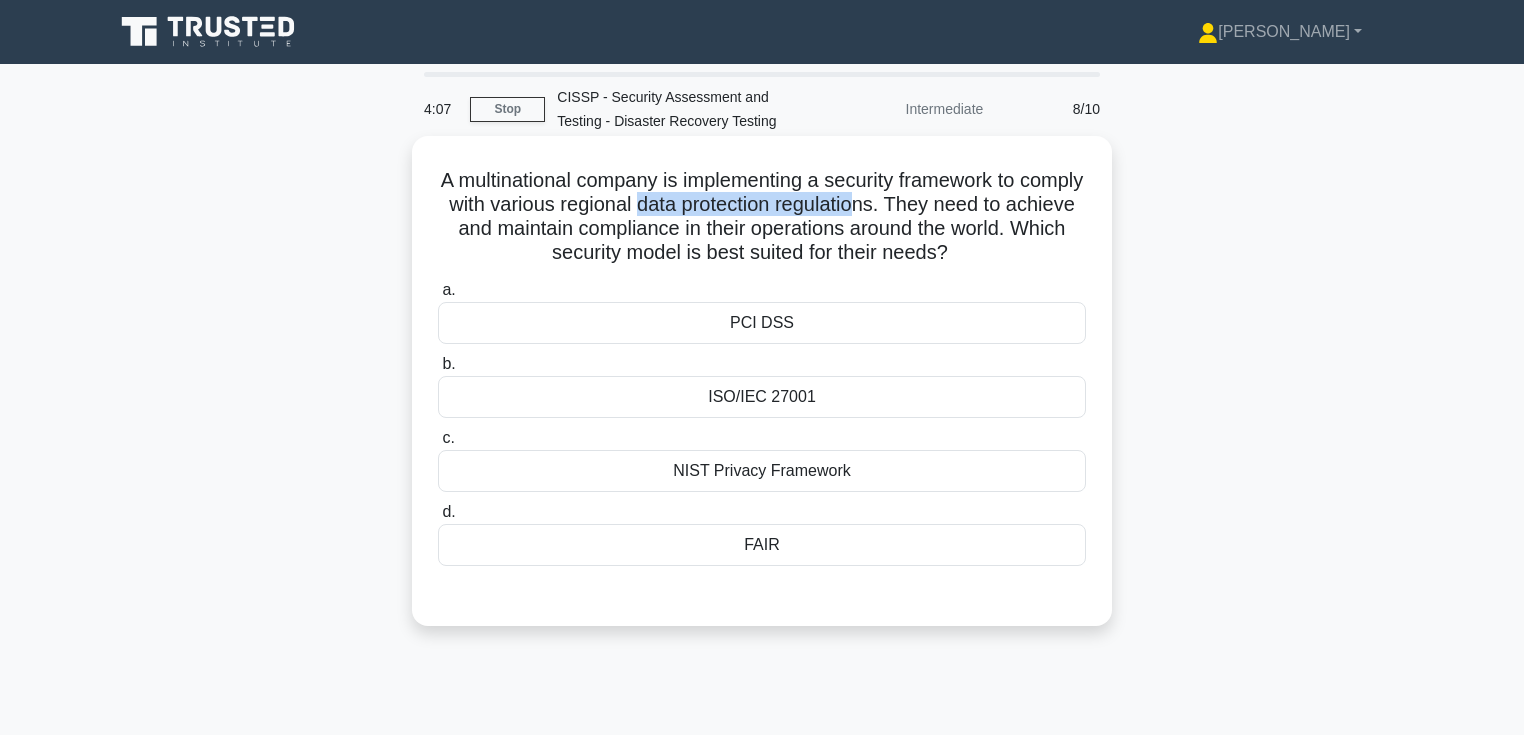 drag, startPoint x: 736, startPoint y: 200, endPoint x: 929, endPoint y: 200, distance: 193 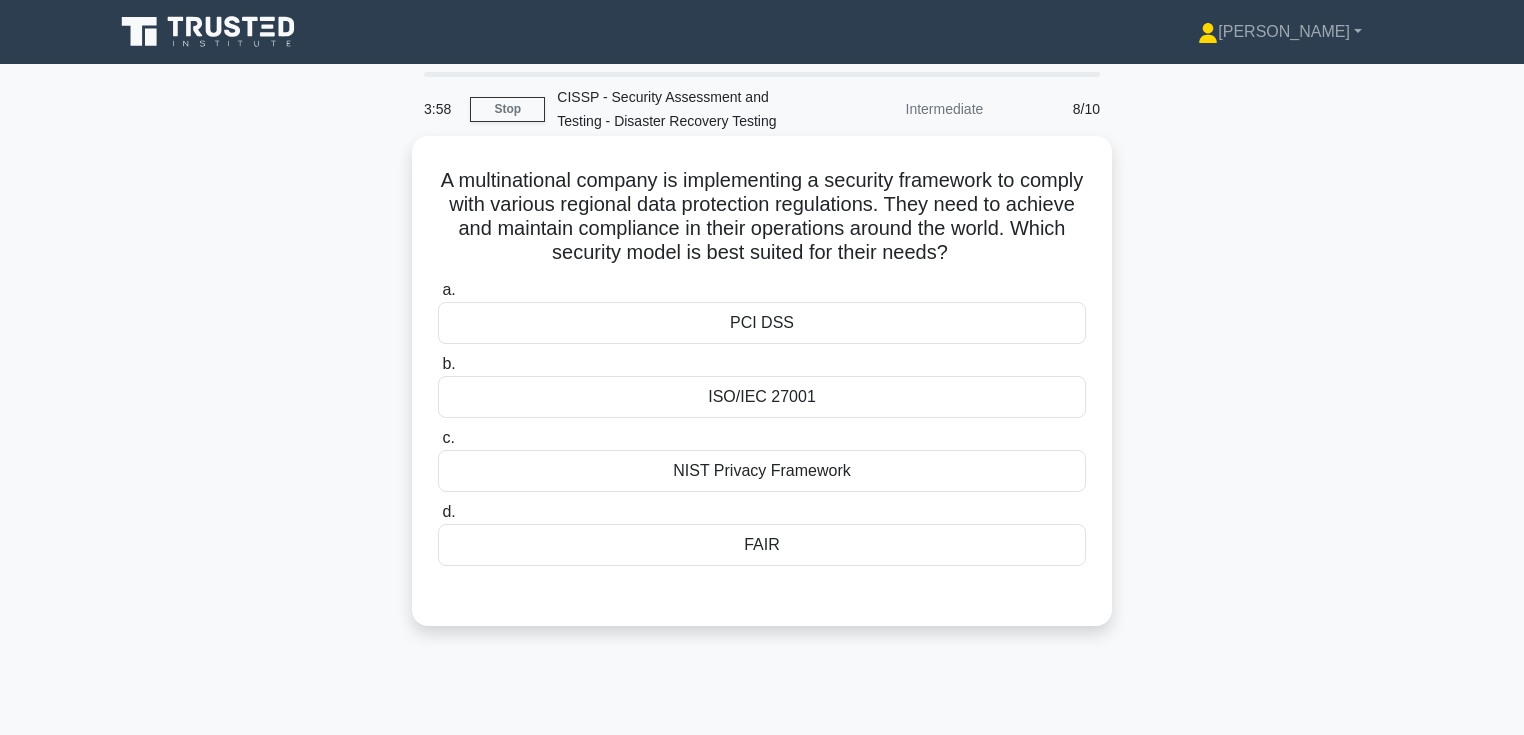 click on "NIST Privacy Framework" at bounding box center [762, 471] 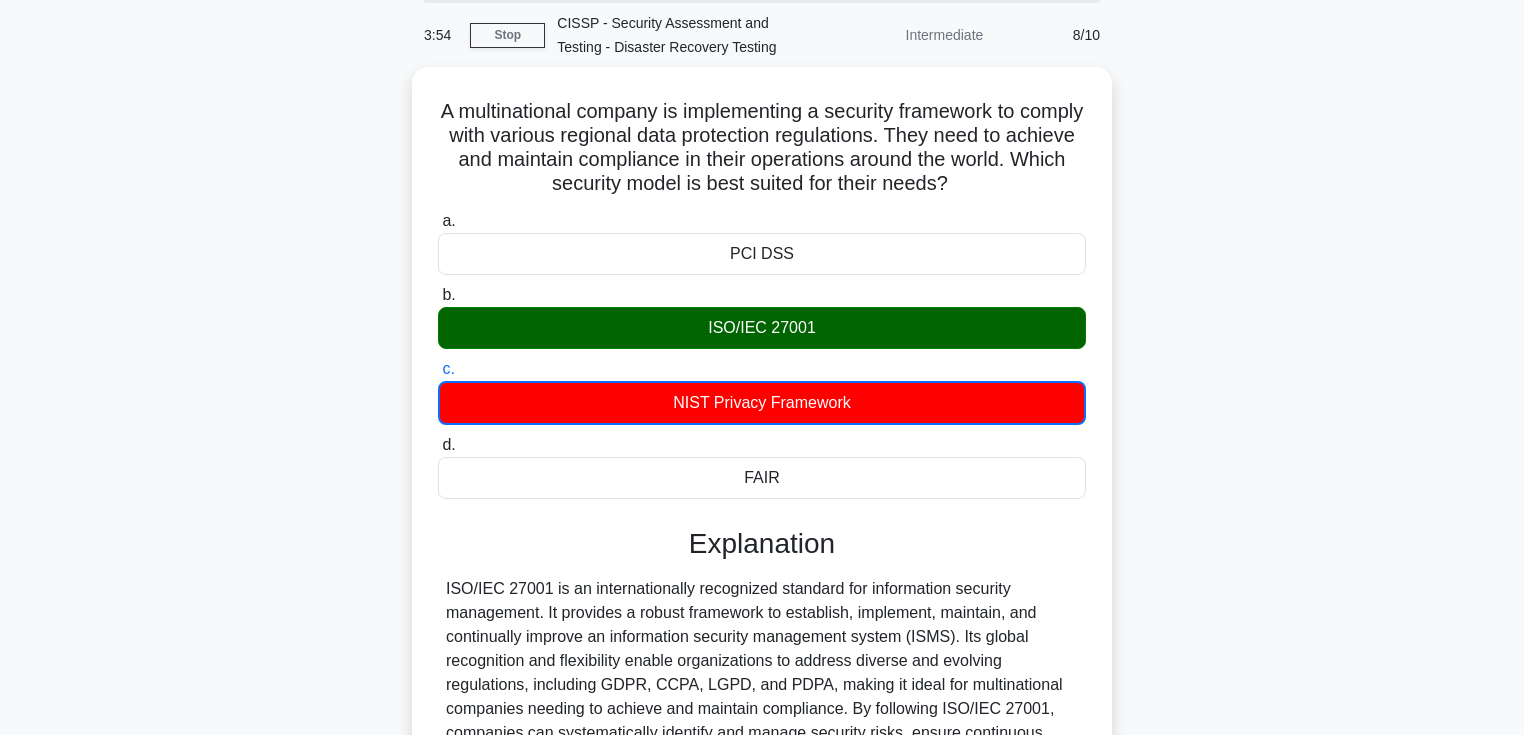 scroll, scrollTop: 320, scrollLeft: 0, axis: vertical 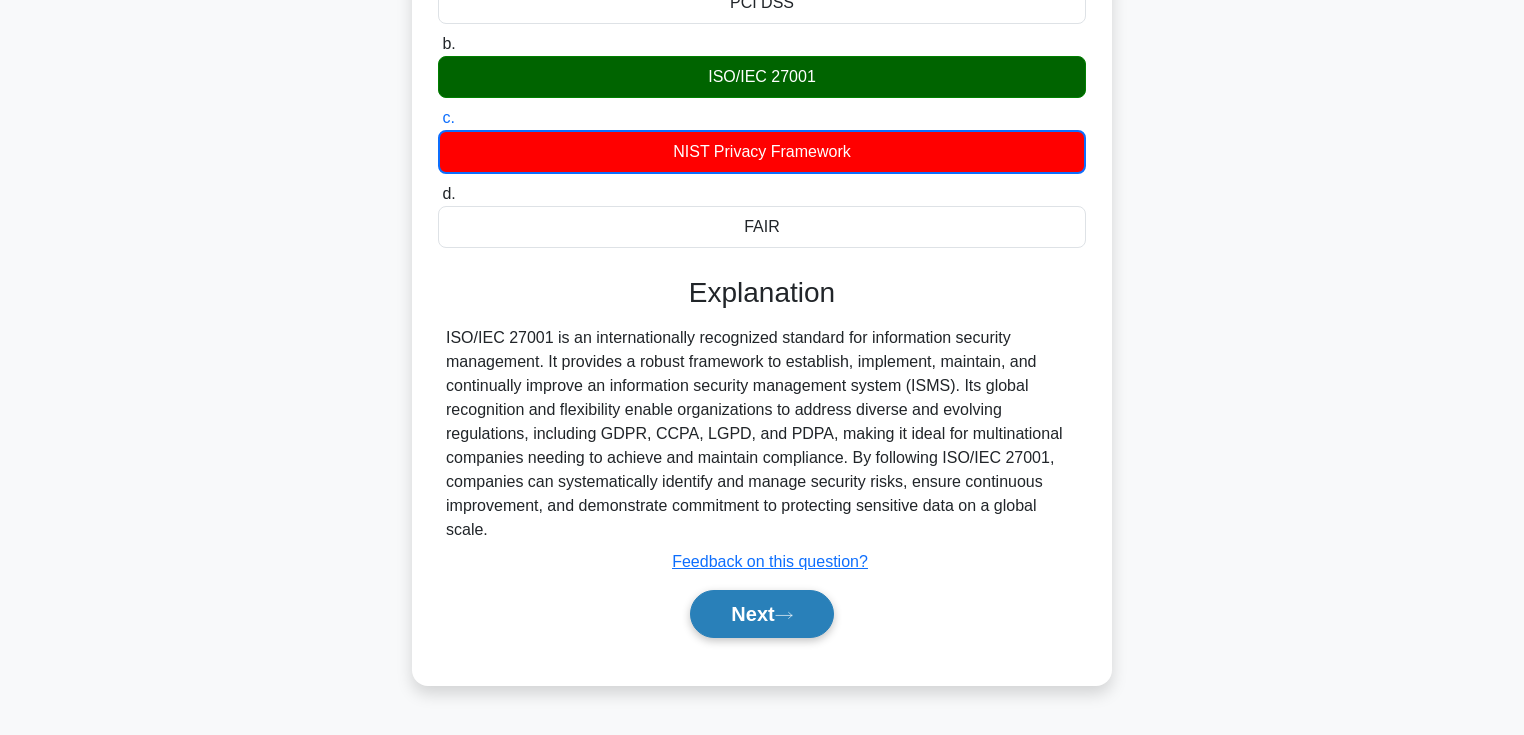 click on "Next" at bounding box center [761, 614] 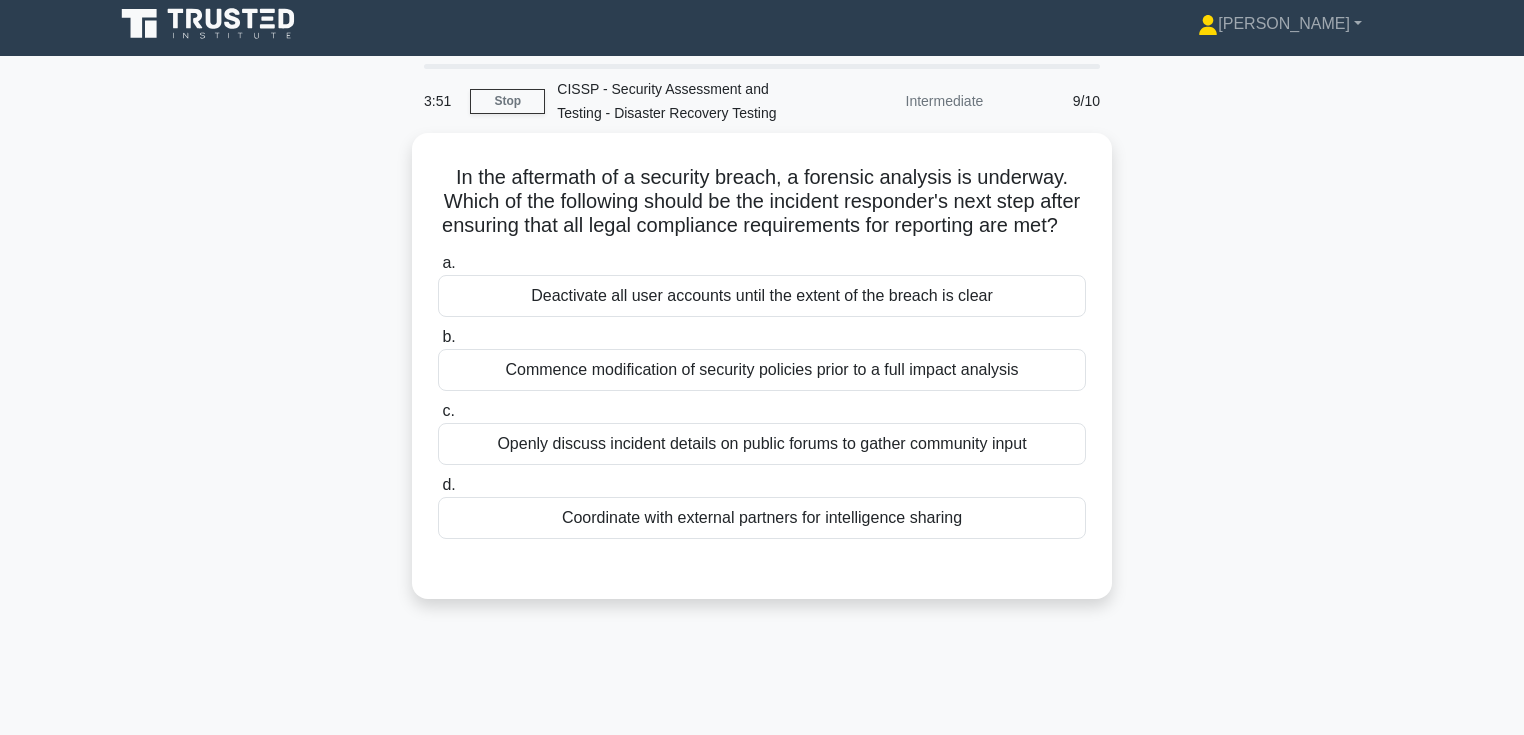 scroll, scrollTop: 0, scrollLeft: 0, axis: both 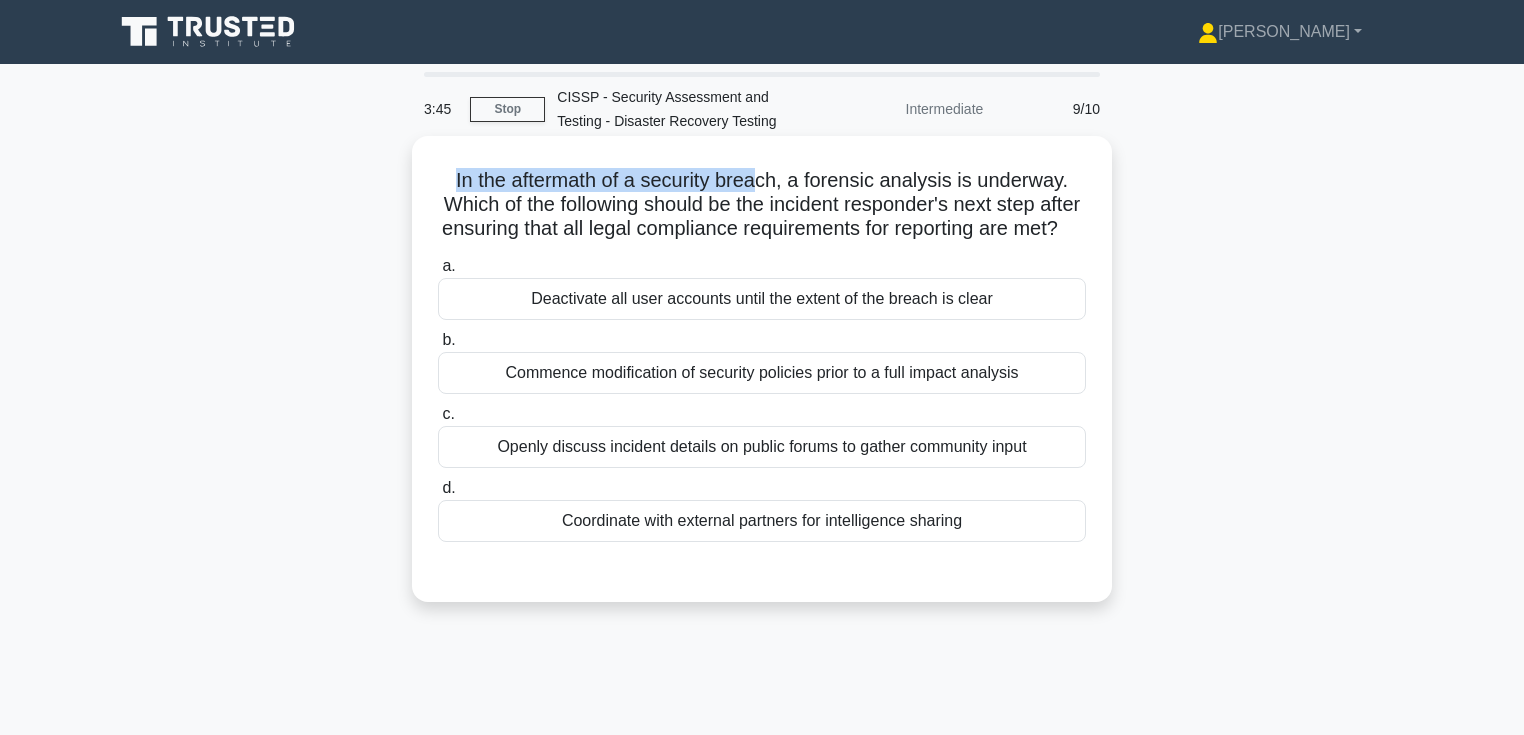 drag, startPoint x: 448, startPoint y: 178, endPoint x: 763, endPoint y: 178, distance: 315 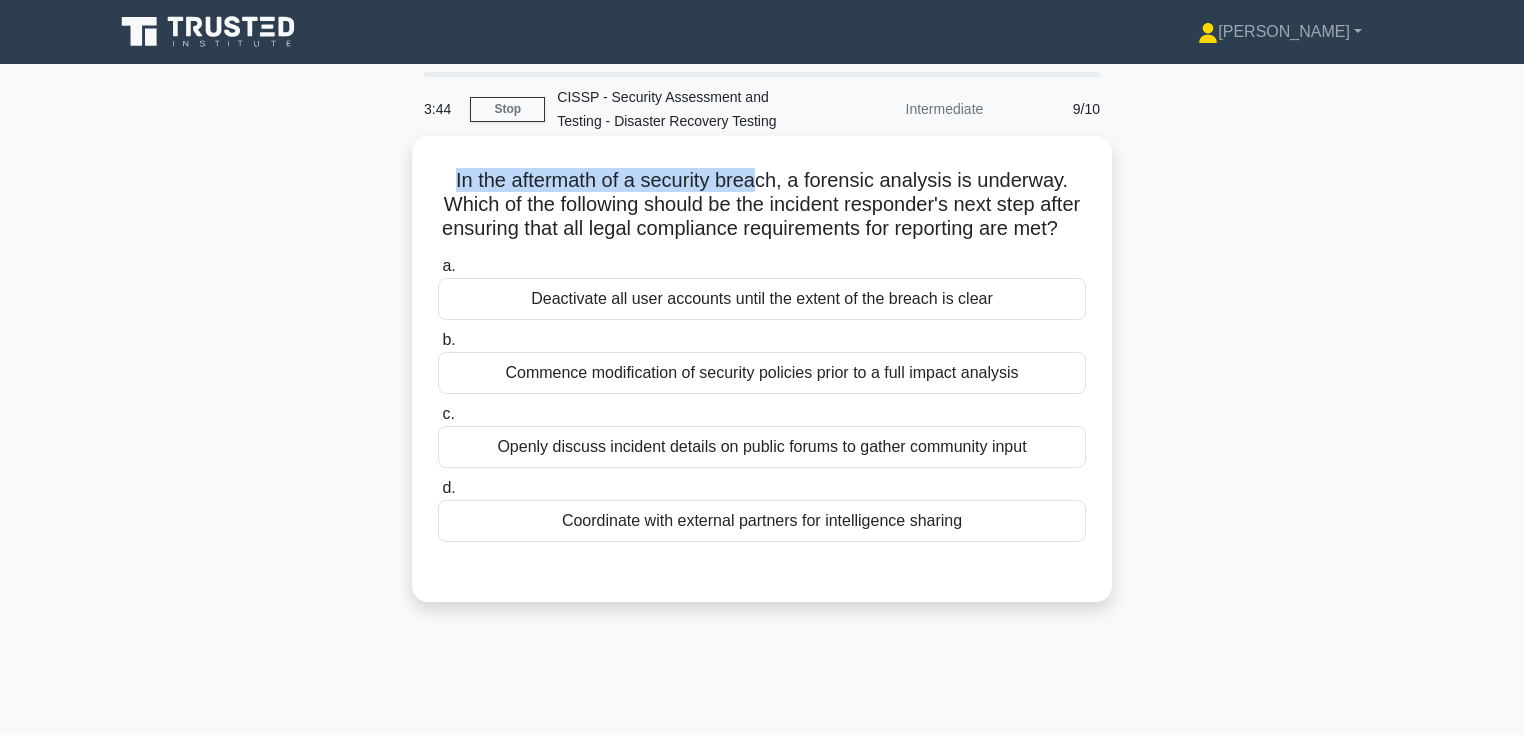 click on "In the aftermath of a security breach, a forensic analysis is underway. Which of the following should be the incident responder's next step after ensuring that all legal compliance requirements for reporting are met?
.spinner_0XTQ{transform-origin:center;animation:spinner_y6GP .75s linear infinite}@keyframes spinner_y6GP{100%{transform:rotate(360deg)}}" at bounding box center [762, 205] 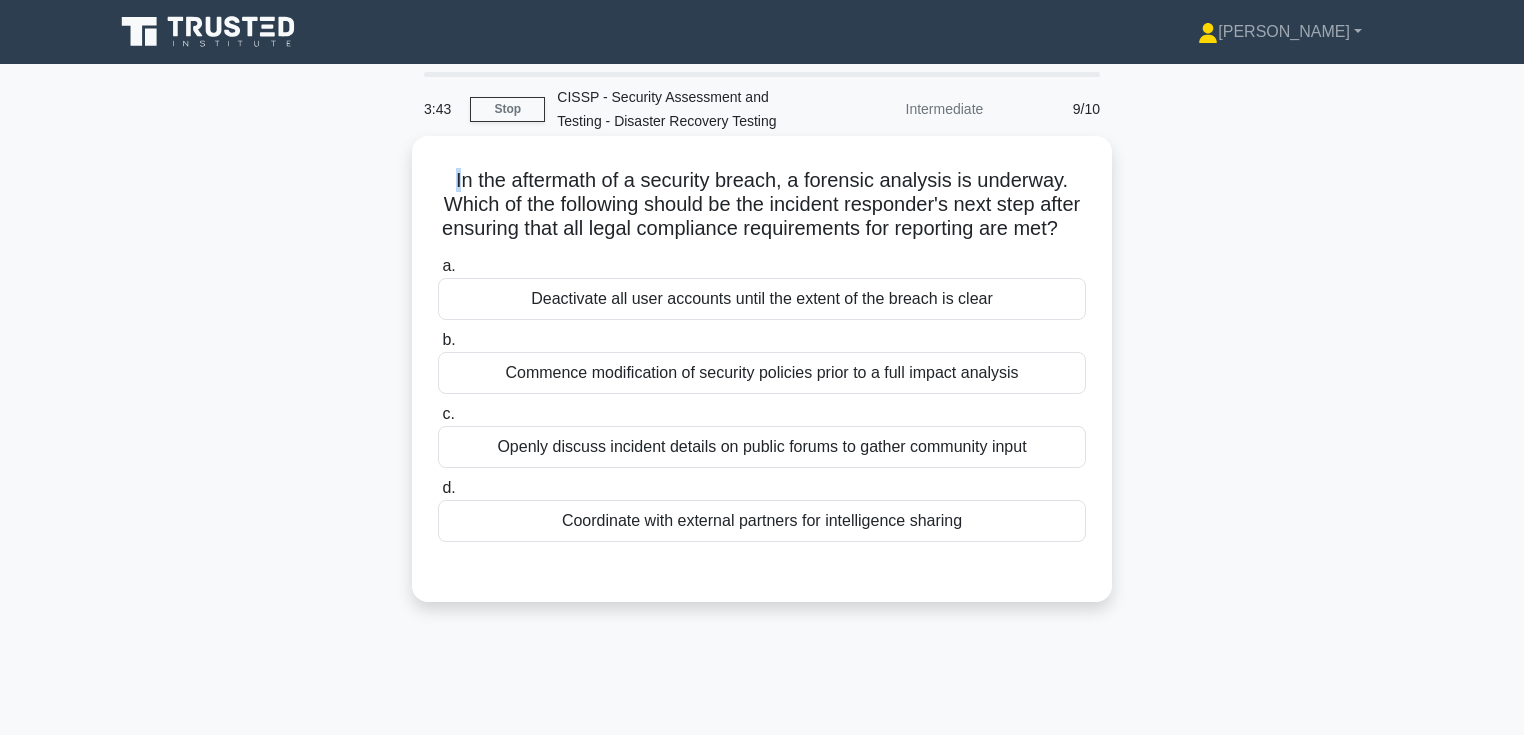 click on "In the aftermath of a security breach, a forensic analysis is underway. Which of the following should be the incident responder's next step after ensuring that all legal compliance requirements for reporting are met?
.spinner_0XTQ{transform-origin:center;animation:spinner_y6GP .75s linear infinite}@keyframes spinner_y6GP{100%{transform:rotate(360deg)}}" at bounding box center [762, 205] 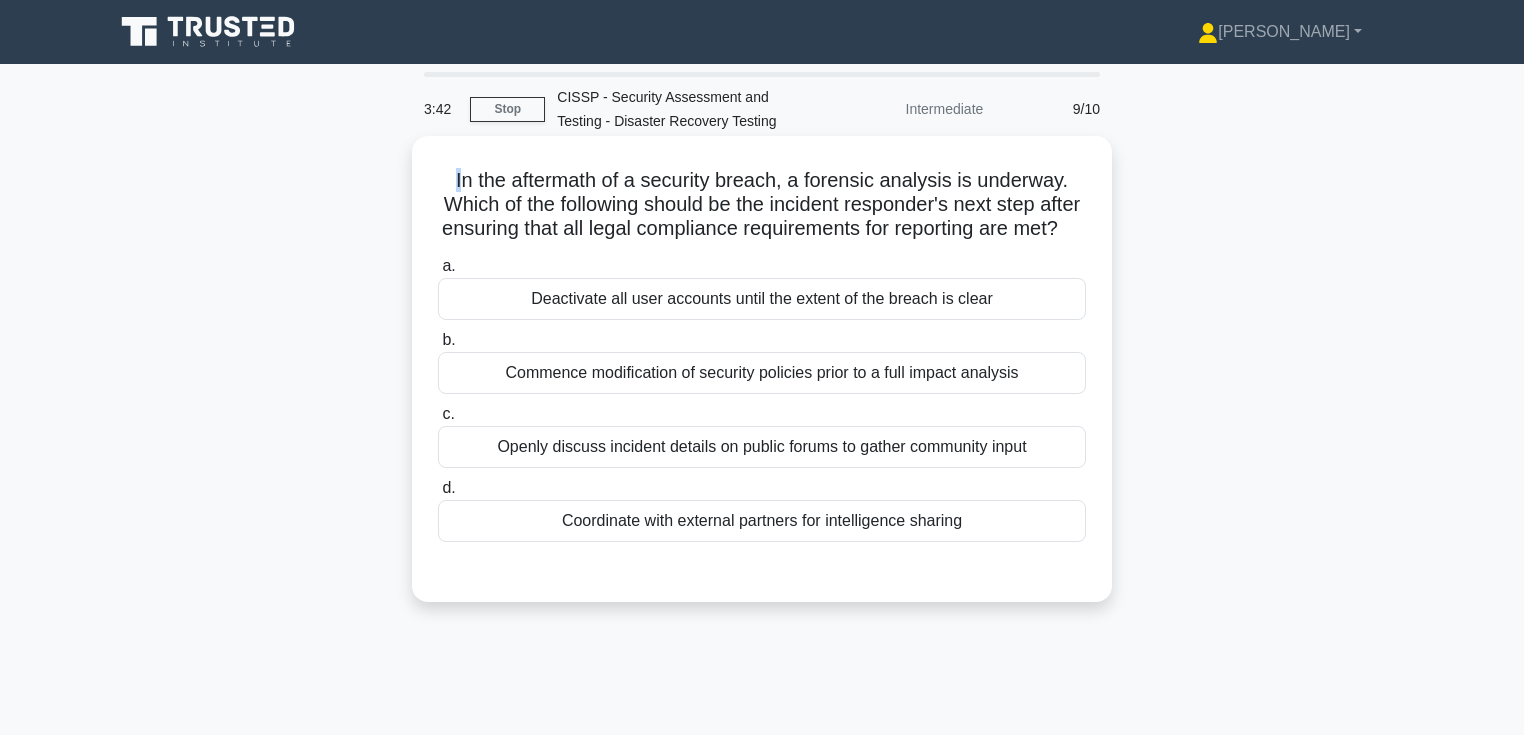 click on "In the aftermath of a security breach, a forensic analysis is underway. Which of the following should be the incident responder's next step after ensuring that all legal compliance requirements for reporting are met?
.spinner_0XTQ{transform-origin:center;animation:spinner_y6GP .75s linear infinite}@keyframes spinner_y6GP{100%{transform:rotate(360deg)}}" at bounding box center (762, 205) 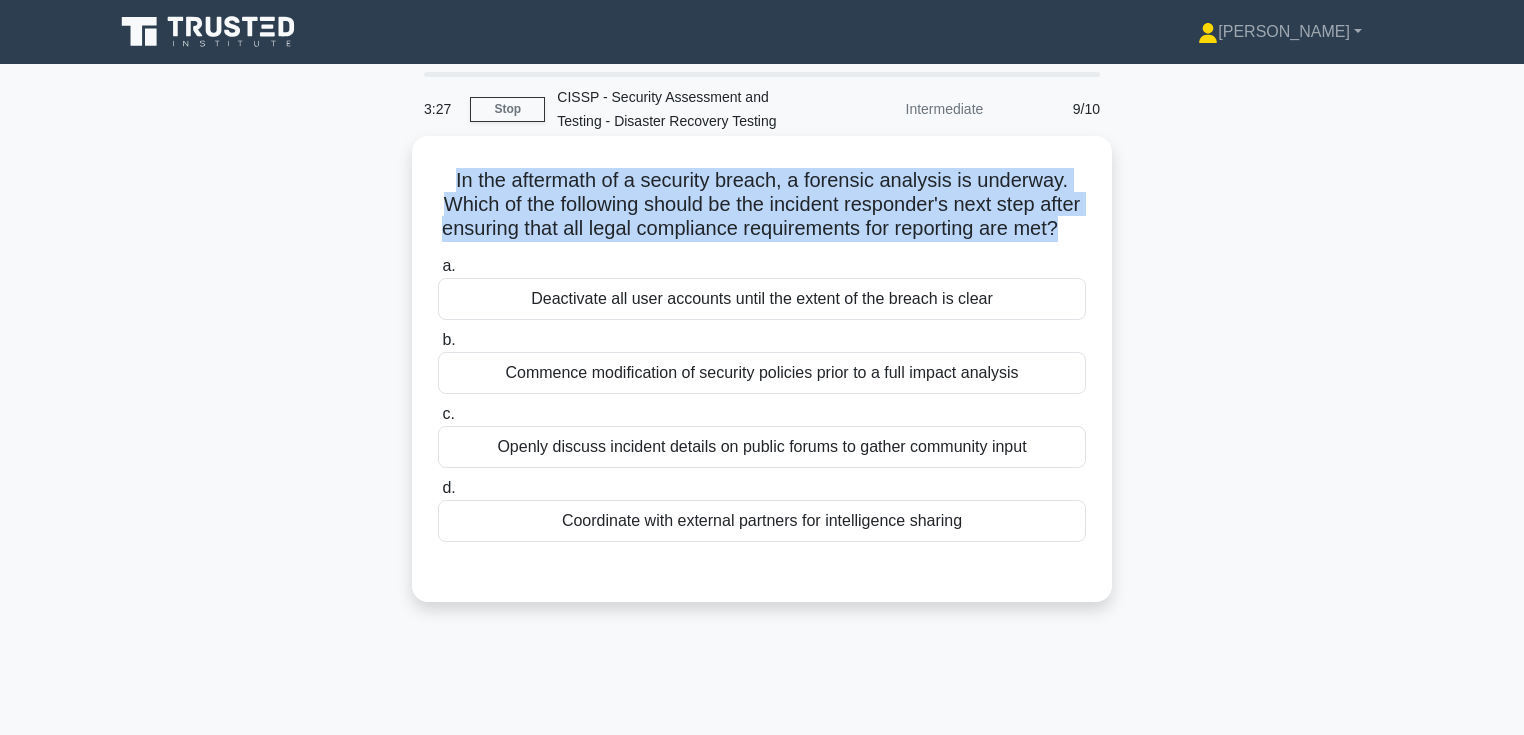 drag, startPoint x: 452, startPoint y: 179, endPoint x: 771, endPoint y: 247, distance: 326.16714 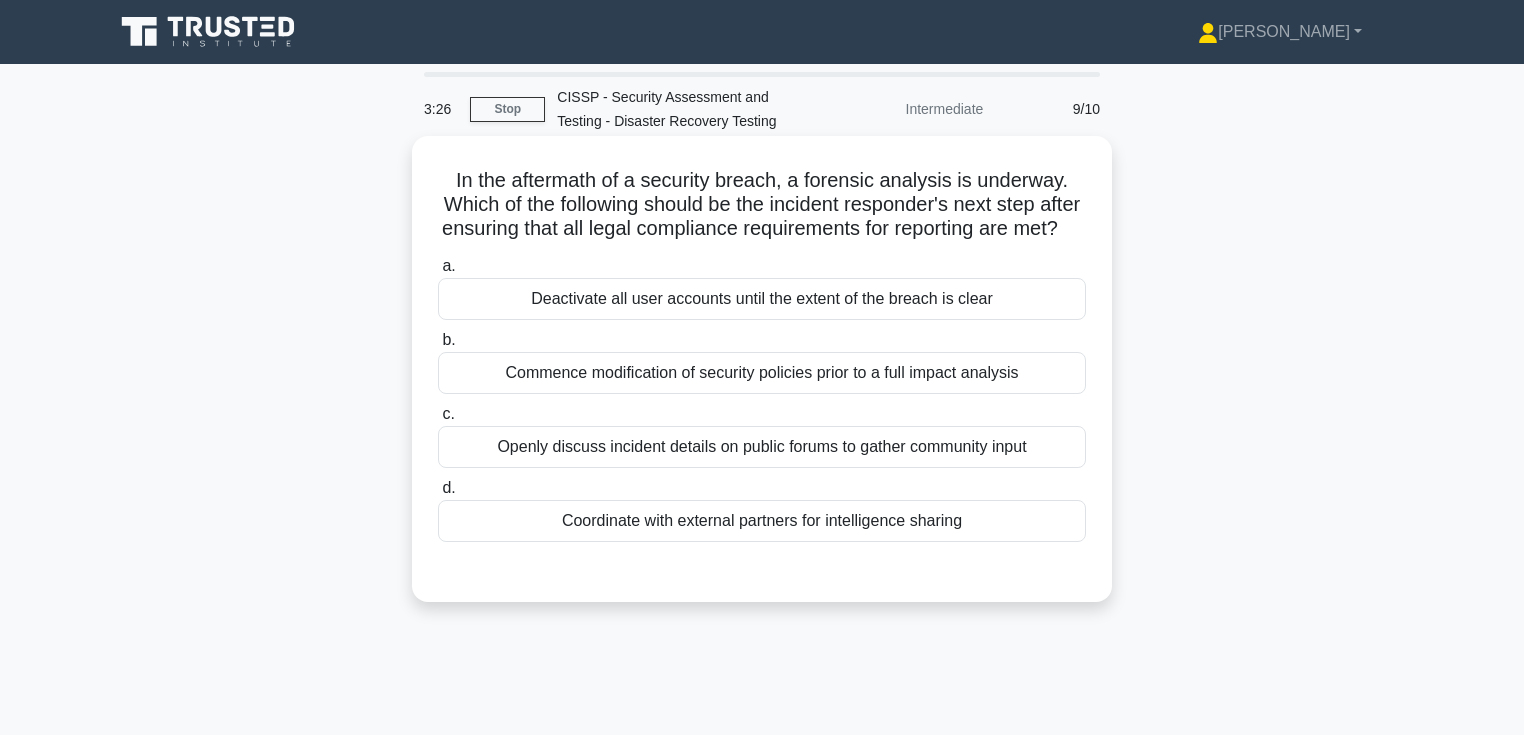 click on "In the aftermath of a security breach, a forensic analysis is underway. Which of the following should be the incident responder's next step after ensuring that all legal compliance requirements for reporting are met?
.spinner_0XTQ{transform-origin:center;animation:spinner_y6GP .75s linear infinite}@keyframes spinner_y6GP{100%{transform:rotate(360deg)}}" at bounding box center (762, 205) 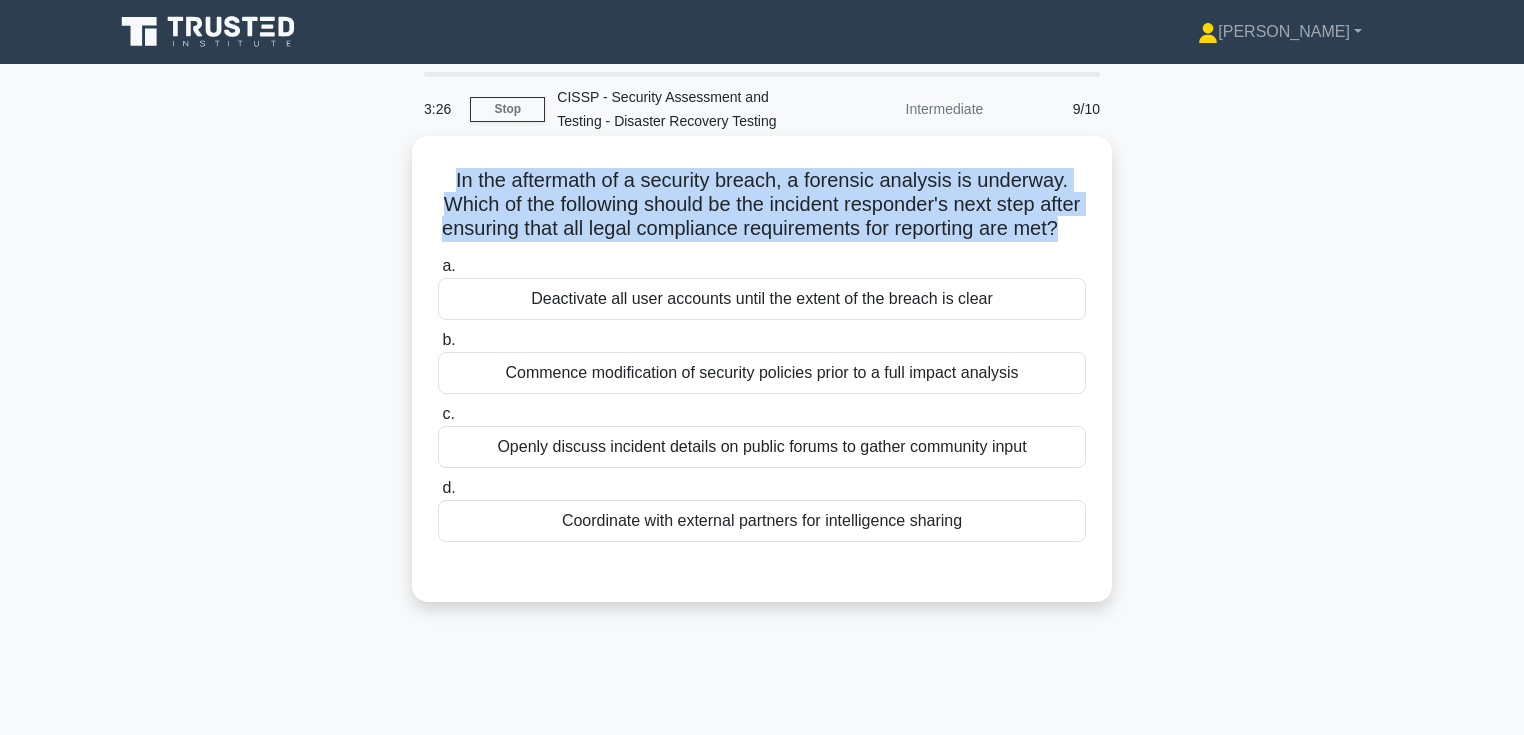click on "In the aftermath of a security breach, a forensic analysis is underway. Which of the following should be the incident responder's next step after ensuring that all legal compliance requirements for reporting are met?
.spinner_0XTQ{transform-origin:center;animation:spinner_y6GP .75s linear infinite}@keyframes spinner_y6GP{100%{transform:rotate(360deg)}}" at bounding box center (762, 205) 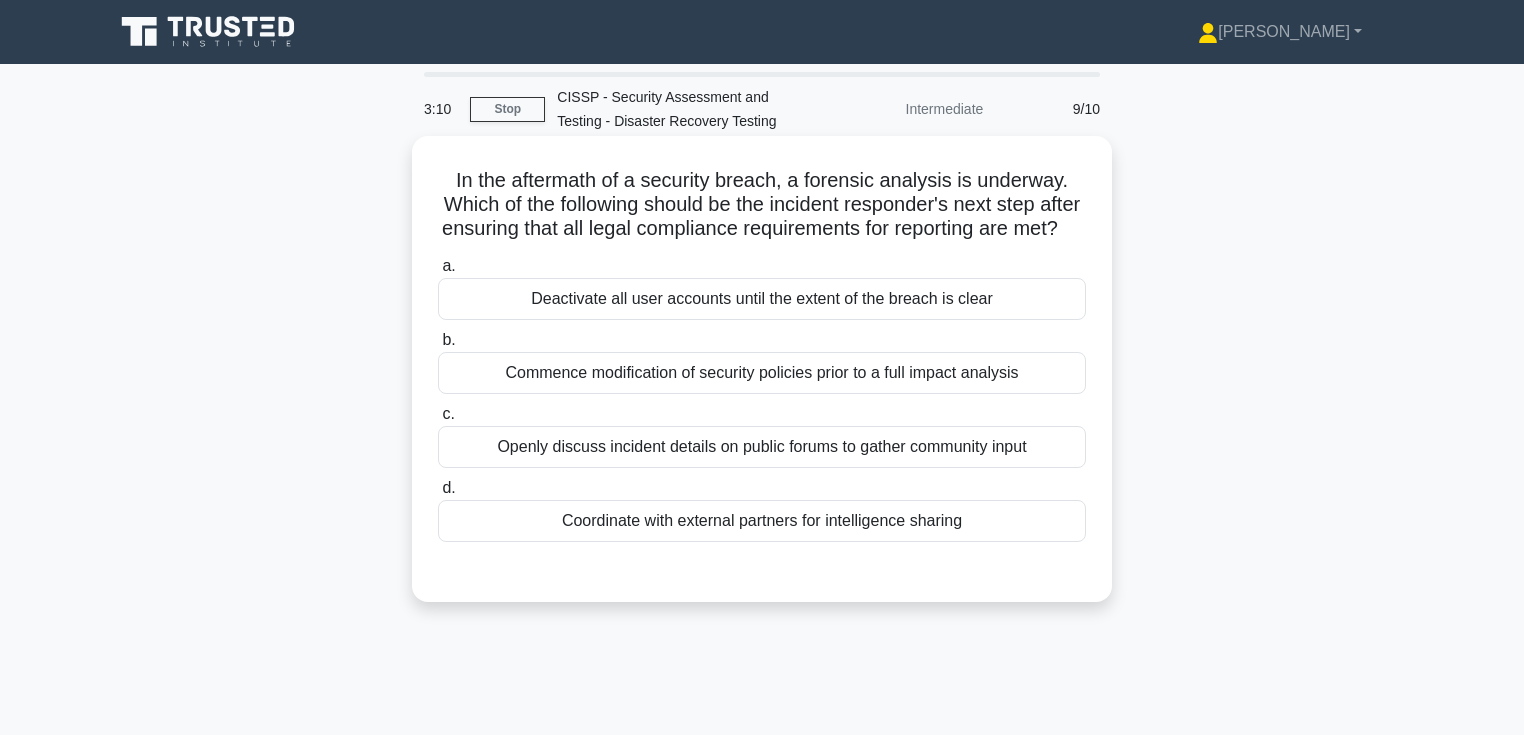 click on ".spinner_0XTQ{transform-origin:center;animation:spinner_y6GP .75s linear infinite}@keyframes spinner_y6GP{100%{transform:rotate(360deg)}}" 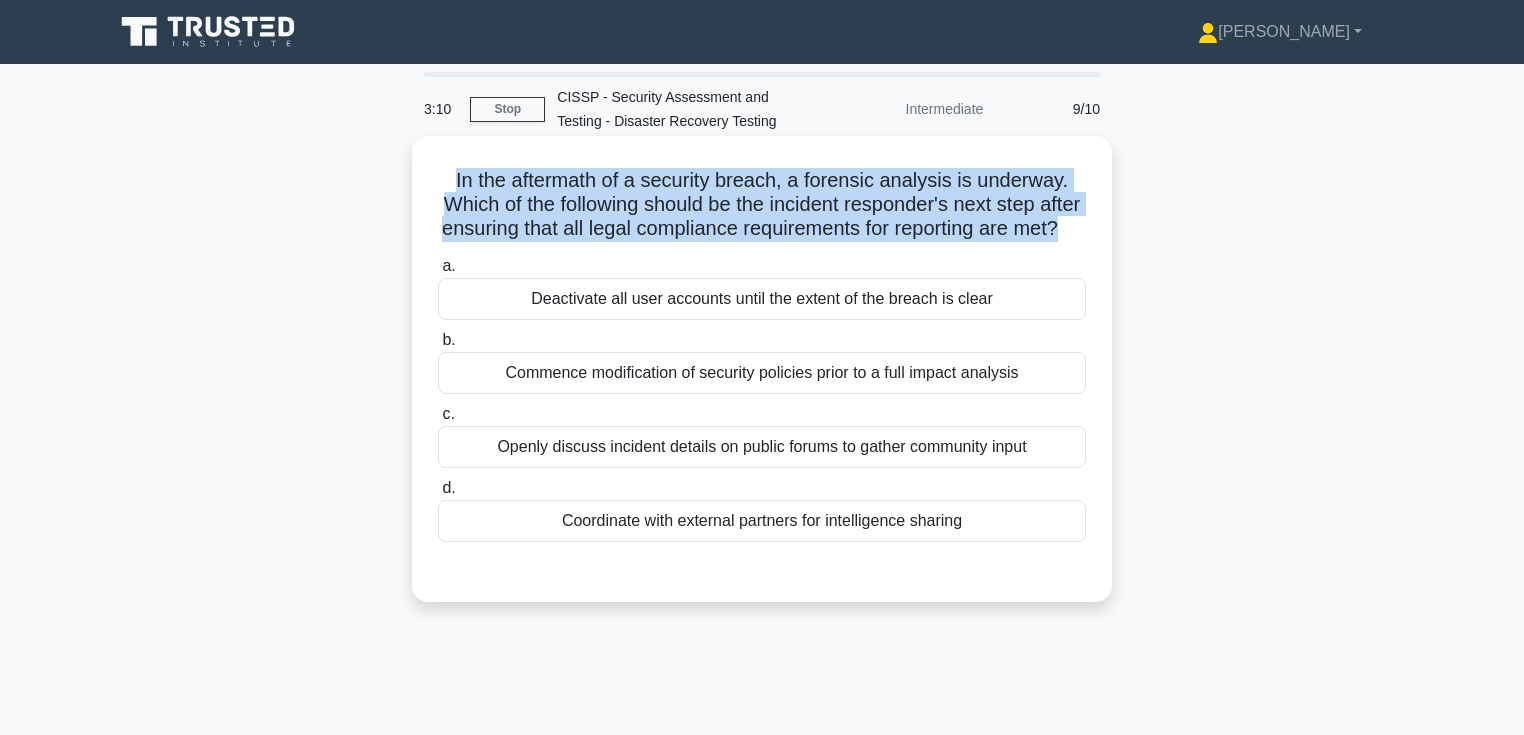 click on ".spinner_0XTQ{transform-origin:center;animation:spinner_y6GP .75s linear infinite}@keyframes spinner_y6GP{100%{transform:rotate(360deg)}}" 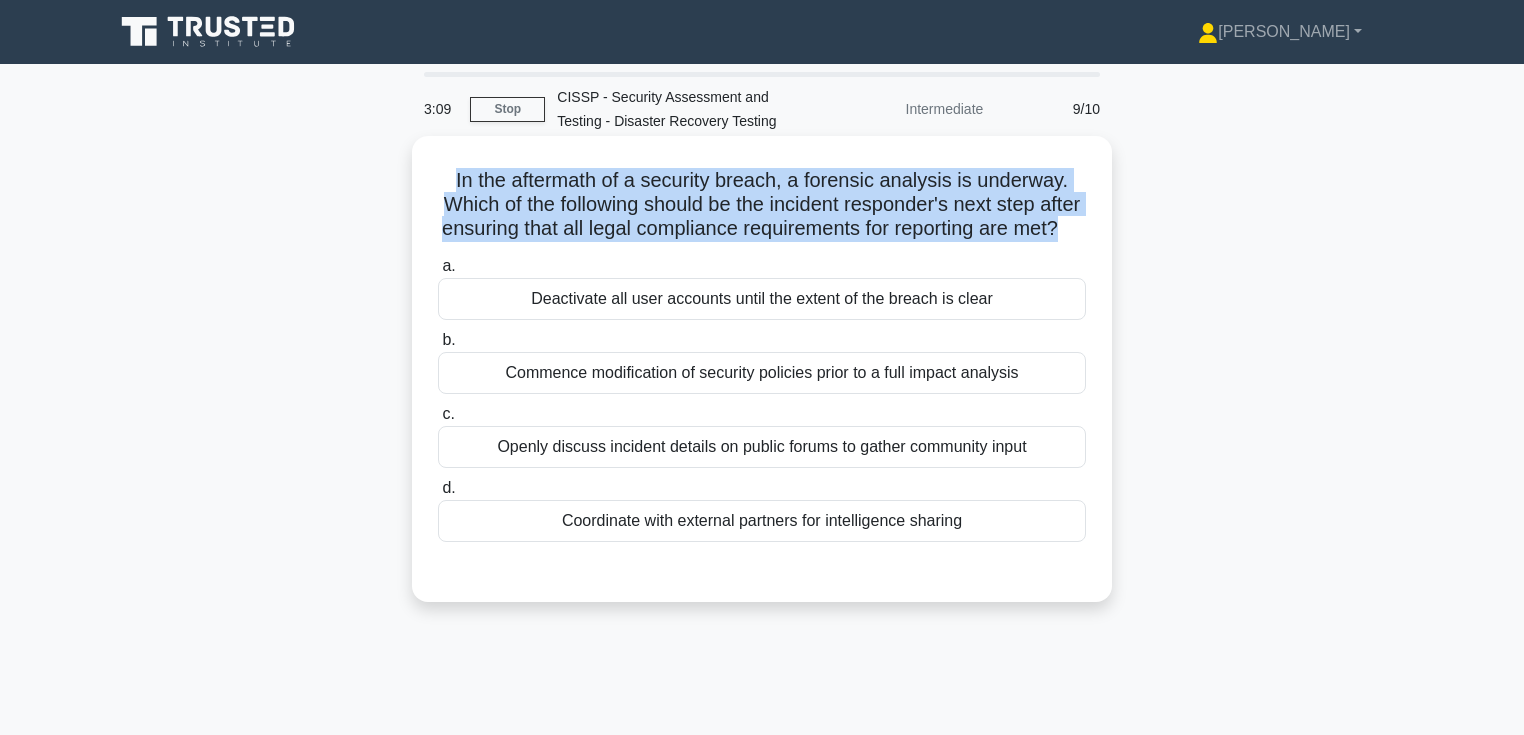 click on ".spinner_0XTQ{transform-origin:center;animation:spinner_y6GP .75s linear infinite}@keyframes spinner_y6GP{100%{transform:rotate(360deg)}}" 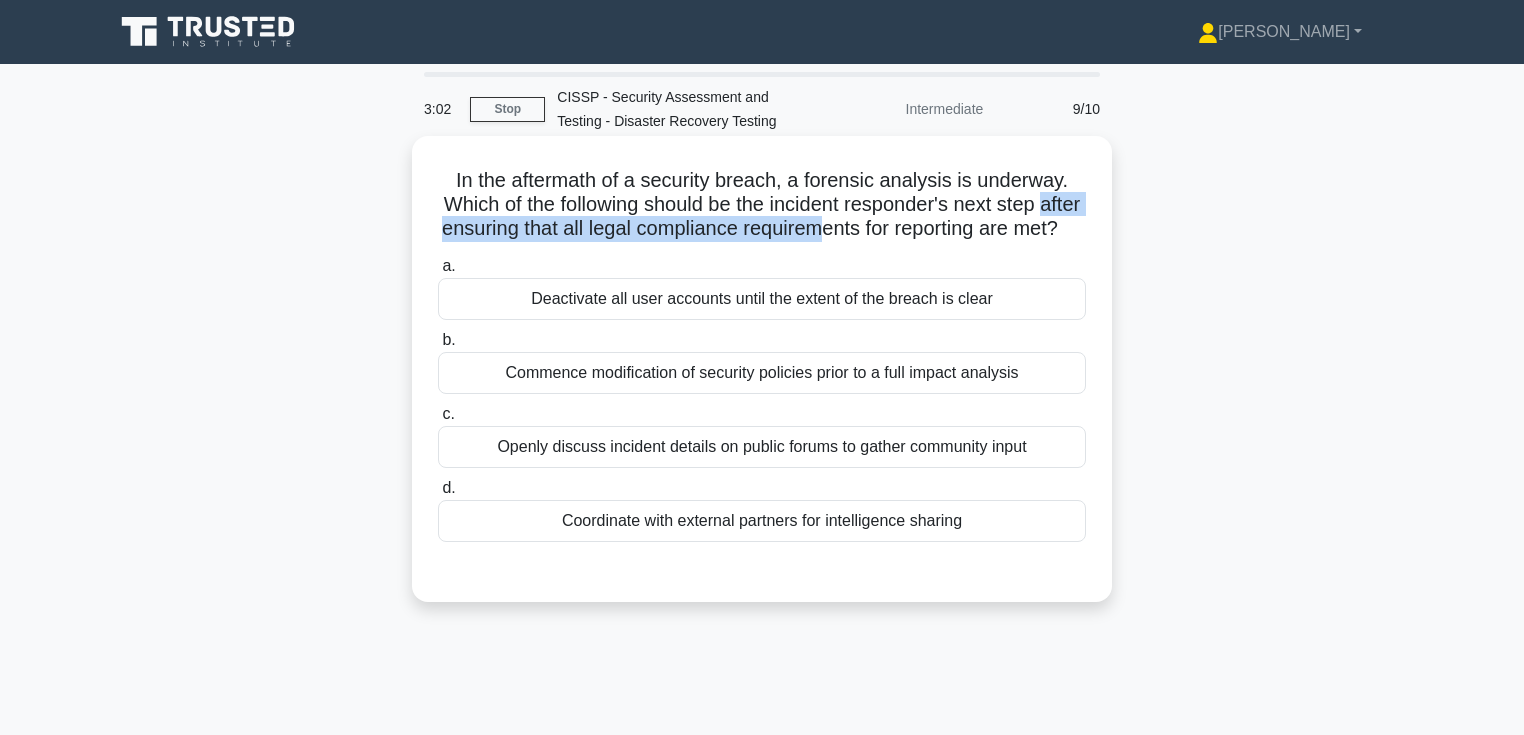 drag, startPoint x: 448, startPoint y: 235, endPoint x: 921, endPoint y: 230, distance: 473.02643 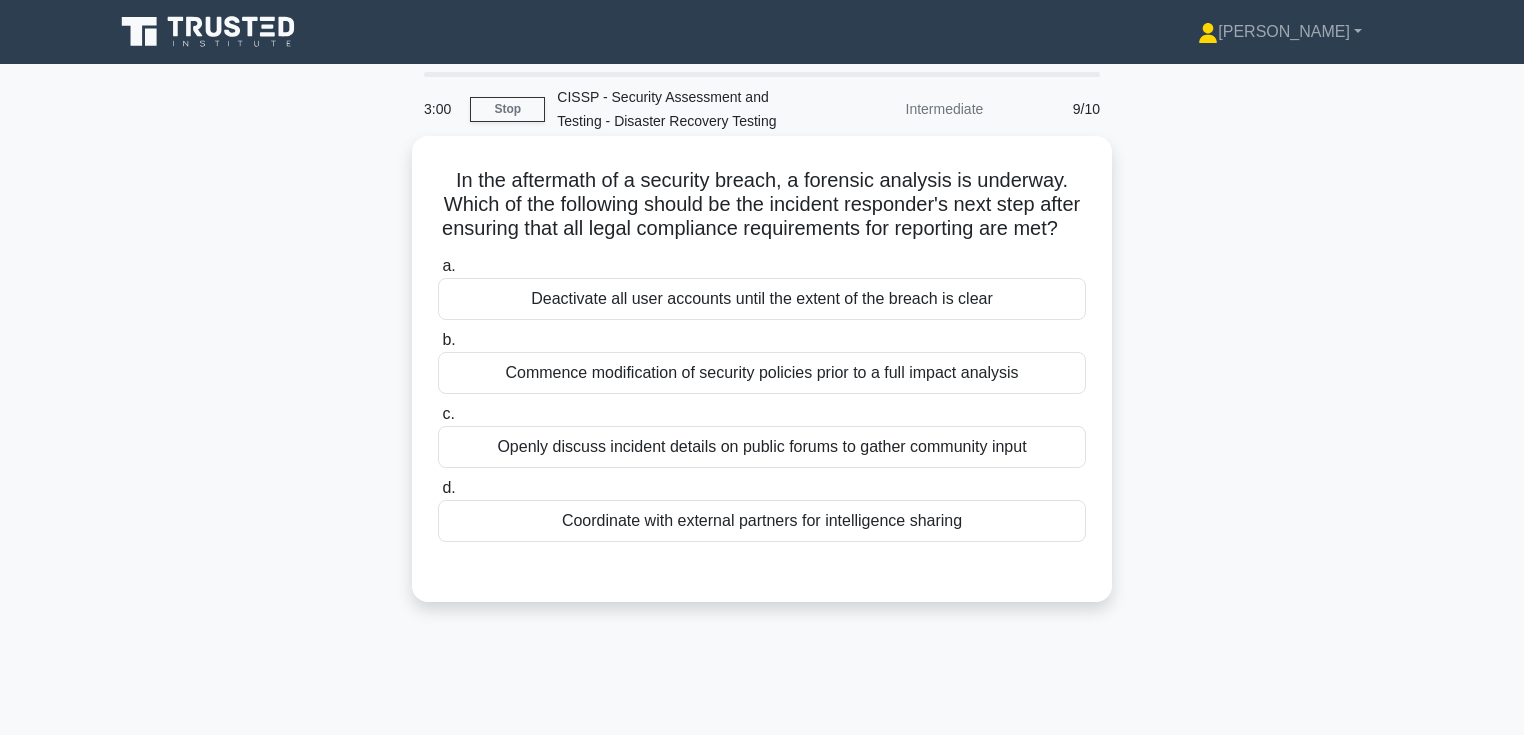 click on "In the aftermath of a security breach, a forensic analysis is underway. Which of the following should be the incident responder's next step after ensuring that all legal compliance requirements for reporting are met?
.spinner_0XTQ{transform-origin:center;animation:spinner_y6GP .75s linear infinite}@keyframes spinner_y6GP{100%{transform:rotate(360deg)}}" at bounding box center [762, 205] 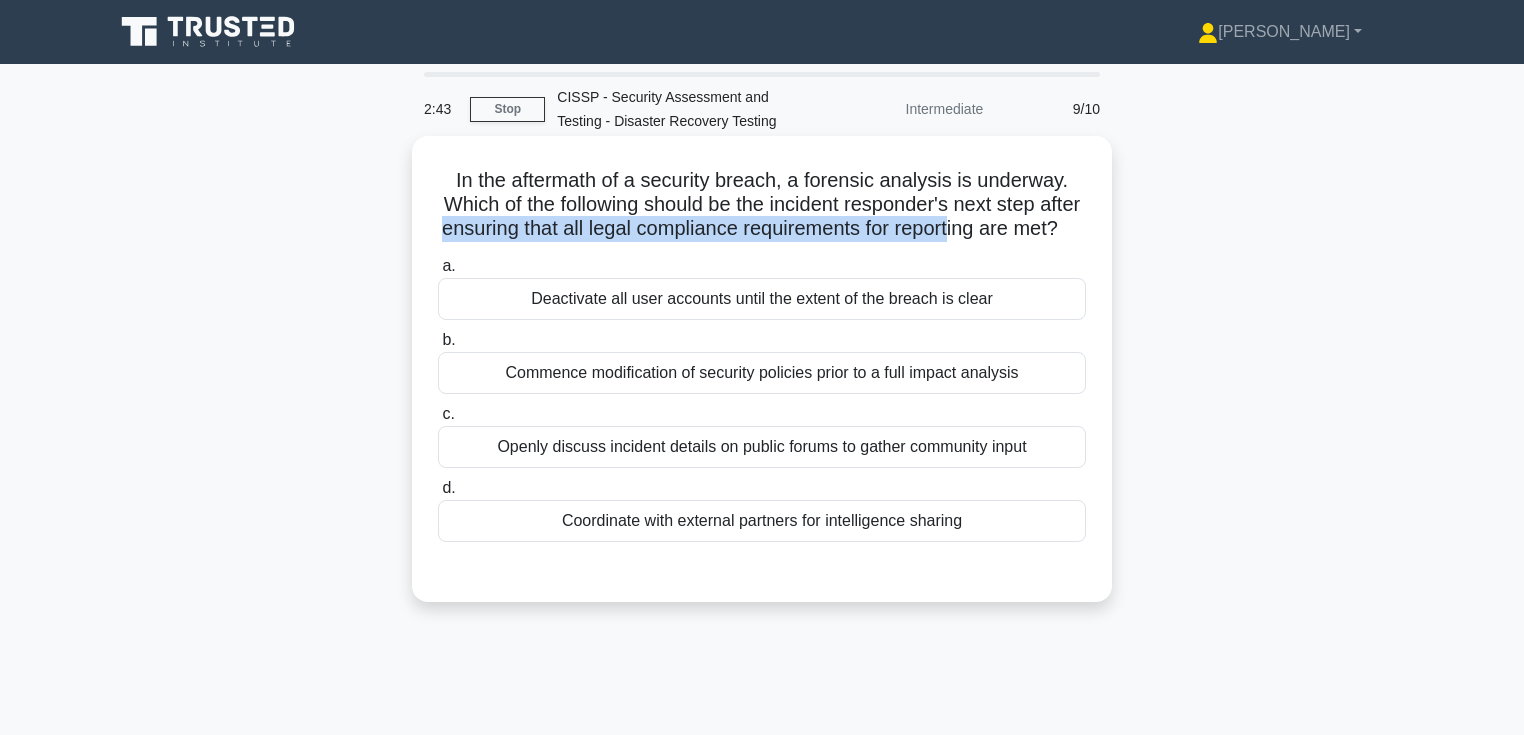 drag, startPoint x: 493, startPoint y: 225, endPoint x: 1015, endPoint y: 226, distance: 522.001 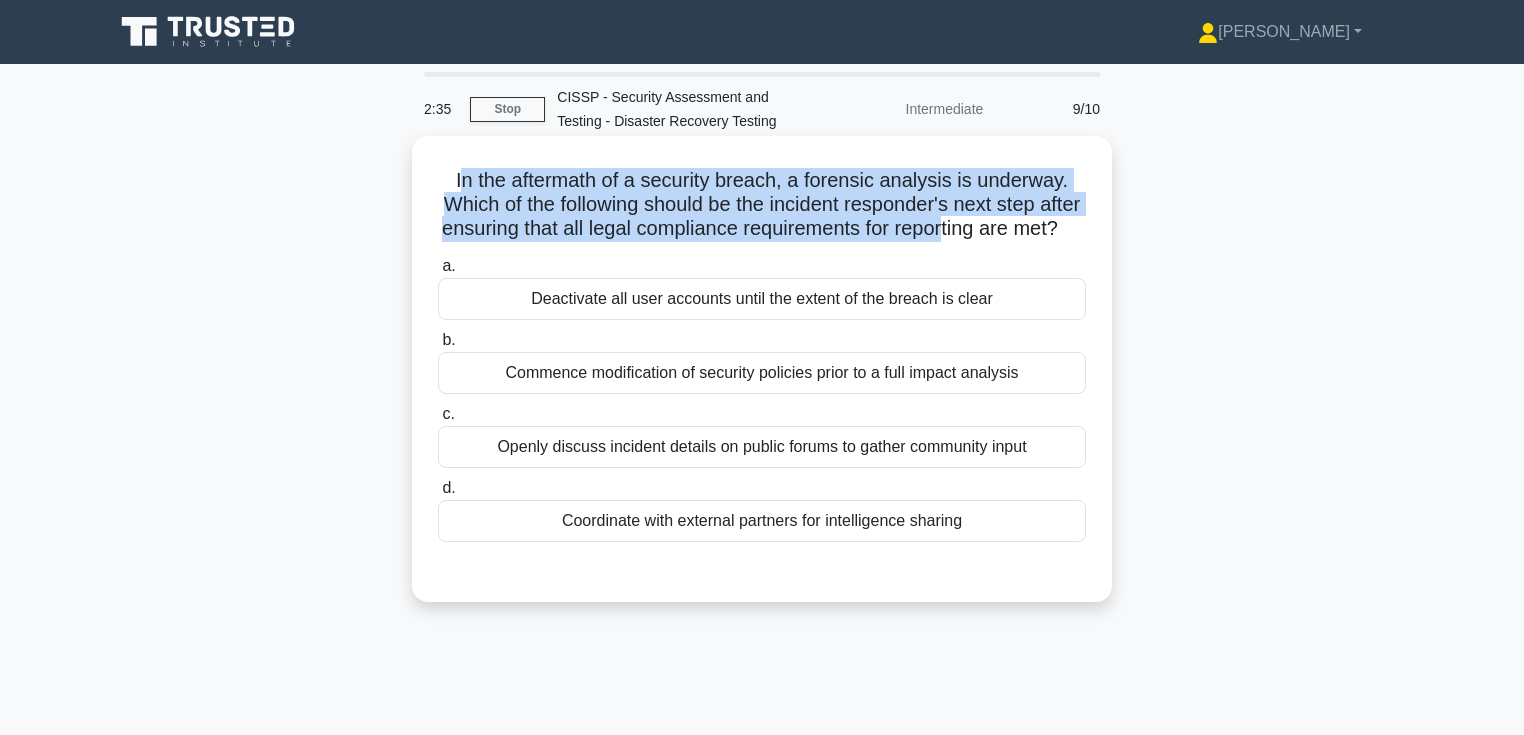 drag, startPoint x: 462, startPoint y: 180, endPoint x: 1008, endPoint y: 234, distance: 548.6638 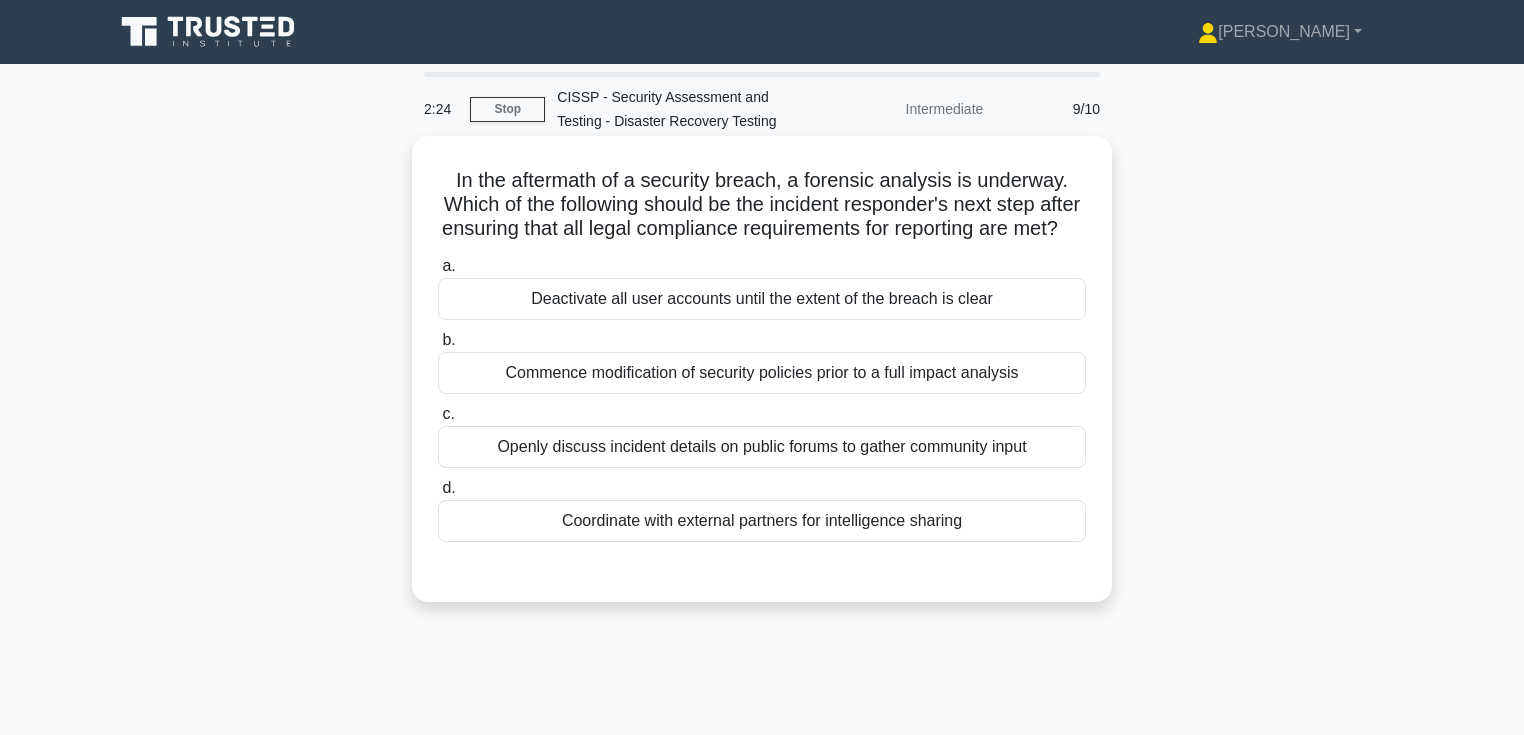 click on "Commence modification of security policies prior to a full impact analysis" at bounding box center [762, 373] 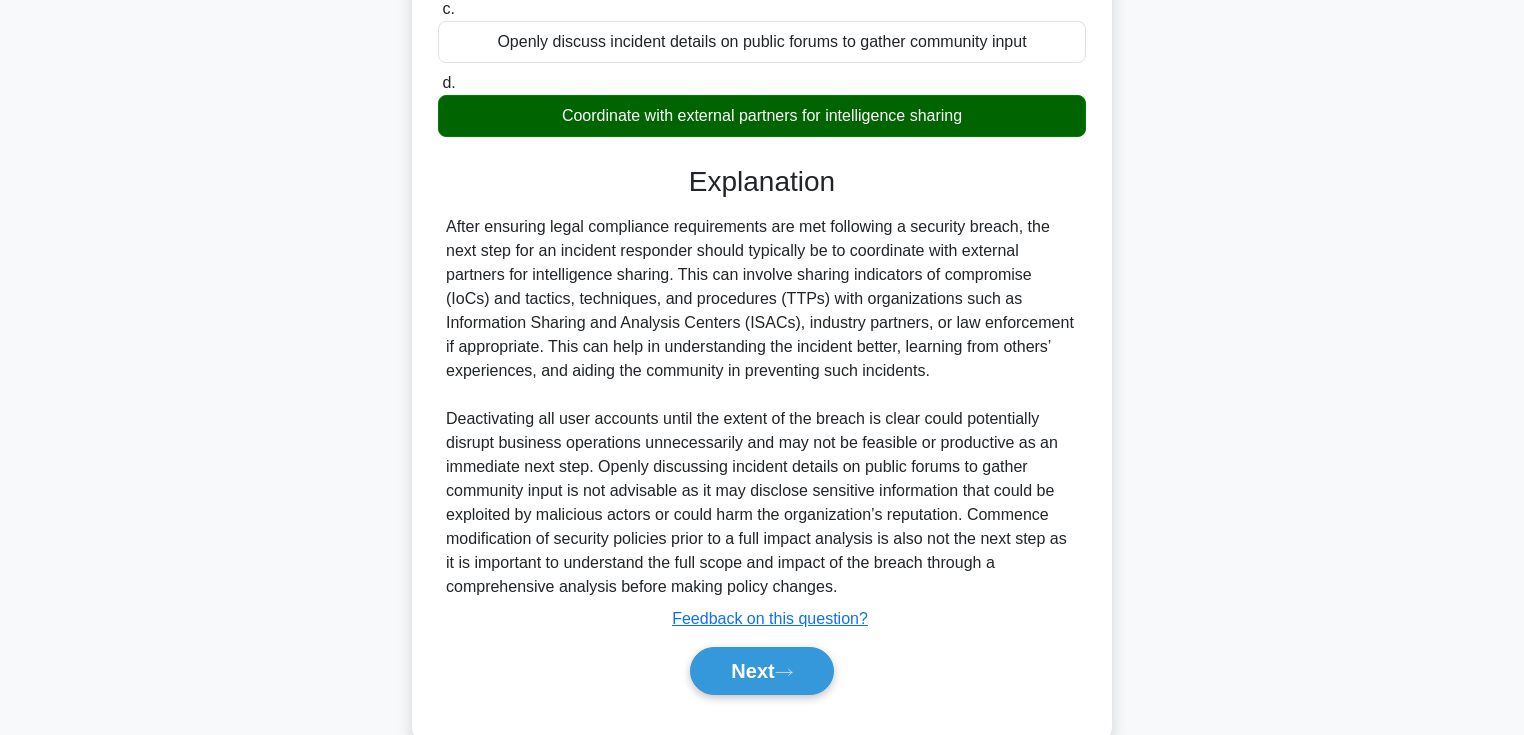 scroll, scrollTop: 474, scrollLeft: 0, axis: vertical 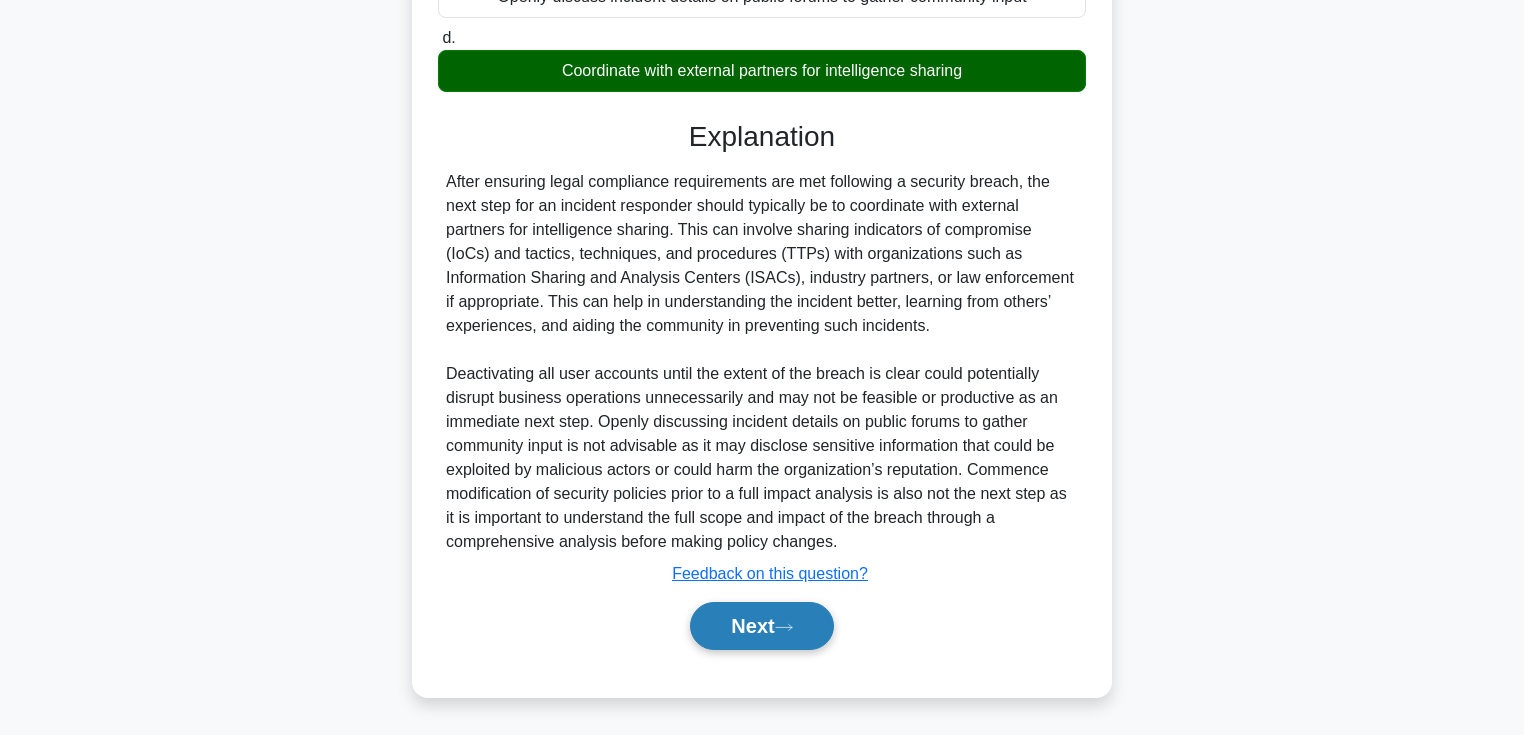 click on "Next" at bounding box center [761, 626] 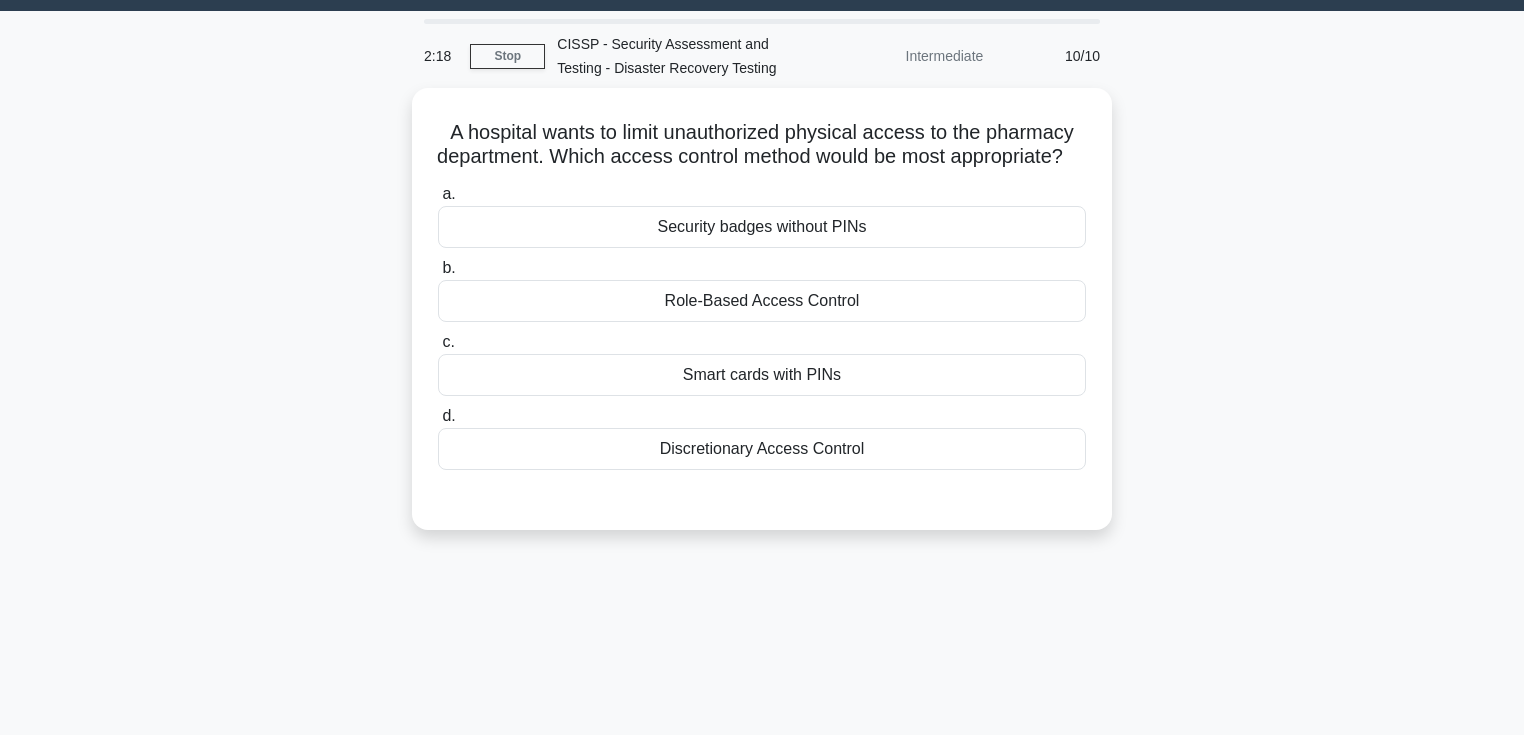 scroll, scrollTop: 0, scrollLeft: 0, axis: both 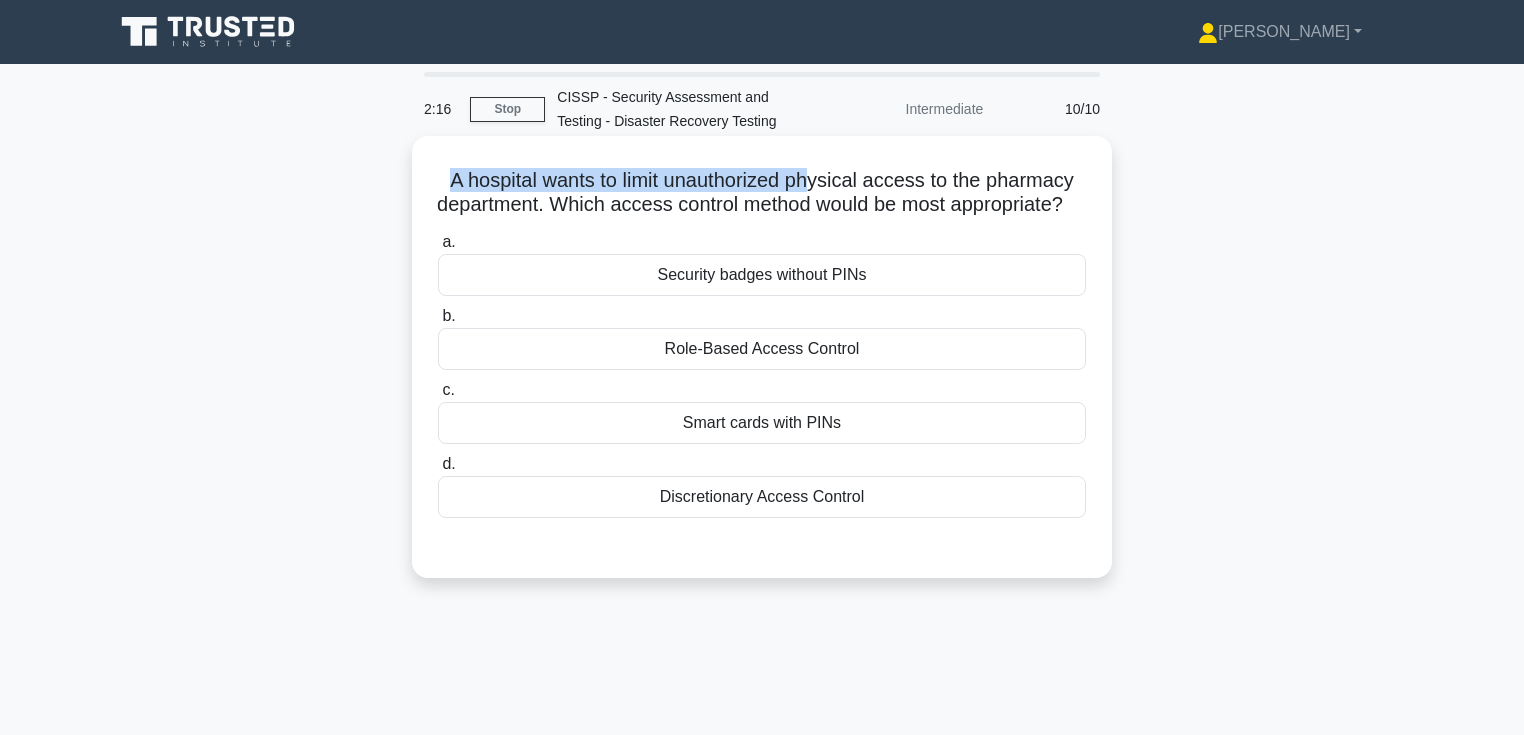 drag, startPoint x: 444, startPoint y: 185, endPoint x: 820, endPoint y: 173, distance: 376.19144 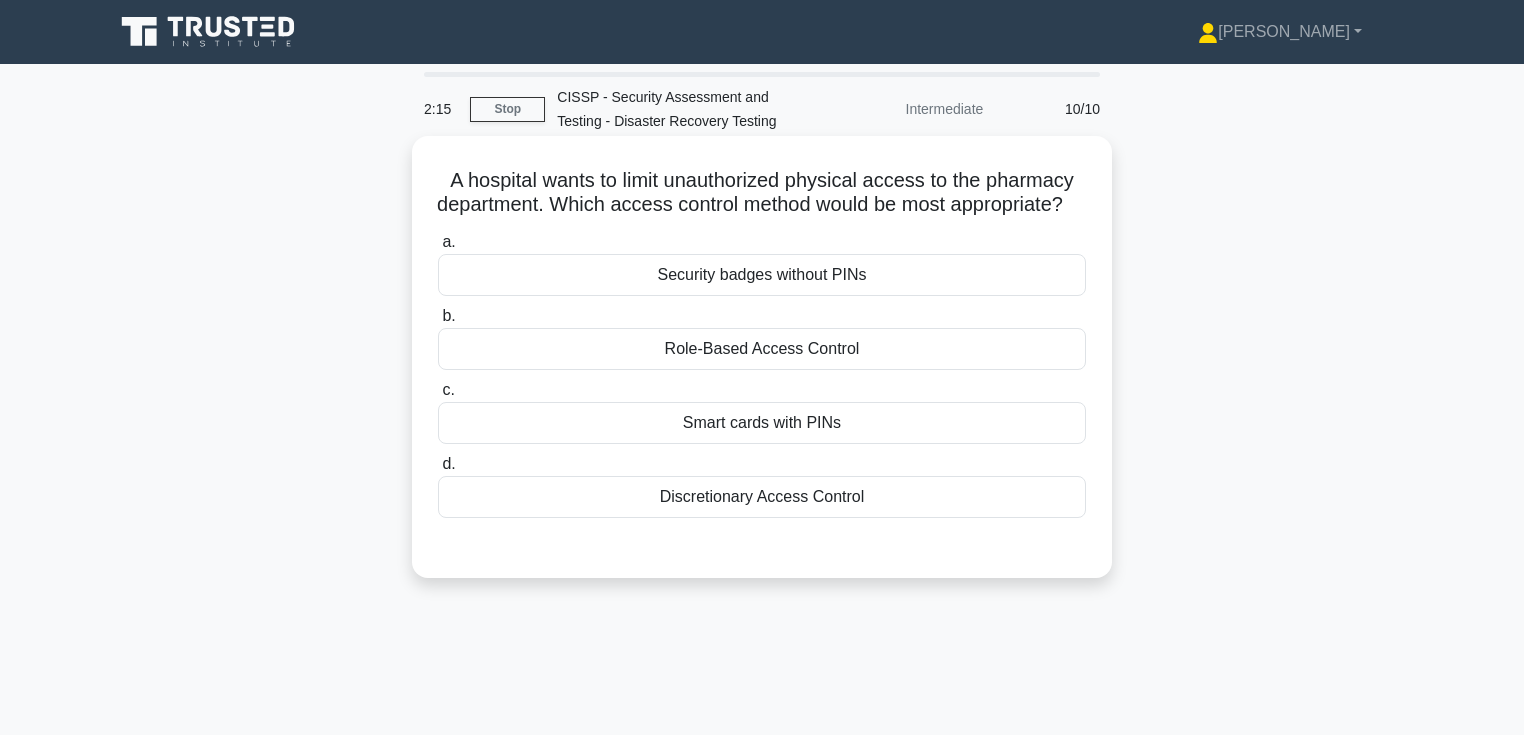 click on "A hospital wants to limit unauthorized physical access to the pharmacy department. Which access control method would be most appropriate?
.spinner_0XTQ{transform-origin:center;animation:spinner_y6GP .75s linear infinite}@keyframes spinner_y6GP{100%{transform:rotate(360deg)}}" at bounding box center [762, 193] 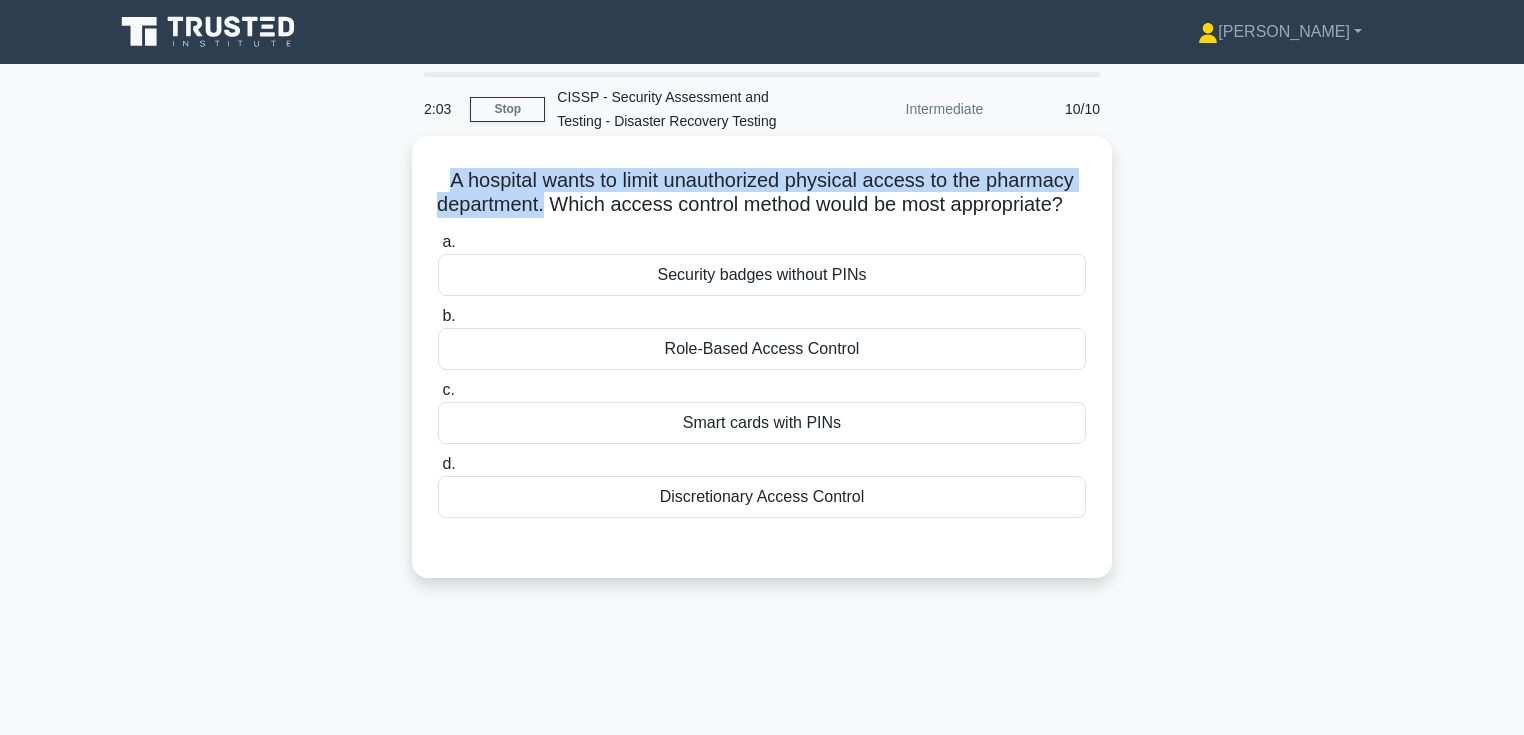 drag, startPoint x: 443, startPoint y: 184, endPoint x: 549, endPoint y: 216, distance: 110.724884 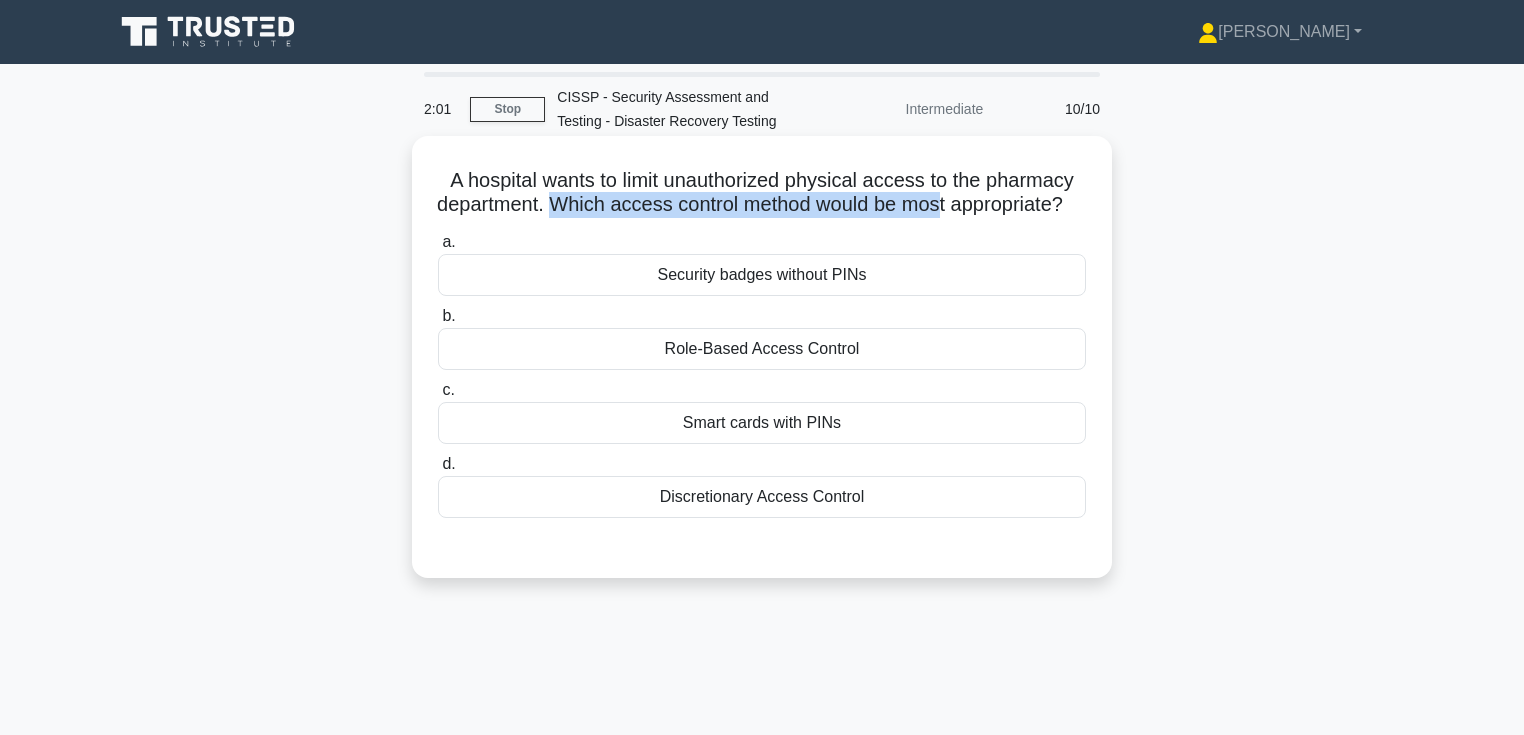 drag, startPoint x: 560, startPoint y: 210, endPoint x: 956, endPoint y: 208, distance: 396.00504 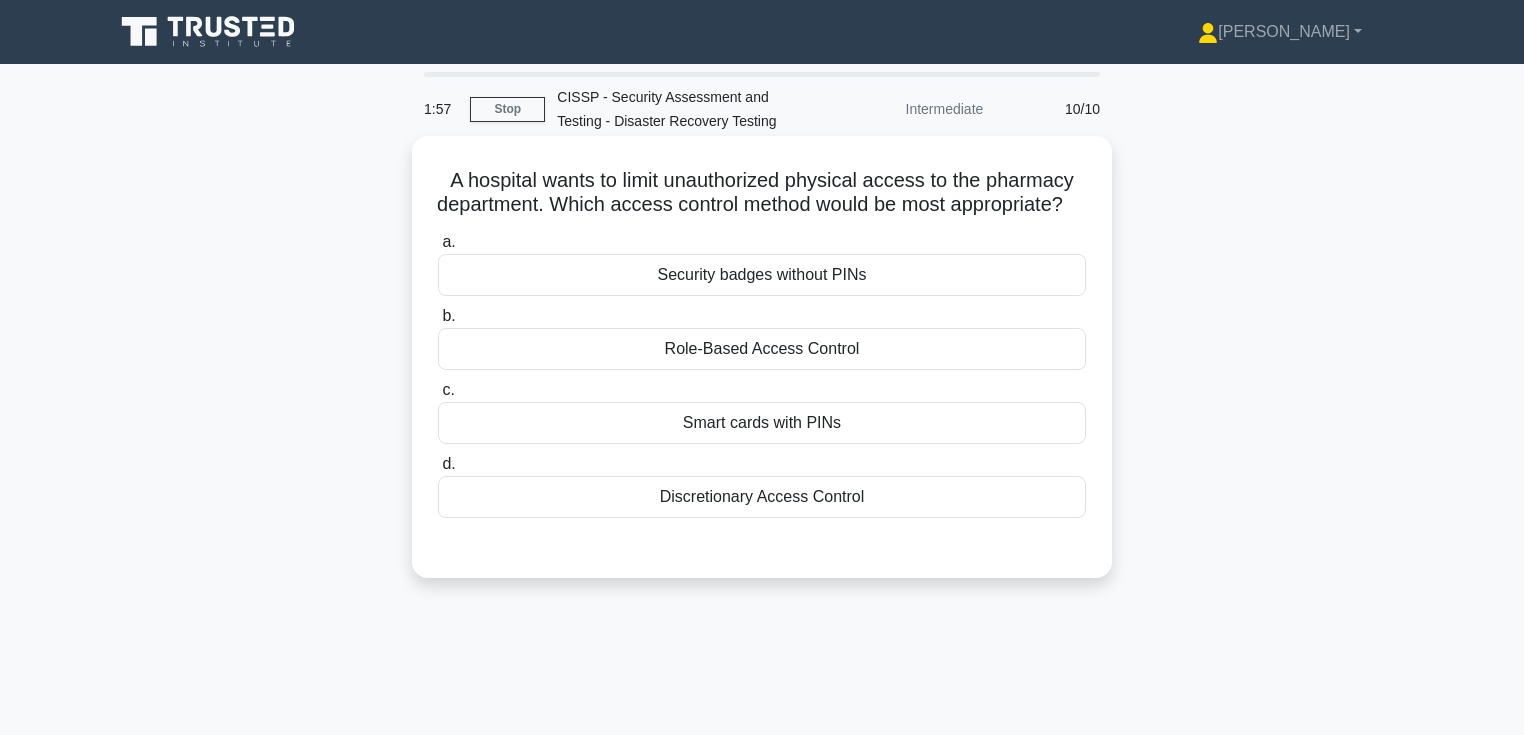 click on "Smart cards with PINs" at bounding box center (762, 423) 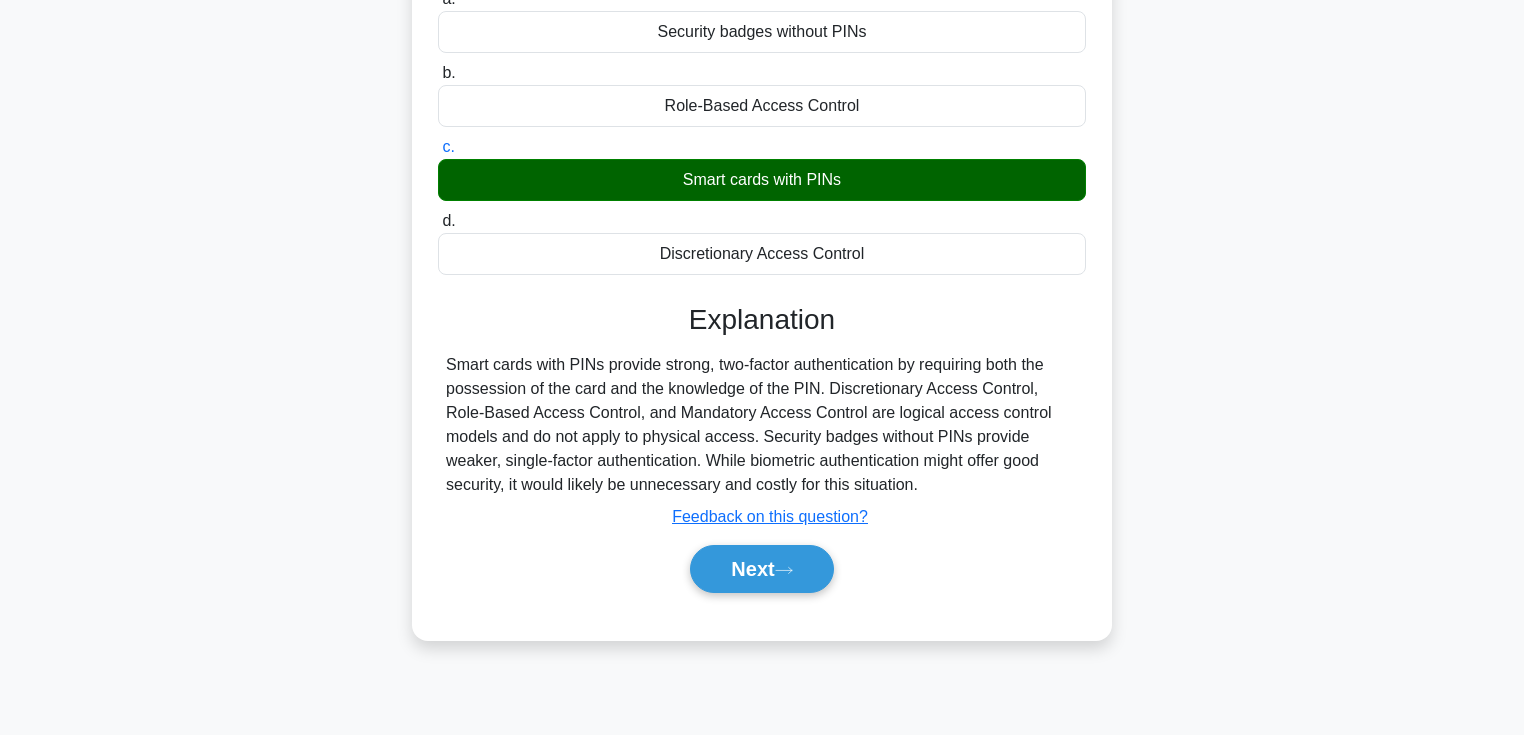 scroll, scrollTop: 345, scrollLeft: 0, axis: vertical 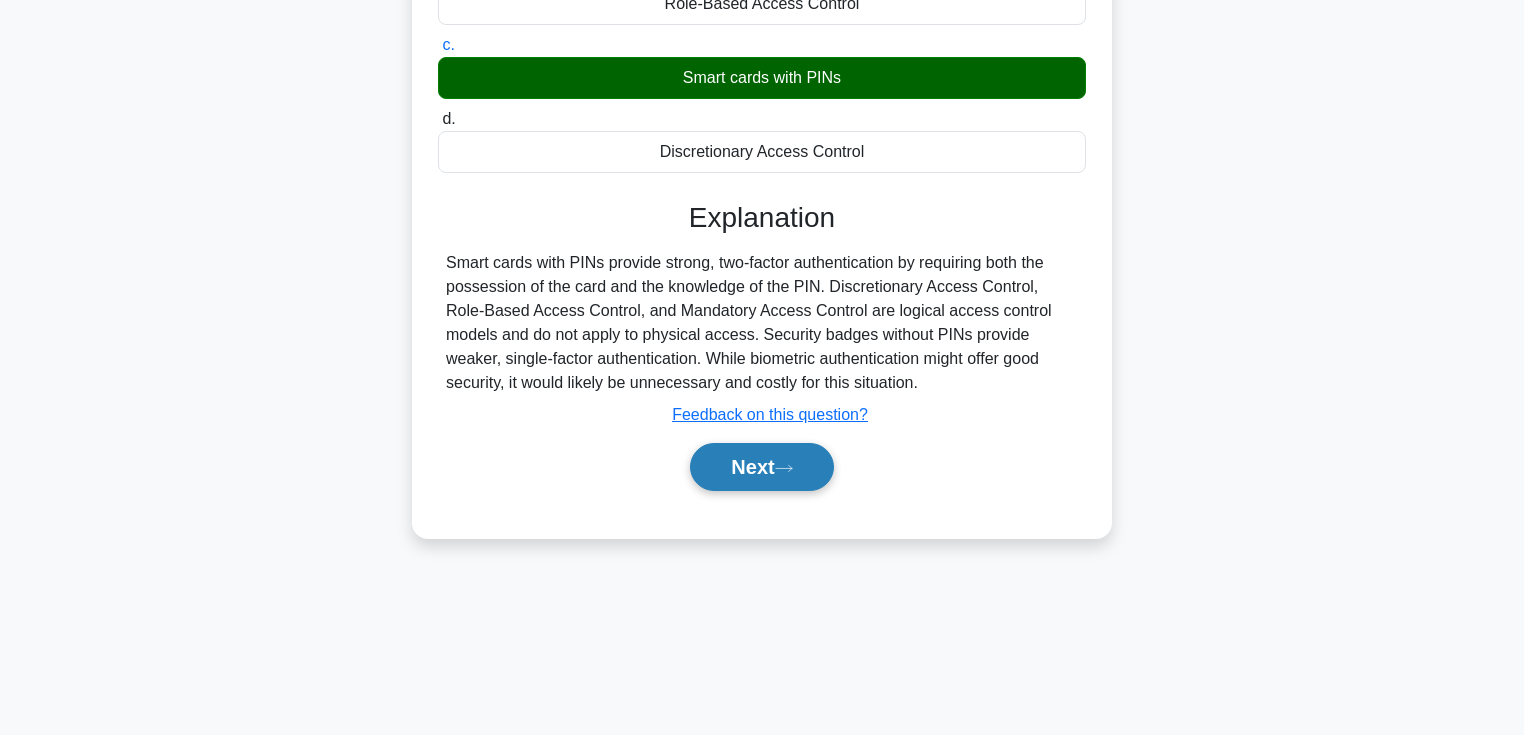 click 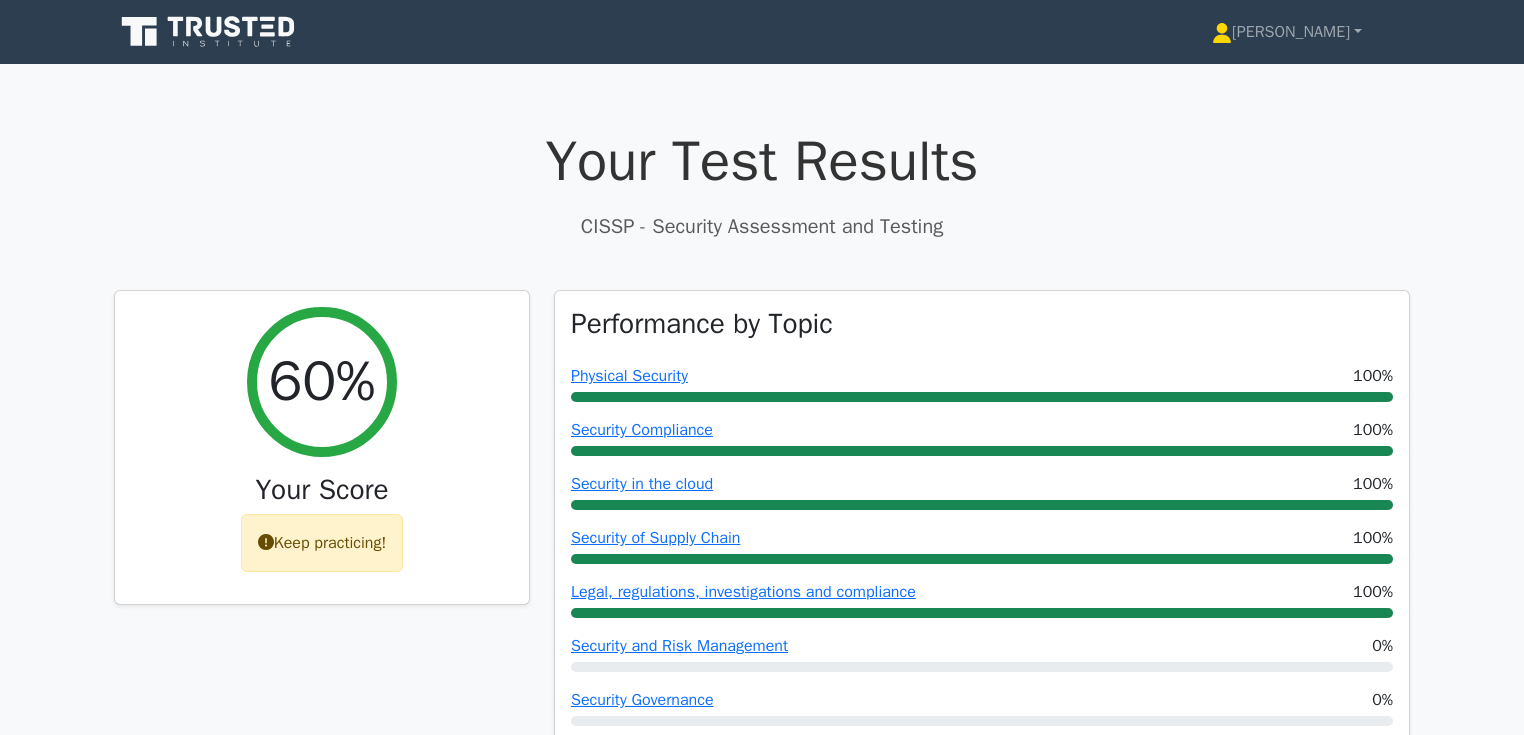 scroll, scrollTop: 0, scrollLeft: 0, axis: both 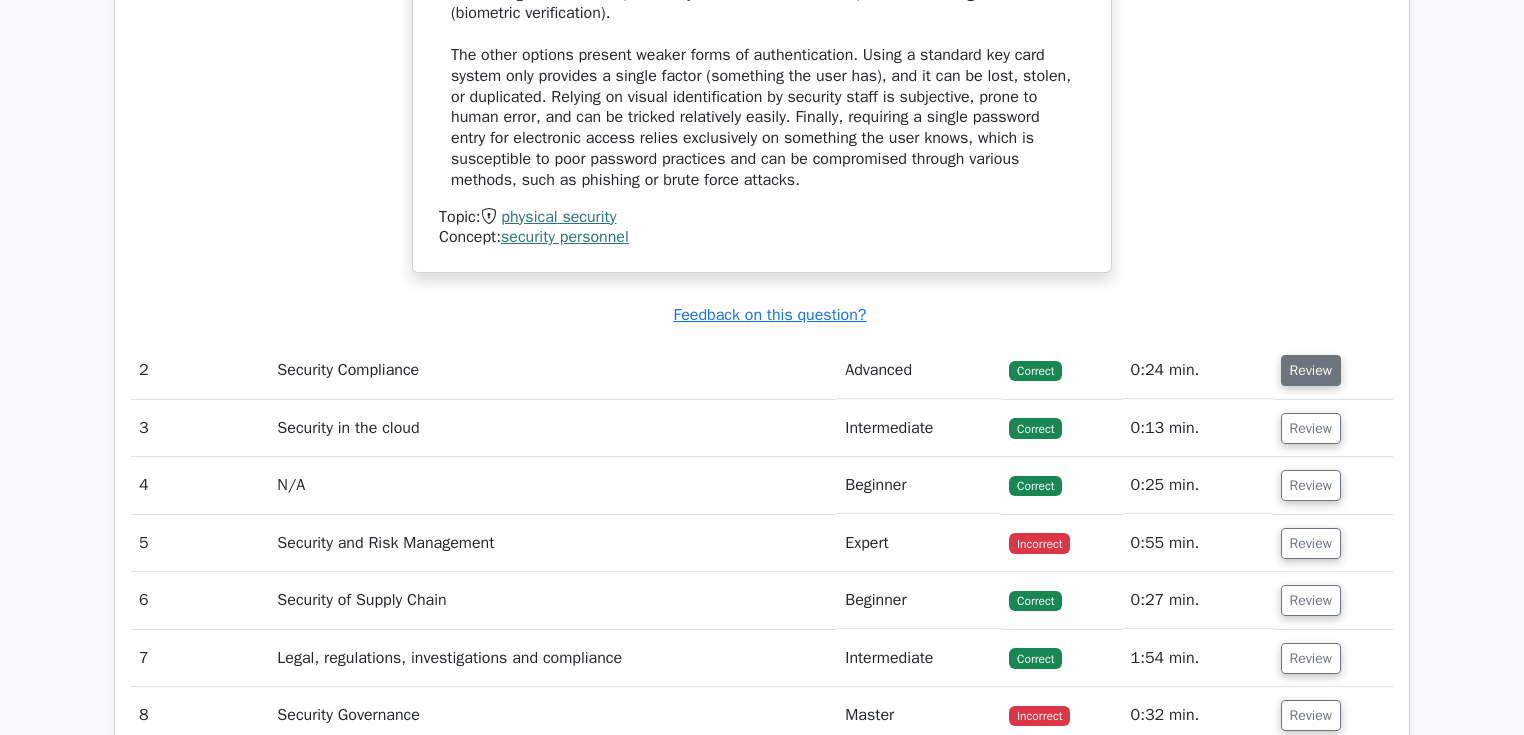 click on "Review" at bounding box center (1311, 370) 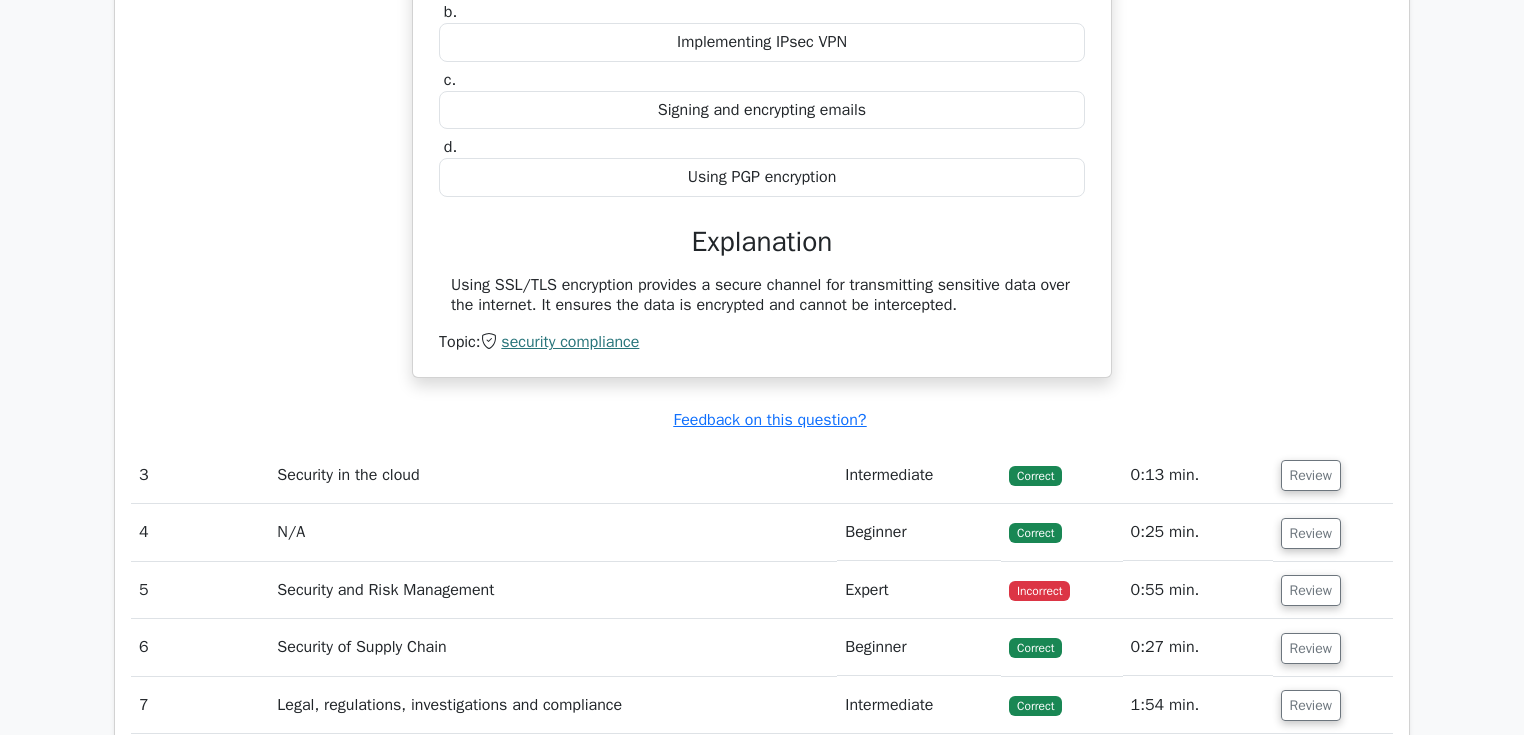 scroll, scrollTop: 2480, scrollLeft: 0, axis: vertical 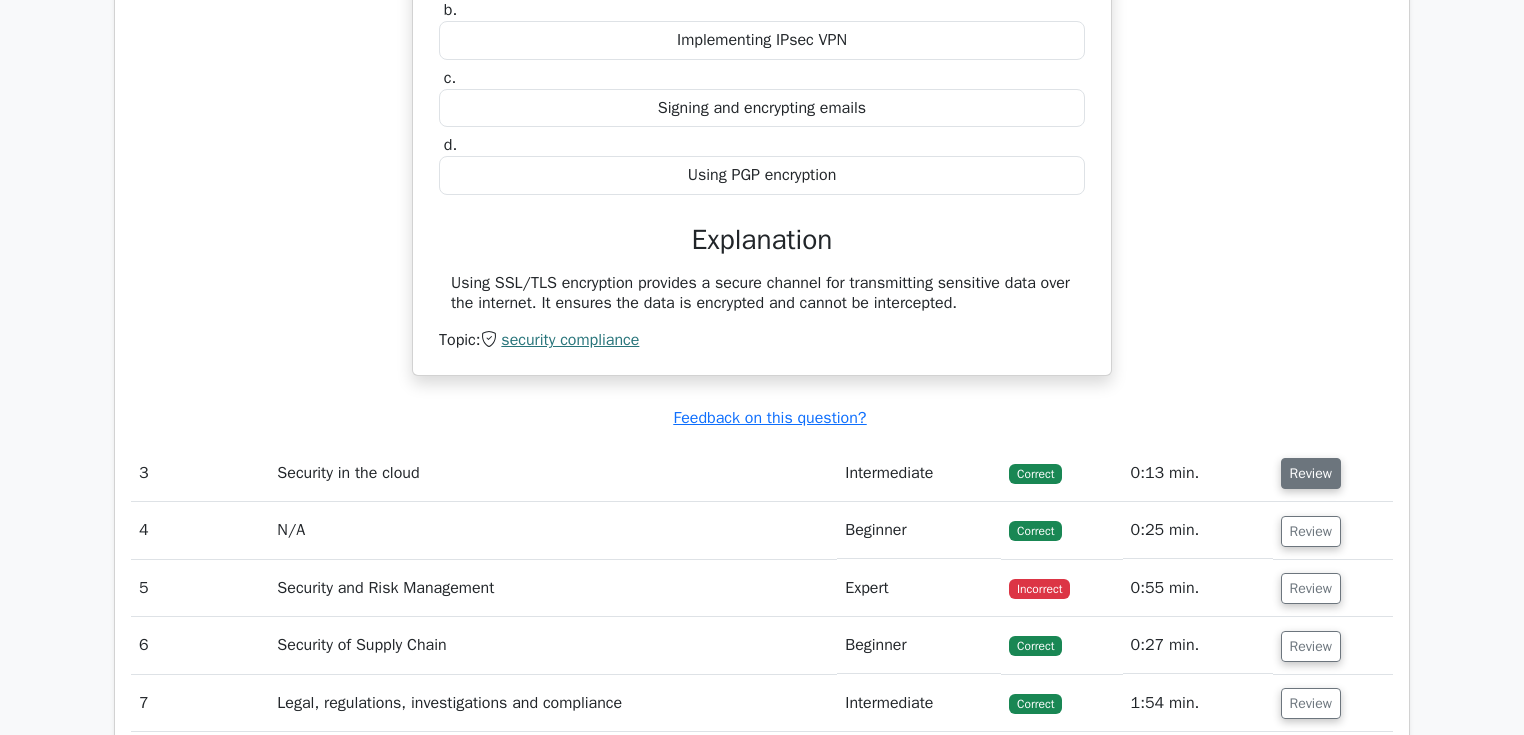 click on "Review" at bounding box center (1311, 473) 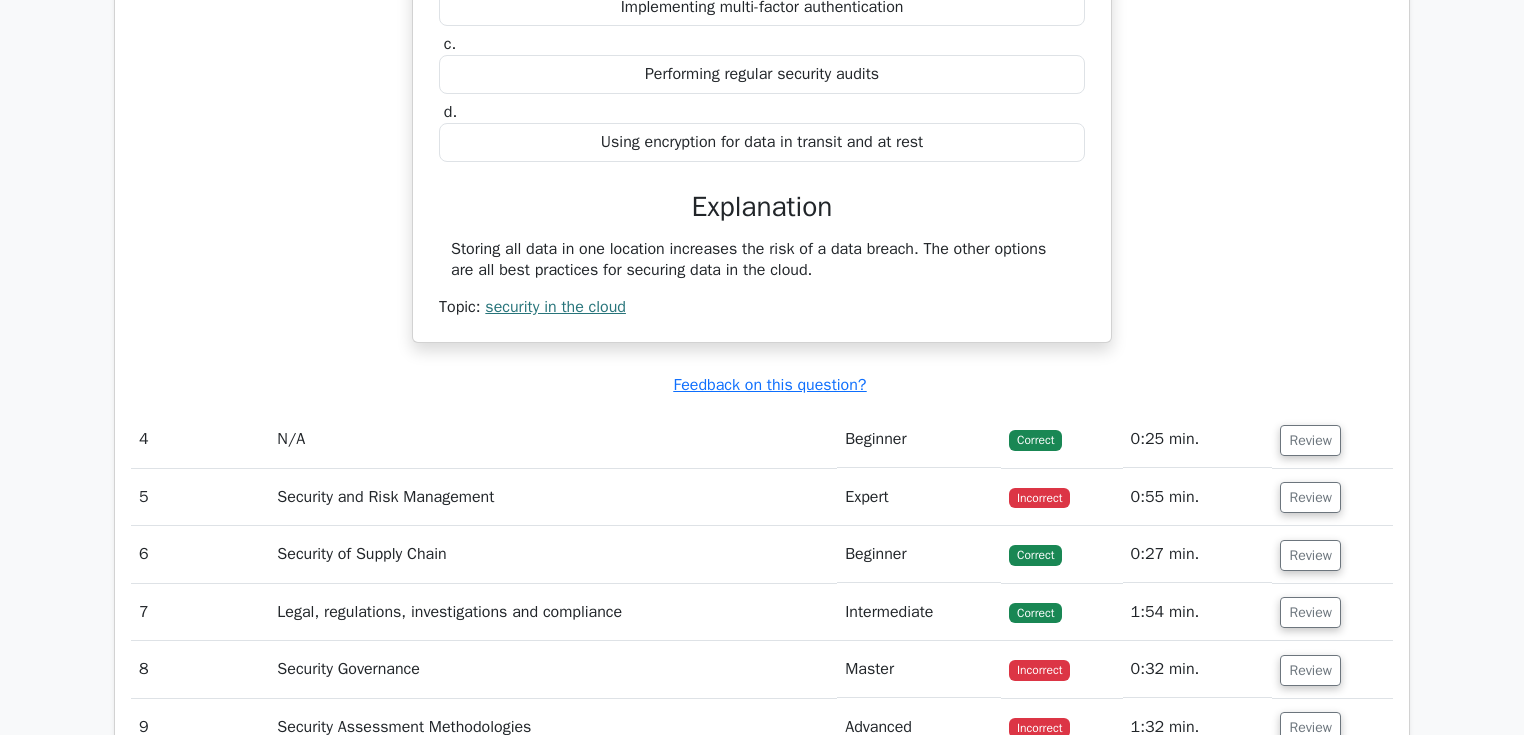 scroll, scrollTop: 3200, scrollLeft: 0, axis: vertical 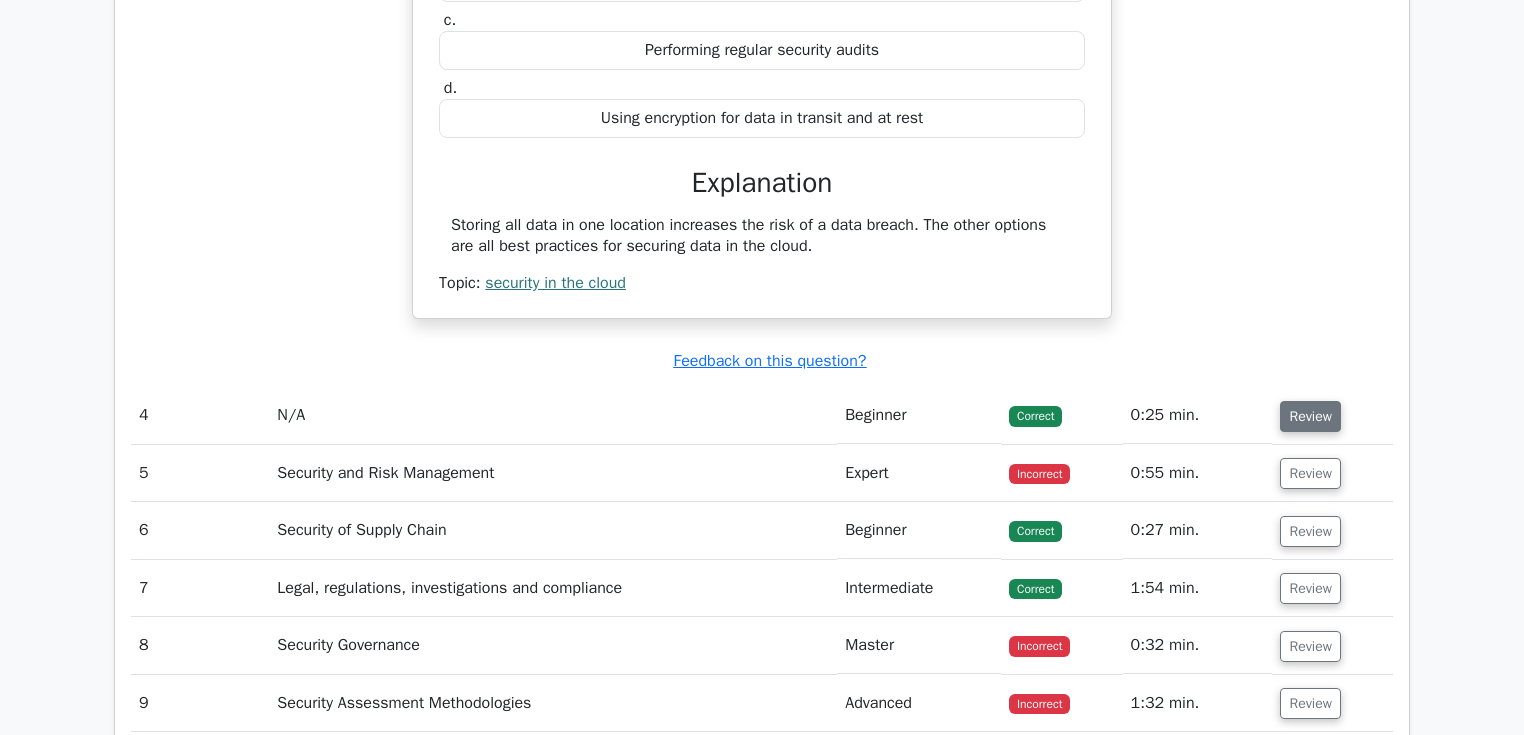 click on "Review" at bounding box center (1310, 416) 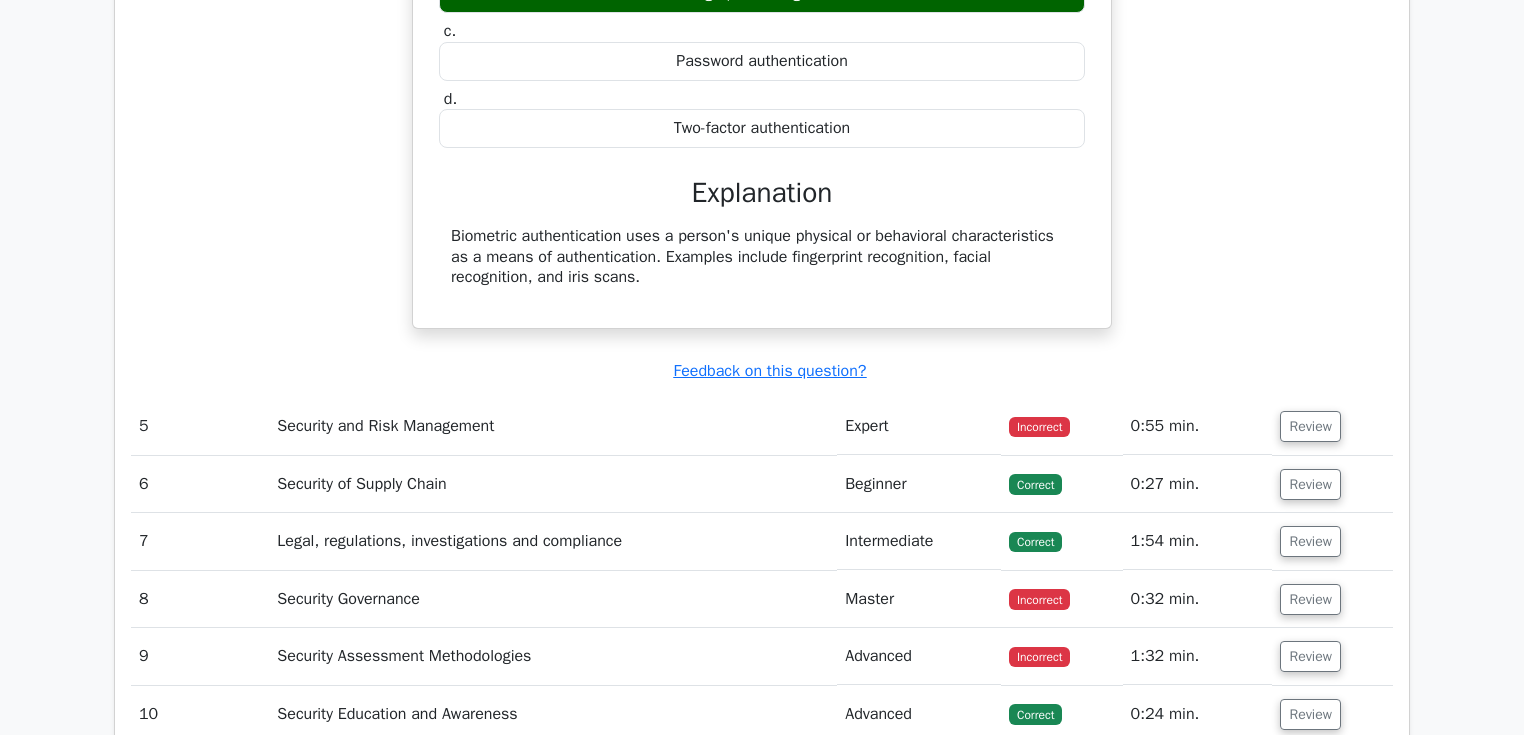 scroll, scrollTop: 3840, scrollLeft: 0, axis: vertical 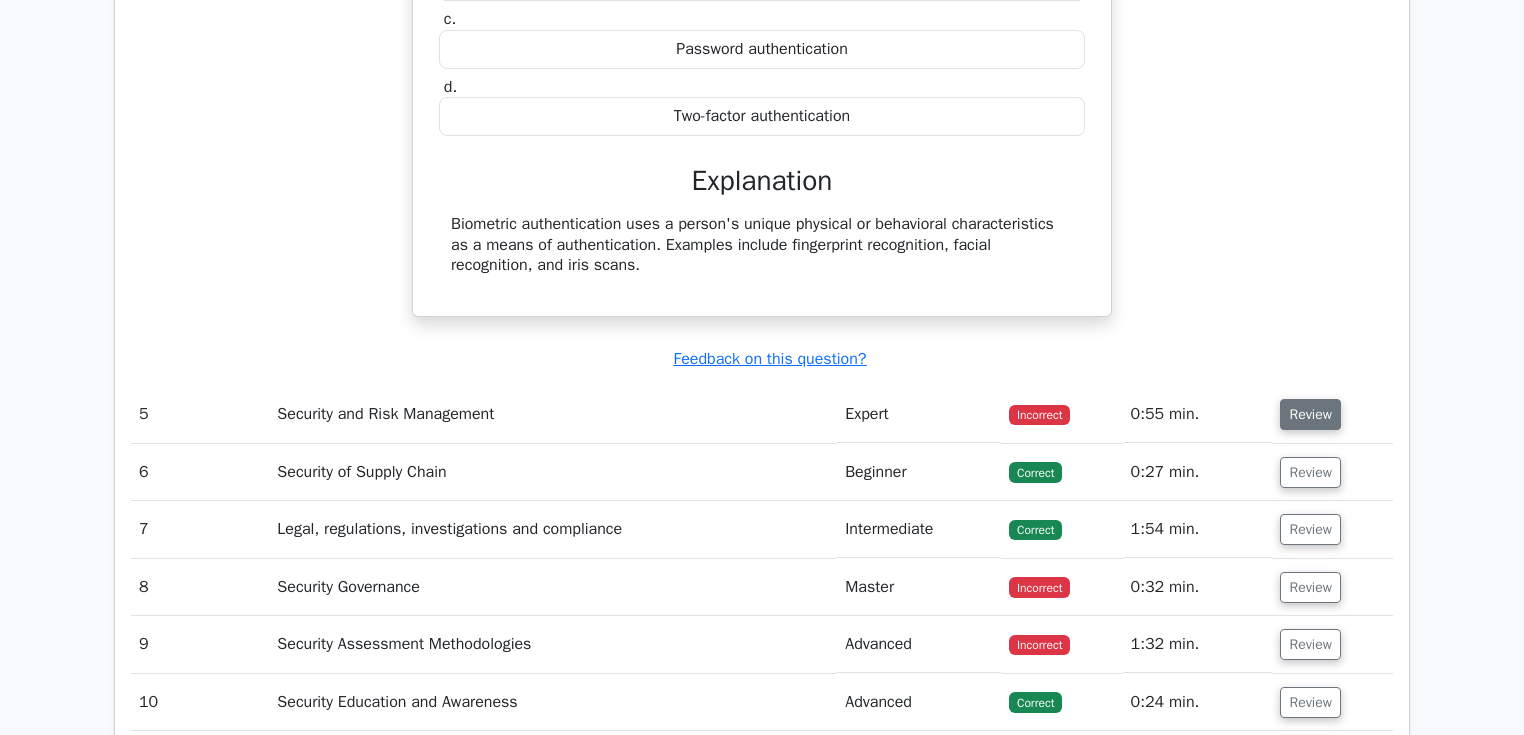 click on "Review" at bounding box center [1310, 414] 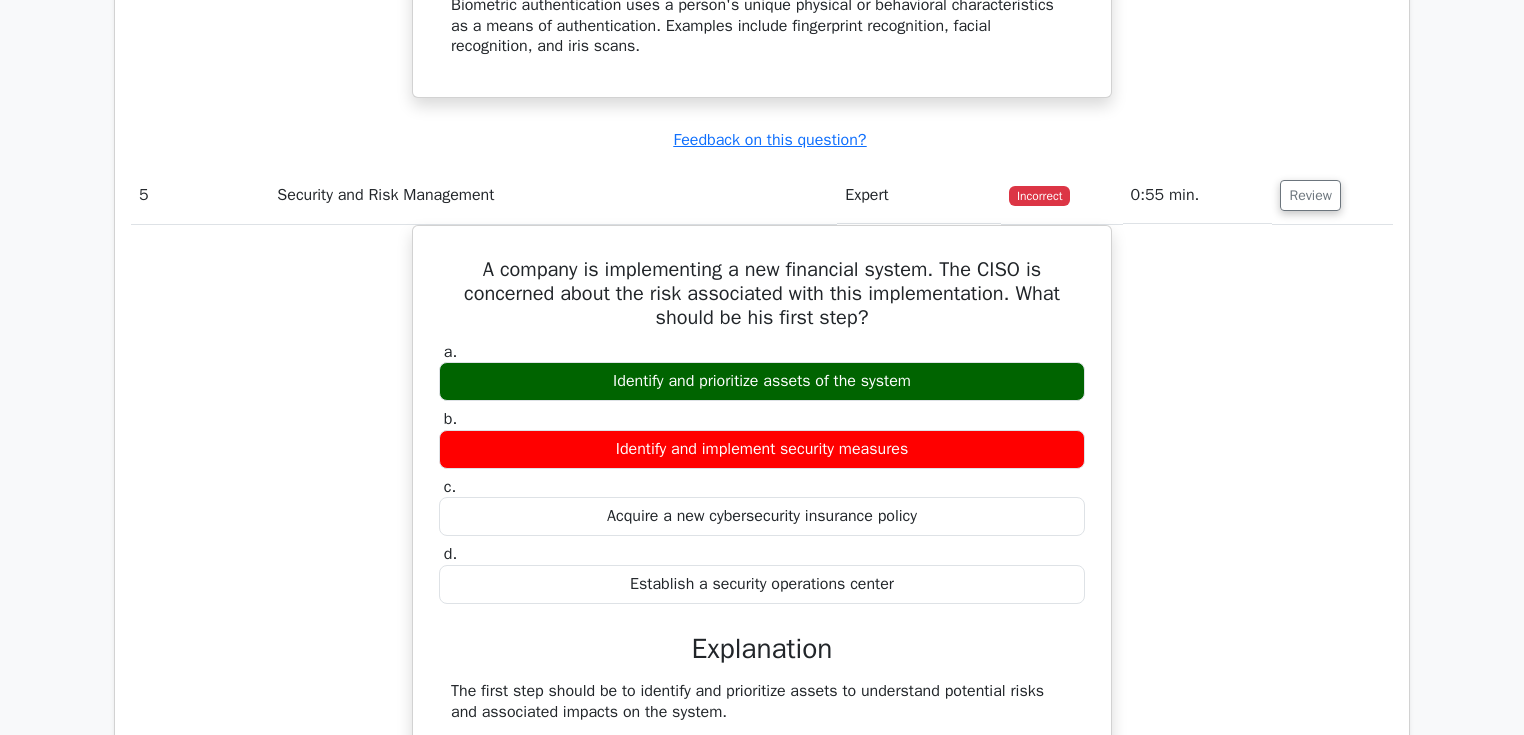 scroll, scrollTop: 4080, scrollLeft: 0, axis: vertical 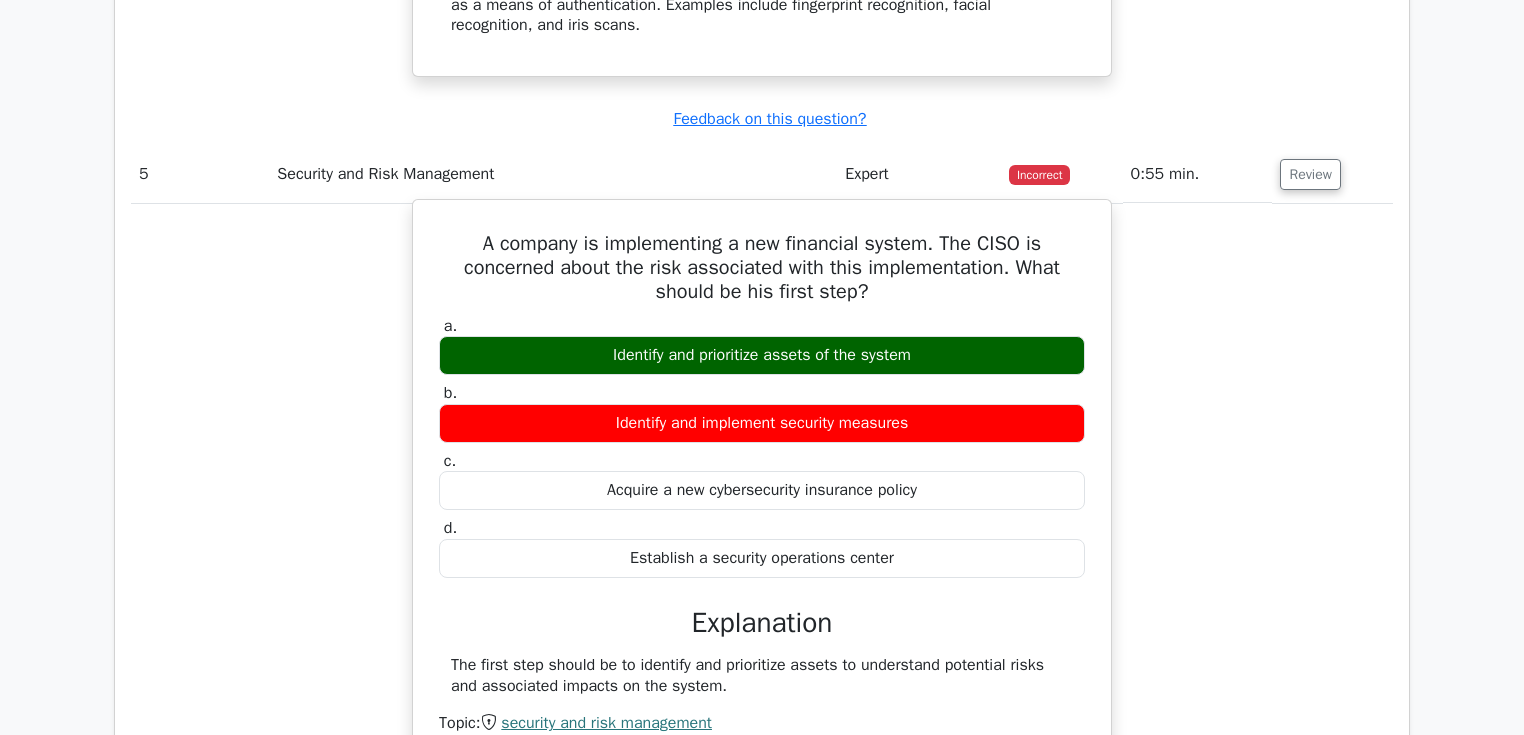 drag, startPoint x: 628, startPoint y: 350, endPoint x: 893, endPoint y: 347, distance: 265.01697 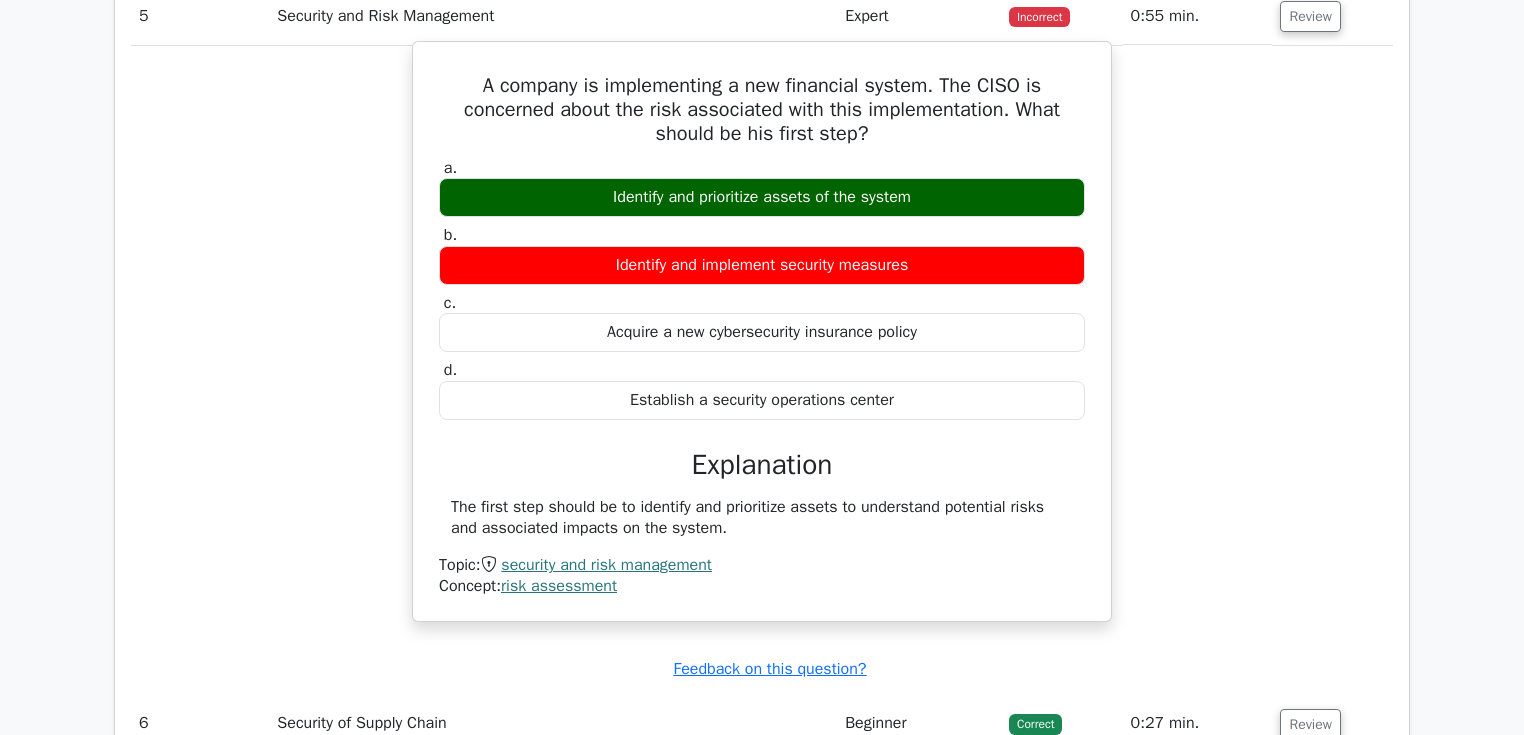 scroll, scrollTop: 4240, scrollLeft: 0, axis: vertical 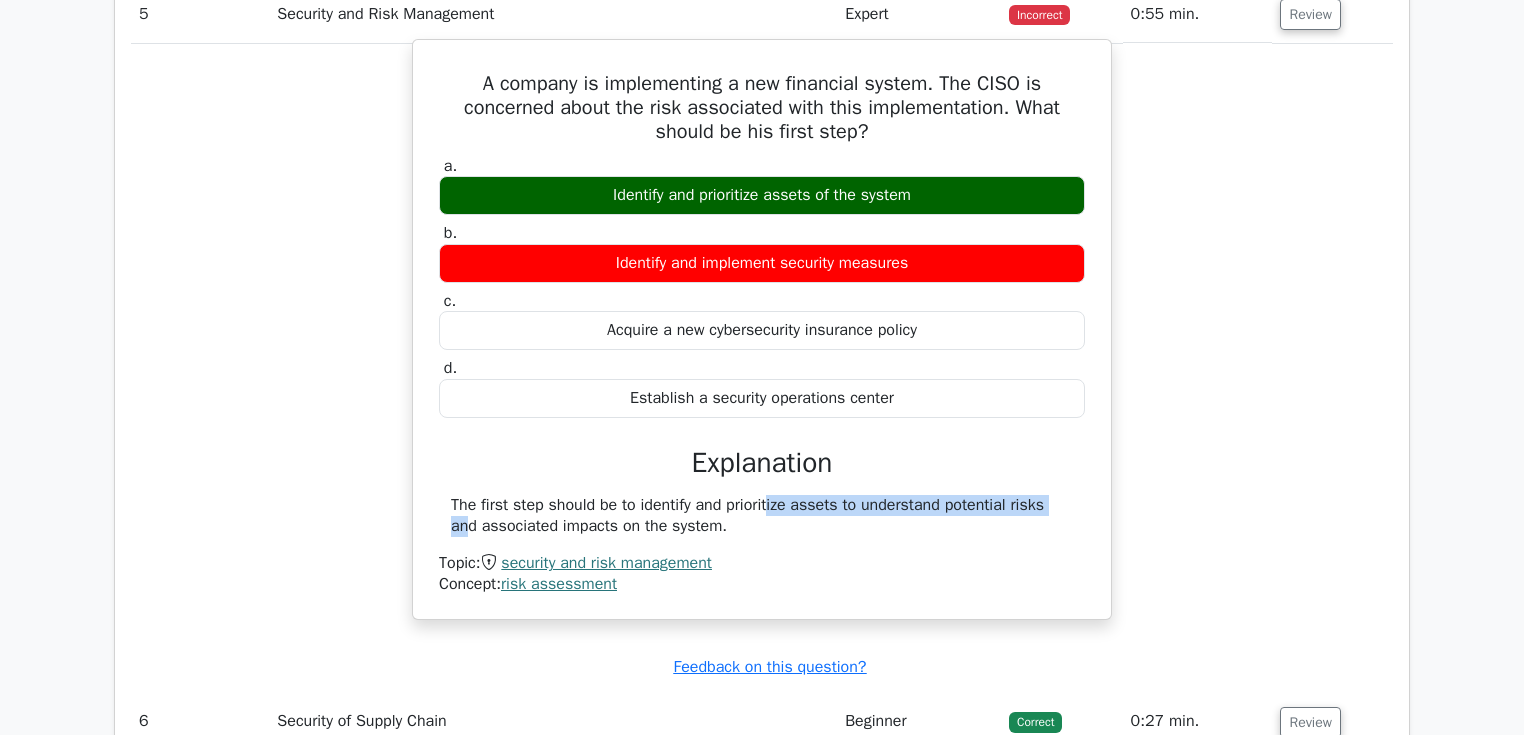 drag, startPoint x: 689, startPoint y: 492, endPoint x: 961, endPoint y: 492, distance: 272 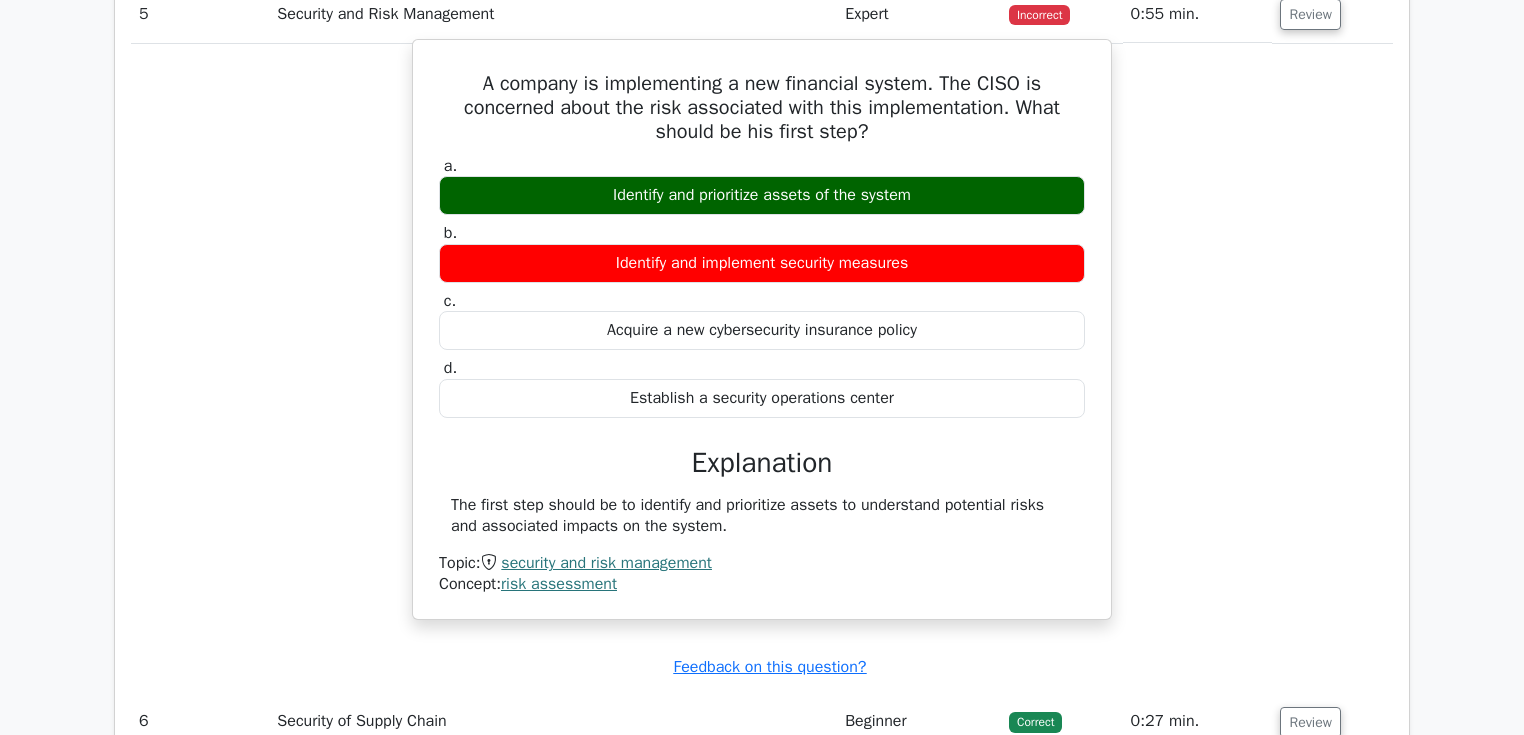 click on "The first step should be to identify and prioritize assets to understand potential risks and associated impacts on the system." at bounding box center [762, 516] 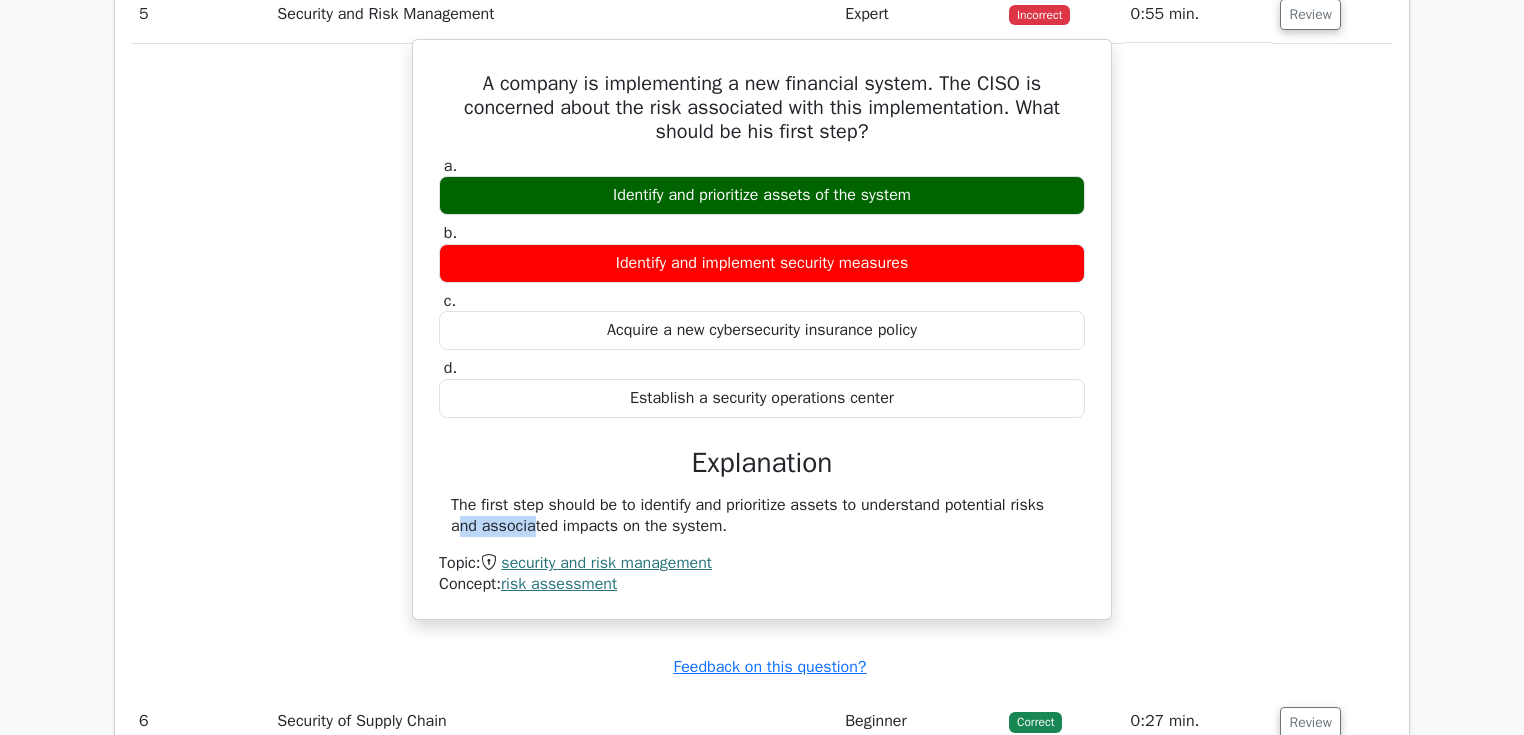 click on "The first step should be to identify and prioritize assets to understand potential risks and associated impacts on the system." at bounding box center [762, 516] 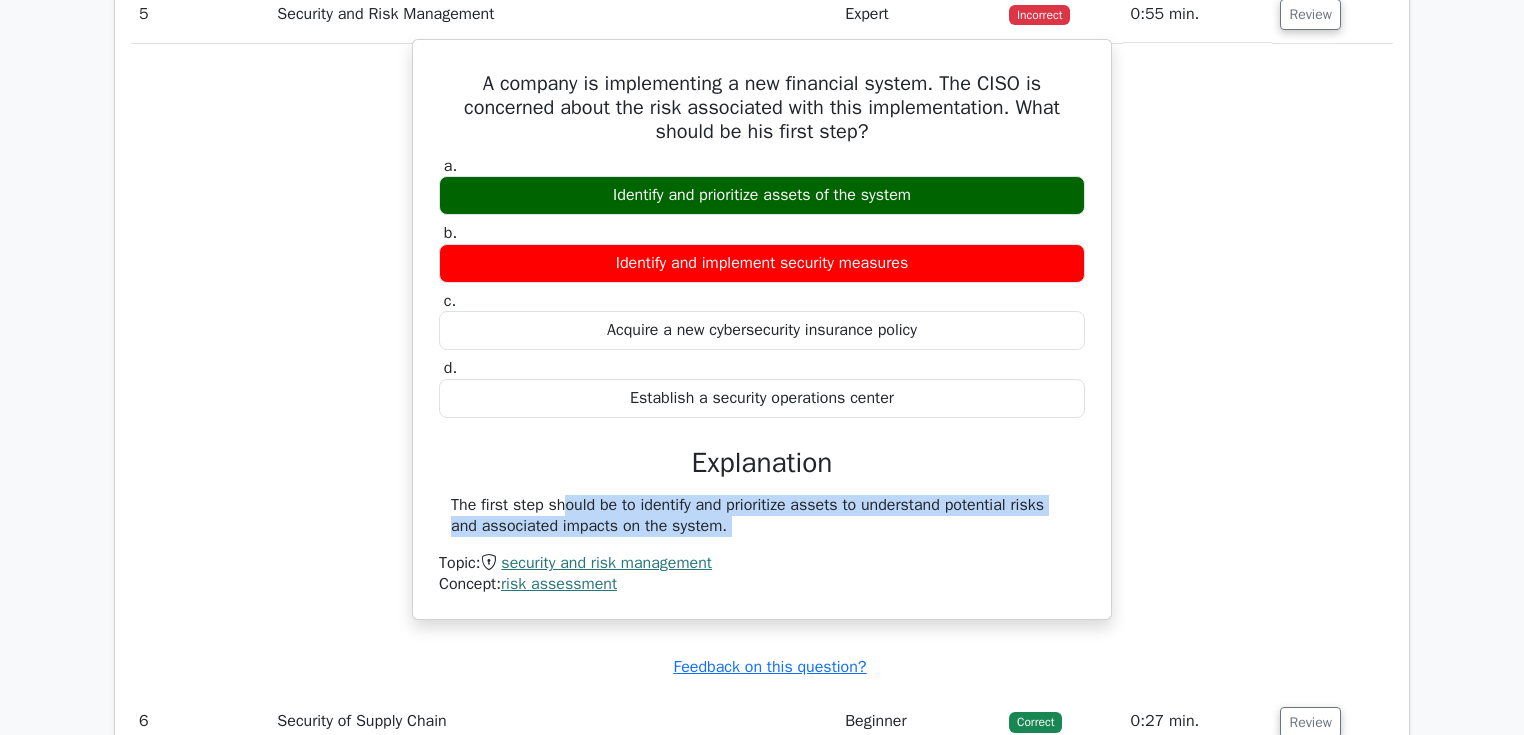 click on "The first step should be to identify and prioritize assets to understand potential risks and associated impacts on the system." at bounding box center [762, 516] 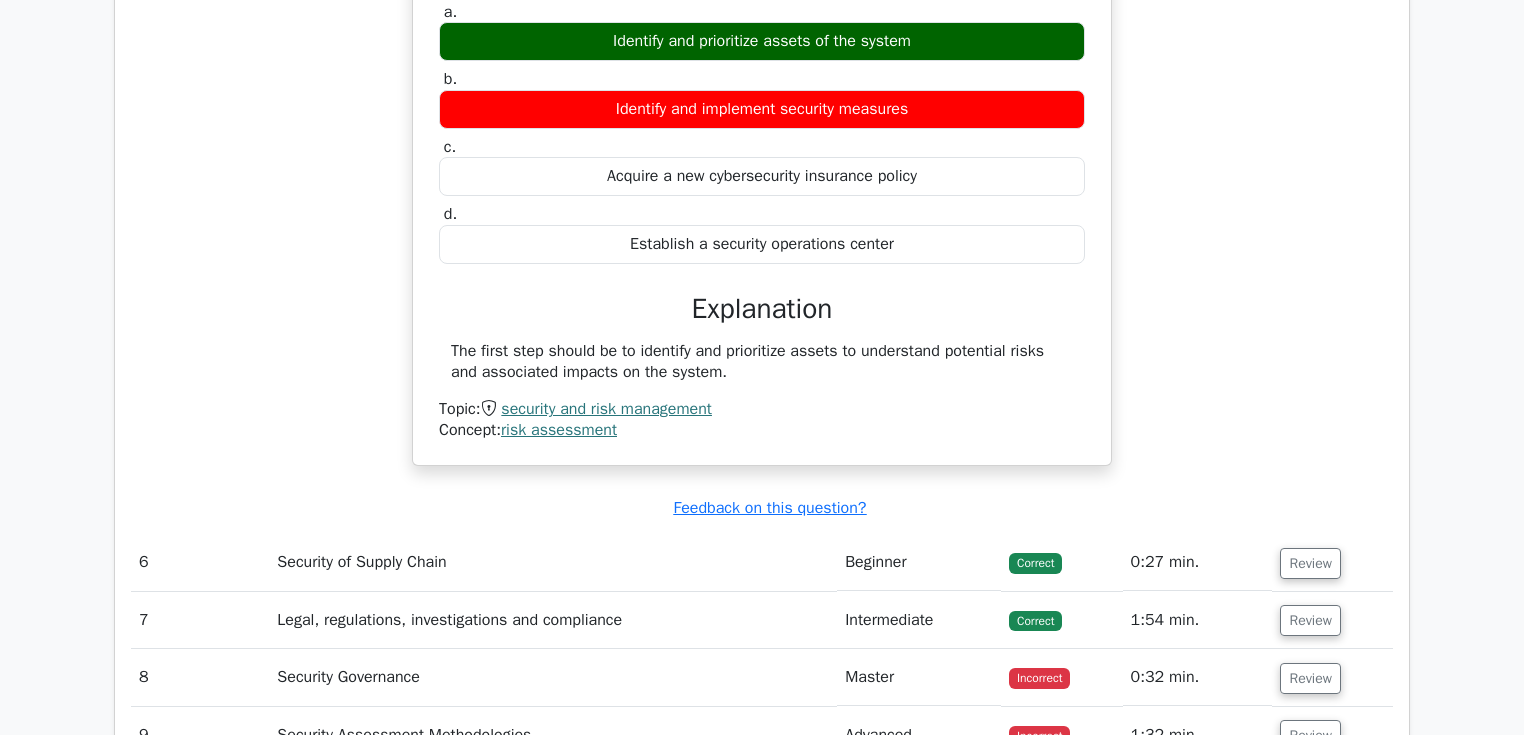 scroll, scrollTop: 4640, scrollLeft: 0, axis: vertical 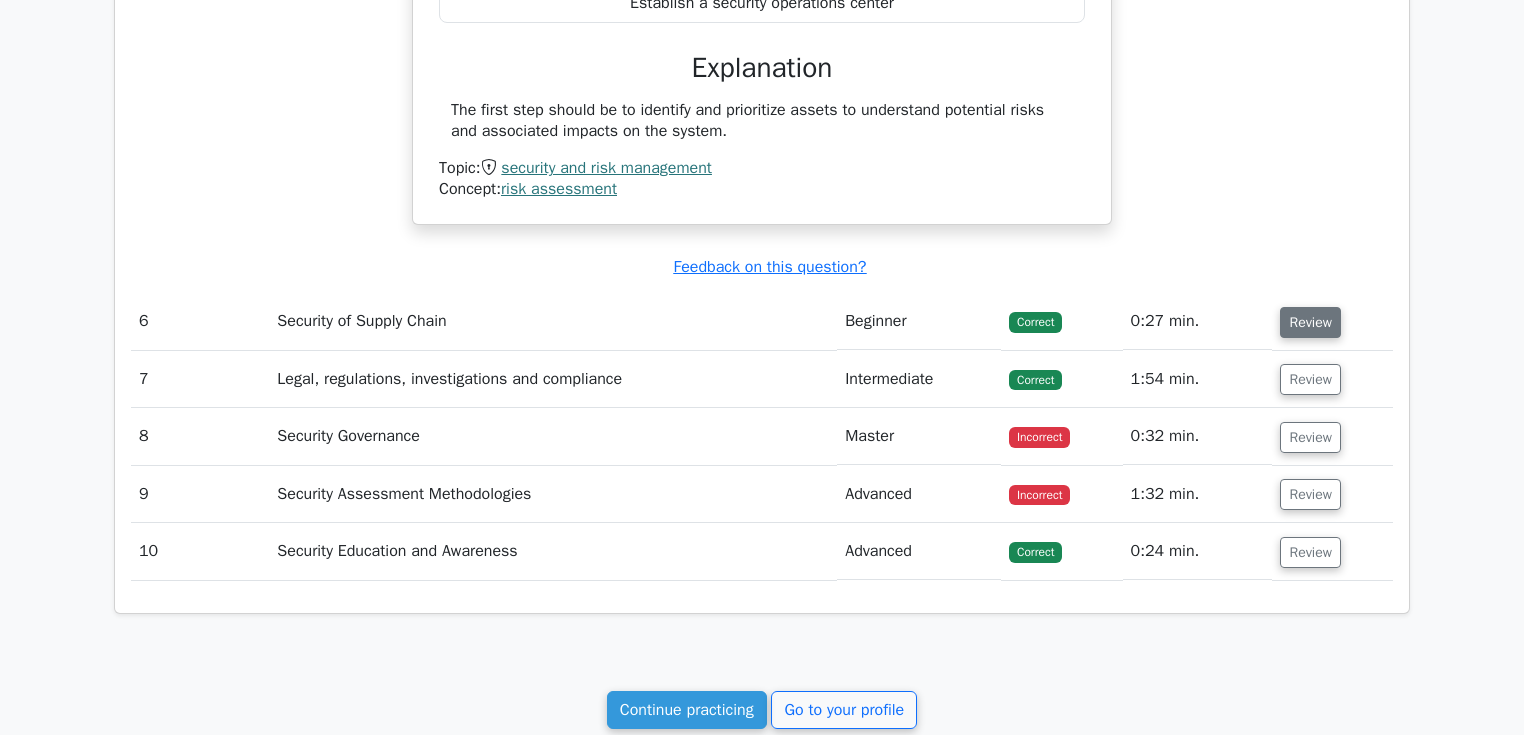 click on "Review" at bounding box center (1310, 322) 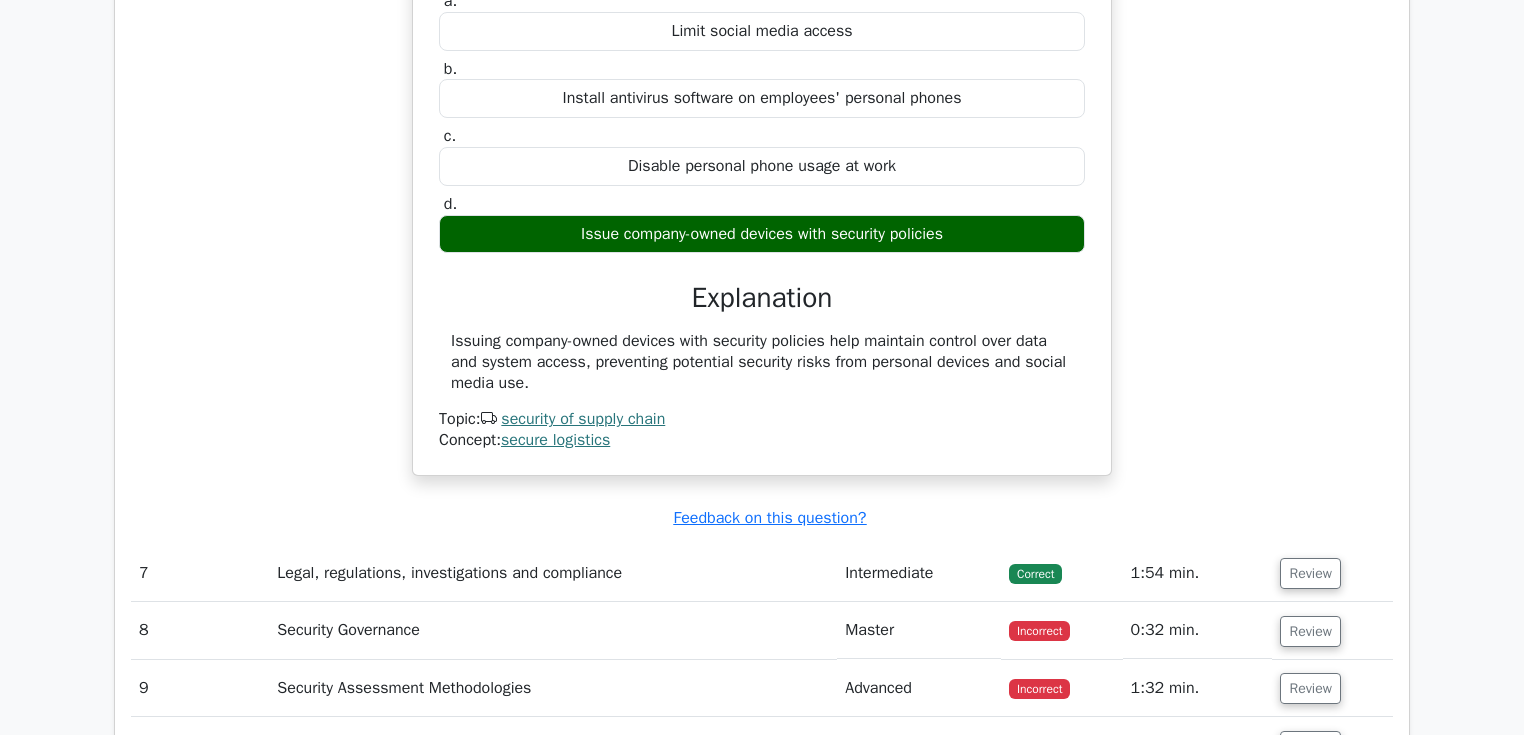 scroll, scrollTop: 5120, scrollLeft: 0, axis: vertical 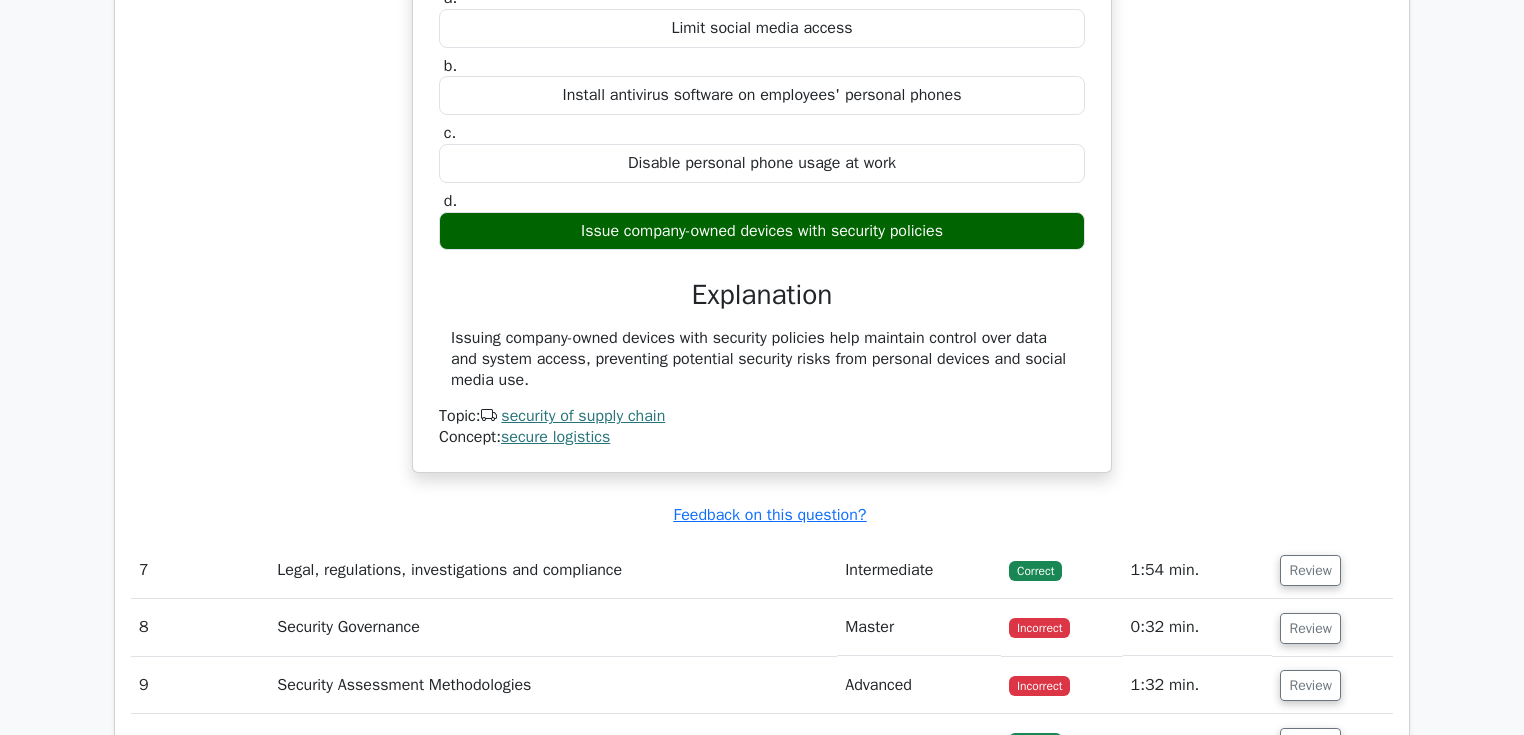 click on "Review" at bounding box center (1332, 570) 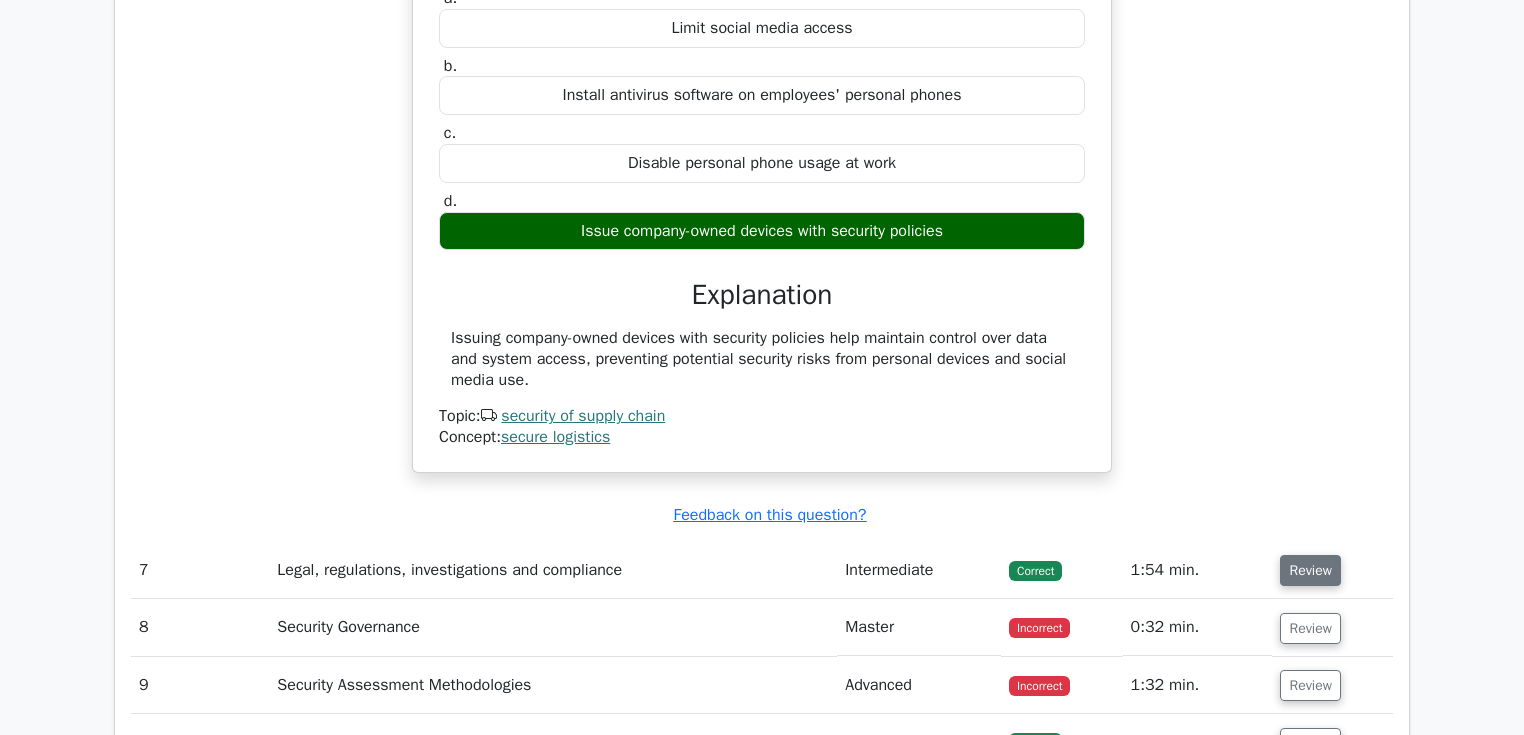 click on "Review" at bounding box center (1310, 570) 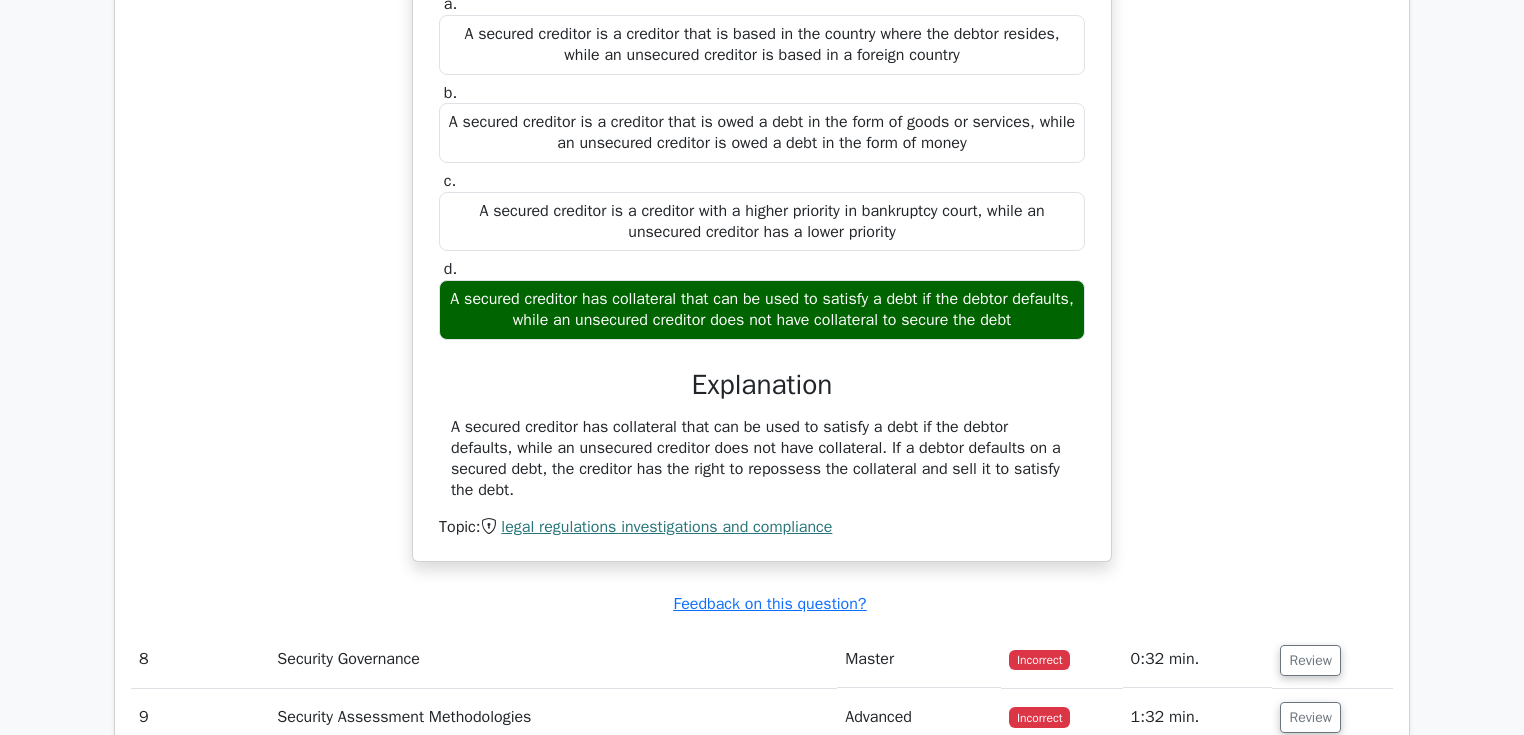 scroll, scrollTop: 5840, scrollLeft: 0, axis: vertical 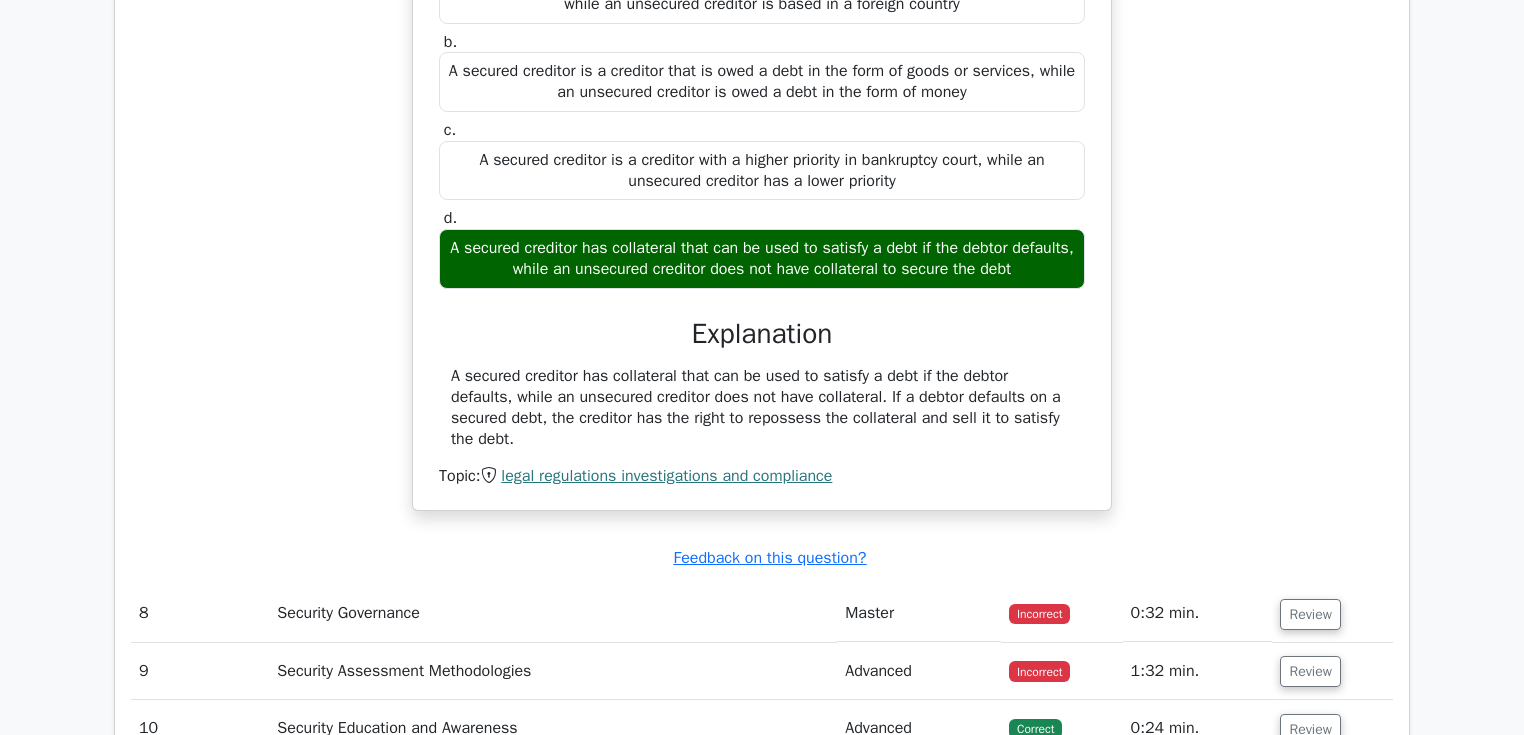 drag, startPoint x: 472, startPoint y: 231, endPoint x: 1014, endPoint y: 242, distance: 542.11163 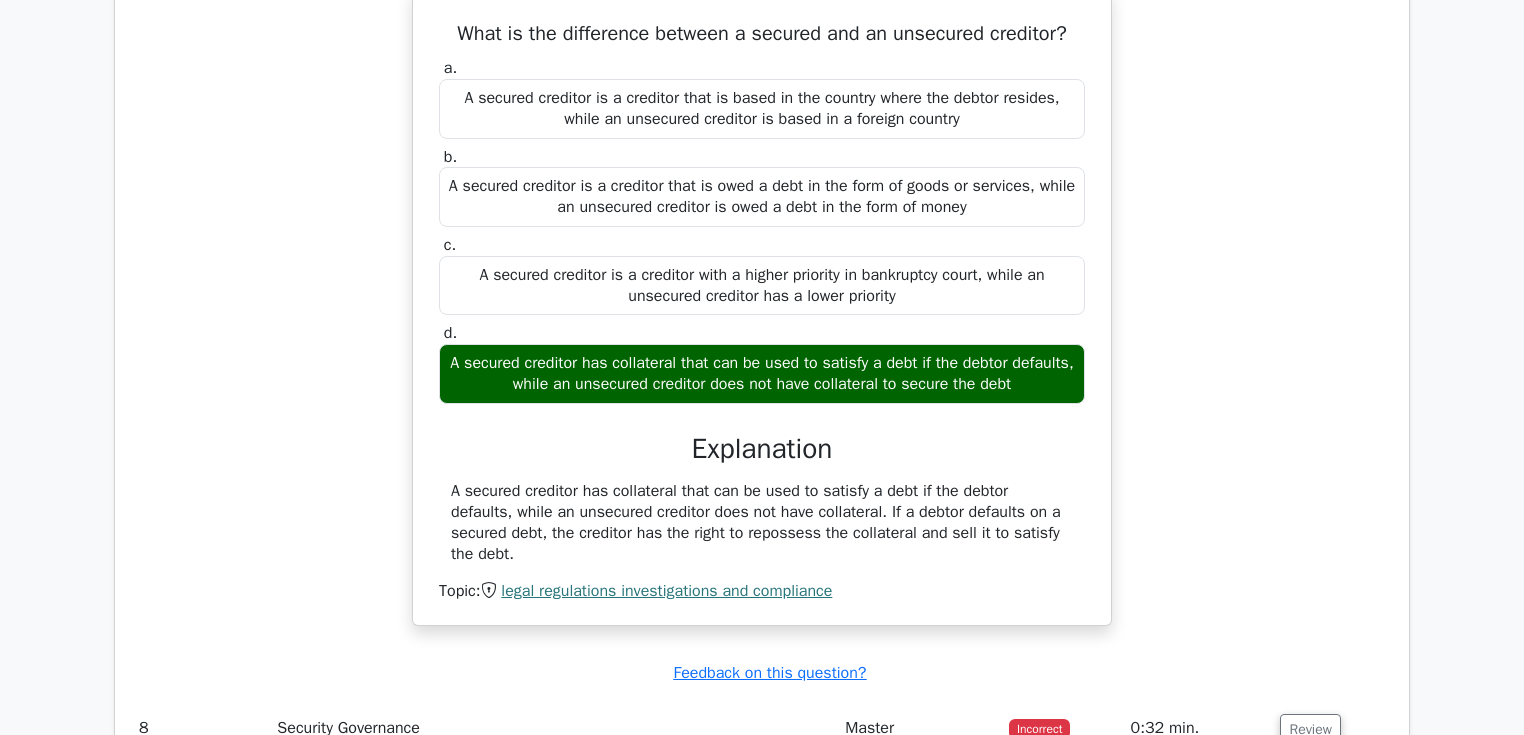 scroll, scrollTop: 5760, scrollLeft: 0, axis: vertical 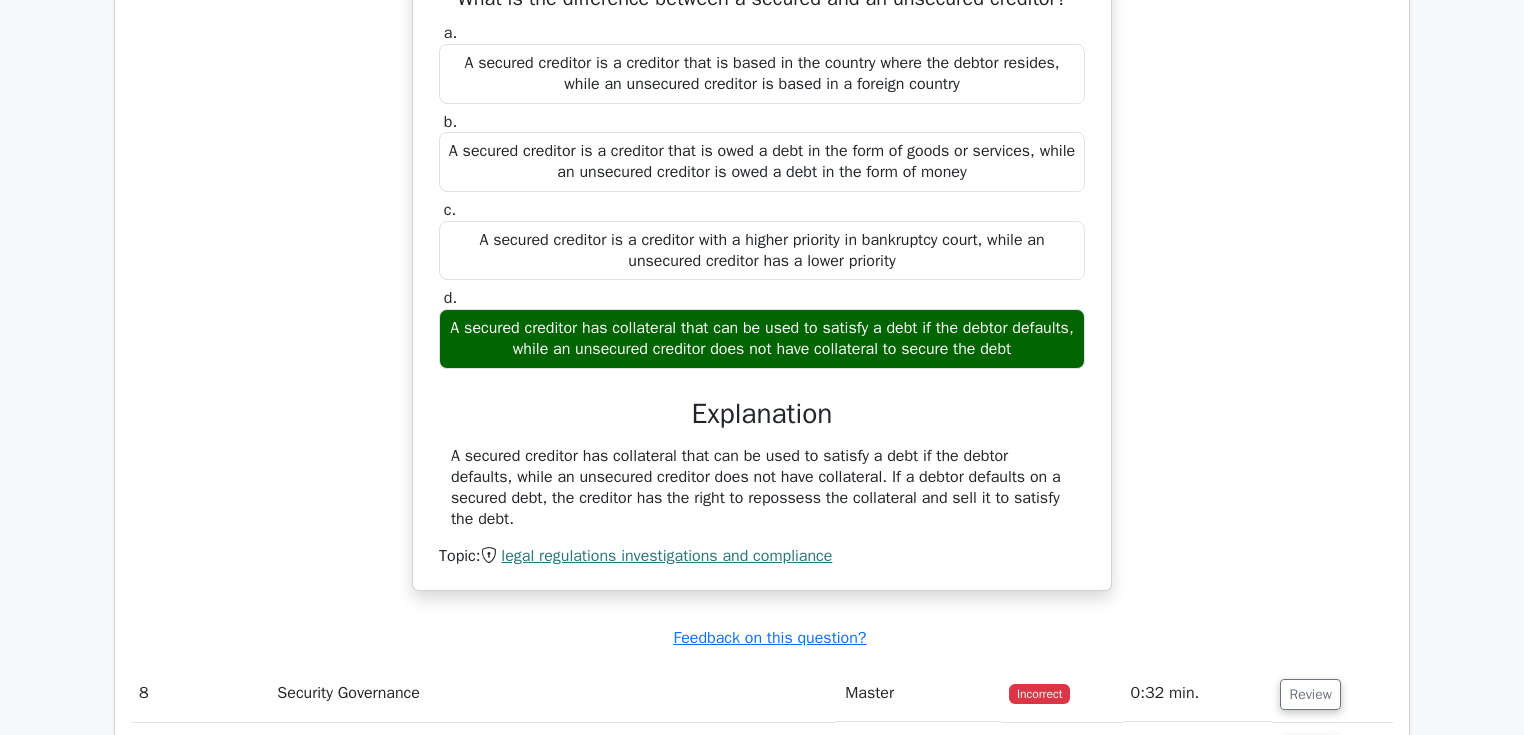 click on "A secured creditor has collateral that can be used to satisfy a debt if the debtor defaults, while an unsecured creditor does not have collateral. If a debtor defaults on a secured debt, the creditor has the right to repossess the collateral and sell it to satisfy the debt.
Topic:    legal regulations investigations and compliance" at bounding box center (762, 506) 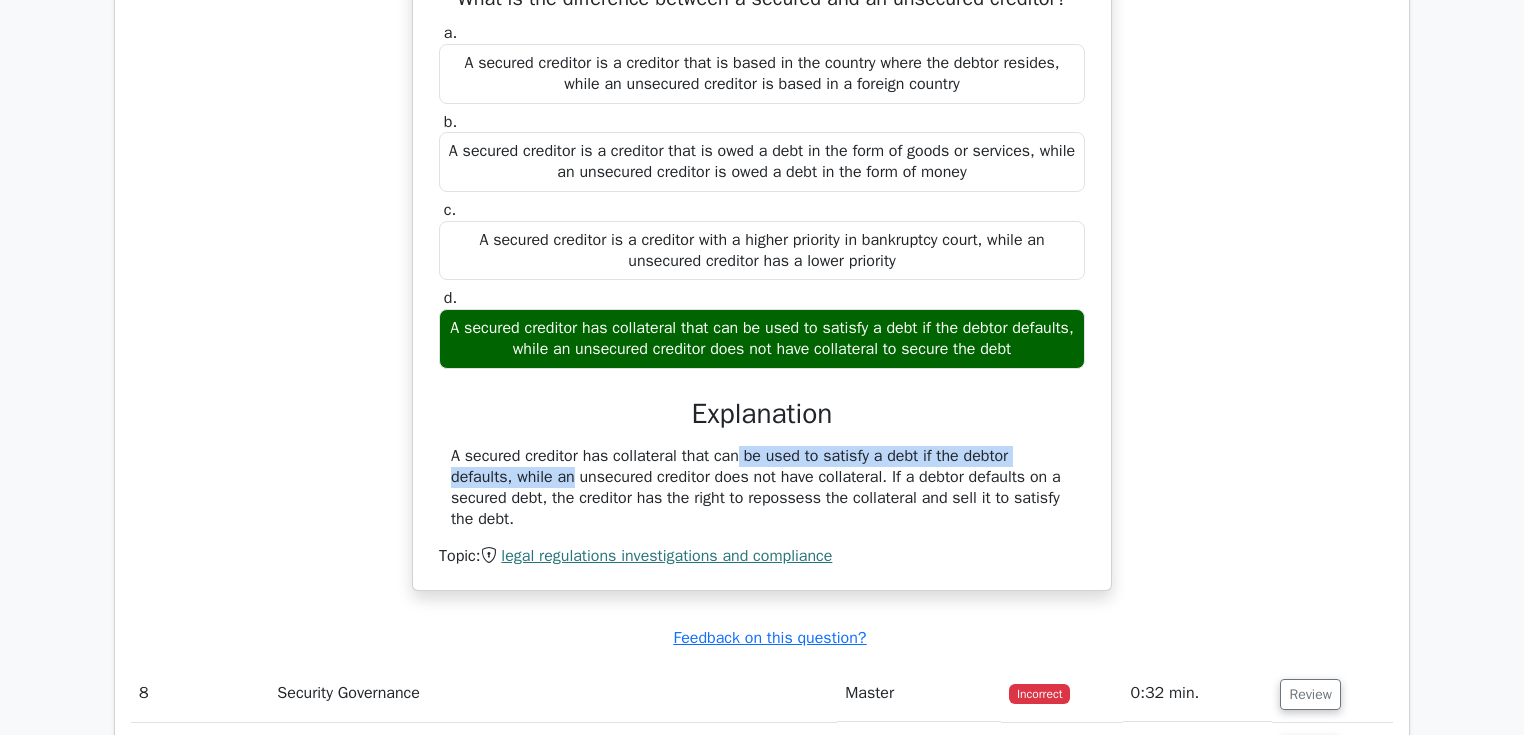 drag, startPoint x: 684, startPoint y: 441, endPoint x: 1020, endPoint y: 441, distance: 336 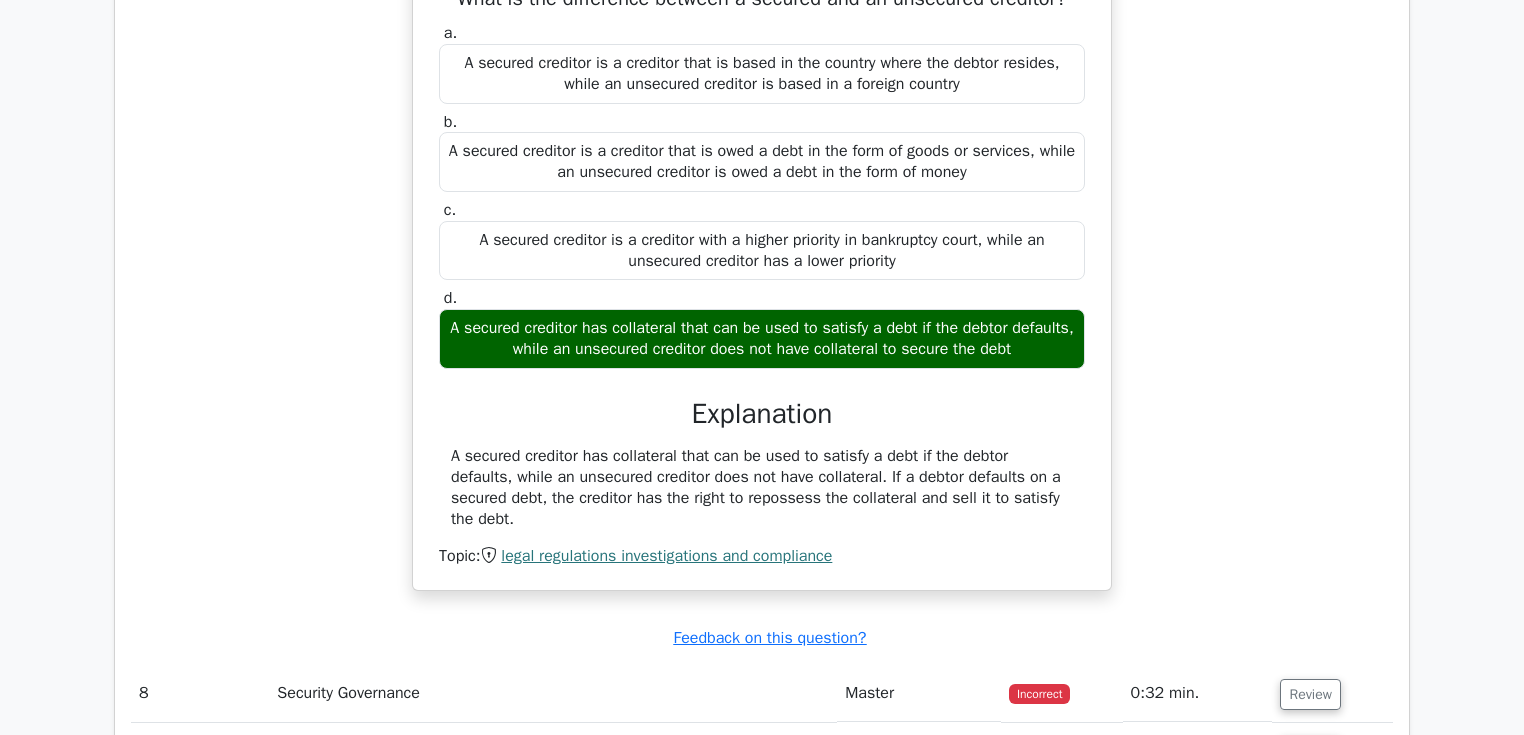 click on "A secured creditor has collateral that can be used to satisfy a debt if the debtor defaults, while an unsecured creditor does not have collateral. If a debtor defaults on a secured debt, the creditor has the right to repossess the collateral and sell it to satisfy the debt." at bounding box center [762, 487] 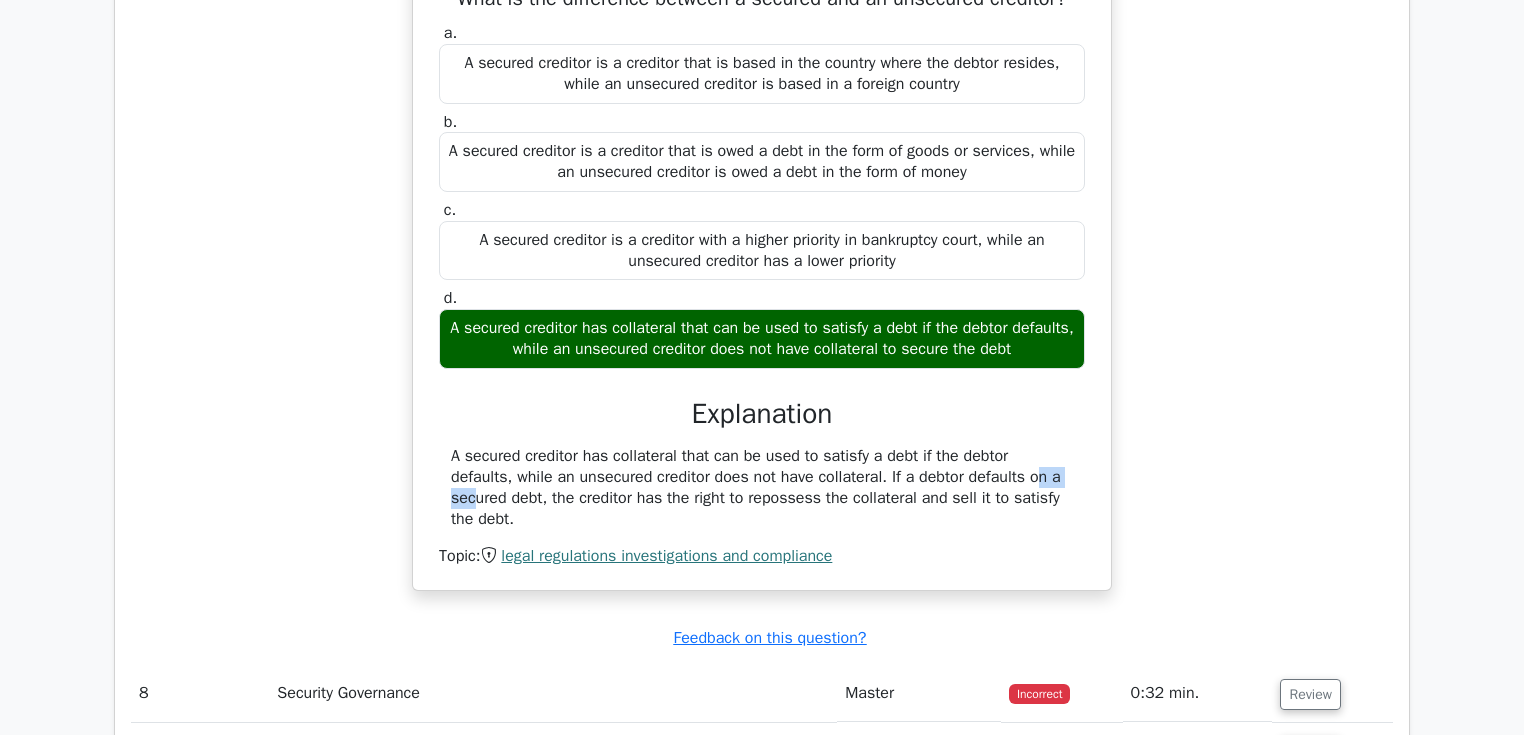 click on "A secured creditor has collateral that can be used to satisfy a debt if the debtor defaults, while an unsecured creditor does not have collateral. If a debtor defaults on a secured debt, the creditor has the right to repossess the collateral and sell it to satisfy the debt." at bounding box center (762, 487) 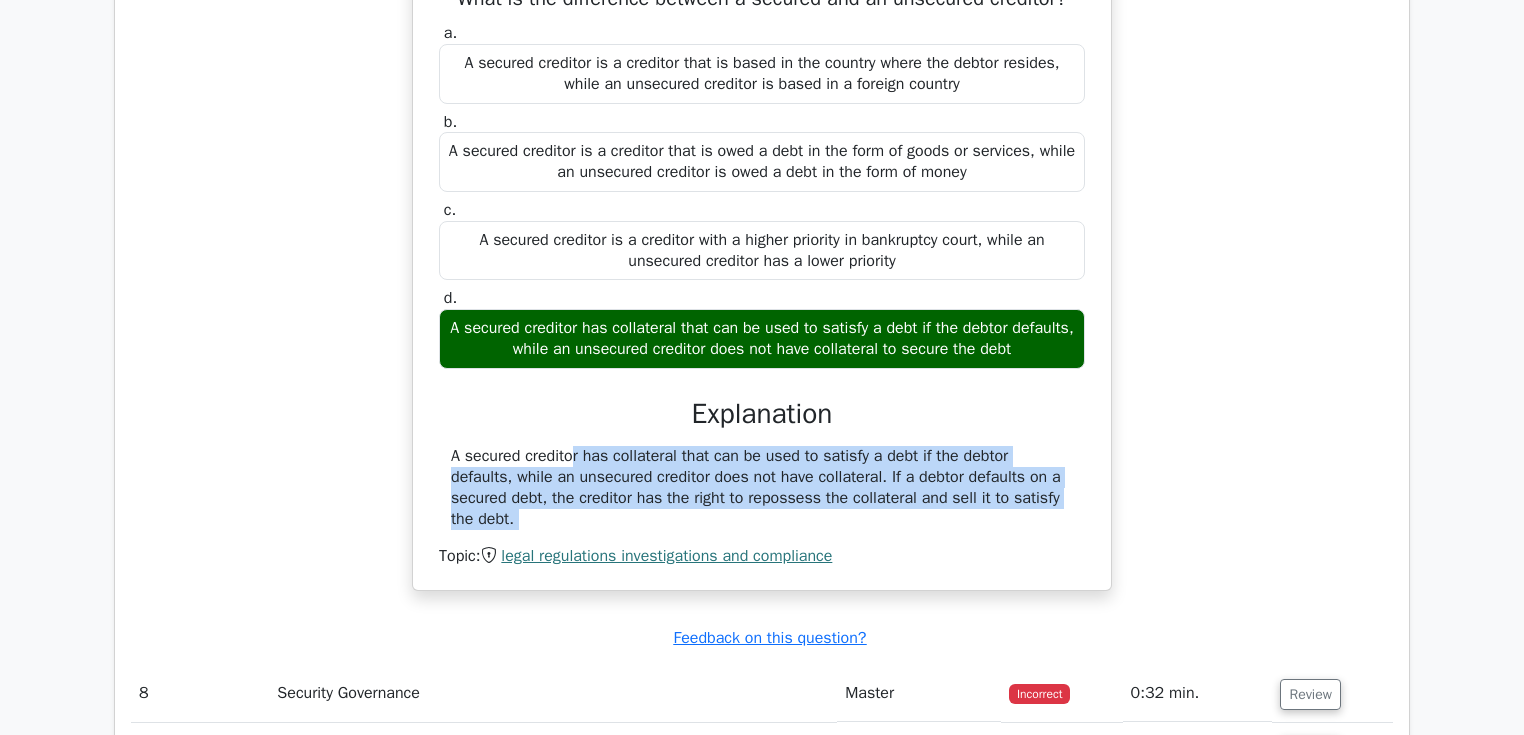 click on "A secured creditor has collateral that can be used to satisfy a debt if the debtor defaults, while an unsecured creditor does not have collateral. If a debtor defaults on a secured debt, the creditor has the right to repossess the collateral and sell it to satisfy the debt." at bounding box center [762, 487] 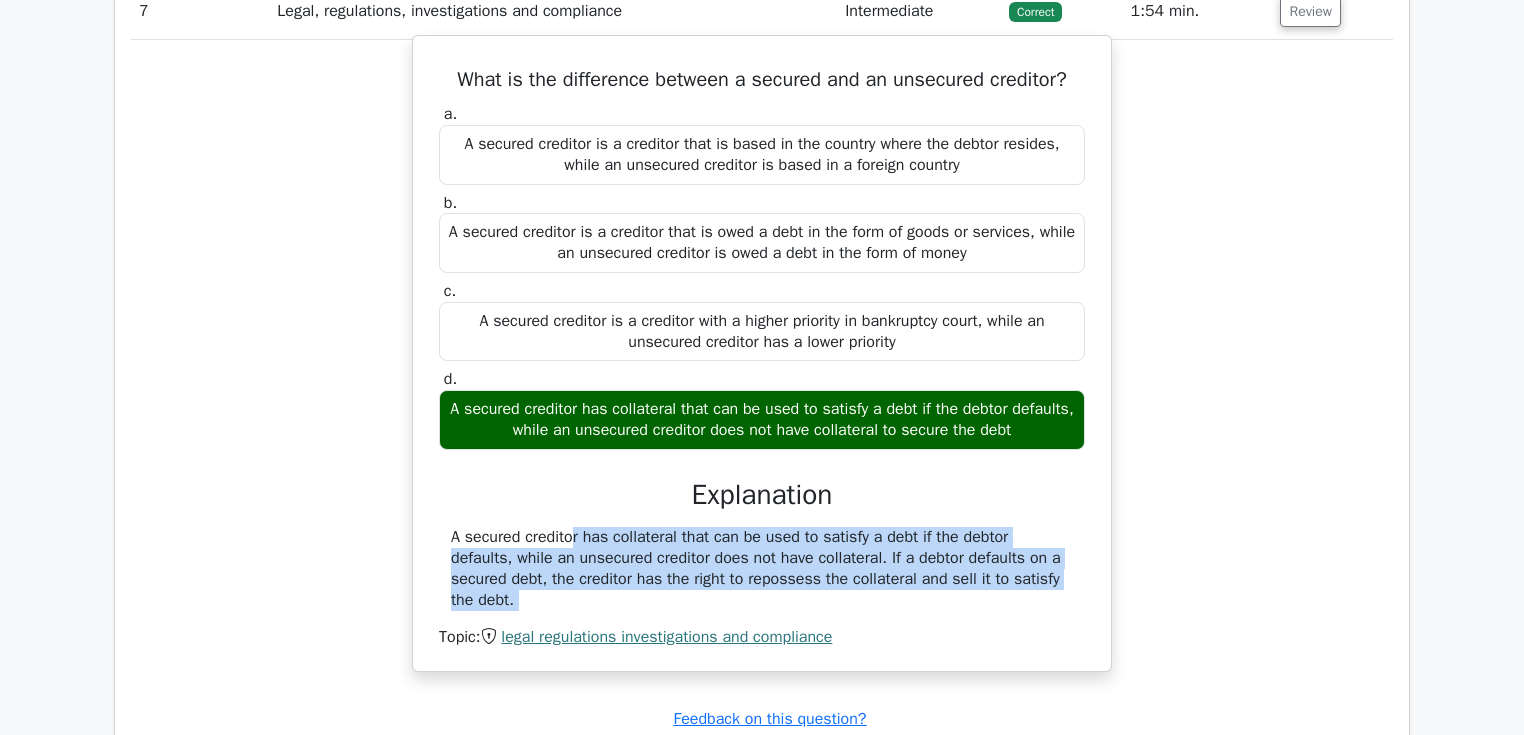 scroll, scrollTop: 5680, scrollLeft: 0, axis: vertical 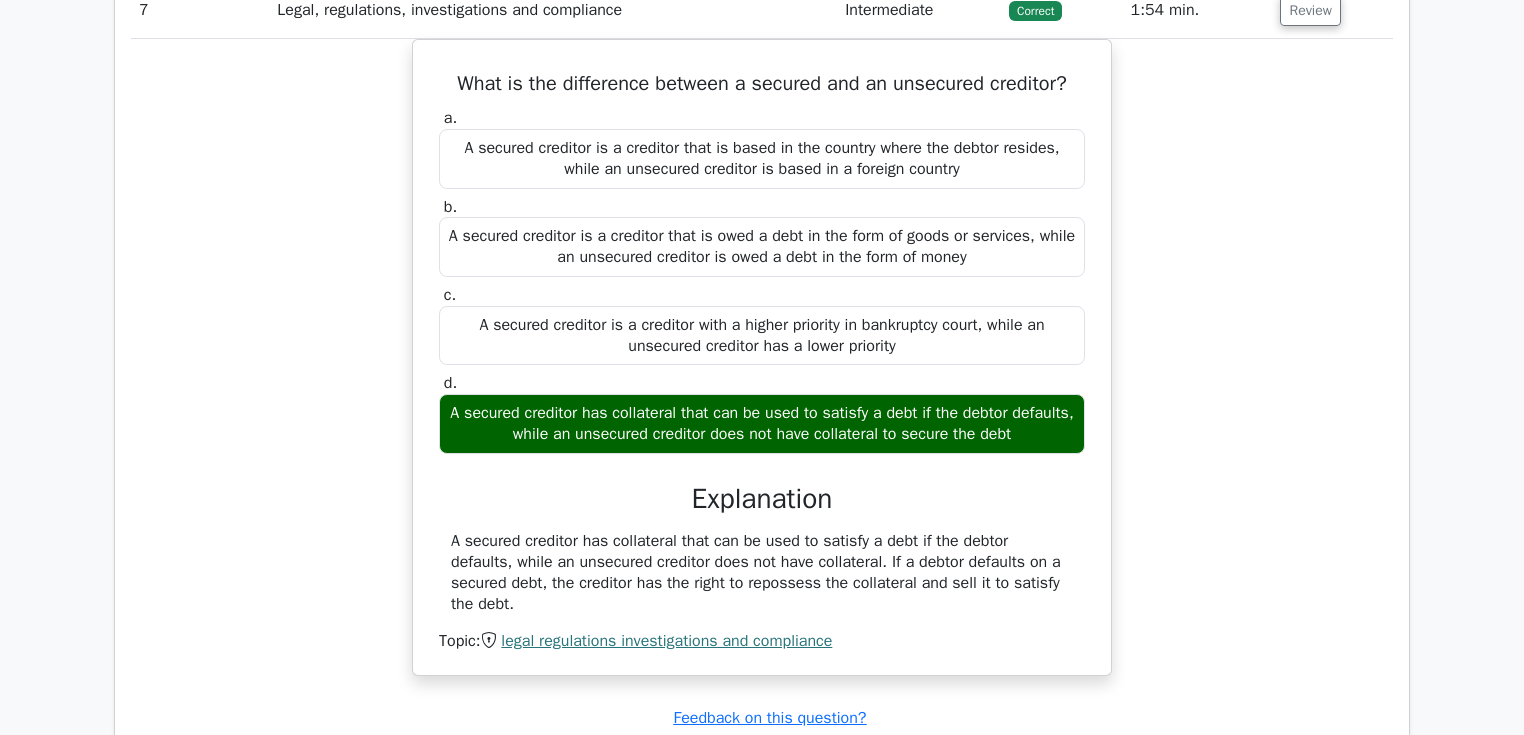 click on "What is the difference between a secured and an unsecured creditor?
a.
A secured creditor is a creditor that is based in the country where the debtor resides, while an unsecured creditor is based in a foreign country
b.
c." at bounding box center [762, 369] 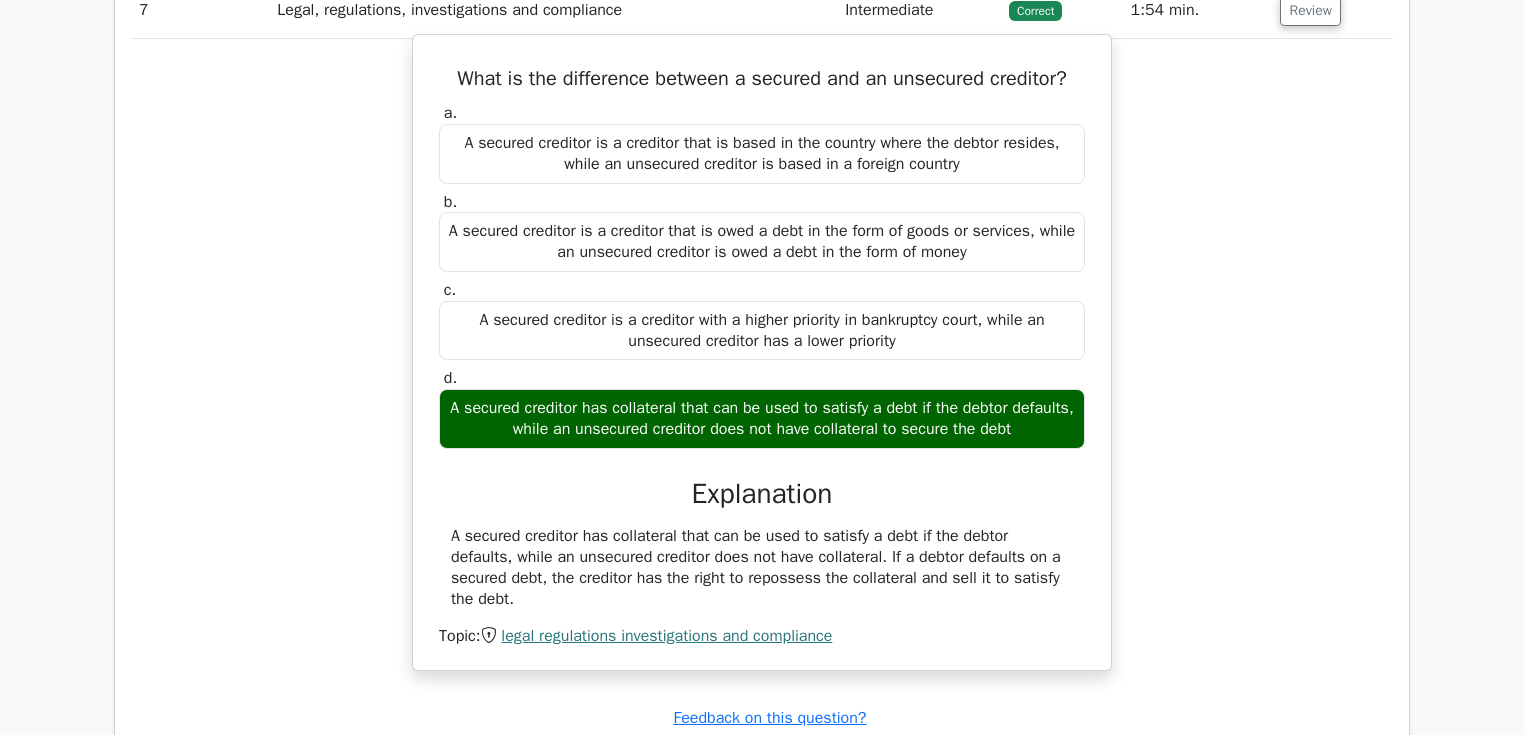 drag, startPoint x: 546, startPoint y: 417, endPoint x: 978, endPoint y: 407, distance: 432.11572 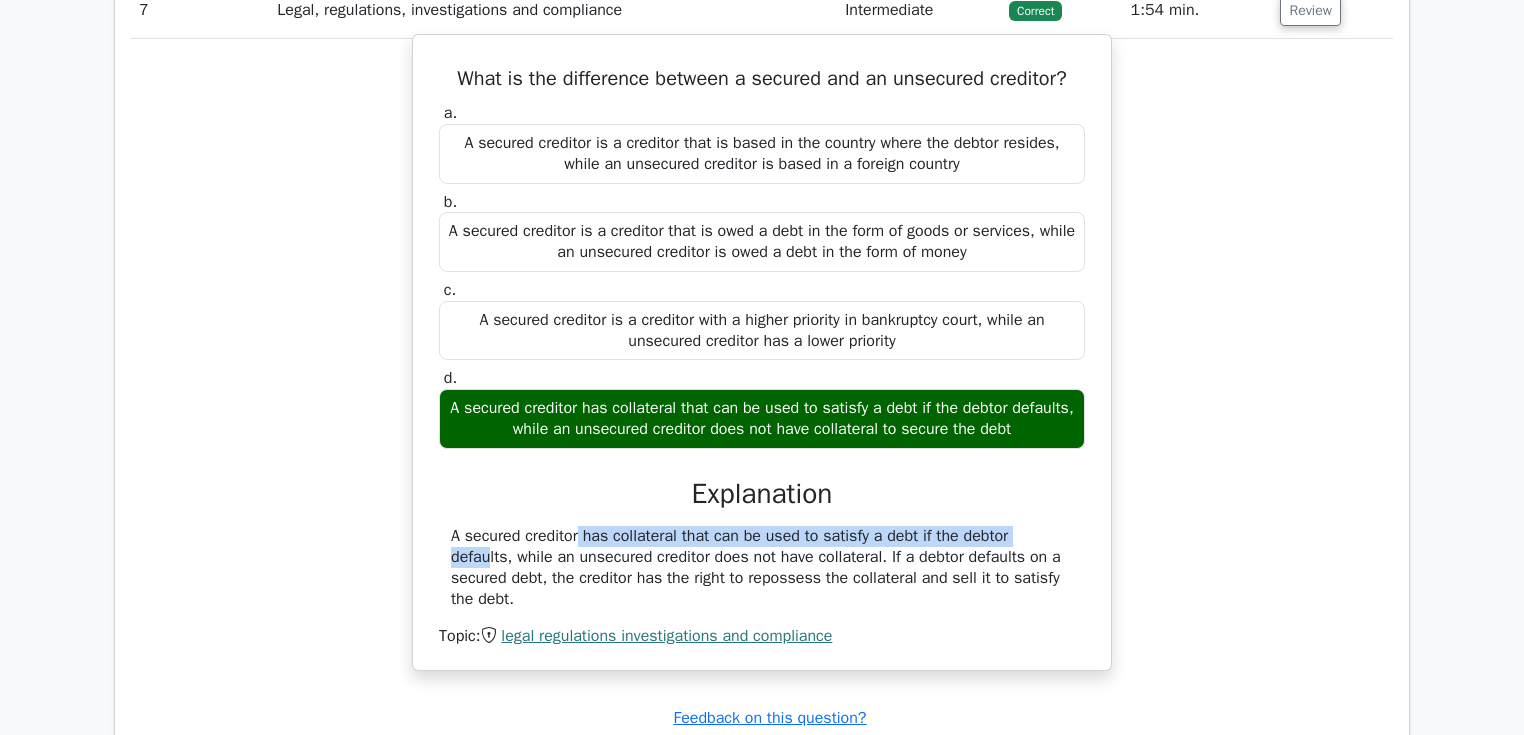 drag, startPoint x: 461, startPoint y: 516, endPoint x: 930, endPoint y: 517, distance: 469.00107 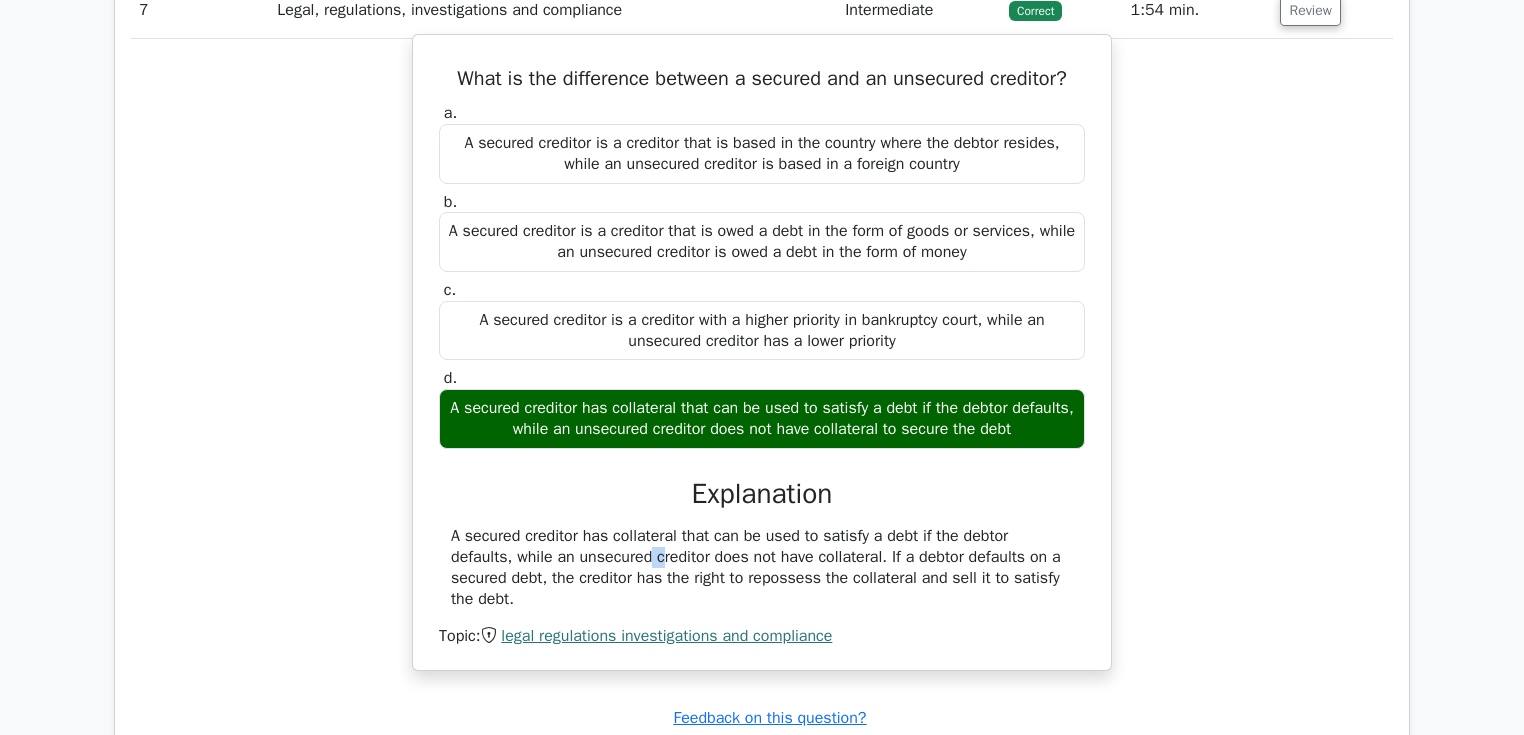 click on "A secured creditor has collateral that can be used to satisfy a debt if the debtor defaults, while an unsecured creditor does not have collateral. If a debtor defaults on a secured debt, the creditor has the right to repossess the collateral and sell it to satisfy the debt." at bounding box center [762, 567] 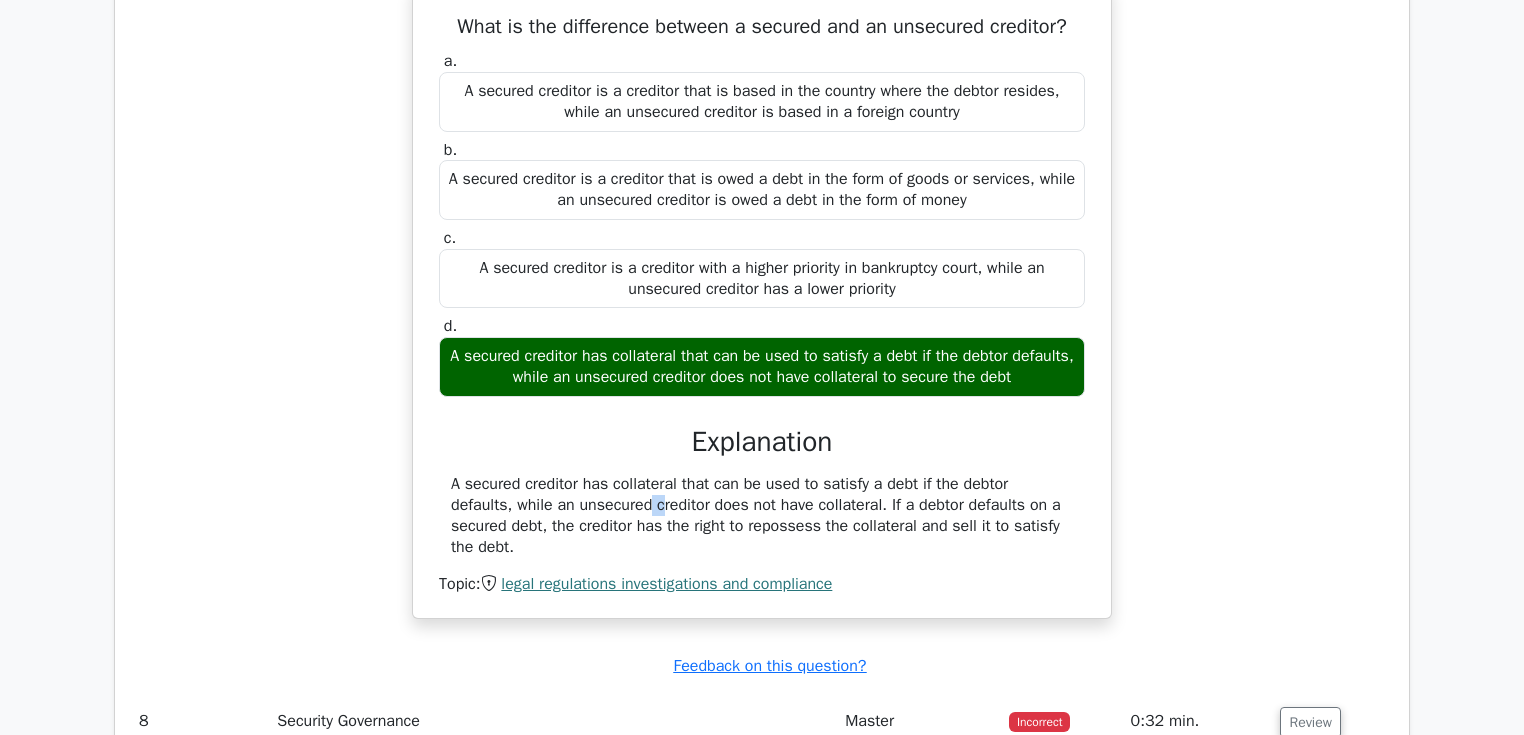 scroll, scrollTop: 5760, scrollLeft: 0, axis: vertical 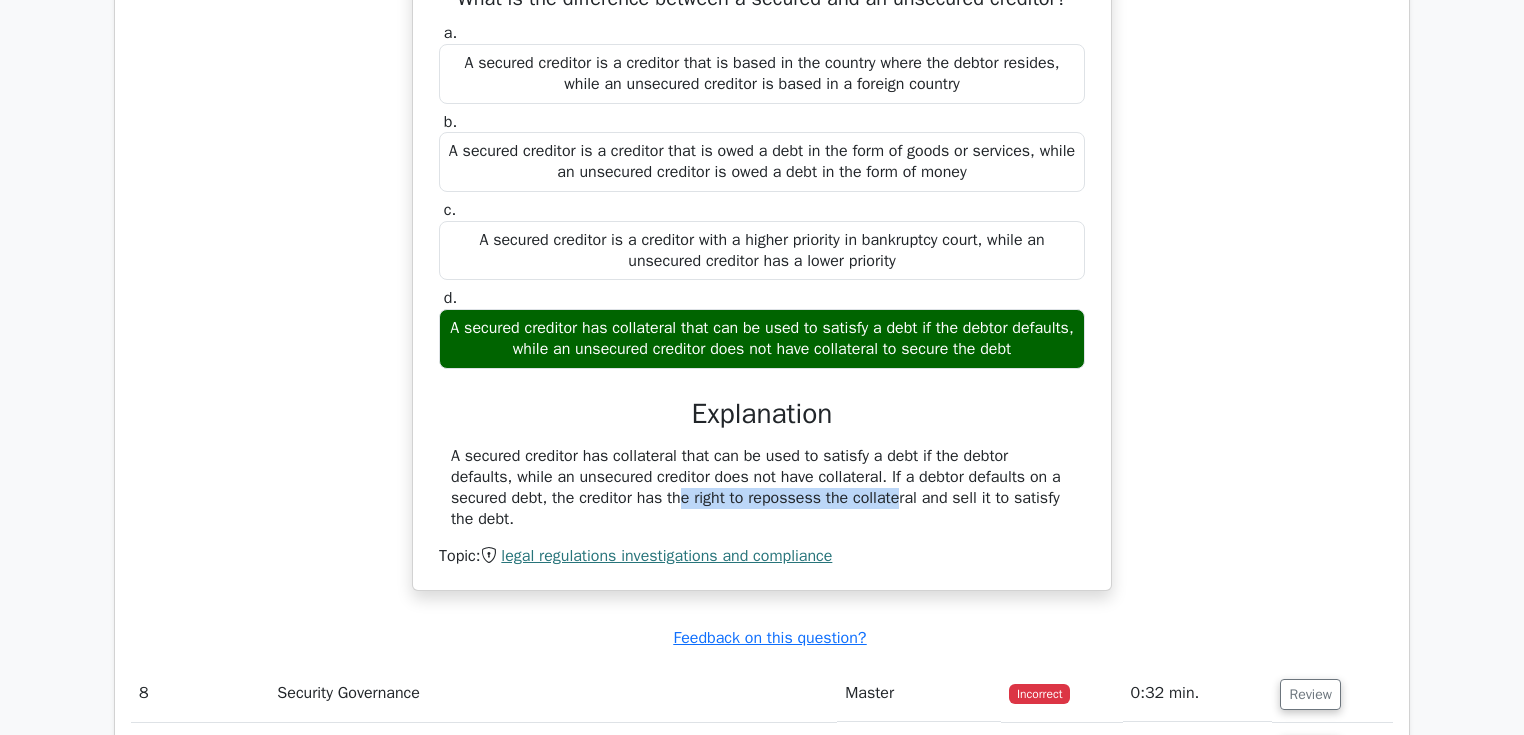 drag, startPoint x: 522, startPoint y: 480, endPoint x: 739, endPoint y: 480, distance: 217 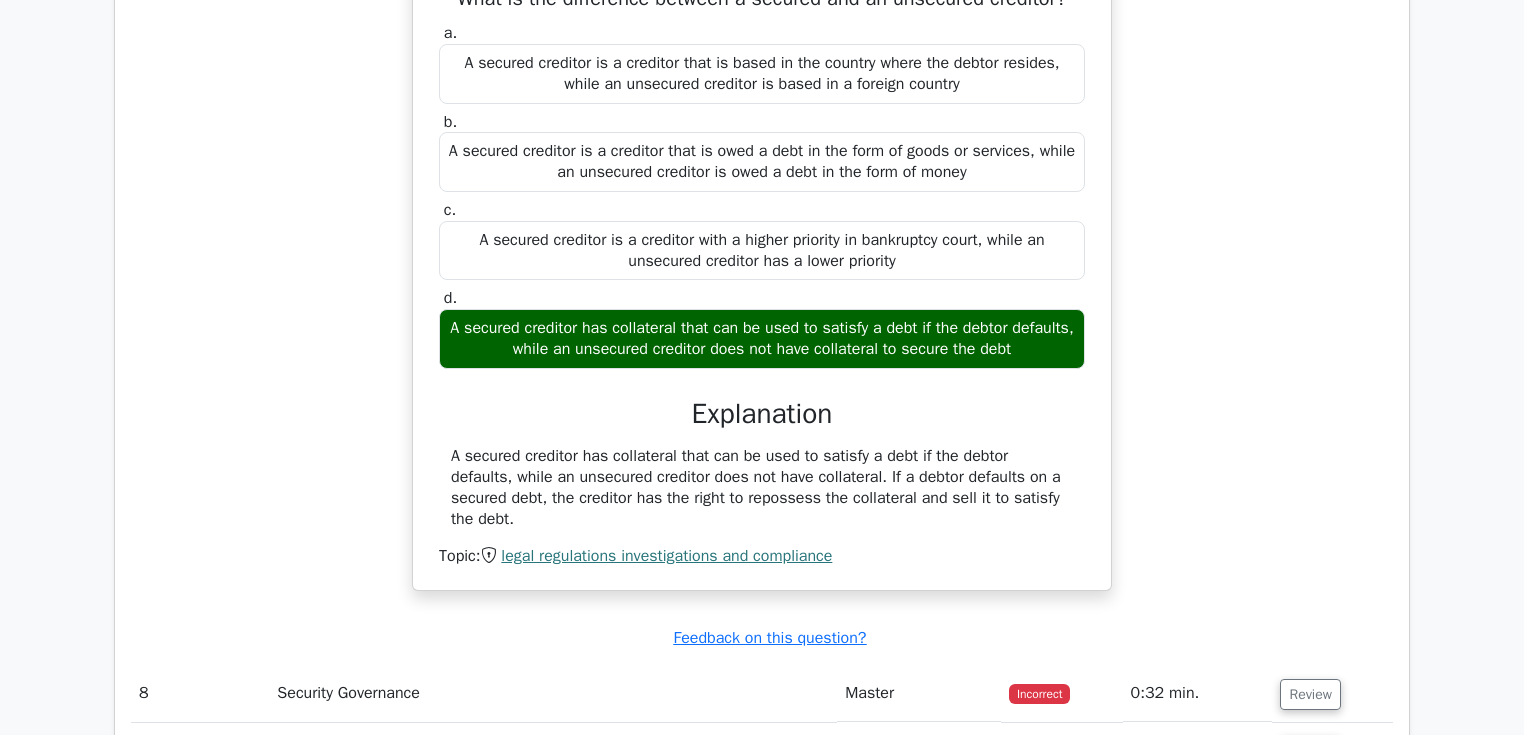 click on "A secured creditor has collateral that can be used to satisfy a debt if the debtor defaults, while an unsecured creditor does not have collateral. If a debtor defaults on a secured debt, the creditor has the right to repossess the collateral and sell it to satisfy the debt." at bounding box center (762, 487) 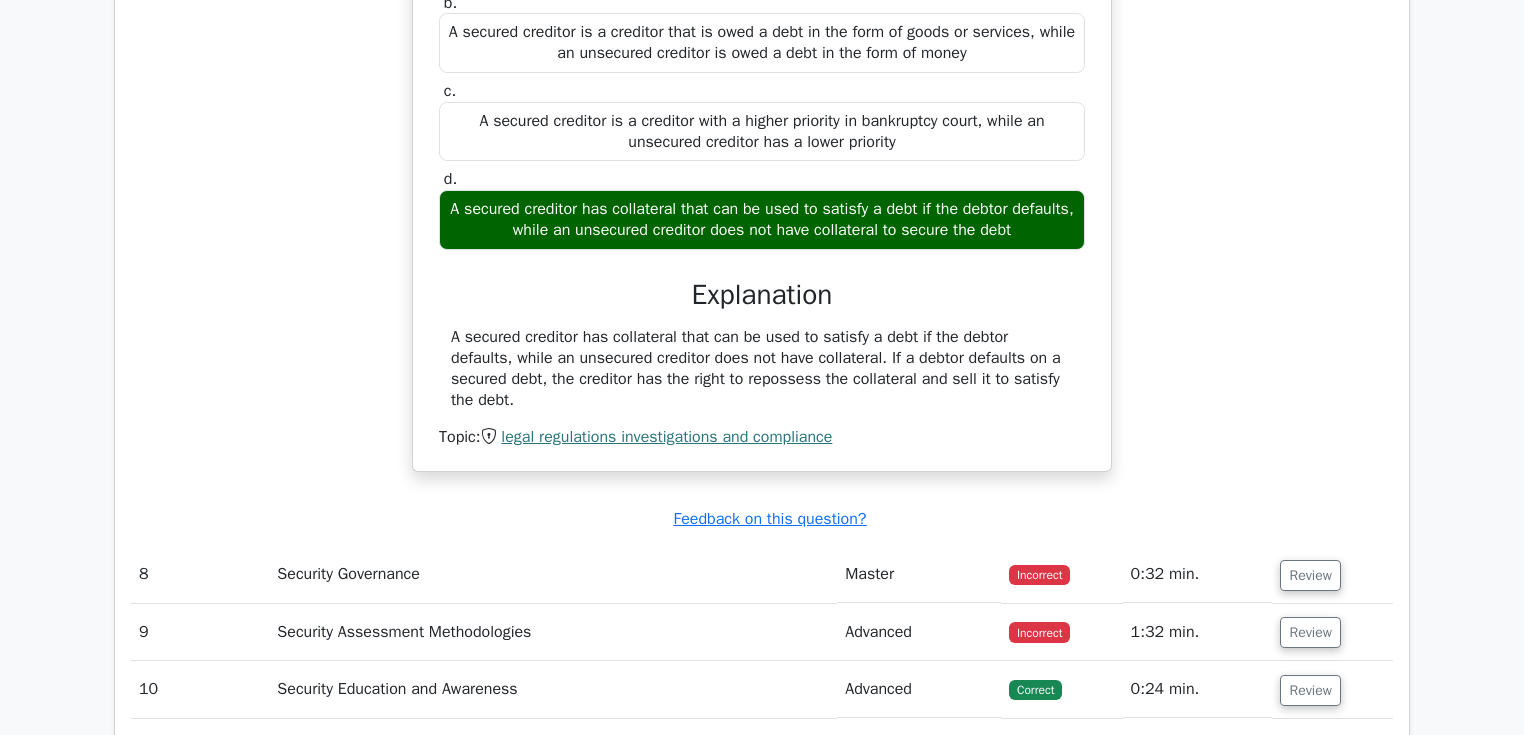 scroll, scrollTop: 6000, scrollLeft: 0, axis: vertical 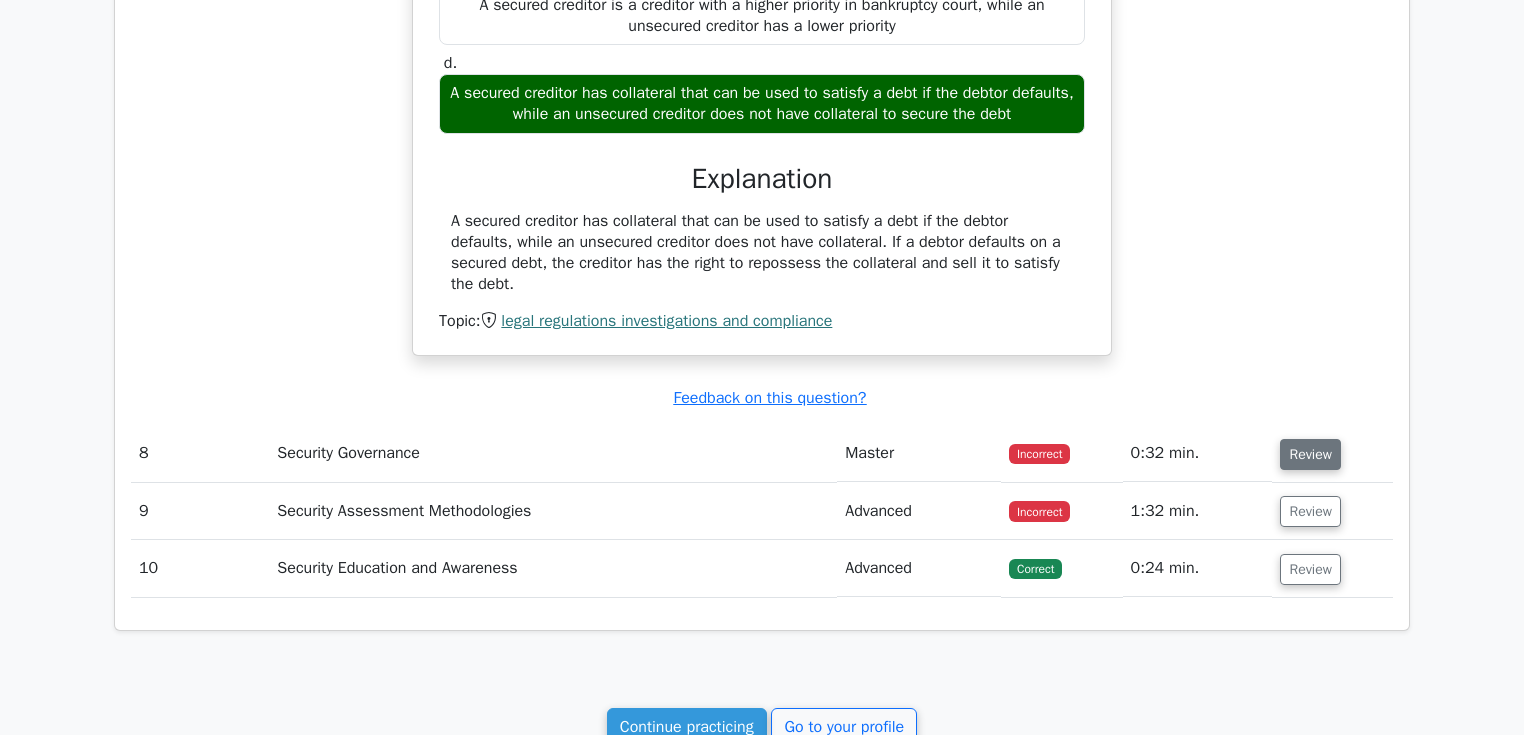 click on "Review" at bounding box center (1310, 454) 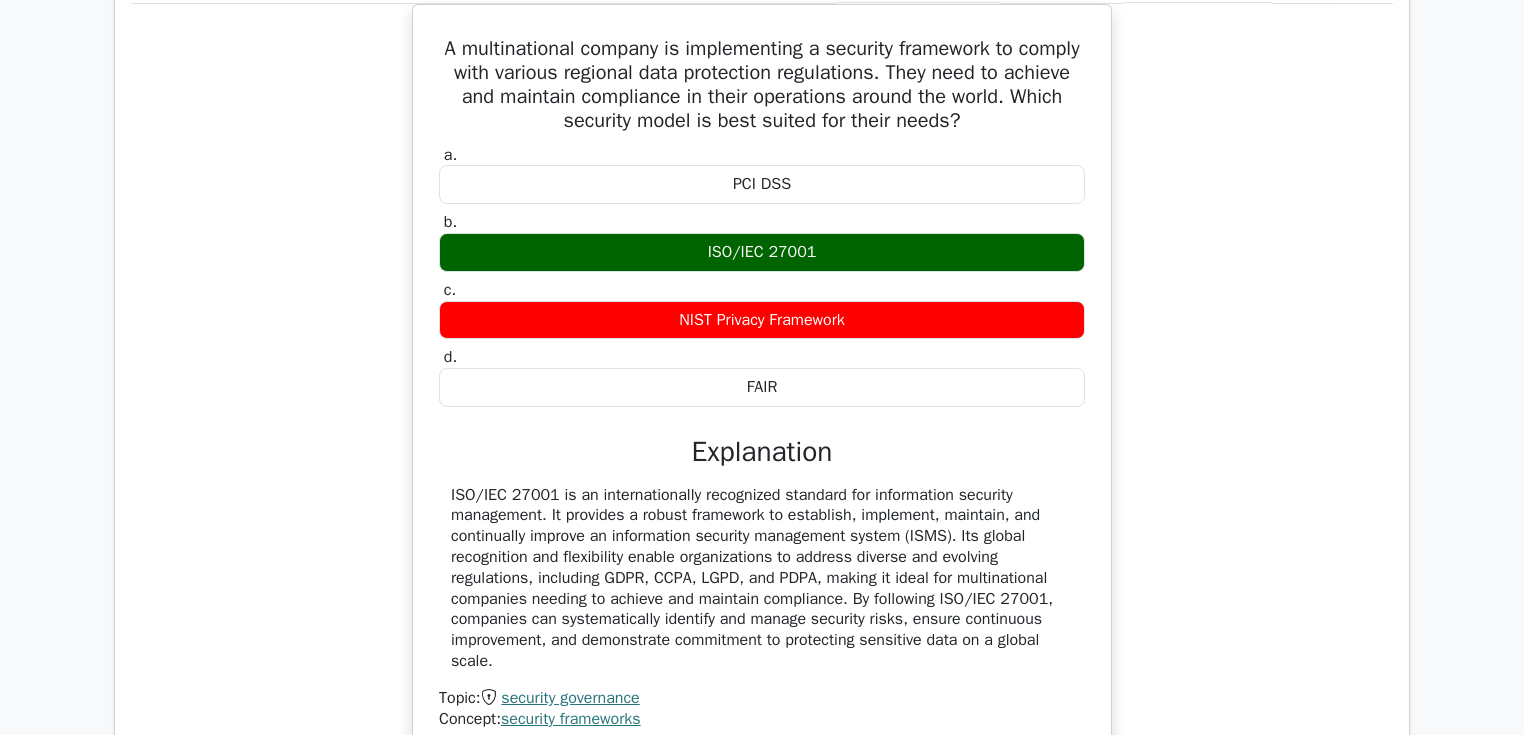 scroll, scrollTop: 6480, scrollLeft: 0, axis: vertical 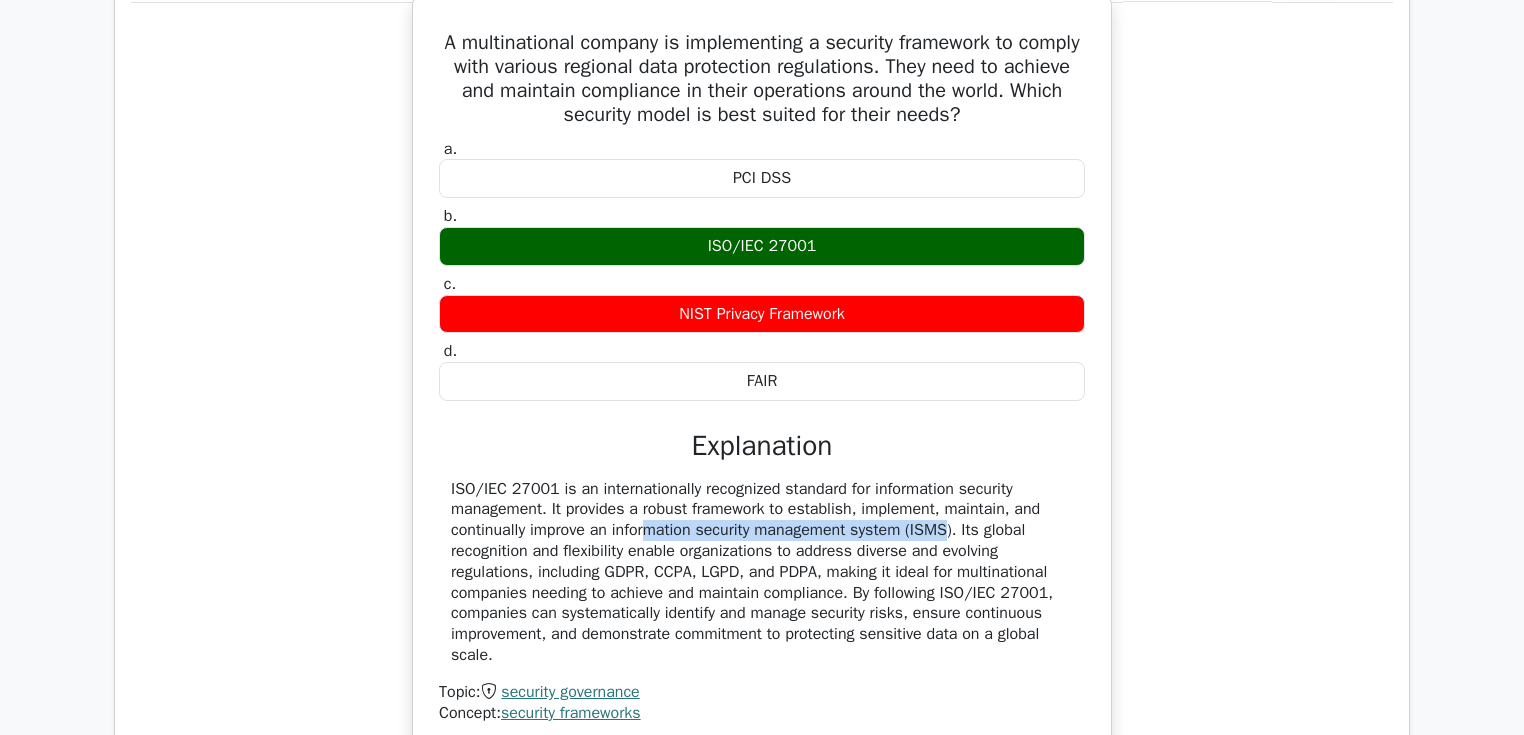 drag, startPoint x: 564, startPoint y: 485, endPoint x: 824, endPoint y: 485, distance: 260 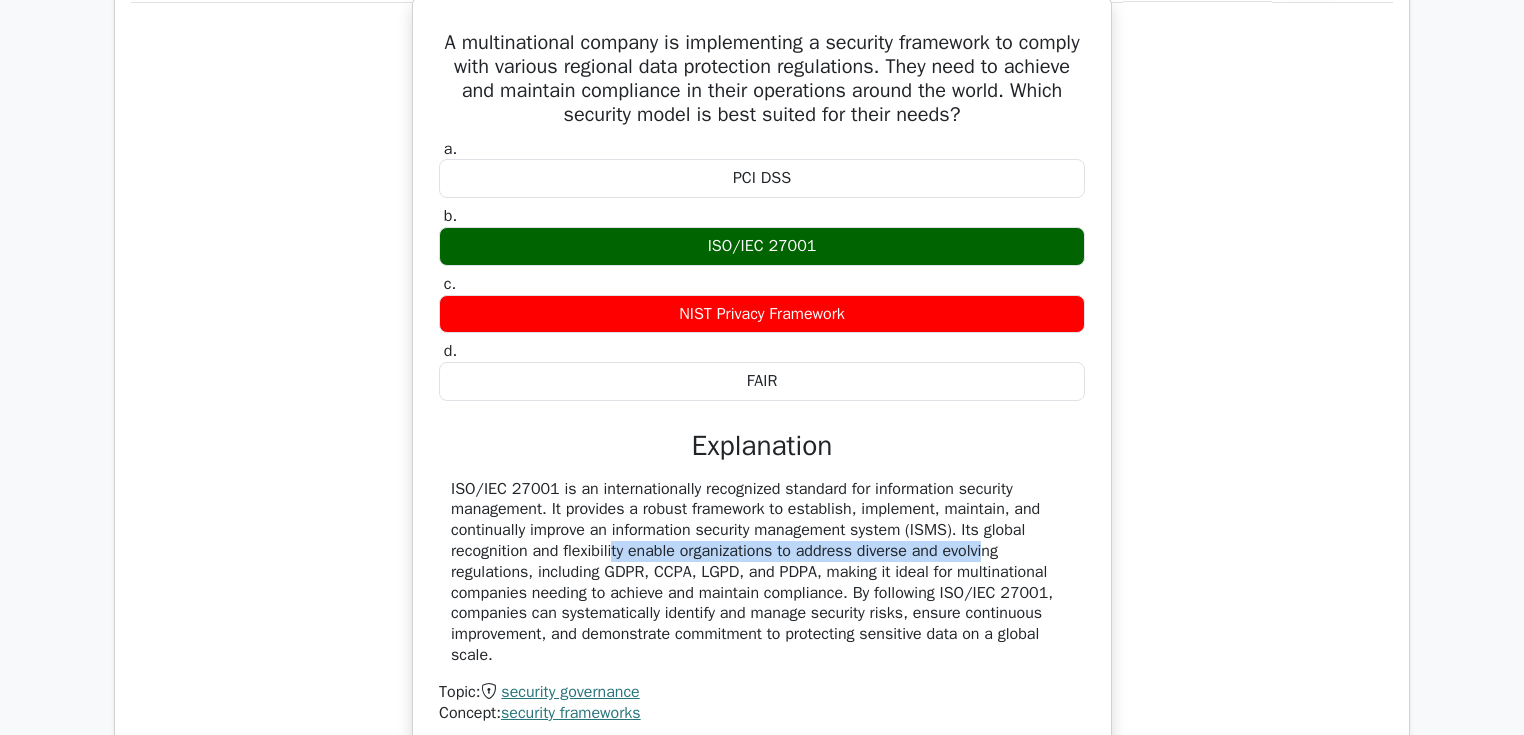 drag, startPoint x: 519, startPoint y: 516, endPoint x: 871, endPoint y: 516, distance: 352 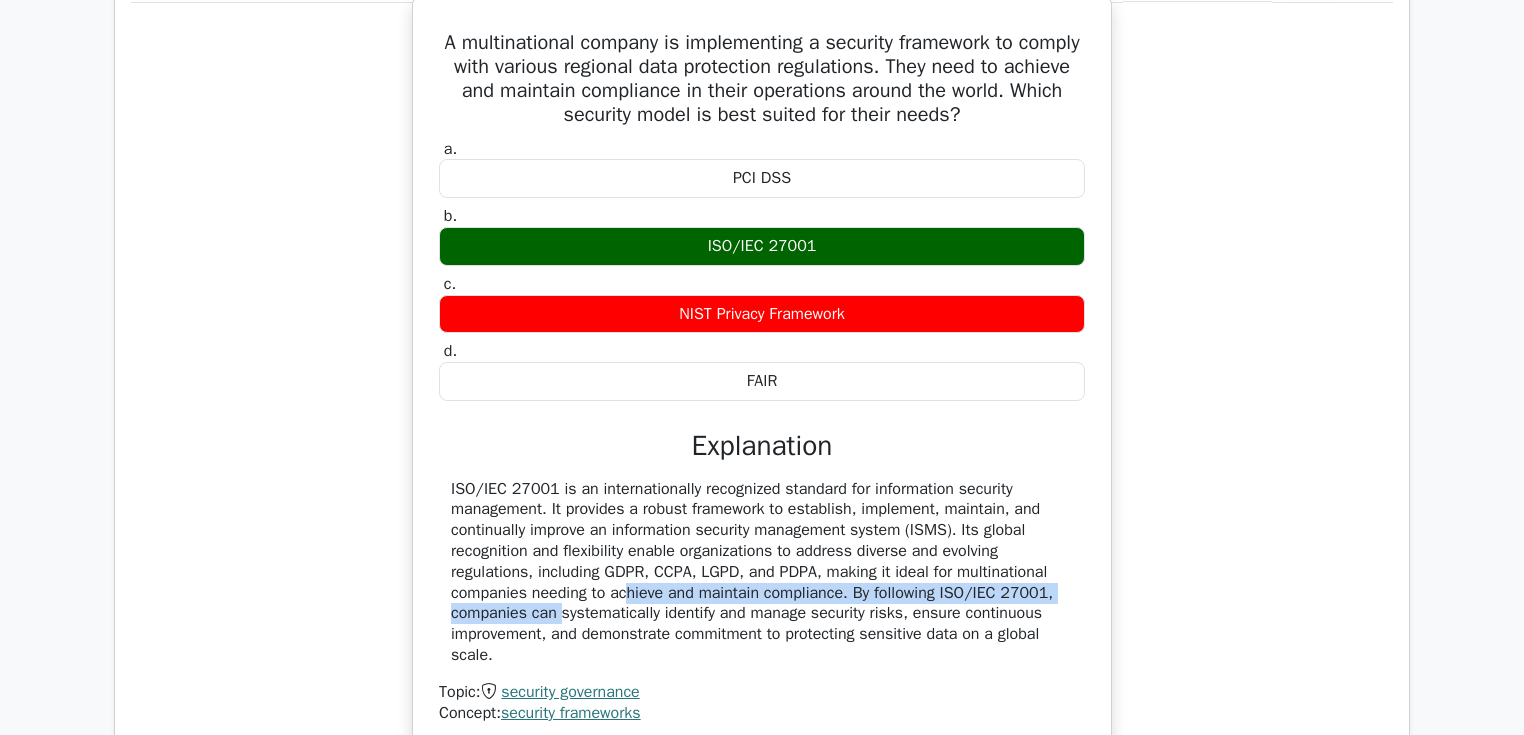 drag, startPoint x: 509, startPoint y: 556, endPoint x: 1040, endPoint y: 555, distance: 531.0009 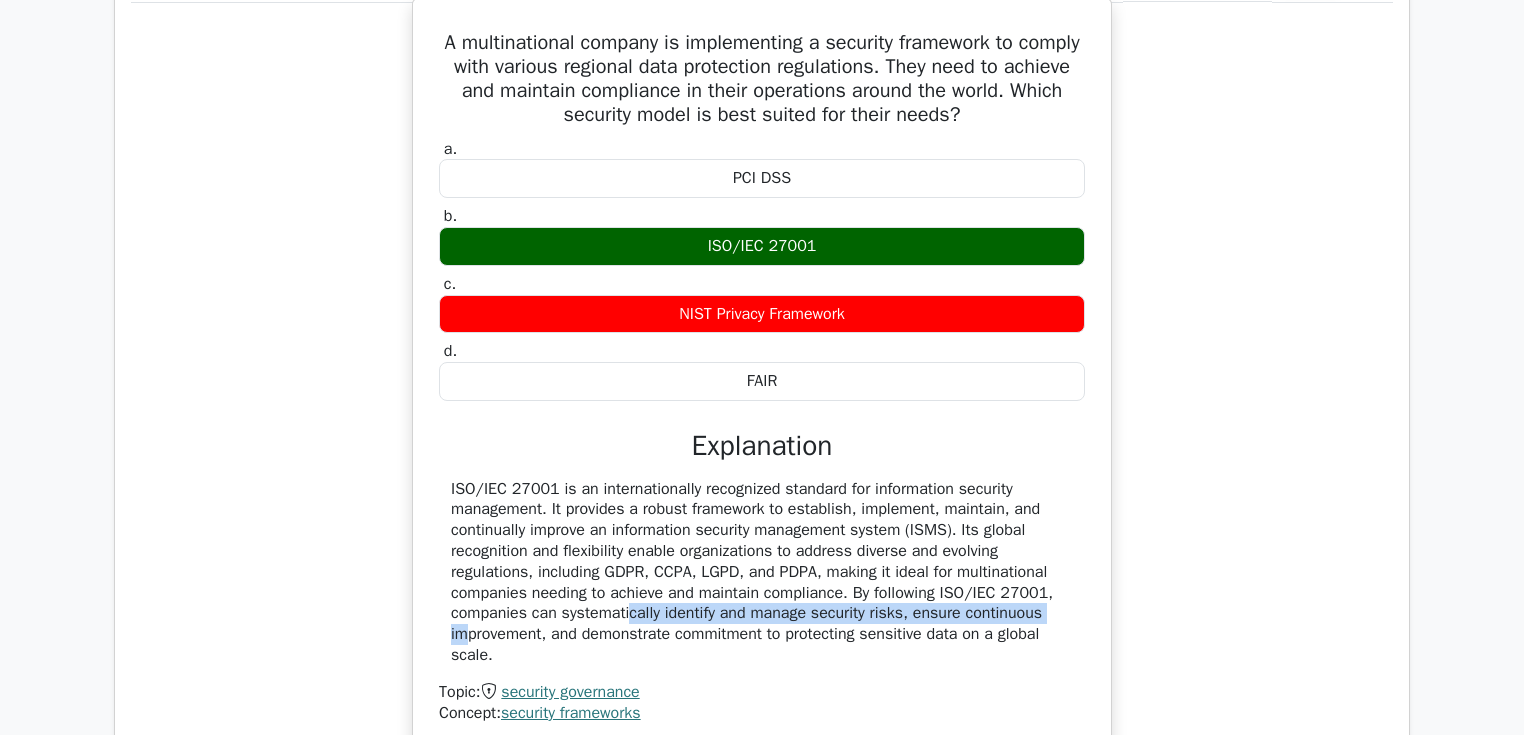 drag, startPoint x: 509, startPoint y: 580, endPoint x: 933, endPoint y: 580, distance: 424 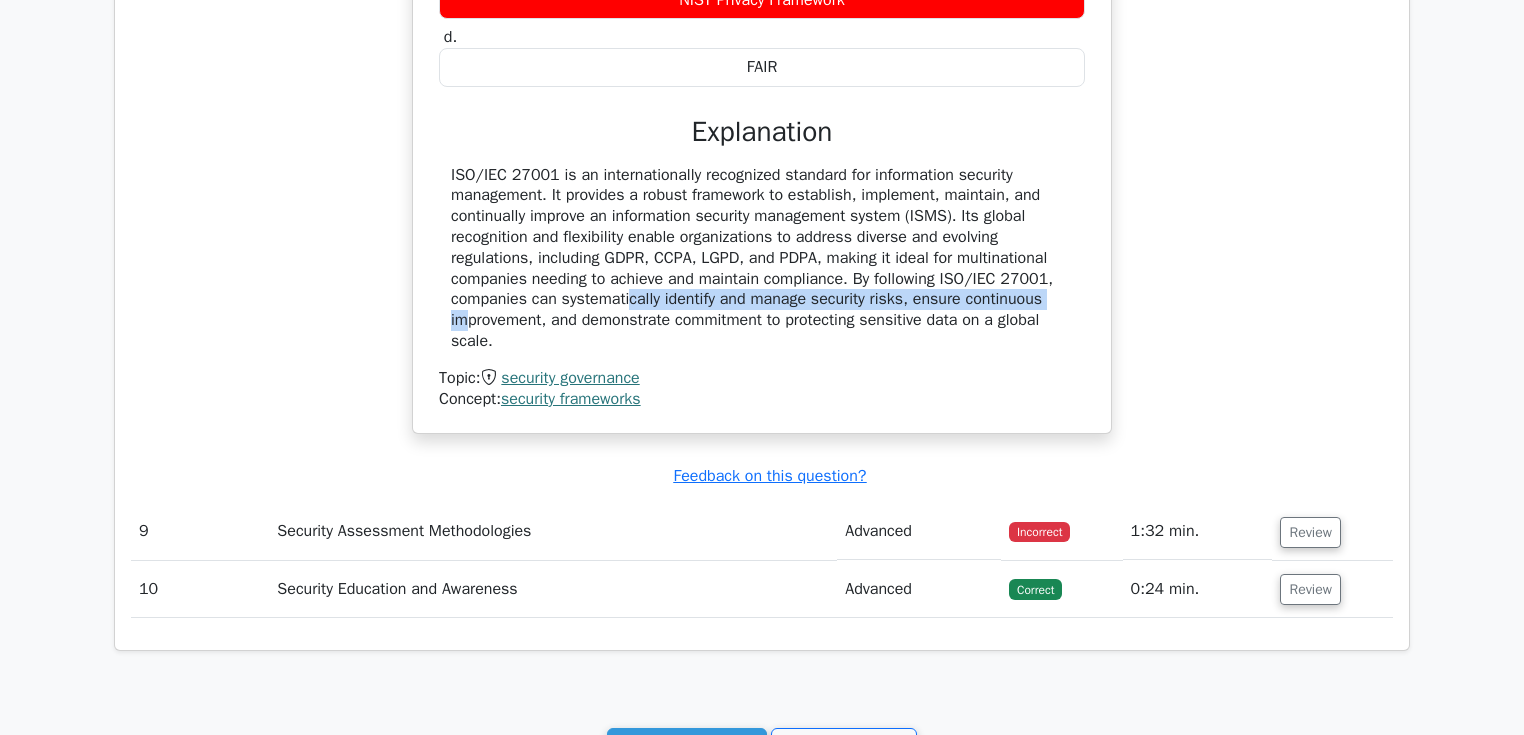 scroll, scrollTop: 6800, scrollLeft: 0, axis: vertical 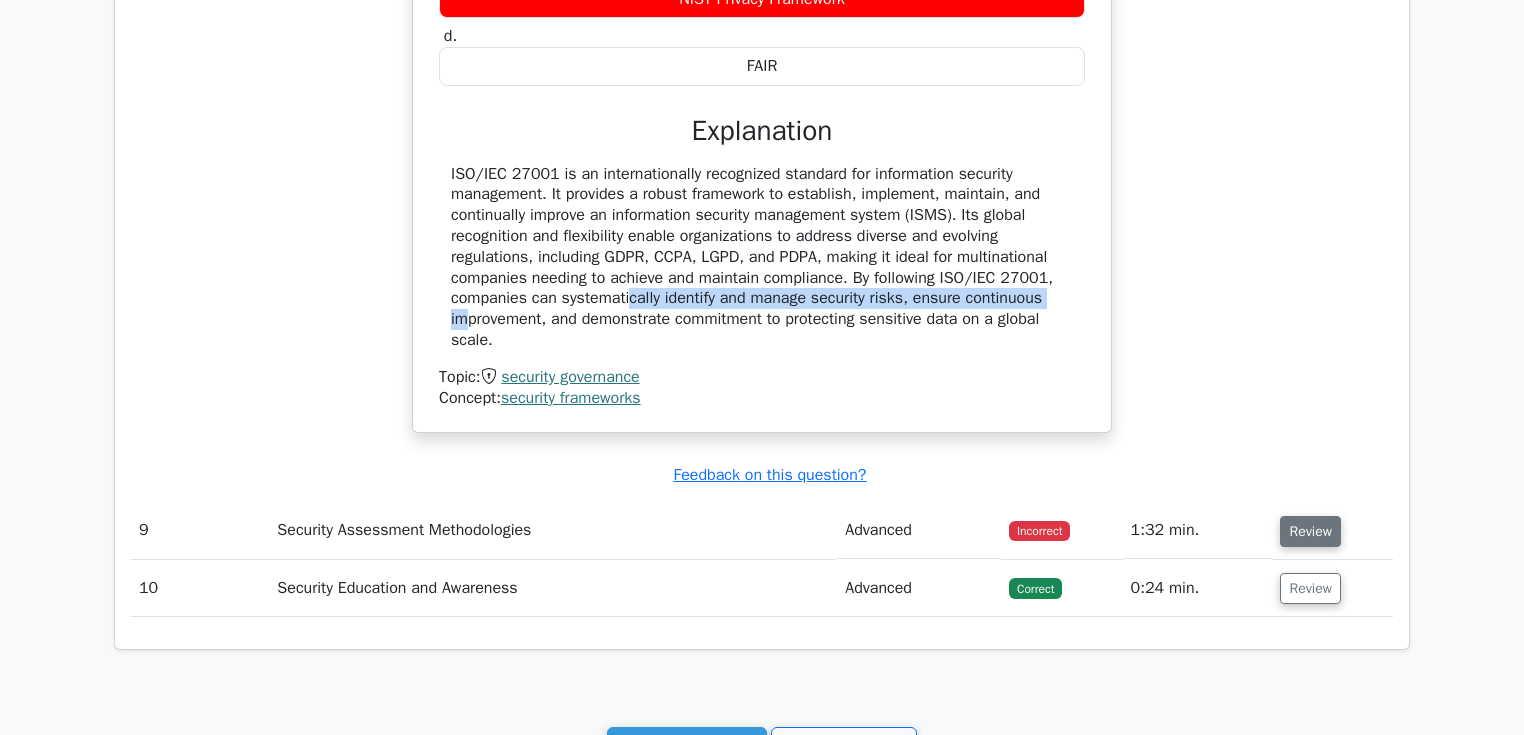 click on "Review" at bounding box center [1310, 531] 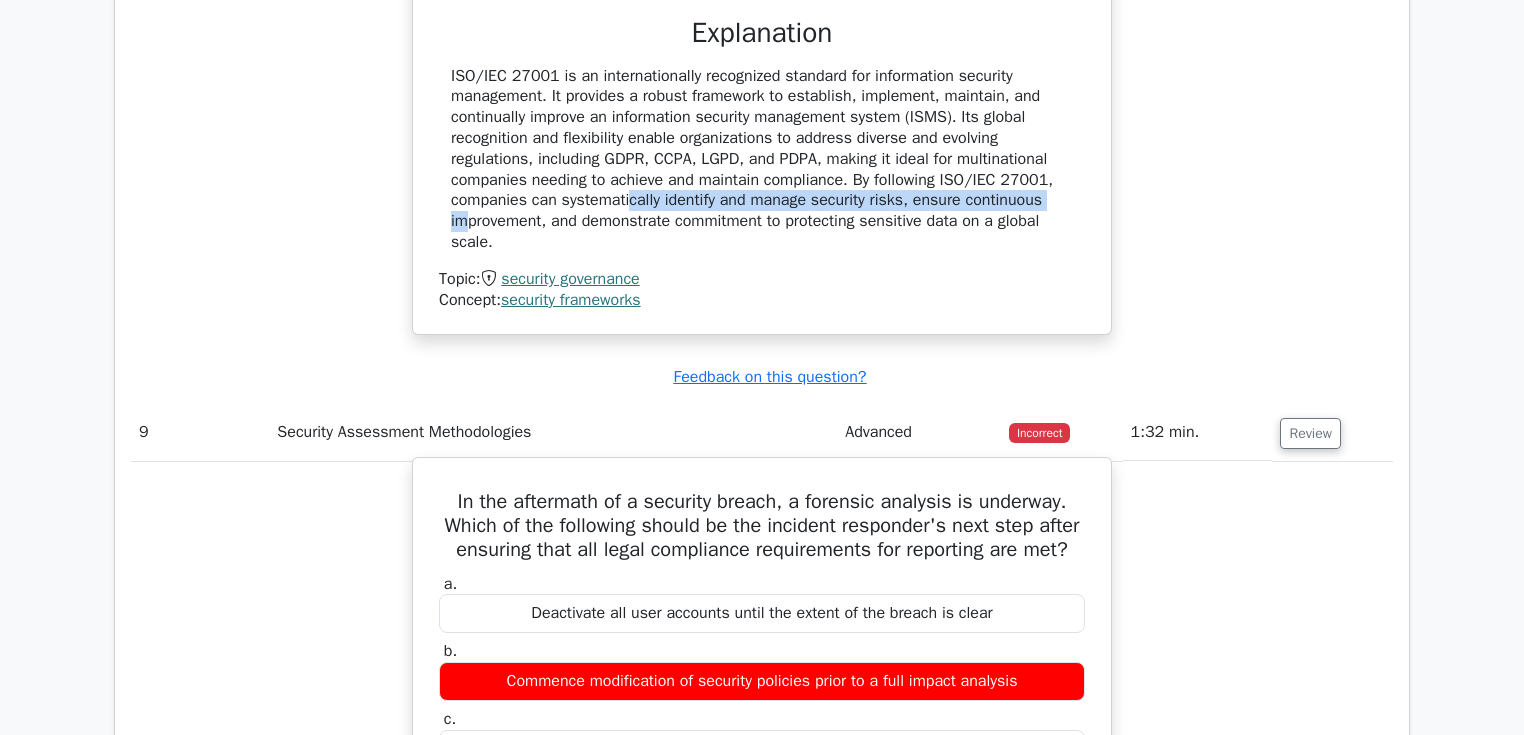 scroll, scrollTop: 7120, scrollLeft: 0, axis: vertical 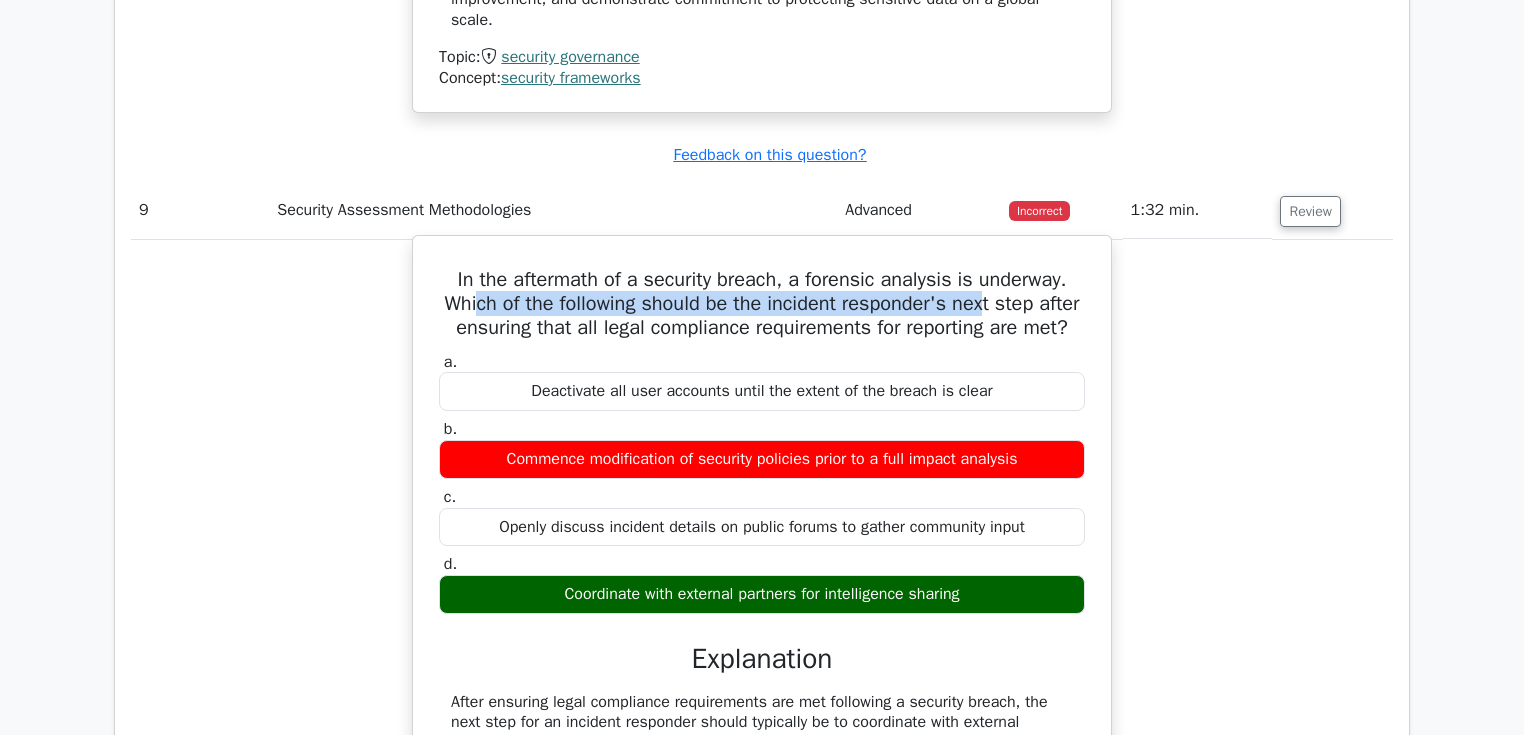 drag, startPoint x: 519, startPoint y: 270, endPoint x: 1014, endPoint y: 270, distance: 495 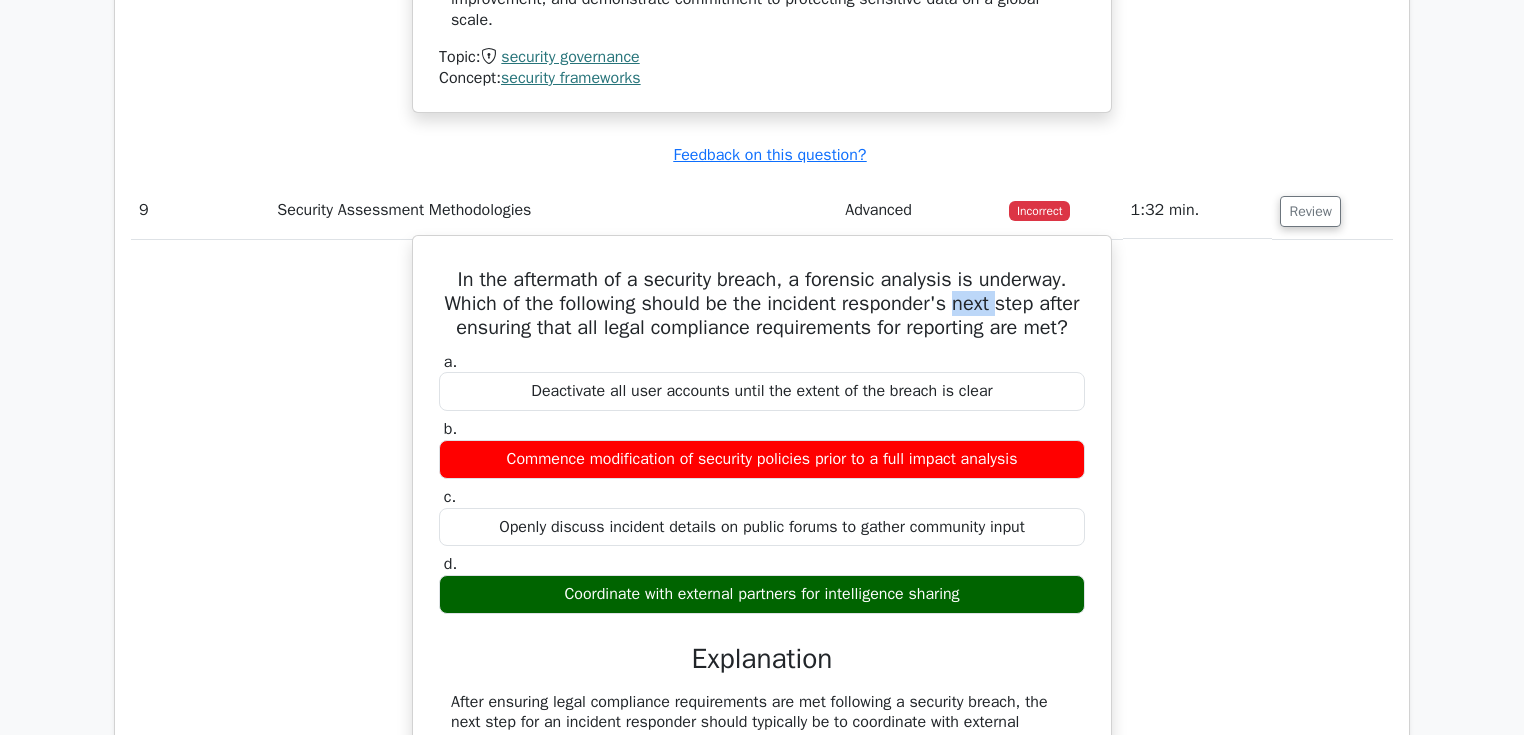 click on "In the aftermath of a security breach, a forensic analysis is underway. Which of the following should be the incident responder's next step after ensuring that all legal compliance requirements for reporting are met?" at bounding box center (762, 304) 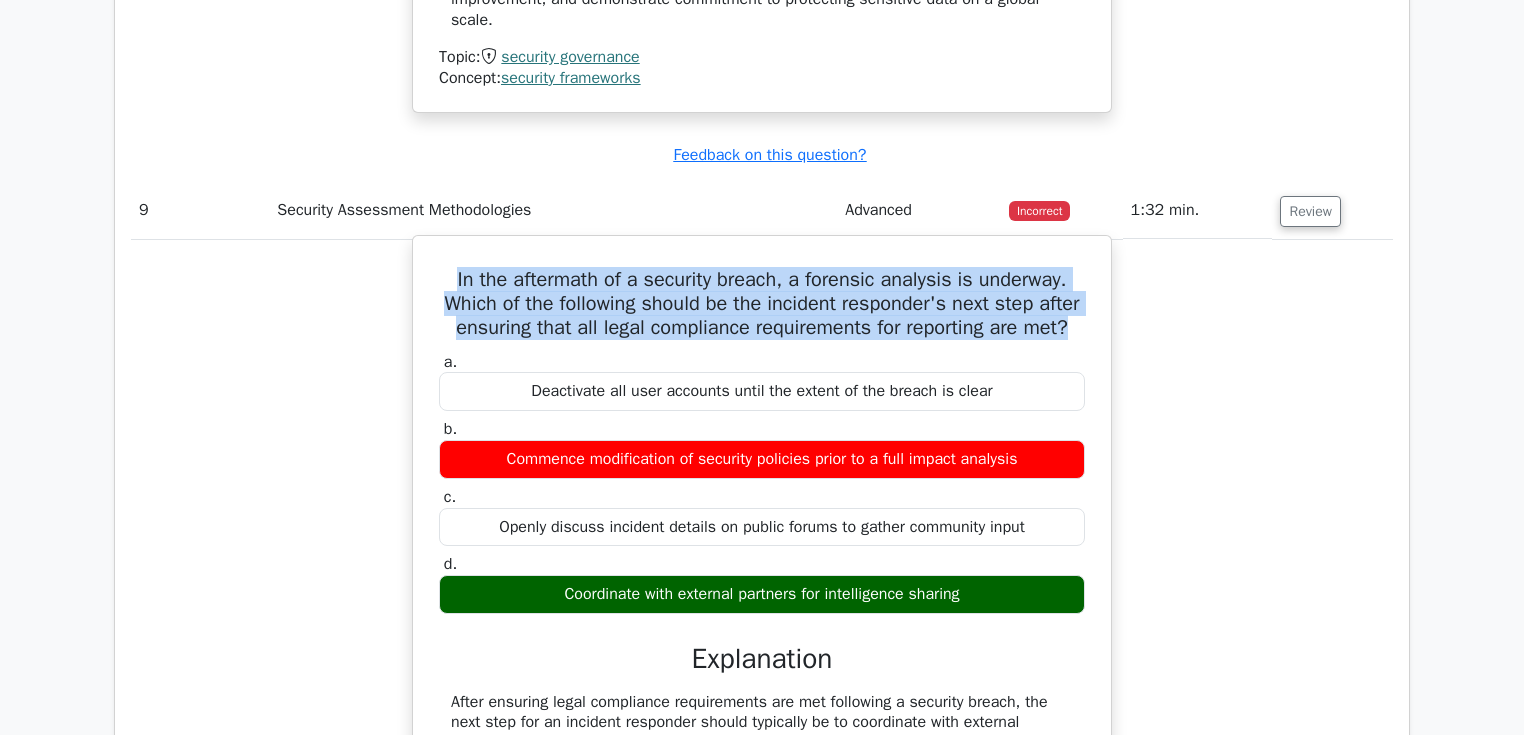 click on "In the aftermath of a security breach, a forensic analysis is underway. Which of the following should be the incident responder's next step after ensuring that all legal compliance requirements for reporting are met?" at bounding box center [762, 304] 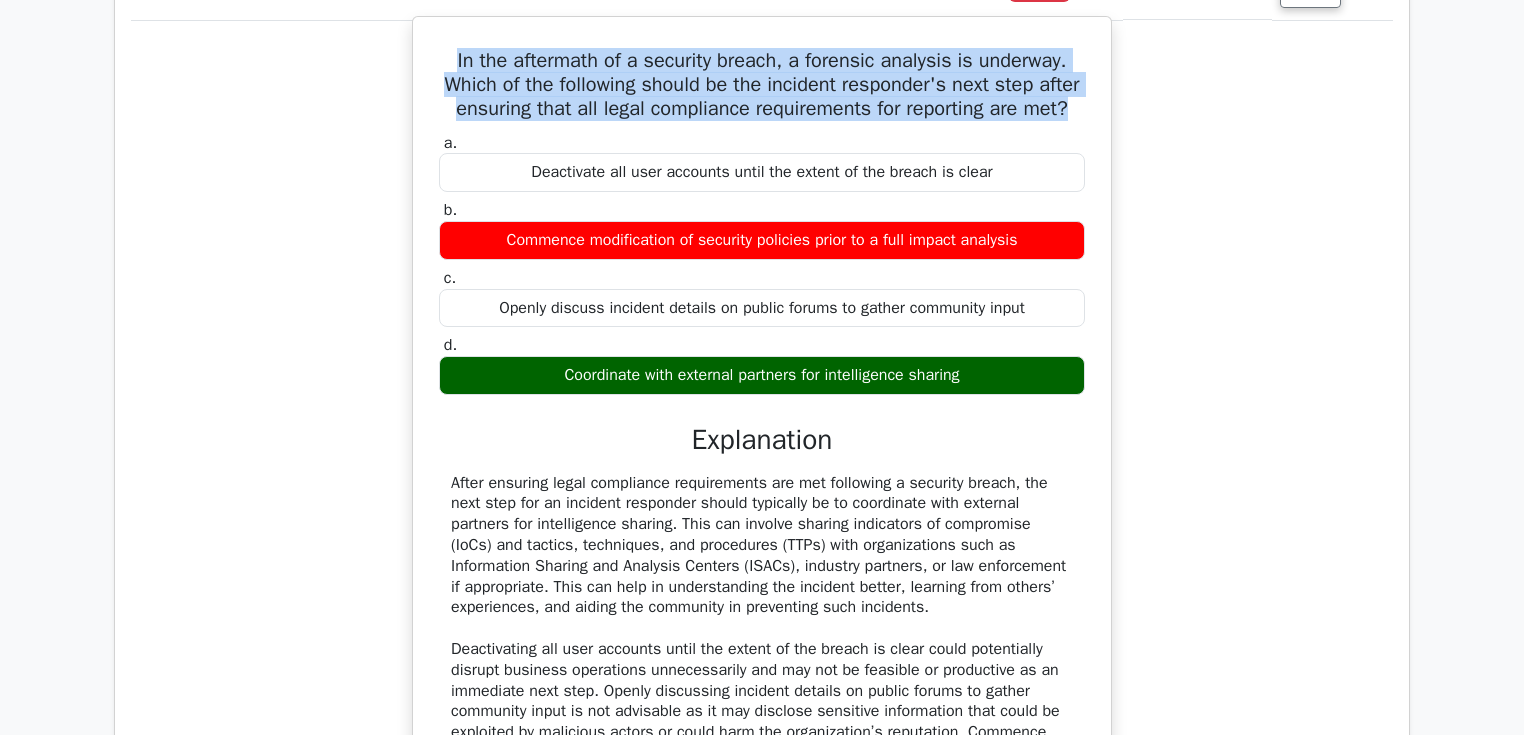 scroll, scrollTop: 7360, scrollLeft: 0, axis: vertical 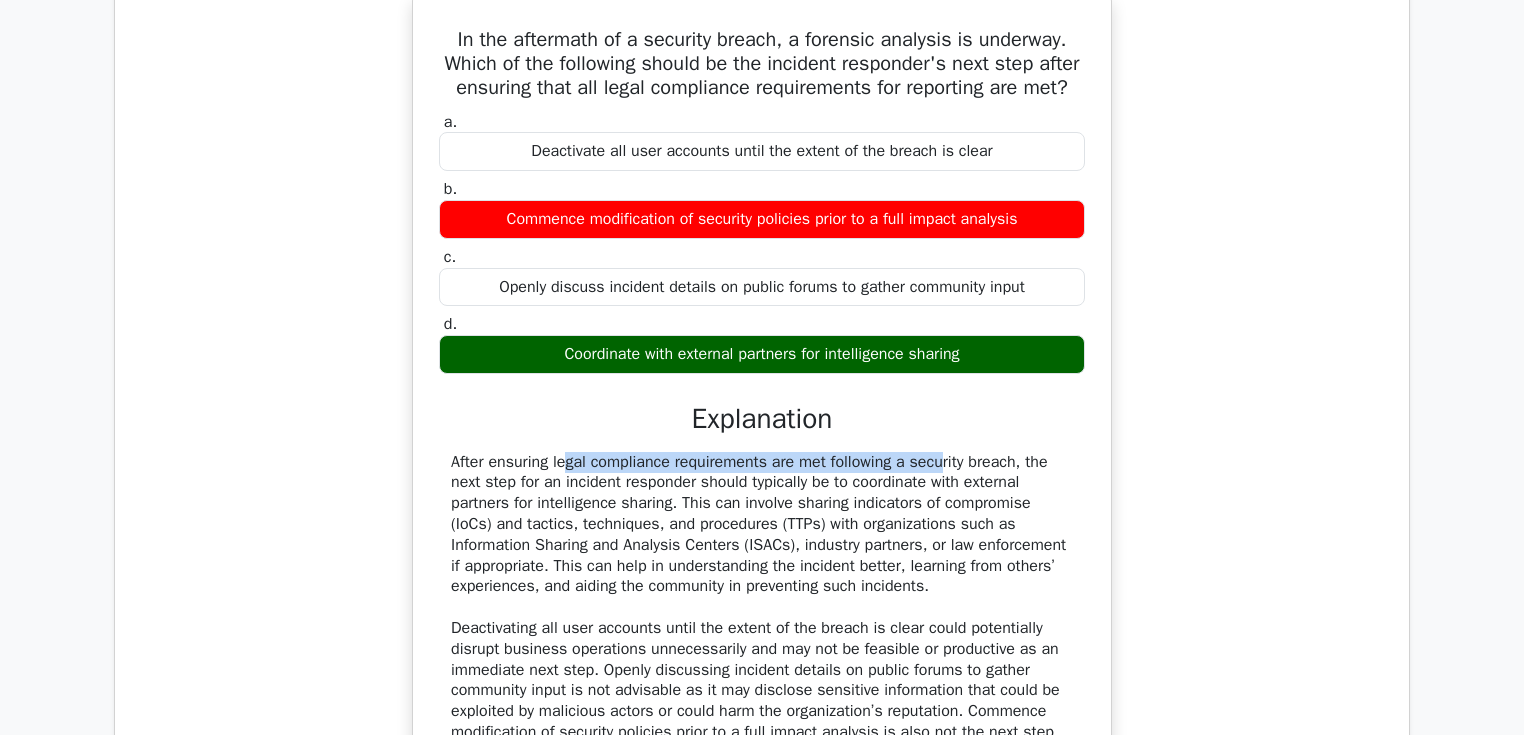 drag, startPoint x: 442, startPoint y: 448, endPoint x: 829, endPoint y: 450, distance: 387.00516 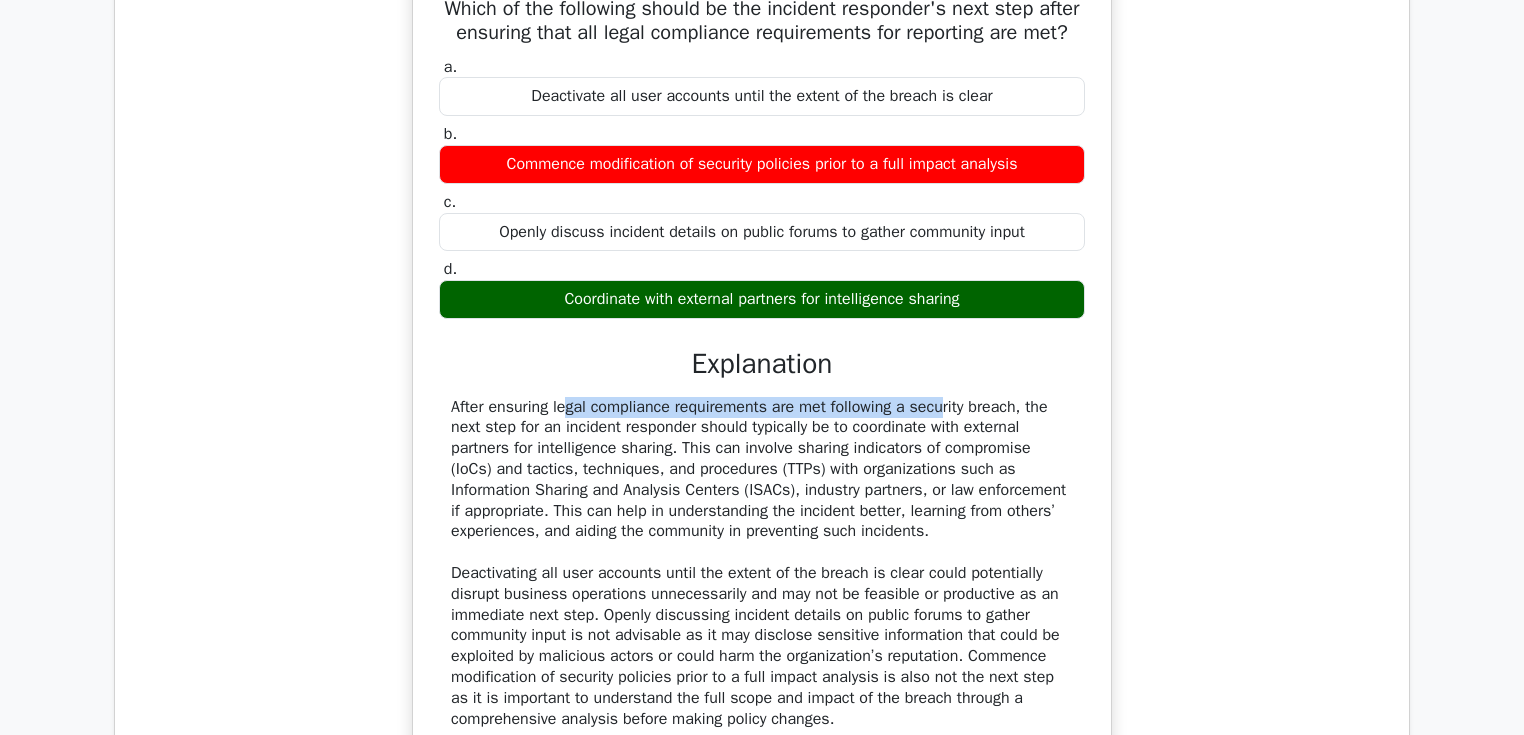 scroll, scrollTop: 7440, scrollLeft: 0, axis: vertical 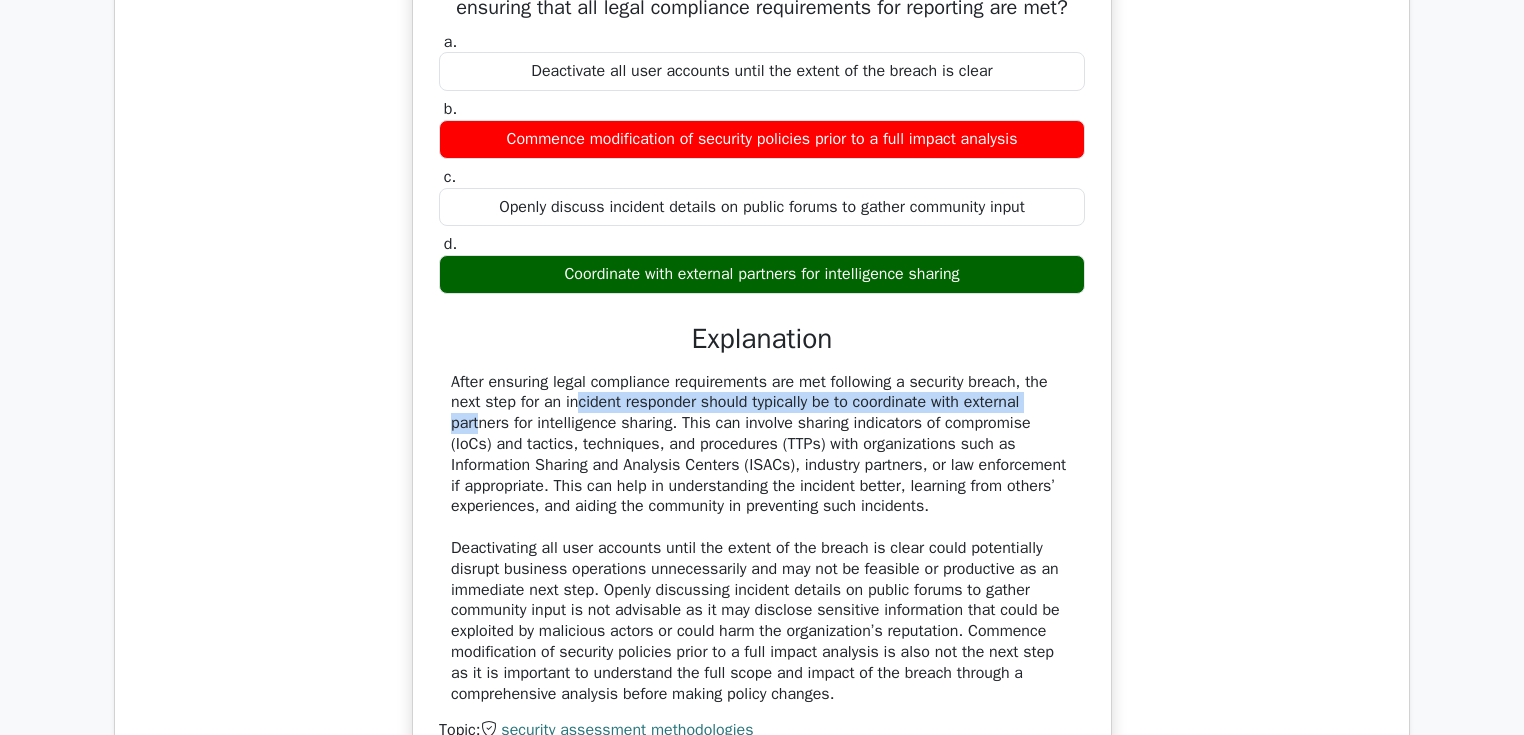 drag, startPoint x: 480, startPoint y: 382, endPoint x: 946, endPoint y: 388, distance: 466.03864 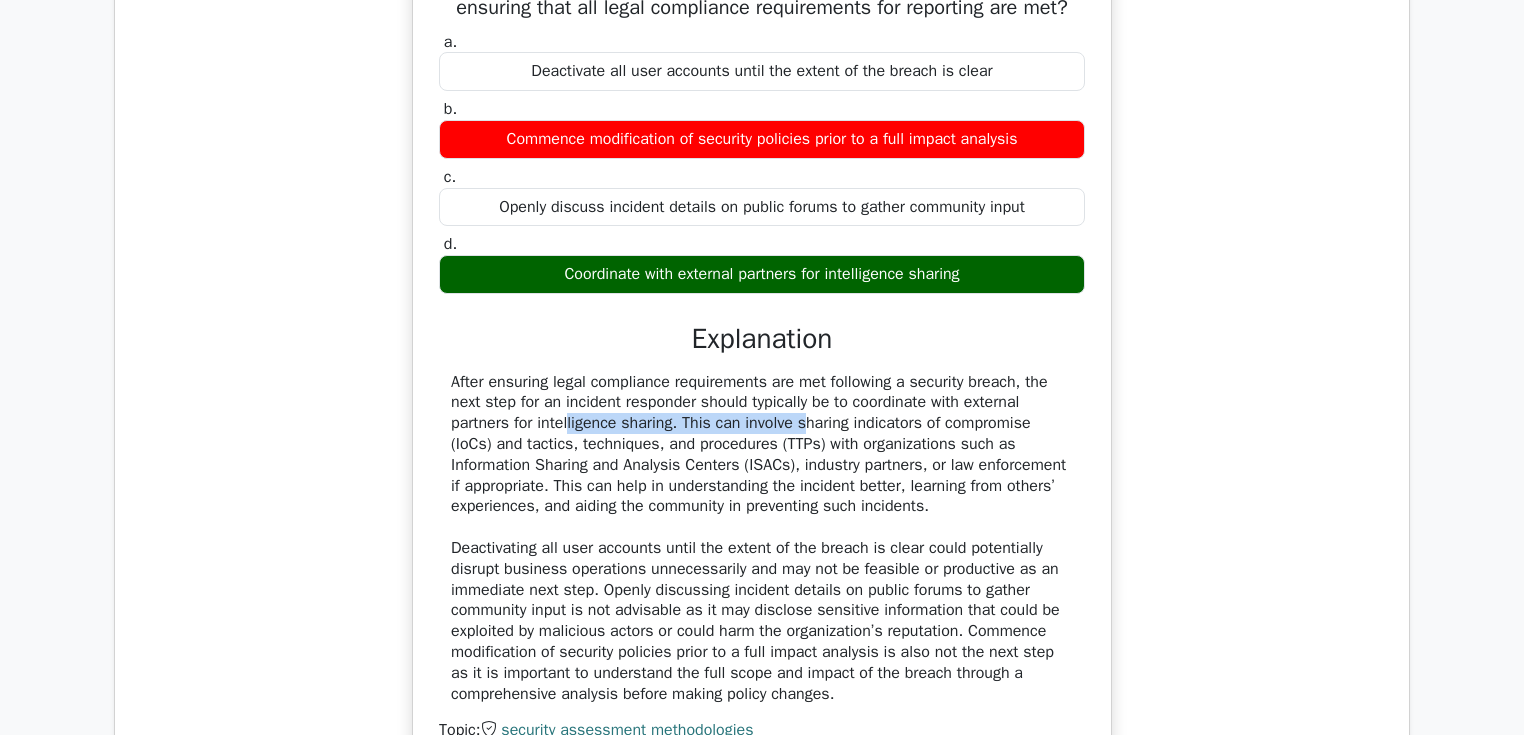 drag, startPoint x: 460, startPoint y: 412, endPoint x: 688, endPoint y: 410, distance: 228.00877 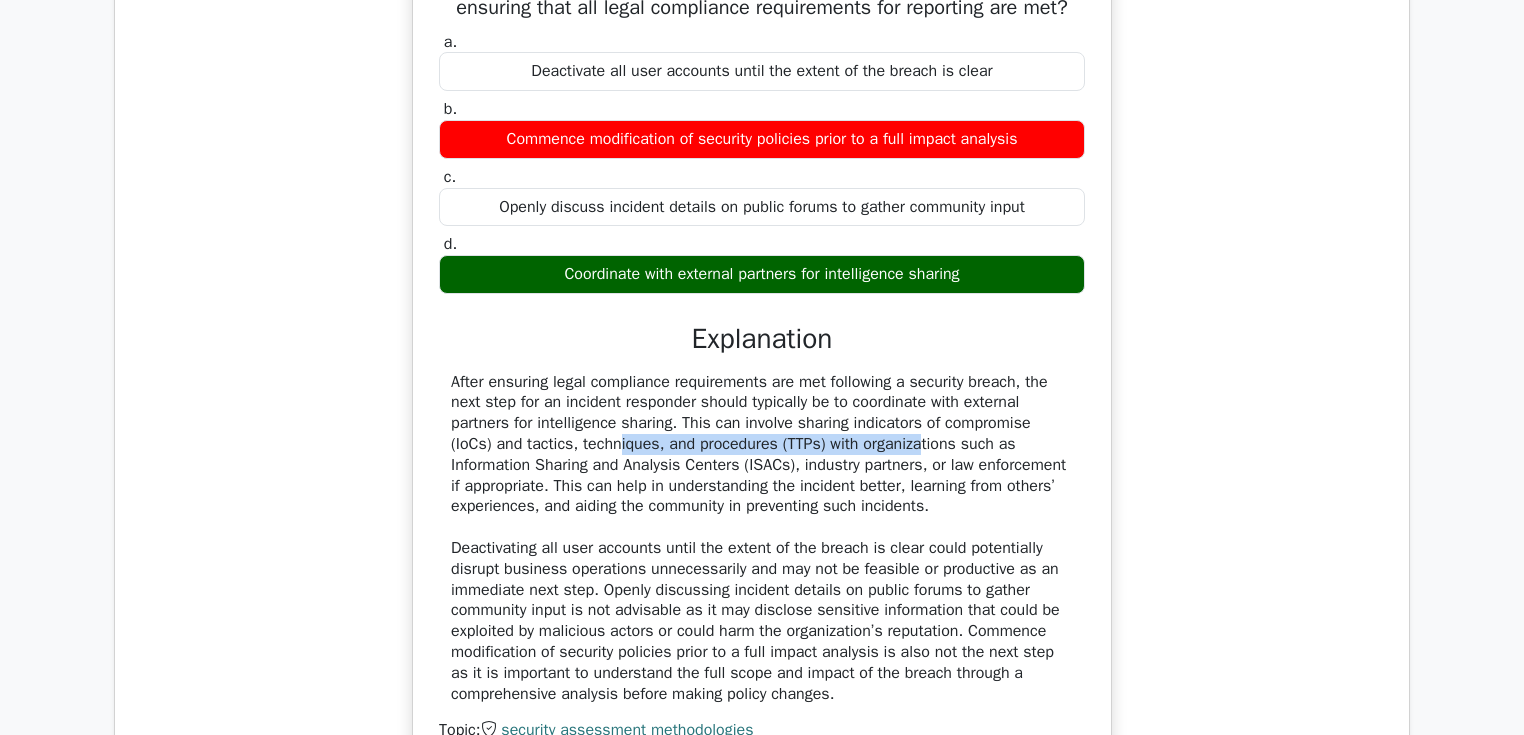drag, startPoint x: 503, startPoint y: 429, endPoint x: 800, endPoint y: 429, distance: 297 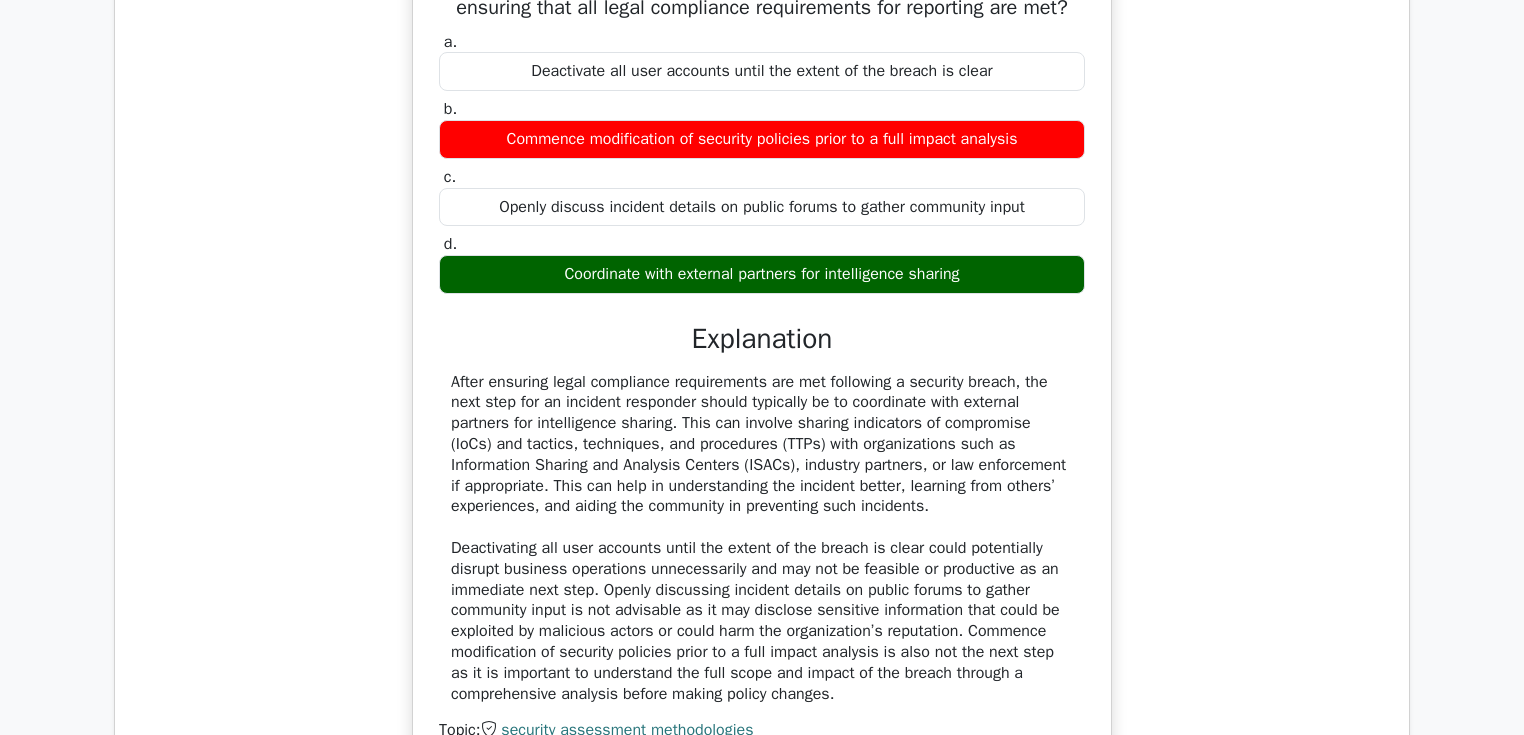 click on "After ensuring legal compliance requirements are met following a security breach, the next step for an incident responder should typically be to coordinate with external partners for intelligence sharing. This can involve sharing indicators of compromise (IoCs) and tactics, techniques, and procedures (TTPs) with organizations such as Information Sharing and Analysis Centers (ISACs), industry partners, or law enforcement if appropriate. This can help in understanding the incident better, learning from others’ experiences, and aiding the community in preventing such incidents." at bounding box center [762, 538] 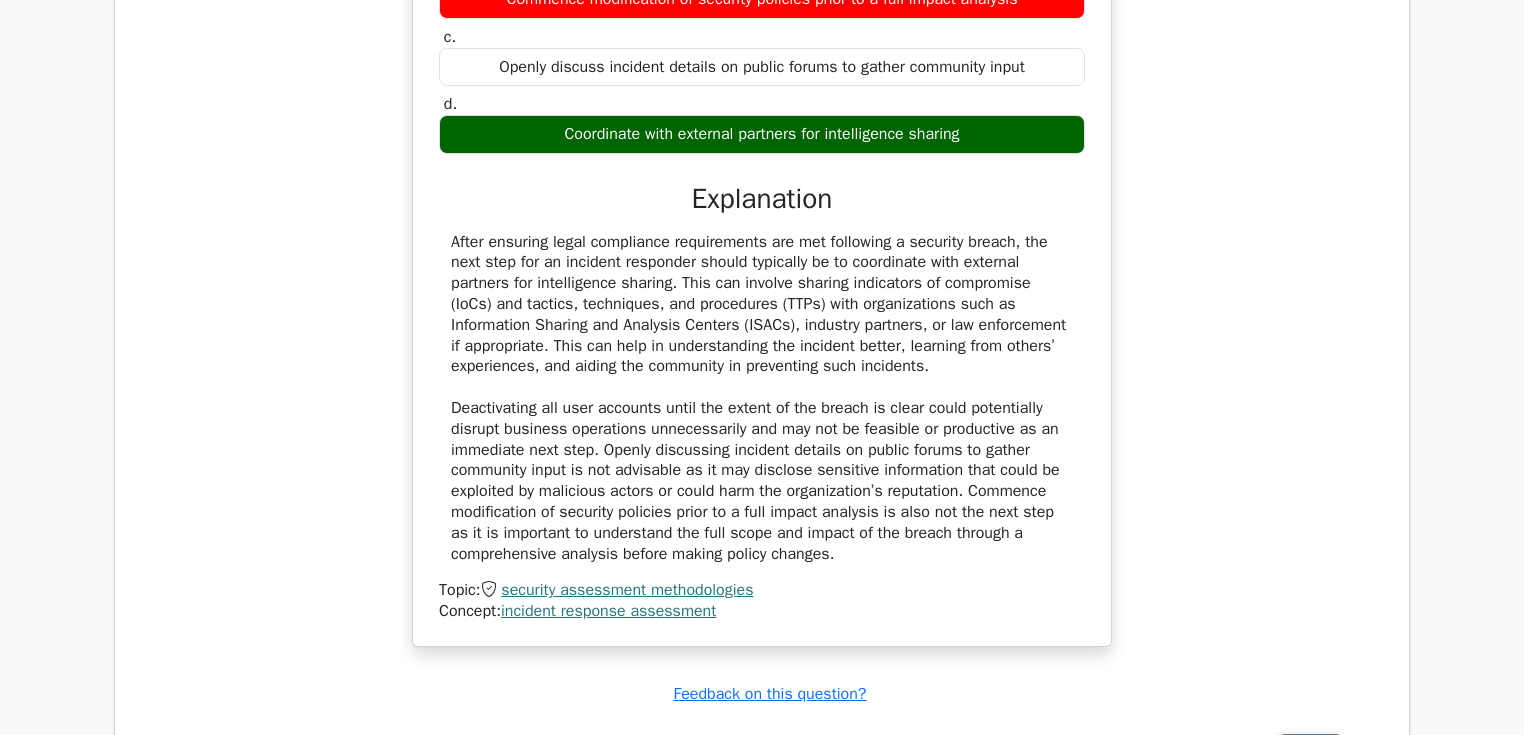 scroll, scrollTop: 7600, scrollLeft: 0, axis: vertical 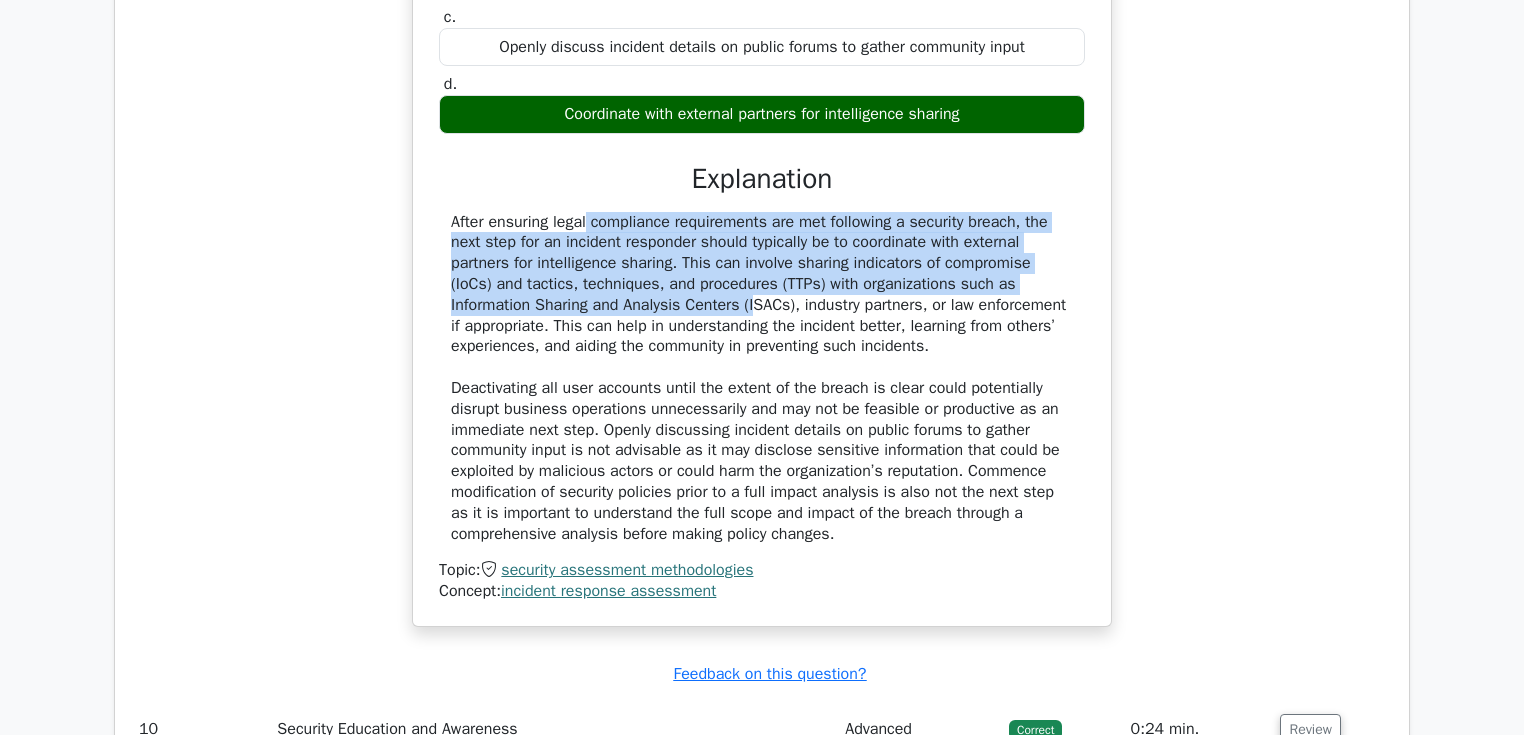 drag, startPoint x: 476, startPoint y: 202, endPoint x: 648, endPoint y: 289, distance: 192.75113 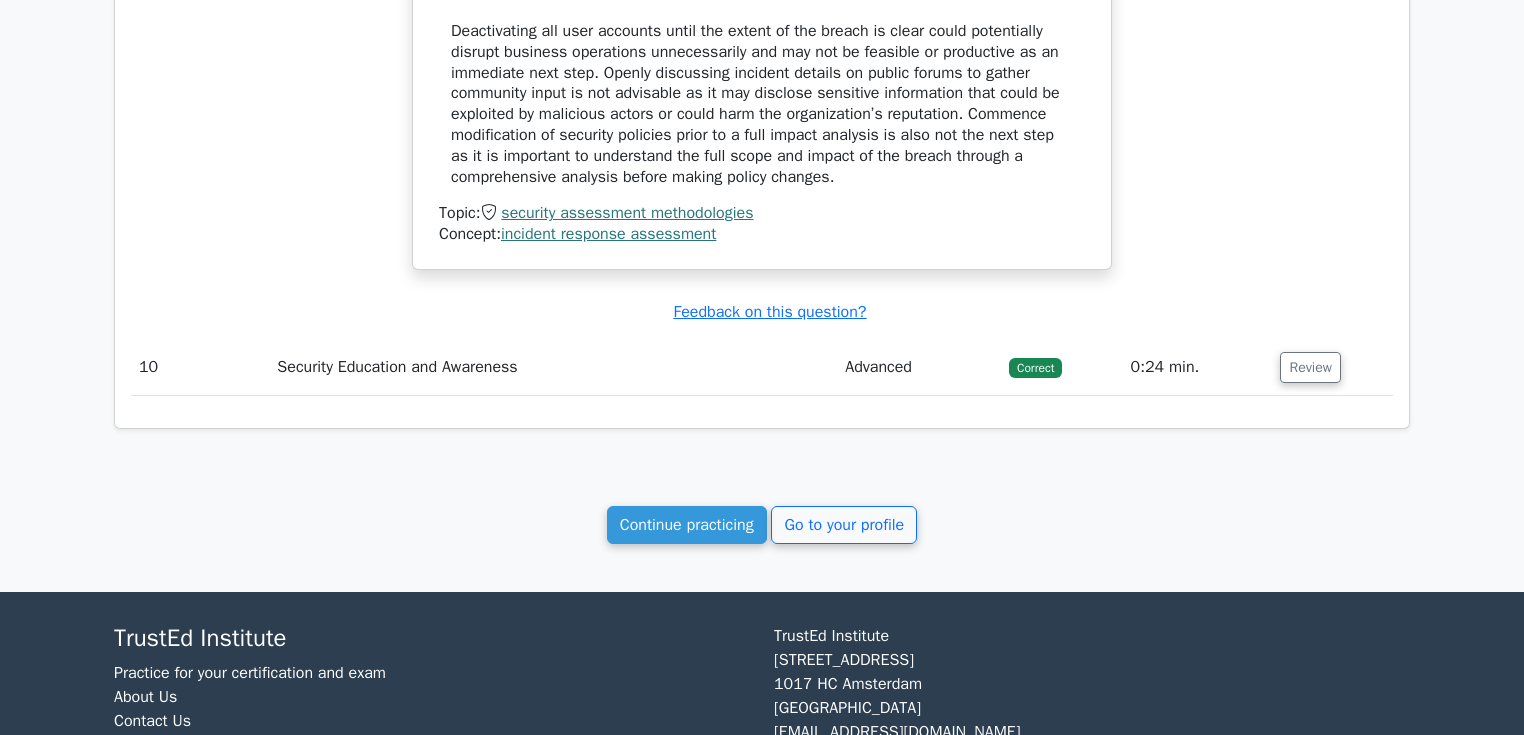 scroll, scrollTop: 8000, scrollLeft: 0, axis: vertical 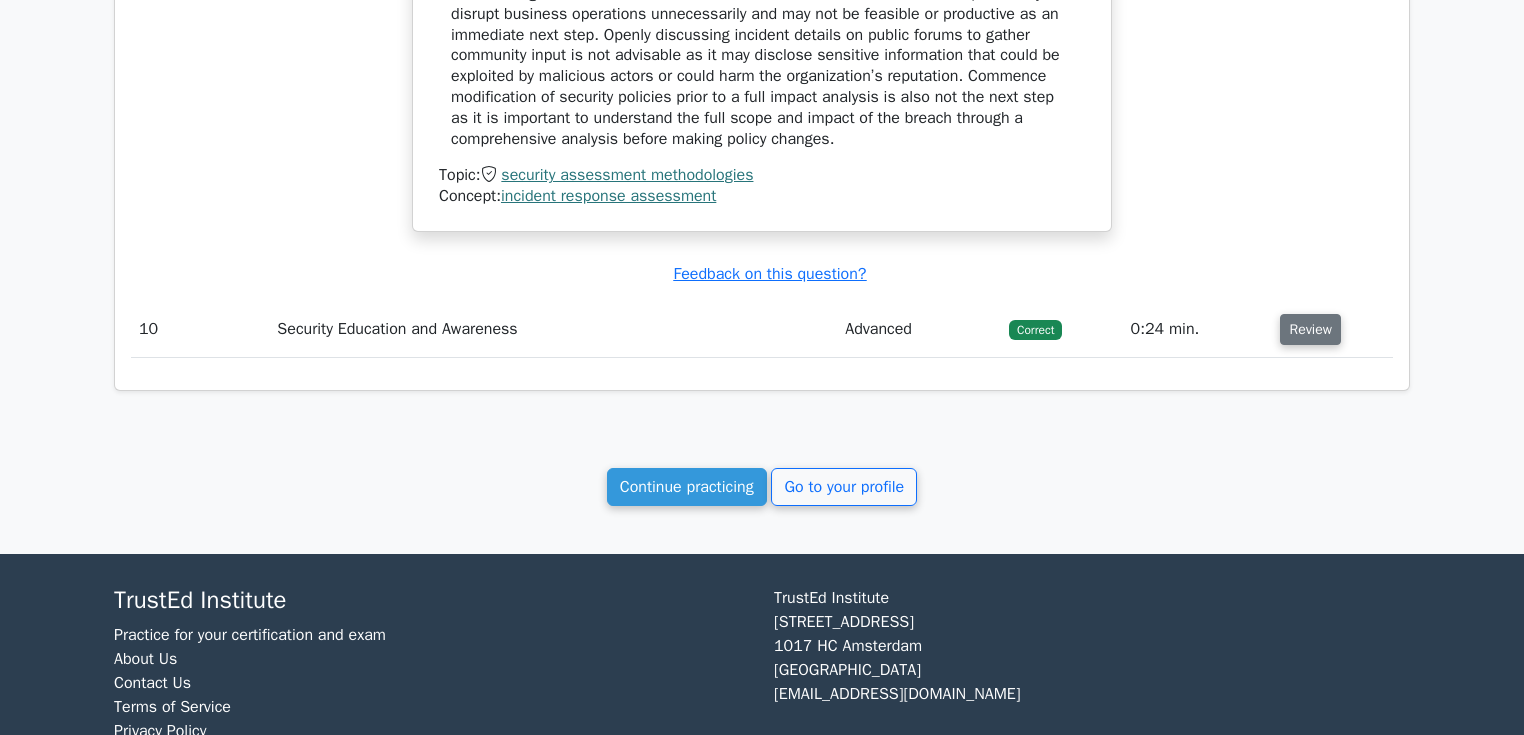 click on "Review" at bounding box center [1310, 329] 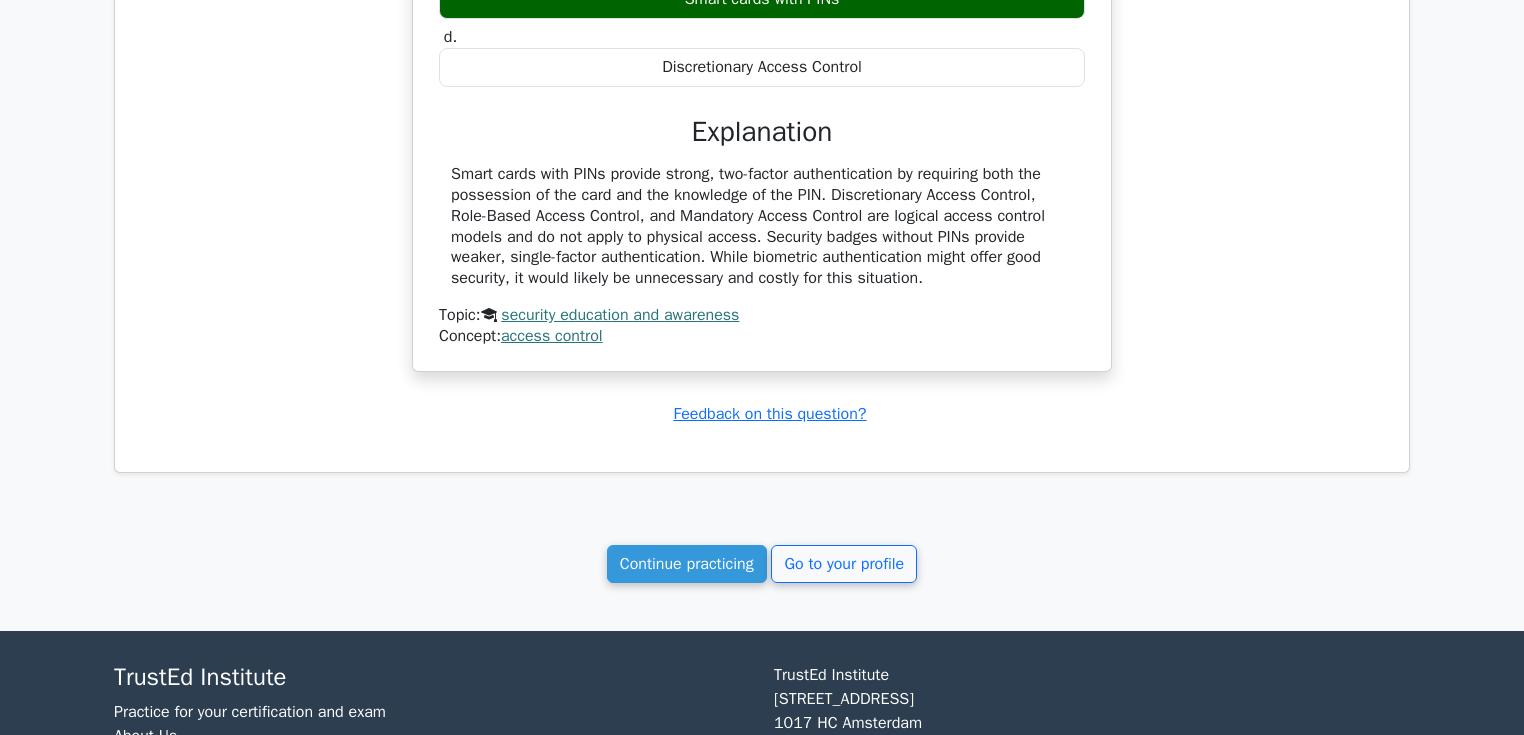 scroll, scrollTop: 8756, scrollLeft: 0, axis: vertical 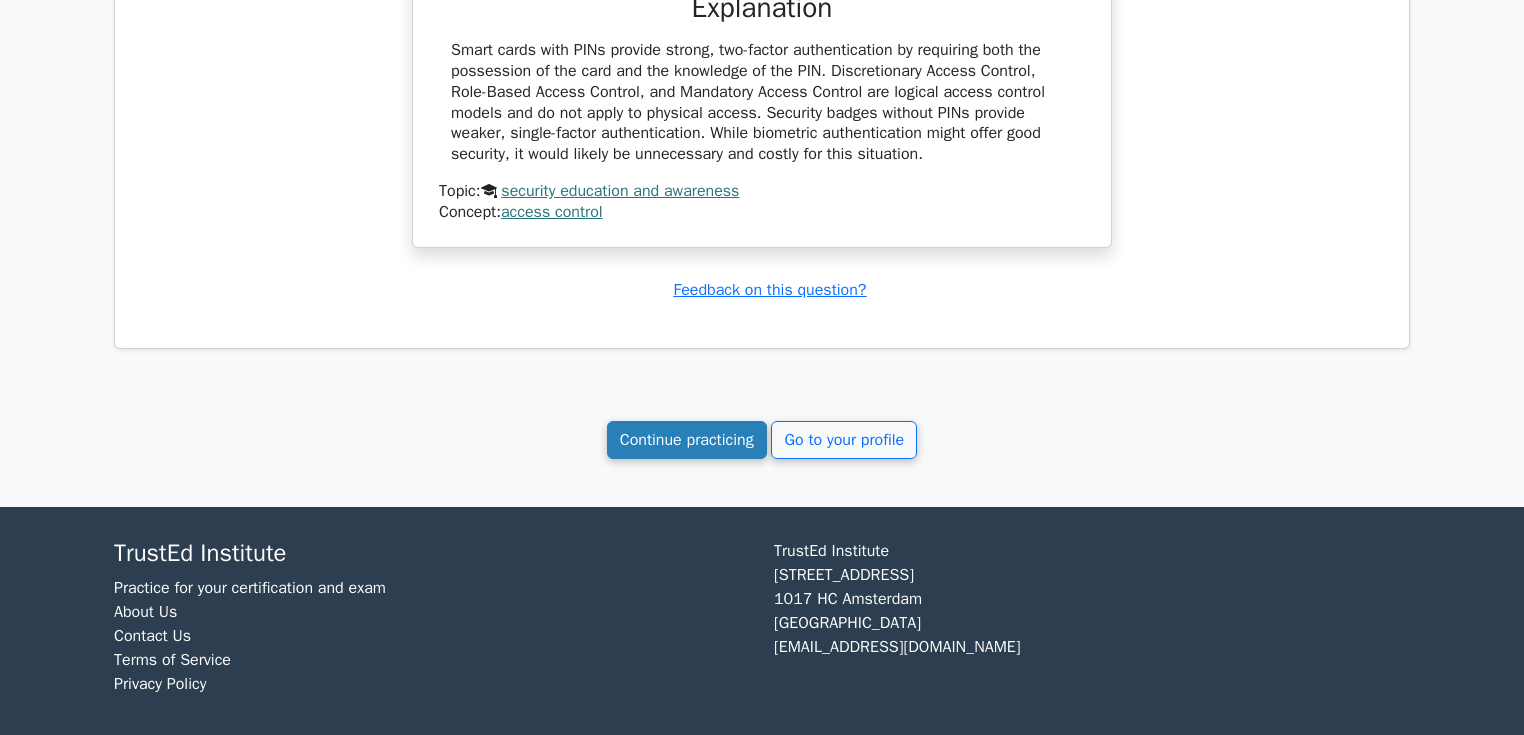 click on "Continue practicing" at bounding box center (687, 440) 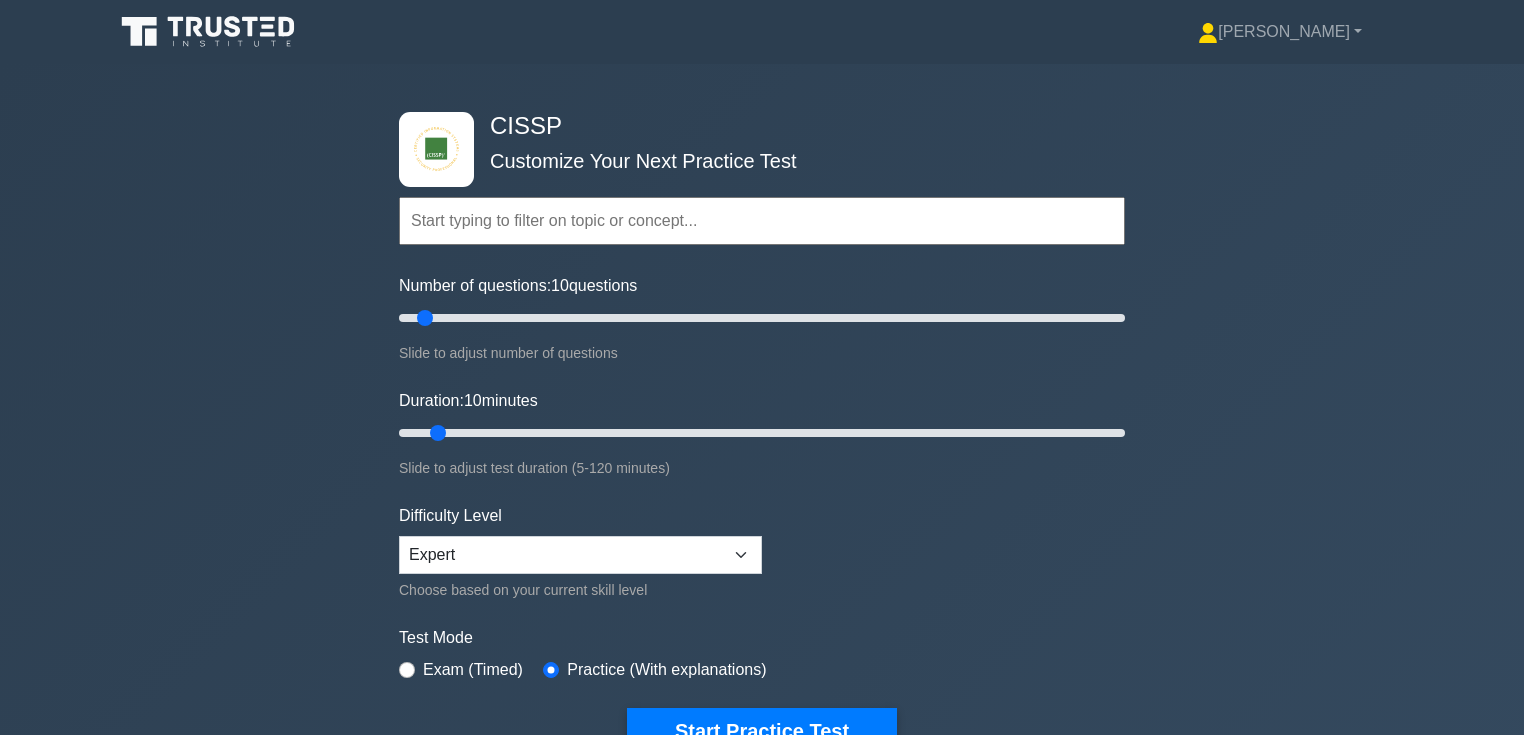 scroll, scrollTop: 444, scrollLeft: 0, axis: vertical 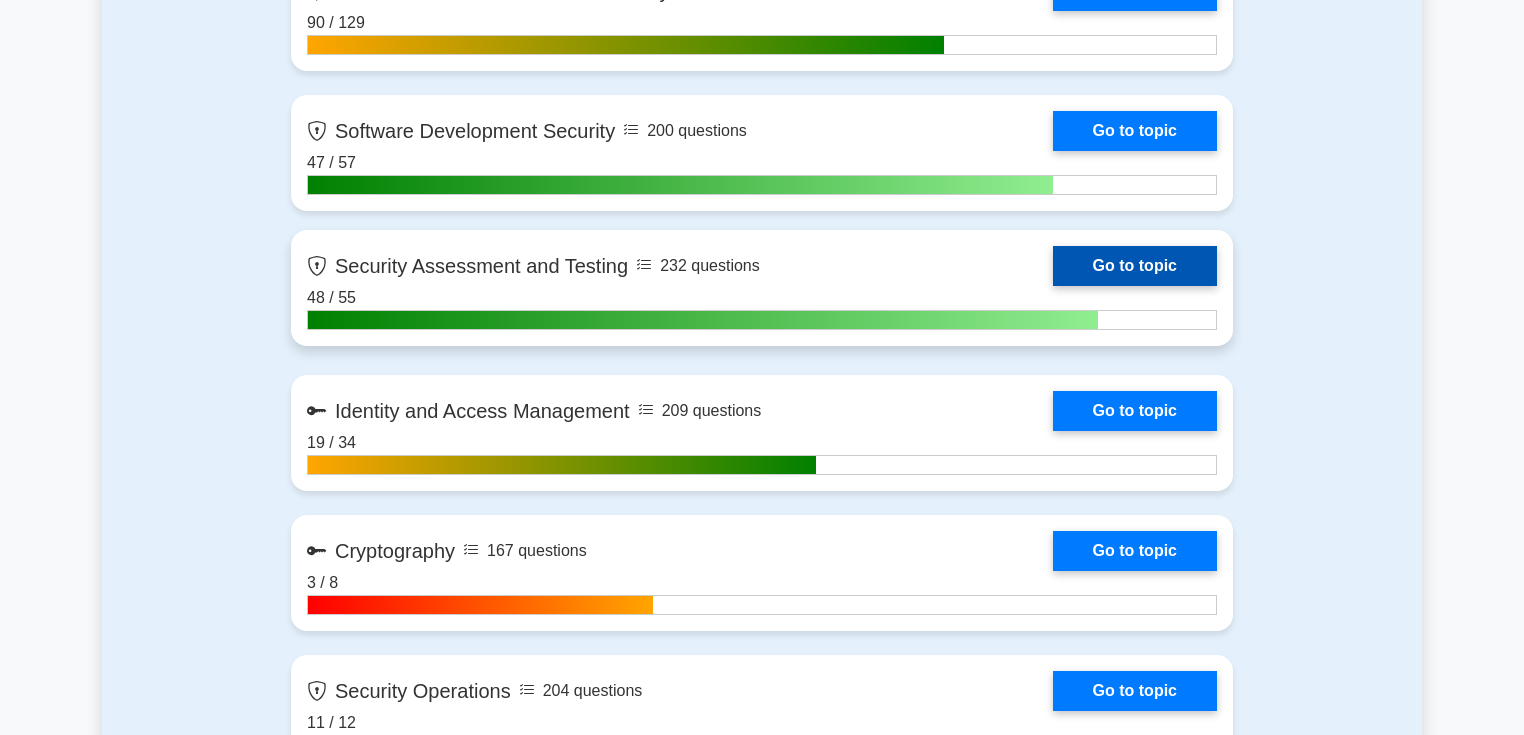 click on "Go to topic" at bounding box center (1135, 266) 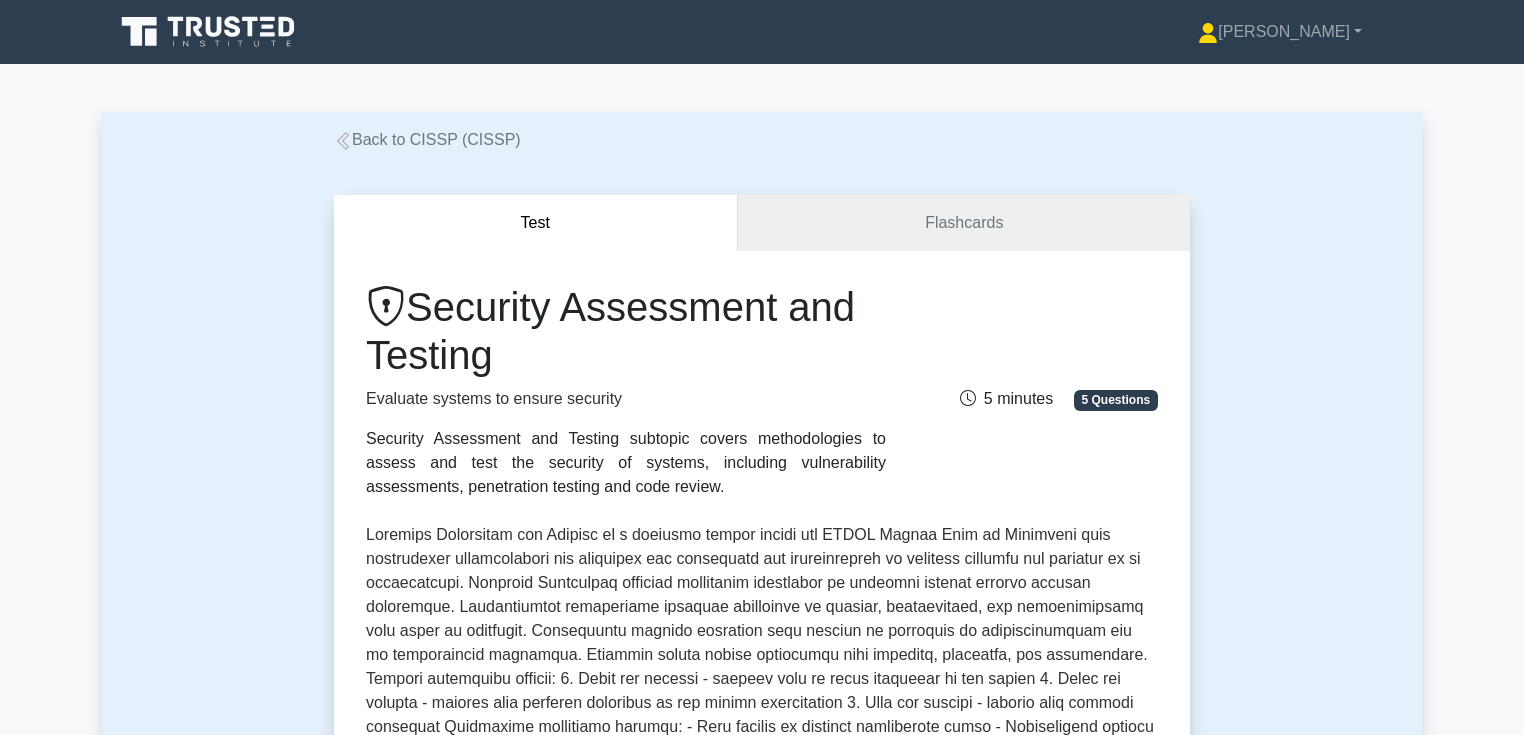 scroll, scrollTop: 0, scrollLeft: 0, axis: both 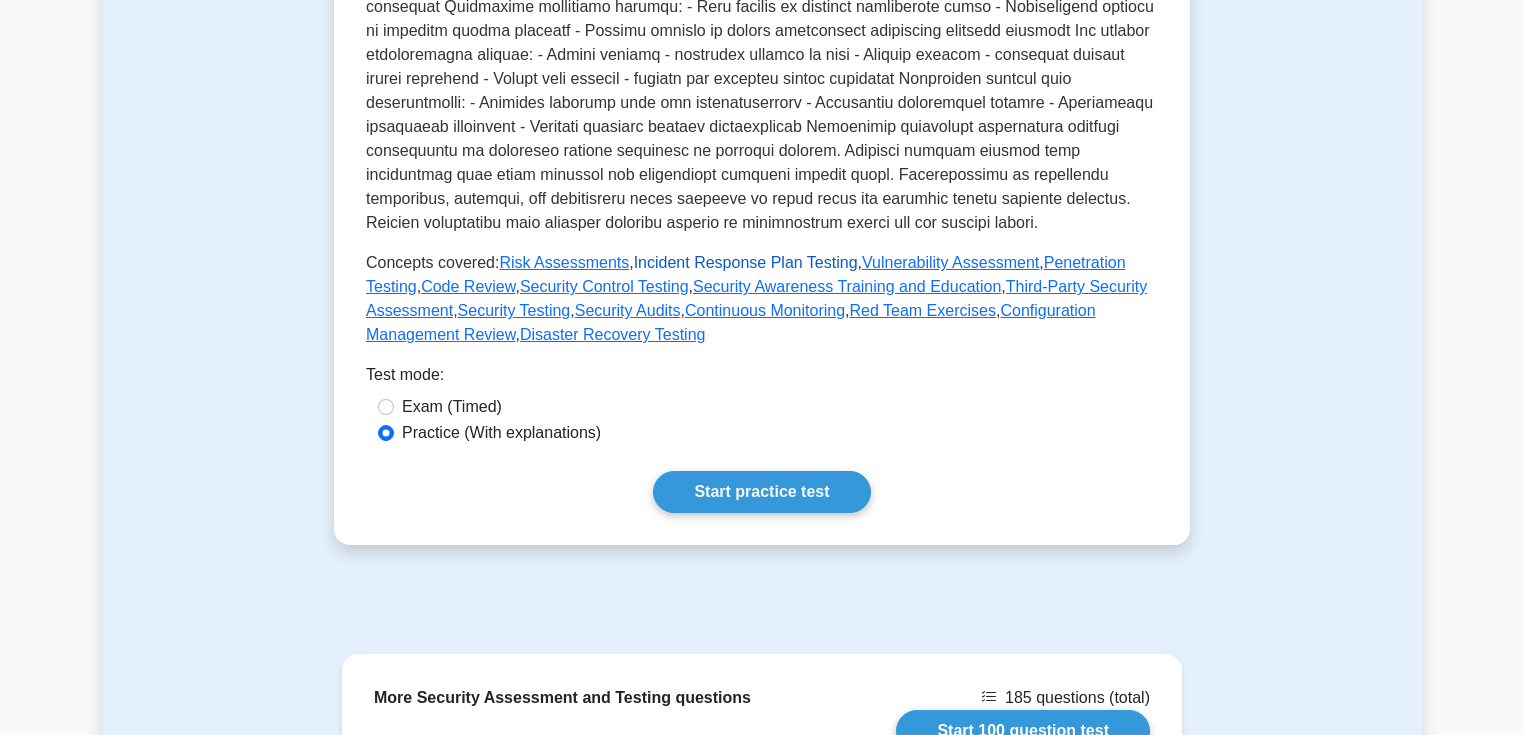 click on "Incident Response Plan Testing" at bounding box center [746, 262] 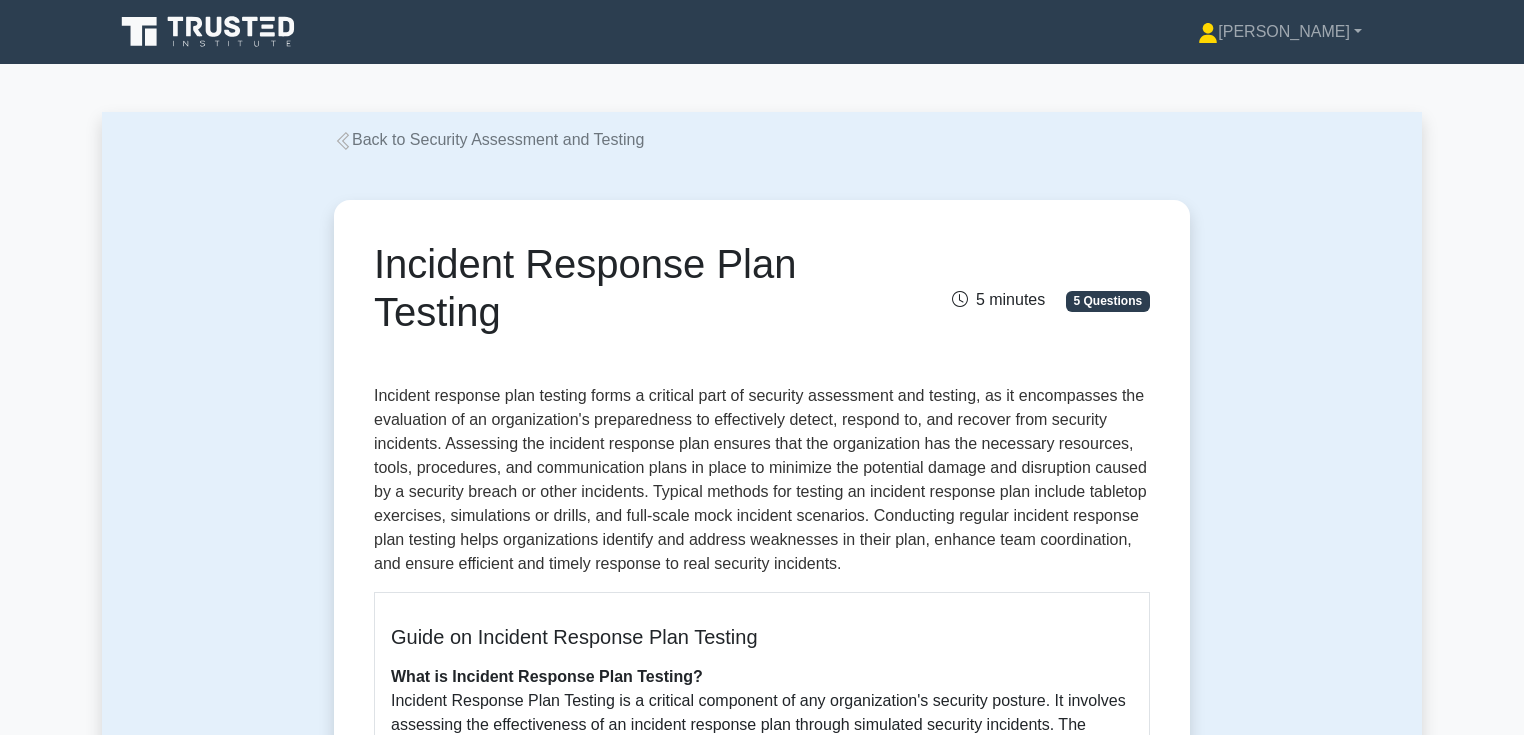 scroll, scrollTop: 0, scrollLeft: 0, axis: both 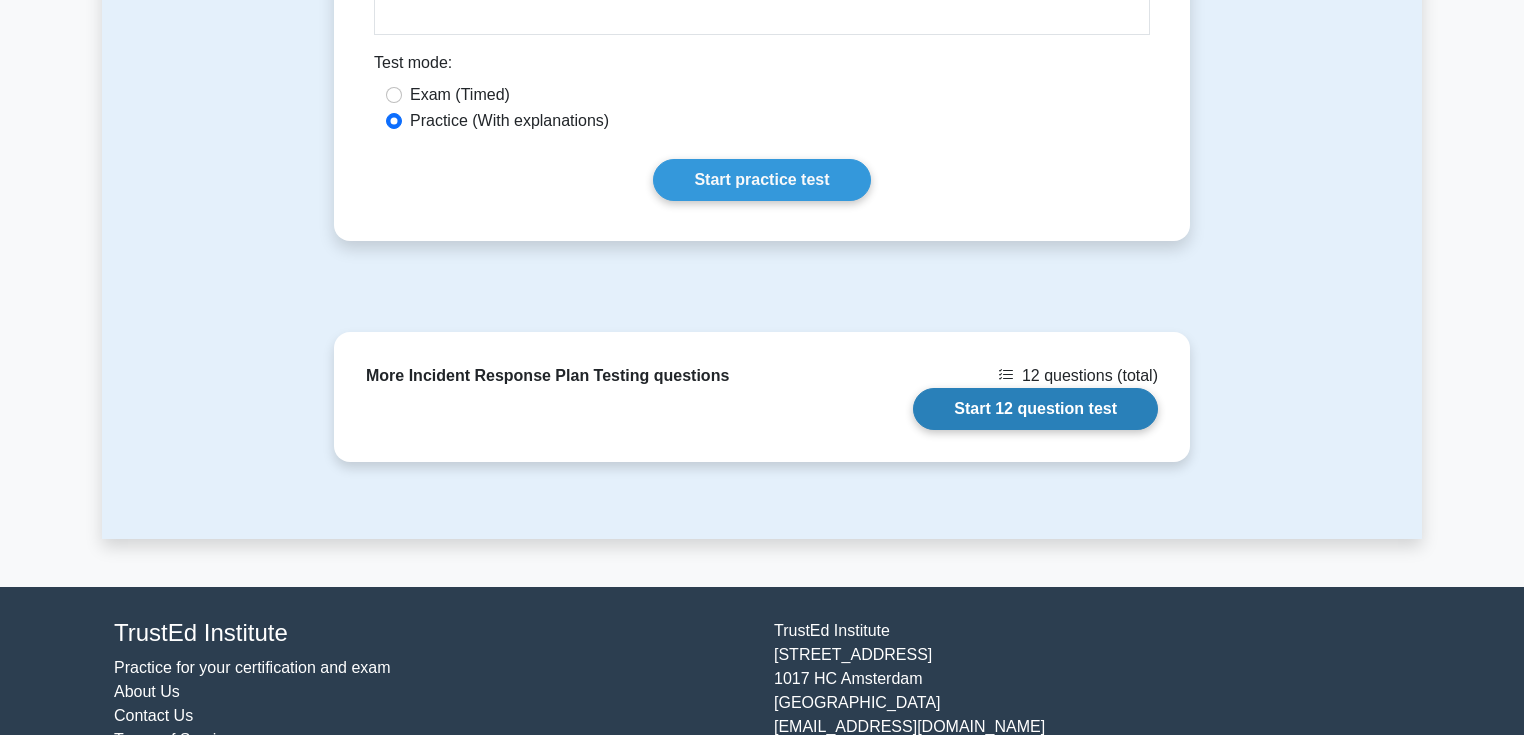 click on "Start 12 question test" at bounding box center (1035, 409) 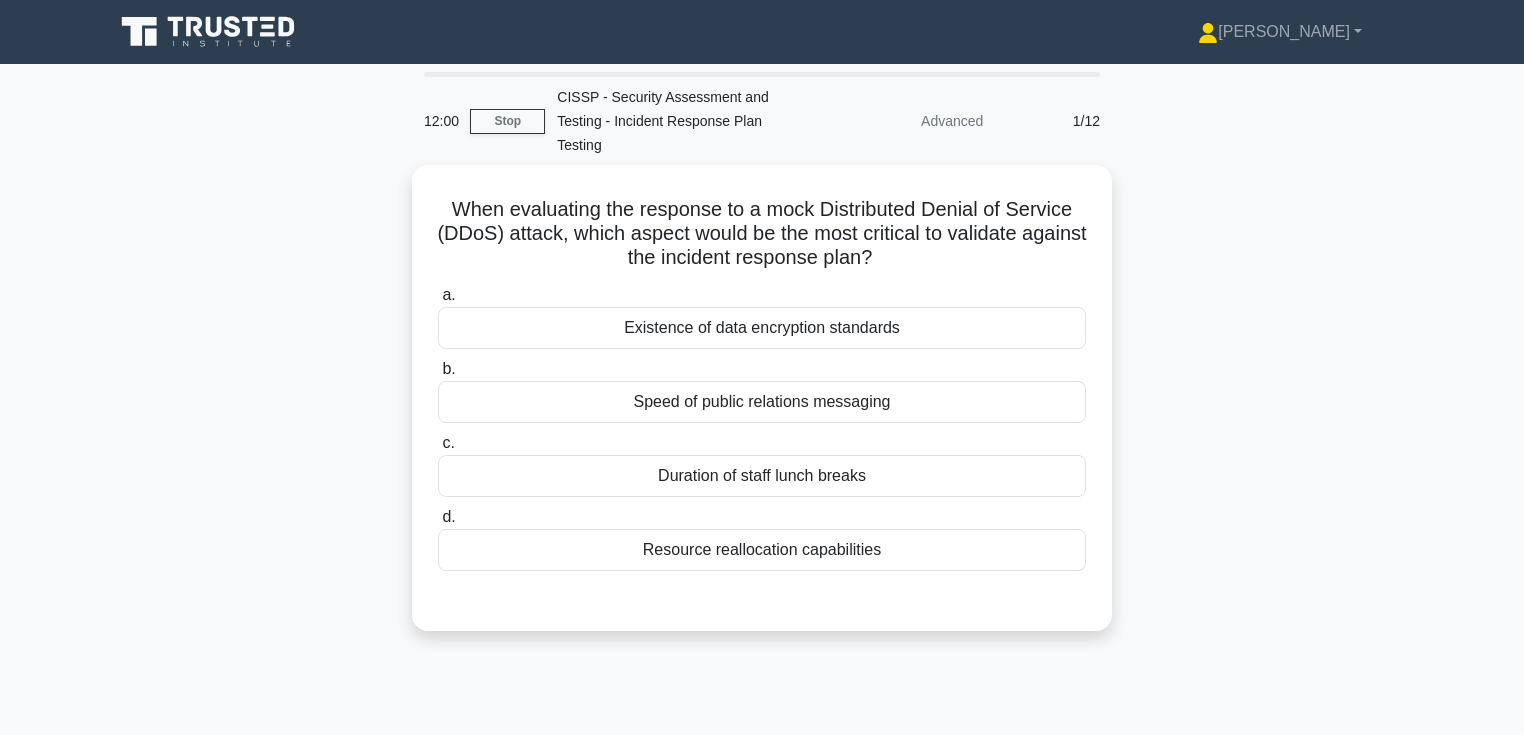 scroll, scrollTop: 0, scrollLeft: 0, axis: both 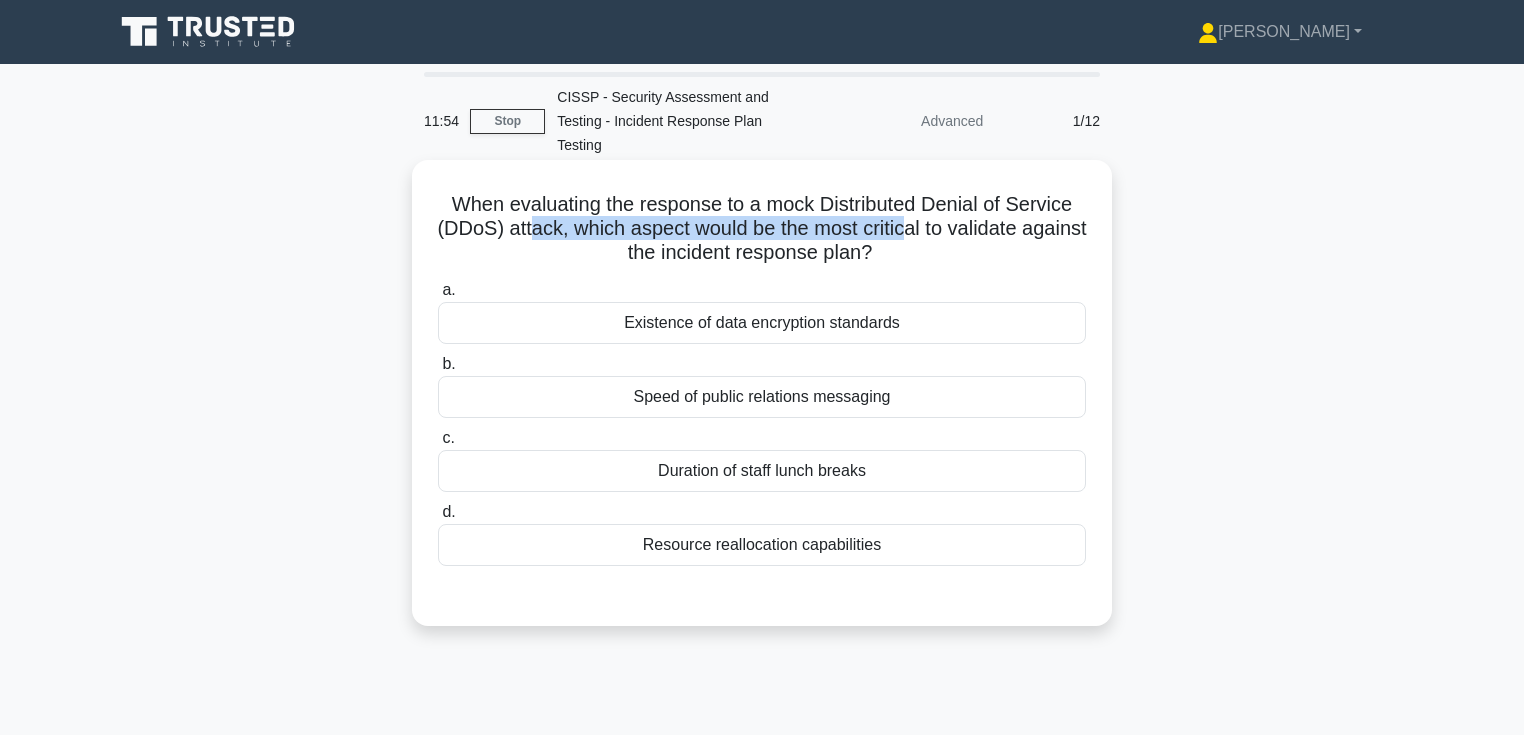 drag, startPoint x: 557, startPoint y: 208, endPoint x: 942, endPoint y: 208, distance: 385 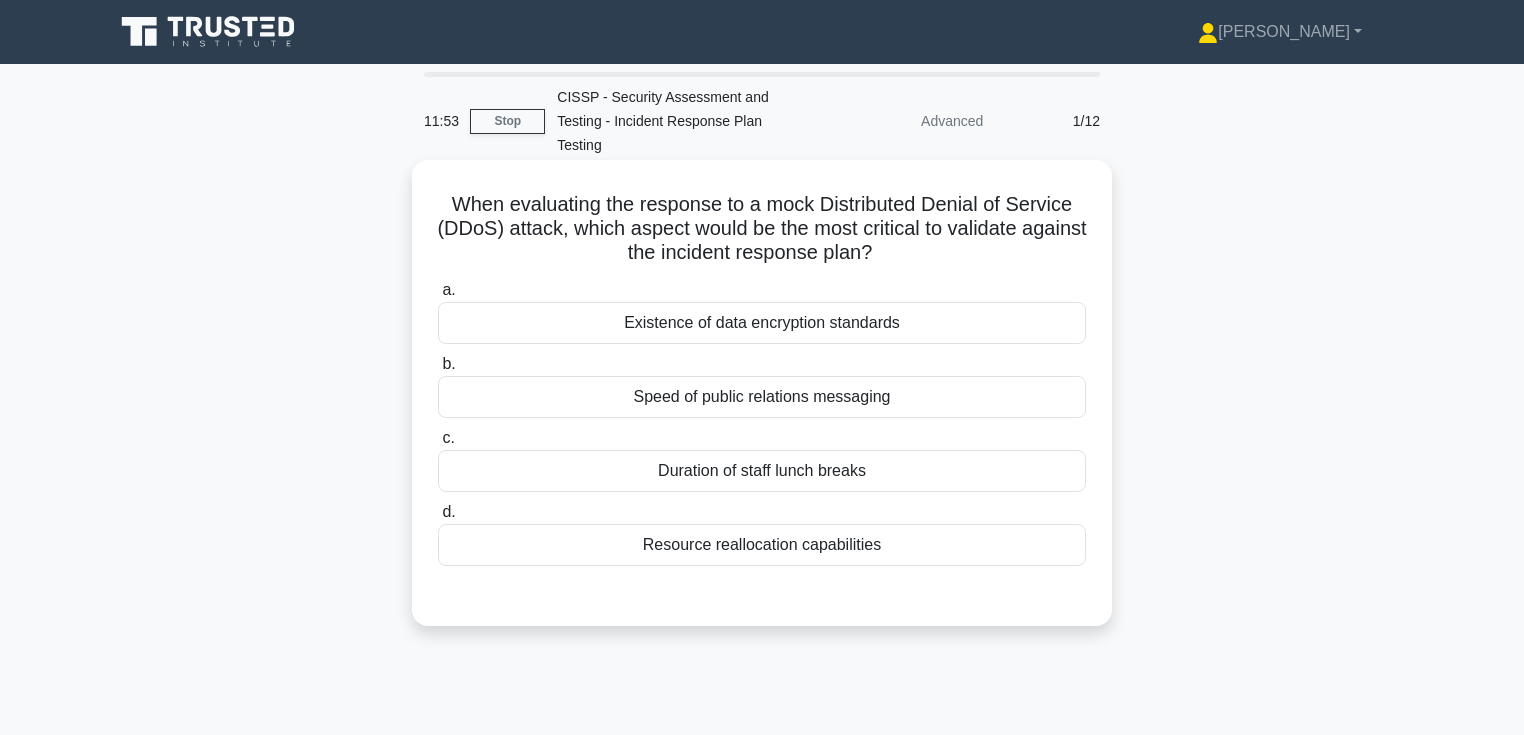click on "When evaluating the response to a mock Distributed Denial of Service (DDoS) attack, which aspect would be the most critical to validate against the incident response plan?
.spinner_0XTQ{transform-origin:center;animation:spinner_y6GP .75s linear infinite}@keyframes spinner_y6GP{100%{transform:rotate(360deg)}}" at bounding box center [762, 229] 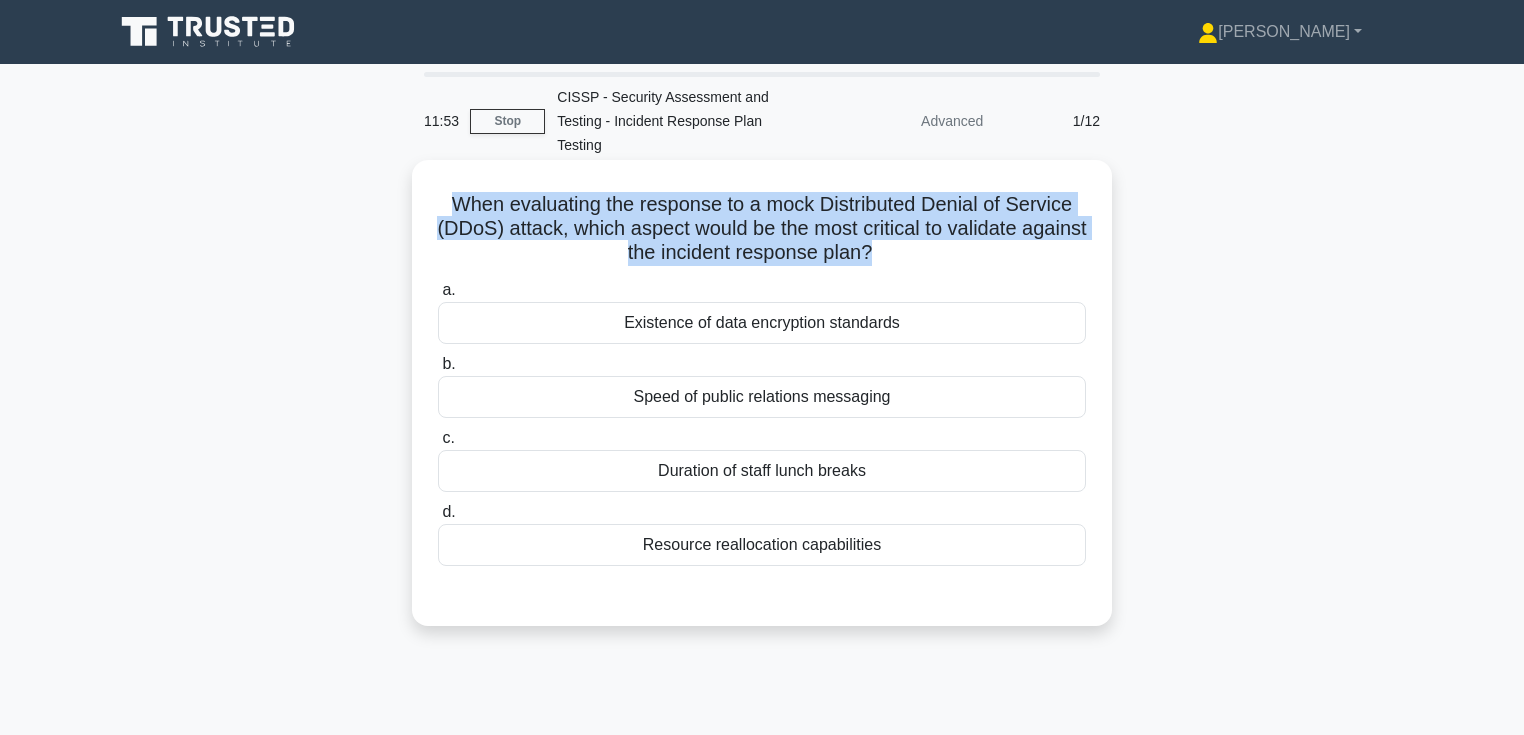 click on "When evaluating the response to a mock Distributed Denial of Service (DDoS) attack, which aspect would be the most critical to validate against the incident response plan?
.spinner_0XTQ{transform-origin:center;animation:spinner_y6GP .75s linear infinite}@keyframes spinner_y6GP{100%{transform:rotate(360deg)}}" at bounding box center (762, 229) 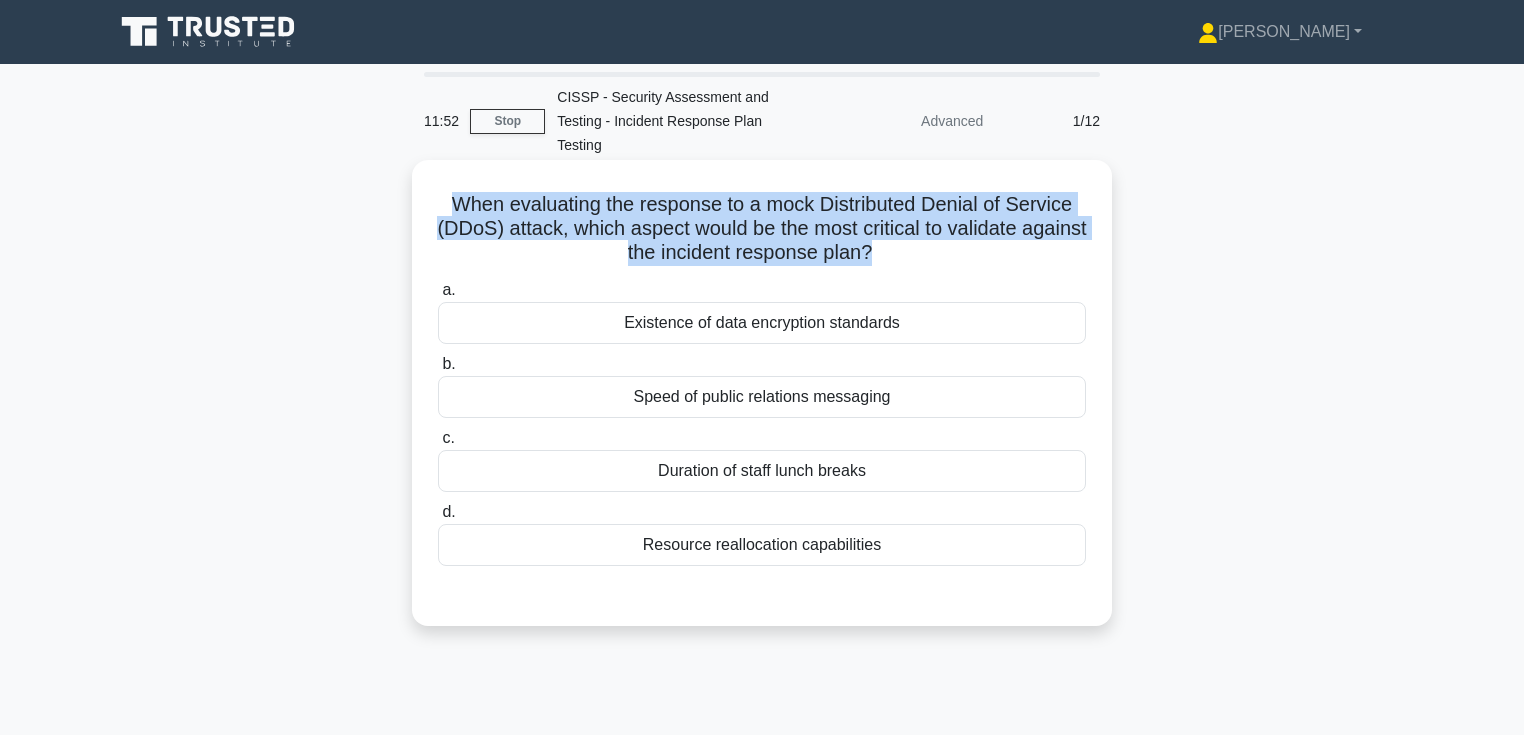 click on "When evaluating the response to a mock Distributed Denial of Service (DDoS) attack, which aspect would be the most critical to validate against the incident response plan?
.spinner_0XTQ{transform-origin:center;animation:spinner_y6GP .75s linear infinite}@keyframes spinner_y6GP{100%{transform:rotate(360deg)}}" at bounding box center (762, 229) 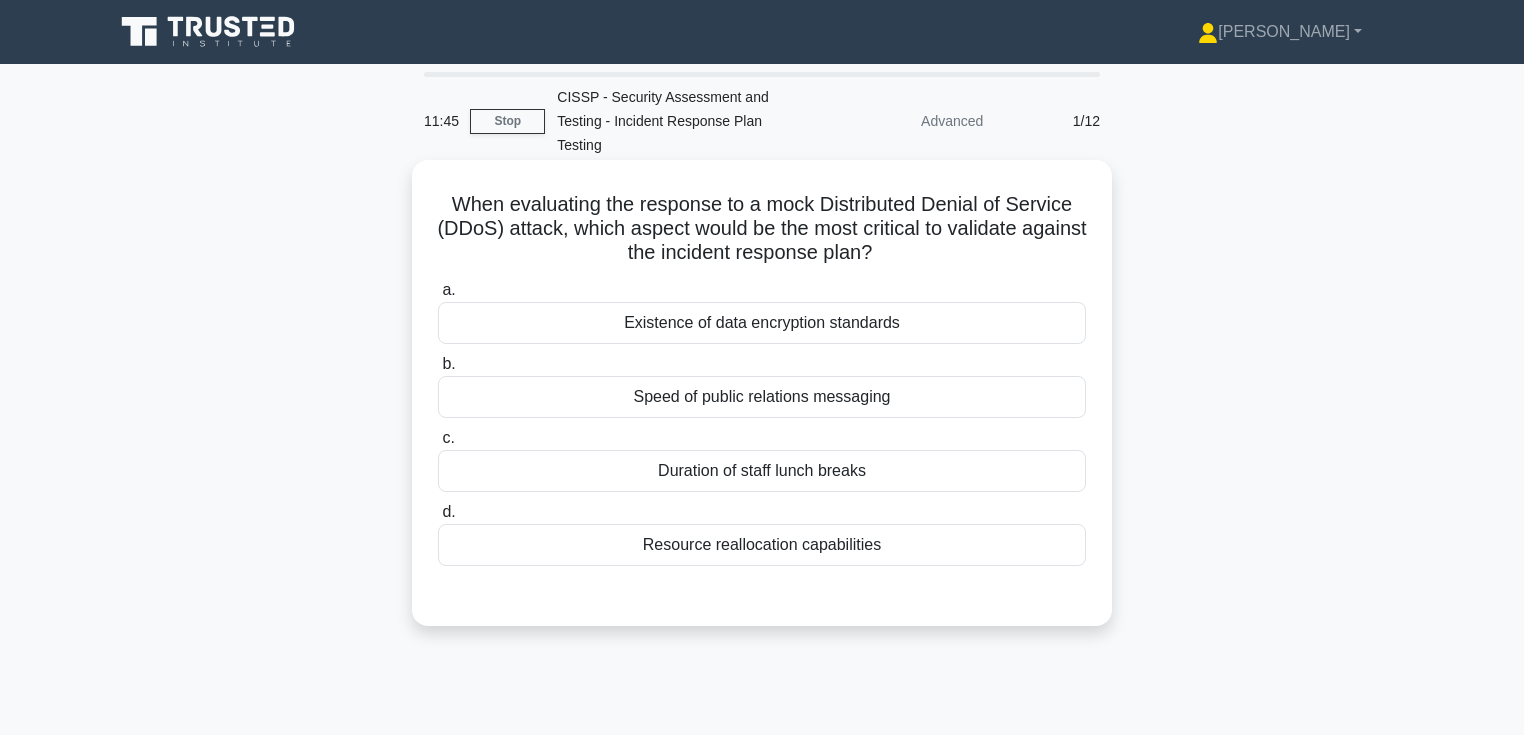 click on "When evaluating the response to a mock Distributed Denial of Service (DDoS) attack, which aspect would be the most critical to validate against the incident response plan?
.spinner_0XTQ{transform-origin:center;animation:spinner_y6GP .75s linear infinite}@keyframes spinner_y6GP{100%{transform:rotate(360deg)}}" at bounding box center (762, 229) 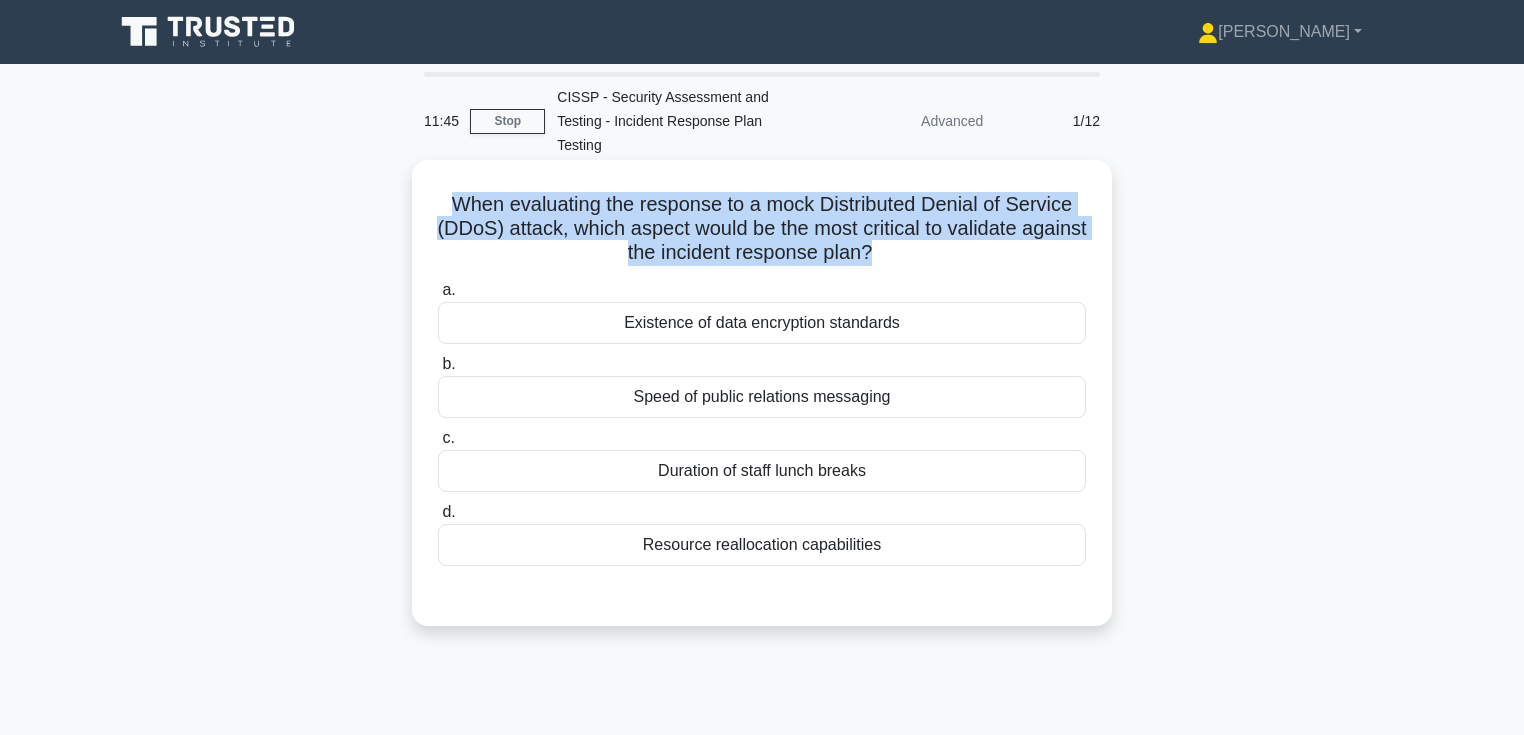 click on "When evaluating the response to a mock Distributed Denial of Service (DDoS) attack, which aspect would be the most critical to validate against the incident response plan?
.spinner_0XTQ{transform-origin:center;animation:spinner_y6GP .75s linear infinite}@keyframes spinner_y6GP{100%{transform:rotate(360deg)}}" at bounding box center (762, 229) 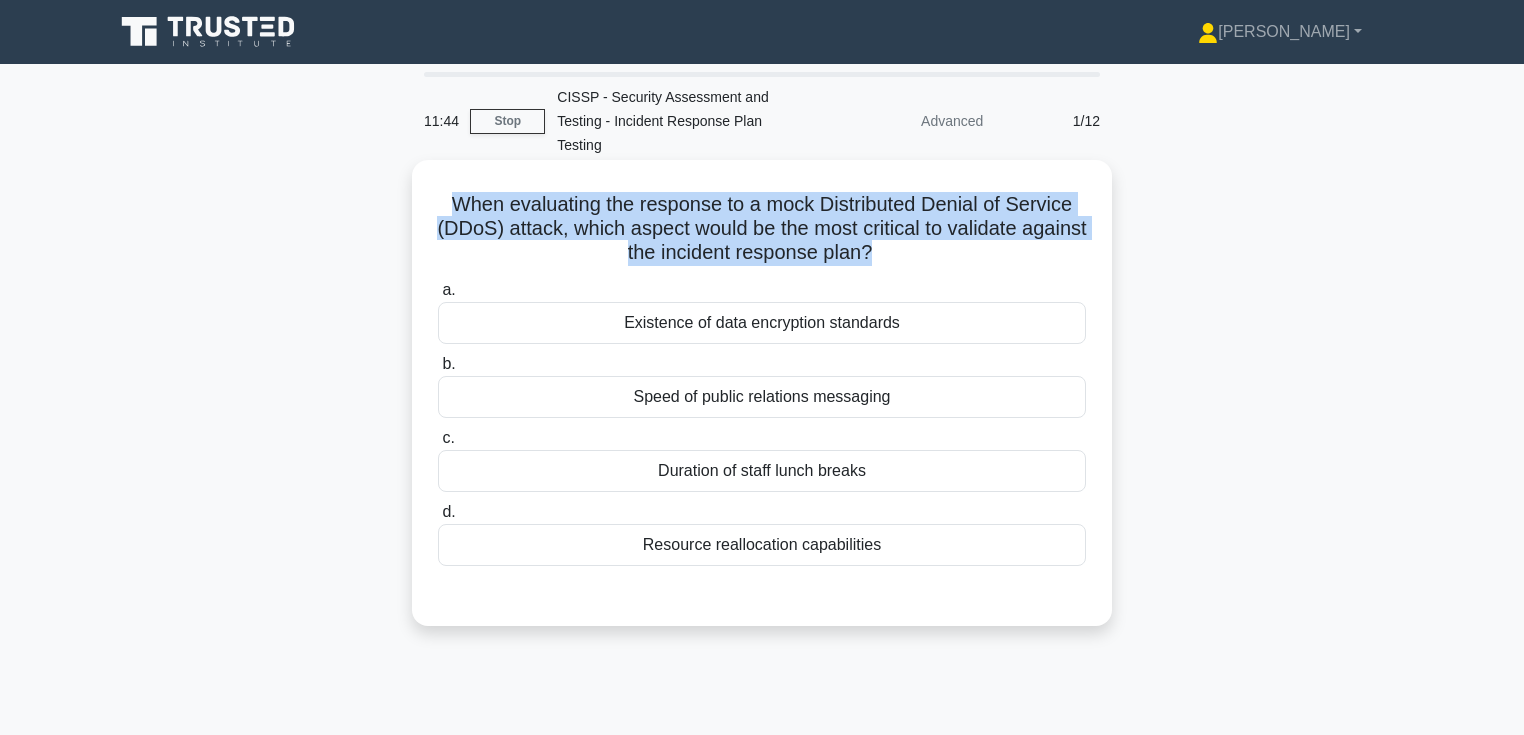 click on "When evaluating the response to a mock Distributed Denial of Service (DDoS) attack, which aspect would be the most critical to validate against the incident response plan?
.spinner_0XTQ{transform-origin:center;animation:spinner_y6GP .75s linear infinite}@keyframes spinner_y6GP{100%{transform:rotate(360deg)}}" at bounding box center (762, 229) 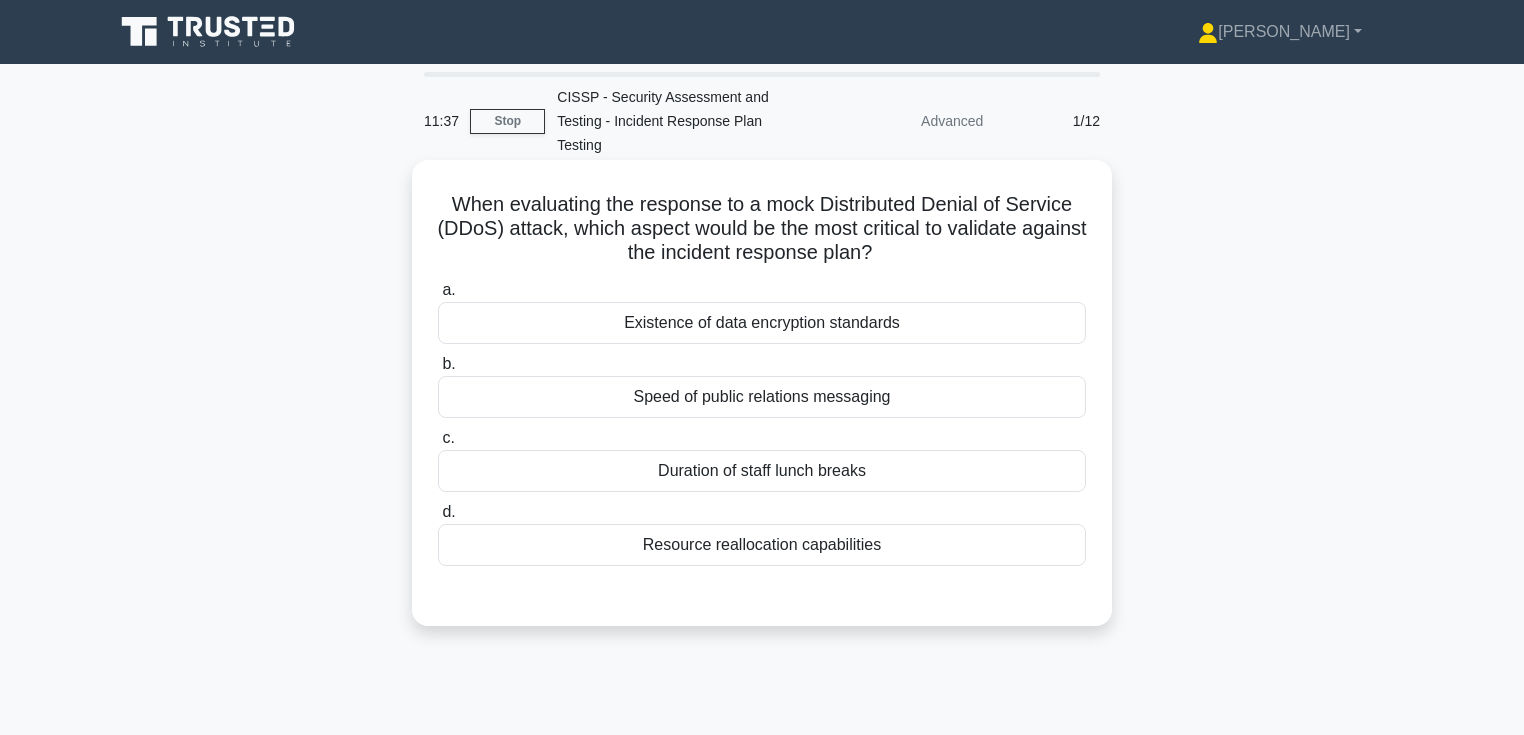 drag, startPoint x: 955, startPoint y: 228, endPoint x: 600, endPoint y: 185, distance: 357.59476 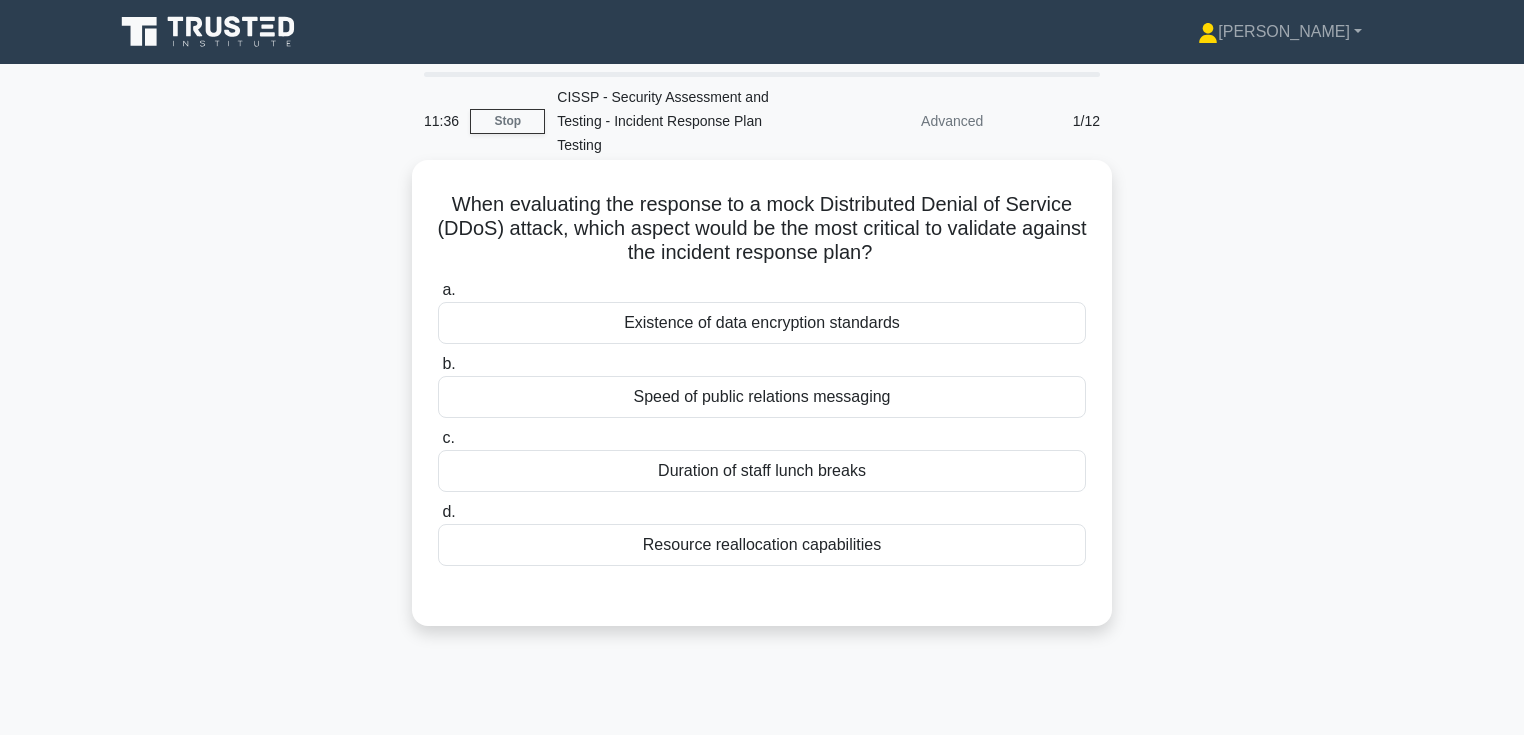 click on "When evaluating the response to a mock Distributed Denial of Service (DDoS) attack, which aspect would be the most critical to validate against the incident response plan?
.spinner_0XTQ{transform-origin:center;animation:spinner_y6GP .75s linear infinite}@keyframes spinner_y6GP{100%{transform:rotate(360deg)}}" at bounding box center (762, 229) 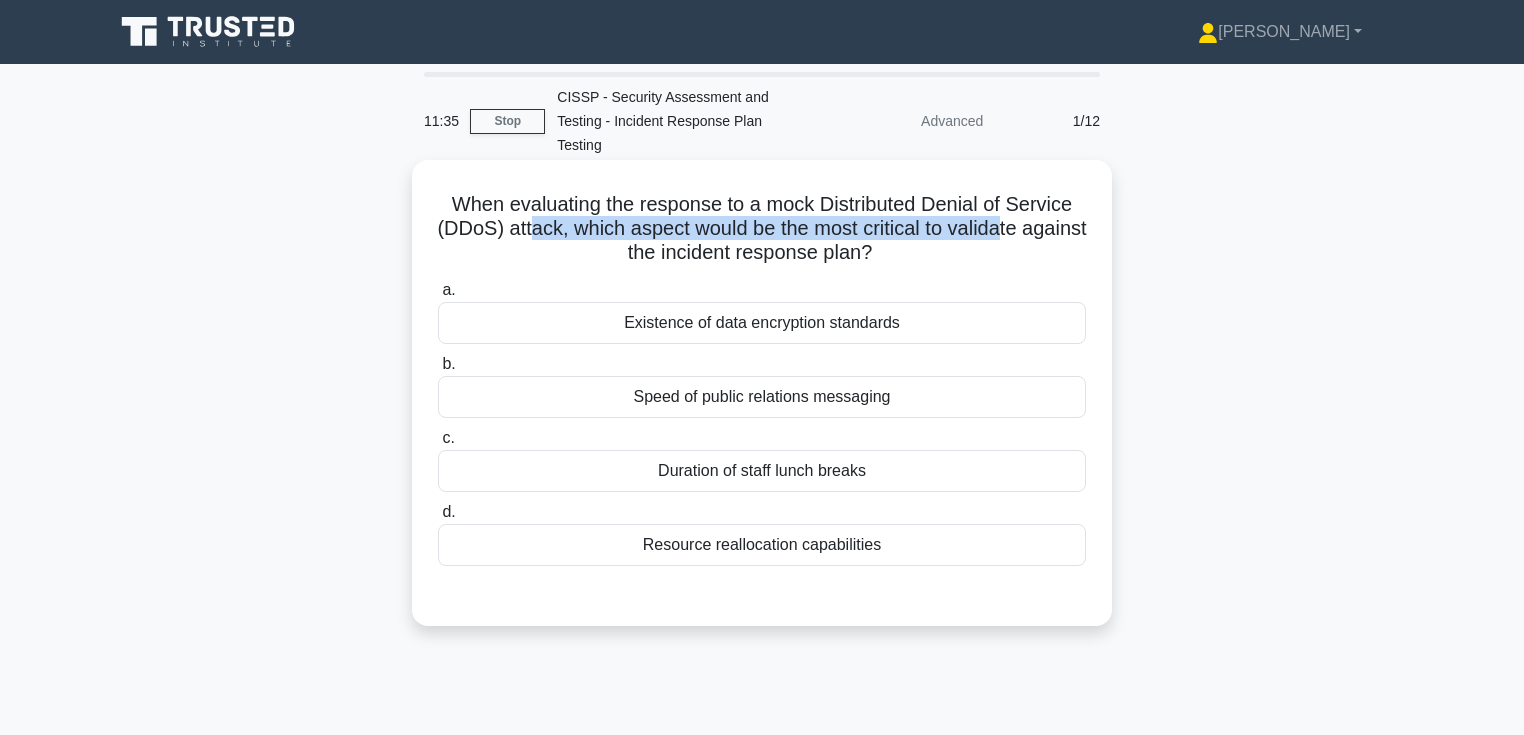 drag, startPoint x: 580, startPoint y: 202, endPoint x: 1044, endPoint y: 204, distance: 464.0043 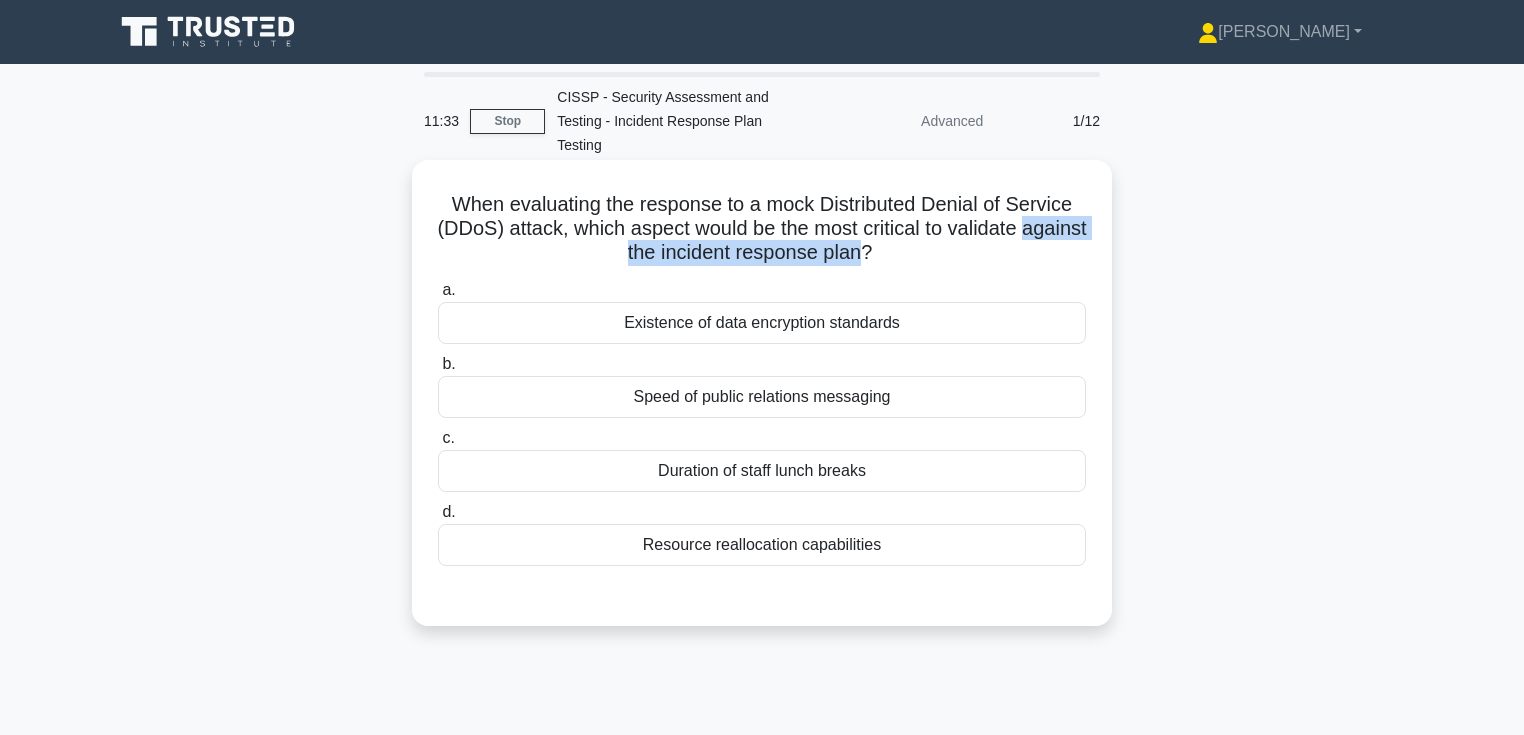 drag, startPoint x: 582, startPoint y: 232, endPoint x: 916, endPoint y: 232, distance: 334 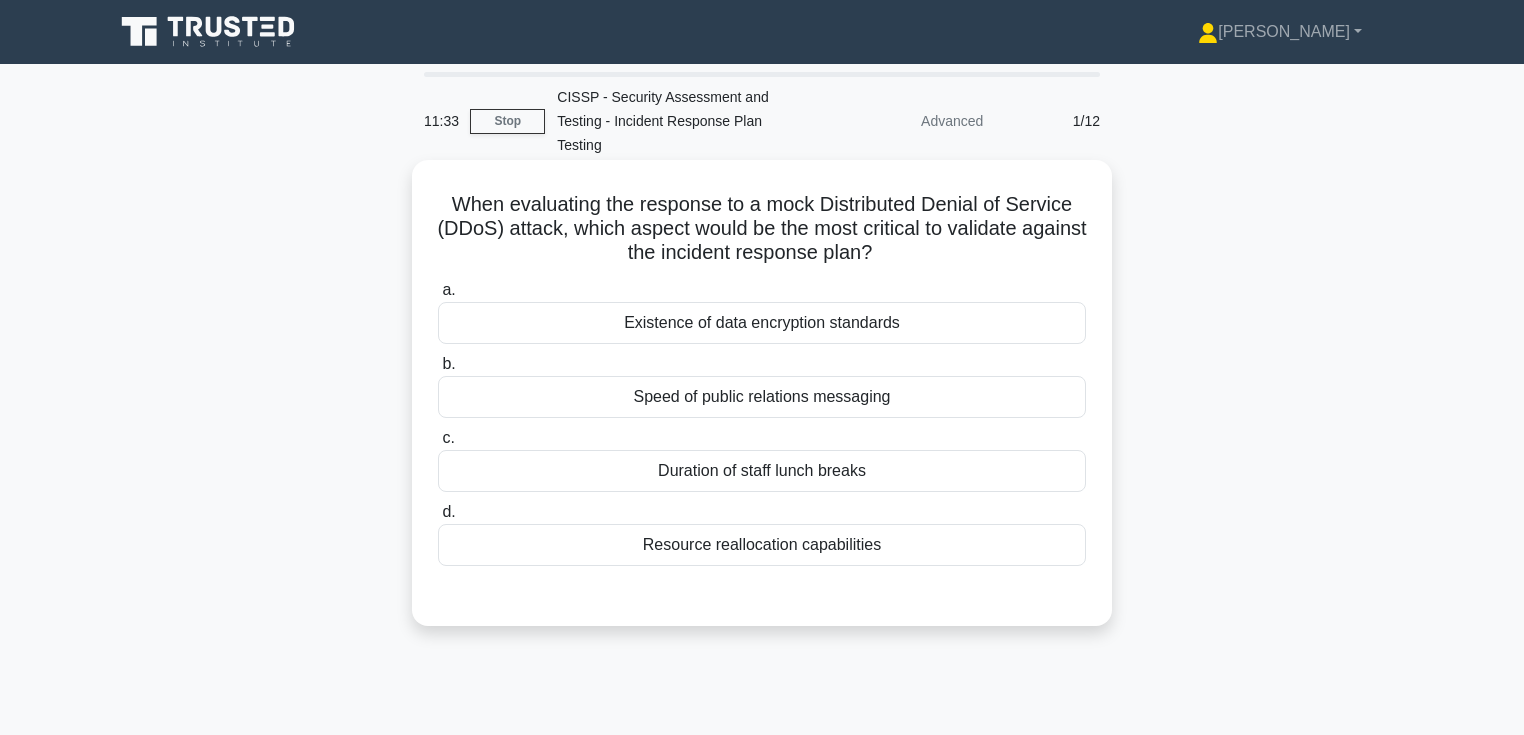 click on ".spinner_0XTQ{transform-origin:center;animation:spinner_y6GP .75s linear infinite}@keyframes spinner_y6GP{100%{transform:rotate(360deg)}}" 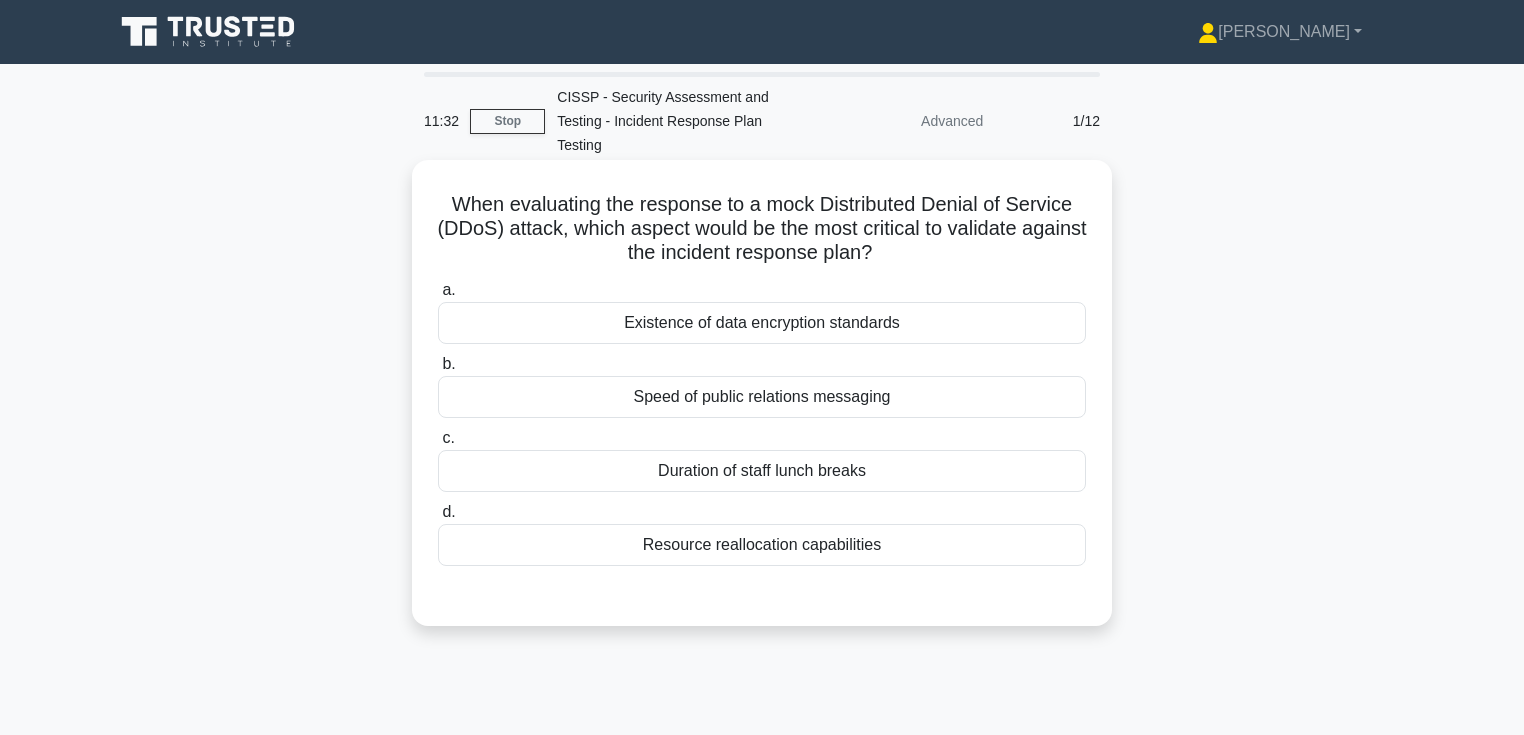 click on ".spinner_0XTQ{transform-origin:center;animation:spinner_y6GP .75s linear infinite}@keyframes spinner_y6GP{100%{transform:rotate(360deg)}}" 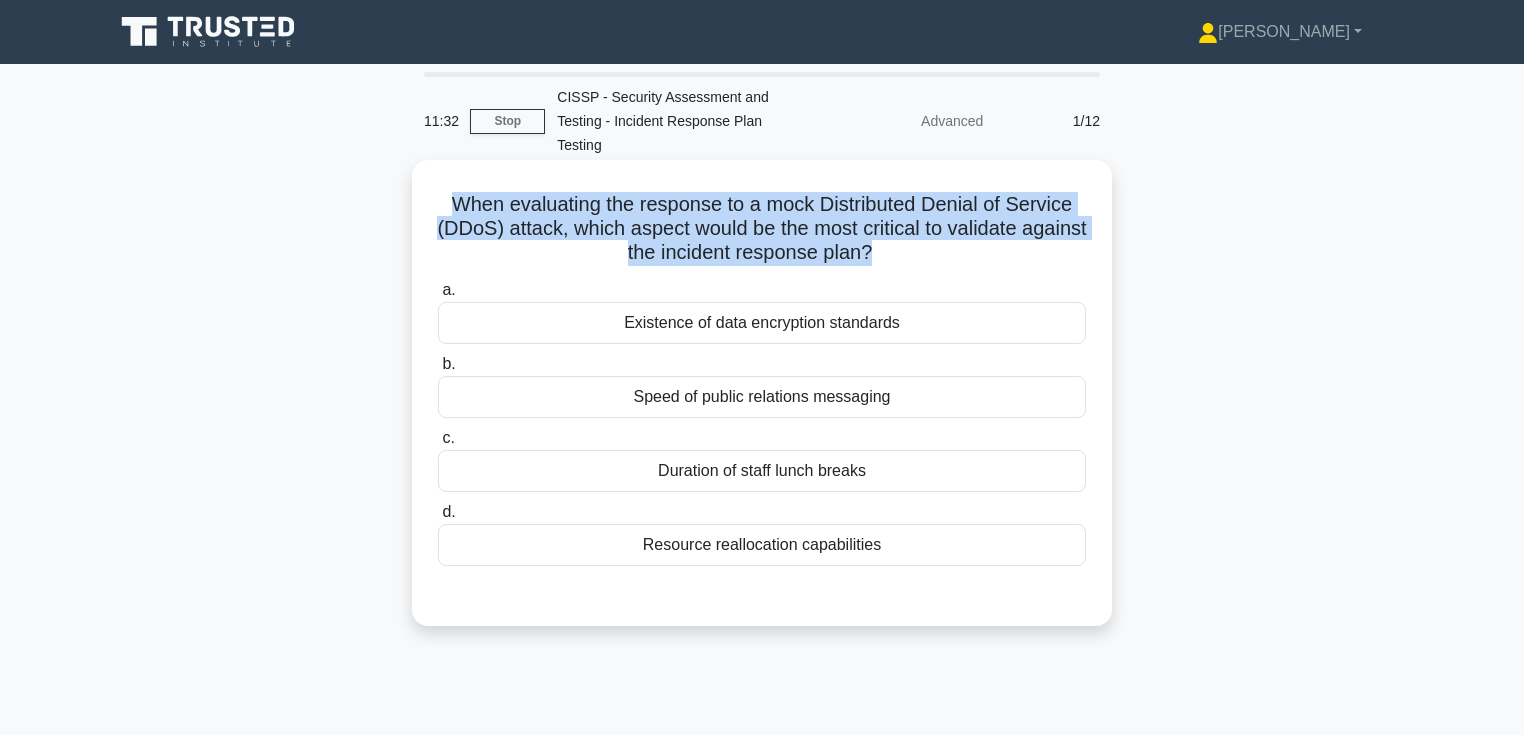 click on ".spinner_0XTQ{transform-origin:center;animation:spinner_y6GP .75s linear infinite}@keyframes spinner_y6GP{100%{transform:rotate(360deg)}}" 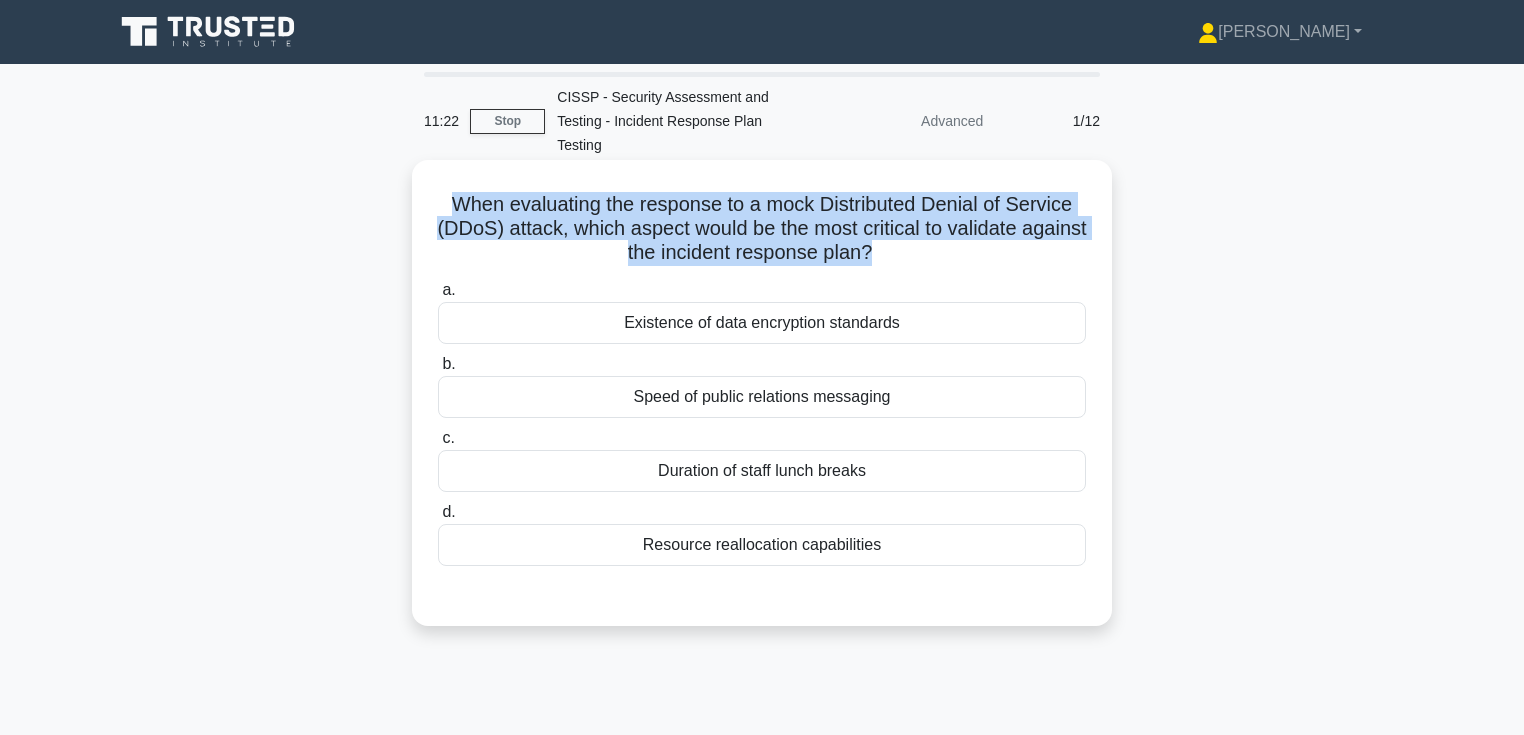 drag, startPoint x: 944, startPoint y: 233, endPoint x: 616, endPoint y: 197, distance: 329.9697 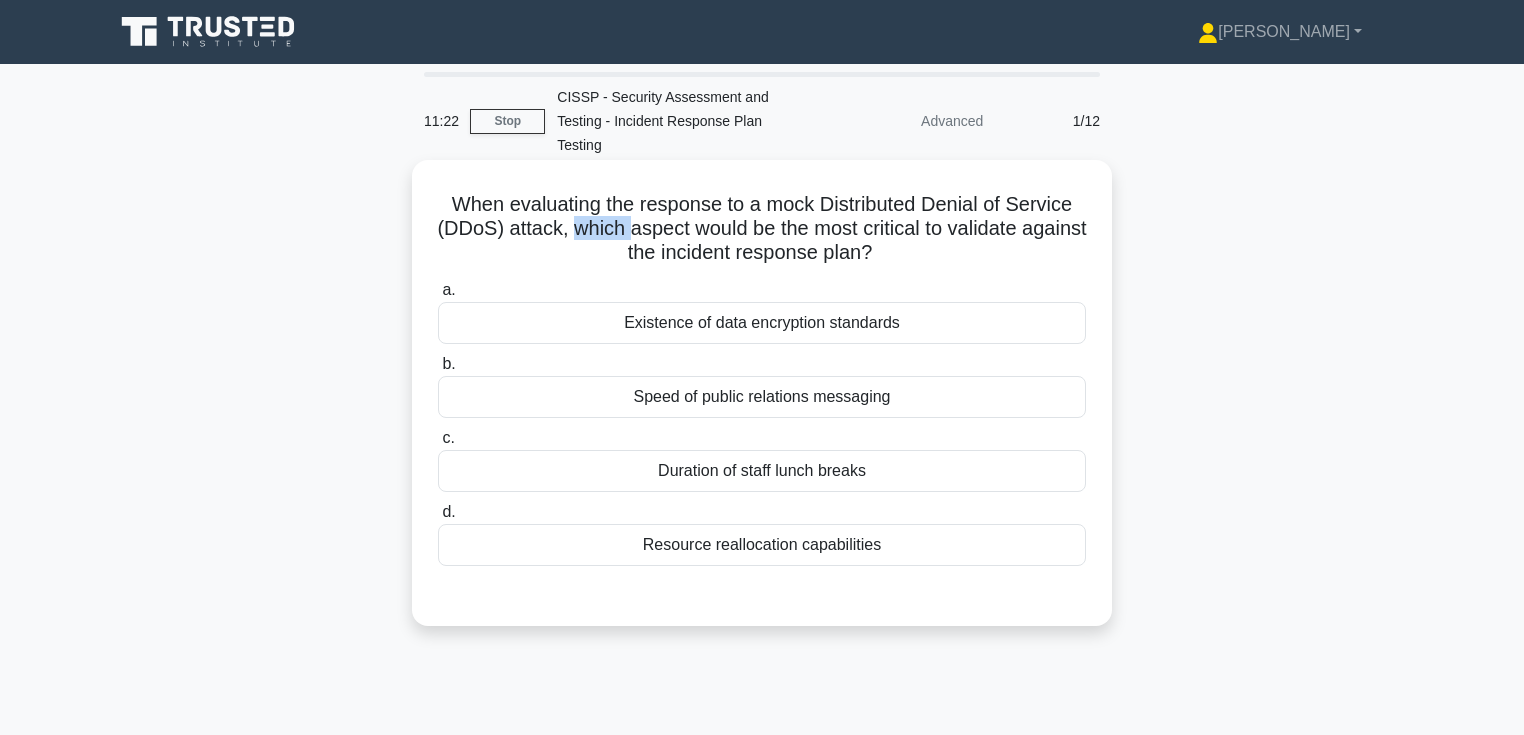 click on "When evaluating the response to a mock Distributed Denial of Service (DDoS) attack, which aspect would be the most critical to validate against the incident response plan?
.spinner_0XTQ{transform-origin:center;animation:spinner_y6GP .75s linear infinite}@keyframes spinner_y6GP{100%{transform:rotate(360deg)}}" at bounding box center (762, 229) 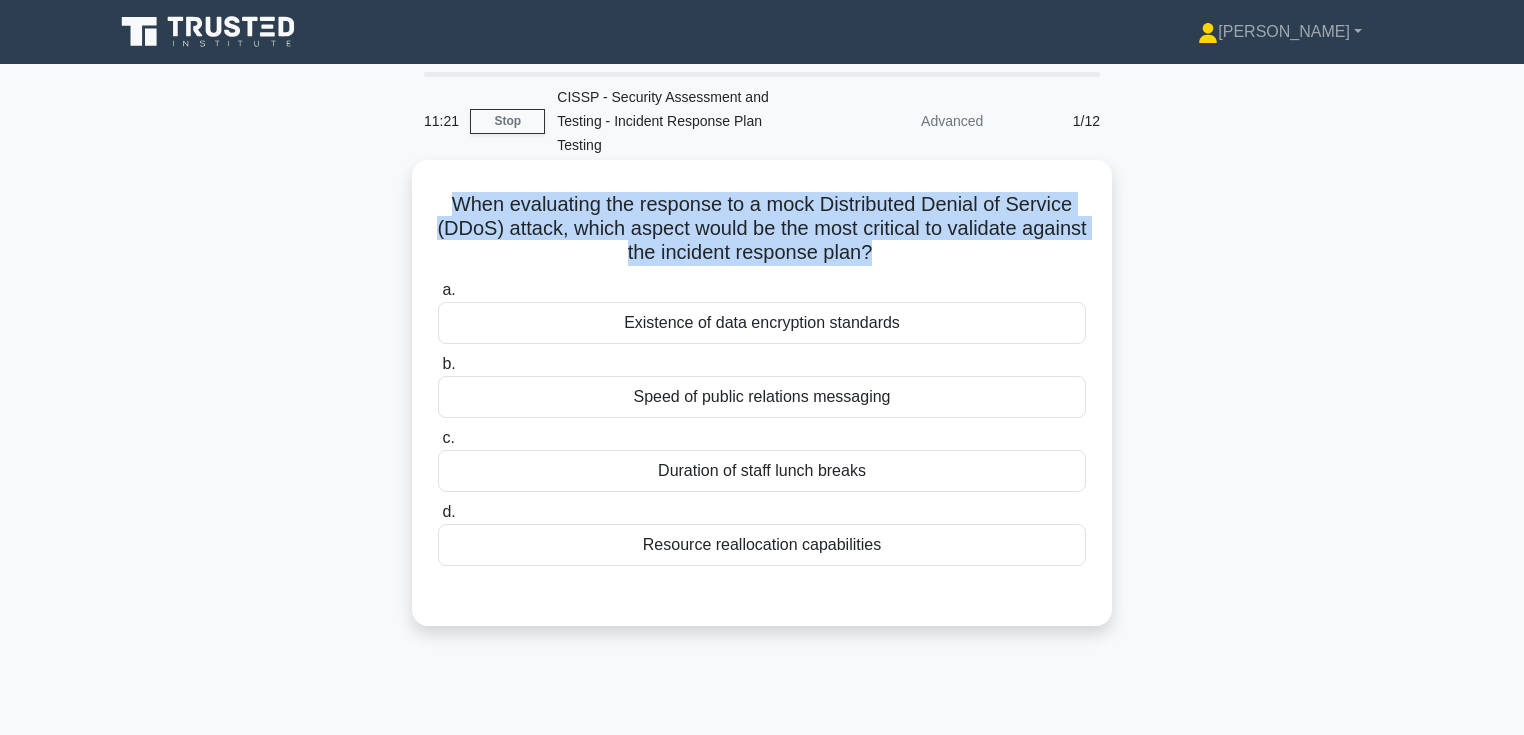 click on "When evaluating the response to a mock Distributed Denial of Service (DDoS) attack, which aspect would be the most critical to validate against the incident response plan?
.spinner_0XTQ{transform-origin:center;animation:spinner_y6GP .75s linear infinite}@keyframes spinner_y6GP{100%{transform:rotate(360deg)}}" at bounding box center [762, 229] 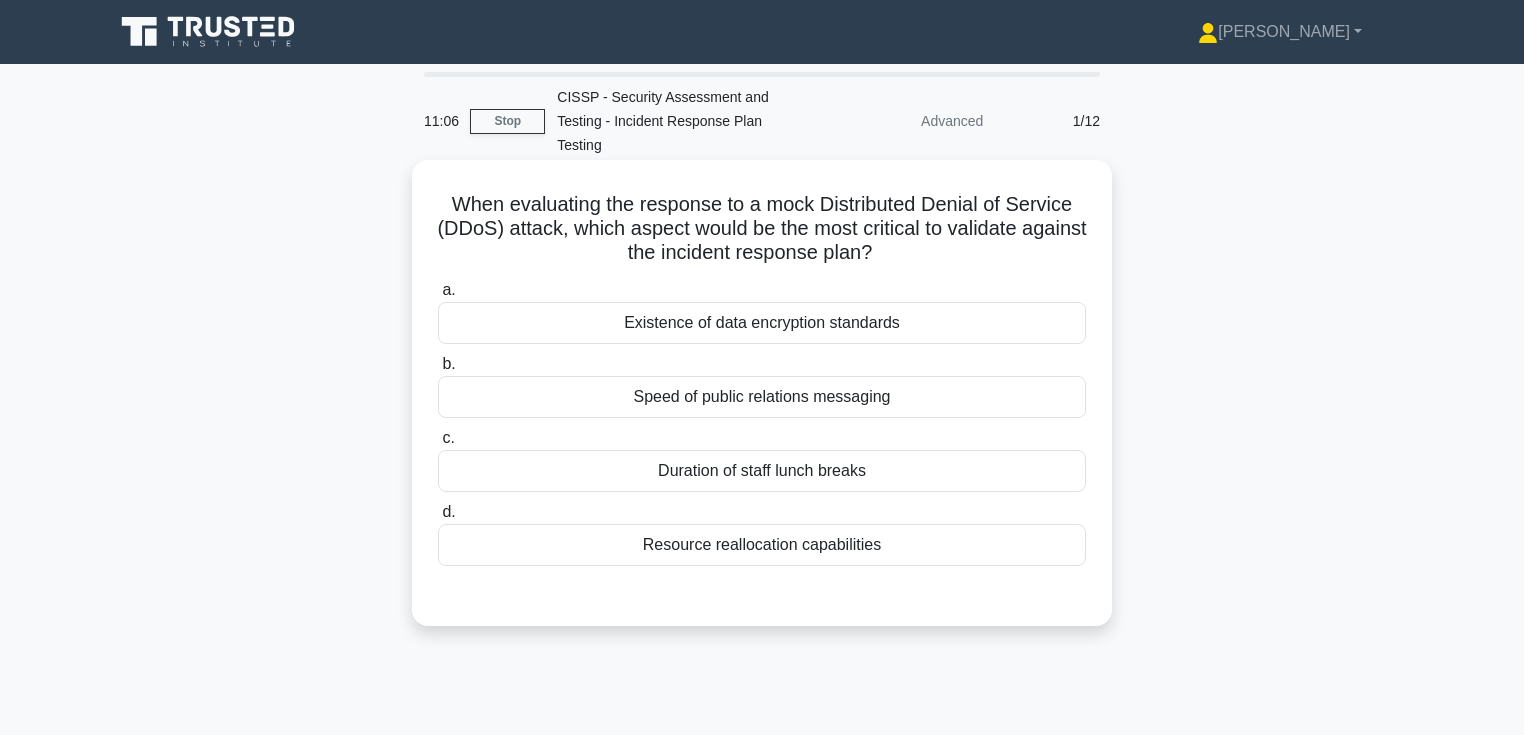 click on "Resource reallocation capabilities" at bounding box center [762, 545] 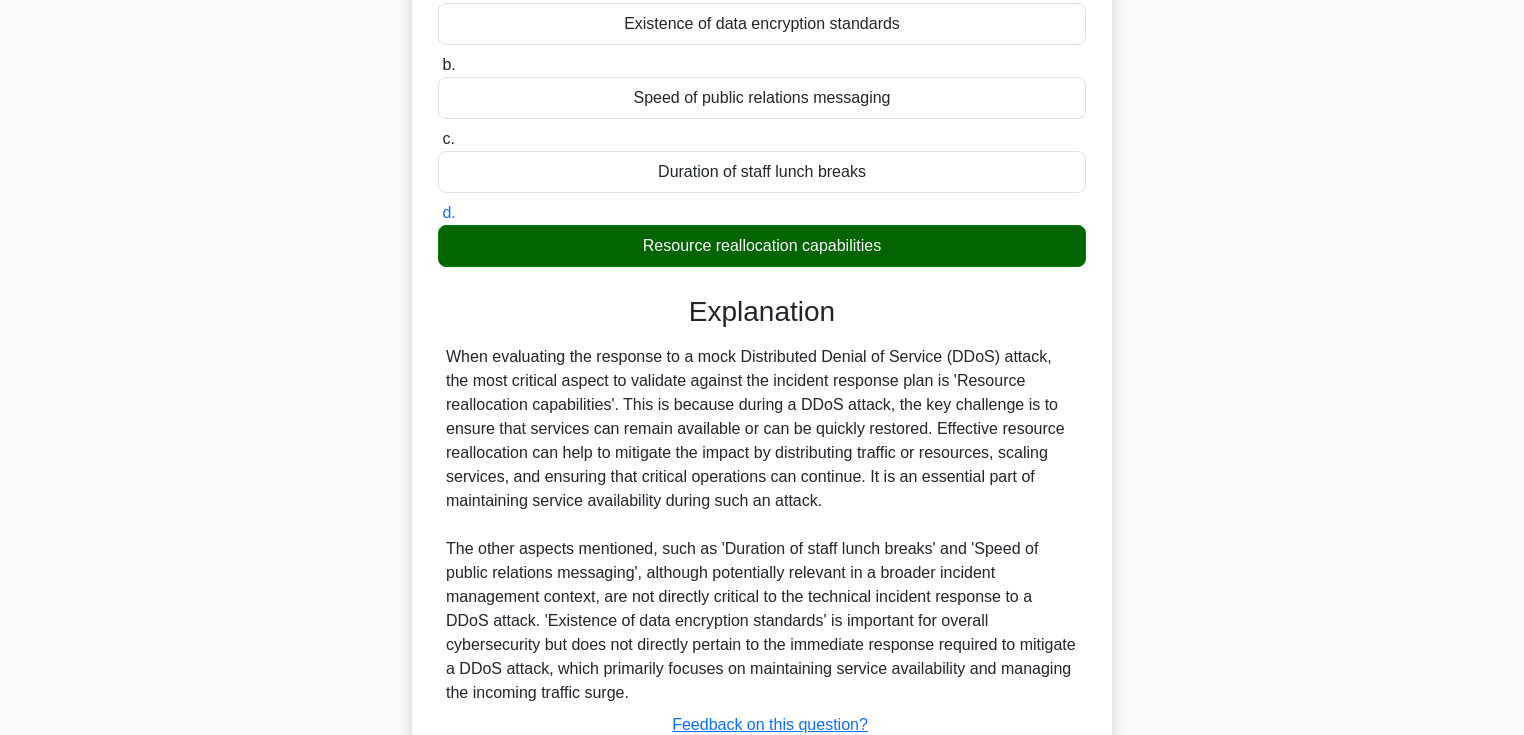 scroll, scrollTop: 400, scrollLeft: 0, axis: vertical 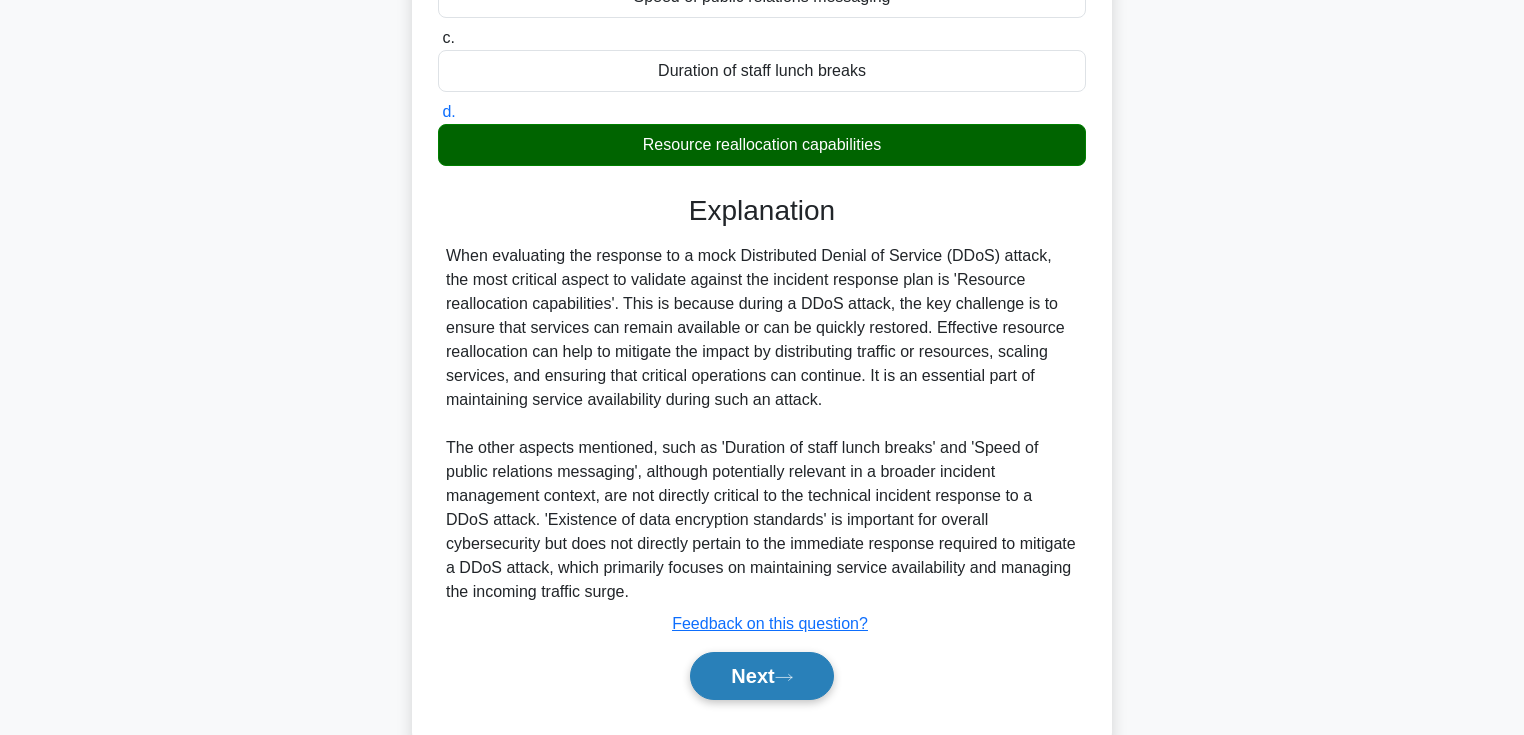 click on "Next" at bounding box center (761, 676) 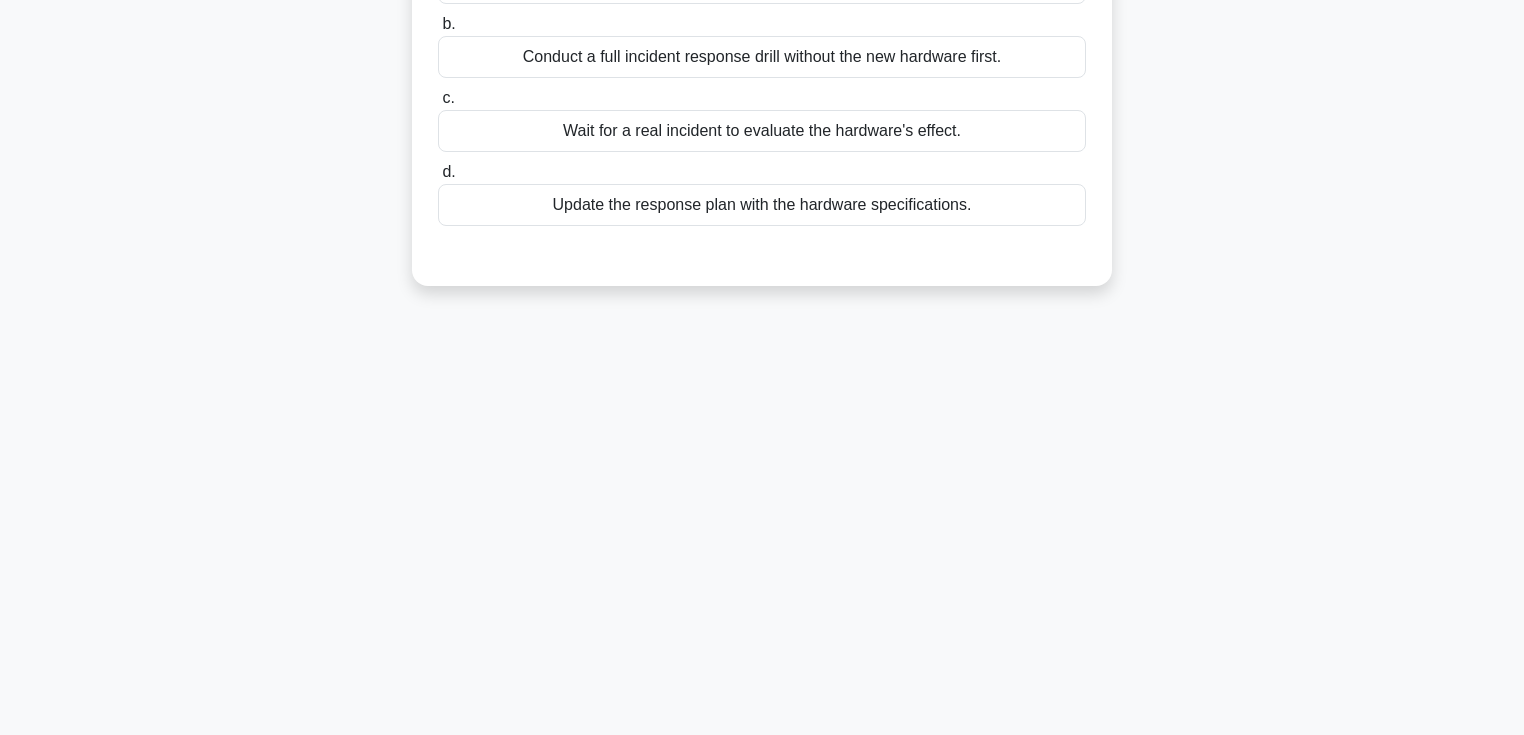 scroll, scrollTop: 25, scrollLeft: 0, axis: vertical 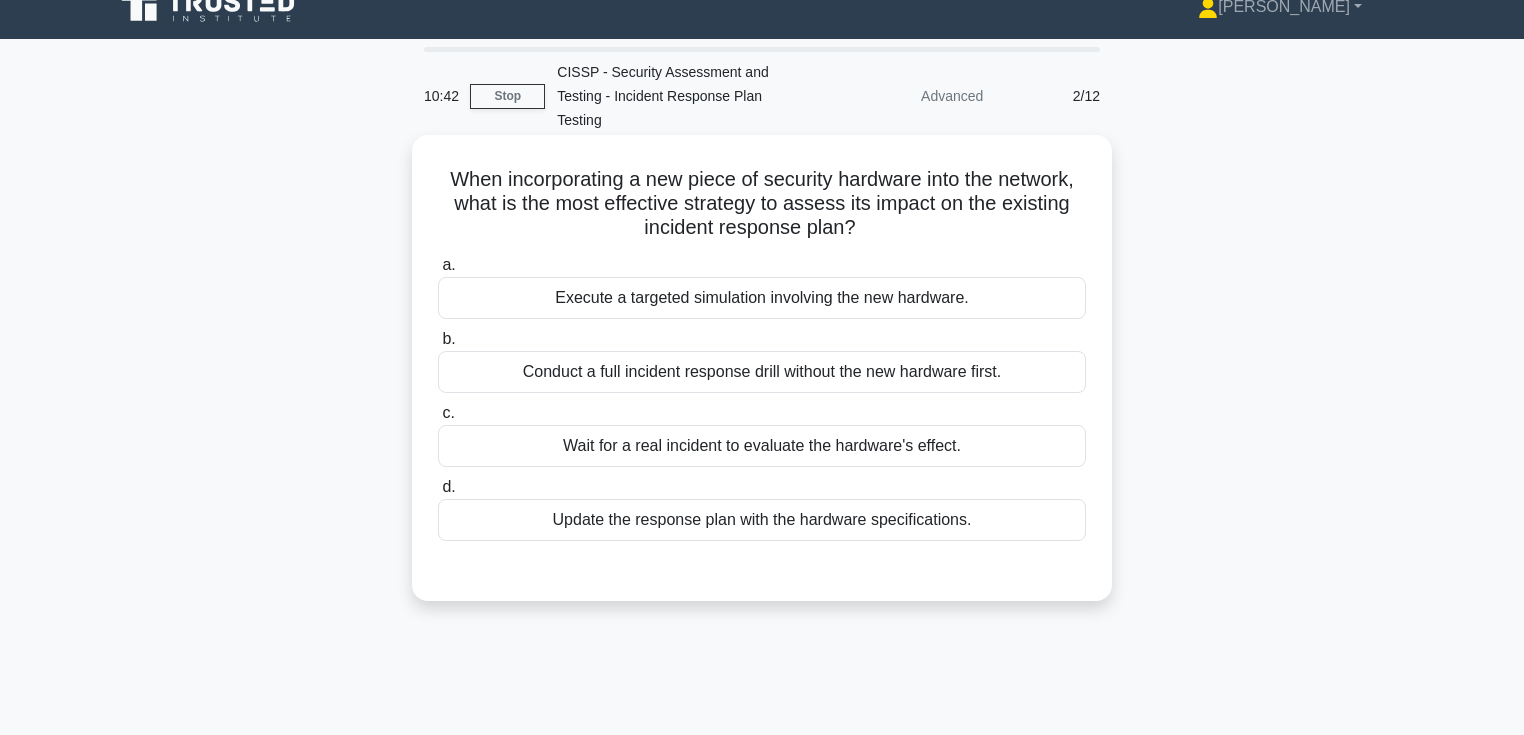 drag, startPoint x: 449, startPoint y: 180, endPoint x: 952, endPoint y: 200, distance: 503.39746 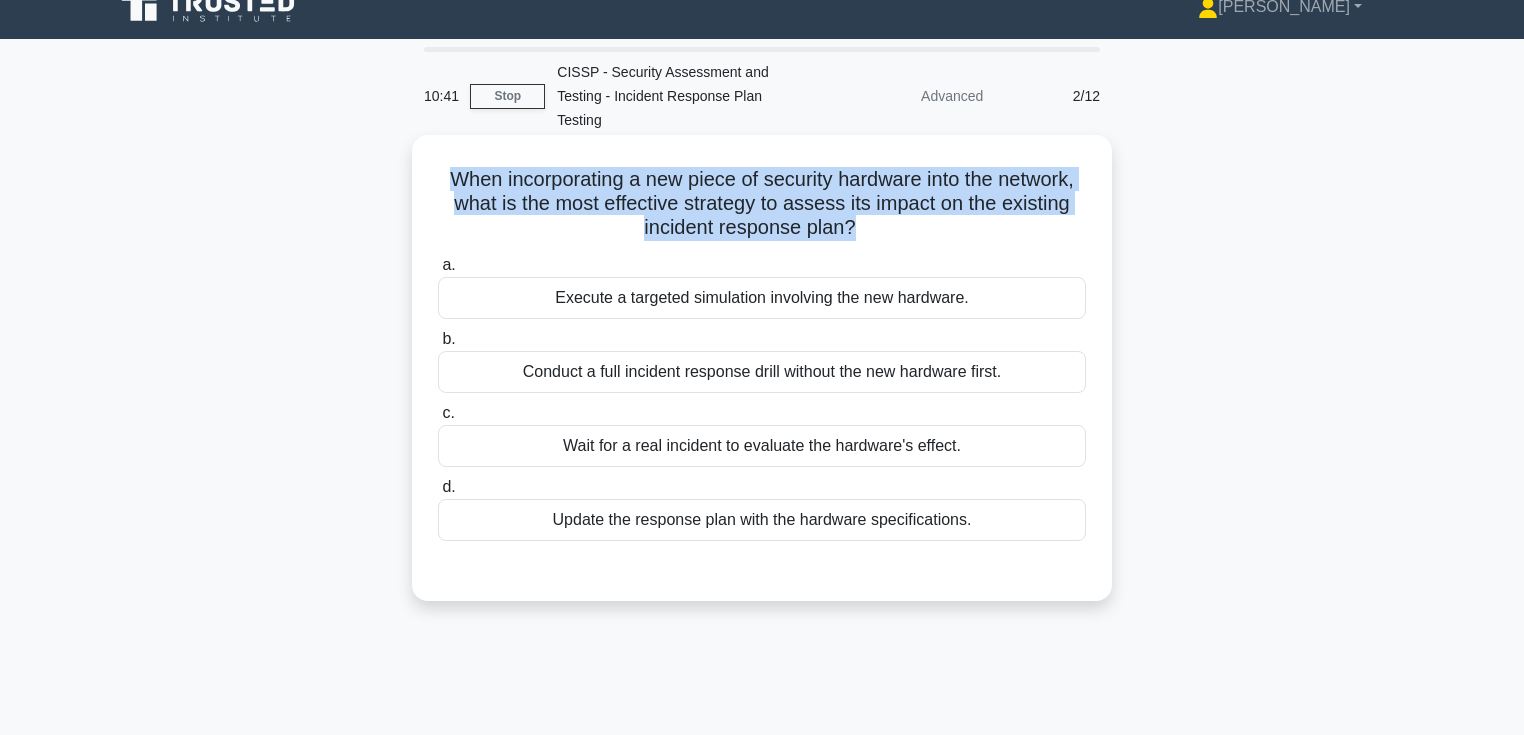 click on "When incorporating a new piece of security hardware into the network, what is the most effective strategy to assess its impact on the existing incident response plan?
.spinner_0XTQ{transform-origin:center;animation:spinner_y6GP .75s linear infinite}@keyframes spinner_y6GP{100%{transform:rotate(360deg)}}" at bounding box center [762, 204] 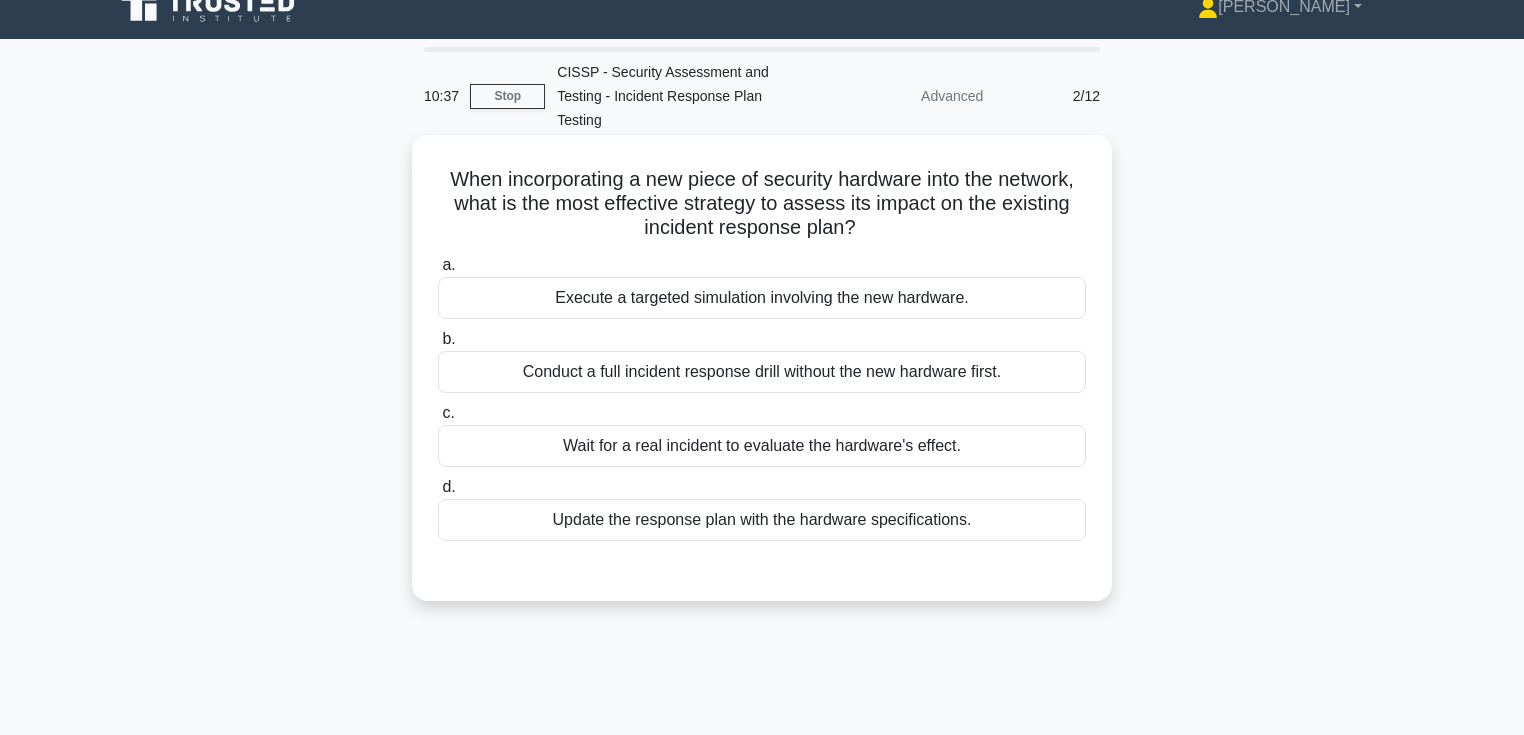 click on "When incorporating a new piece of security hardware into the network, what is the most effective strategy to assess its impact on the existing incident response plan?
.spinner_0XTQ{transform-origin:center;animation:spinner_y6GP .75s linear infinite}@keyframes spinner_y6GP{100%{transform:rotate(360deg)}}" at bounding box center (762, 204) 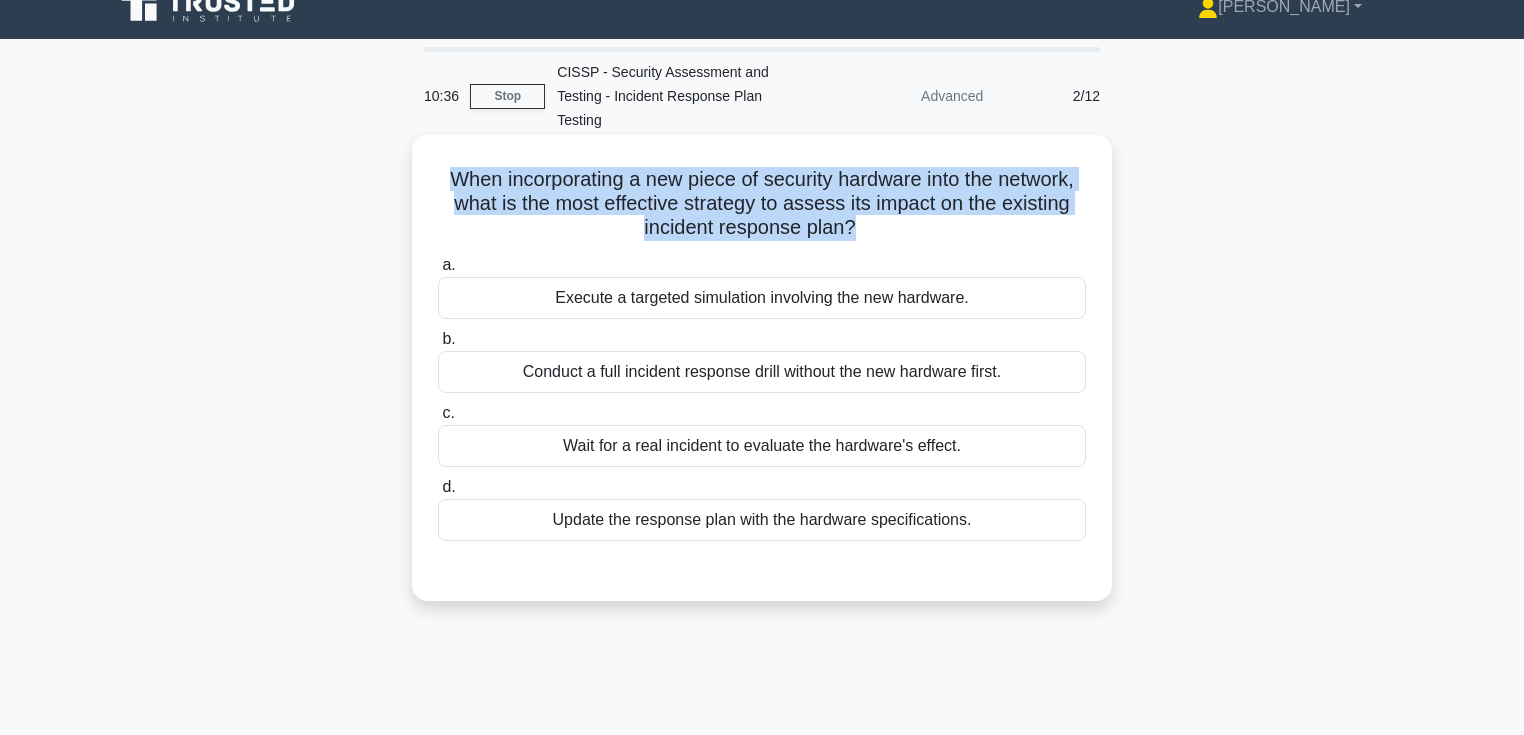 click on "When incorporating a new piece of security hardware into the network, what is the most effective strategy to assess its impact on the existing incident response plan?
.spinner_0XTQ{transform-origin:center;animation:spinner_y6GP .75s linear infinite}@keyframes spinner_y6GP{100%{transform:rotate(360deg)}}" at bounding box center [762, 204] 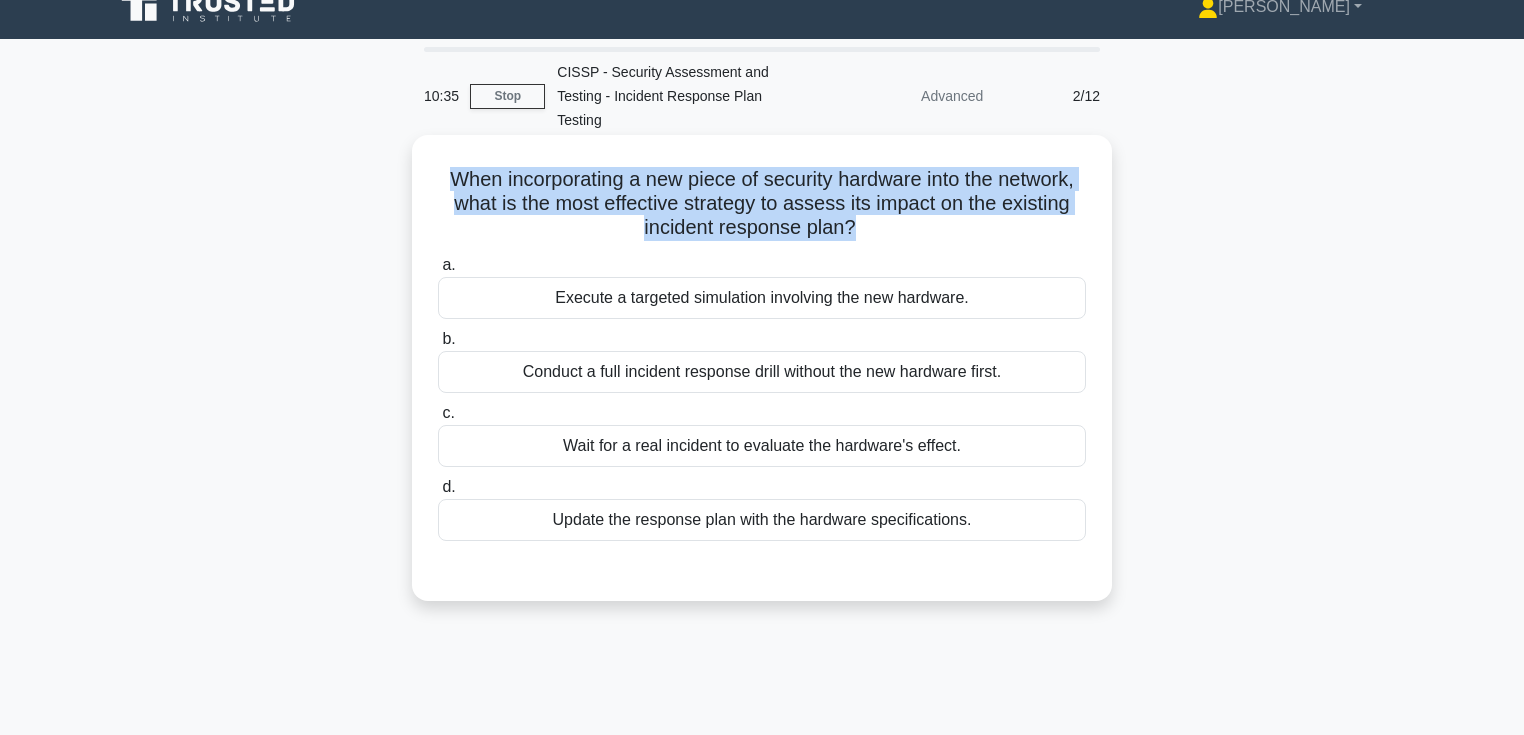 click on "When incorporating a new piece of security hardware into the network, what is the most effective strategy to assess its impact on the existing incident response plan?
.spinner_0XTQ{transform-origin:center;animation:spinner_y6GP .75s linear infinite}@keyframes spinner_y6GP{100%{transform:rotate(360deg)}}" at bounding box center [762, 204] 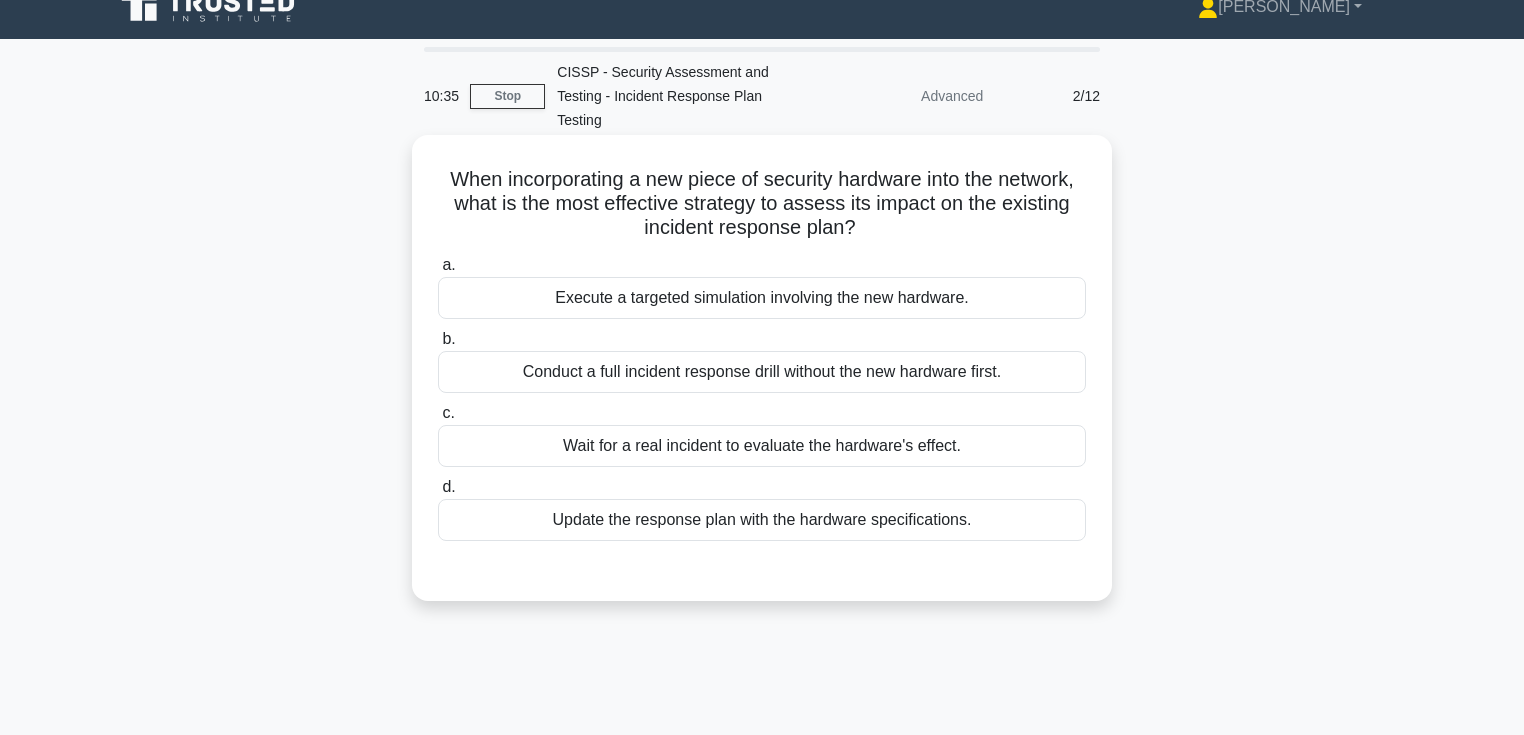 click on "When incorporating a new piece of security hardware into the network, what is the most effective strategy to assess its impact on the existing incident response plan?
.spinner_0XTQ{transform-origin:center;animation:spinner_y6GP .75s linear infinite}@keyframes spinner_y6GP{100%{transform:rotate(360deg)}}" at bounding box center [762, 204] 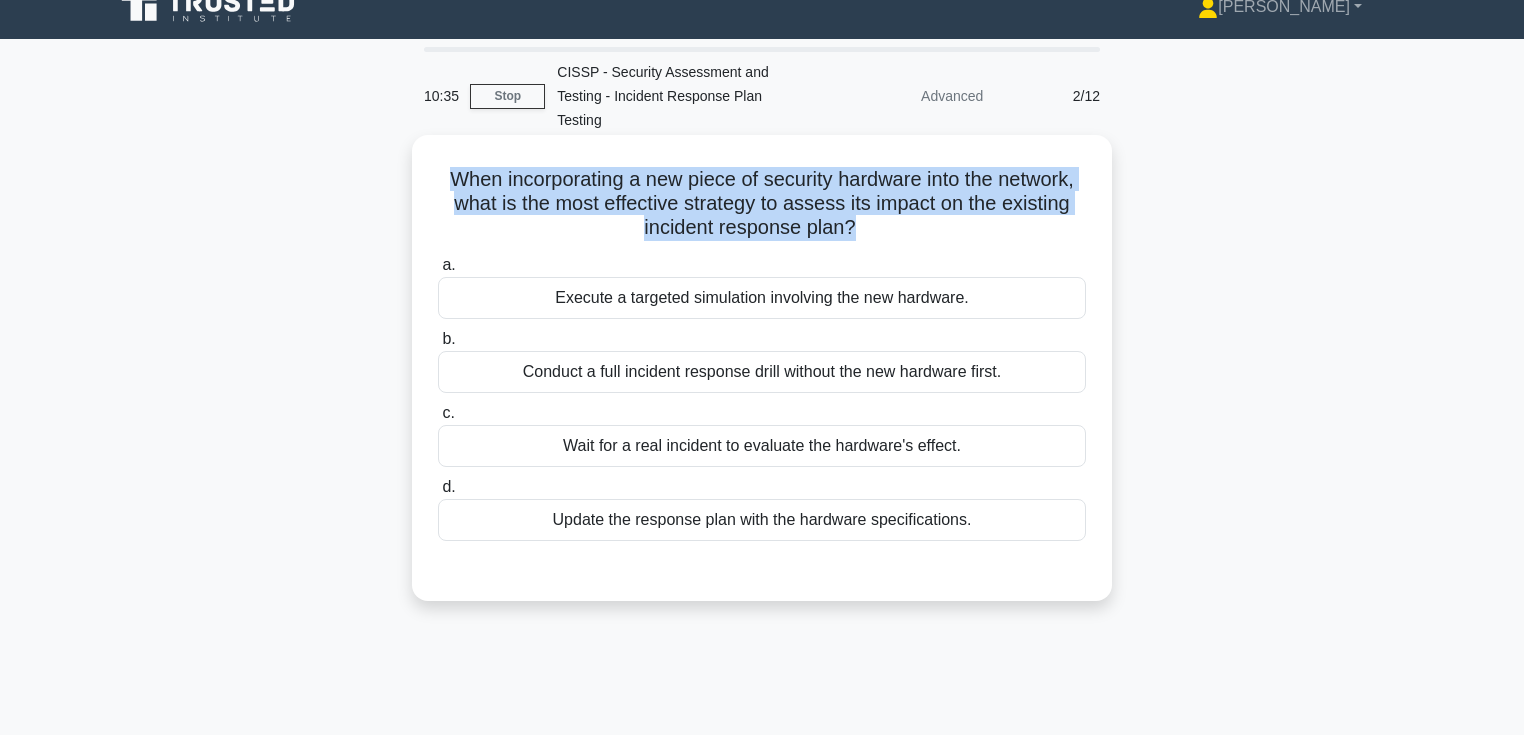 click on "When incorporating a new piece of security hardware into the network, what is the most effective strategy to assess its impact on the existing incident response plan?
.spinner_0XTQ{transform-origin:center;animation:spinner_y6GP .75s linear infinite}@keyframes spinner_y6GP{100%{transform:rotate(360deg)}}" at bounding box center (762, 204) 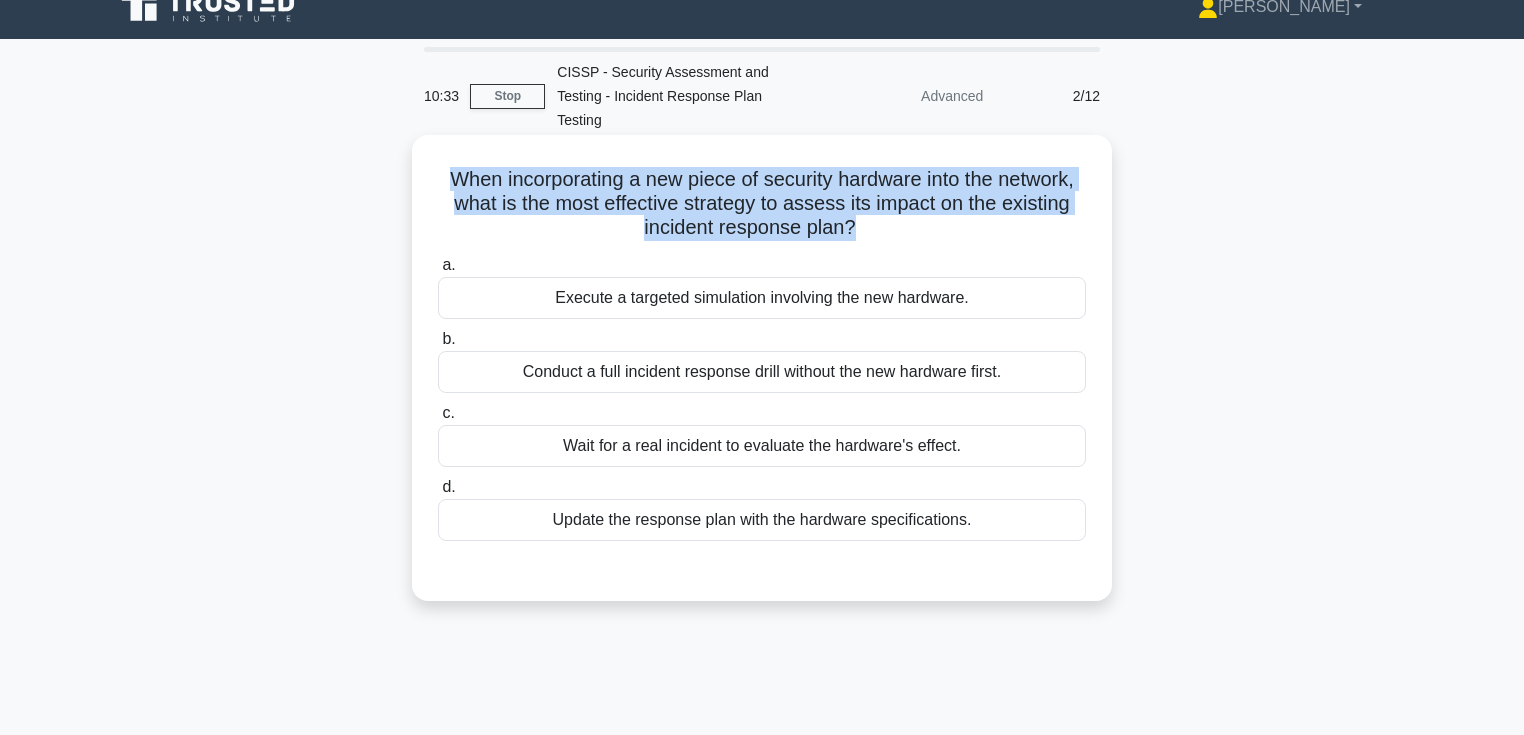 click on "When incorporating a new piece of security hardware into the network, what is the most effective strategy to assess its impact on the existing incident response plan?
.spinner_0XTQ{transform-origin:center;animation:spinner_y6GP .75s linear infinite}@keyframes spinner_y6GP{100%{transform:rotate(360deg)}}" at bounding box center [762, 204] 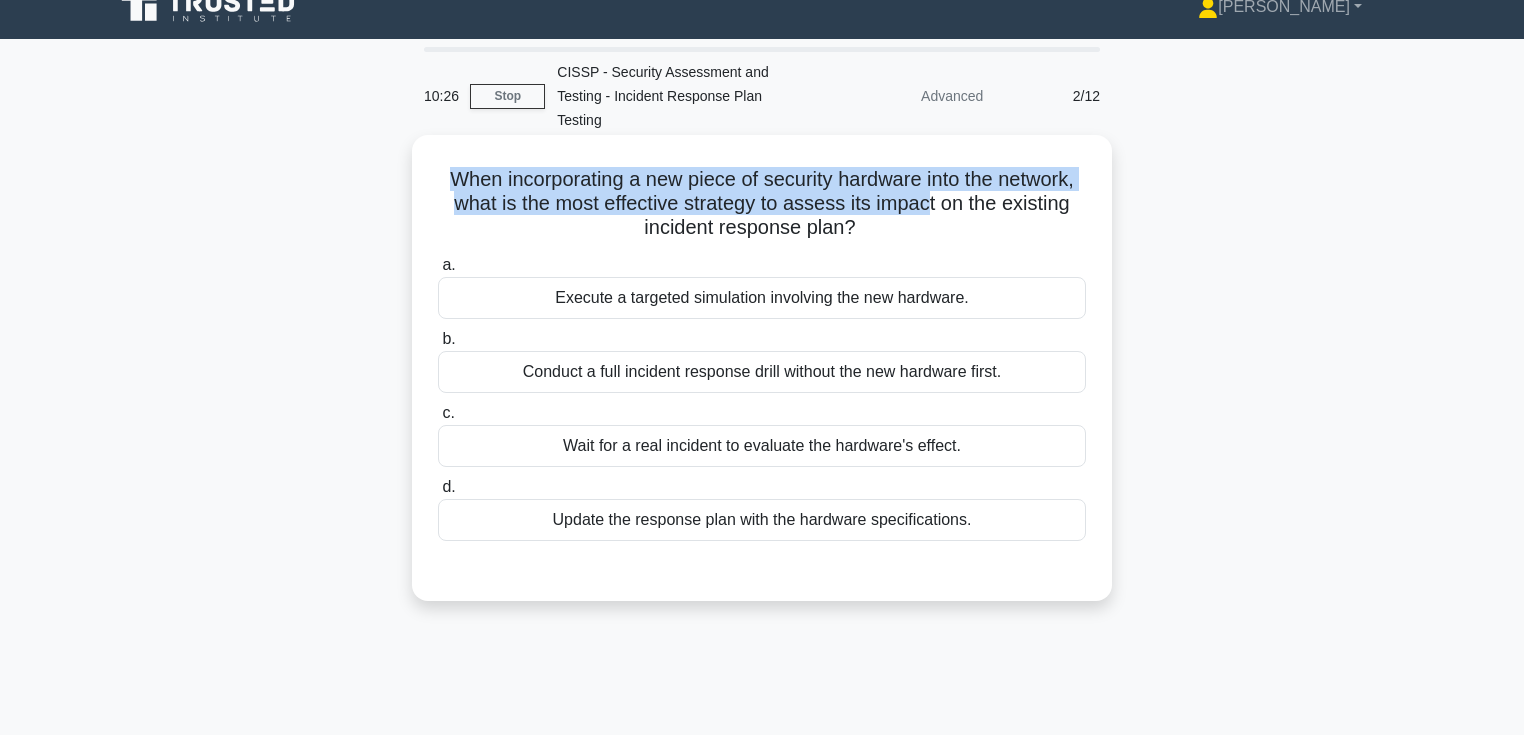 drag, startPoint x: 438, startPoint y: 159, endPoint x: 931, endPoint y: 177, distance: 493.3285 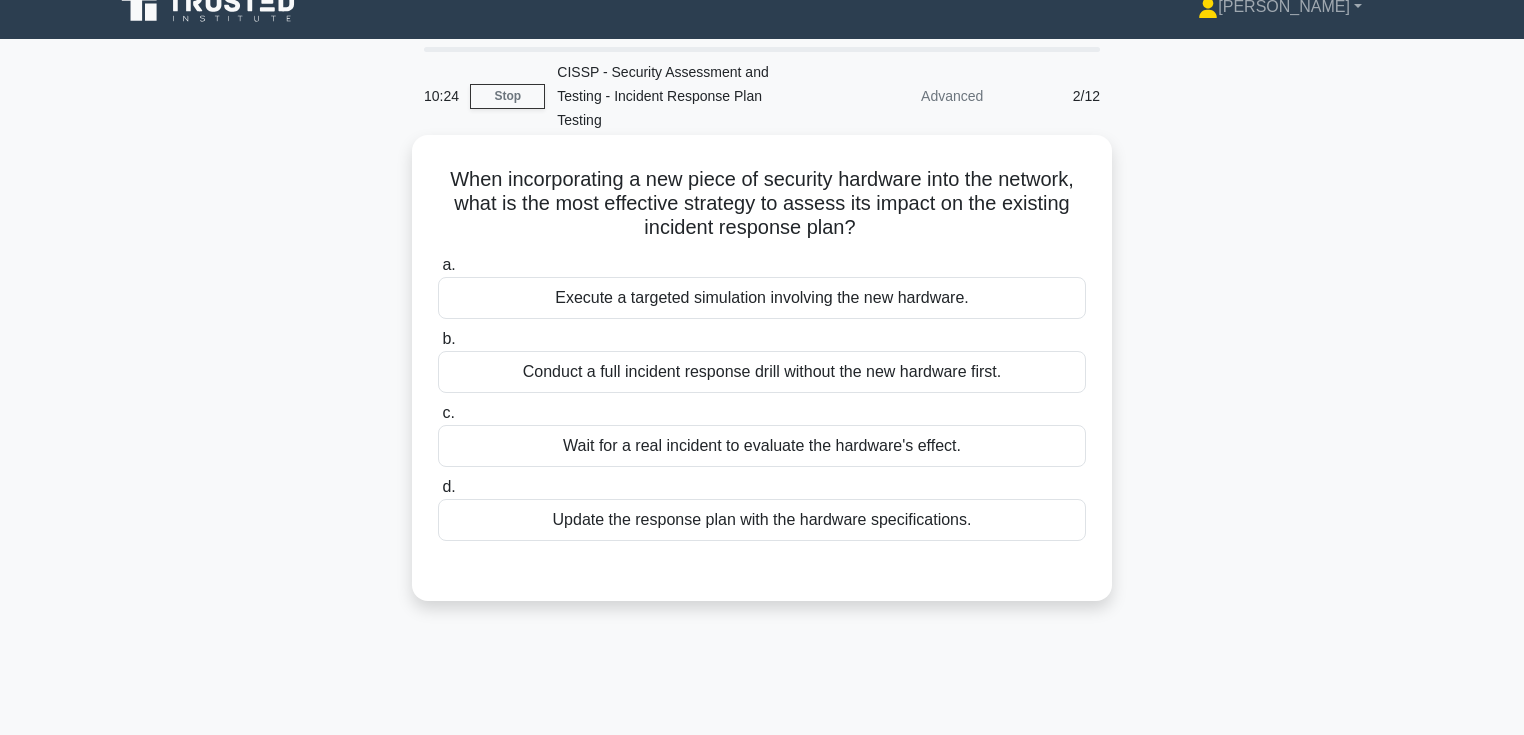 click on "When incorporating a new piece of security hardware into the network, what is the most effective strategy to assess its impact on the existing incident response plan?
.spinner_0XTQ{transform-origin:center;animation:spinner_y6GP .75s linear infinite}@keyframes spinner_y6GP{100%{transform:rotate(360deg)}}" at bounding box center [762, 204] 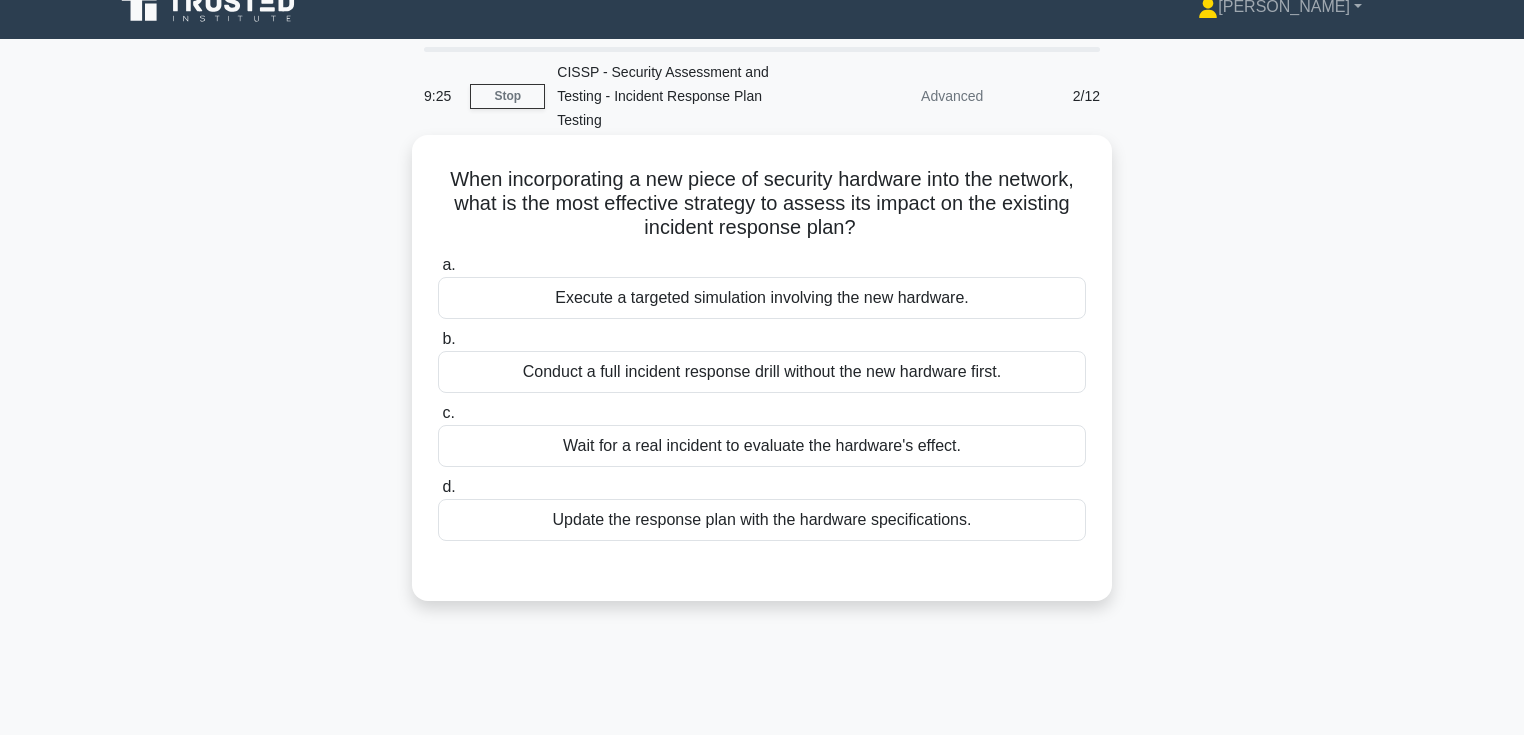 click on "Update the response plan with the hardware specifications." at bounding box center [762, 520] 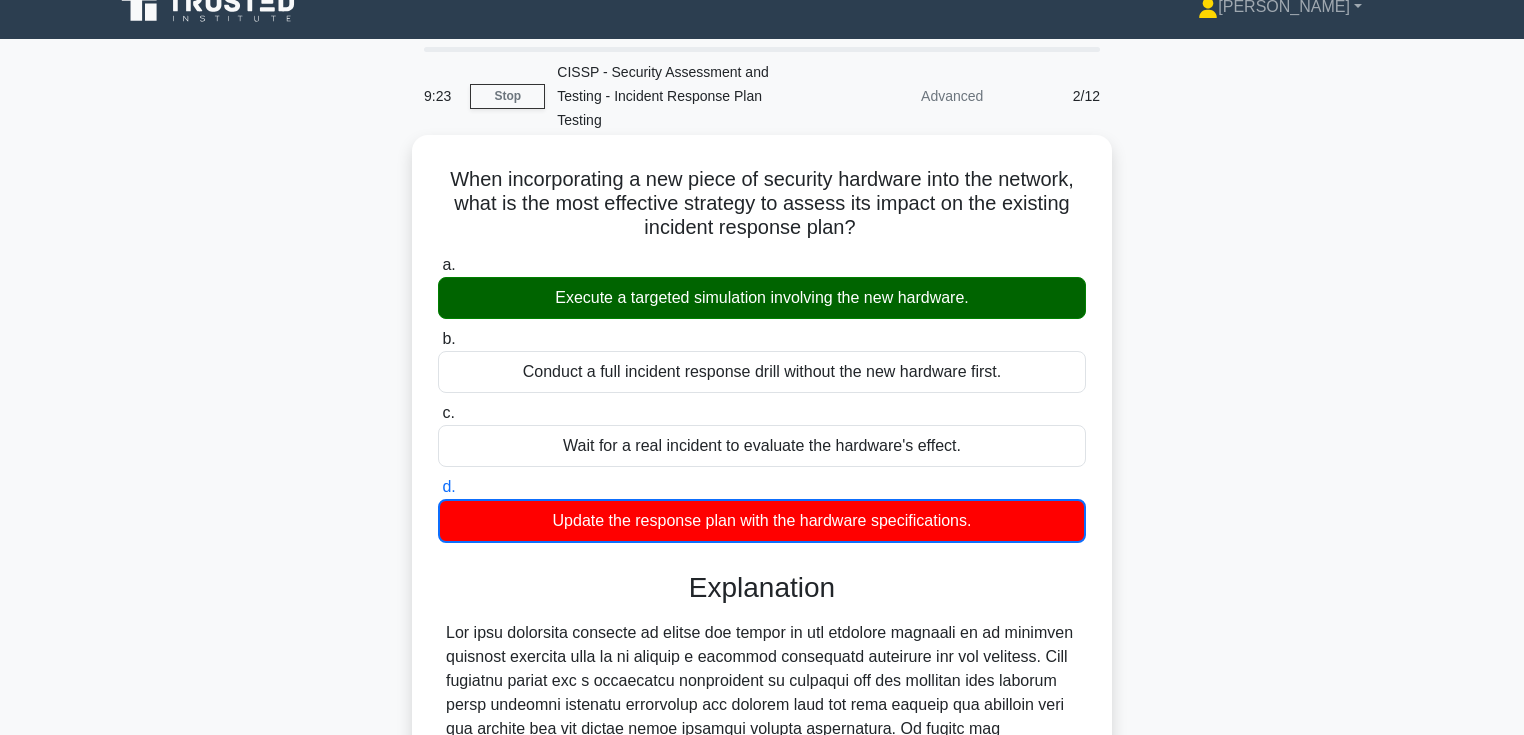 scroll, scrollTop: 402, scrollLeft: 0, axis: vertical 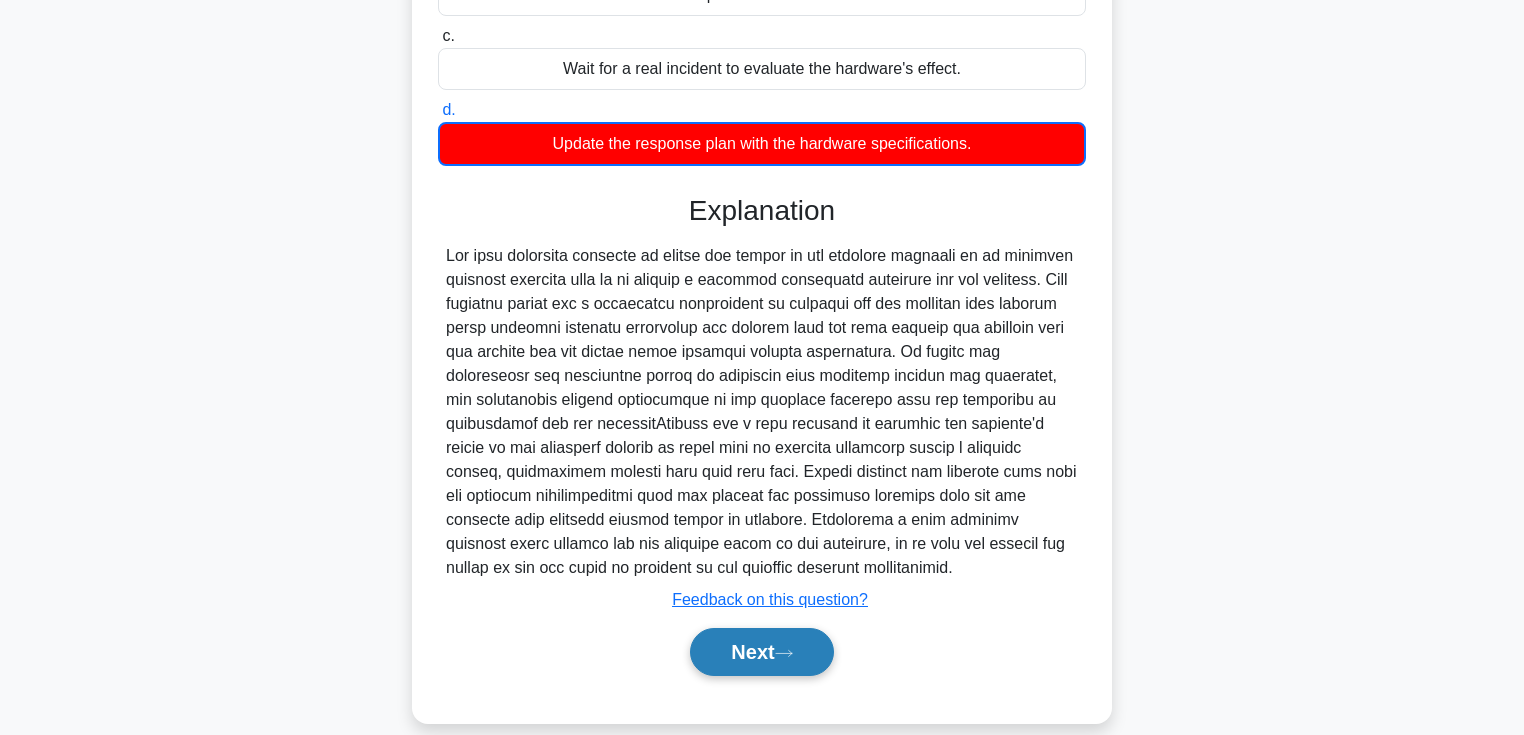 click on "Next" at bounding box center [761, 652] 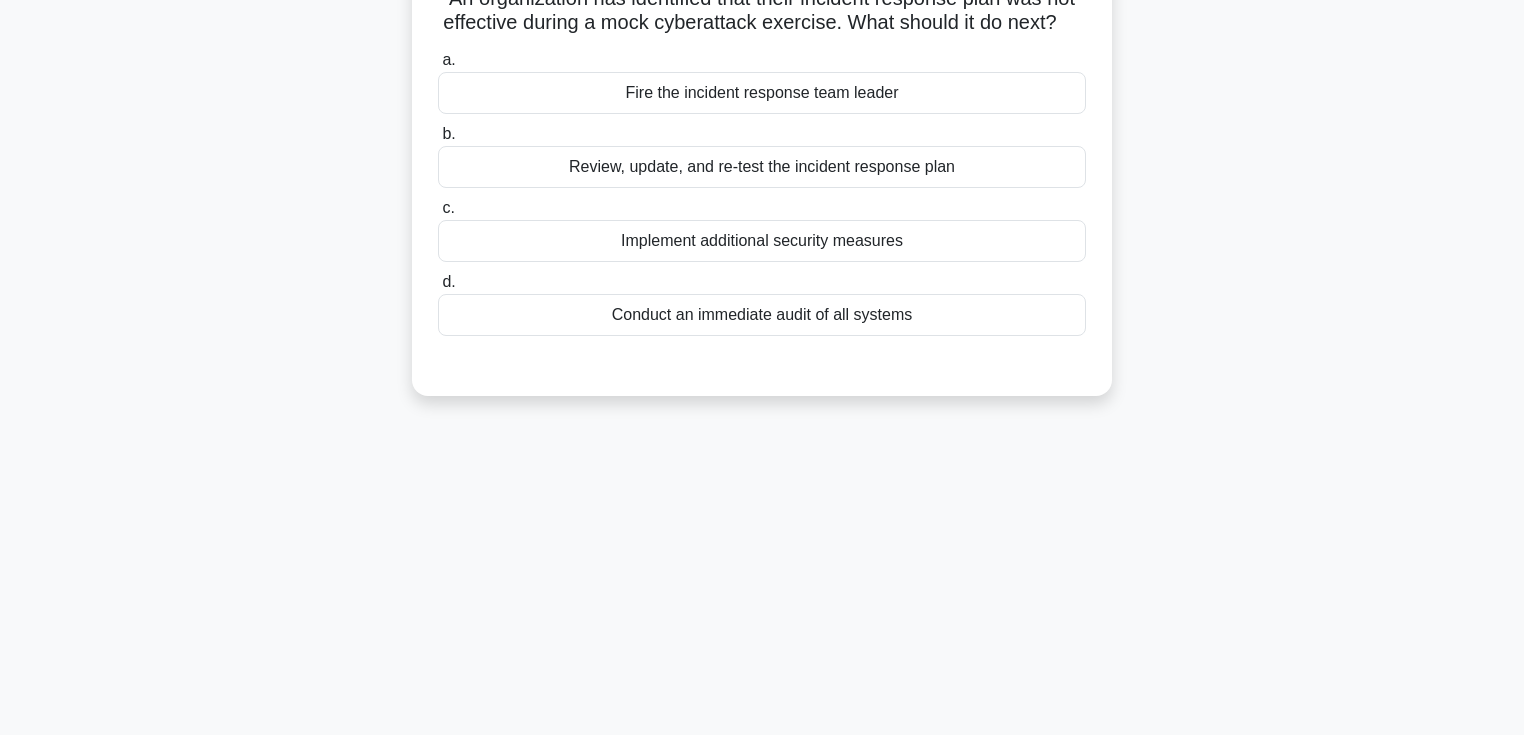 scroll, scrollTop: 25, scrollLeft: 0, axis: vertical 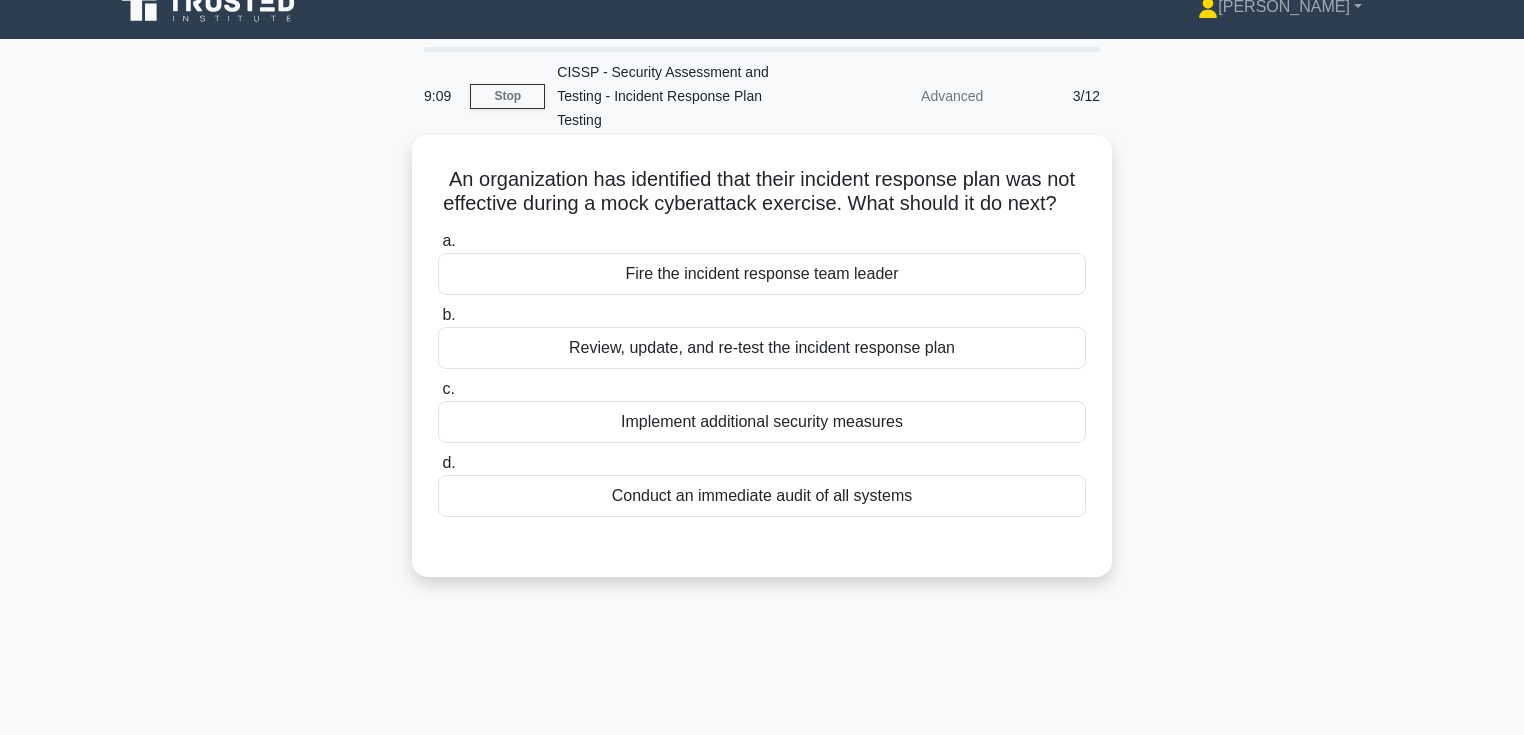 drag, startPoint x: 645, startPoint y: 196, endPoint x: 1089, endPoint y: 196, distance: 444 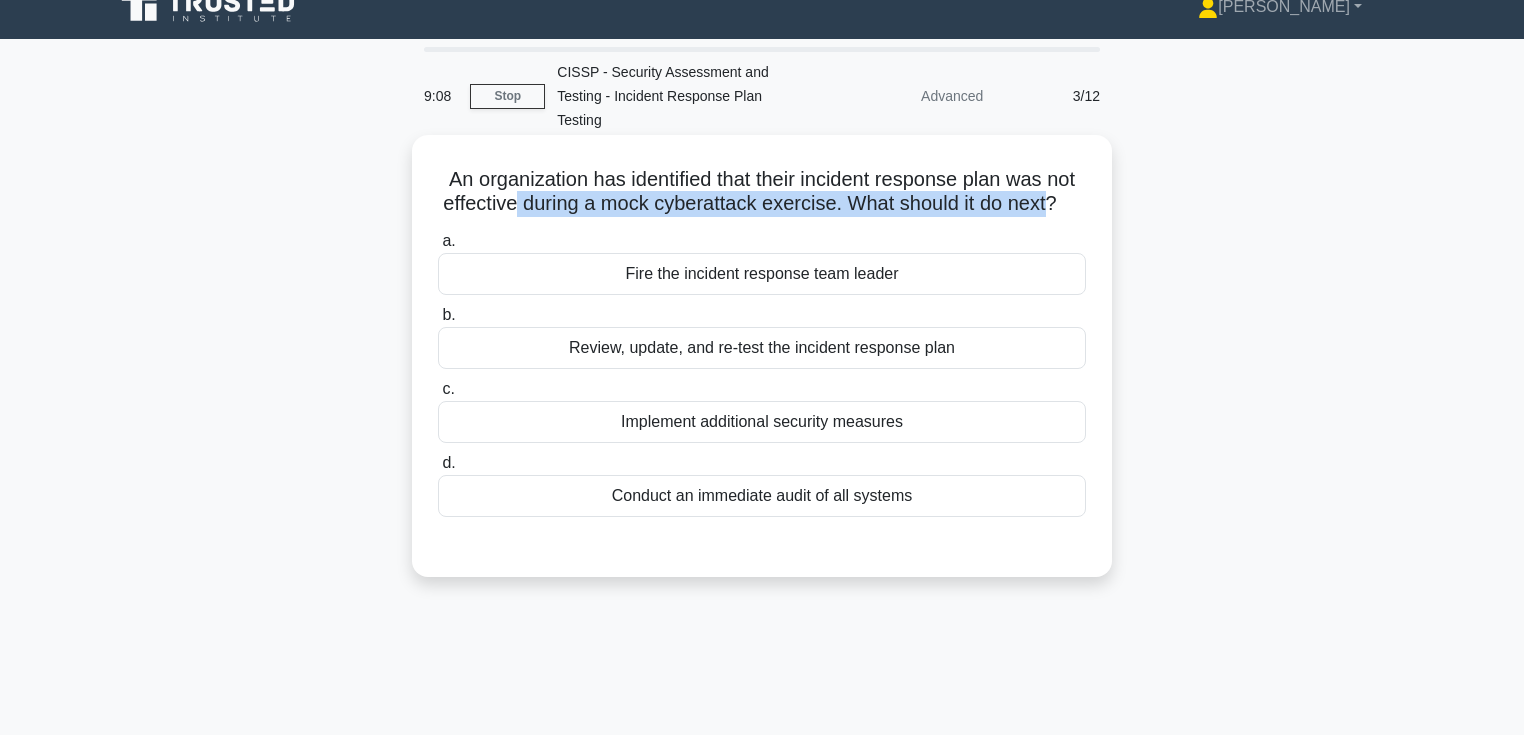 drag, startPoint x: 1070, startPoint y: 183, endPoint x: 525, endPoint y: 182, distance: 545.0009 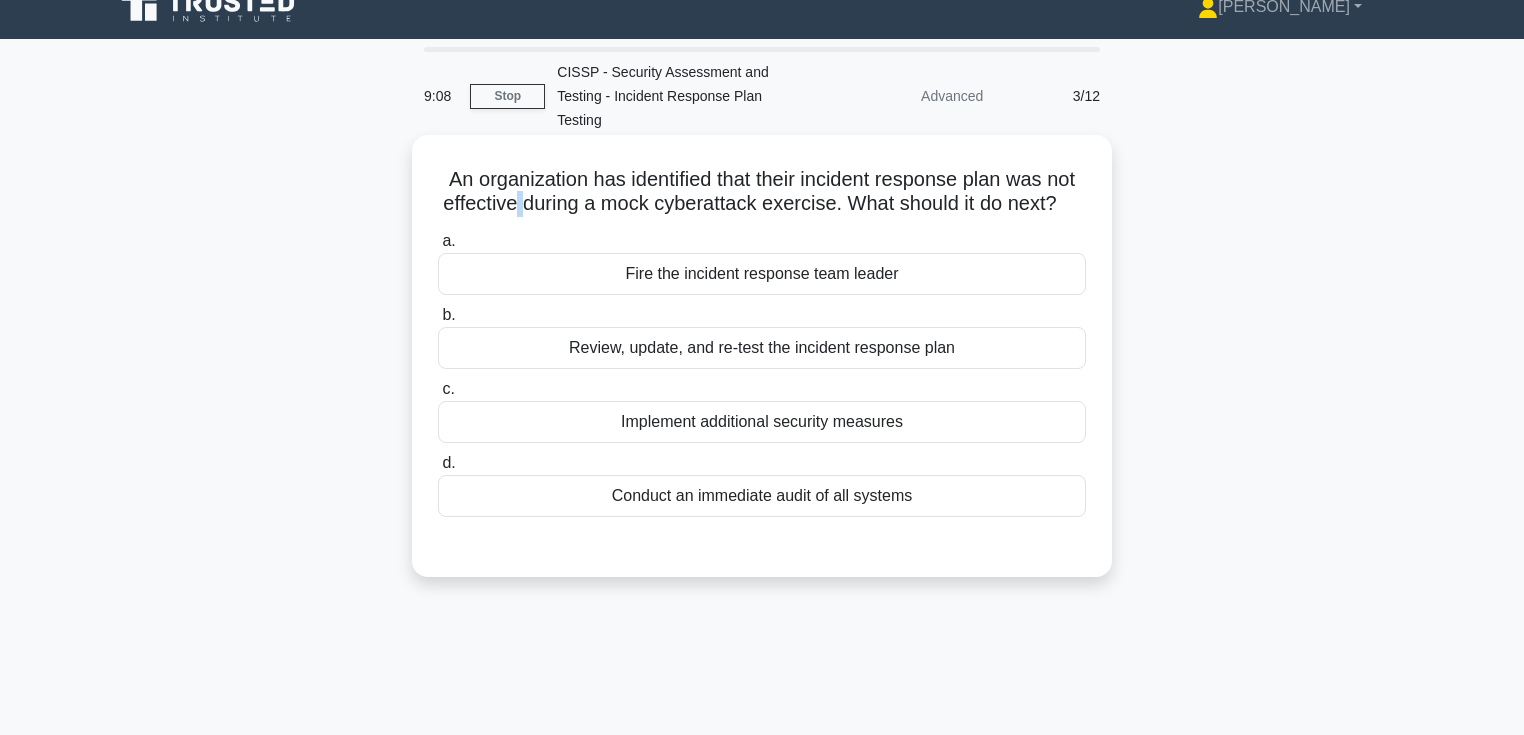 click on "An organization has identified that their incident response plan was not effective during a mock cyberattack exercise. What should it do next?
.spinner_0XTQ{transform-origin:center;animation:spinner_y6GP .75s linear infinite}@keyframes spinner_y6GP{100%{transform:rotate(360deg)}}" at bounding box center [762, 192] 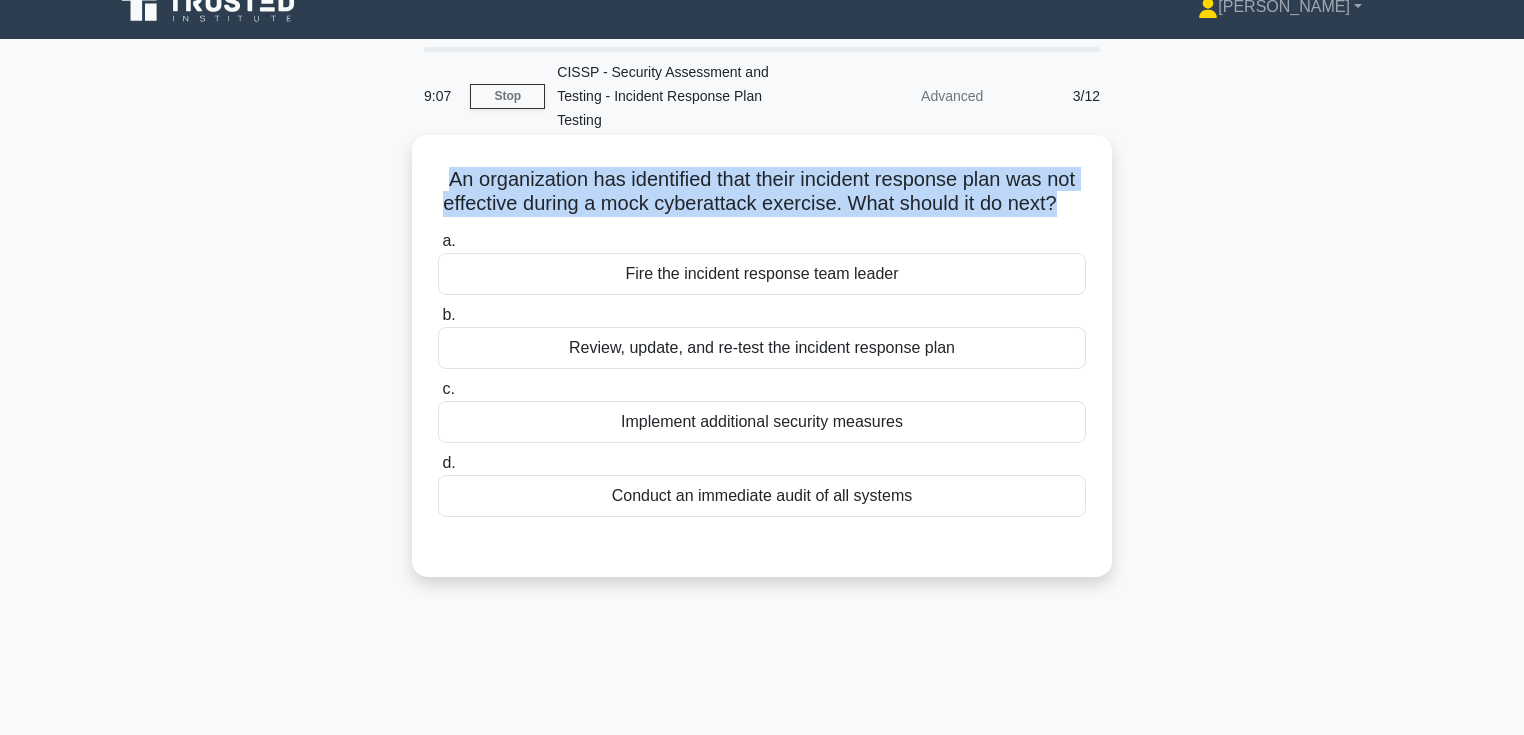 click on "An organization has identified that their incident response plan was not effective during a mock cyberattack exercise. What should it do next?
.spinner_0XTQ{transform-origin:center;animation:spinner_y6GP .75s linear infinite}@keyframes spinner_y6GP{100%{transform:rotate(360deg)}}" at bounding box center (762, 192) 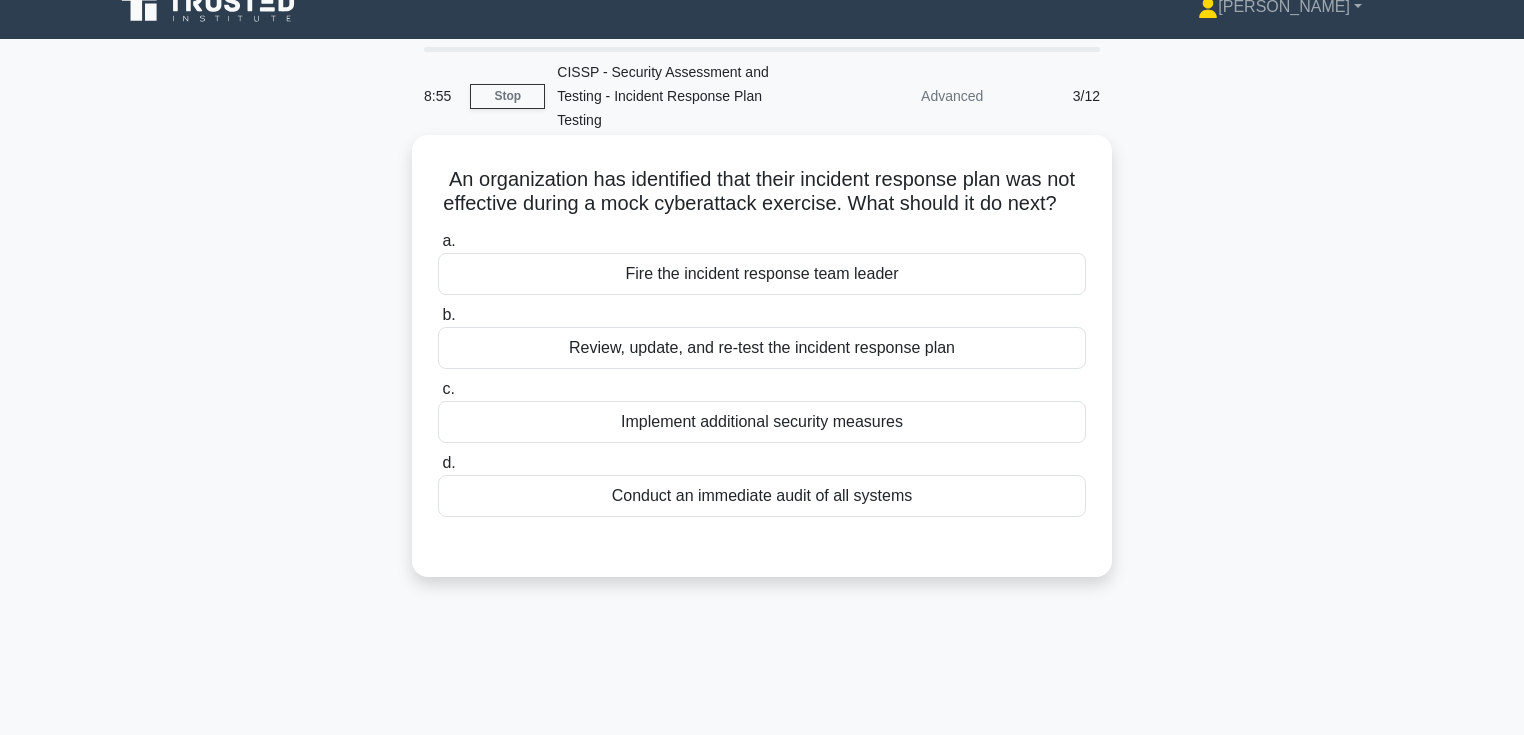 click on "Review, update, and re-test the incident response plan" at bounding box center (762, 348) 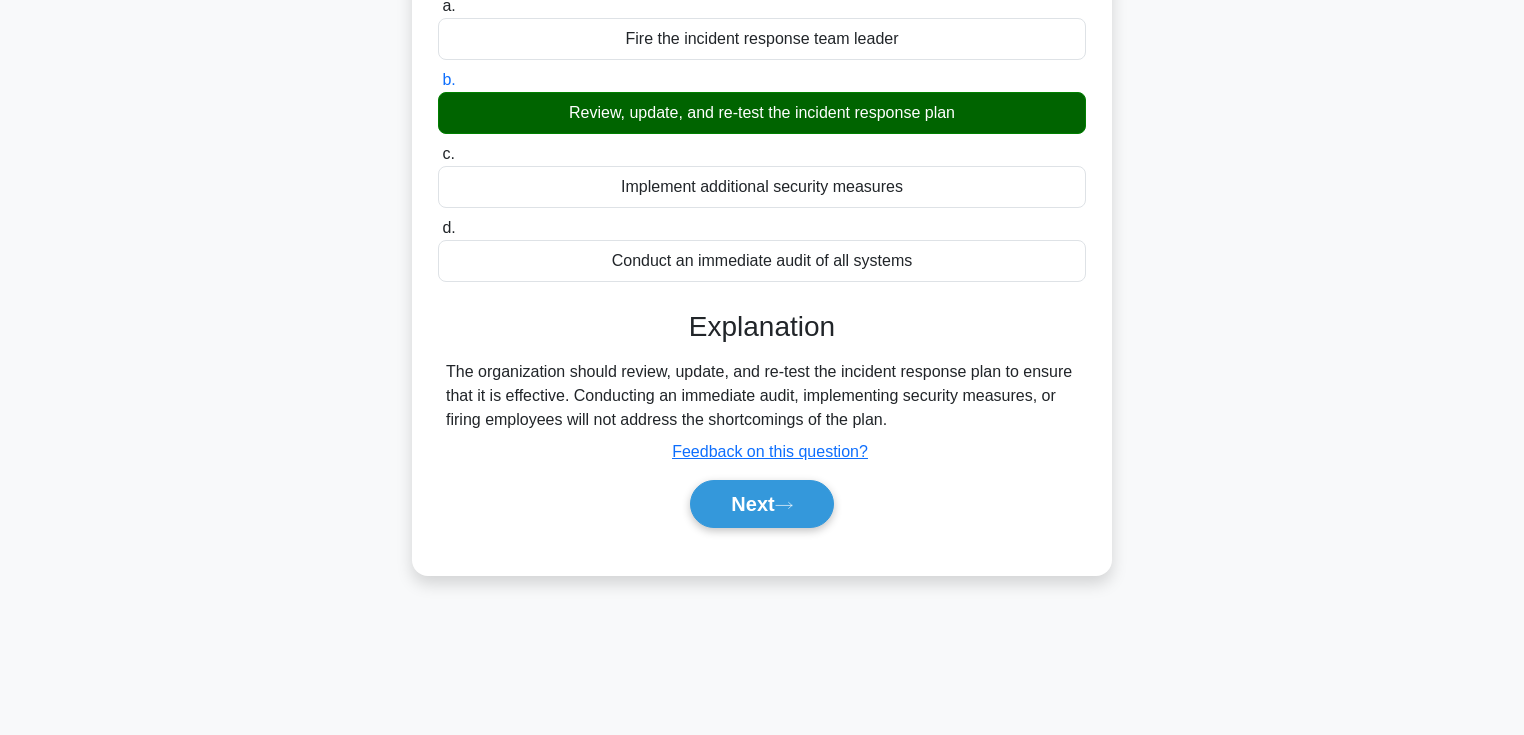 scroll, scrollTop: 345, scrollLeft: 0, axis: vertical 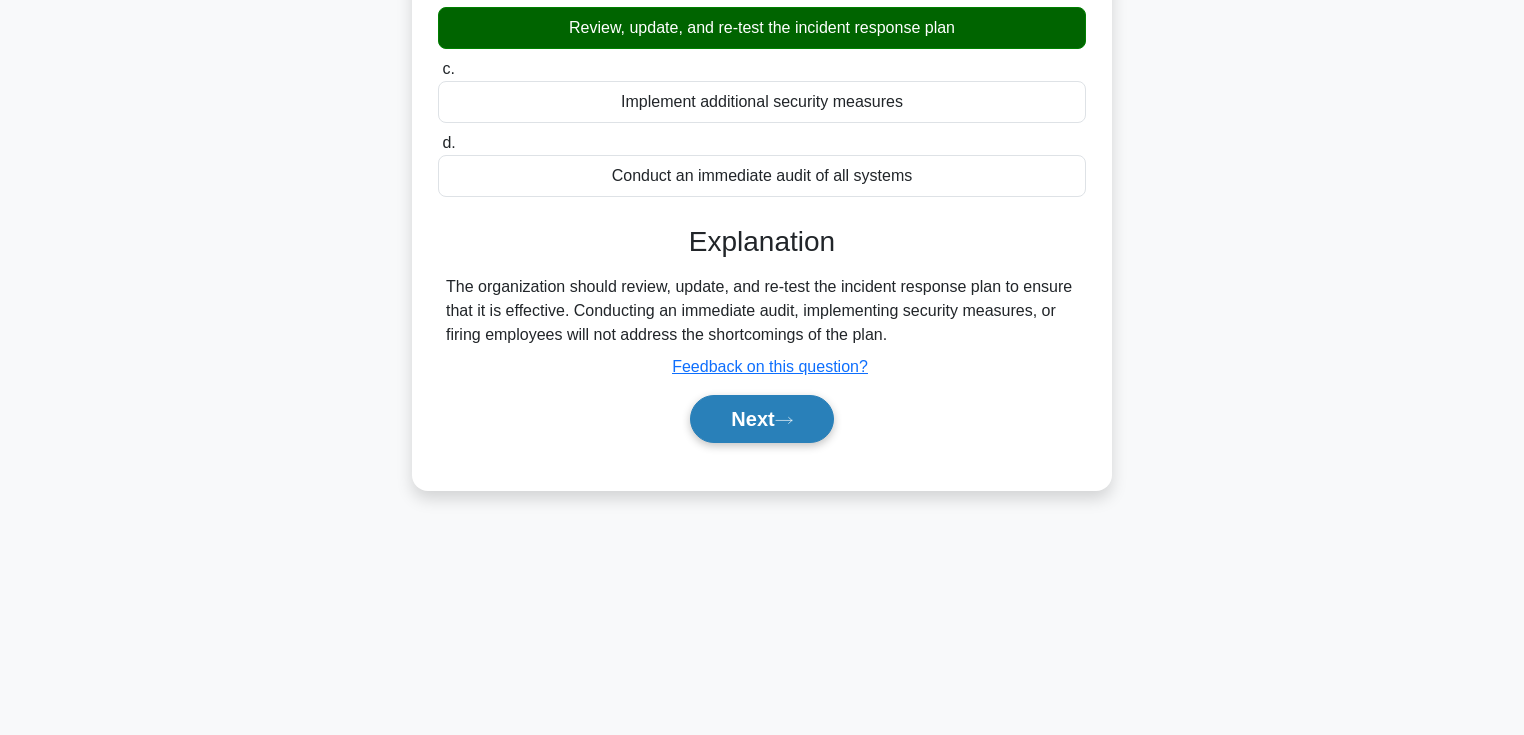click on "Next" at bounding box center (761, 419) 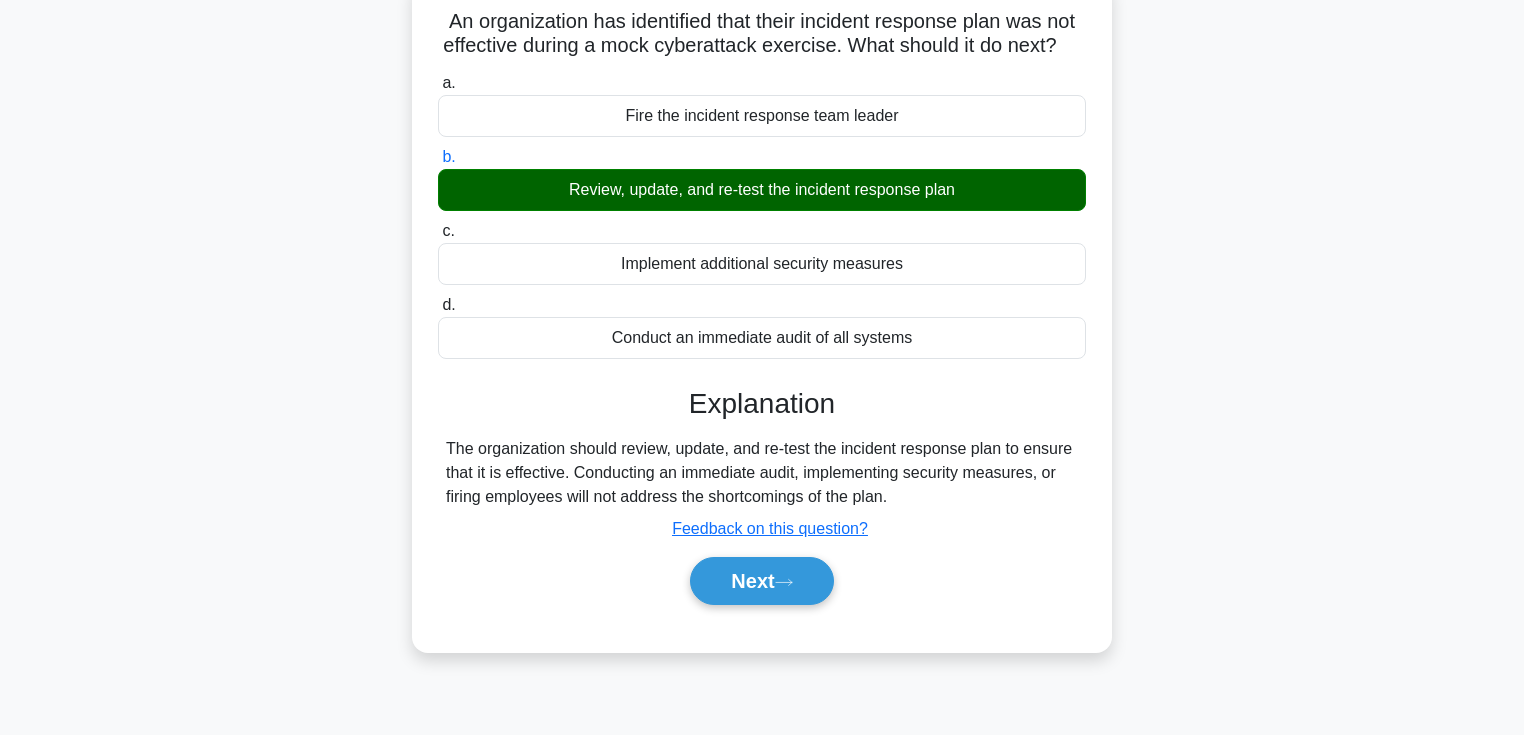 scroll, scrollTop: 25, scrollLeft: 0, axis: vertical 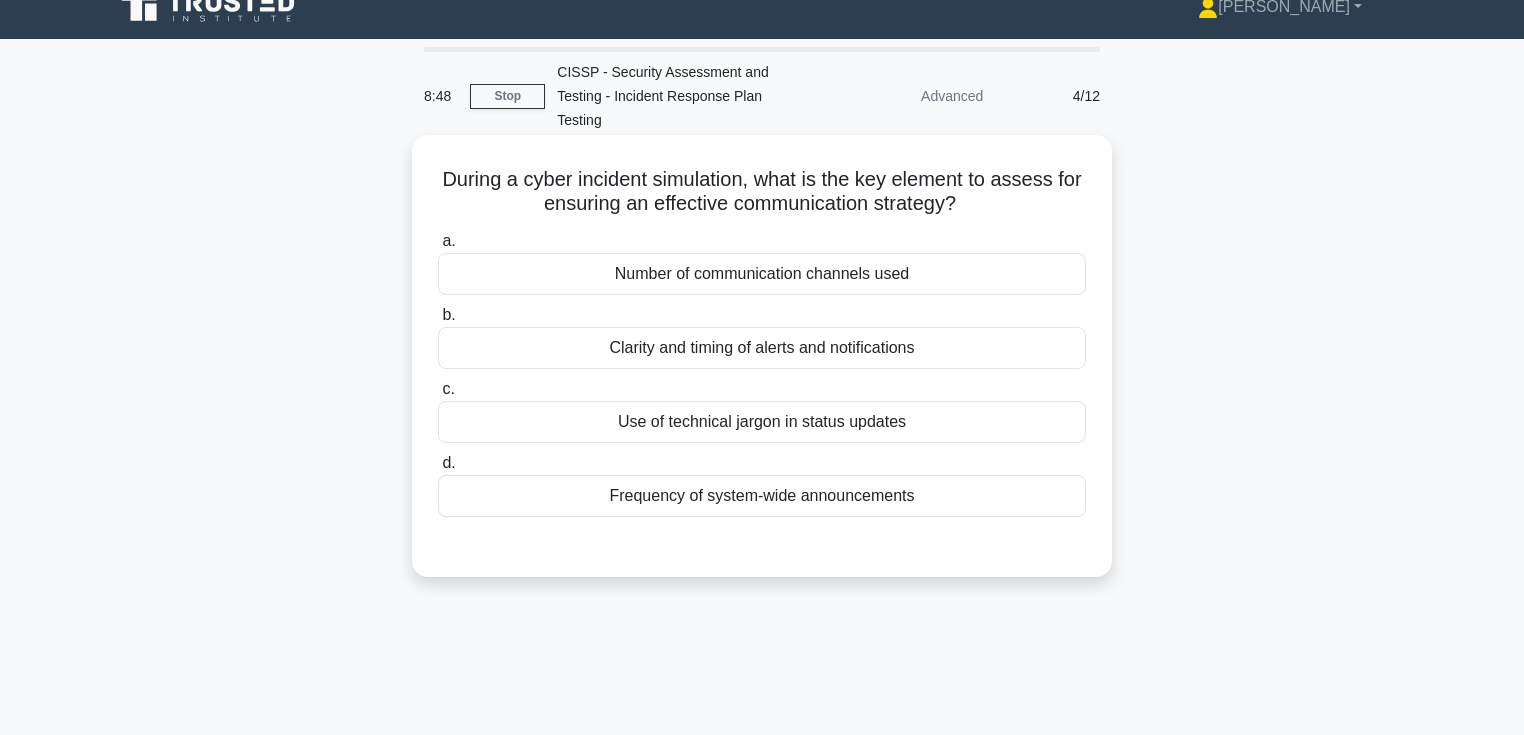 click on "During a cyber incident simulation, what is the key element to assess for ensuring an effective communication strategy?
.spinner_0XTQ{transform-origin:center;animation:spinner_y6GP .75s linear infinite}@keyframes spinner_y6GP{100%{transform:rotate(360deg)}}" at bounding box center [762, 192] 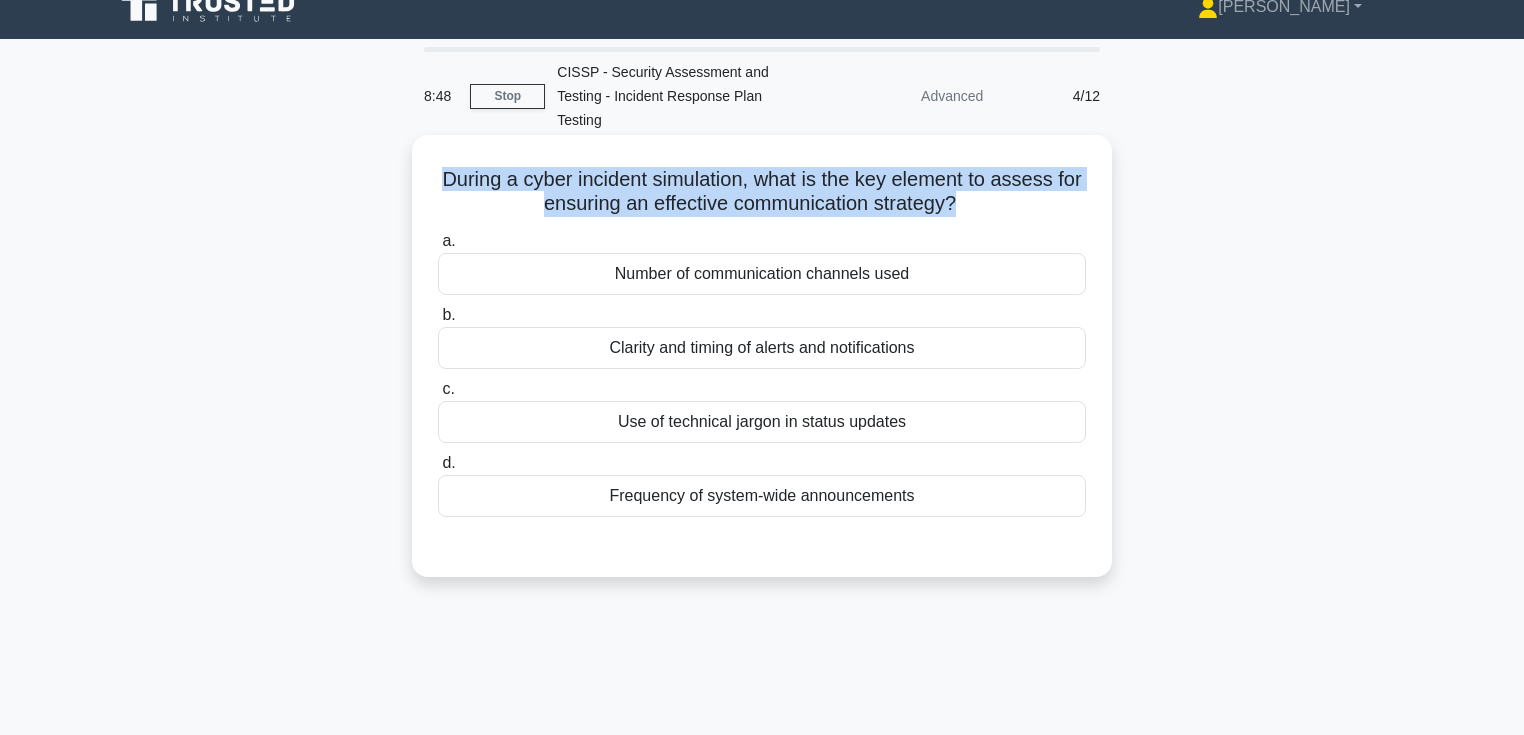 click on "During a cyber incident simulation, what is the key element to assess for ensuring an effective communication strategy?
.spinner_0XTQ{transform-origin:center;animation:spinner_y6GP .75s linear infinite}@keyframes spinner_y6GP{100%{transform:rotate(360deg)}}" at bounding box center [762, 192] 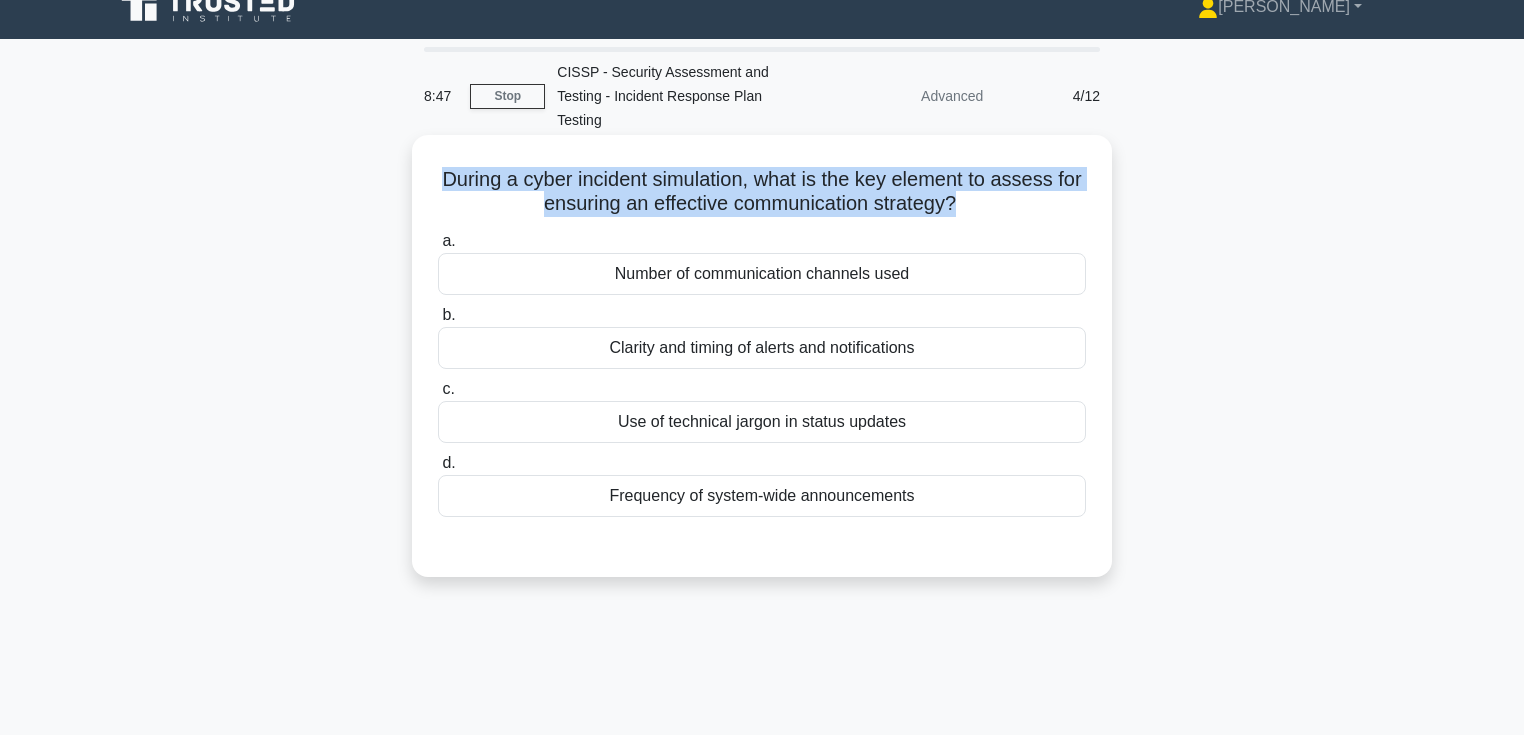 click on "During a cyber incident simulation, what is the key element to assess for ensuring an effective communication strategy?
.spinner_0XTQ{transform-origin:center;animation:spinner_y6GP .75s linear infinite}@keyframes spinner_y6GP{100%{transform:rotate(360deg)}}" at bounding box center [762, 192] 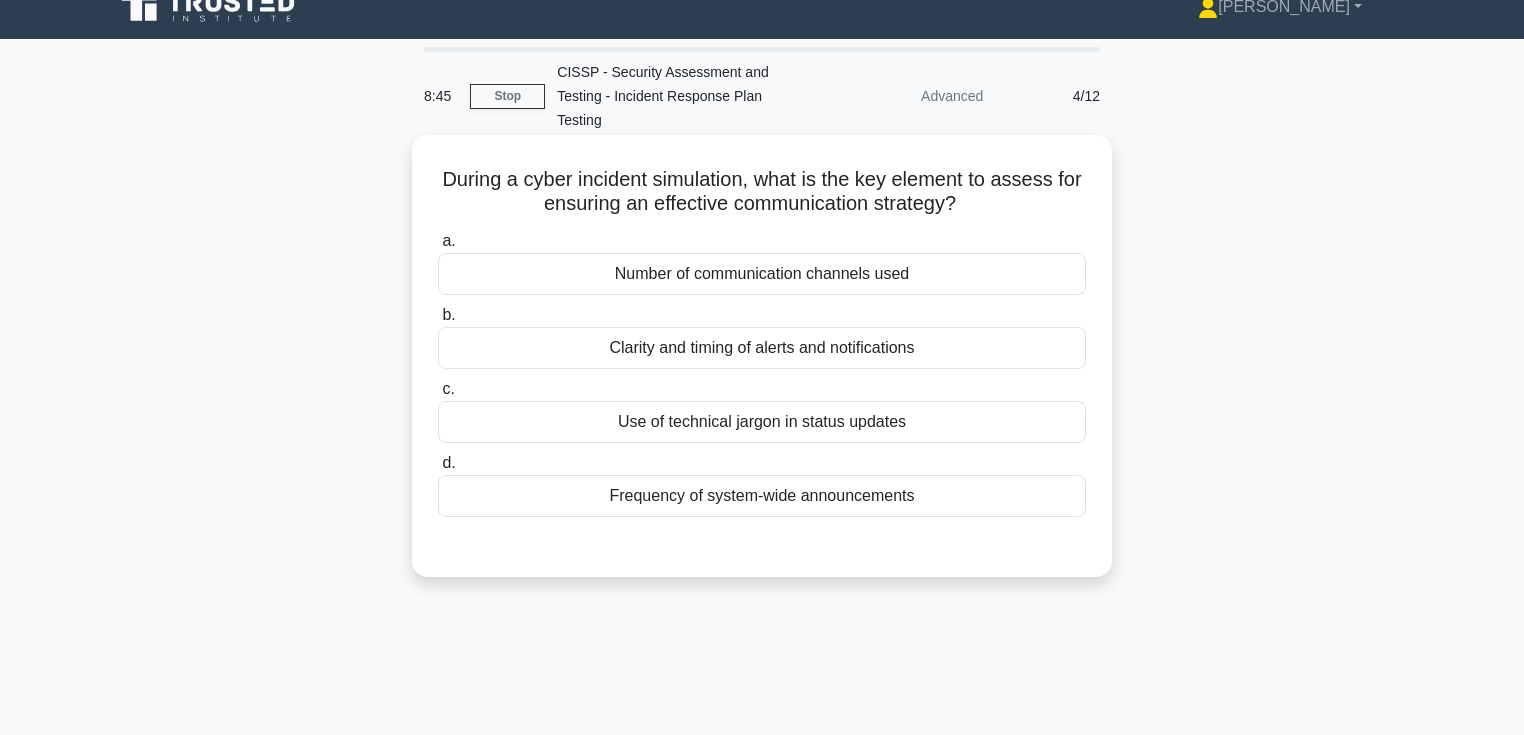 click on "During a cyber incident simulation, what is the key element to assess for ensuring an effective communication strategy?
.spinner_0XTQ{transform-origin:center;animation:spinner_y6GP .75s linear infinite}@keyframes spinner_y6GP{100%{transform:rotate(360deg)}}" at bounding box center (762, 192) 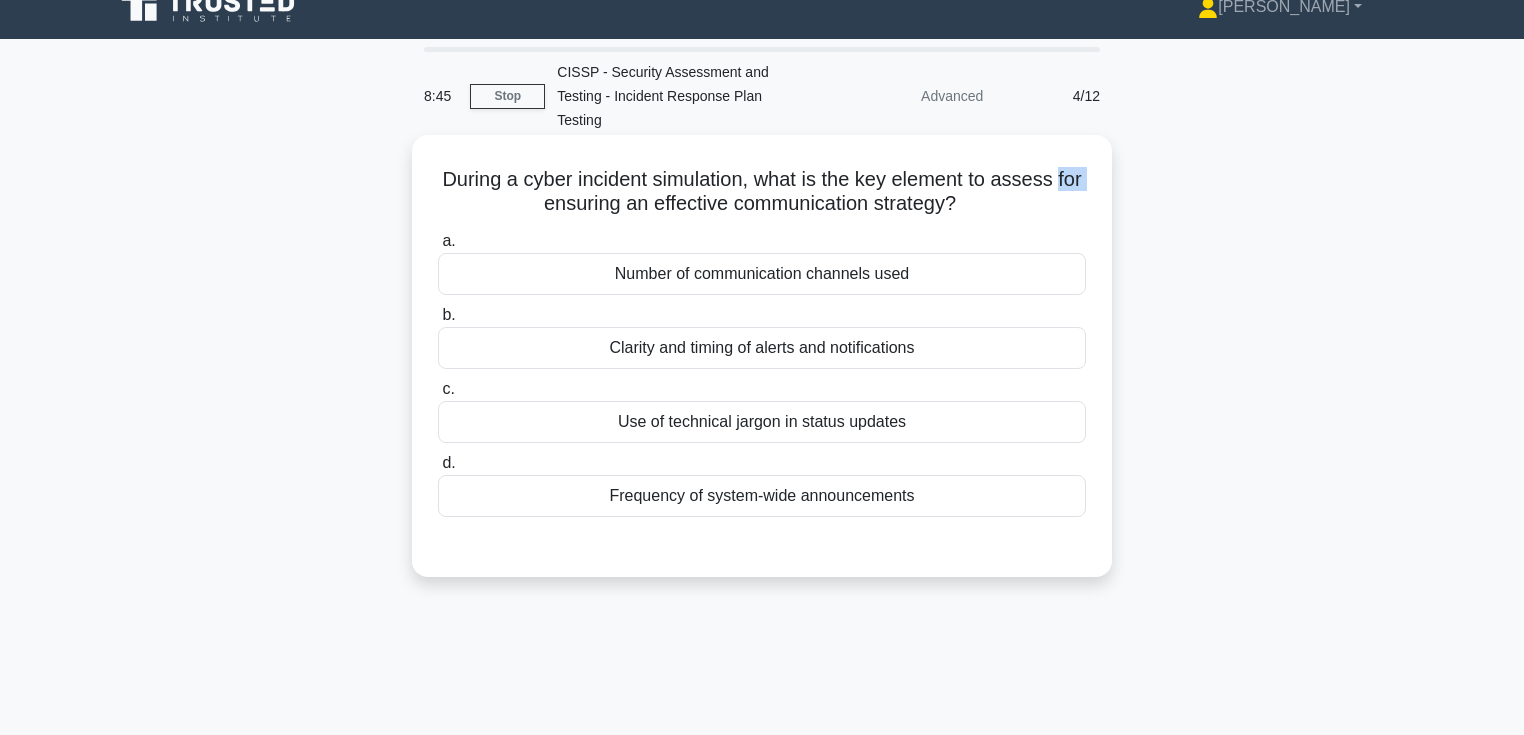 click on "During a cyber incident simulation, what is the key element to assess for ensuring an effective communication strategy?
.spinner_0XTQ{transform-origin:center;animation:spinner_y6GP .75s linear infinite}@keyframes spinner_y6GP{100%{transform:rotate(360deg)}}" at bounding box center [762, 192] 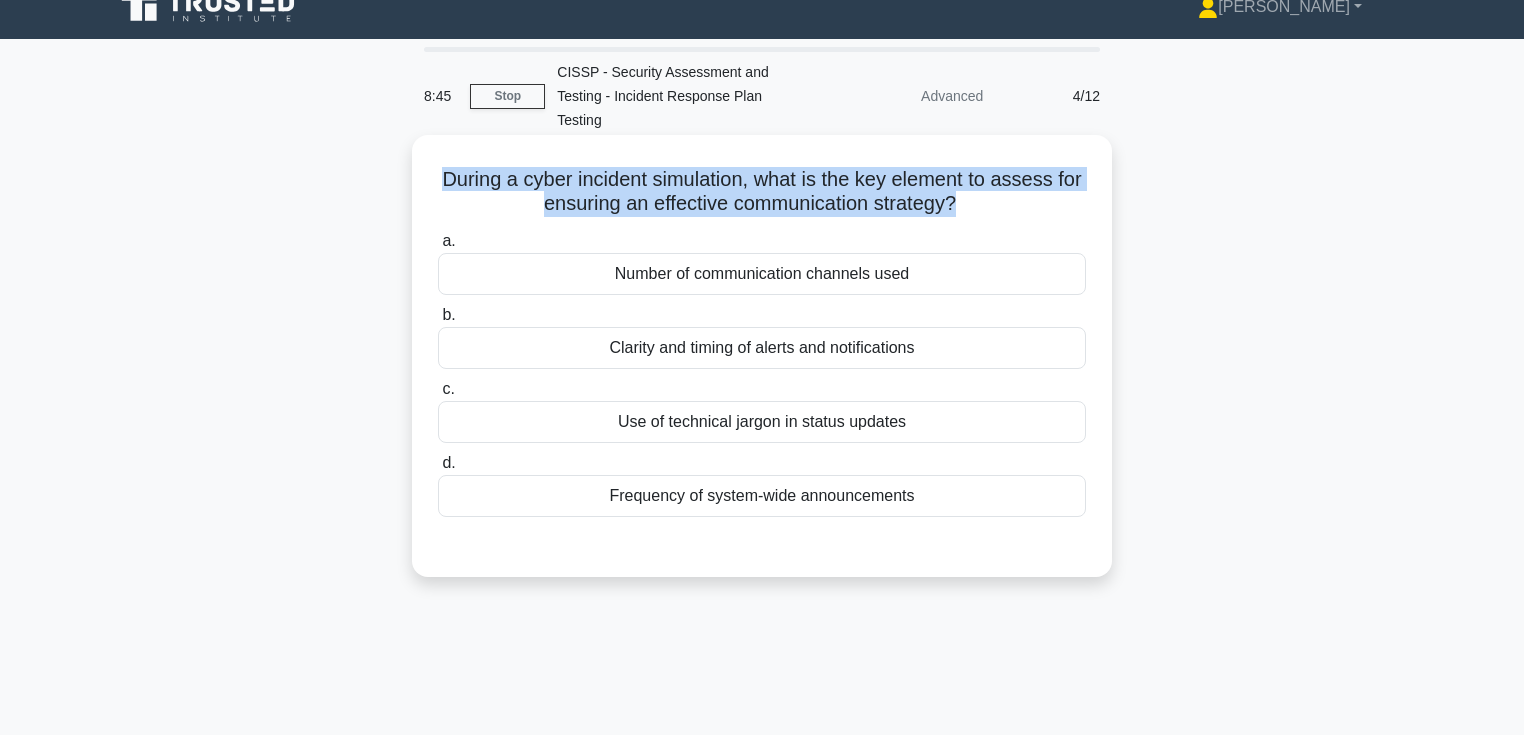 click on "During a cyber incident simulation, what is the key element to assess for ensuring an effective communication strategy?
.spinner_0XTQ{transform-origin:center;animation:spinner_y6GP .75s linear infinite}@keyframes spinner_y6GP{100%{transform:rotate(360deg)}}" at bounding box center (762, 192) 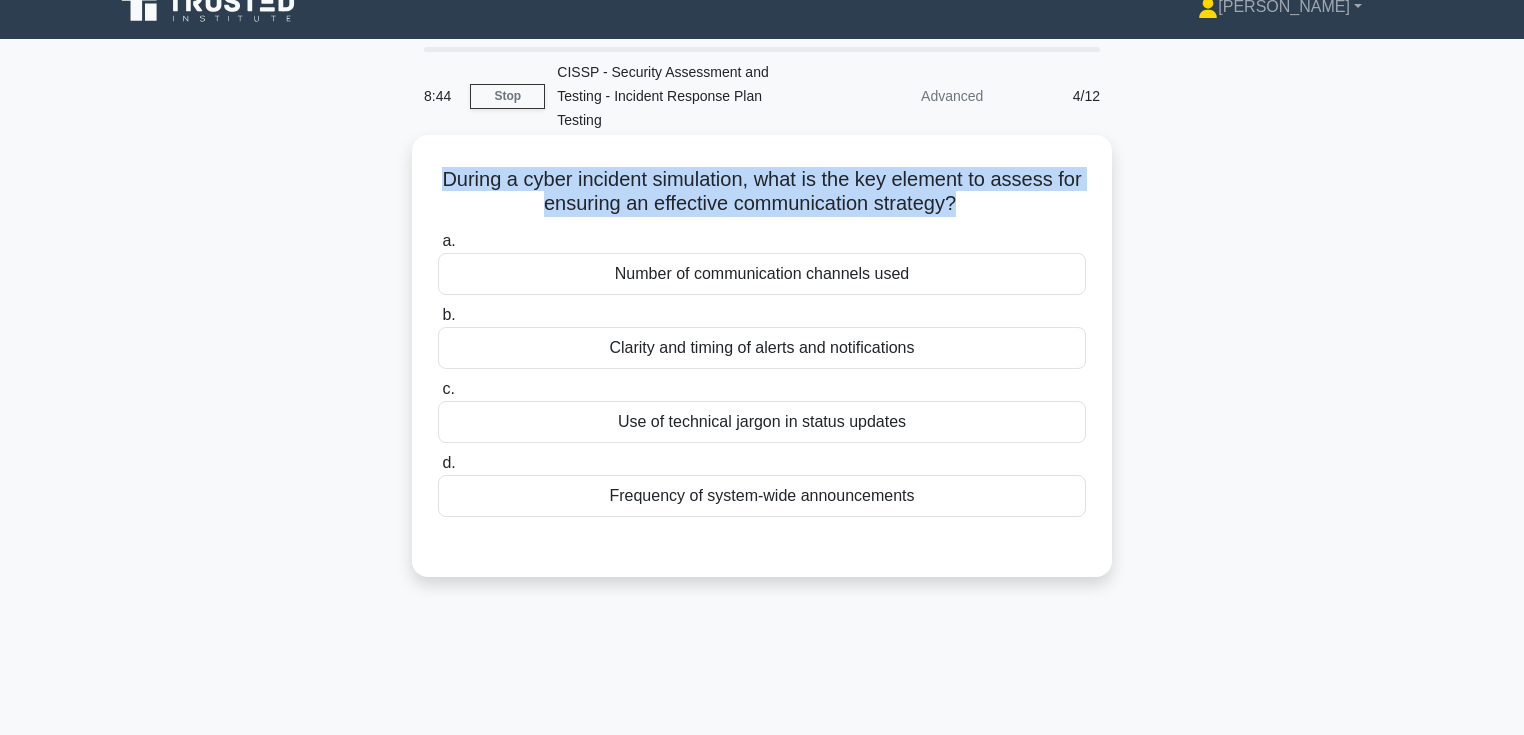 click on "During a cyber incident simulation, what is the key element to assess for ensuring an effective communication strategy?
.spinner_0XTQ{transform-origin:center;animation:spinner_y6GP .75s linear infinite}@keyframes spinner_y6GP{100%{transform:rotate(360deg)}}" at bounding box center (762, 192) 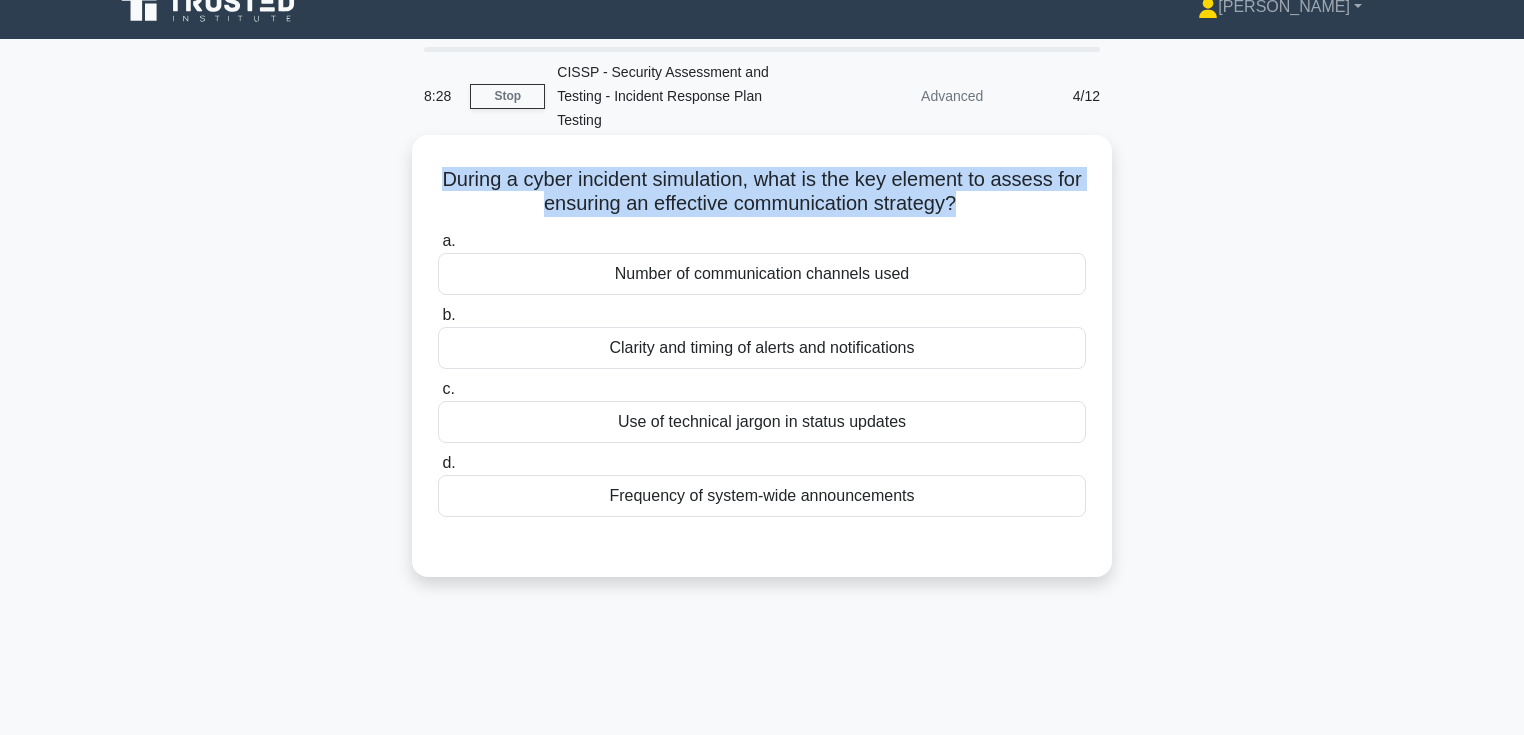 drag, startPoint x: 539, startPoint y: 175, endPoint x: 1025, endPoint y: 174, distance: 486.00104 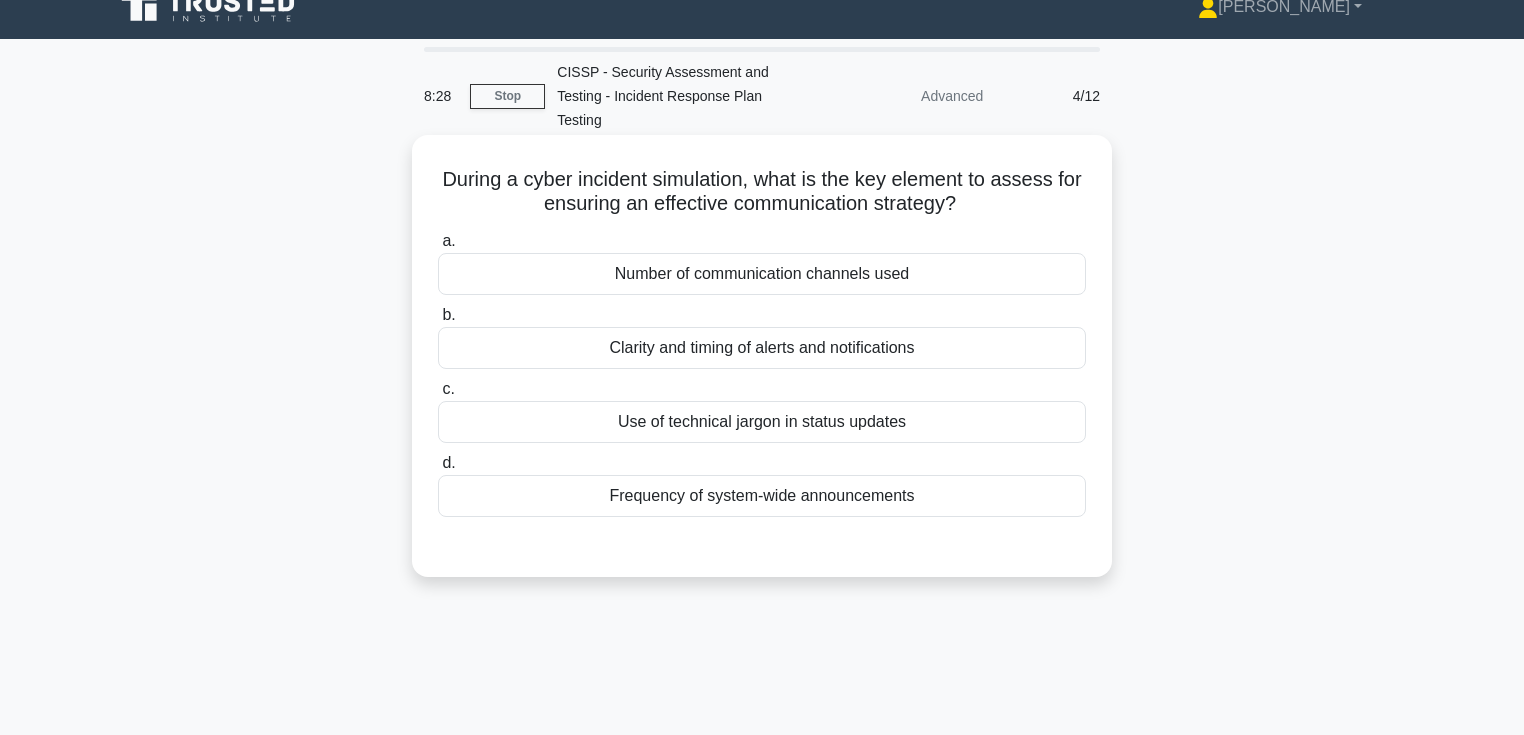 click on "During a cyber incident simulation, what is the key element to assess for ensuring an effective communication strategy?
.spinner_0XTQ{transform-origin:center;animation:spinner_y6GP .75s linear infinite}@keyframes spinner_y6GP{100%{transform:rotate(360deg)}}" at bounding box center [762, 192] 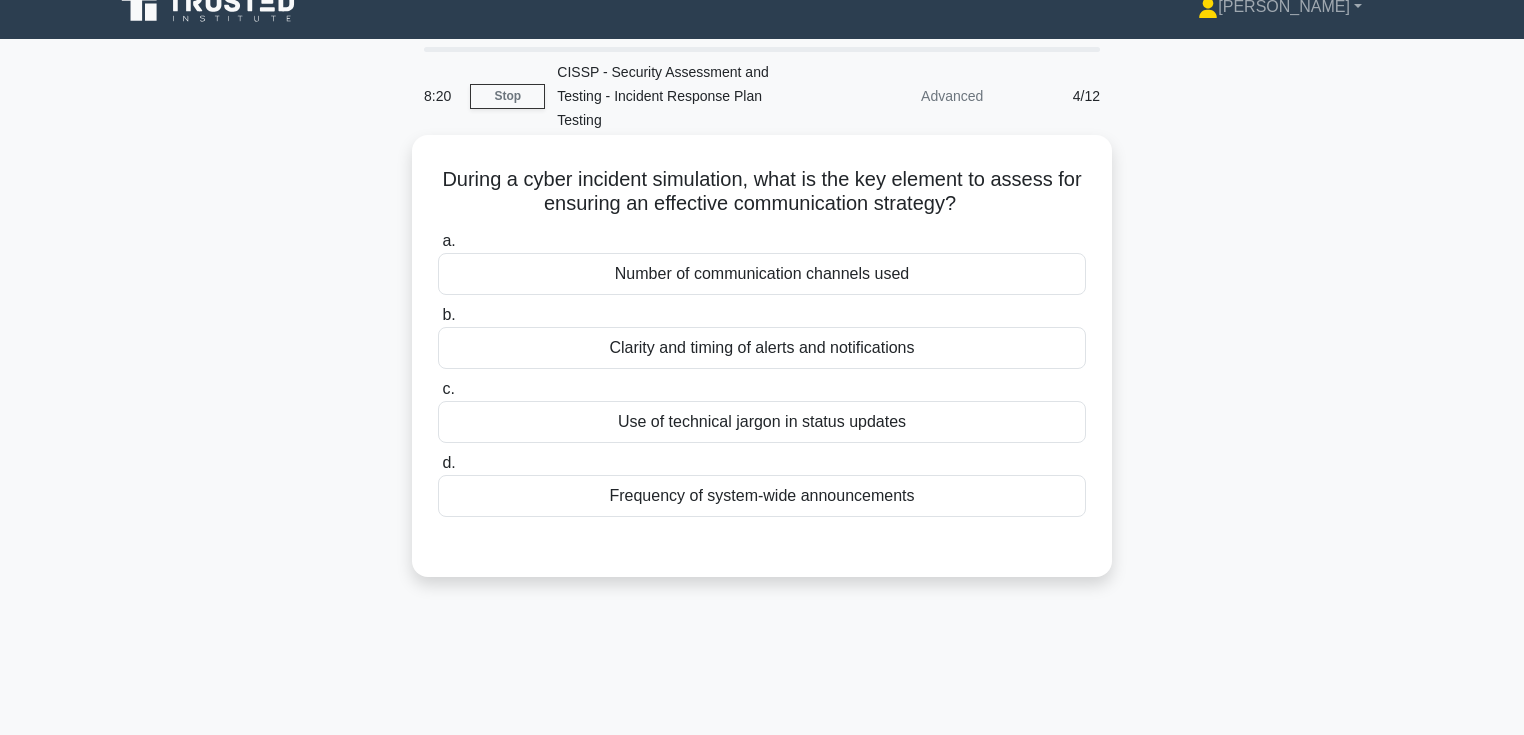 drag, startPoint x: 964, startPoint y: 168, endPoint x: 430, endPoint y: 166, distance: 534.0037 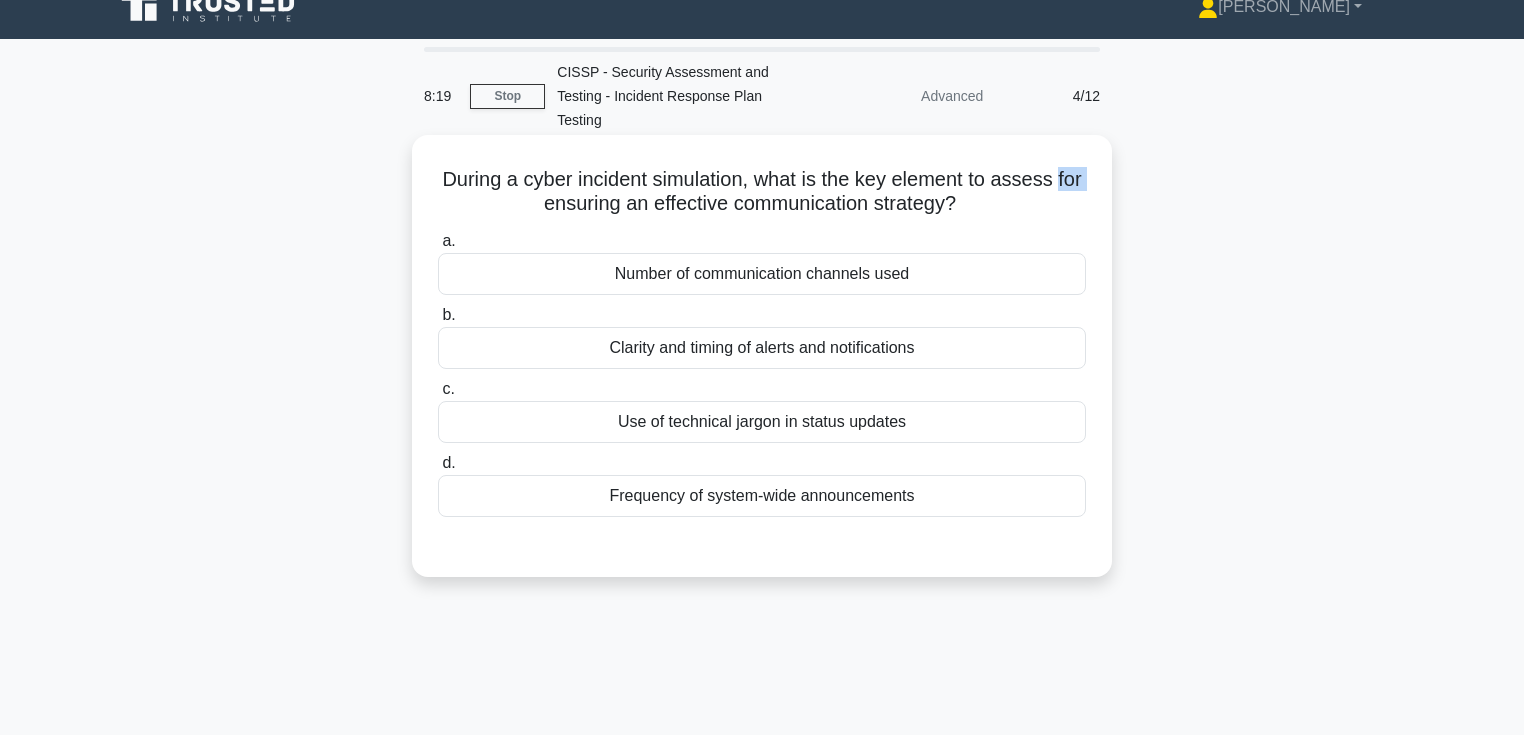 click on "During a cyber incident simulation, what is the key element to assess for ensuring an effective communication strategy?
.spinner_0XTQ{transform-origin:center;animation:spinner_y6GP .75s linear infinite}@keyframes spinner_y6GP{100%{transform:rotate(360deg)}}" at bounding box center [762, 192] 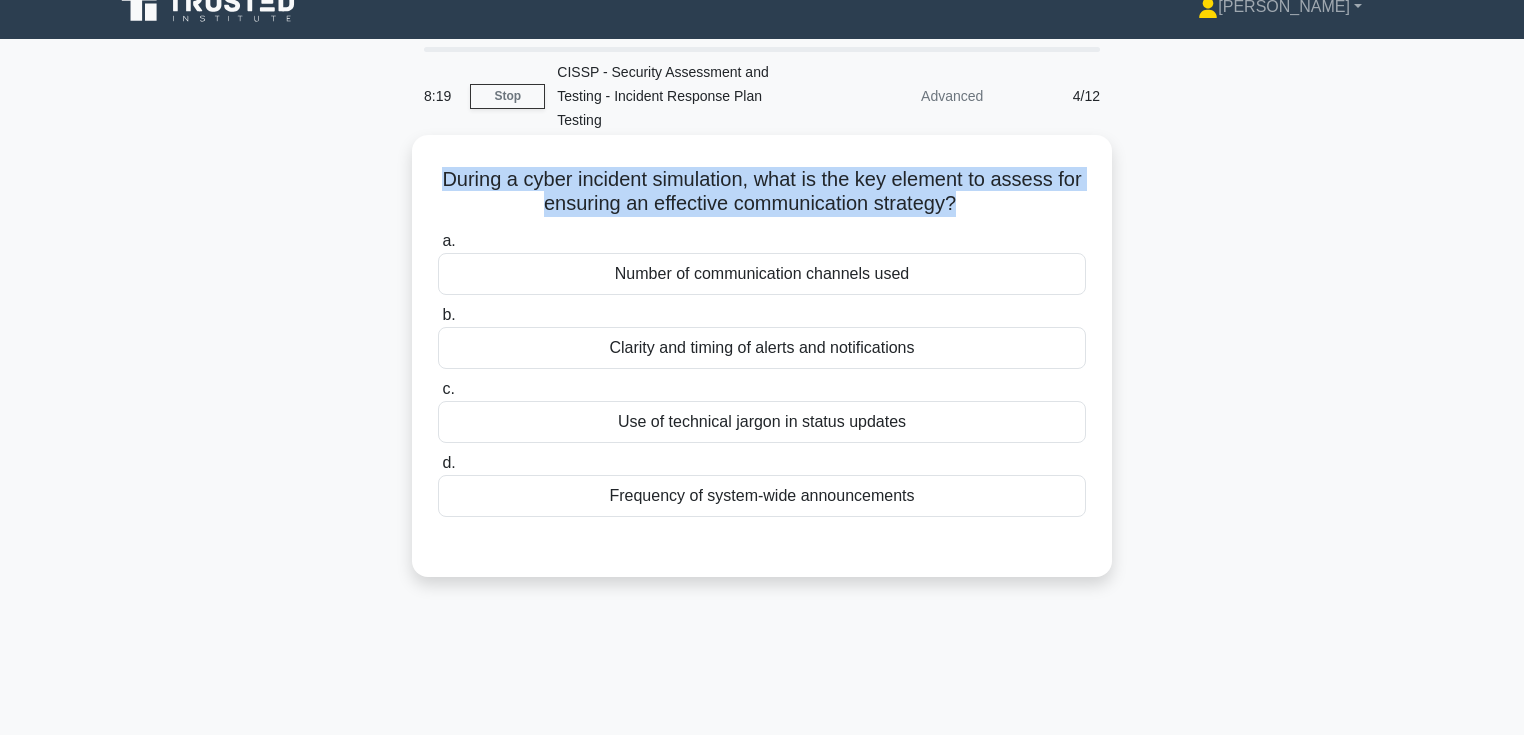 click on "During a cyber incident simulation, what is the key element to assess for ensuring an effective communication strategy?
.spinner_0XTQ{transform-origin:center;animation:spinner_y6GP .75s linear infinite}@keyframes spinner_y6GP{100%{transform:rotate(360deg)}}" at bounding box center [762, 192] 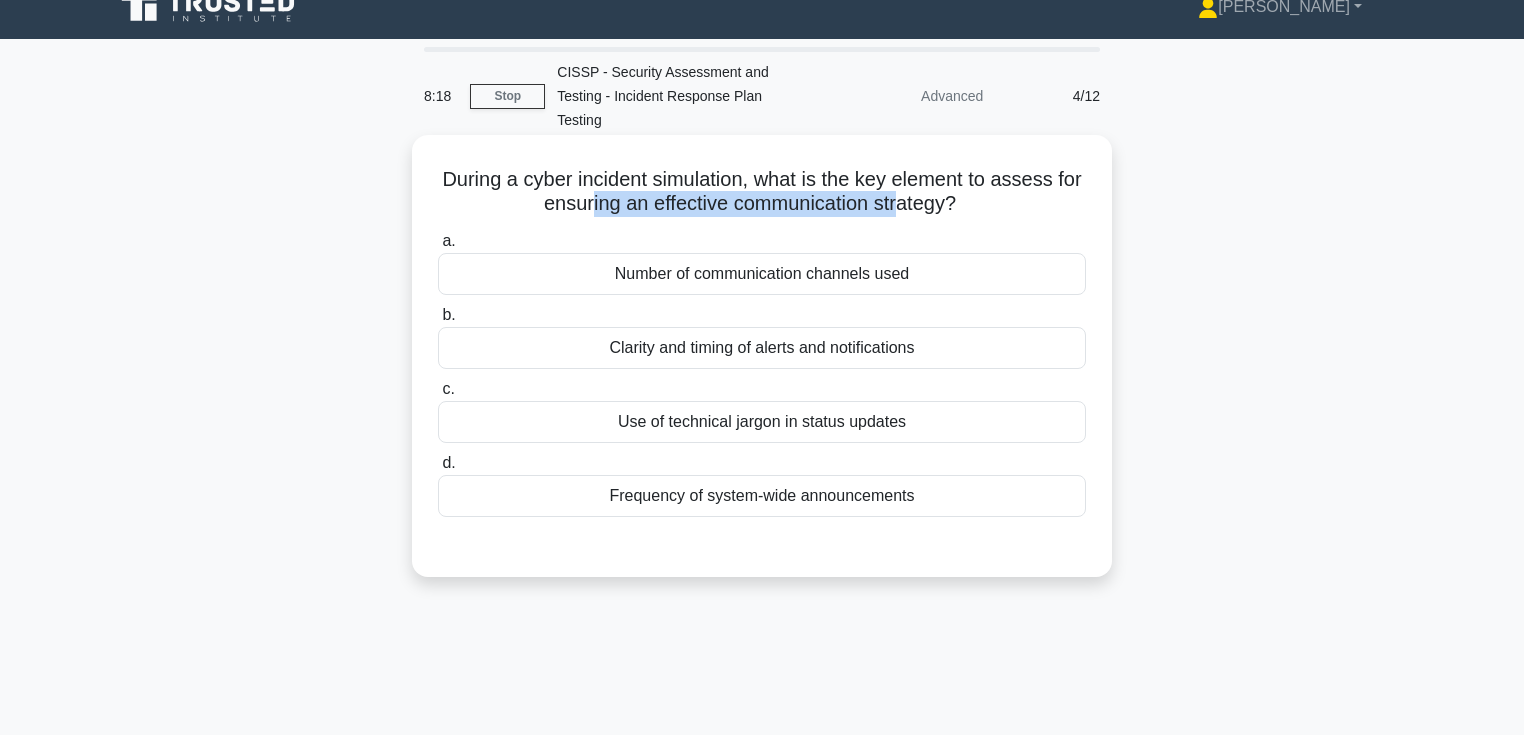 drag, startPoint x: 614, startPoint y: 180, endPoint x: 916, endPoint y: 180, distance: 302 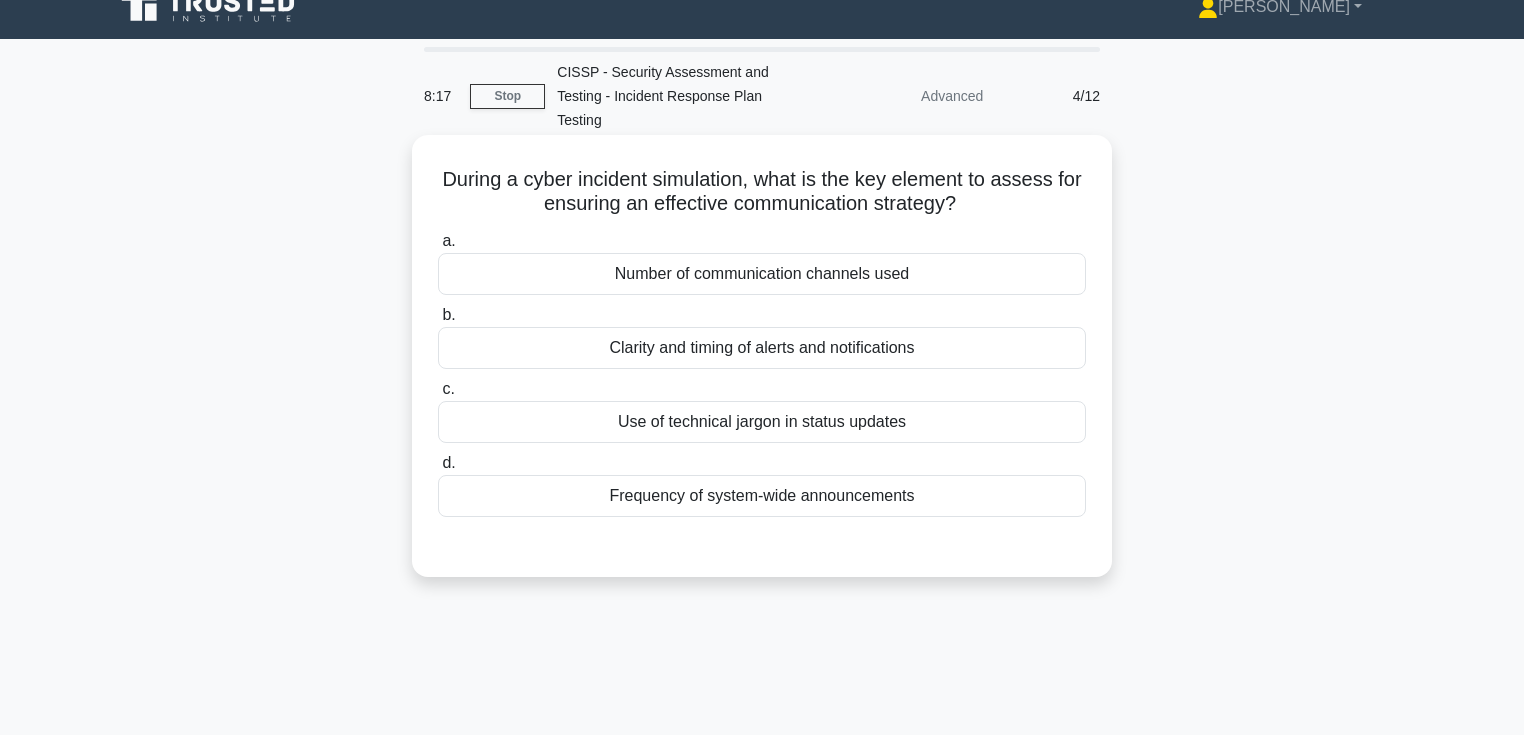 click on "During a cyber incident simulation, what is the key element to assess for ensuring an effective communication strategy?
.spinner_0XTQ{transform-origin:center;animation:spinner_y6GP .75s linear infinite}@keyframes spinner_y6GP{100%{transform:rotate(360deg)}}" at bounding box center (762, 192) 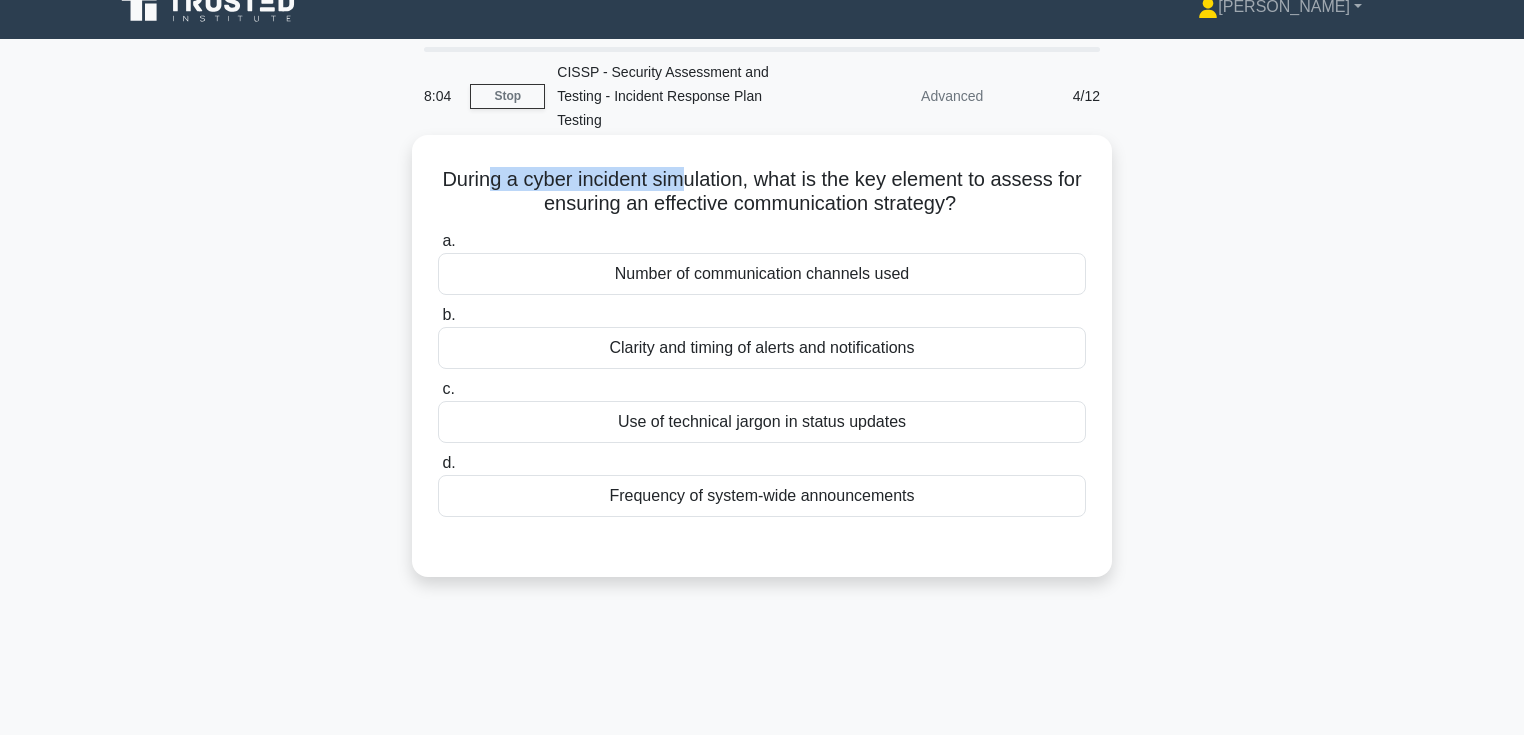 drag, startPoint x: 547, startPoint y: 152, endPoint x: 704, endPoint y: 152, distance: 157 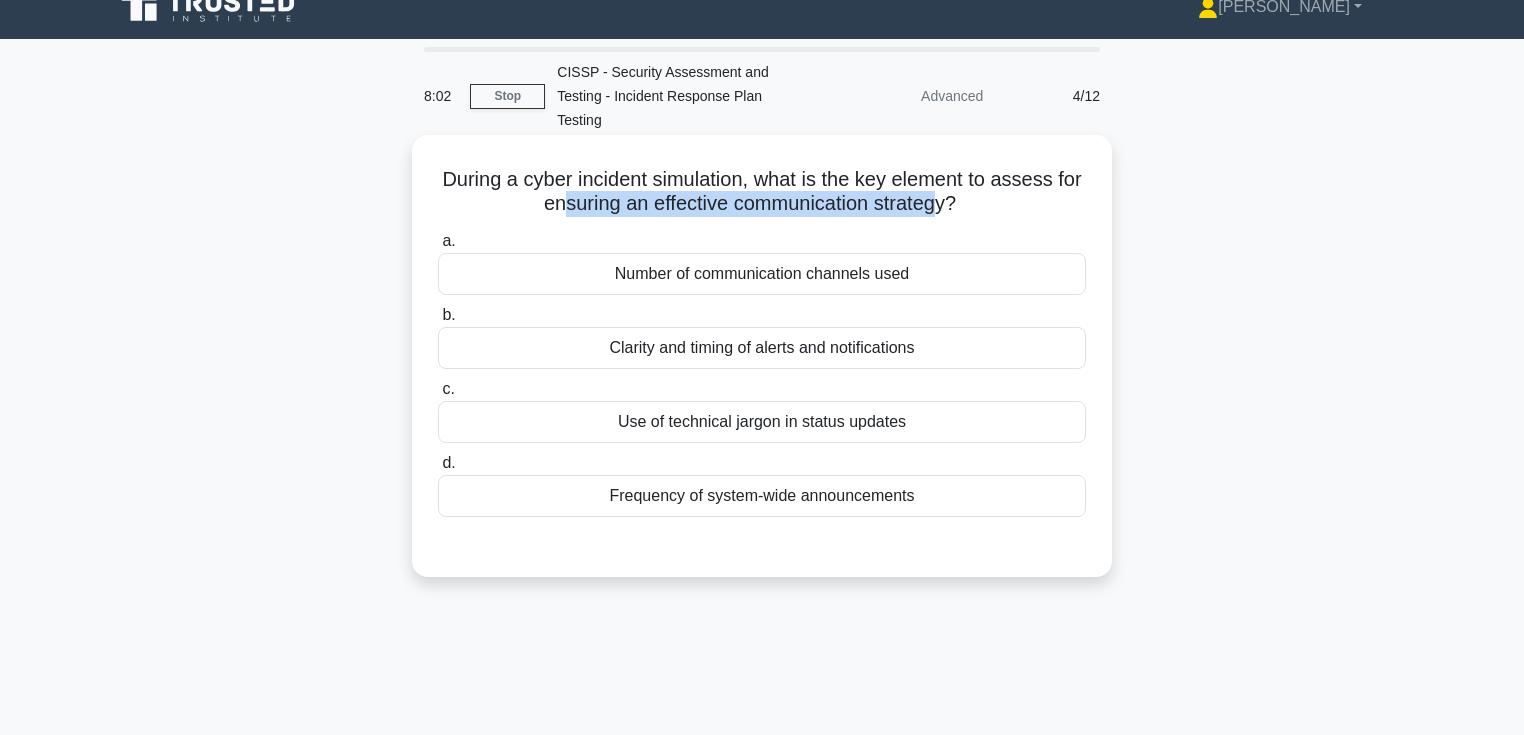 drag, startPoint x: 628, startPoint y: 173, endPoint x: 959, endPoint y: 174, distance: 331.0015 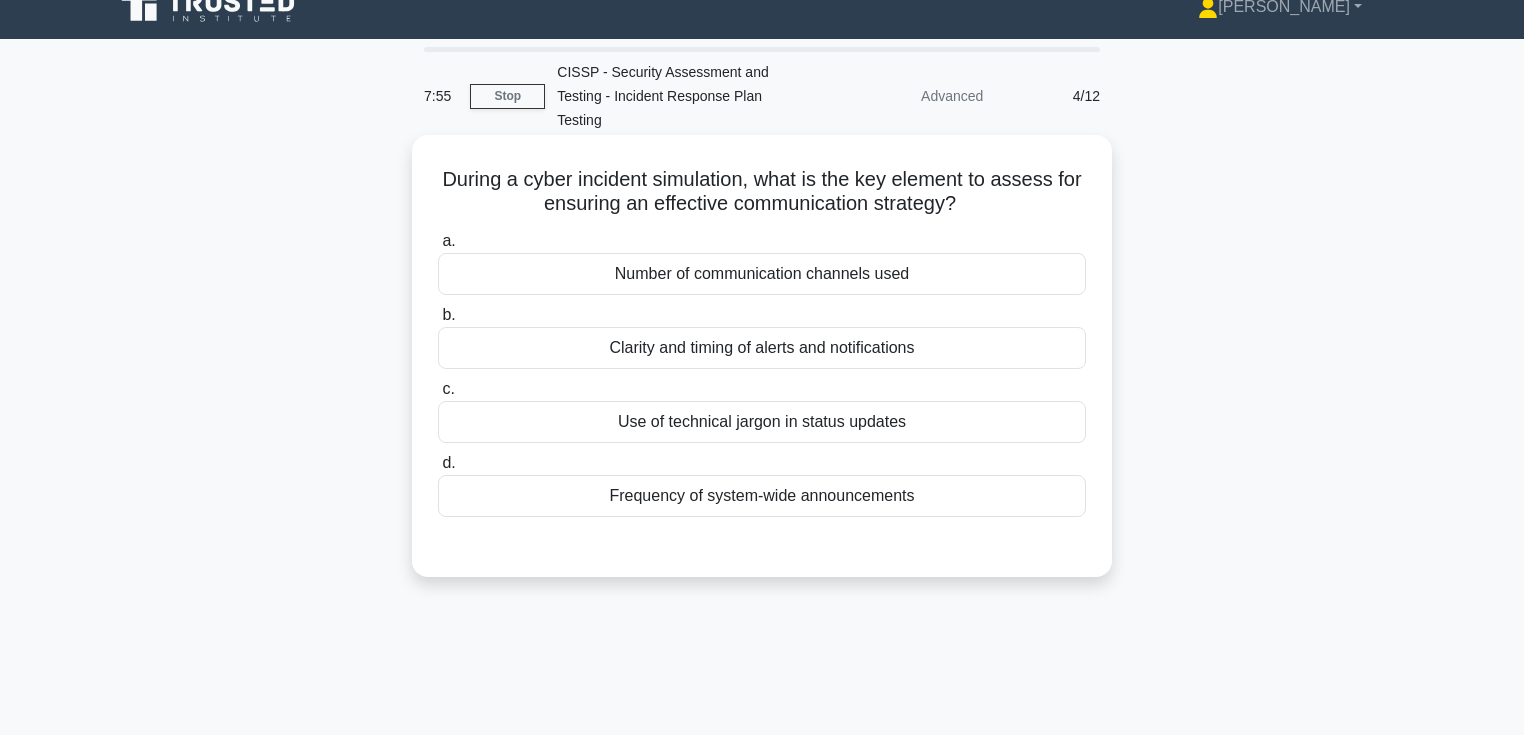 click on "Clarity and timing of alerts and notifications" at bounding box center [762, 348] 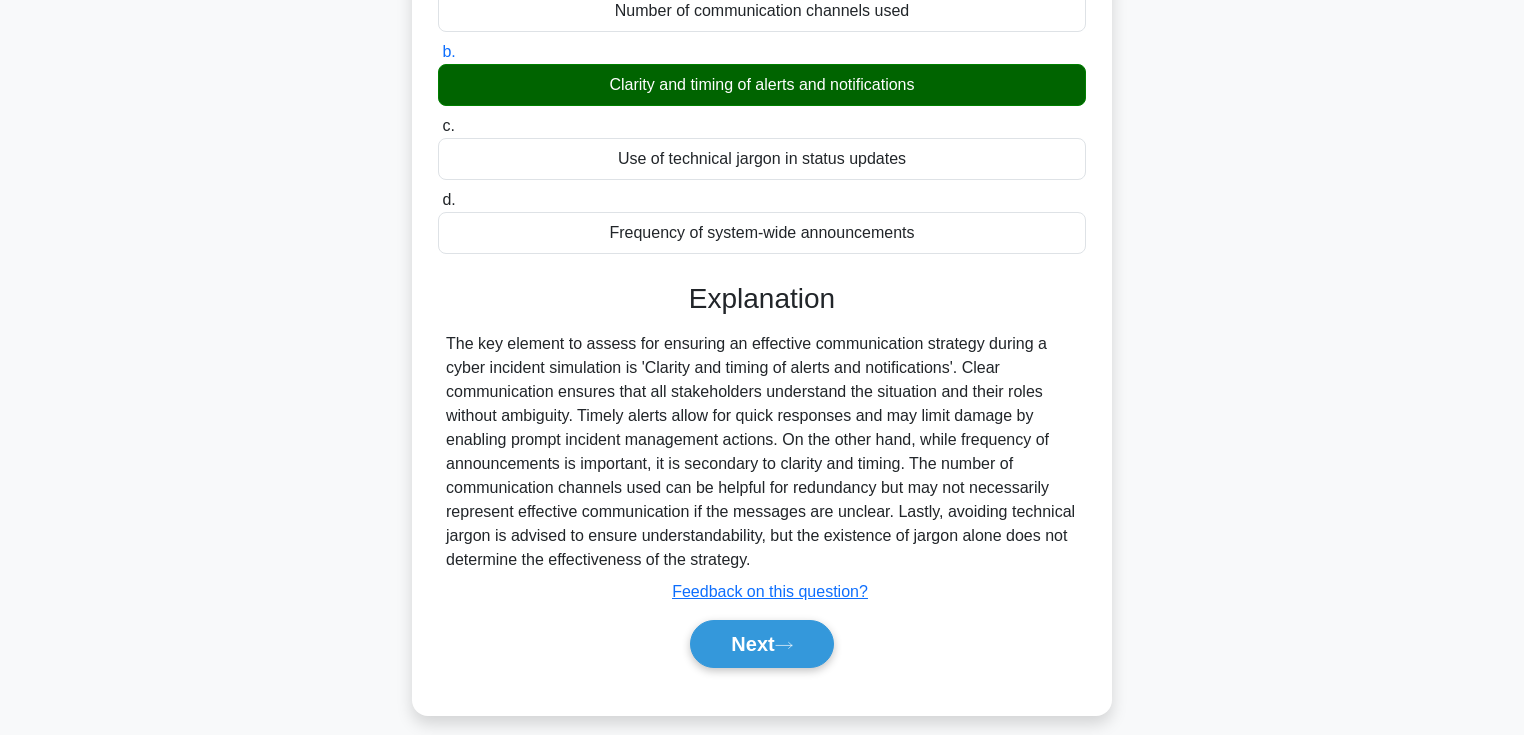 scroll, scrollTop: 345, scrollLeft: 0, axis: vertical 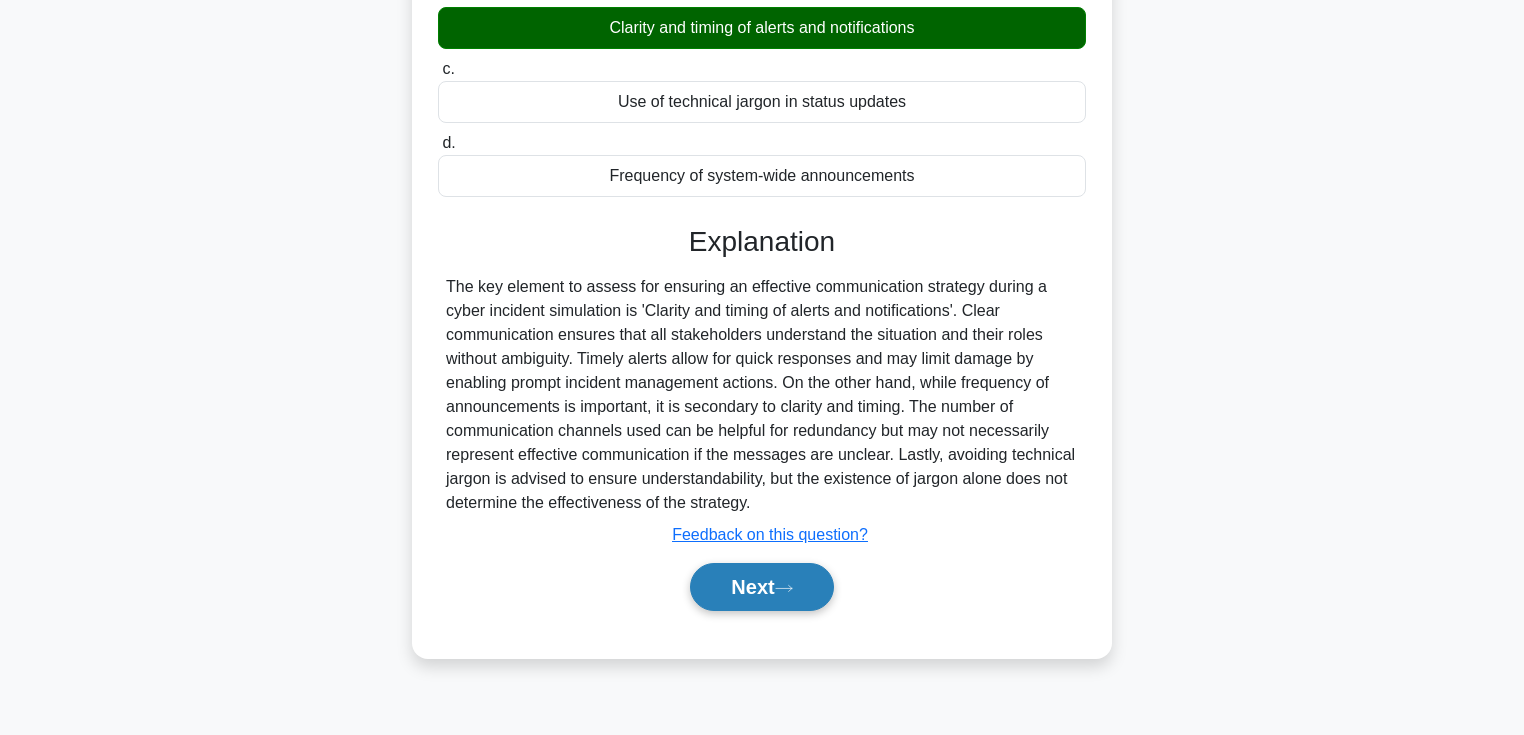 click on "Next" at bounding box center (761, 587) 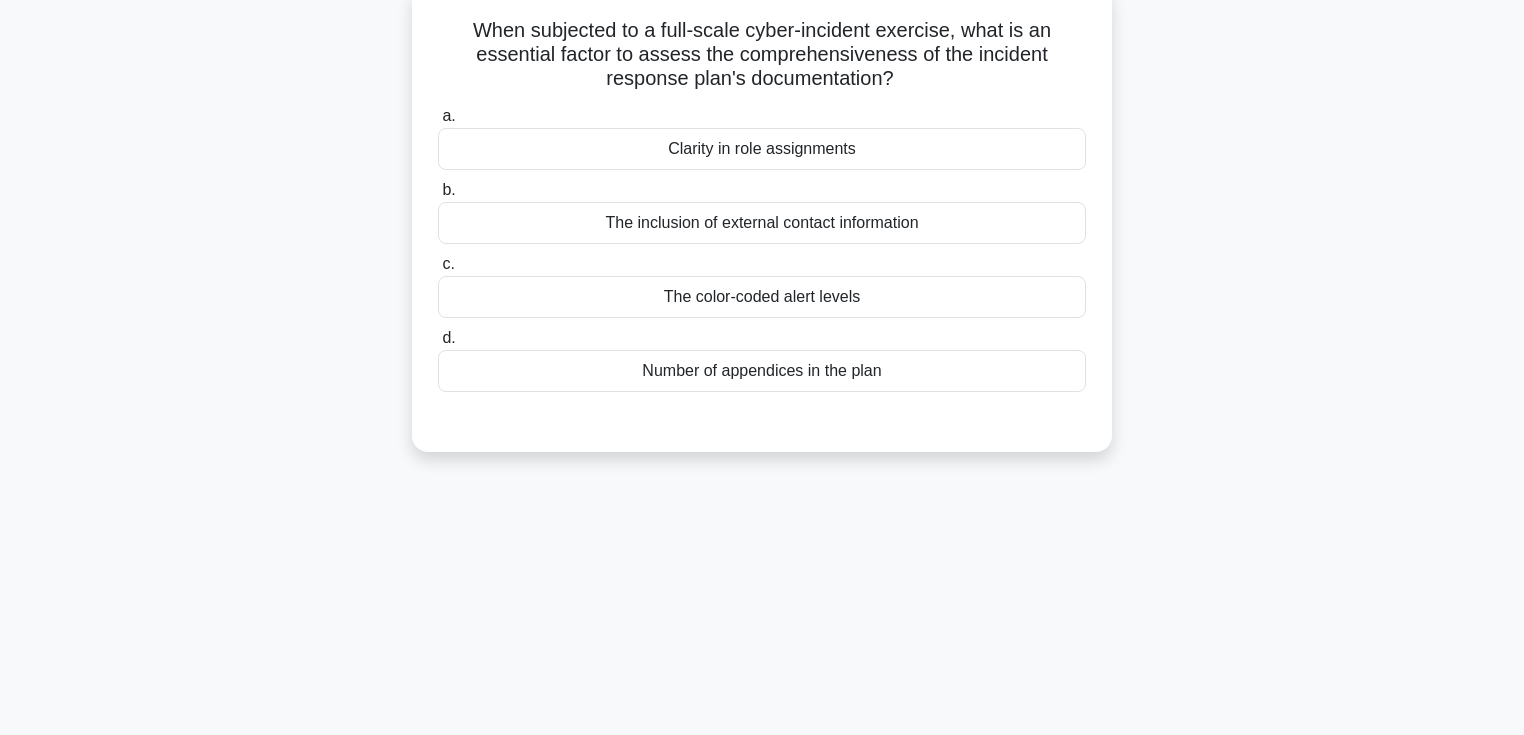scroll, scrollTop: 0, scrollLeft: 0, axis: both 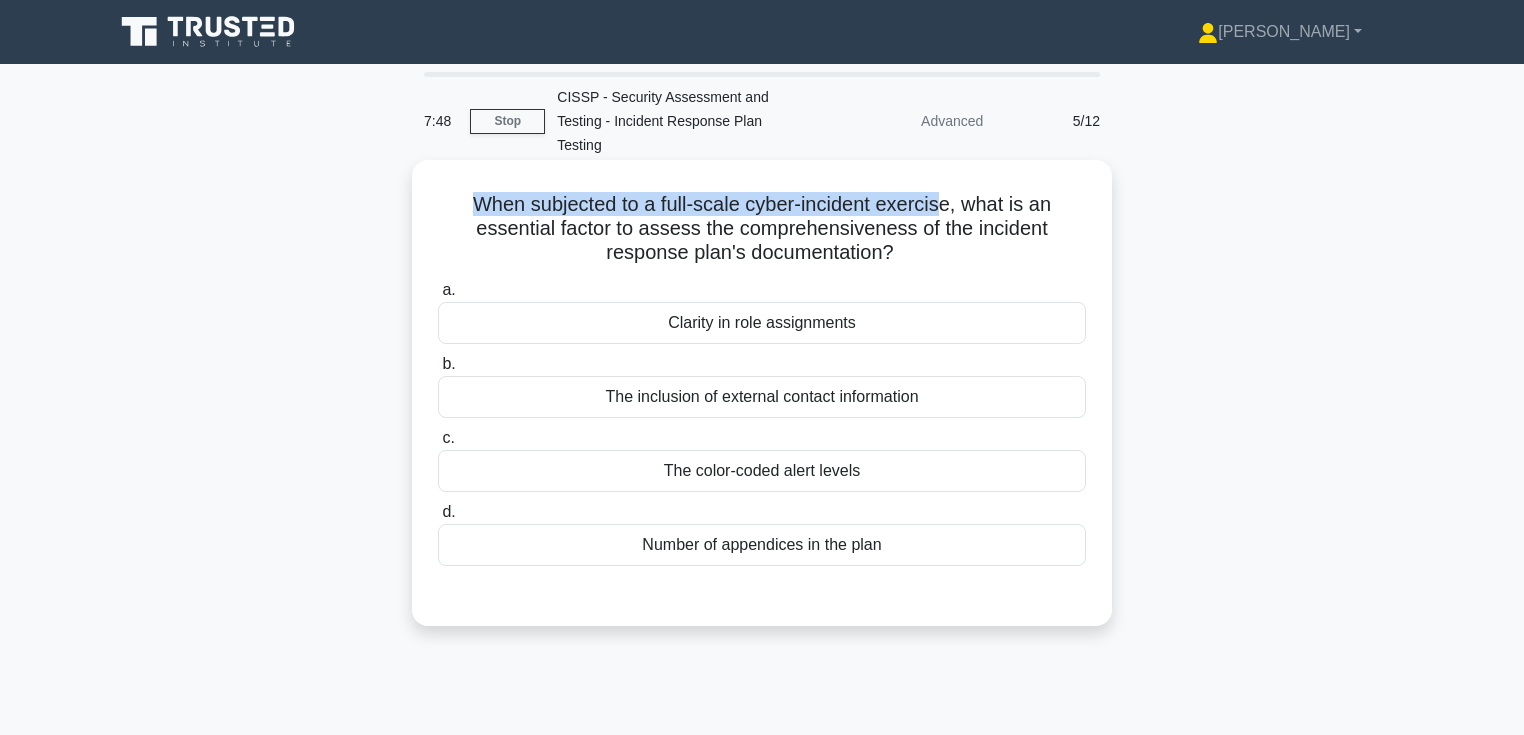 drag, startPoint x: 477, startPoint y: 178, endPoint x: 944, endPoint y: 180, distance: 467.00427 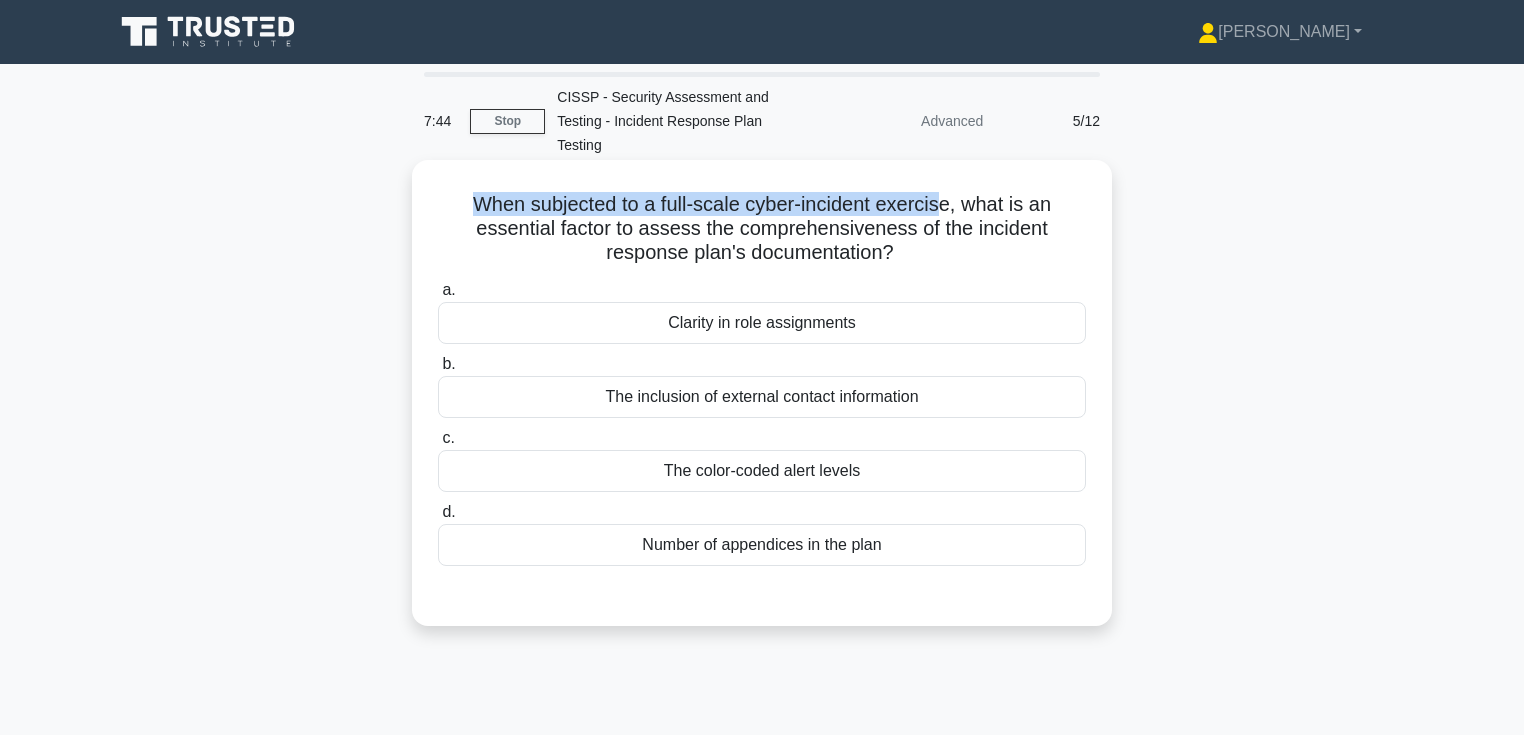 drag, startPoint x: 511, startPoint y: 214, endPoint x: 944, endPoint y: 222, distance: 433.07388 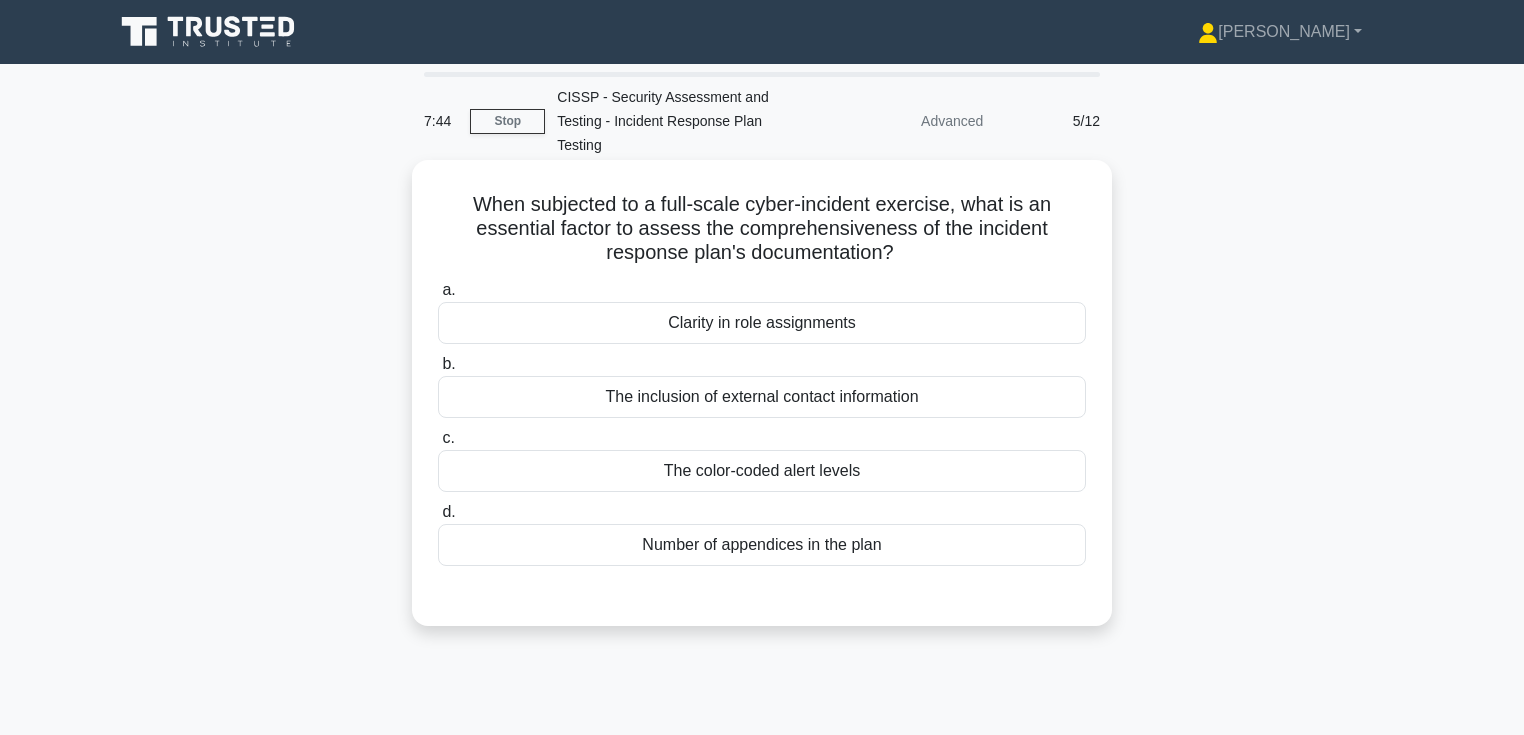 click on "When subjected to a full-scale cyber-incident exercise, what is an essential factor to assess the comprehensiveness of the incident response plan's documentation?
.spinner_0XTQ{transform-origin:center;animation:spinner_y6GP .75s linear infinite}@keyframes spinner_y6GP{100%{transform:rotate(360deg)}}" at bounding box center [762, 229] 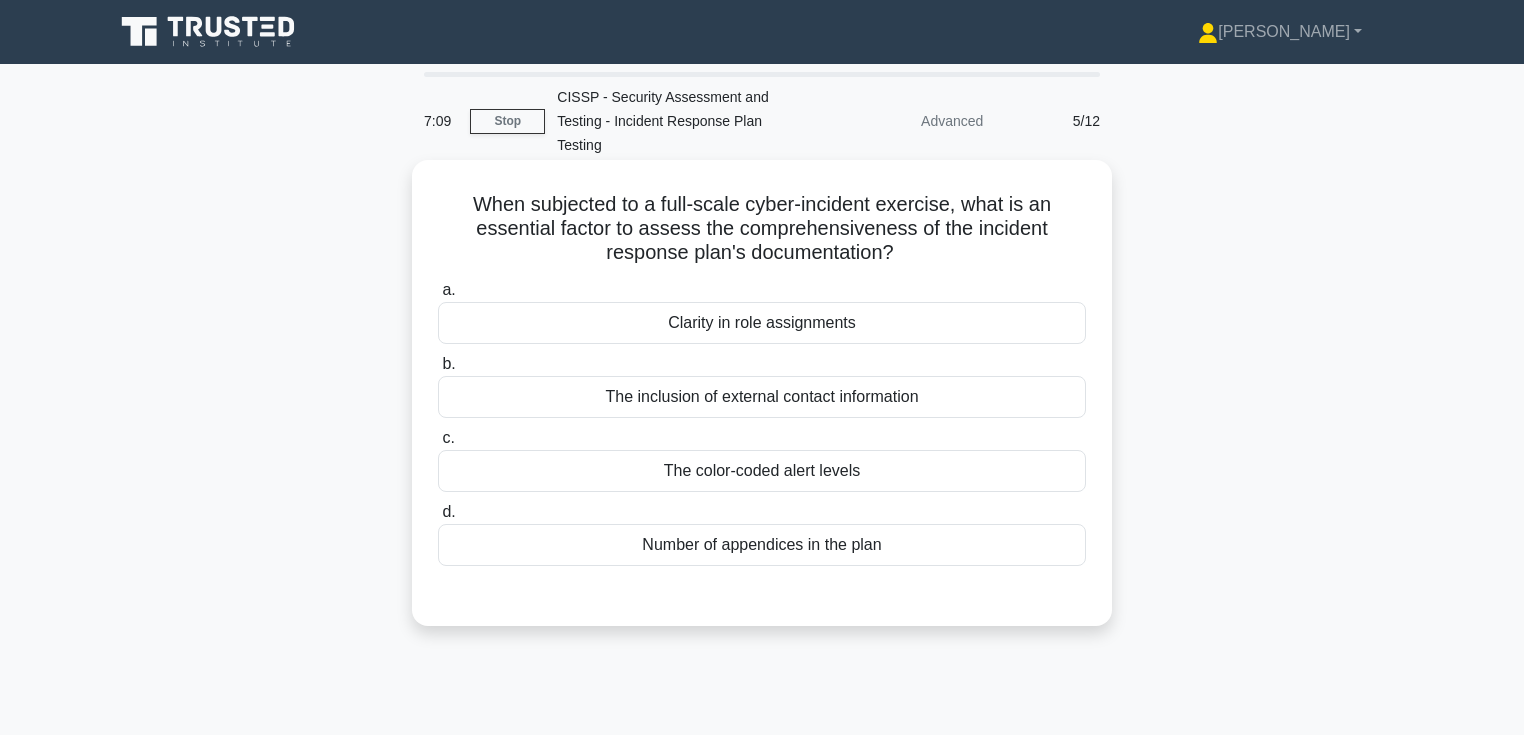 click on "Clarity in role assignments" at bounding box center [762, 323] 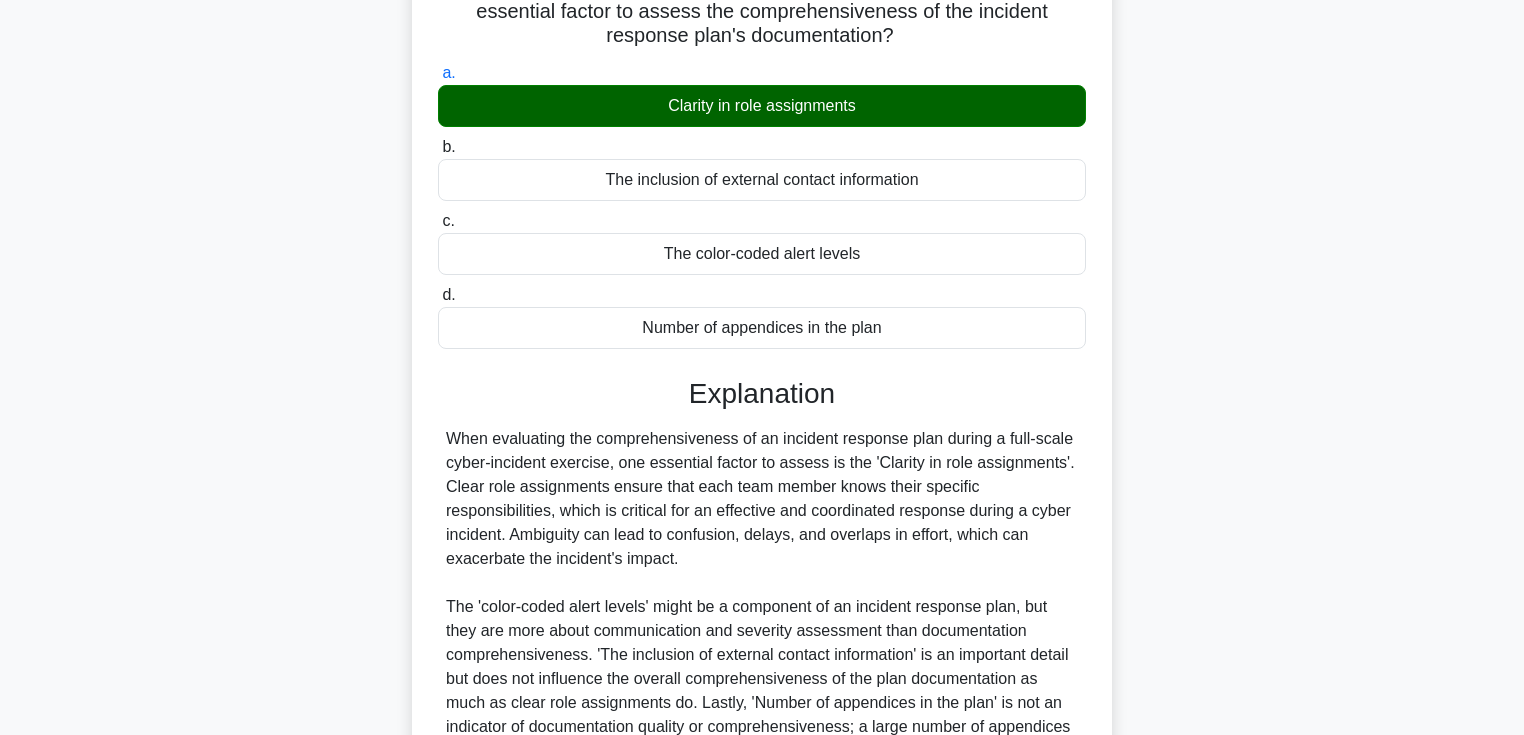 scroll, scrollTop: 400, scrollLeft: 0, axis: vertical 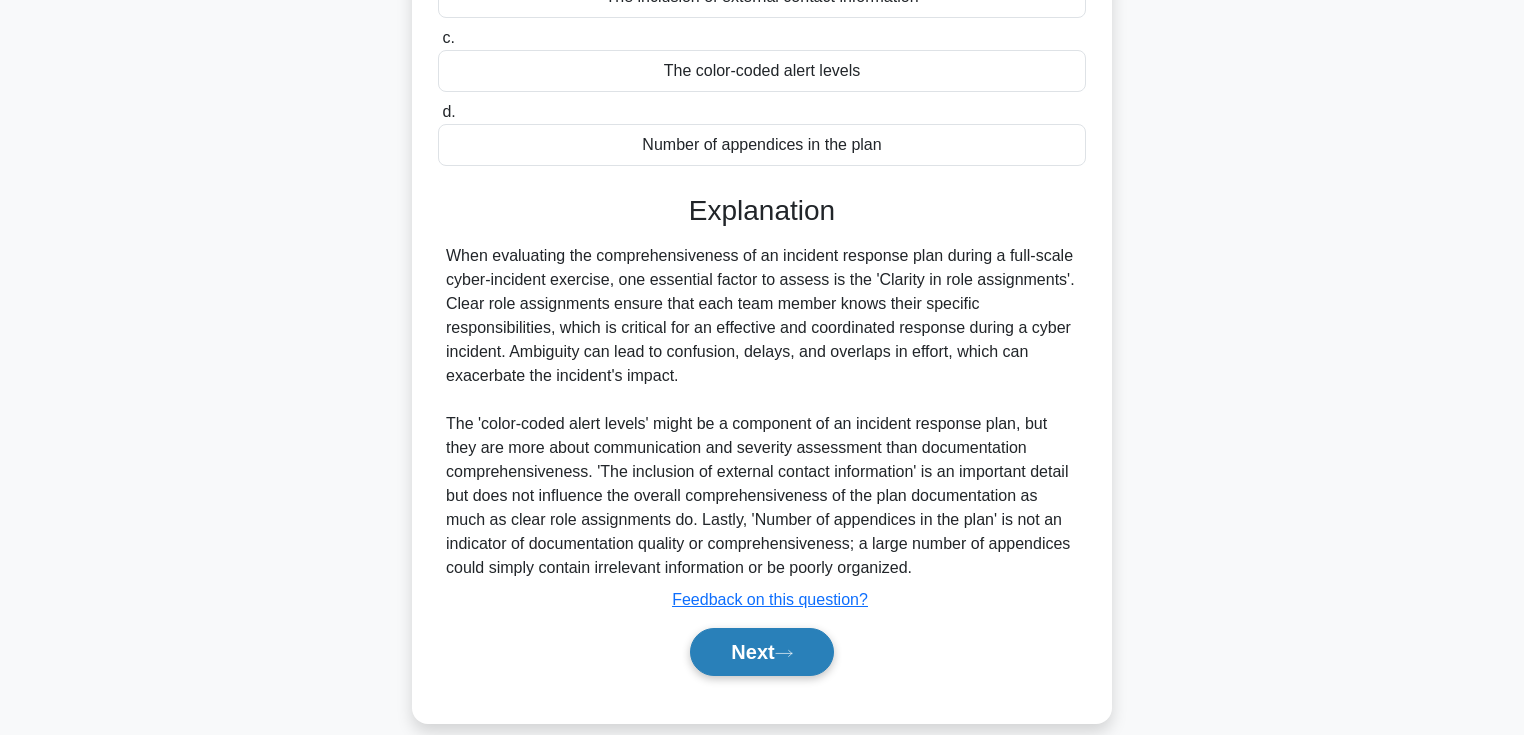 click on "Next" at bounding box center (761, 652) 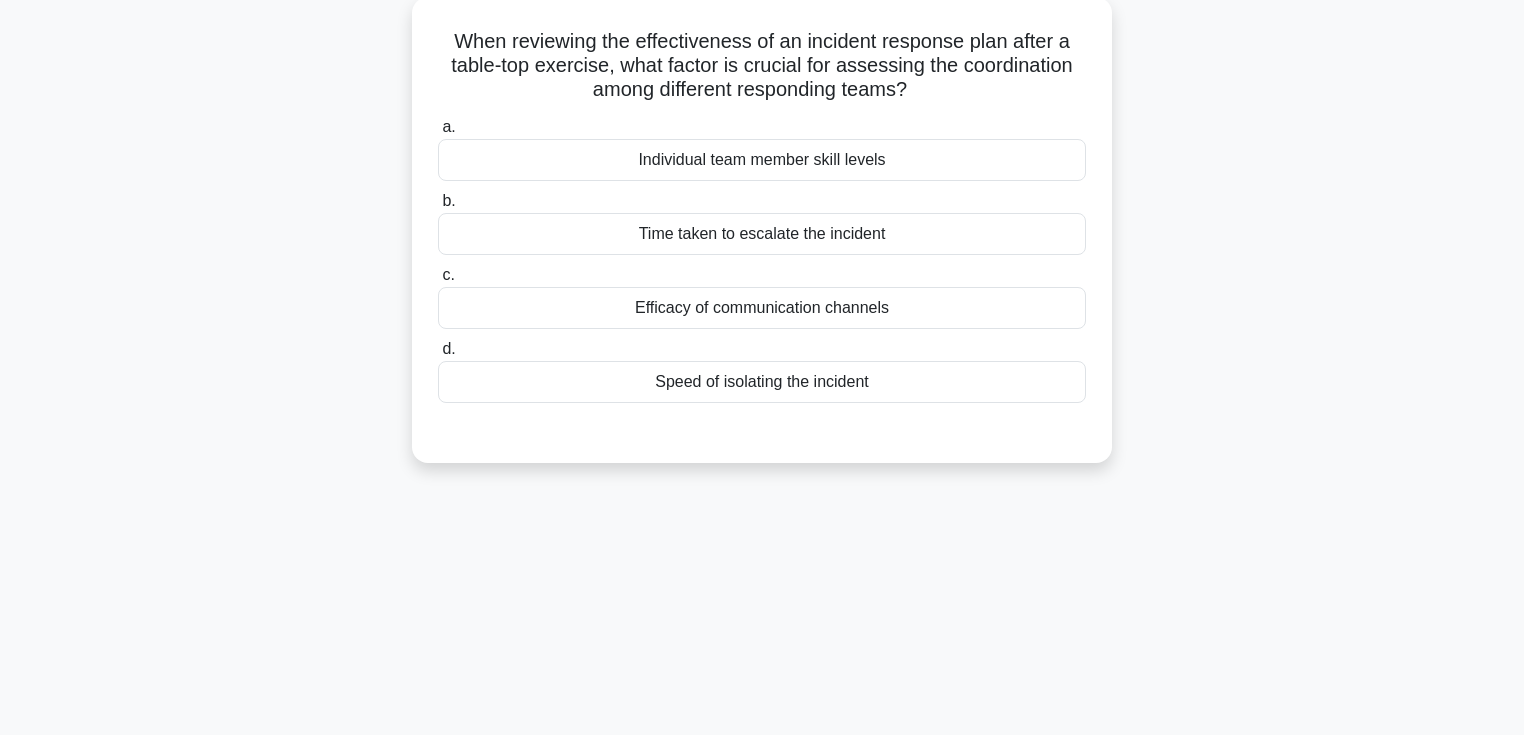 scroll, scrollTop: 0, scrollLeft: 0, axis: both 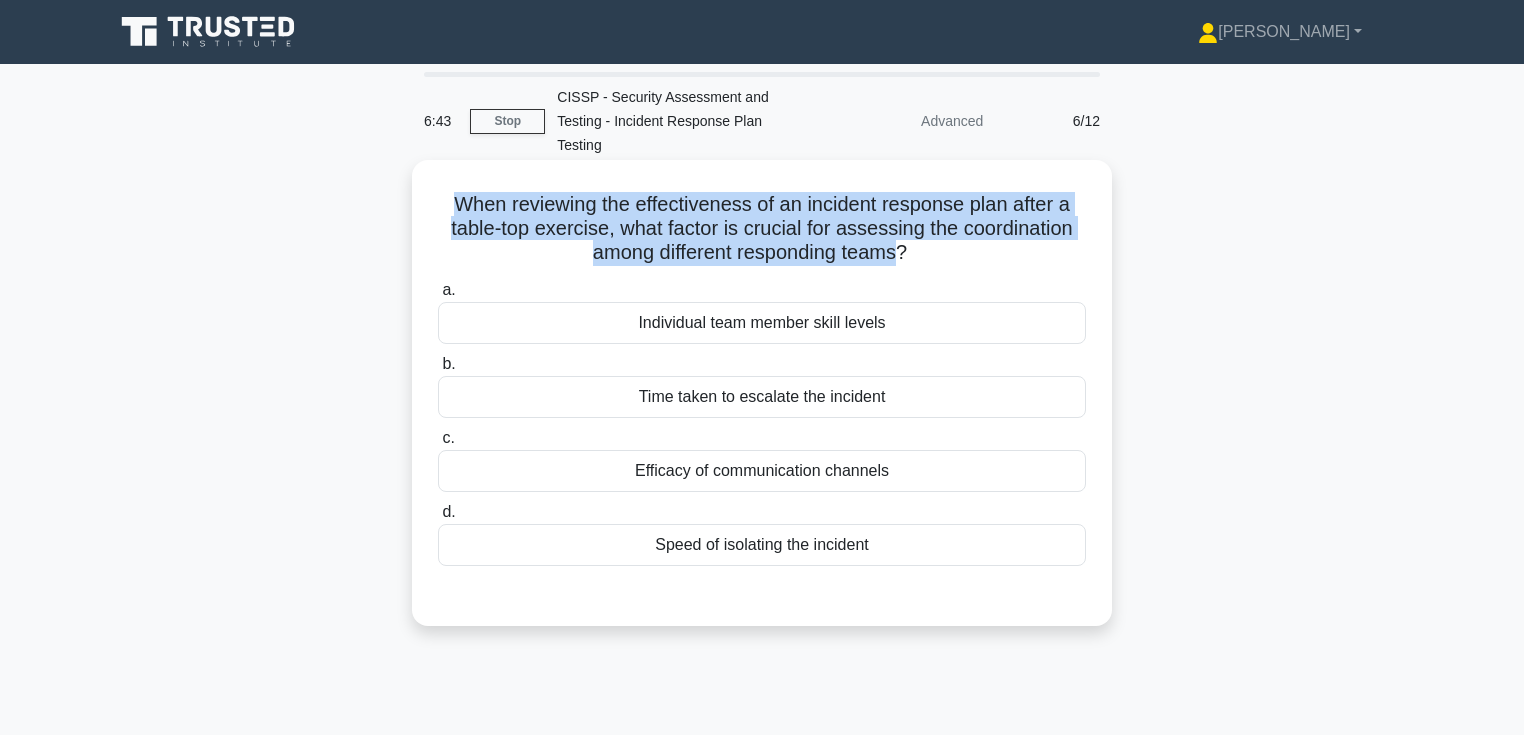 drag, startPoint x: 904, startPoint y: 239, endPoint x: 438, endPoint y: 180, distance: 469.72012 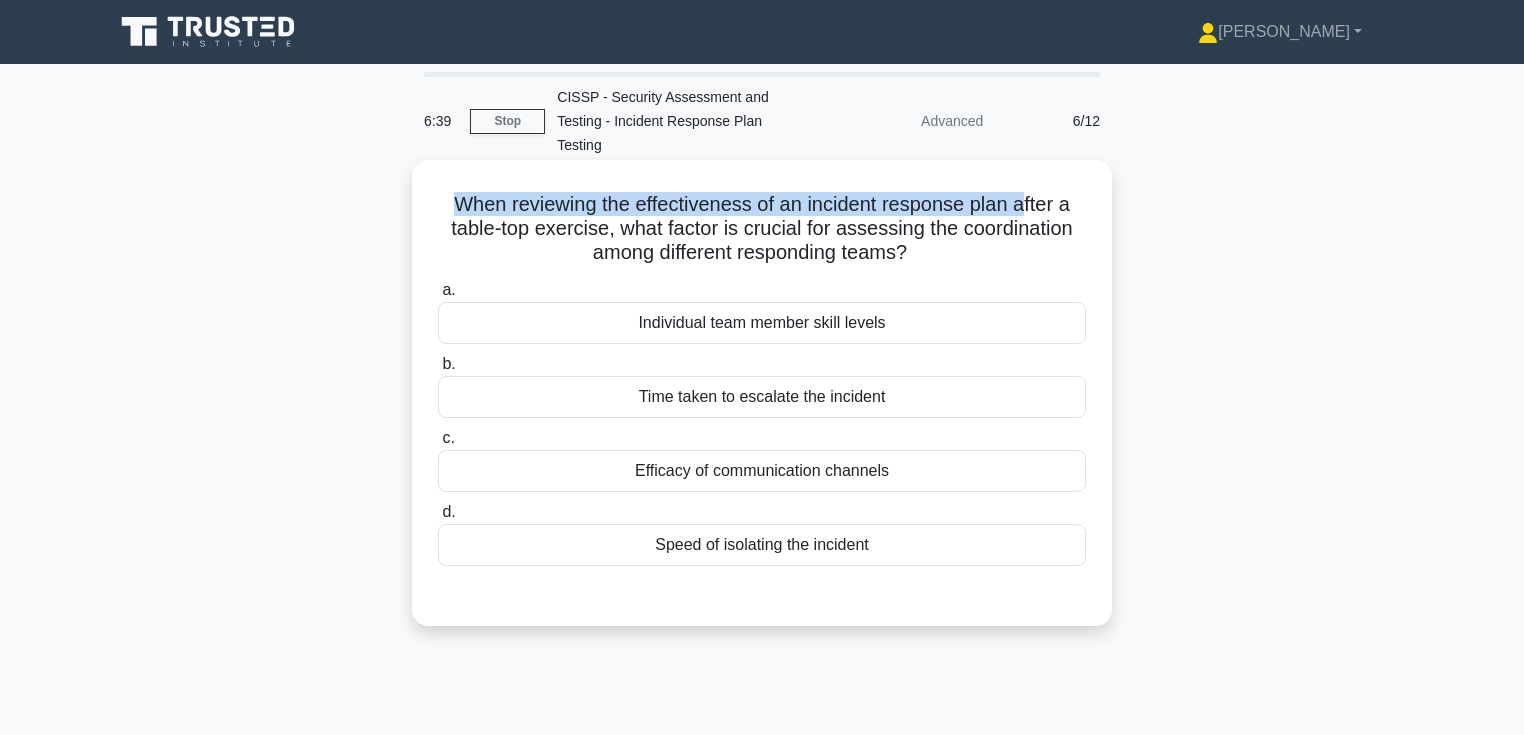 drag, startPoint x: 443, startPoint y: 177, endPoint x: 1029, endPoint y: 182, distance: 586.0213 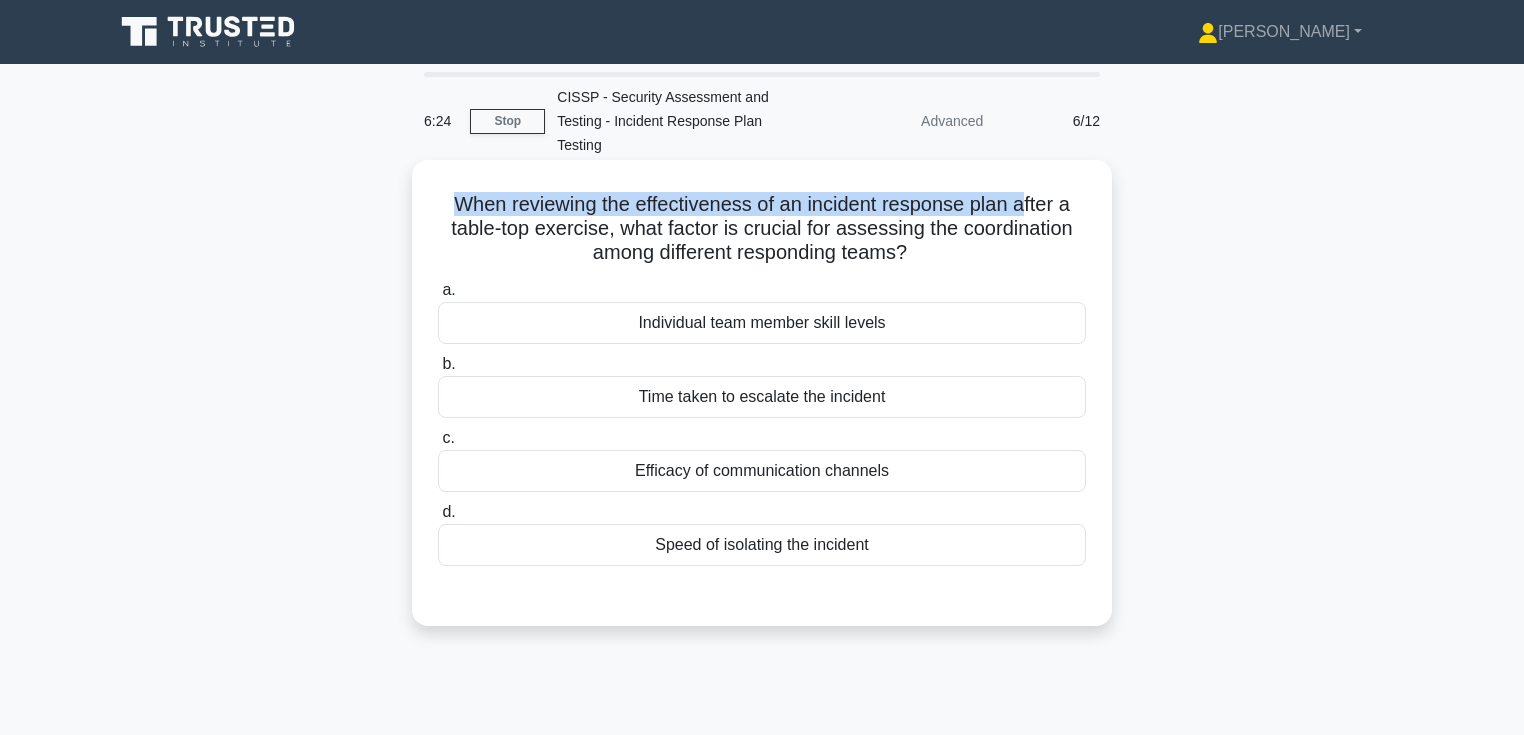 drag, startPoint x: 920, startPoint y: 232, endPoint x: 468, endPoint y: 188, distance: 454.13654 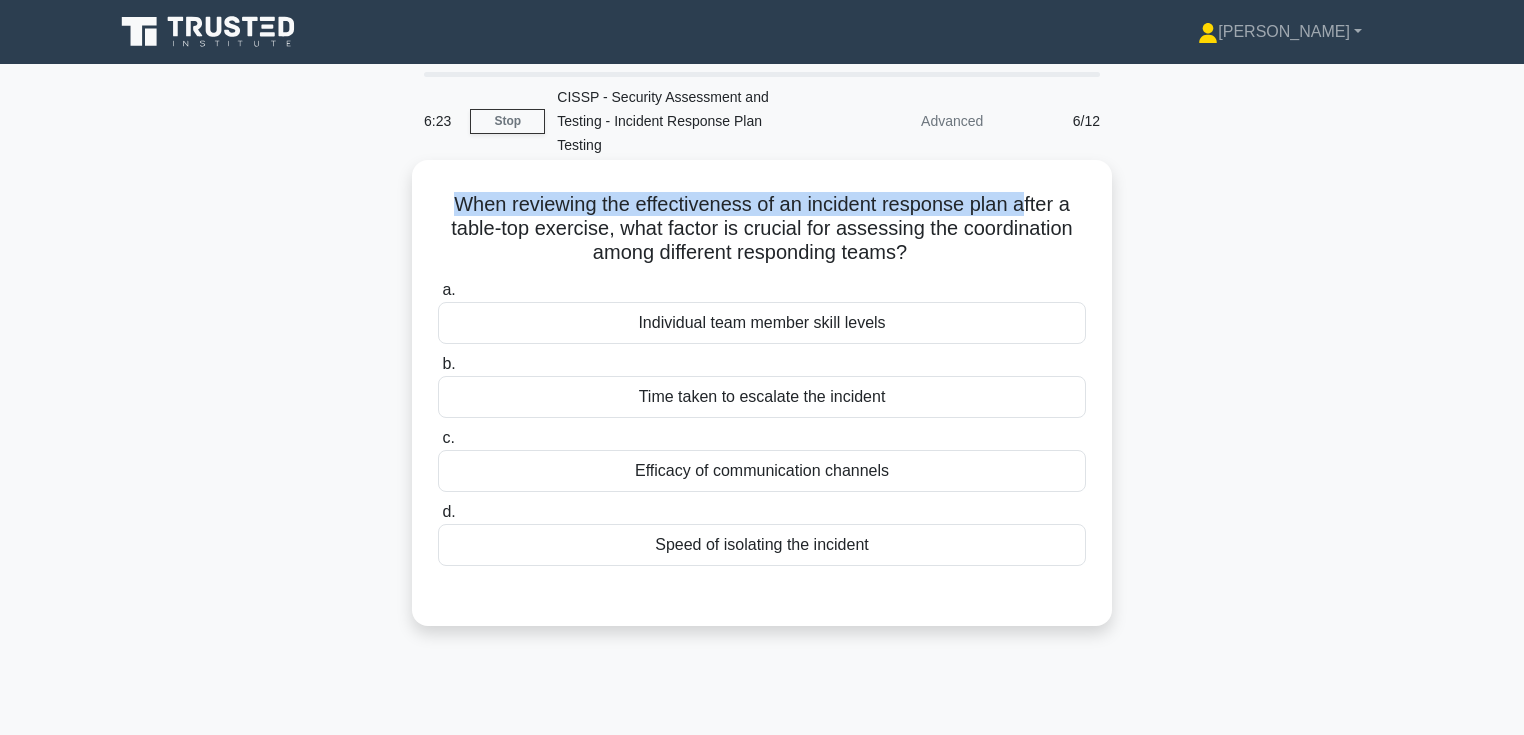 click on "When reviewing the effectiveness of an incident response plan after a table-top exercise, what factor is crucial for assessing the coordination among different responding teams?
.spinner_0XTQ{transform-origin:center;animation:spinner_y6GP .75s linear infinite}@keyframes spinner_y6GP{100%{transform:rotate(360deg)}}" at bounding box center [762, 229] 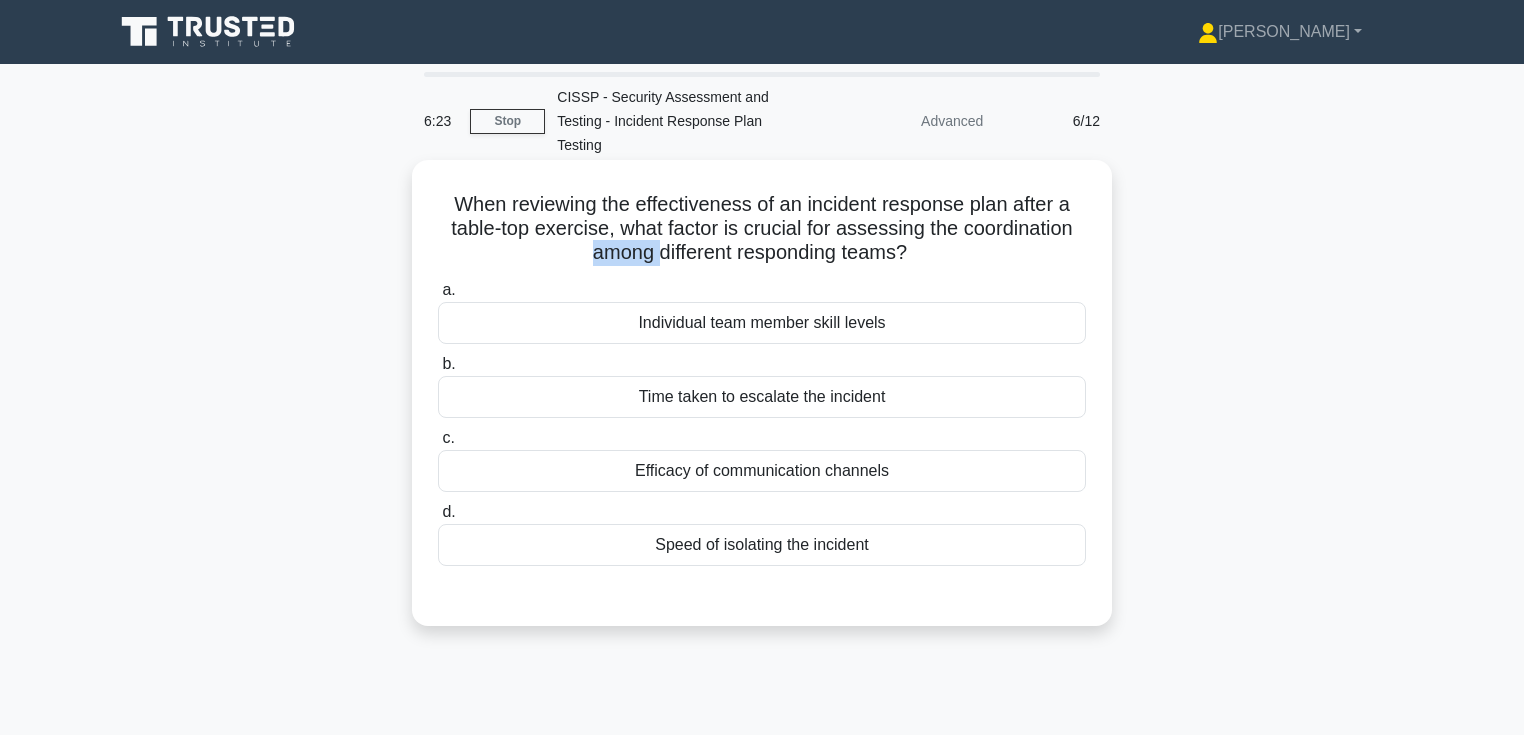 click on "When reviewing the effectiveness of an incident response plan after a table-top exercise, what factor is crucial for assessing the coordination among different responding teams?
.spinner_0XTQ{transform-origin:center;animation:spinner_y6GP .75s linear infinite}@keyframes spinner_y6GP{100%{transform:rotate(360deg)}}" at bounding box center (762, 229) 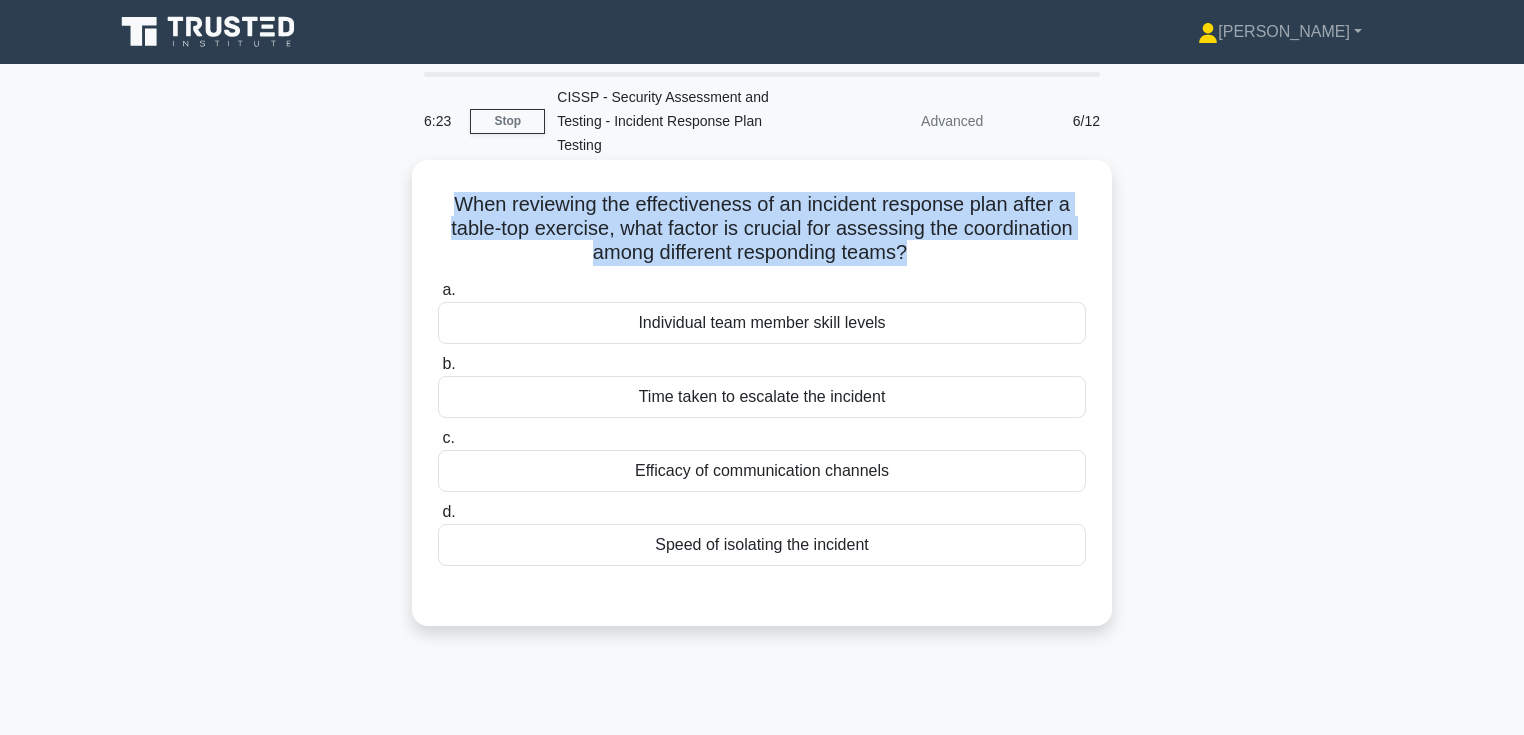 click on "When reviewing the effectiveness of an incident response plan after a table-top exercise, what factor is crucial for assessing the coordination among different responding teams?
.spinner_0XTQ{transform-origin:center;animation:spinner_y6GP .75s linear infinite}@keyframes spinner_y6GP{100%{transform:rotate(360deg)}}" at bounding box center [762, 229] 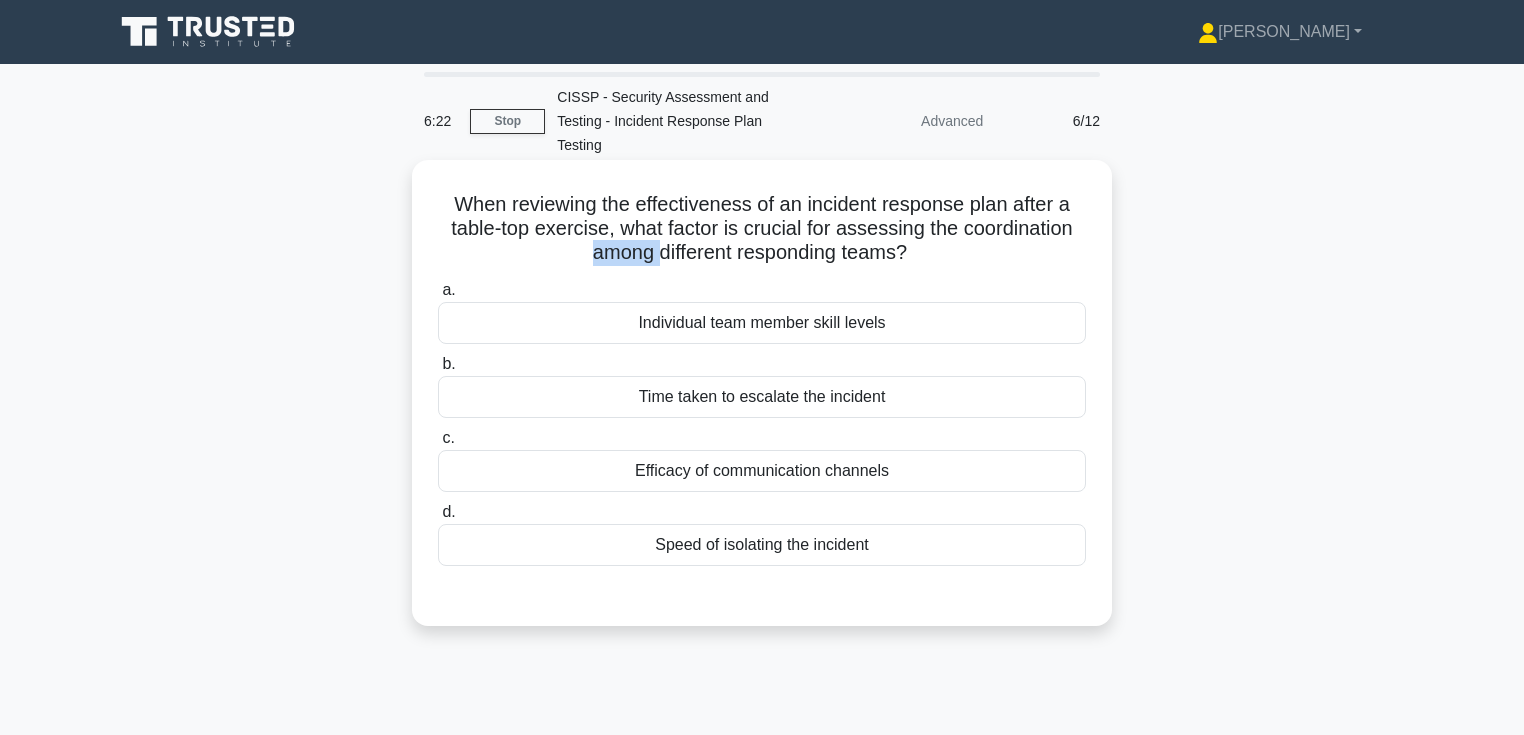 click on "When reviewing the effectiveness of an incident response plan after a table-top exercise, what factor is crucial for assessing the coordination among different responding teams?
.spinner_0XTQ{transform-origin:center;animation:spinner_y6GP .75s linear infinite}@keyframes spinner_y6GP{100%{transform:rotate(360deg)}}" at bounding box center [762, 229] 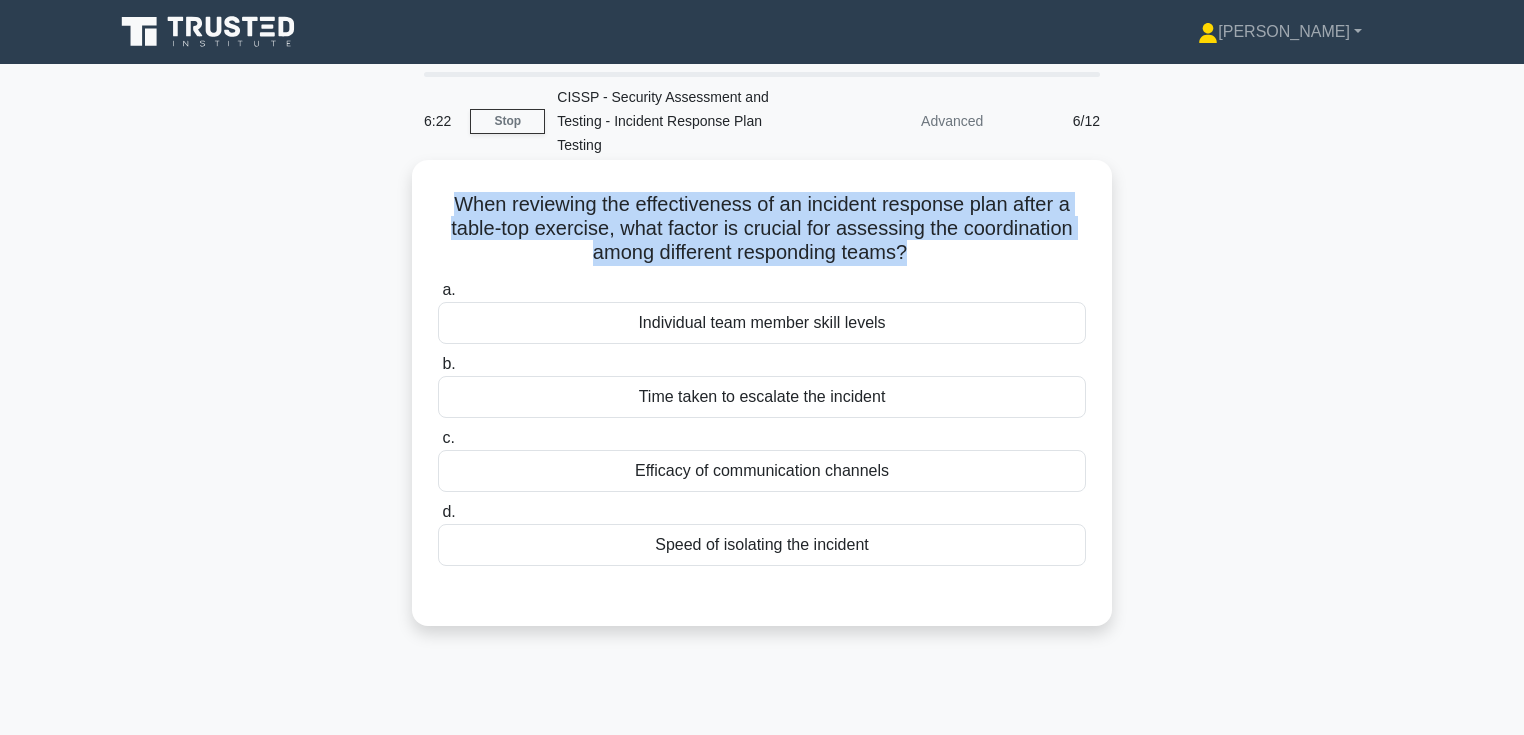 click on "When reviewing the effectiveness of an incident response plan after a table-top exercise, what factor is crucial for assessing the coordination among different responding teams?
.spinner_0XTQ{transform-origin:center;animation:spinner_y6GP .75s linear infinite}@keyframes spinner_y6GP{100%{transform:rotate(360deg)}}" at bounding box center (762, 229) 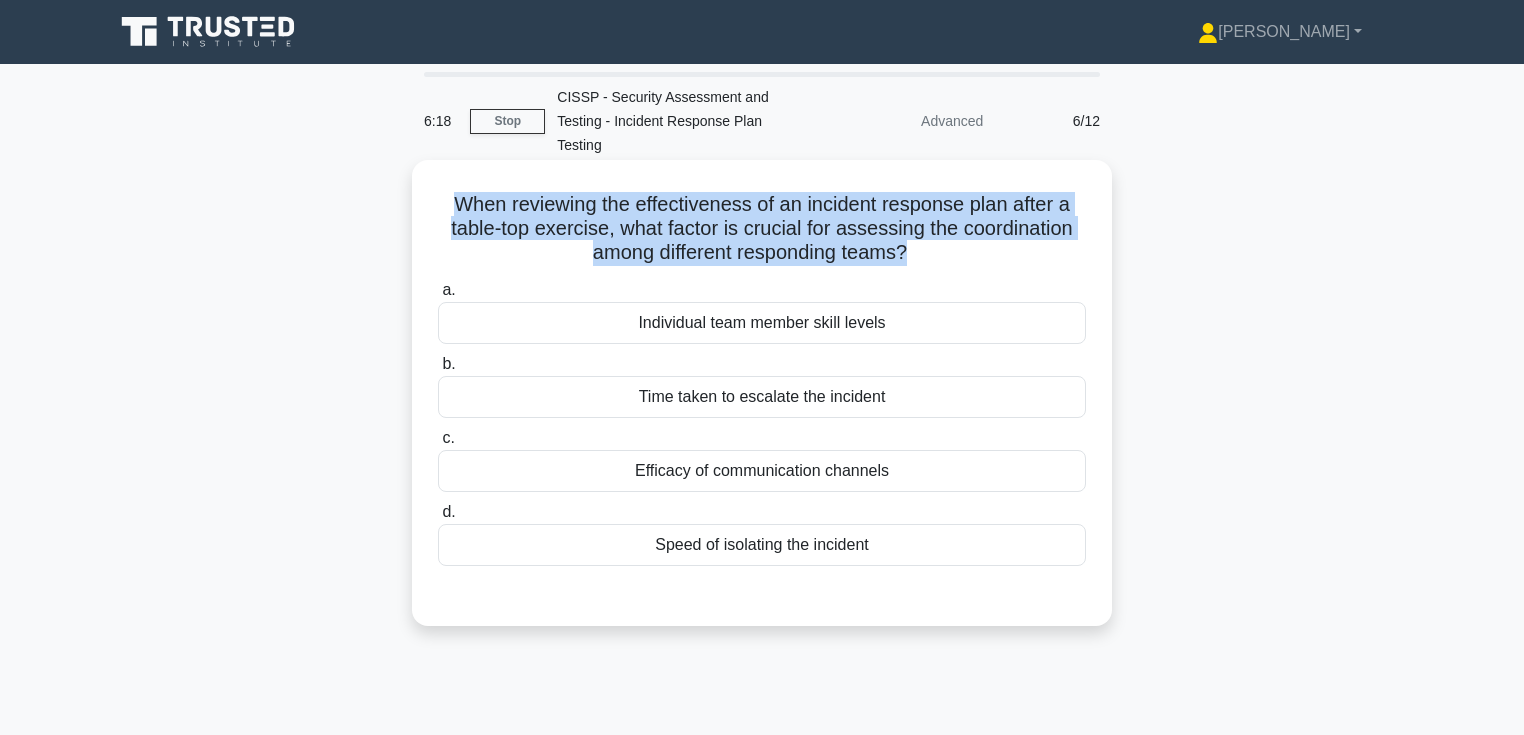 click on "When reviewing the effectiveness of an incident response plan after a table-top exercise, what factor is crucial for assessing the coordination among different responding teams?
.spinner_0XTQ{transform-origin:center;animation:spinner_y6GP .75s linear infinite}@keyframes spinner_y6GP{100%{transform:rotate(360deg)}}" at bounding box center [762, 229] 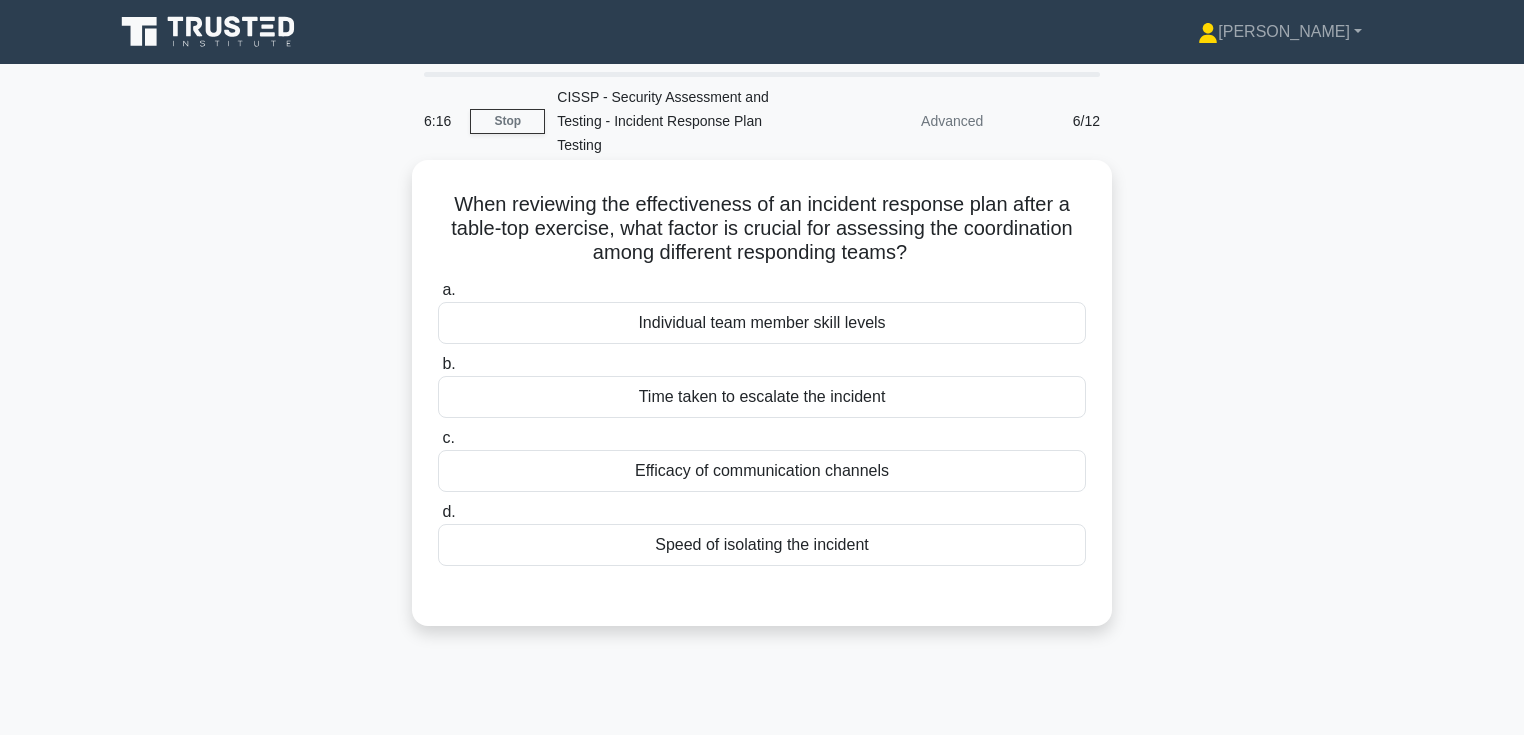 drag, startPoint x: 935, startPoint y: 218, endPoint x: 439, endPoint y: 186, distance: 497.0312 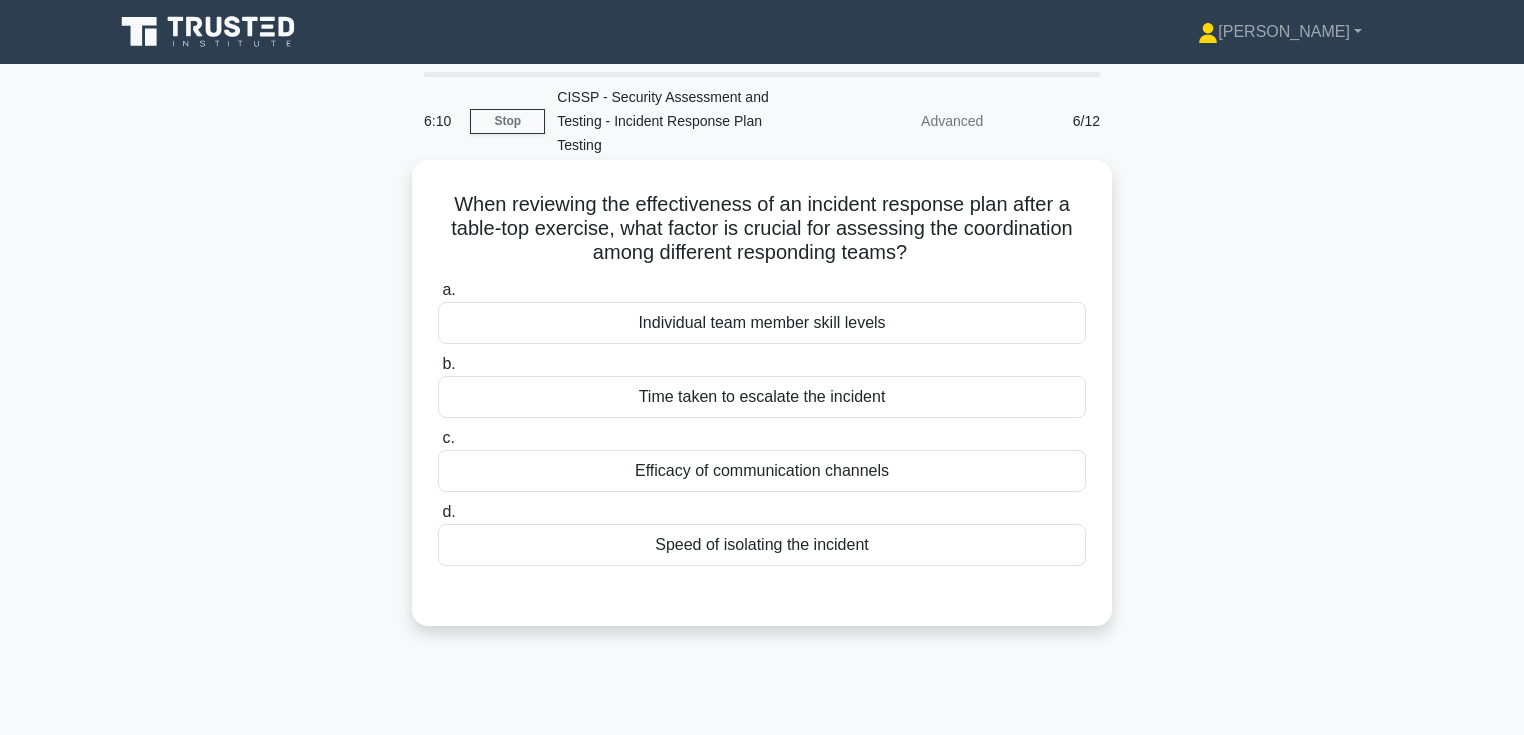 drag, startPoint x: 447, startPoint y: 179, endPoint x: 937, endPoint y: 235, distance: 493.1896 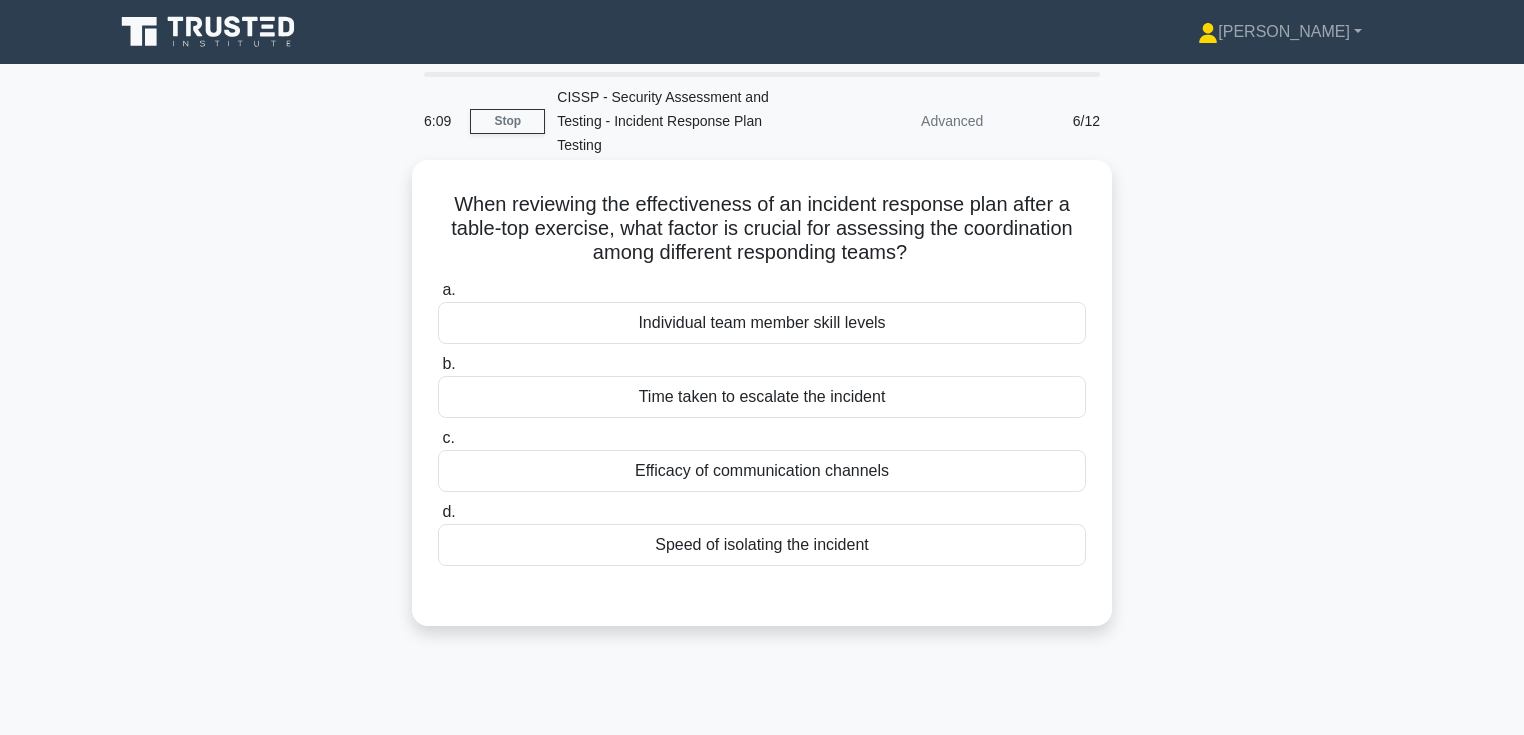 click on "When reviewing the effectiveness of an incident response plan after a table-top exercise, what factor is crucial for assessing the coordination among different responding teams?
.spinner_0XTQ{transform-origin:center;animation:spinner_y6GP .75s linear infinite}@keyframes spinner_y6GP{100%{transform:rotate(360deg)}}" at bounding box center (762, 229) 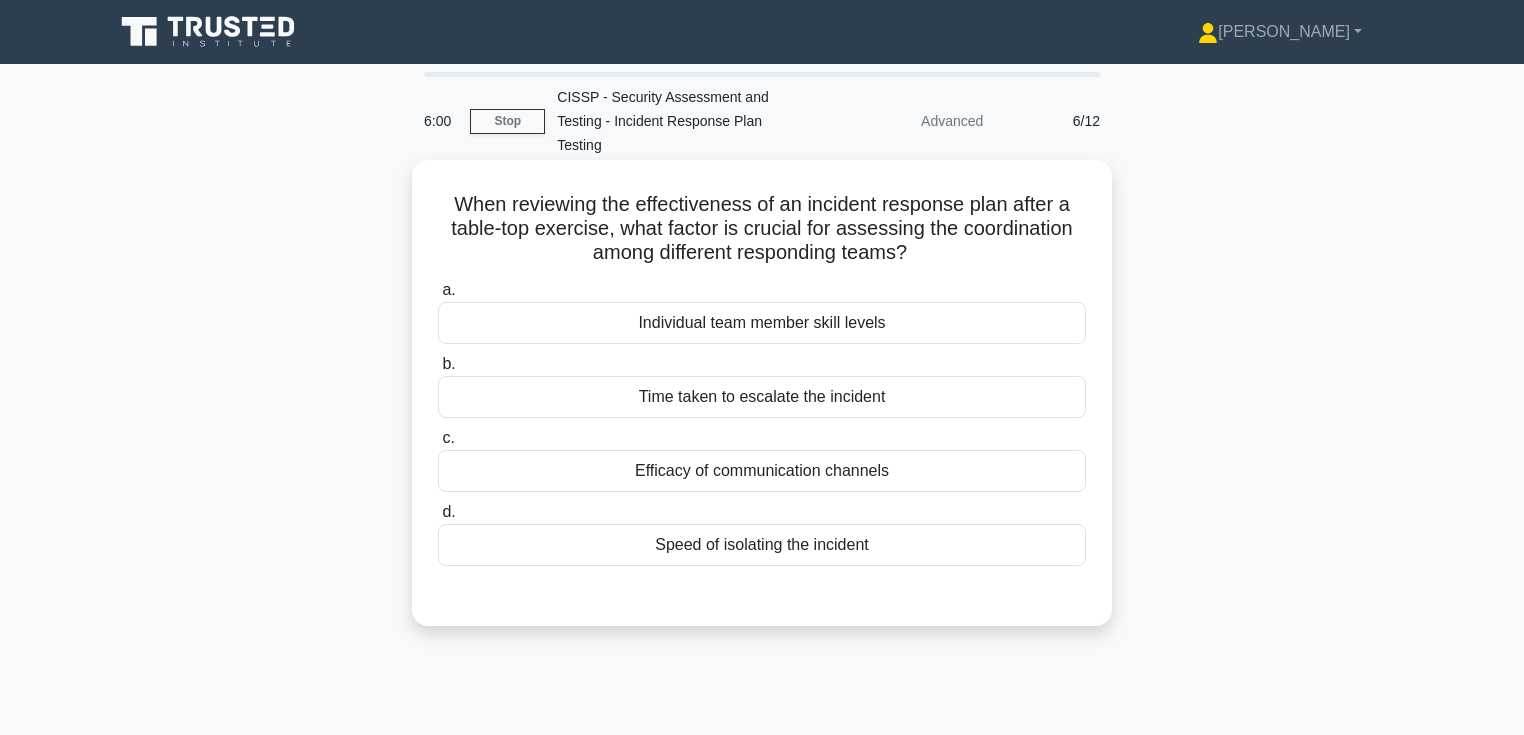 click on "When reviewing the effectiveness of an incident response plan after a table-top exercise, what factor is crucial for assessing the coordination among different responding teams?
.spinner_0XTQ{transform-origin:center;animation:spinner_y6GP .75s linear infinite}@keyframes spinner_y6GP{100%{transform:rotate(360deg)}}" at bounding box center (762, 229) 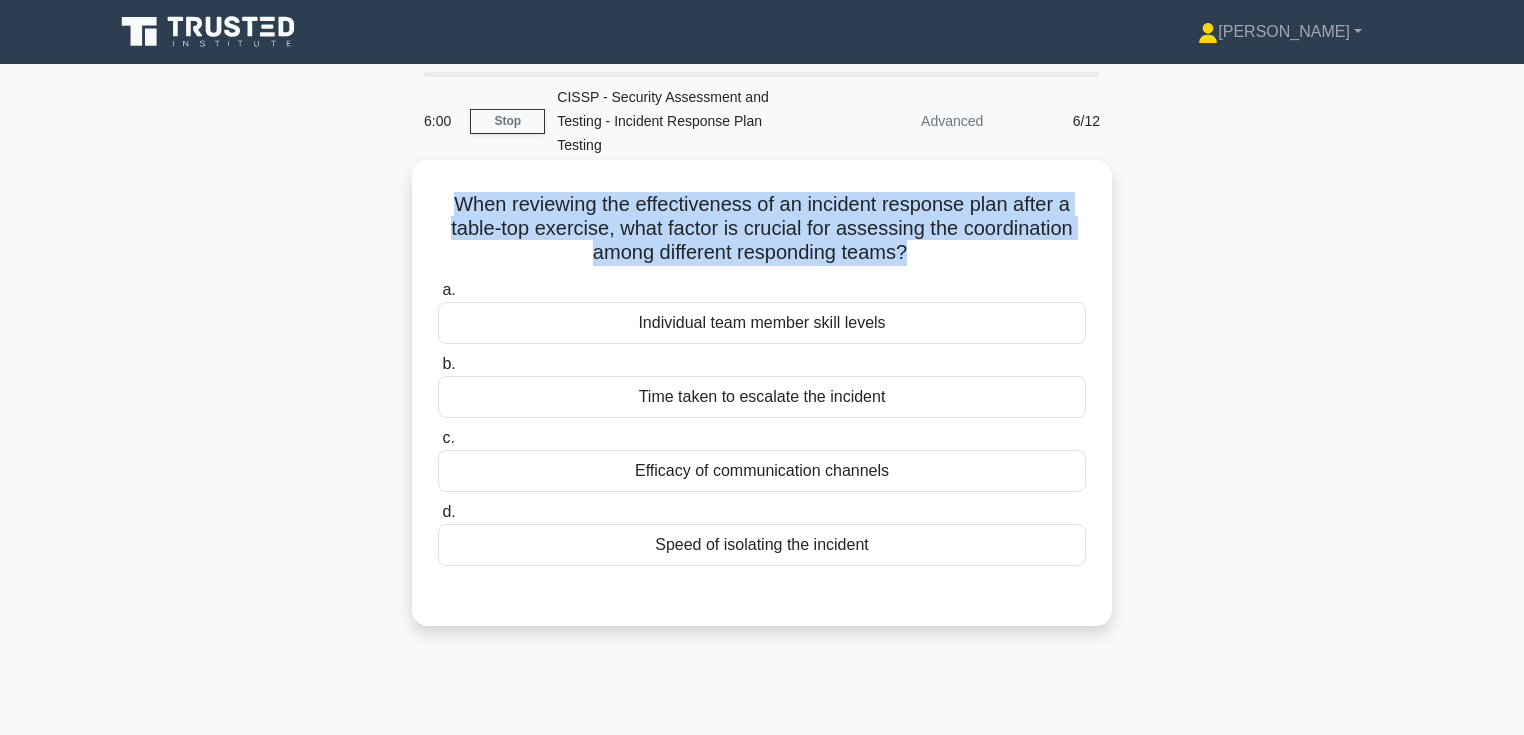 click on "When reviewing the effectiveness of an incident response plan after a table-top exercise, what factor is crucial for assessing the coordination among different responding teams?
.spinner_0XTQ{transform-origin:center;animation:spinner_y6GP .75s linear infinite}@keyframes spinner_y6GP{100%{transform:rotate(360deg)}}" at bounding box center [762, 229] 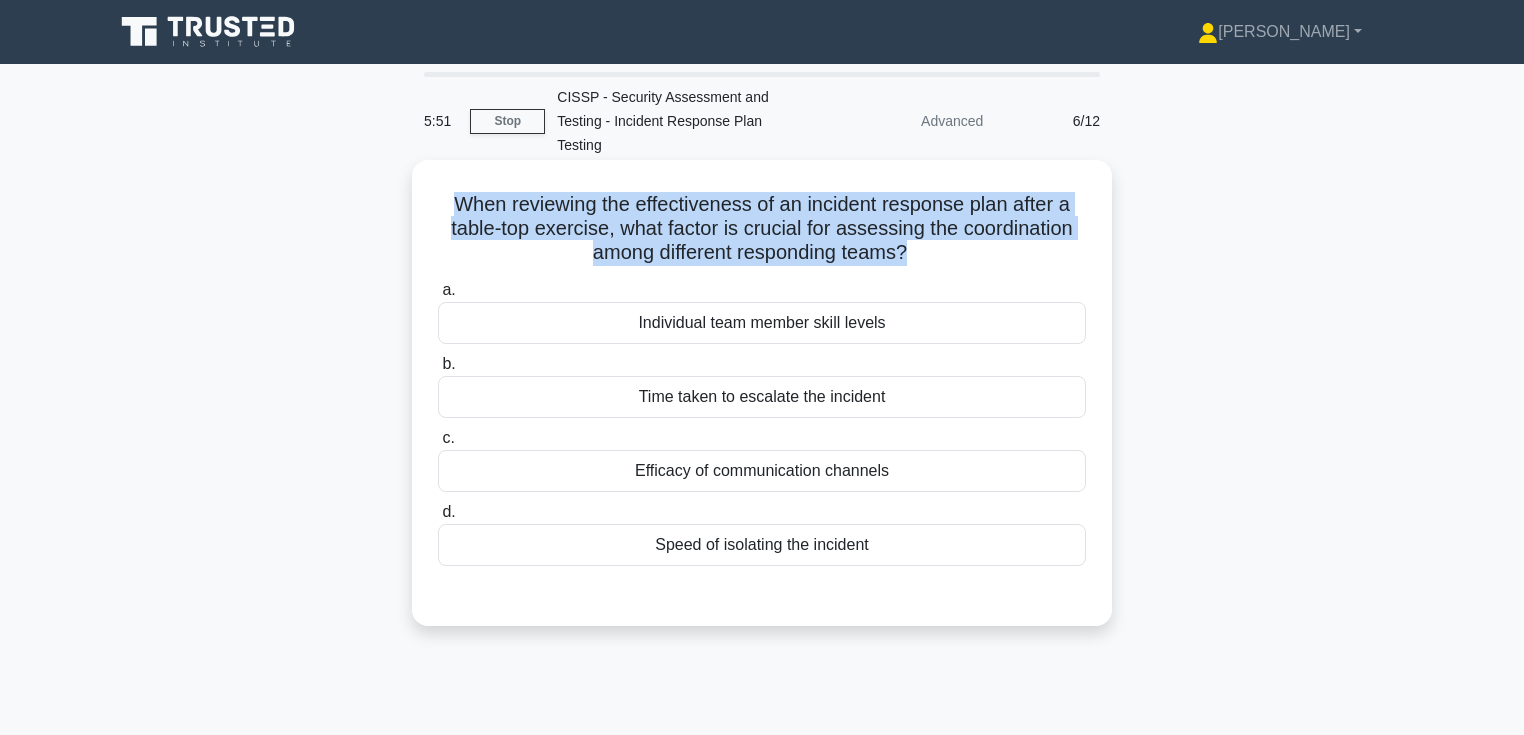 click on "When reviewing the effectiveness of an incident response plan after a table-top exercise, what factor is crucial for assessing the coordination among different responding teams?
.spinner_0XTQ{transform-origin:center;animation:spinner_y6GP .75s linear infinite}@keyframes spinner_y6GP{100%{transform:rotate(360deg)}}" at bounding box center (762, 229) 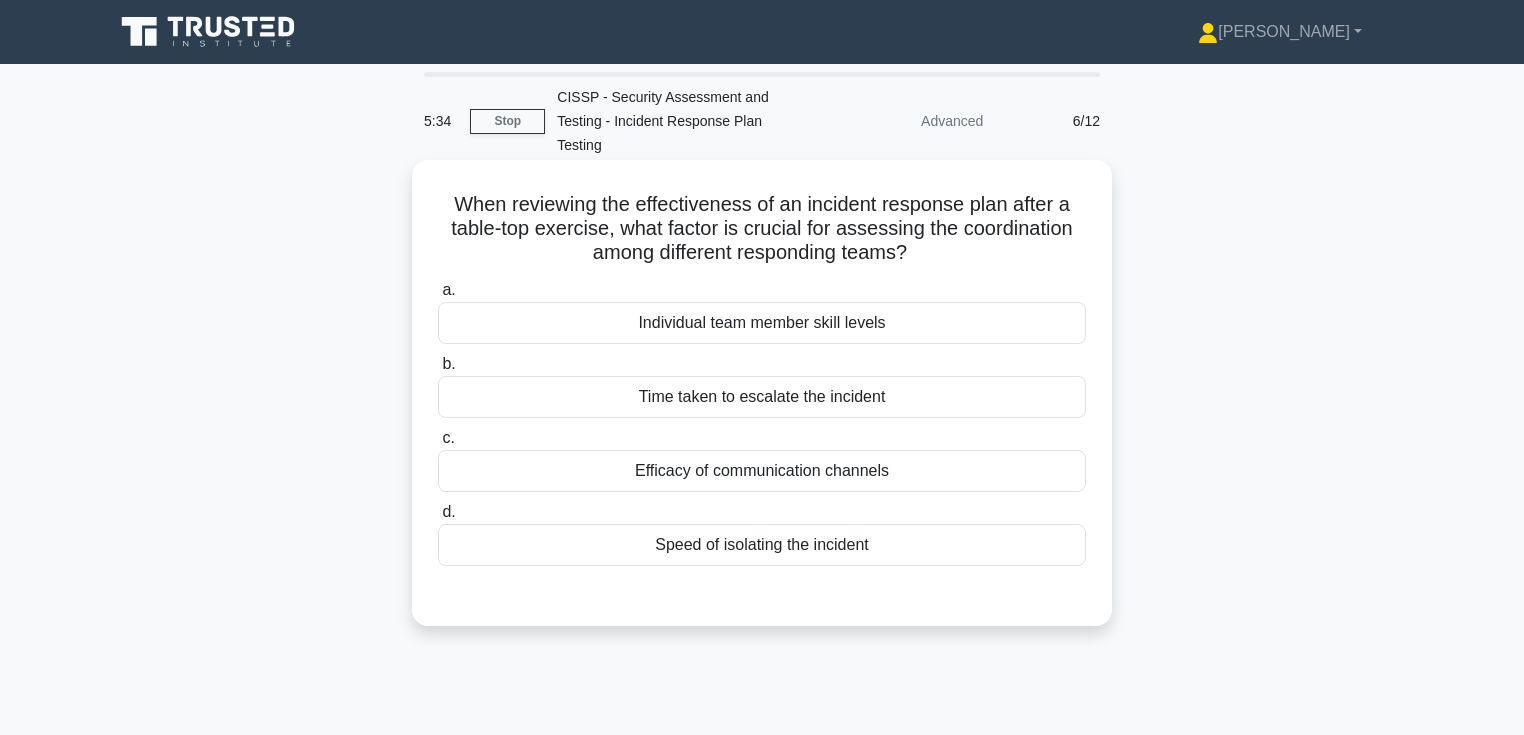click on "Speed of isolating the incident" at bounding box center [762, 545] 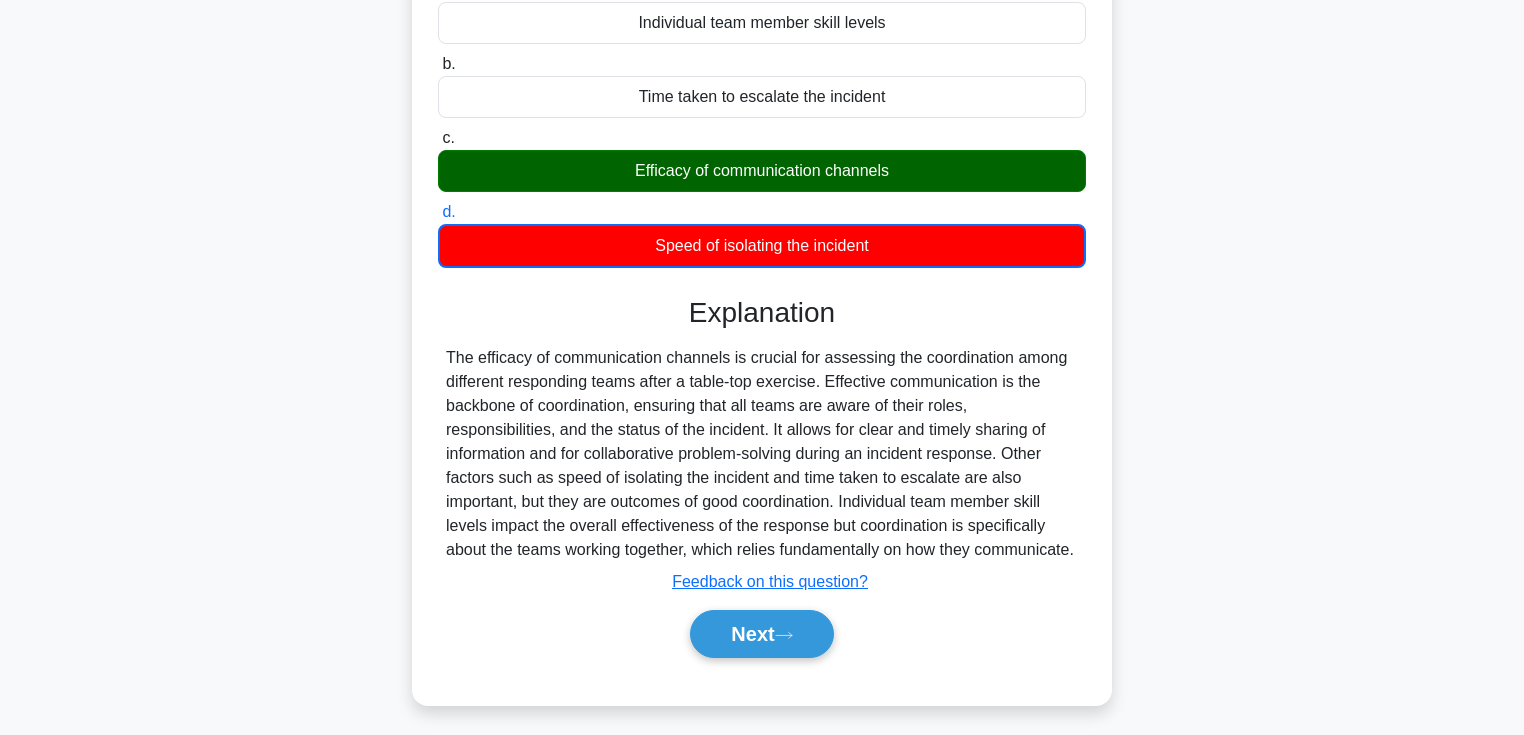 scroll, scrollTop: 320, scrollLeft: 0, axis: vertical 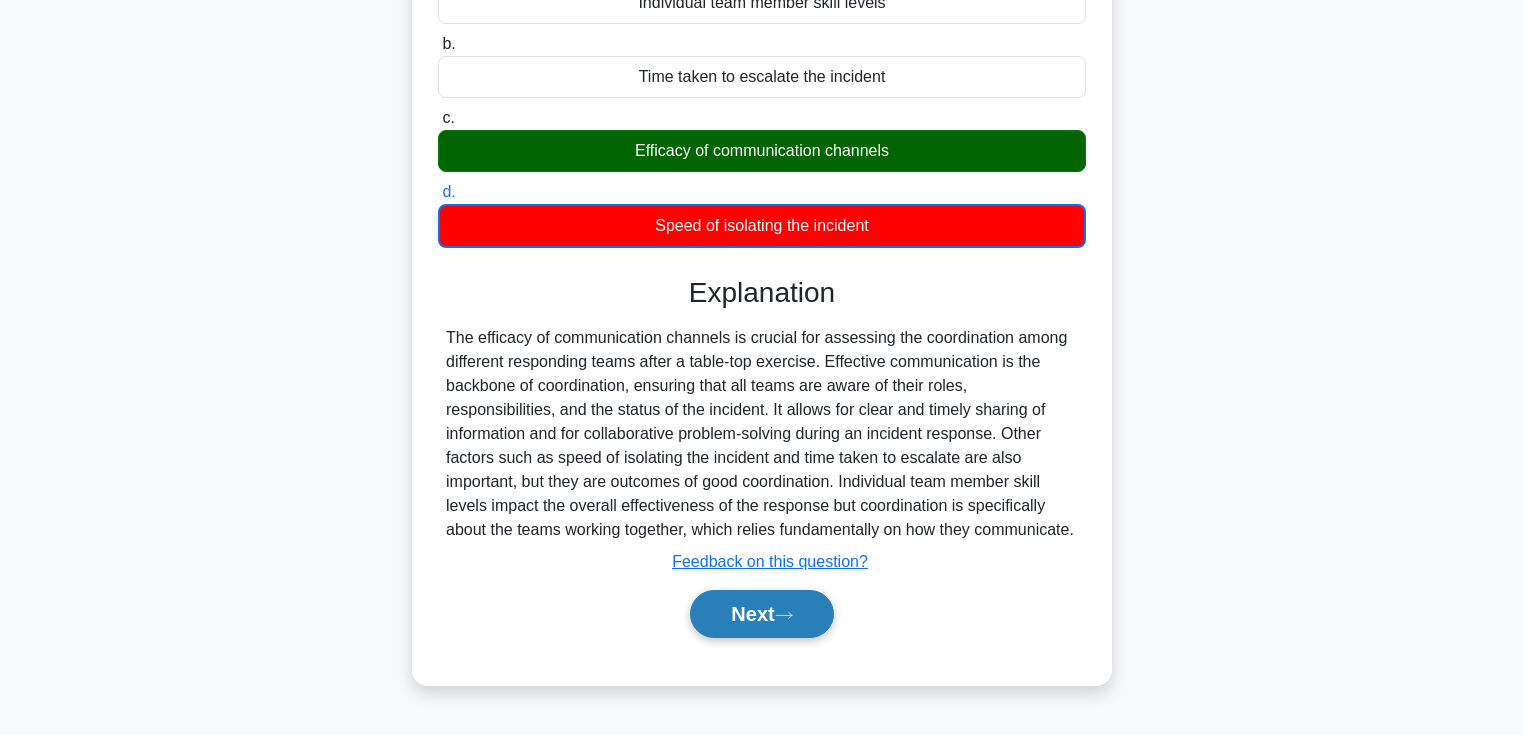 click on "Next" at bounding box center (761, 614) 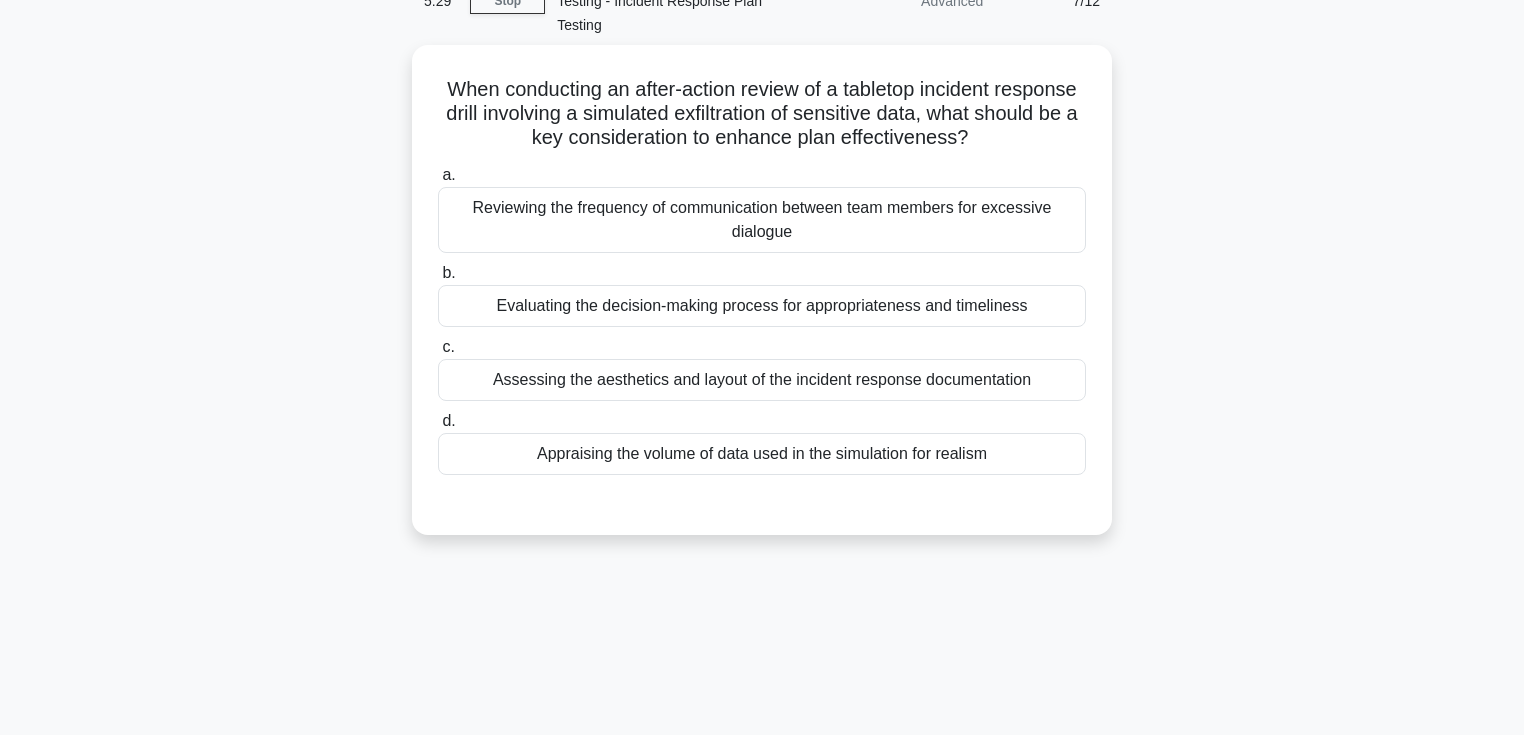 scroll, scrollTop: 0, scrollLeft: 0, axis: both 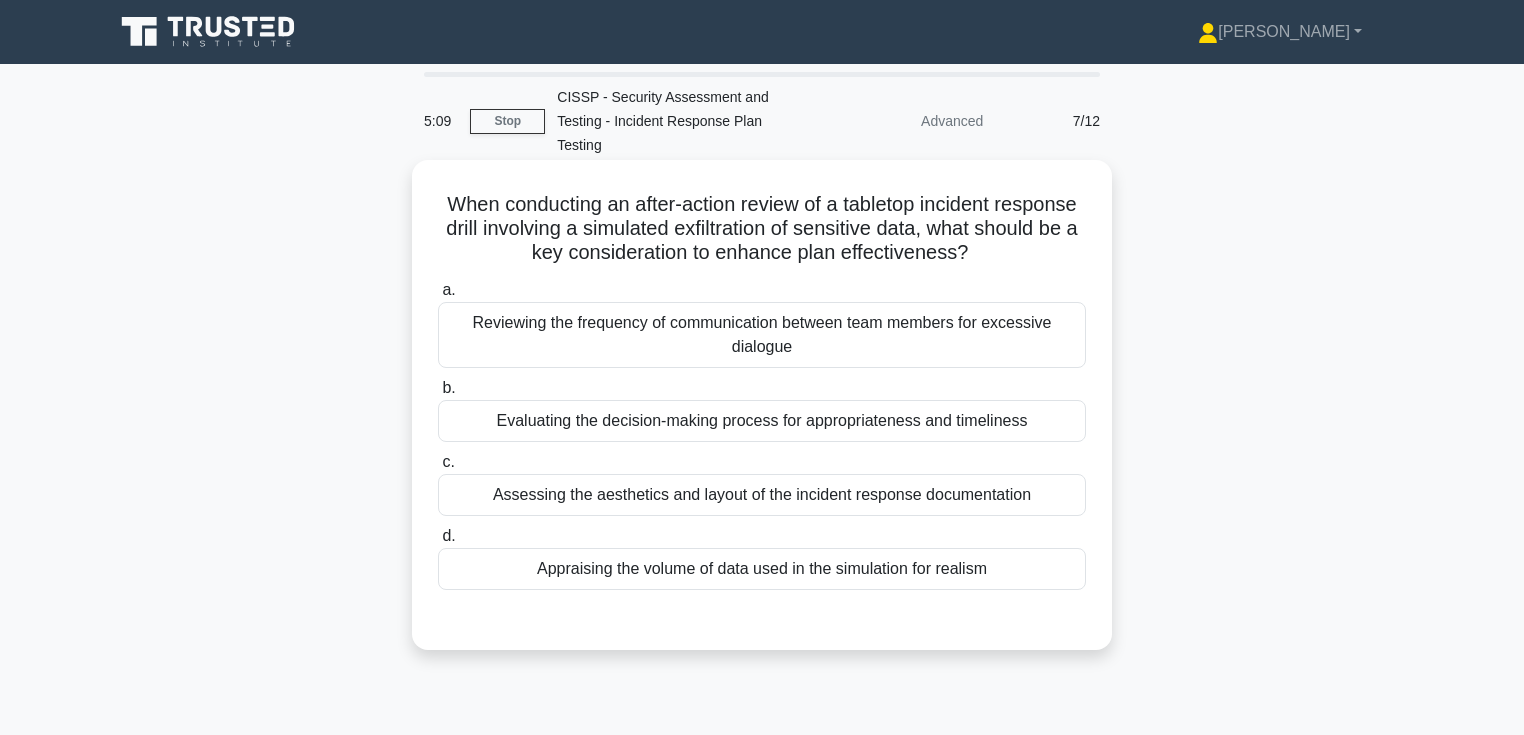 drag, startPoint x: 441, startPoint y: 180, endPoint x: 1020, endPoint y: 227, distance: 580.9045 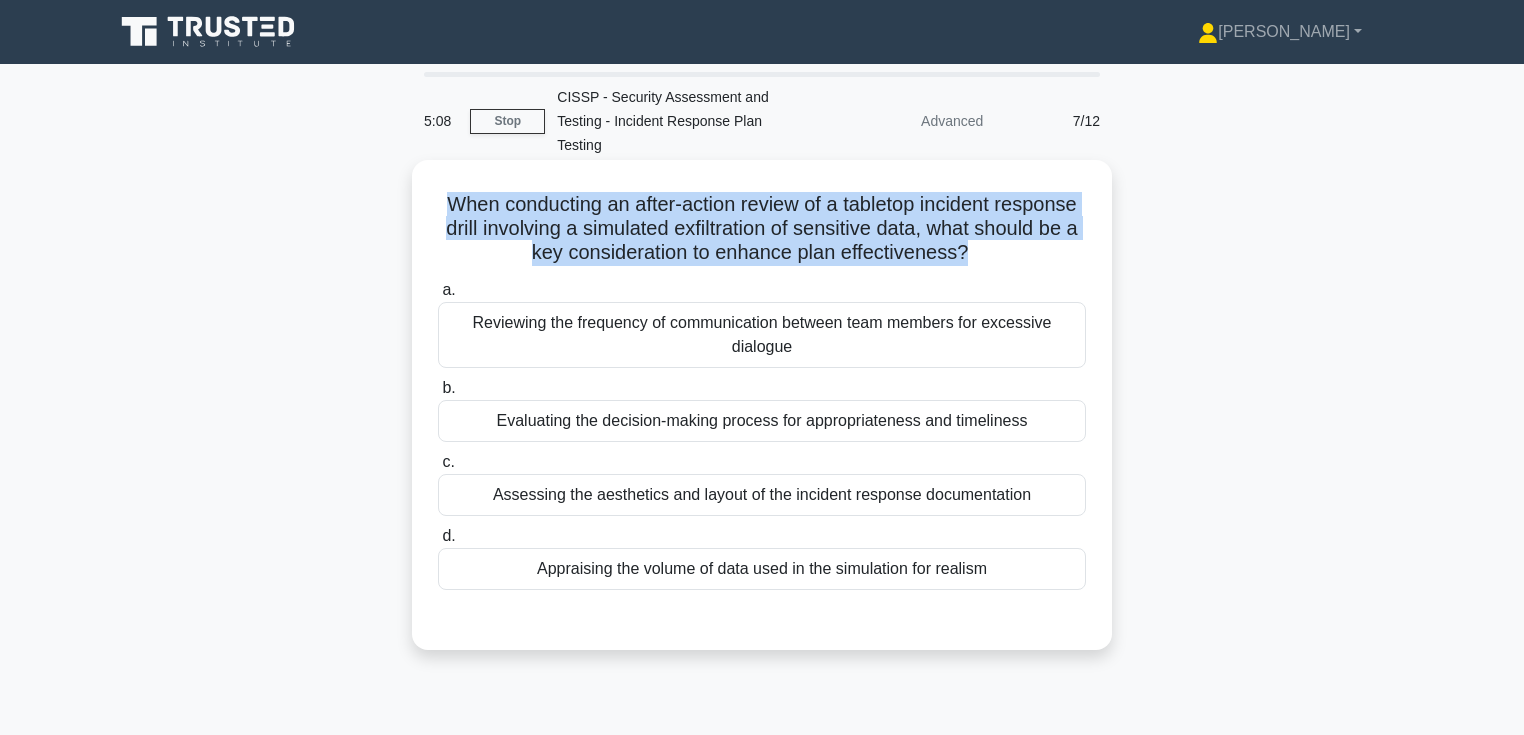 click on "When conducting an after-action review of a tabletop incident response drill involving a simulated exfiltration of sensitive data, what should be a key consideration to enhance plan effectiveness?
.spinner_0XTQ{transform-origin:center;animation:spinner_y6GP .75s linear infinite}@keyframes spinner_y6GP{100%{transform:rotate(360deg)}}" at bounding box center (762, 229) 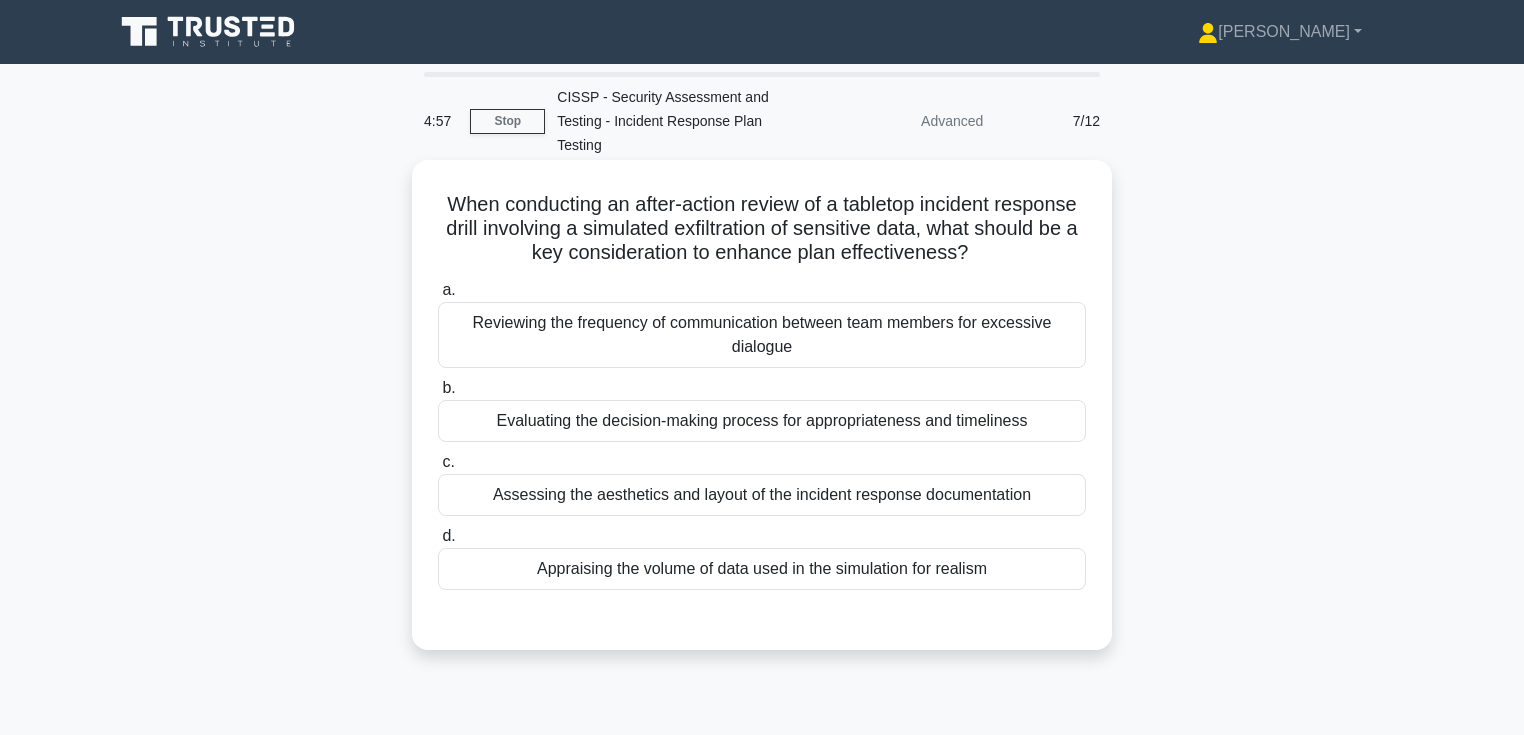 drag, startPoint x: 1040, startPoint y: 226, endPoint x: 425, endPoint y: 177, distance: 616.949 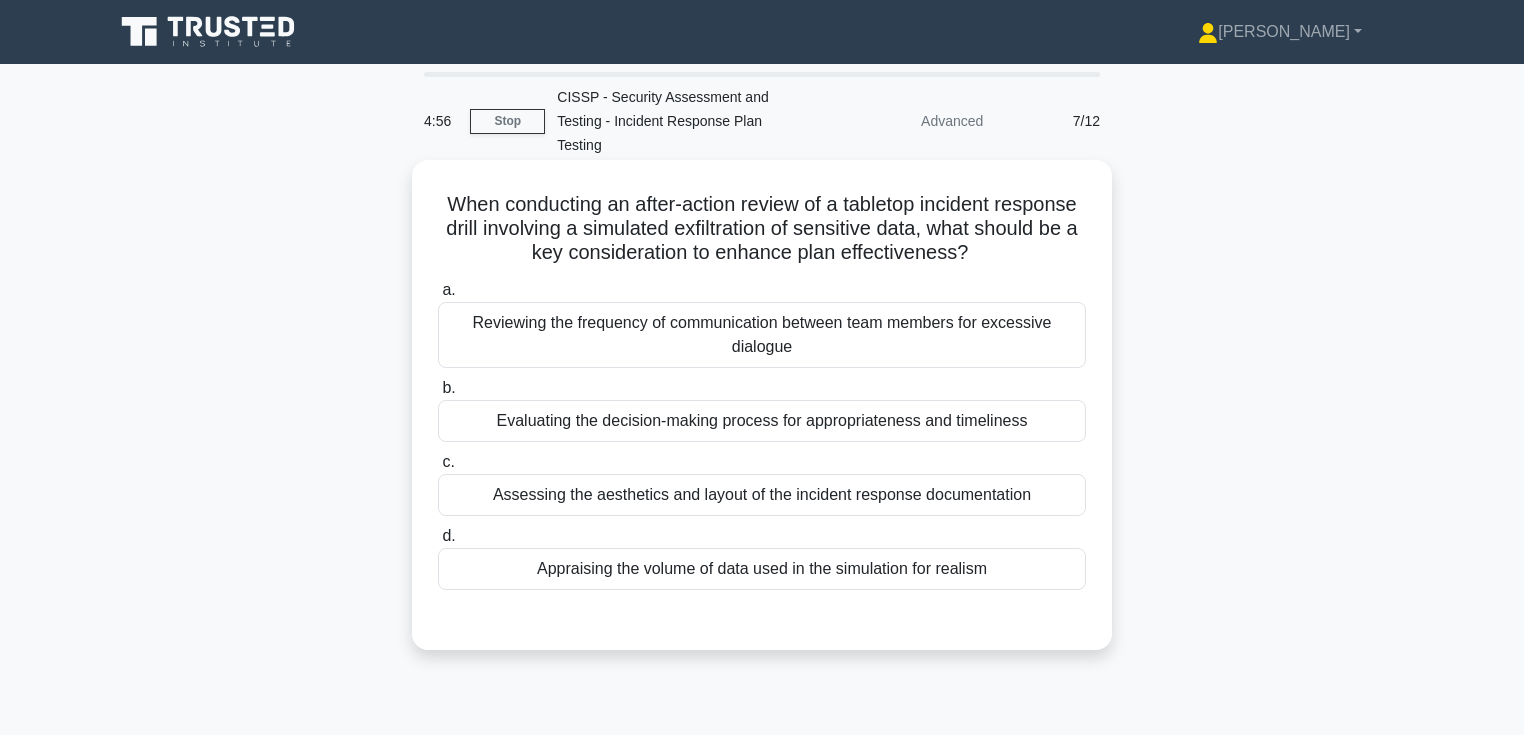 click on "When conducting an after-action review of a tabletop incident response drill involving a simulated exfiltration of sensitive data, what should be a key consideration to enhance plan effectiveness?
.spinner_0XTQ{transform-origin:center;animation:spinner_y6GP .75s linear infinite}@keyframes spinner_y6GP{100%{transform:rotate(360deg)}}" at bounding box center (762, 229) 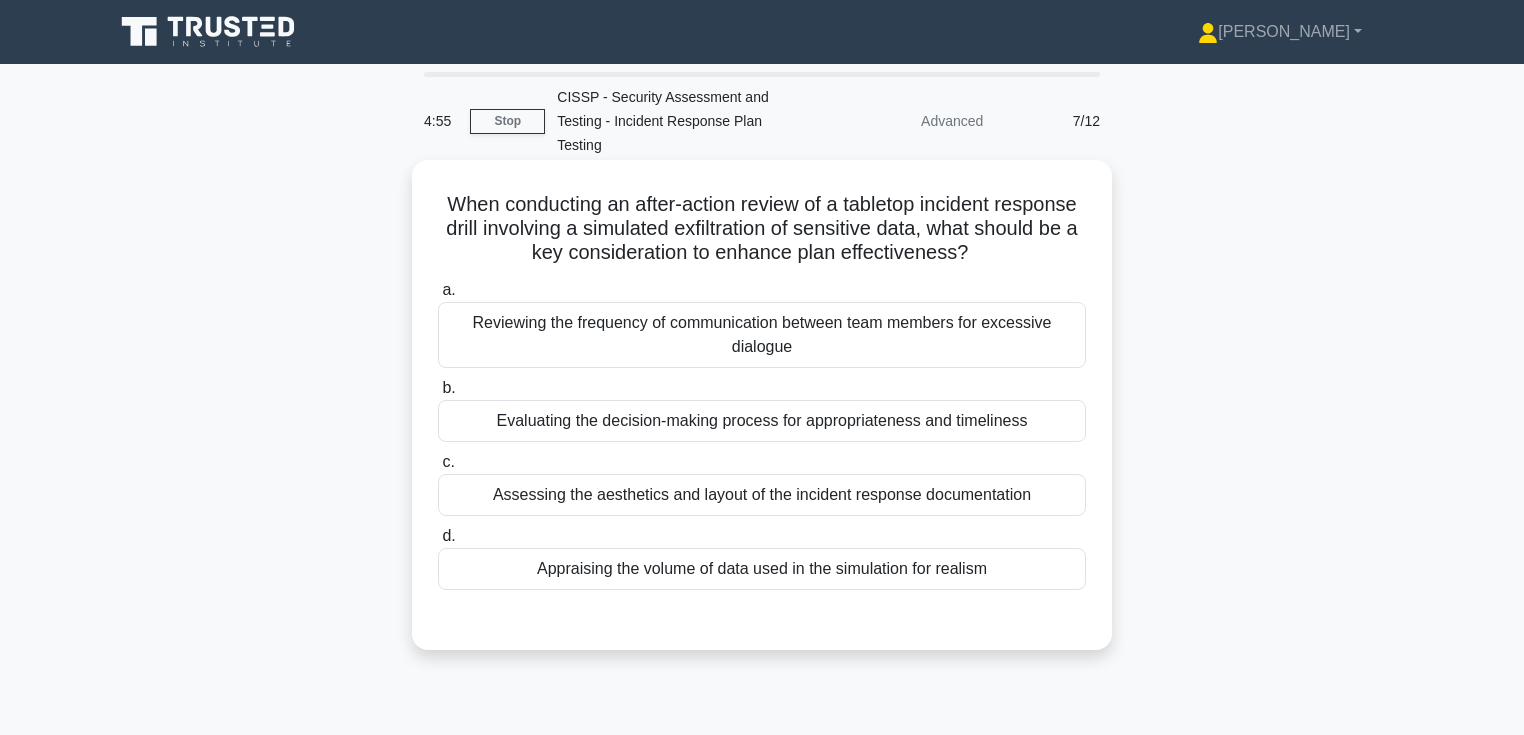click on "When conducting an after-action review of a tabletop incident response drill involving a simulated exfiltration of sensitive data, what should be a key consideration to enhance plan effectiveness?
.spinner_0XTQ{transform-origin:center;animation:spinner_y6GP .75s linear infinite}@keyframes spinner_y6GP{100%{transform:rotate(360deg)}}" at bounding box center [762, 229] 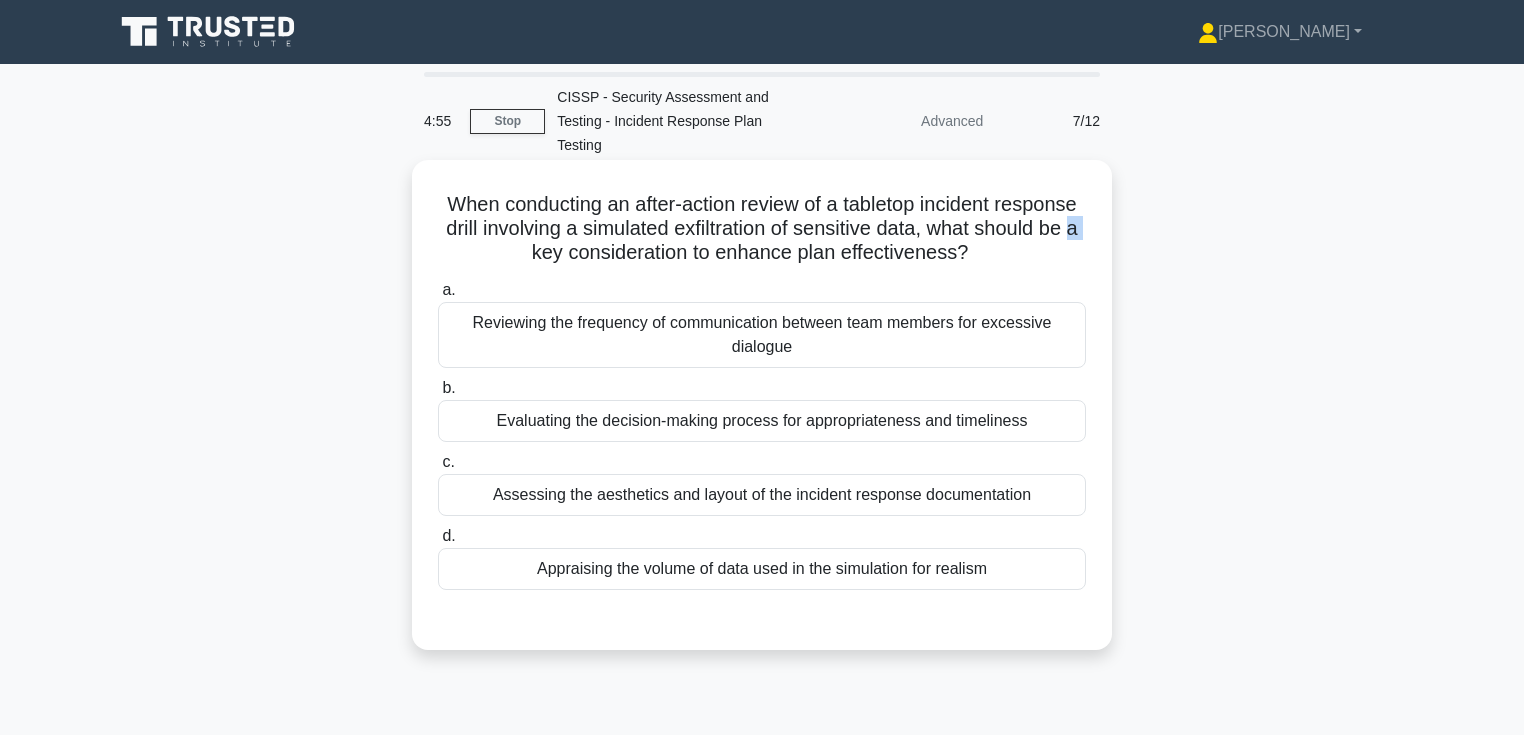 click on "When conducting an after-action review of a tabletop incident response drill involving a simulated exfiltration of sensitive data, what should be a key consideration to enhance plan effectiveness?
.spinner_0XTQ{transform-origin:center;animation:spinner_y6GP .75s linear infinite}@keyframes spinner_y6GP{100%{transform:rotate(360deg)}}" at bounding box center [762, 229] 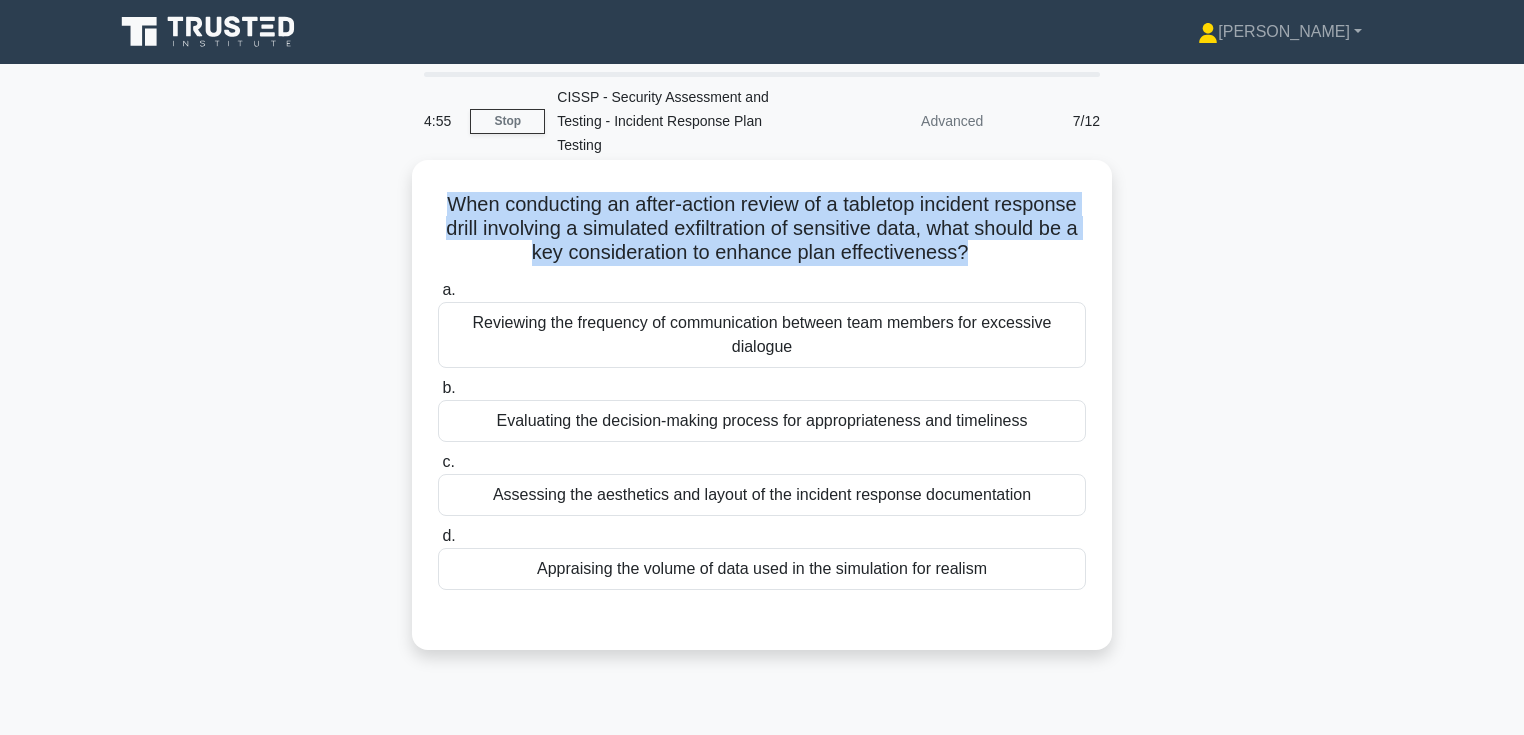 click on "When conducting an after-action review of a tabletop incident response drill involving a simulated exfiltration of sensitive data, what should be a key consideration to enhance plan effectiveness?
.spinner_0XTQ{transform-origin:center;animation:spinner_y6GP .75s linear infinite}@keyframes spinner_y6GP{100%{transform:rotate(360deg)}}" at bounding box center (762, 229) 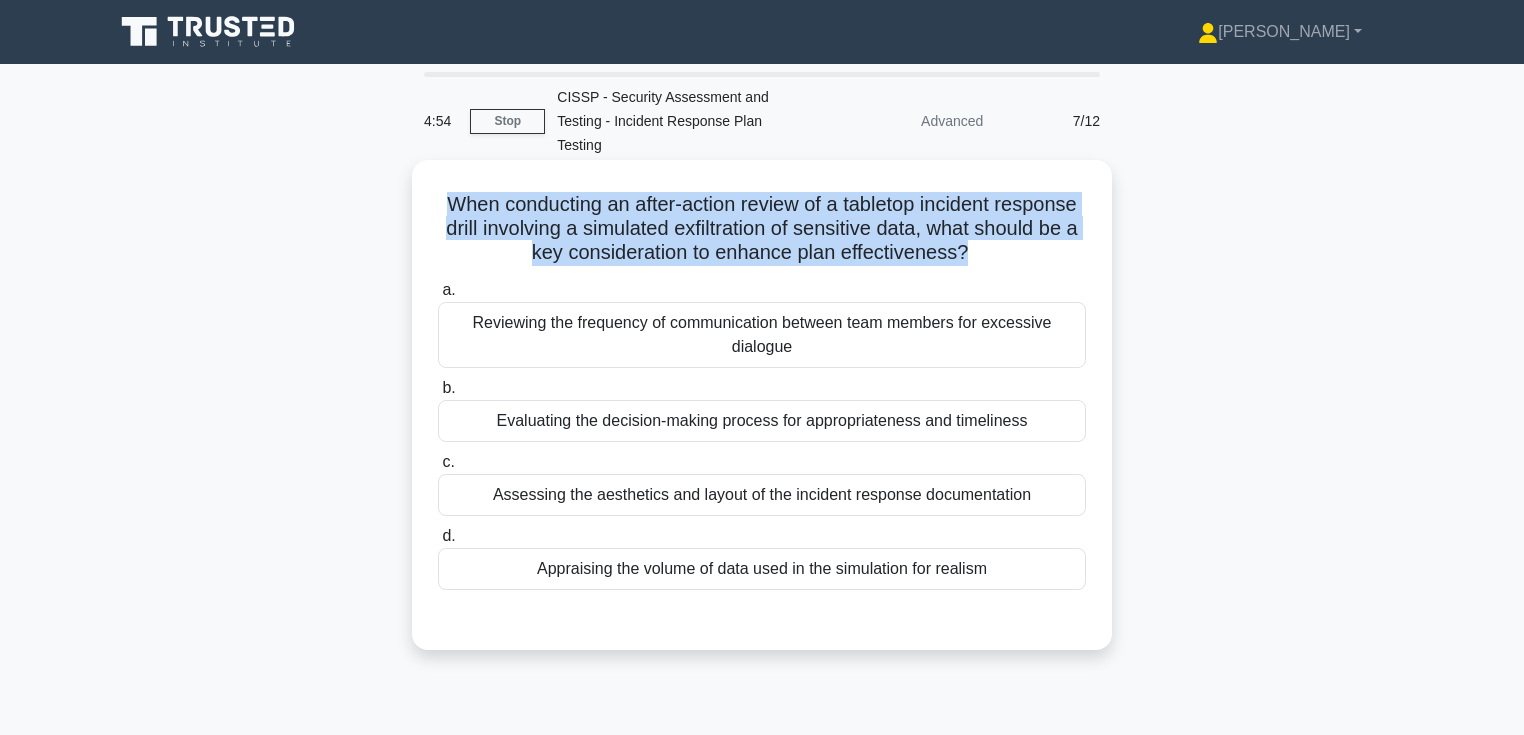 click on "When conducting an after-action review of a tabletop incident response drill involving a simulated exfiltration of sensitive data, what should be a key consideration to enhance plan effectiveness?
.spinner_0XTQ{transform-origin:center;animation:spinner_y6GP .75s linear infinite}@keyframes spinner_y6GP{100%{transform:rotate(360deg)}}" at bounding box center [762, 229] 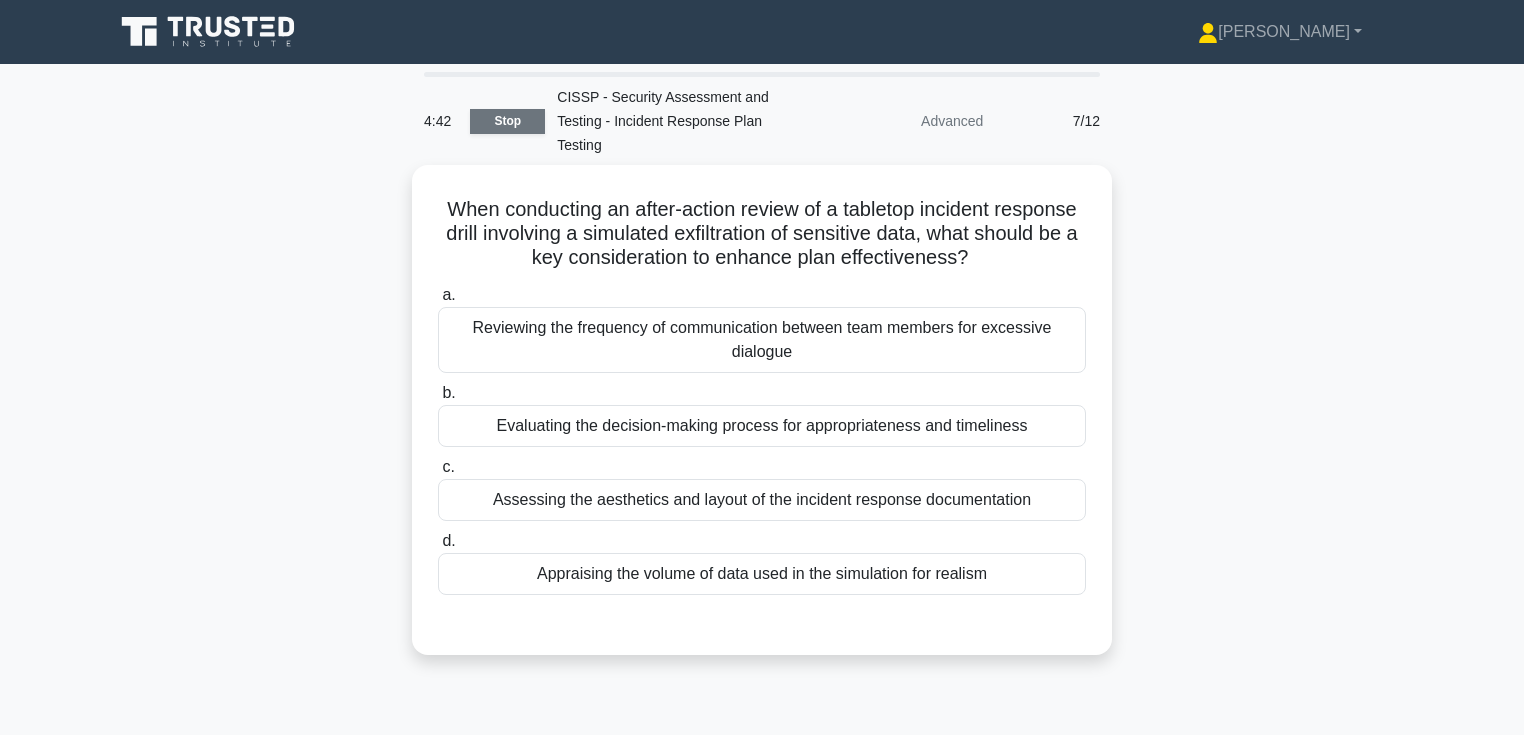 click on "Stop" at bounding box center [507, 121] 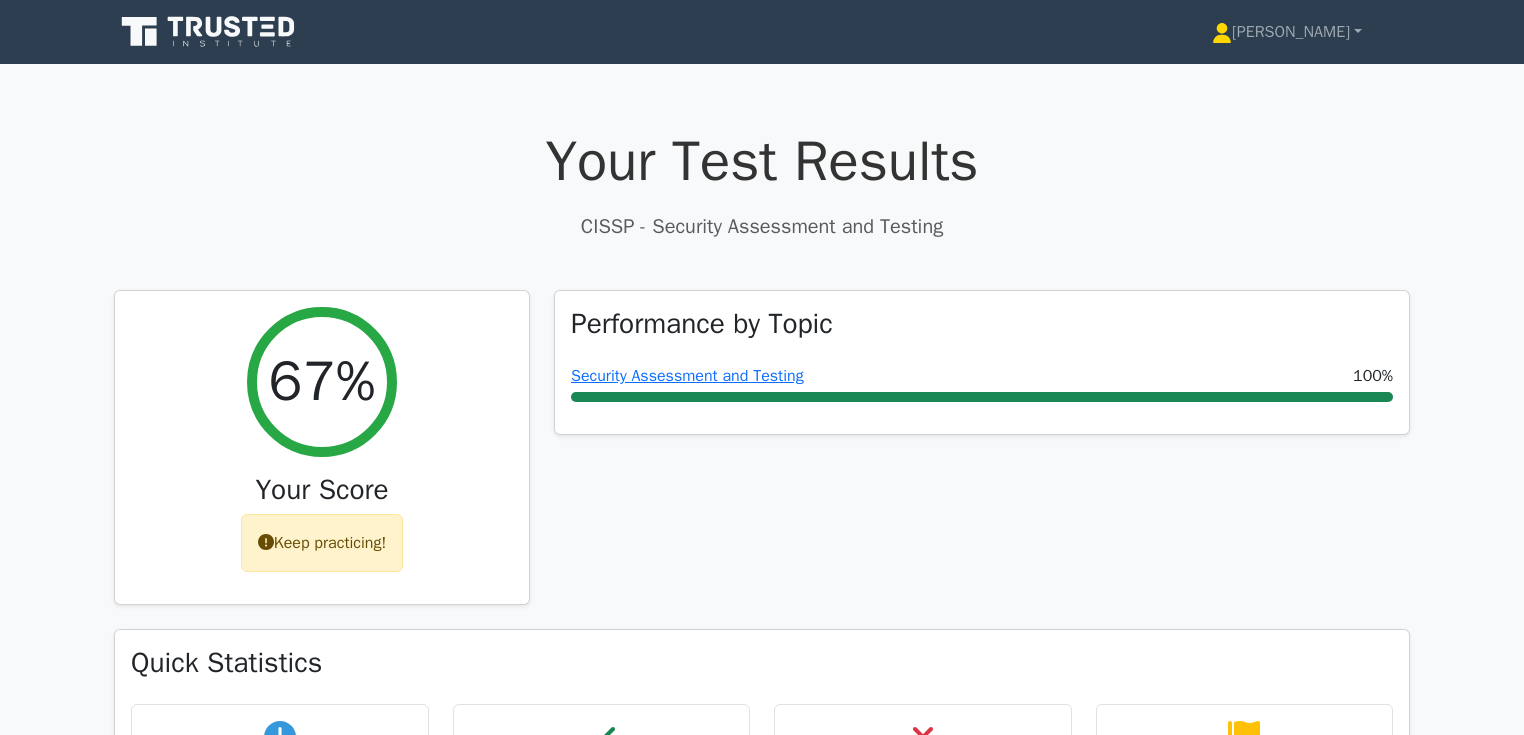 scroll, scrollTop: 0, scrollLeft: 0, axis: both 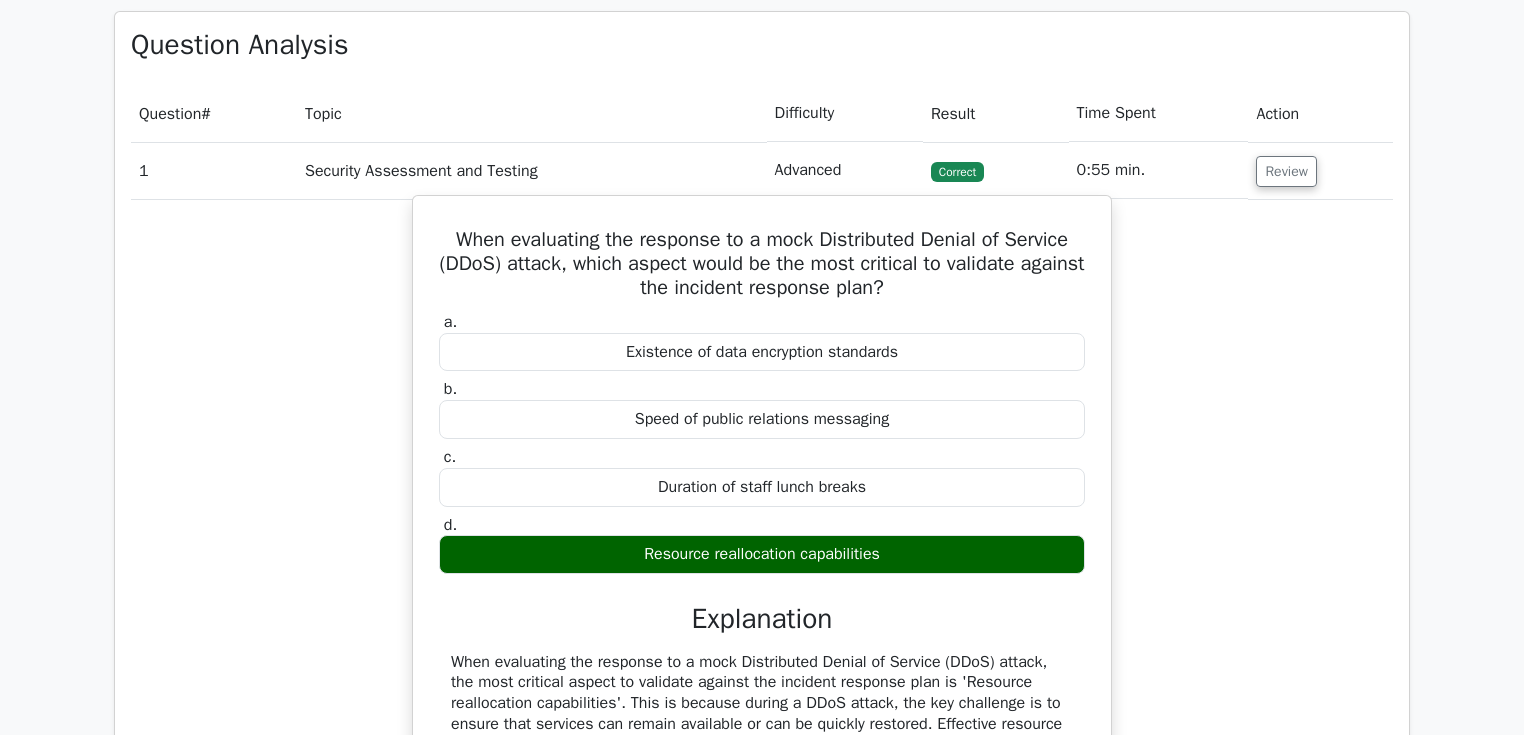 click on "When evaluating the response to a mock Distributed Denial of Service (DDoS) attack, which aspect would be the most critical to validate against the incident response plan?" at bounding box center [762, 264] 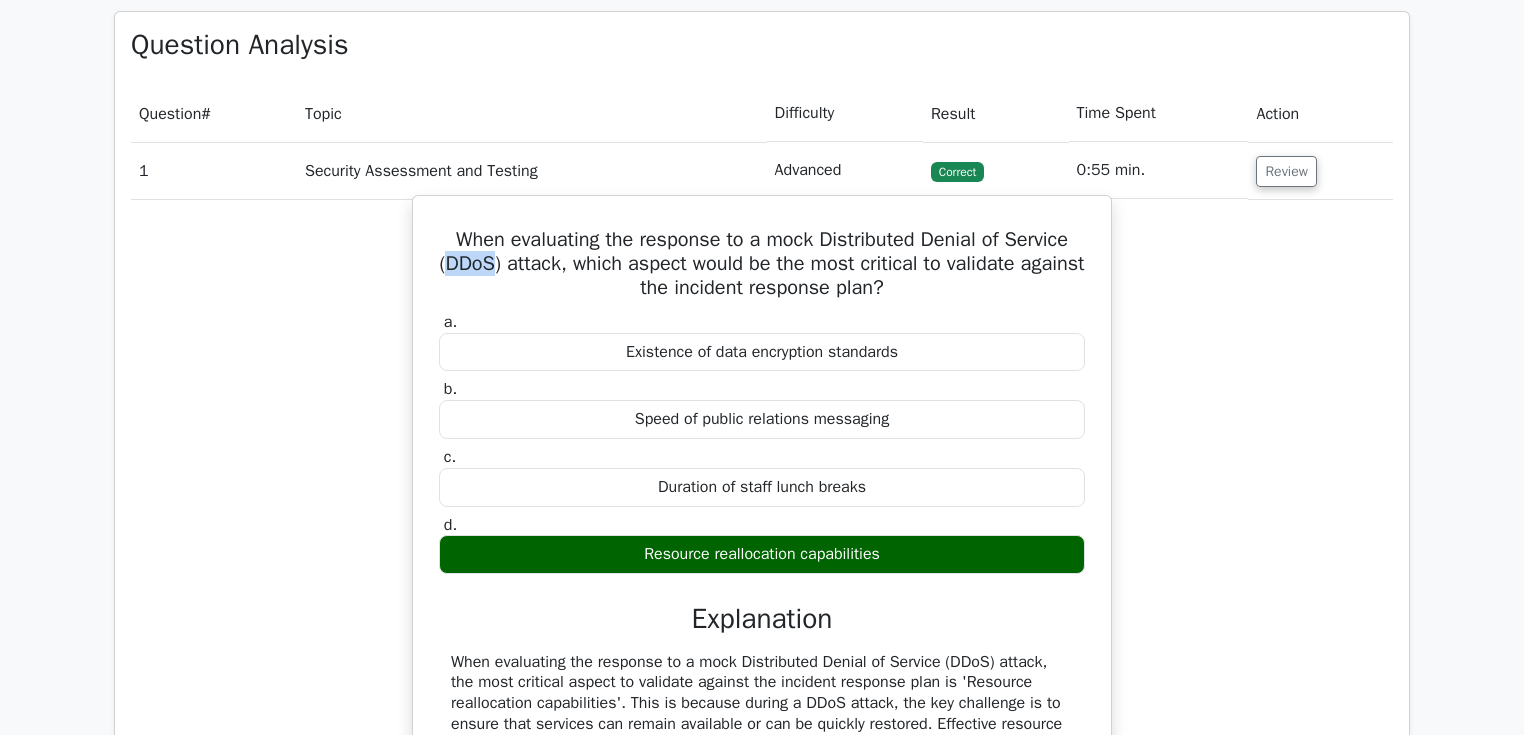 click on "When evaluating the response to a mock Distributed Denial of Service (DDoS) attack, which aspect would be the most critical to validate against the incident response plan?" at bounding box center [762, 264] 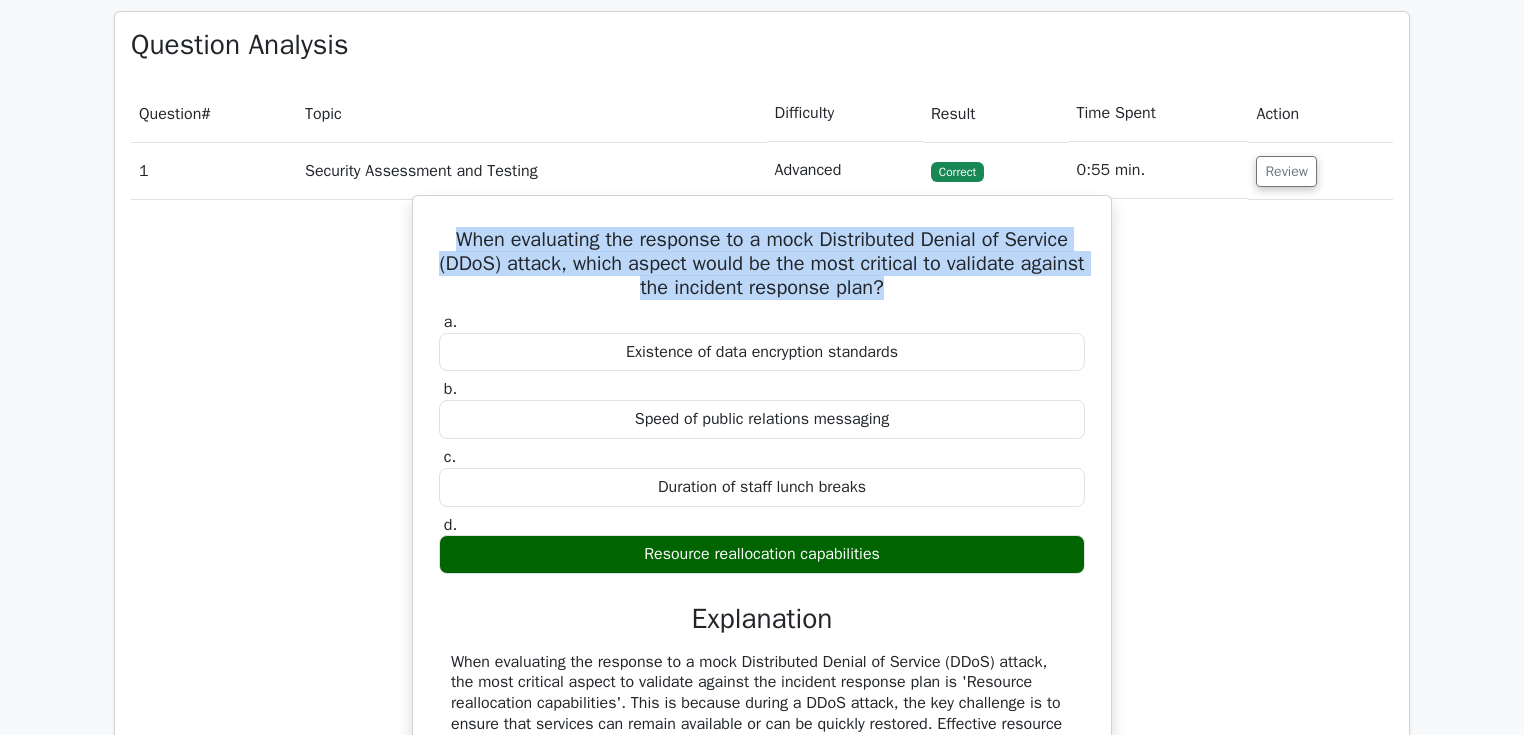click on "When evaluating the response to a mock Distributed Denial of Service (DDoS) attack, which aspect would be the most critical to validate against the incident response plan?" at bounding box center (762, 264) 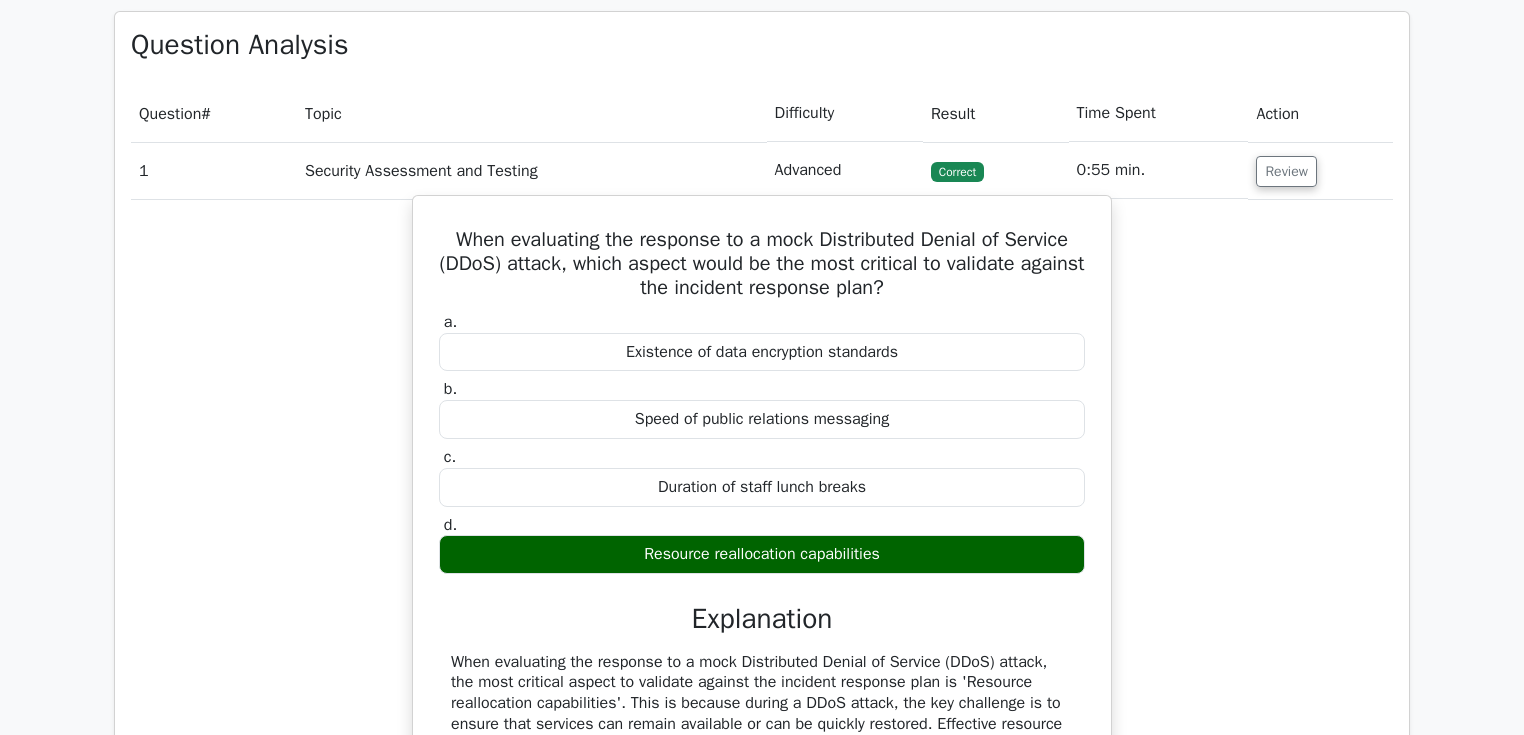 click on "When evaluating the response to a mock Distributed Denial of Service (DDoS) attack, which aspect would be the most critical to validate against the incident response plan?" at bounding box center (762, 264) 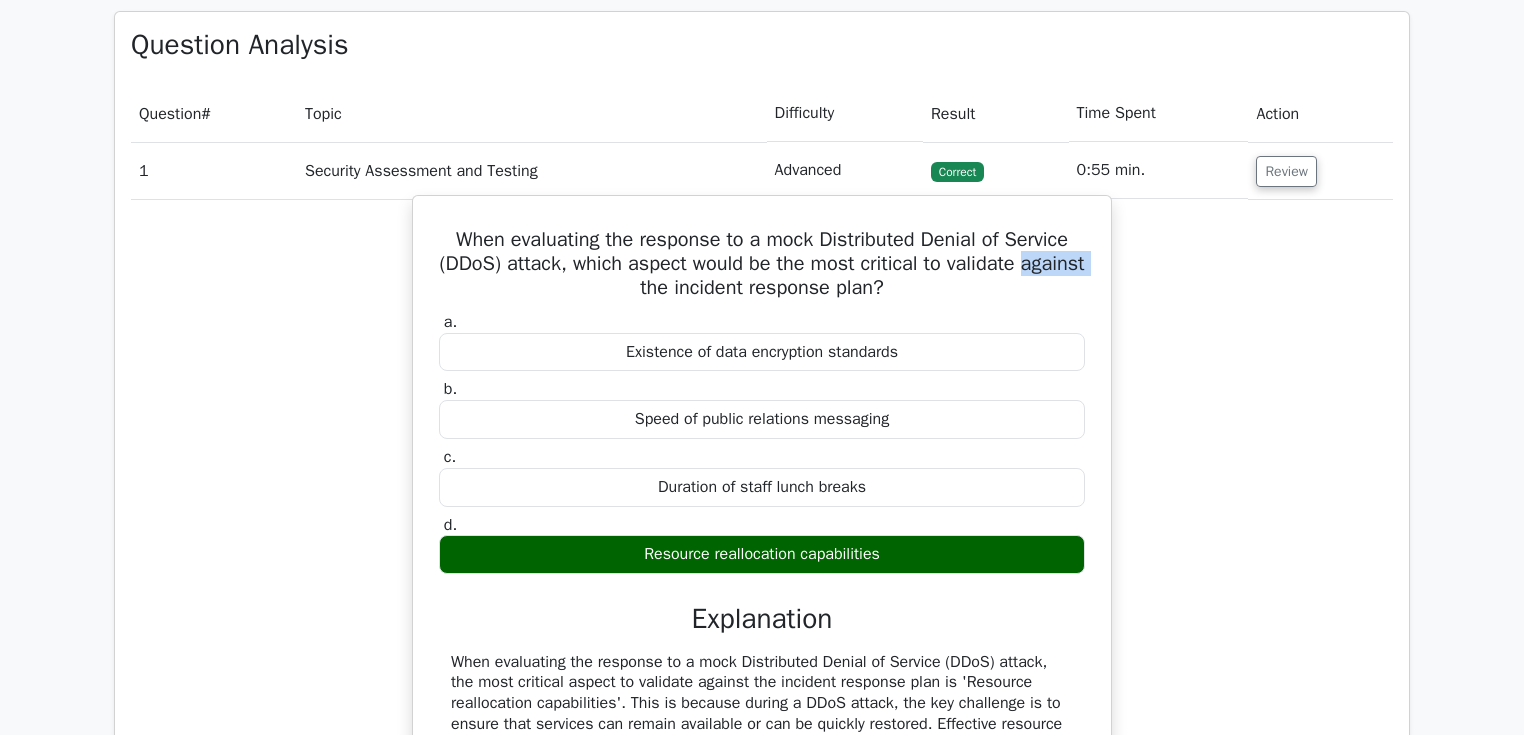 click on "When evaluating the response to a mock Distributed Denial of Service (DDoS) attack, which aspect would be the most critical to validate against the incident response plan?" at bounding box center (762, 264) 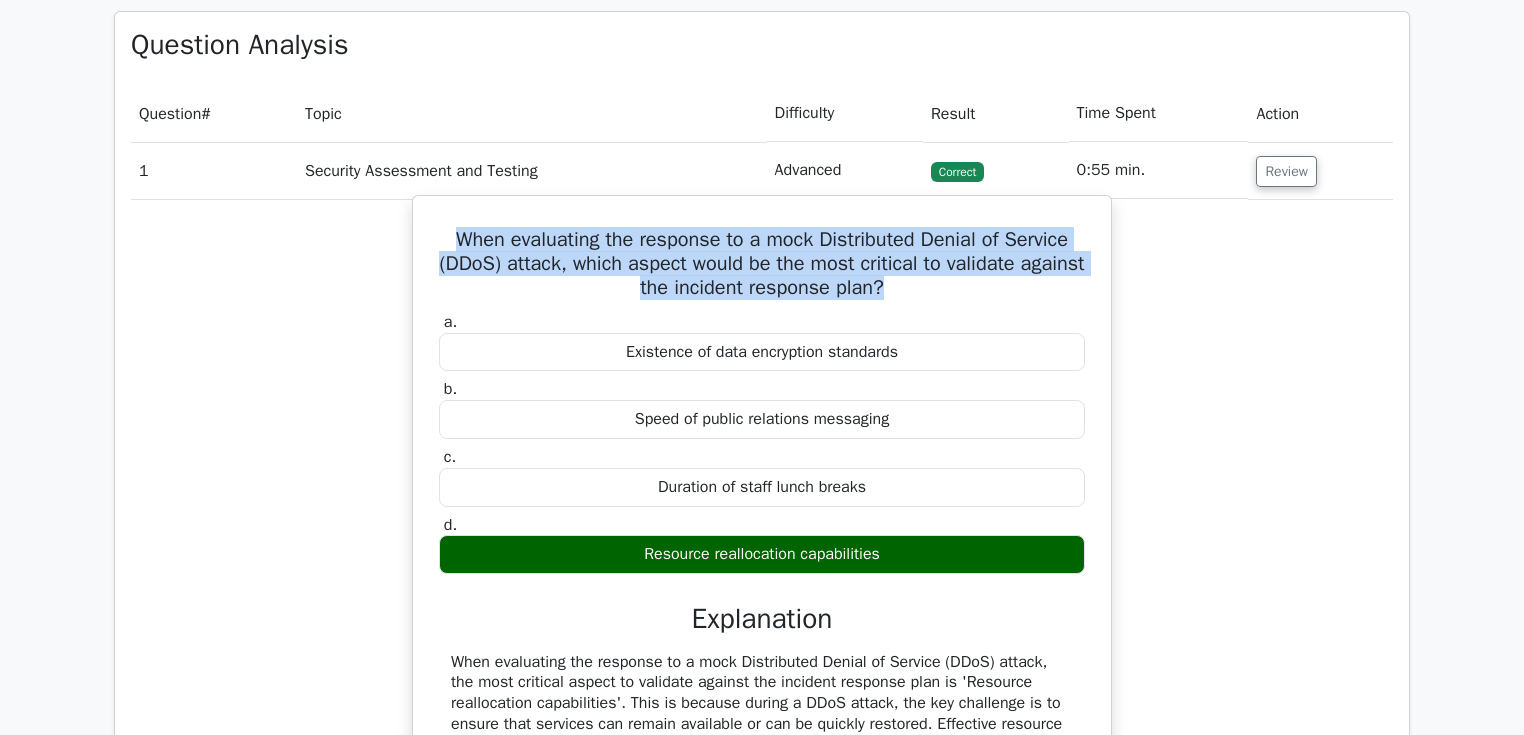 click on "When evaluating the response to a mock Distributed Denial of Service (DDoS) attack, which aspect would be the most critical to validate against the incident response plan?" at bounding box center (762, 264) 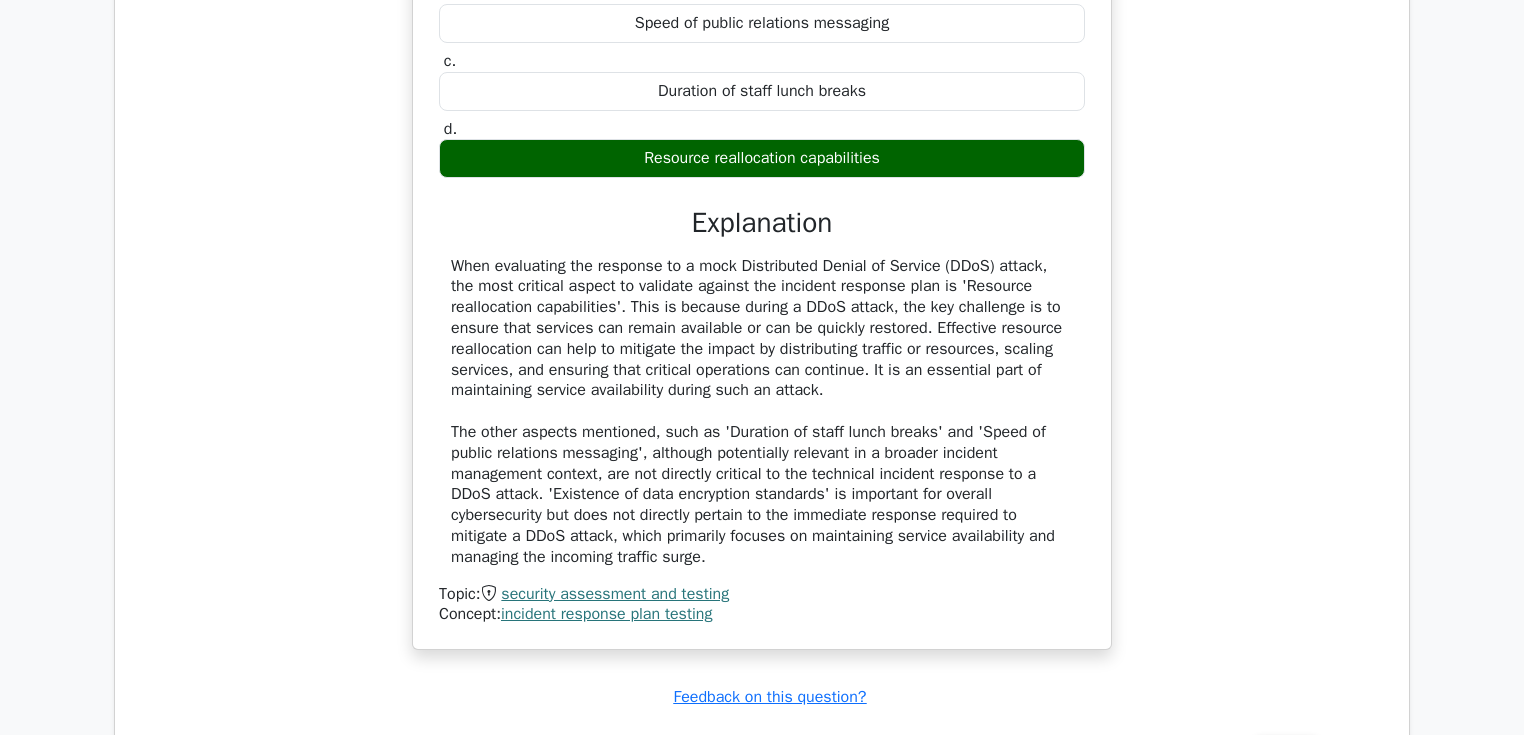 scroll, scrollTop: 1280, scrollLeft: 0, axis: vertical 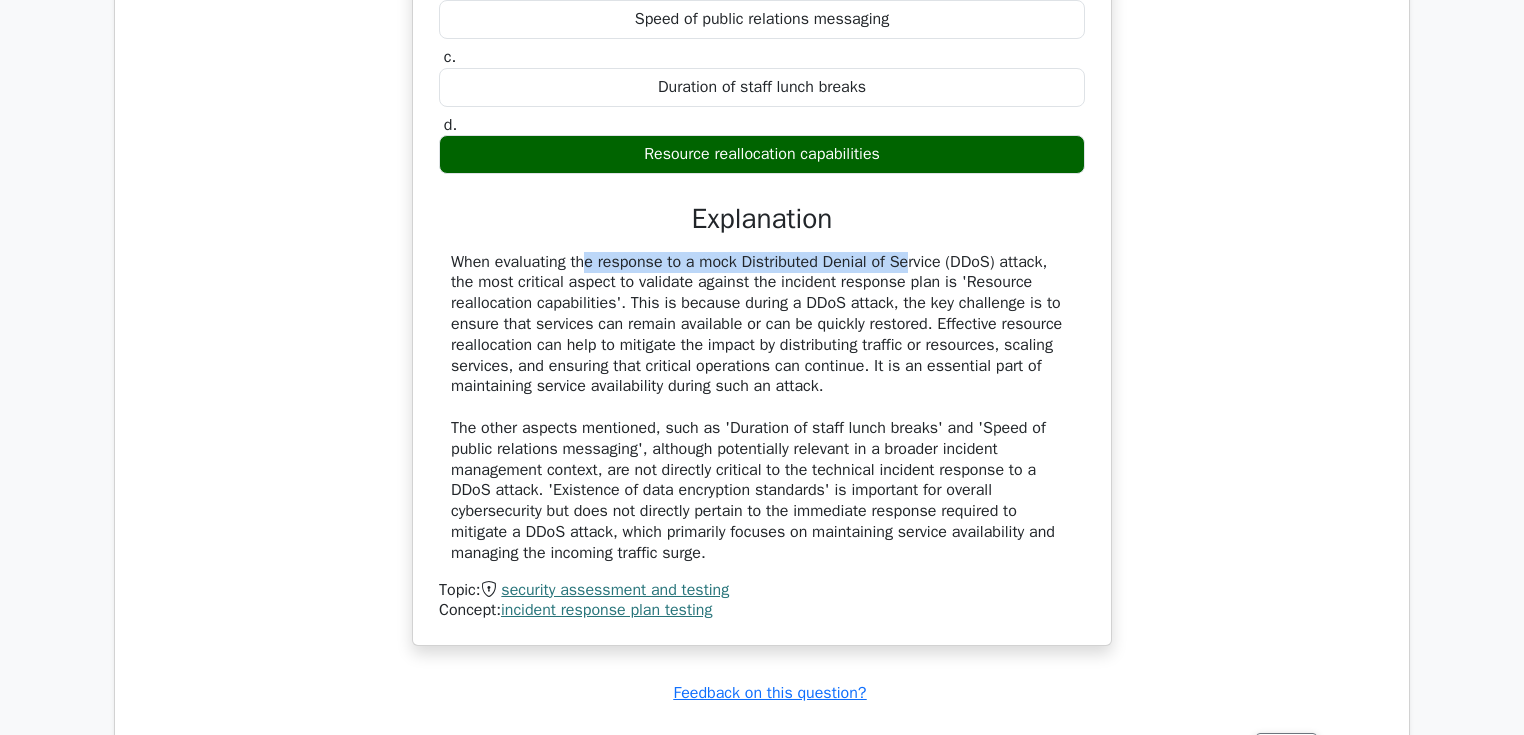 drag, startPoint x: 459, startPoint y: 257, endPoint x: 789, endPoint y: 259, distance: 330.00607 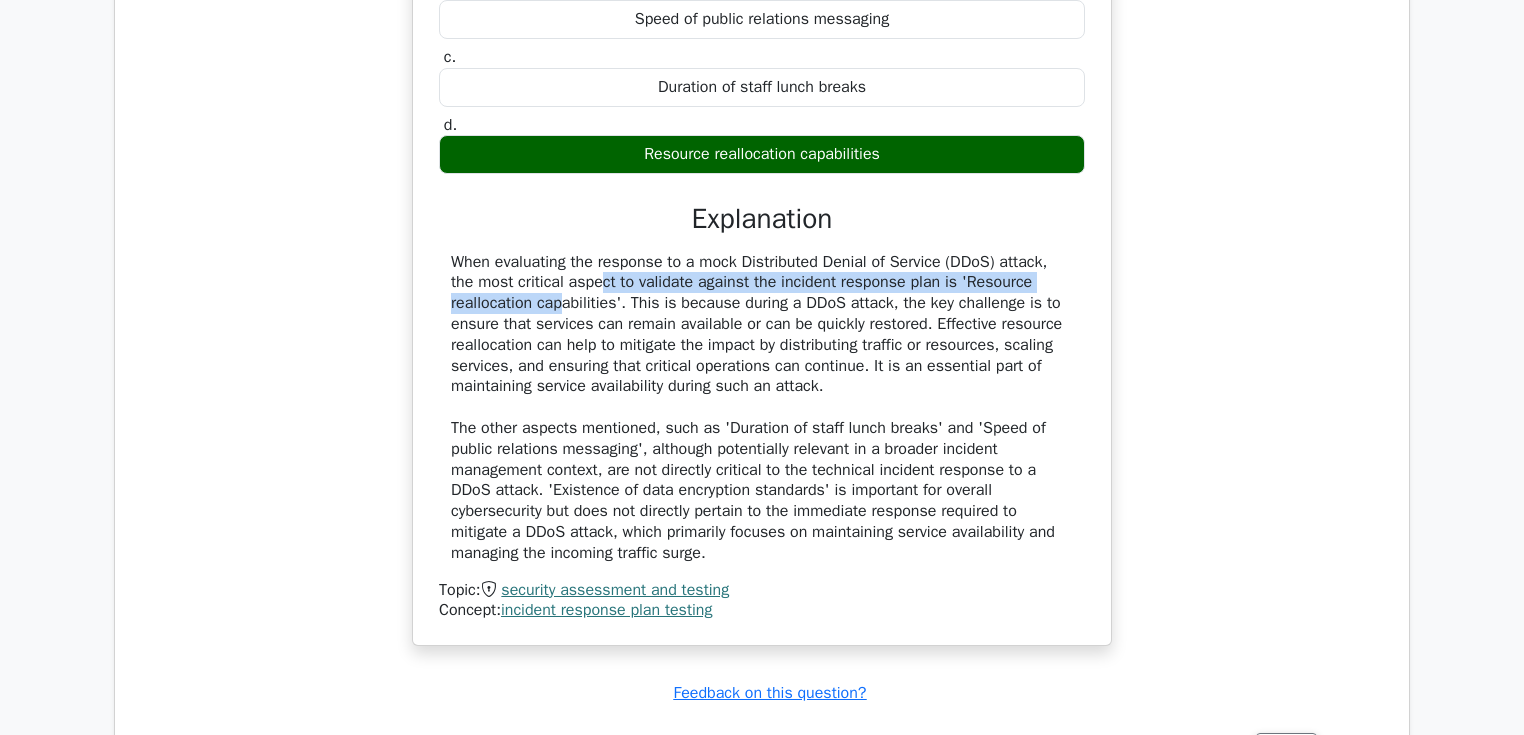 drag, startPoint x: 496, startPoint y: 284, endPoint x: 1045, endPoint y: 277, distance: 549.0446 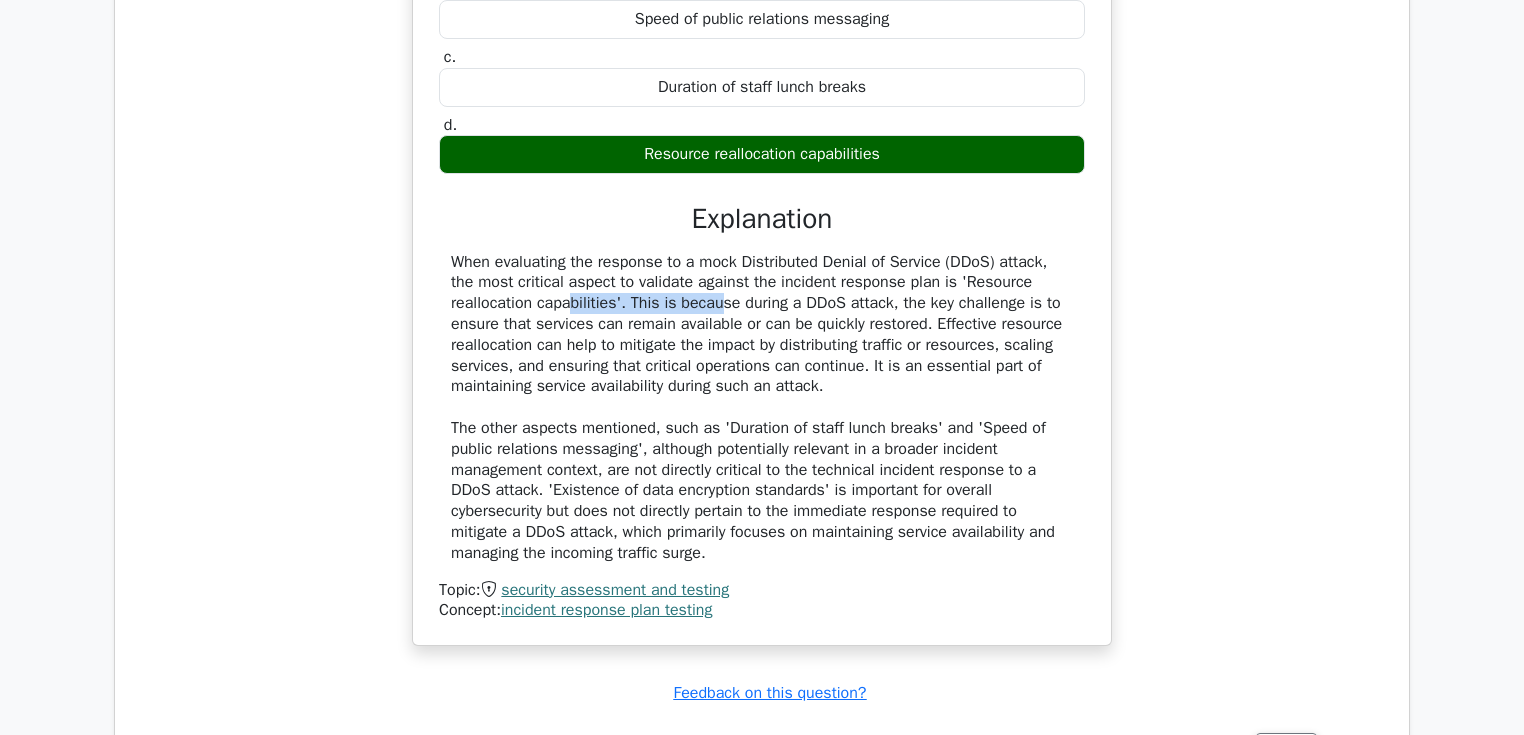 drag, startPoint x: 441, startPoint y: 303, endPoint x: 609, endPoint y: 300, distance: 168.02678 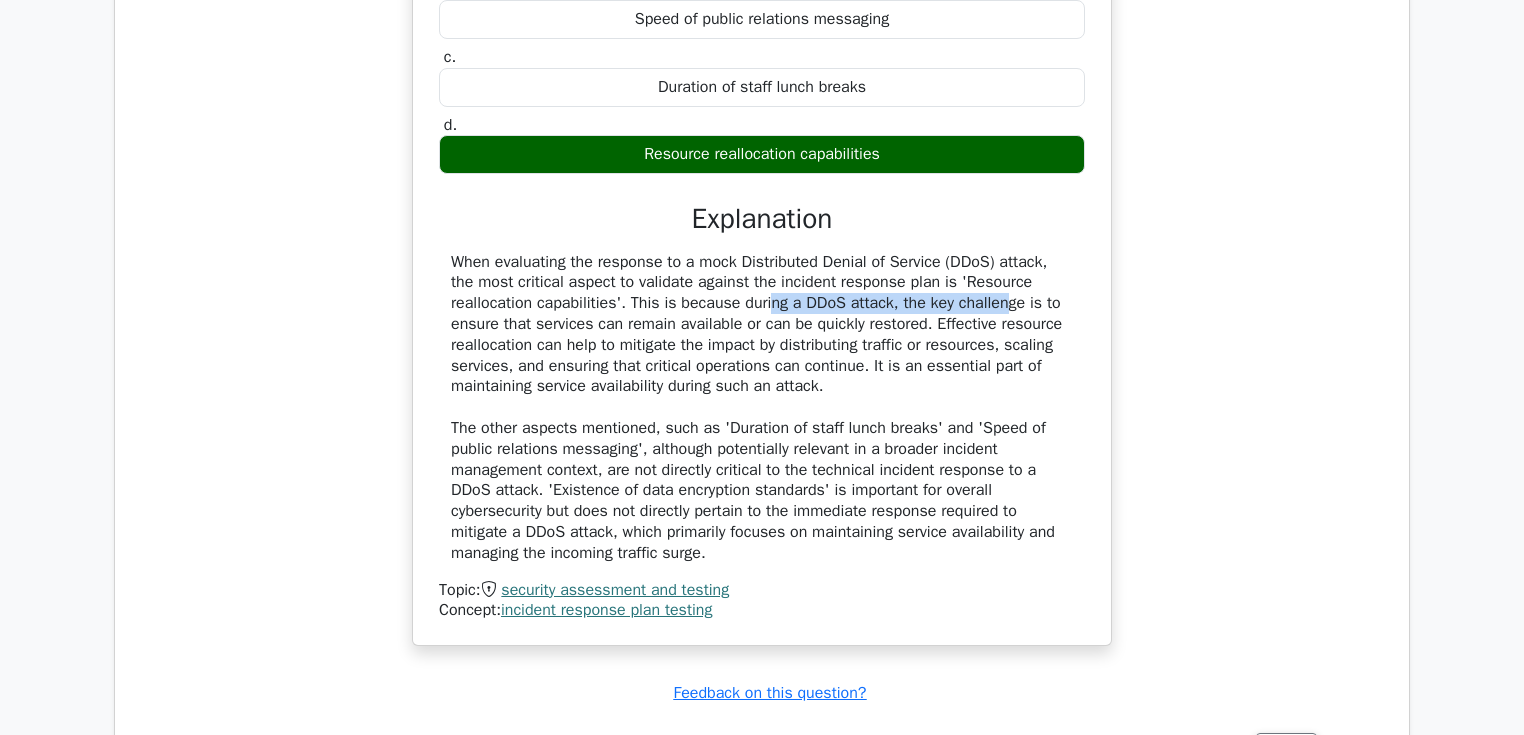 drag, startPoint x: 652, startPoint y: 299, endPoint x: 886, endPoint y: 298, distance: 234.00214 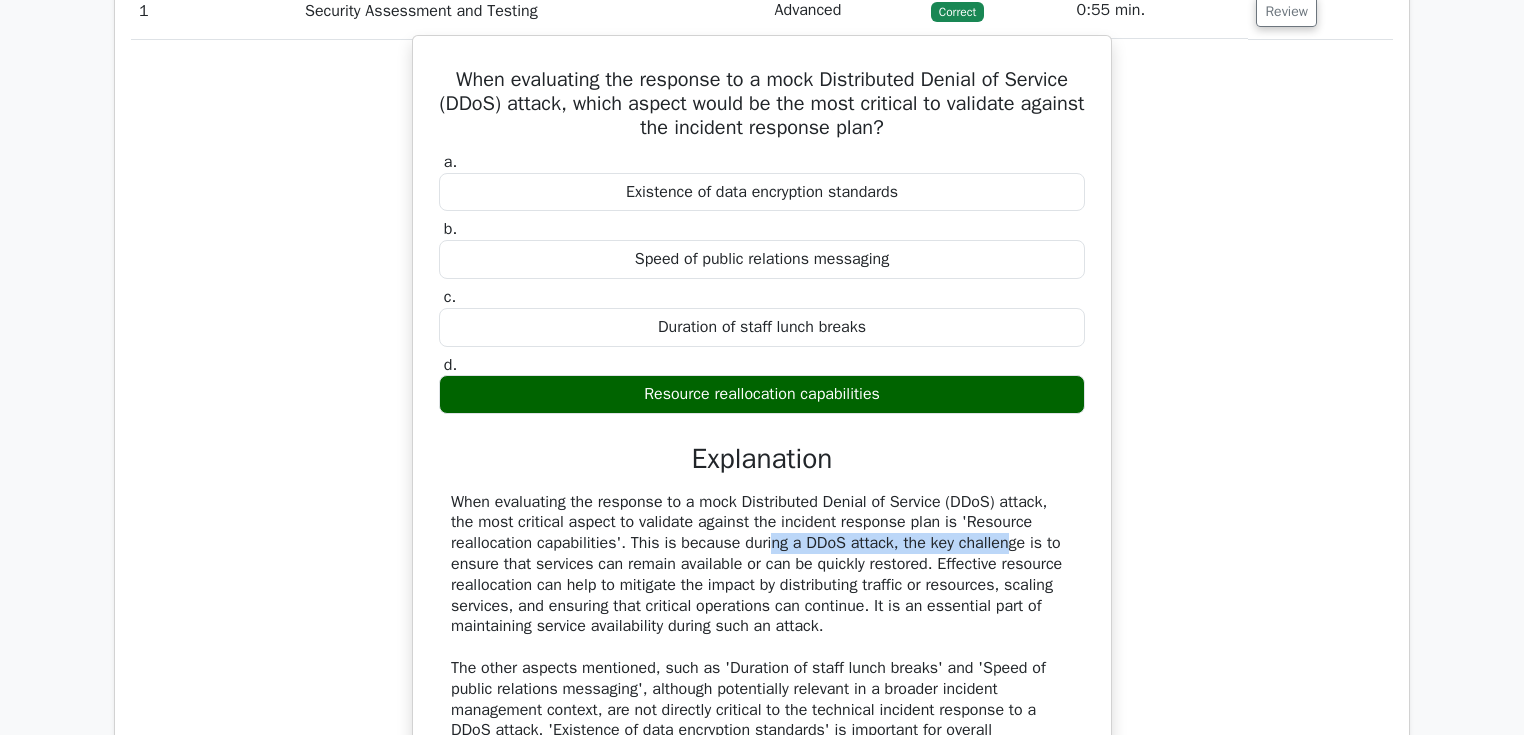 scroll, scrollTop: 1120, scrollLeft: 0, axis: vertical 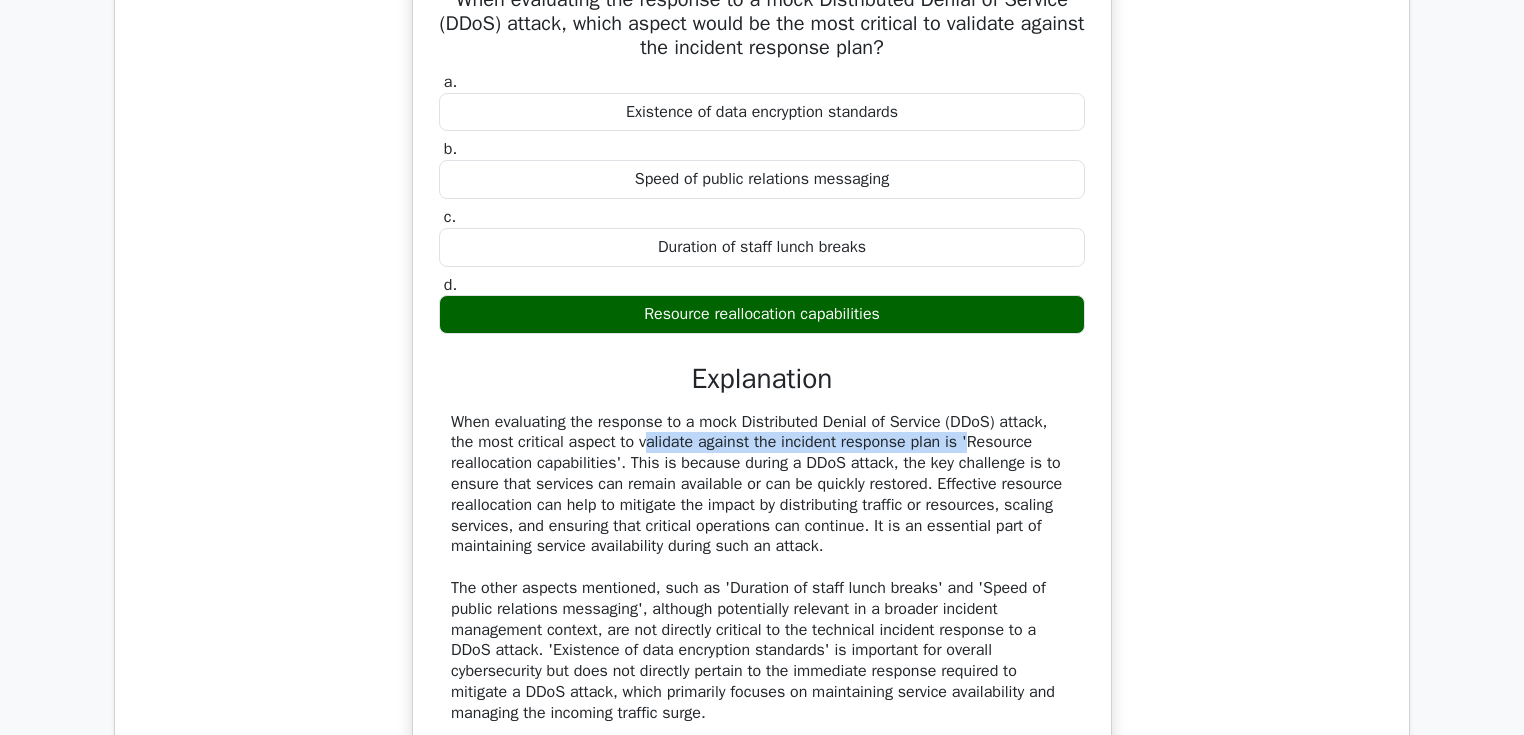 drag, startPoint x: 539, startPoint y: 440, endPoint x: 845, endPoint y: 438, distance: 306.00653 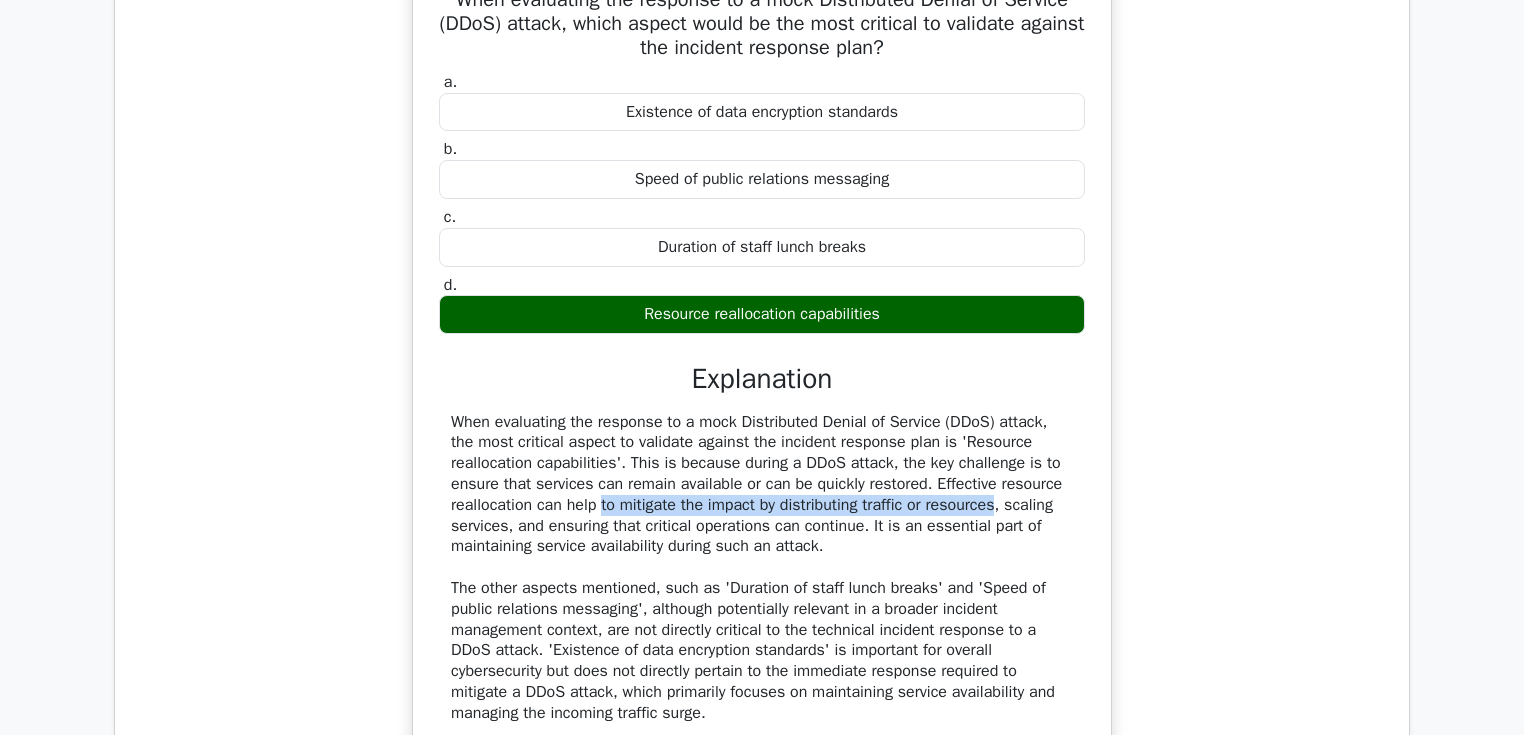 drag, startPoint x: 507, startPoint y: 500, endPoint x: 889, endPoint y: 501, distance: 382.0013 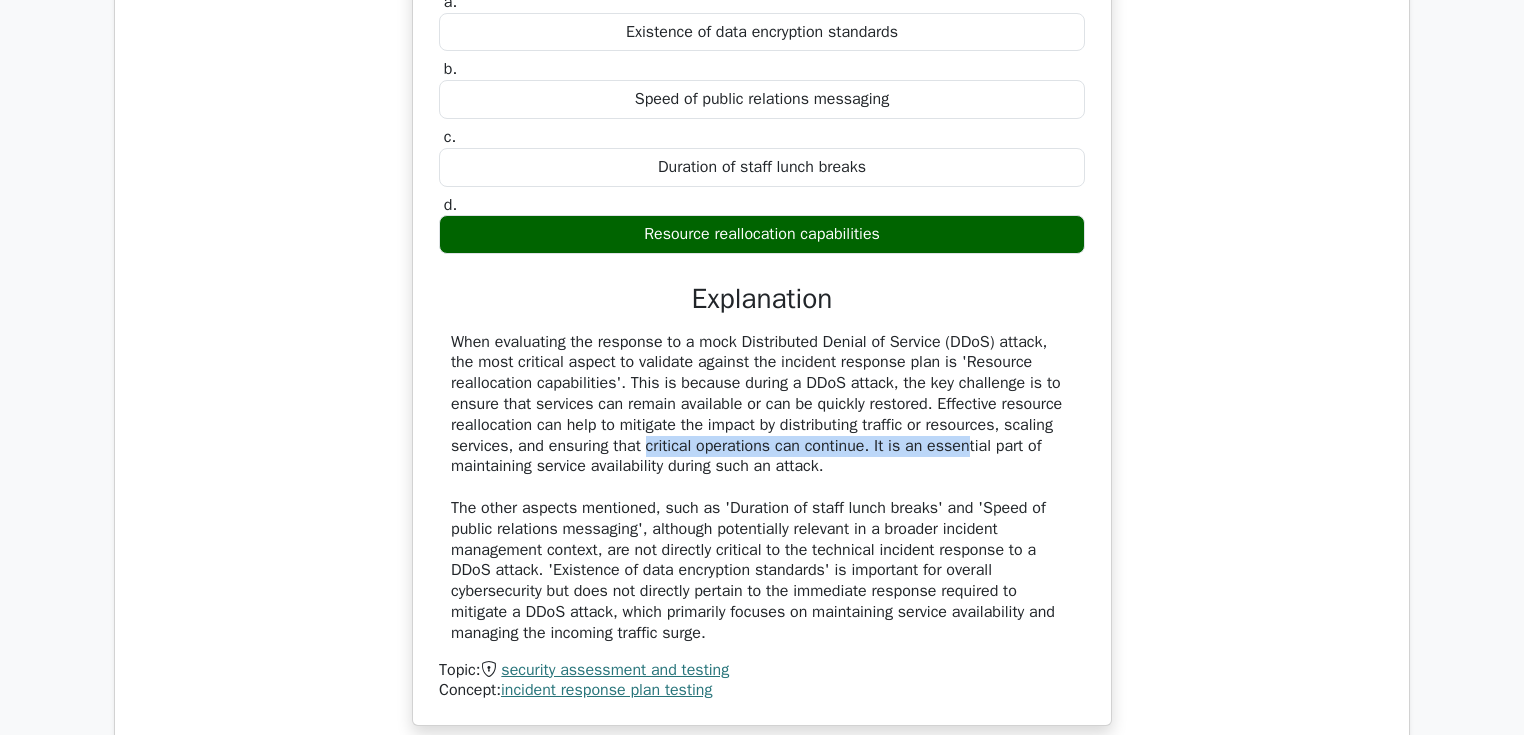 drag, startPoint x: 520, startPoint y: 450, endPoint x: 855, endPoint y: 440, distance: 335.14923 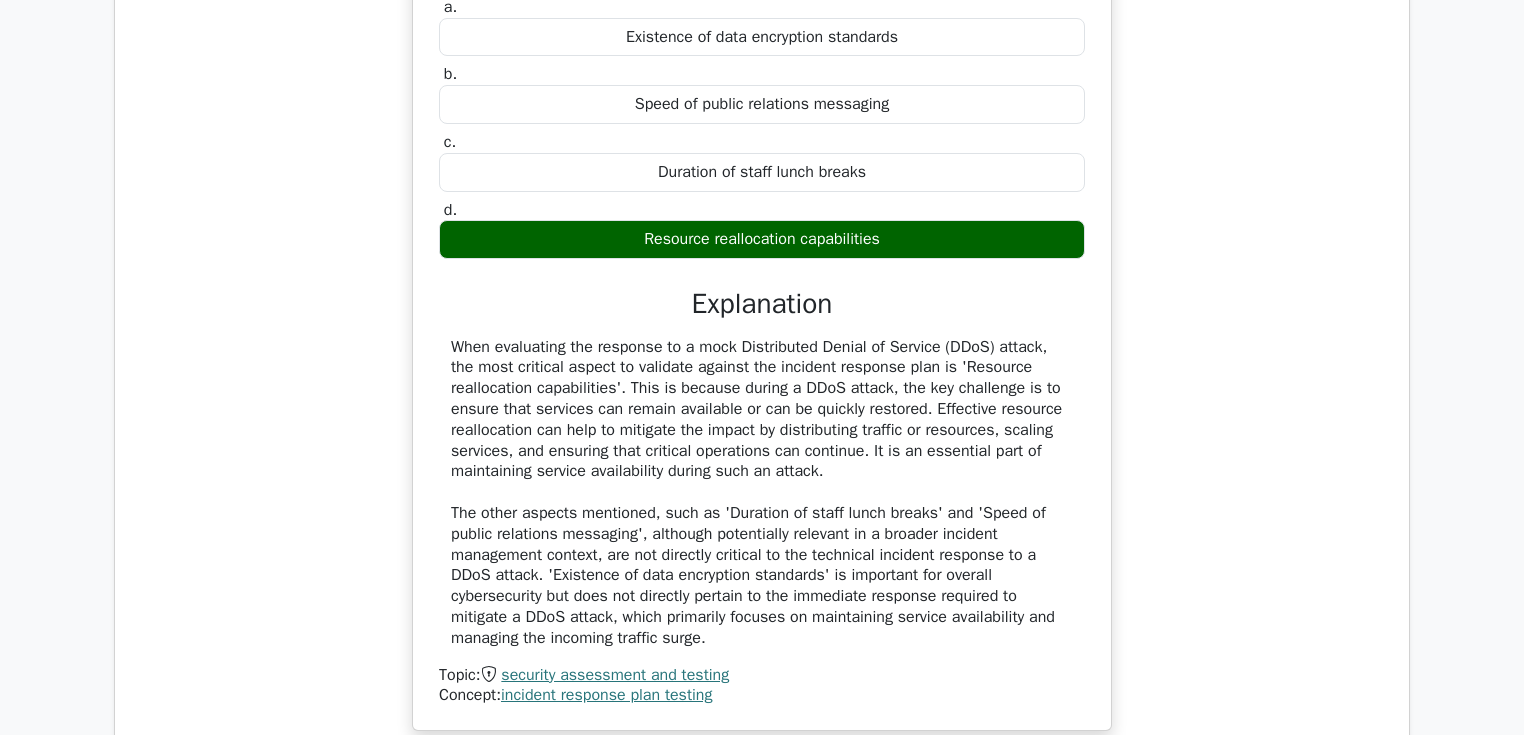 click on "When evaluating the response to a mock Distributed Denial of Service (DDoS) attack, which aspect would be the most critical to validate against the incident response plan?
a.
Existence of data encryption standards
b.
c. d." at bounding box center [762, 318] 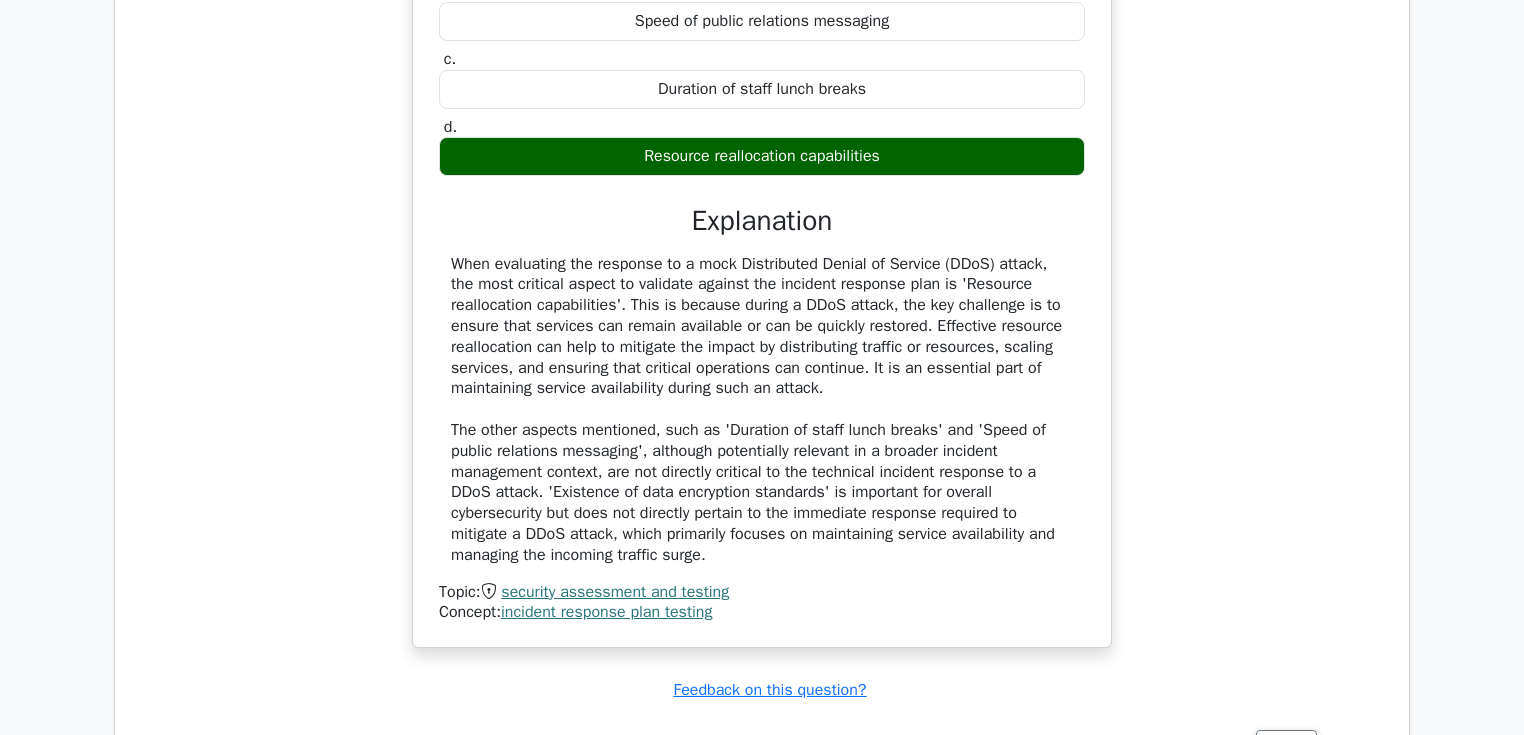 scroll, scrollTop: 1360, scrollLeft: 0, axis: vertical 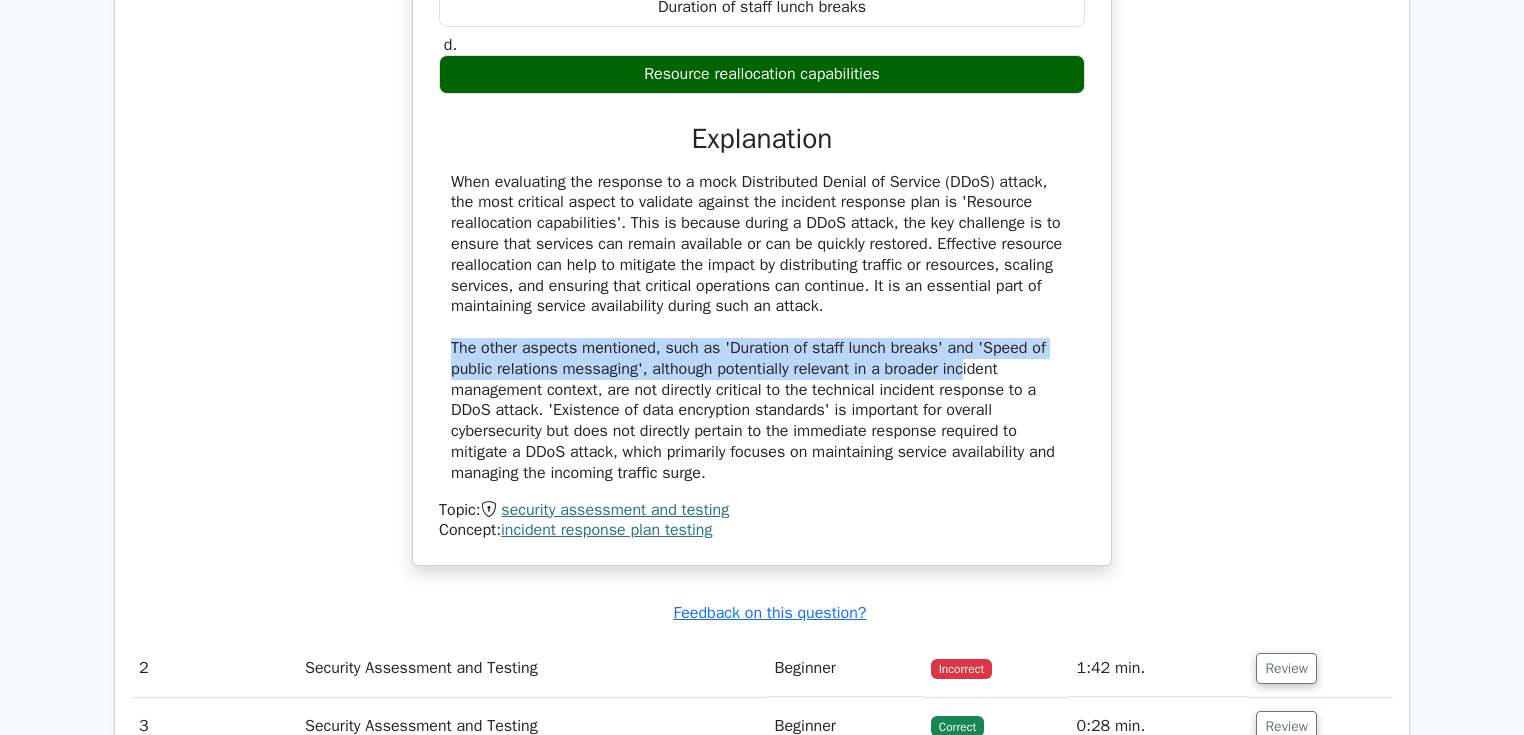 drag, startPoint x: 453, startPoint y: 343, endPoint x: 964, endPoint y: 369, distance: 511.661 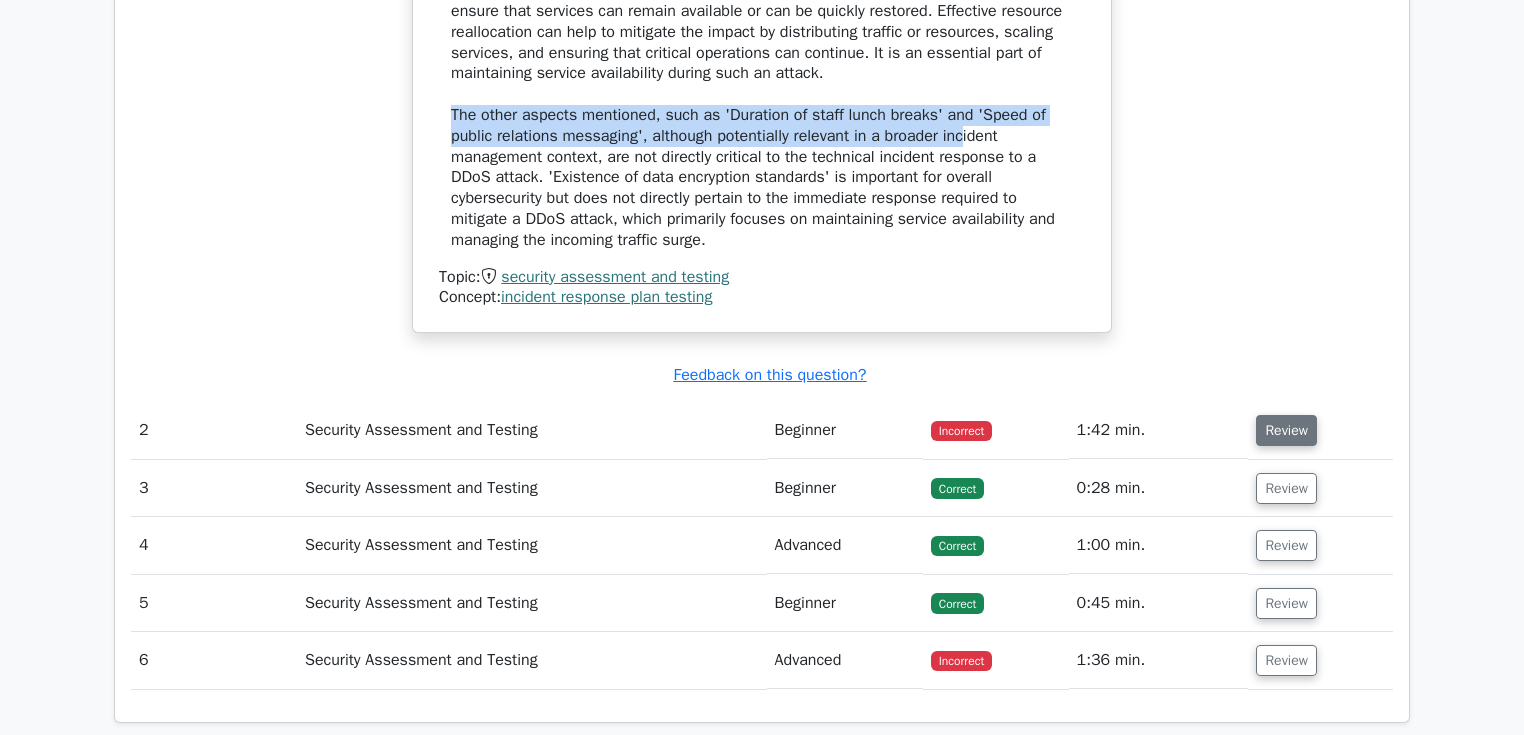 scroll, scrollTop: 1600, scrollLeft: 0, axis: vertical 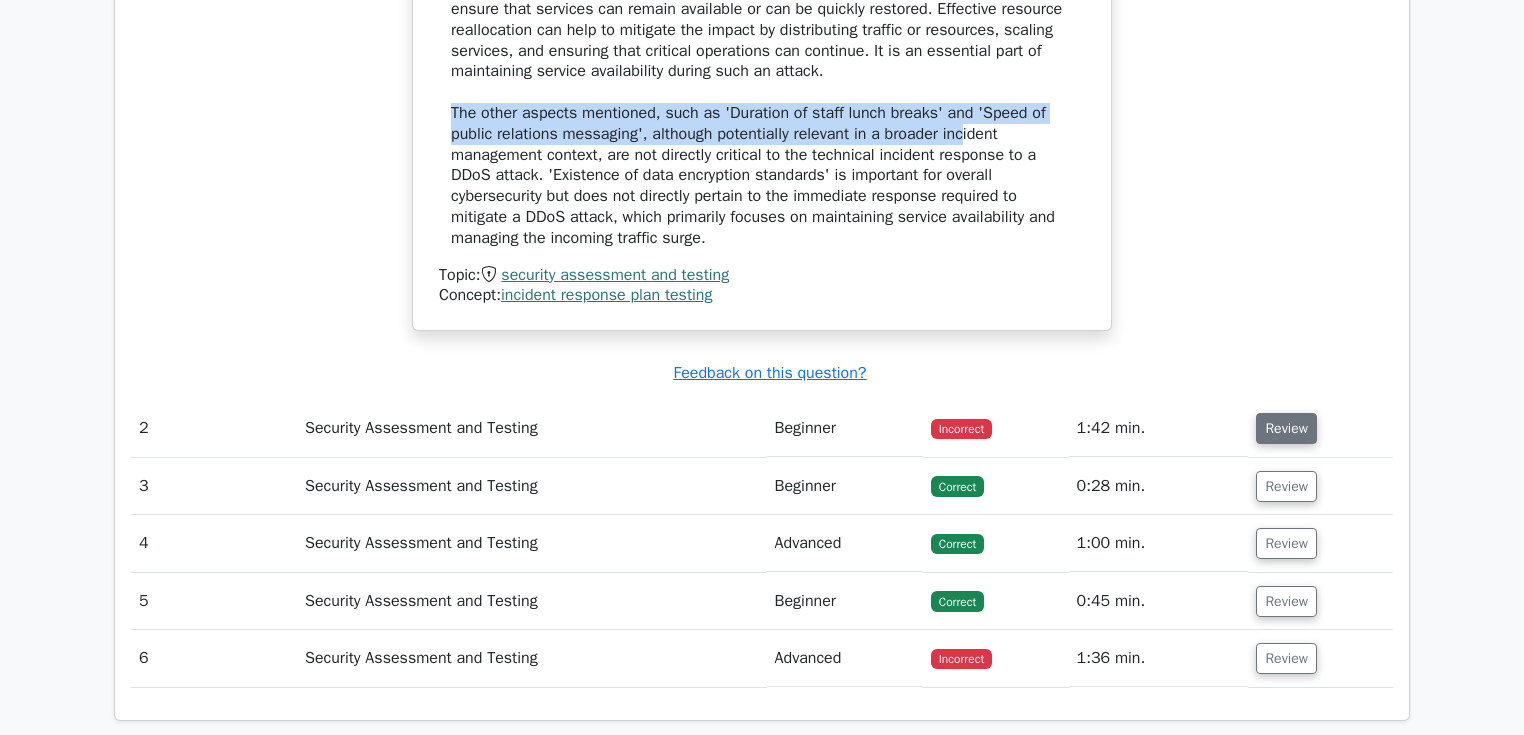click on "Review" at bounding box center (1286, 428) 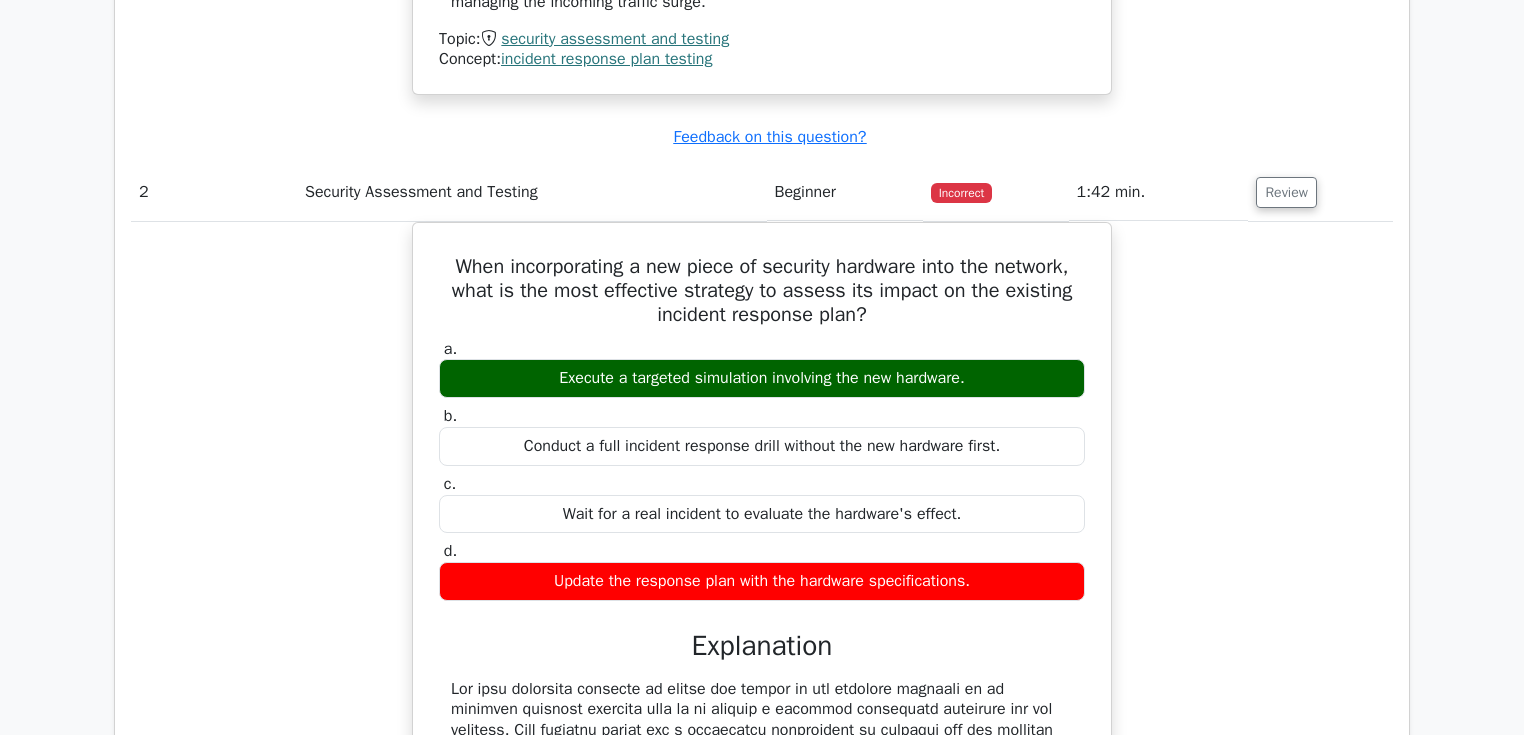 scroll, scrollTop: 1920, scrollLeft: 0, axis: vertical 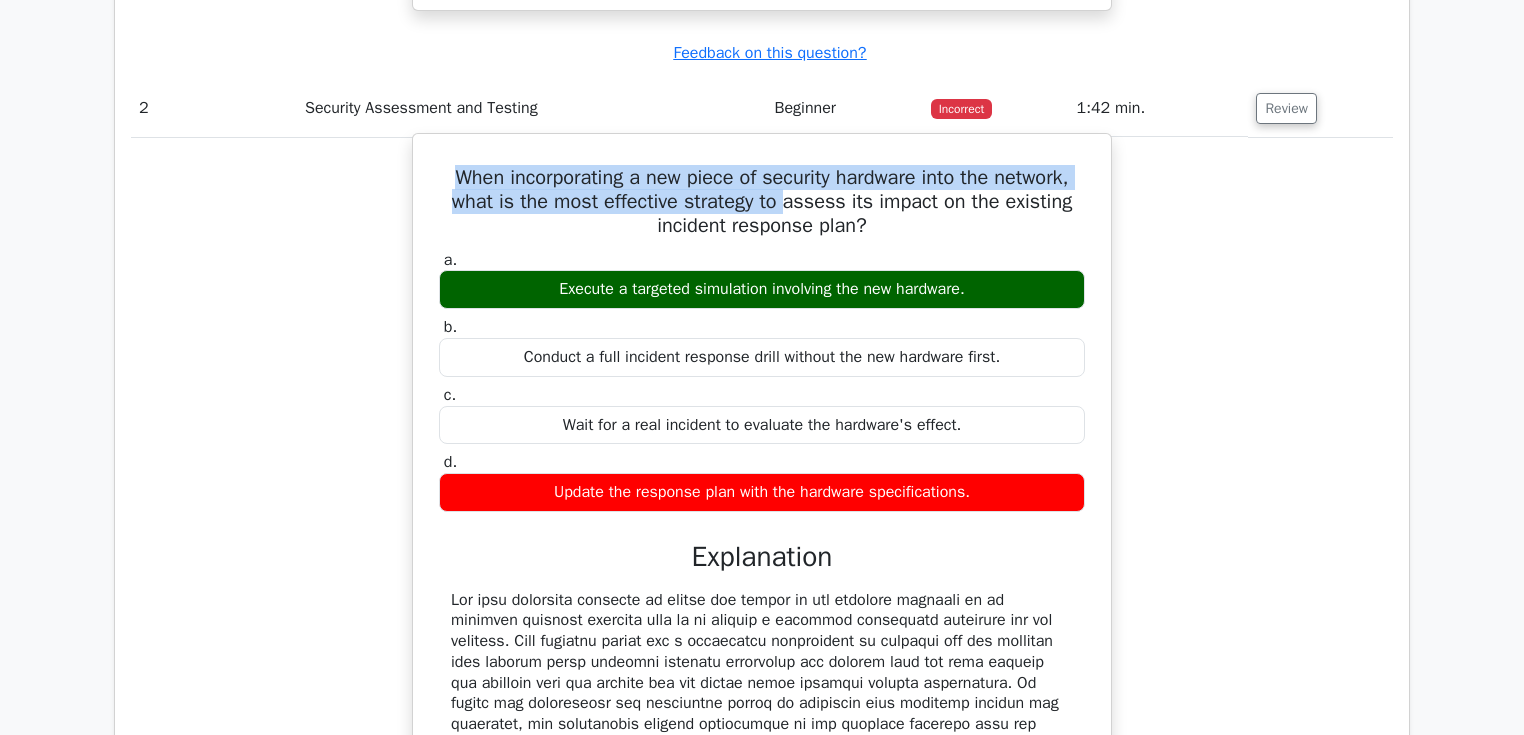 drag, startPoint x: 441, startPoint y: 169, endPoint x: 786, endPoint y: 191, distance: 345.70074 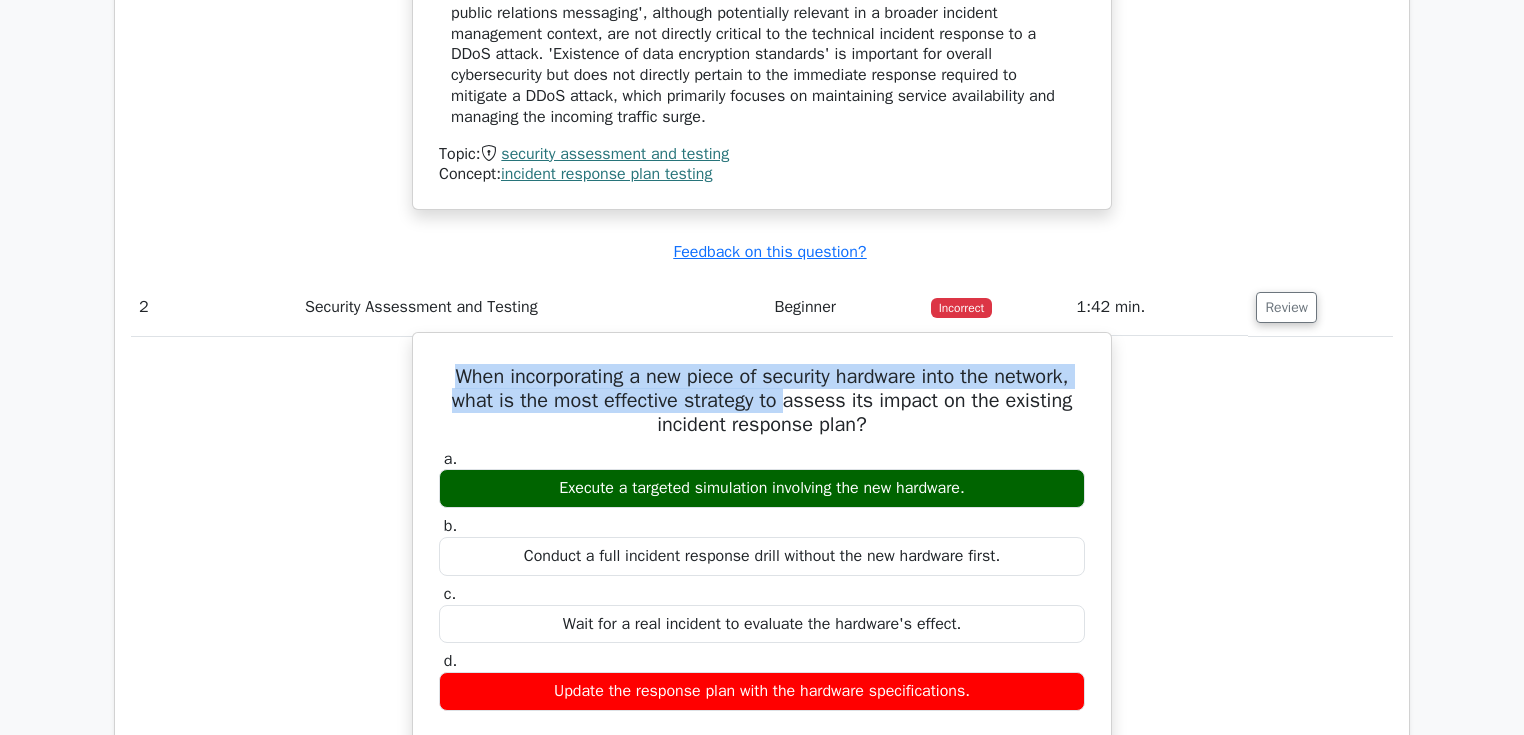 scroll, scrollTop: 1760, scrollLeft: 0, axis: vertical 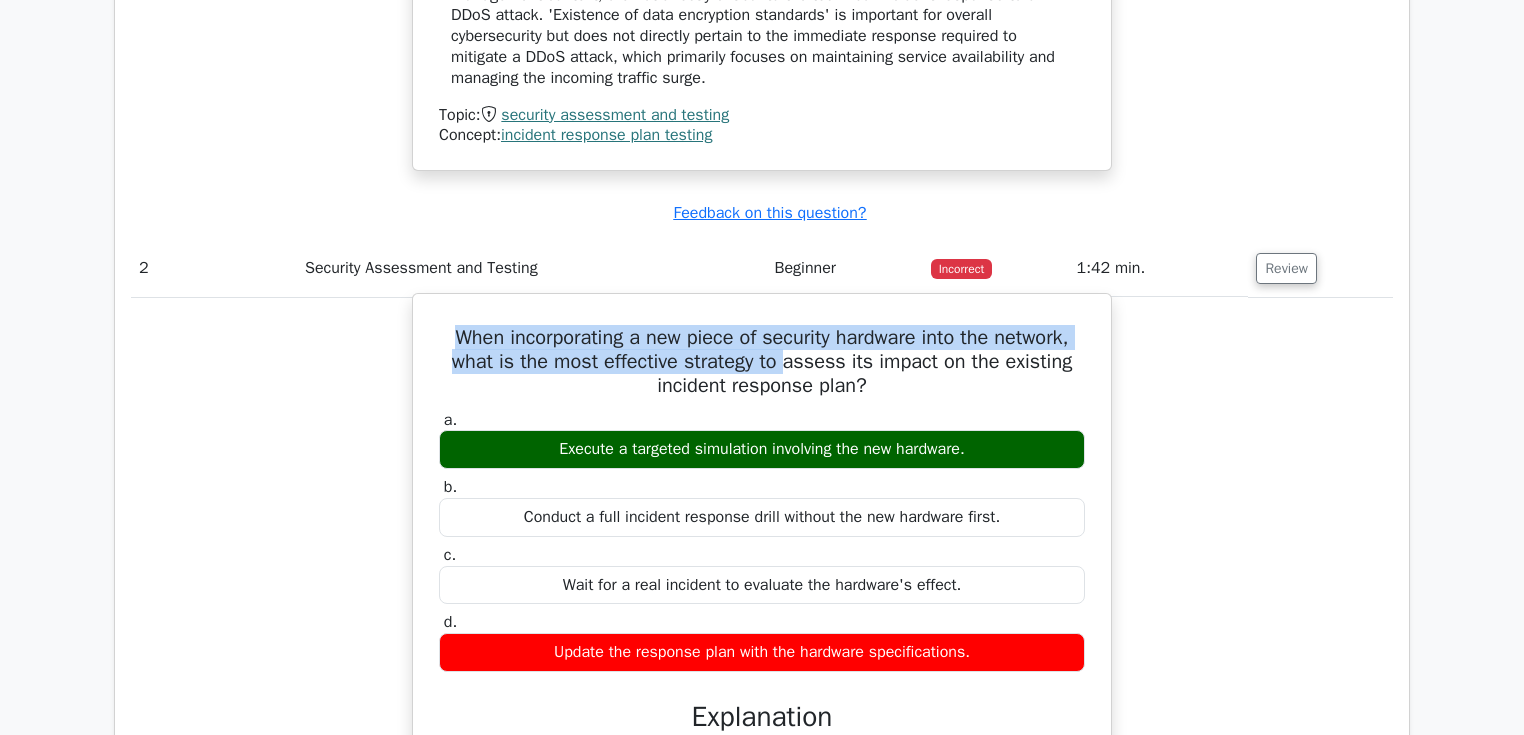 click on "When incorporating a new piece of security hardware into the network, what is the most effective strategy to assess its impact on the existing incident response plan?" at bounding box center [762, 362] 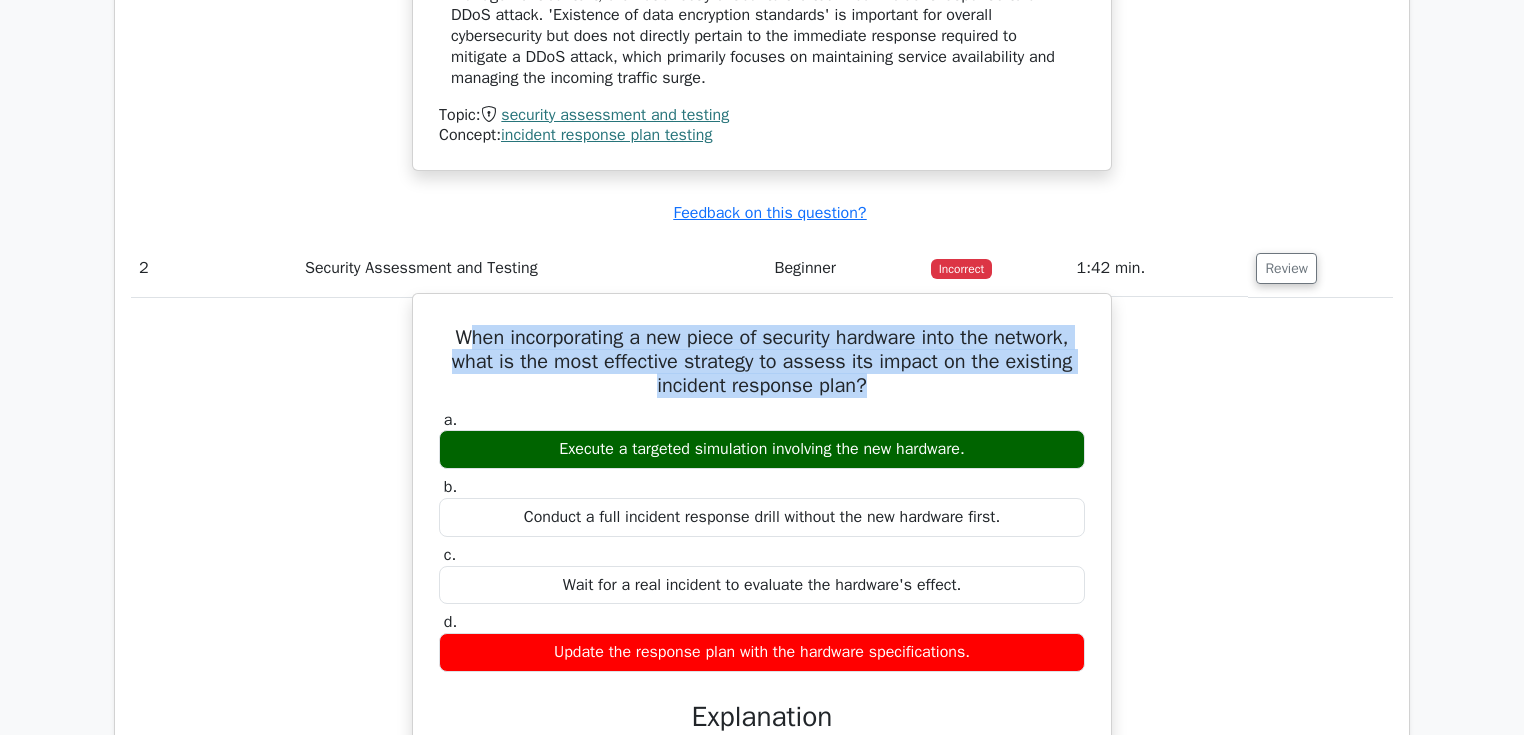 drag, startPoint x: 449, startPoint y: 331, endPoint x: 971, endPoint y: 379, distance: 524.2023 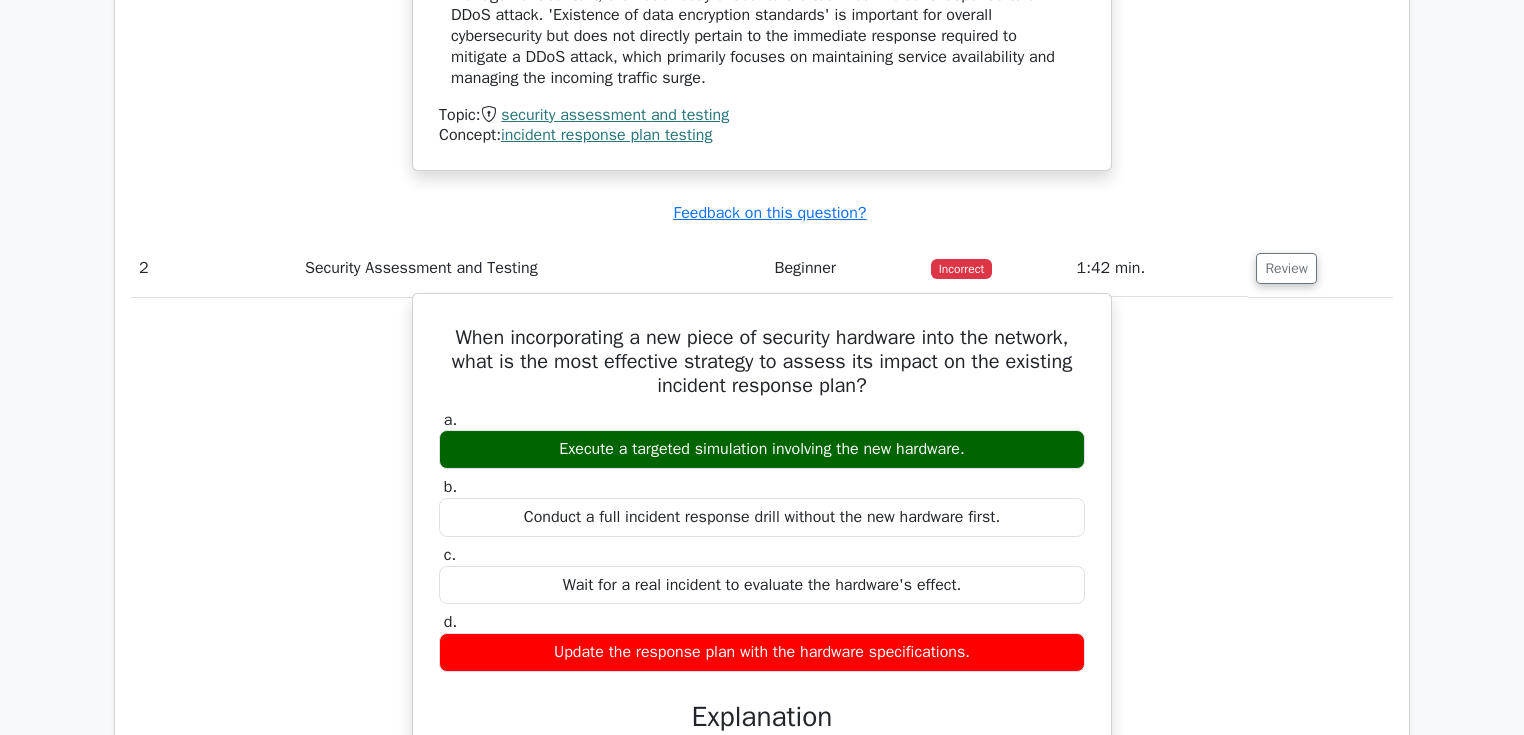 click on "When incorporating a new piece of security hardware into the network, what is the most effective strategy to assess its impact on the existing incident response plan?" at bounding box center (762, 362) 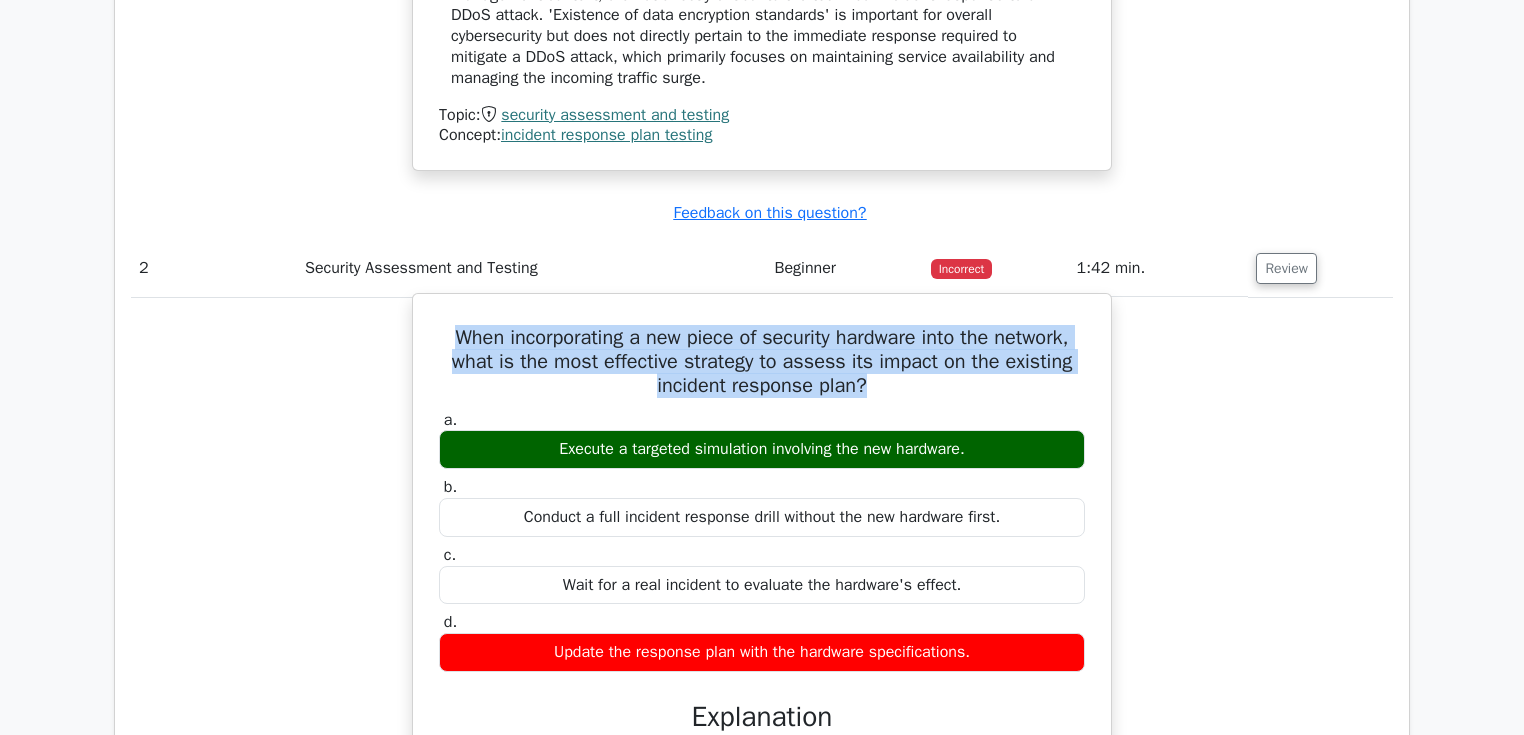click on "When incorporating a new piece of security hardware into the network, what is the most effective strategy to assess its impact on the existing incident response plan?" at bounding box center [762, 362] 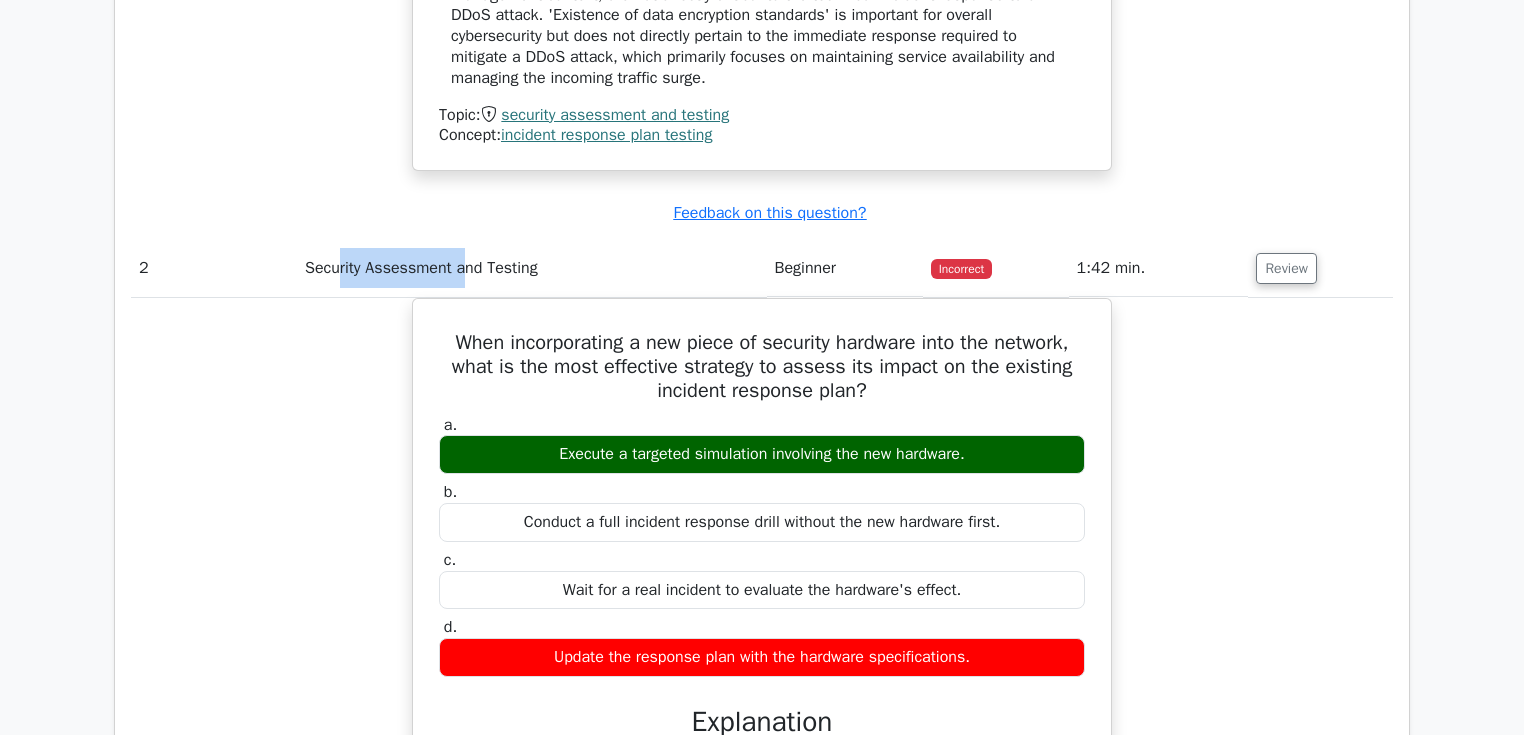 drag, startPoint x: 352, startPoint y: 260, endPoint x: 475, endPoint y: 265, distance: 123.101585 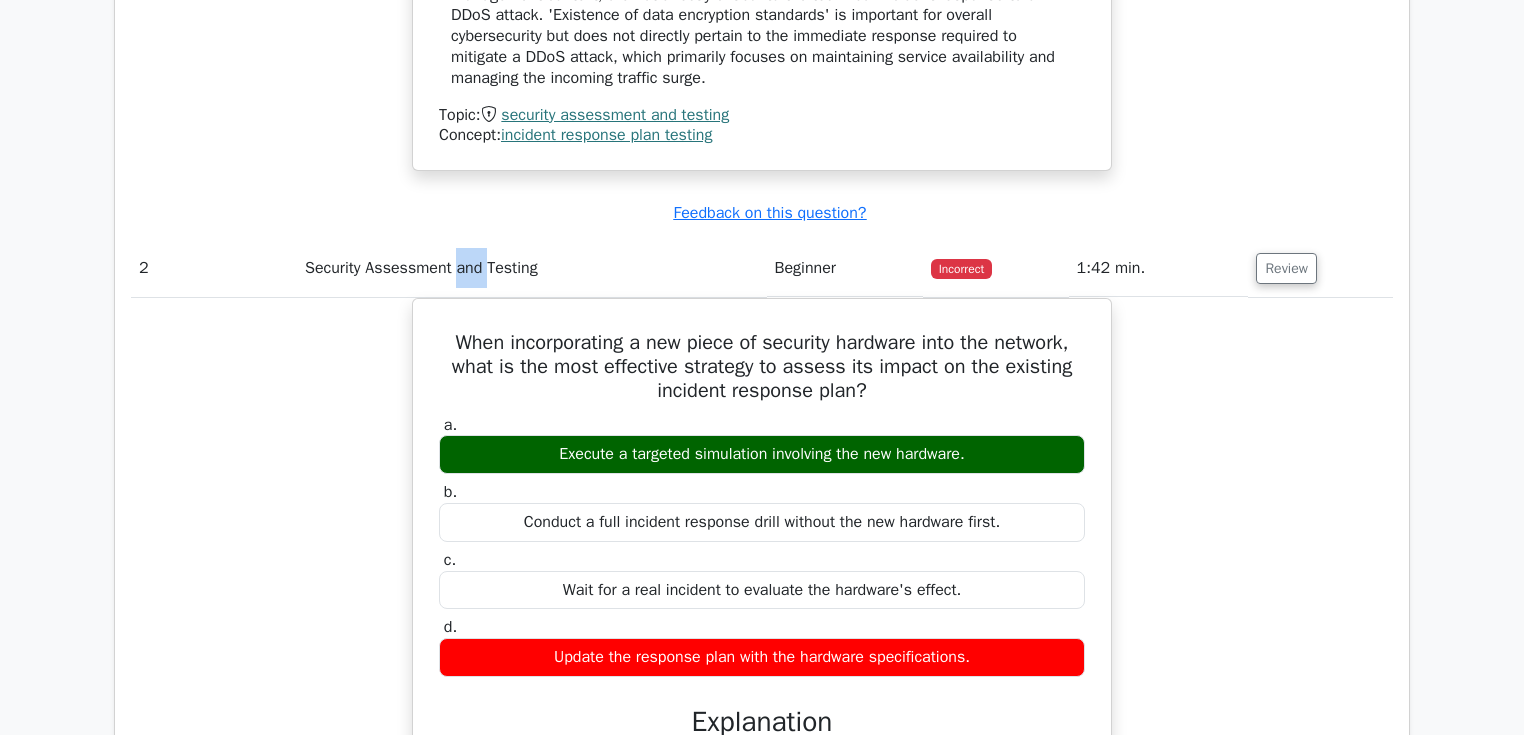 click on "Security Assessment and Testing" at bounding box center (532, 268) 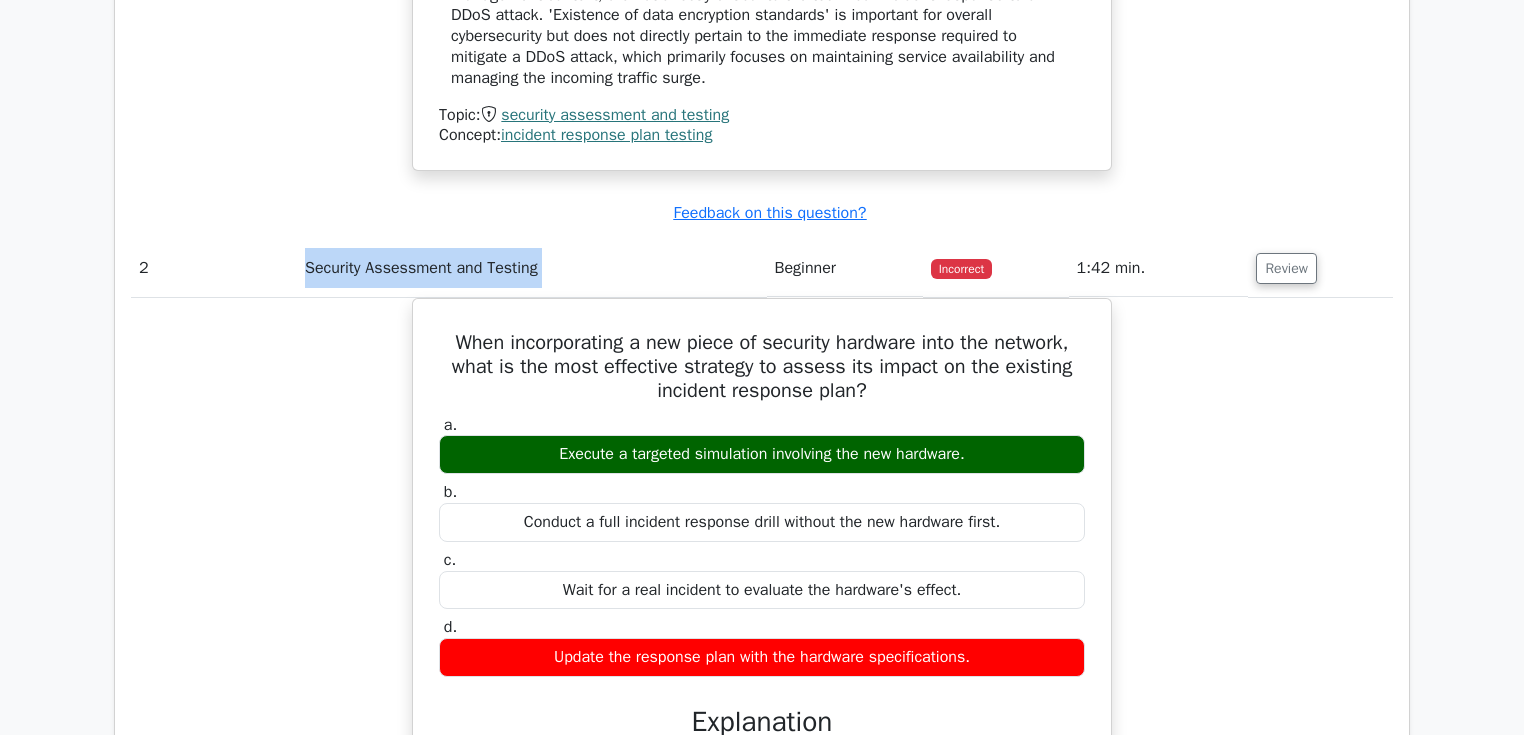 click on "Security Assessment and Testing" at bounding box center [532, 268] 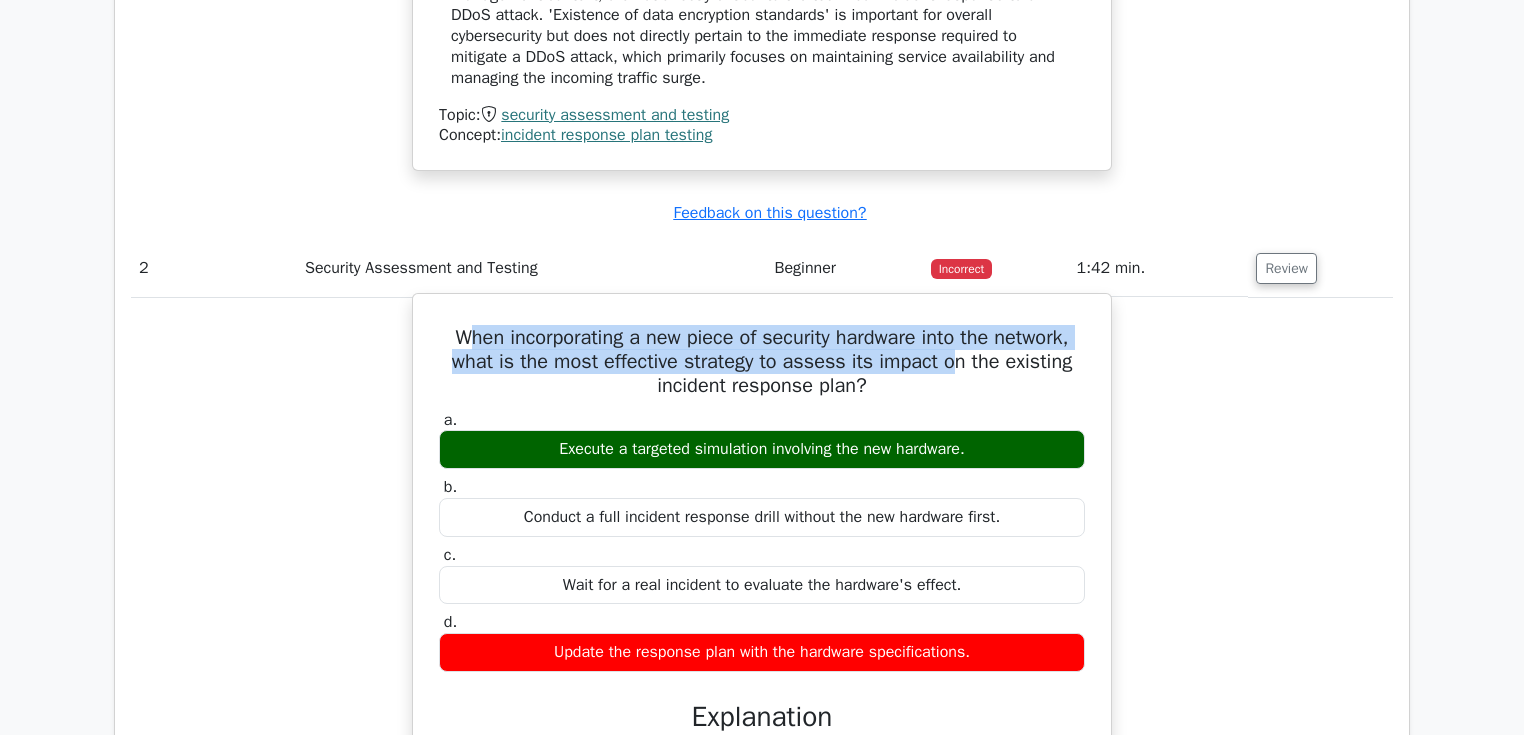 drag, startPoint x: 449, startPoint y: 325, endPoint x: 974, endPoint y: 364, distance: 526.4466 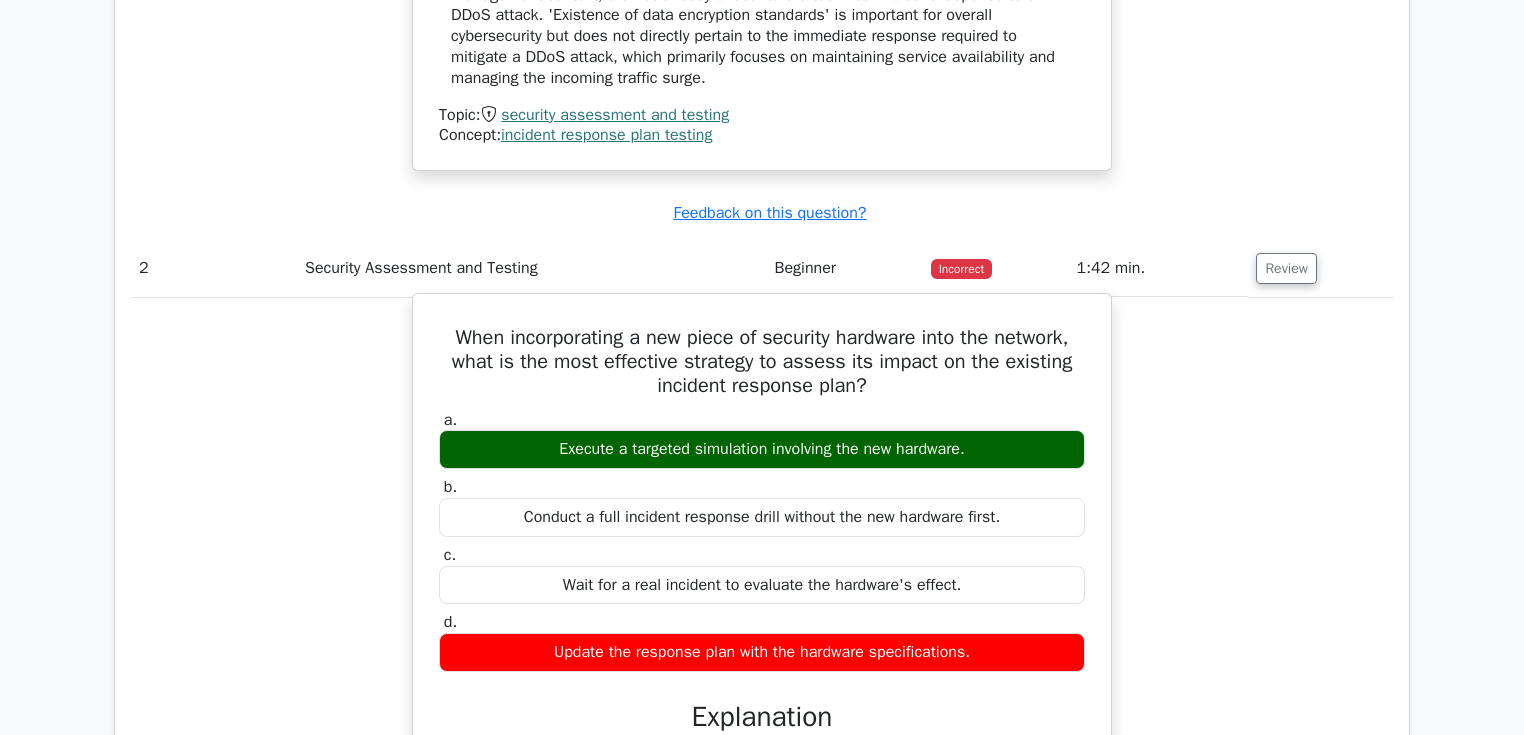 click on "When incorporating a new piece of security hardware into the network, what is the most effective strategy to assess its impact on the existing incident response plan?" at bounding box center [762, 362] 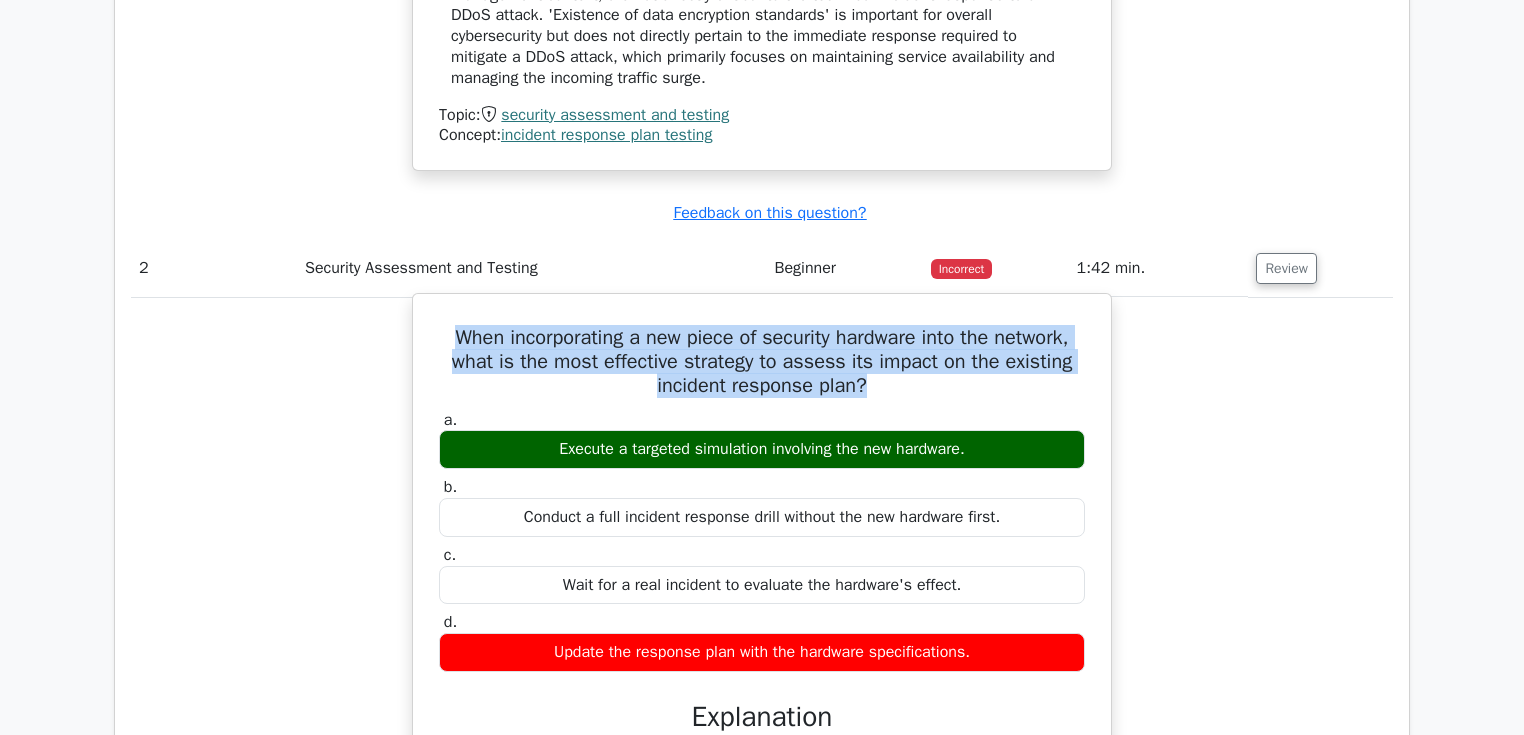 click on "When incorporating a new piece of security hardware into the network, what is the most effective strategy to assess its impact on the existing incident response plan?" at bounding box center (762, 362) 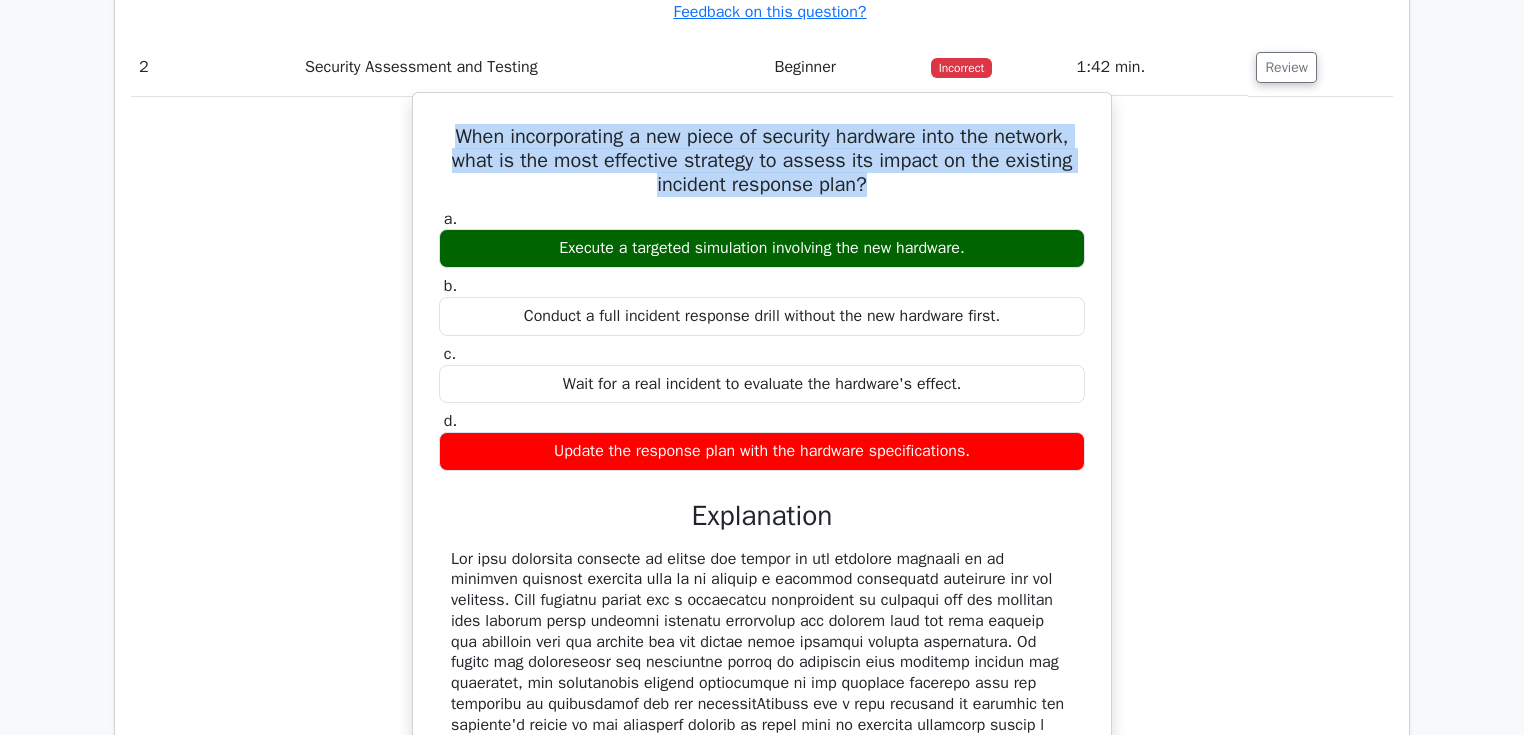scroll, scrollTop: 2000, scrollLeft: 0, axis: vertical 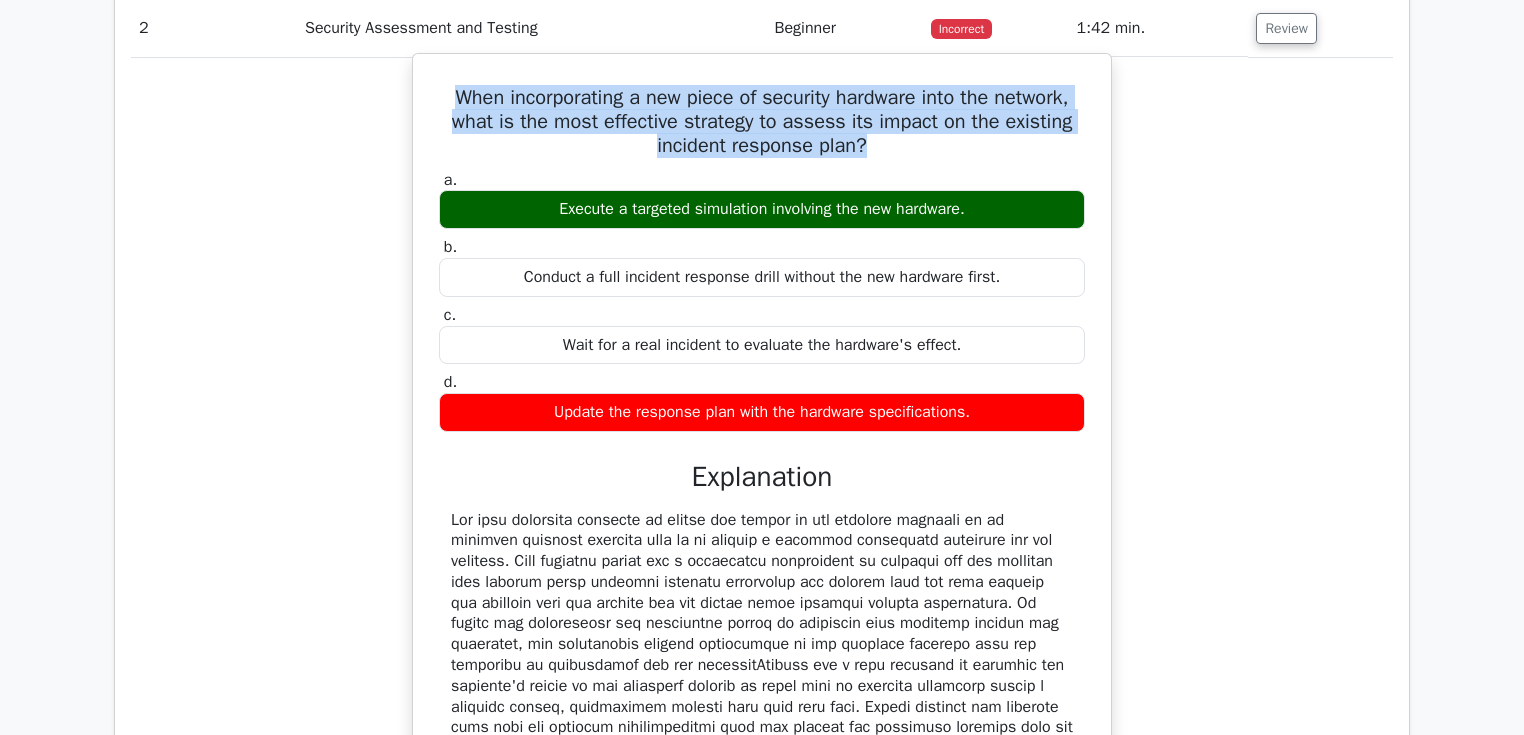 drag, startPoint x: 619, startPoint y: 204, endPoint x: 975, endPoint y: 199, distance: 356.03513 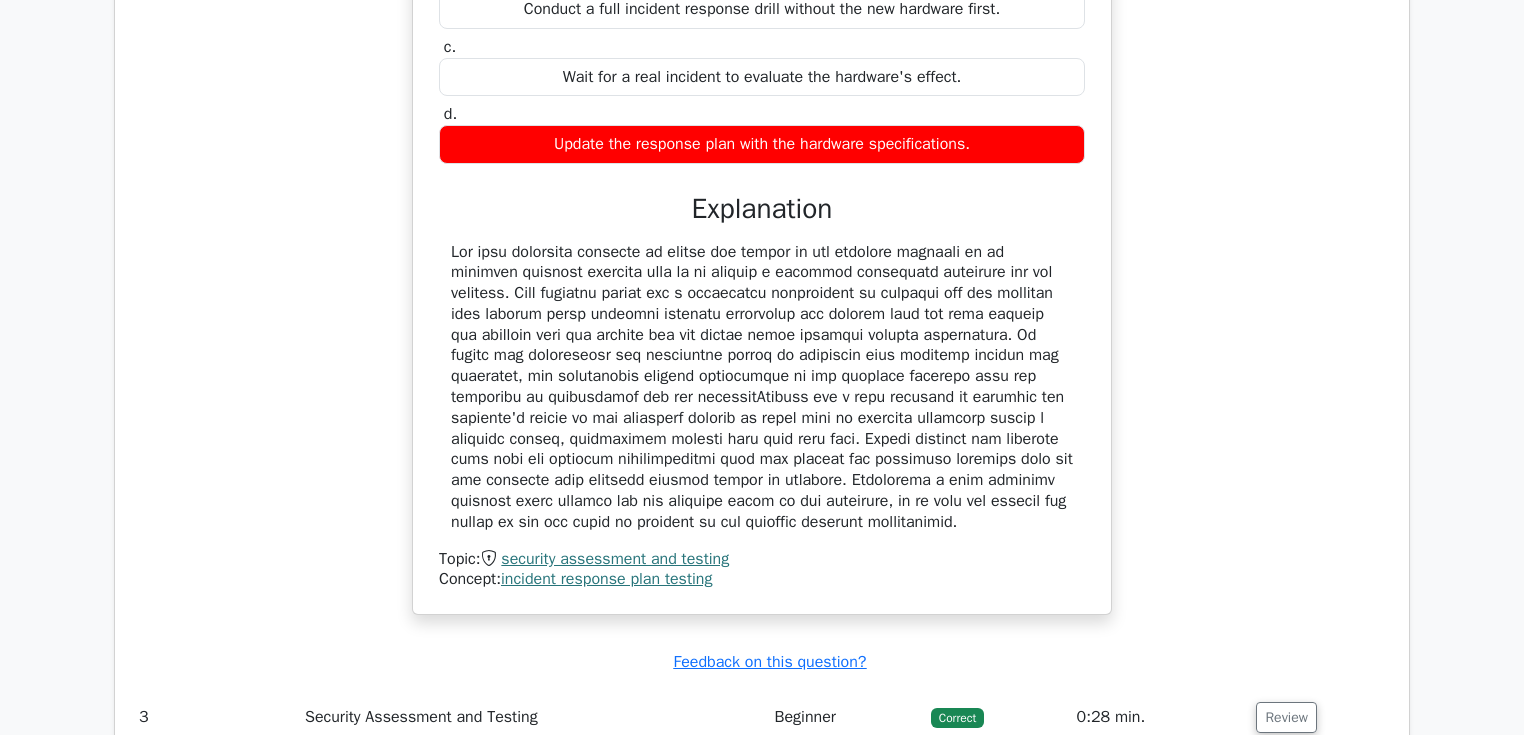 scroll, scrollTop: 2320, scrollLeft: 0, axis: vertical 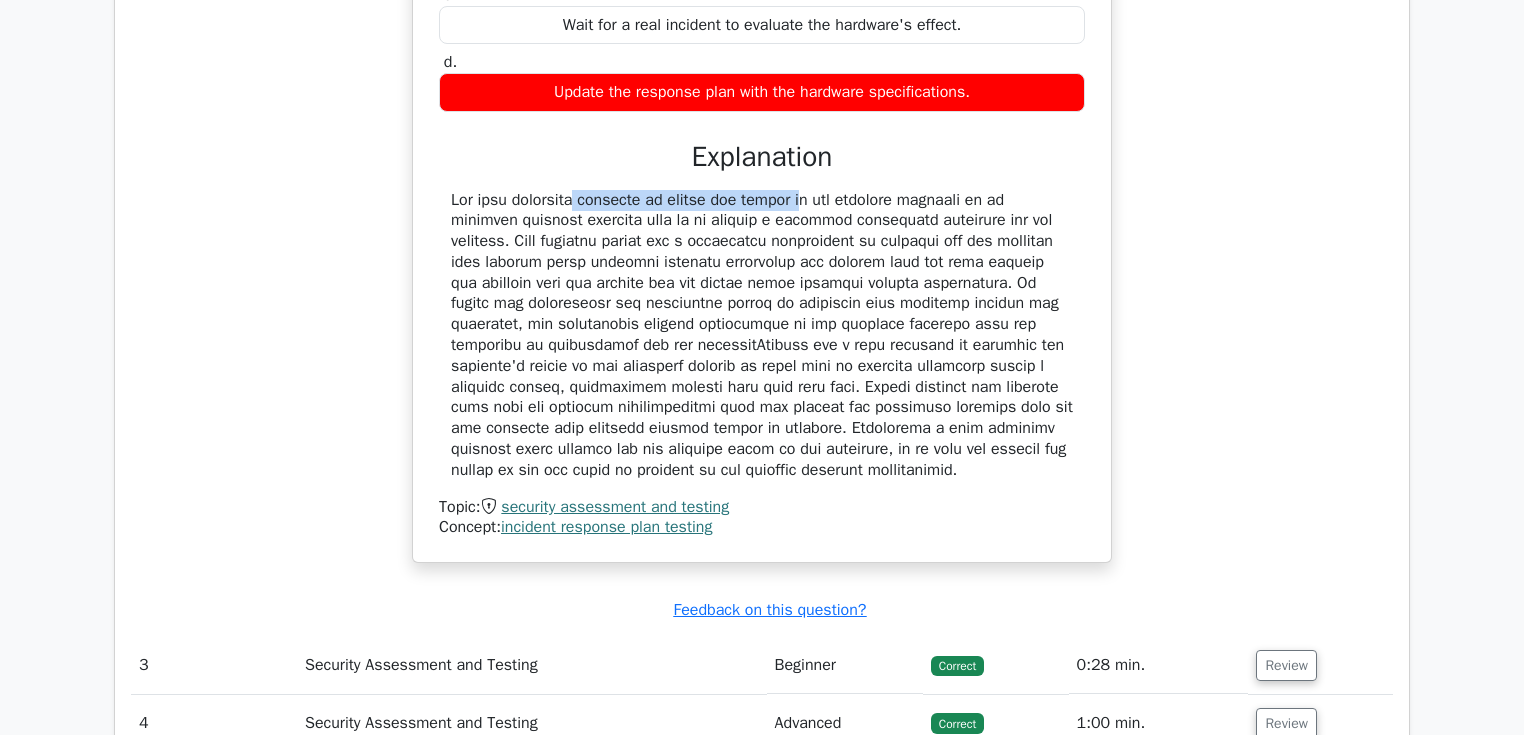 drag, startPoint x: 458, startPoint y: 200, endPoint x: 679, endPoint y: 198, distance: 221.00905 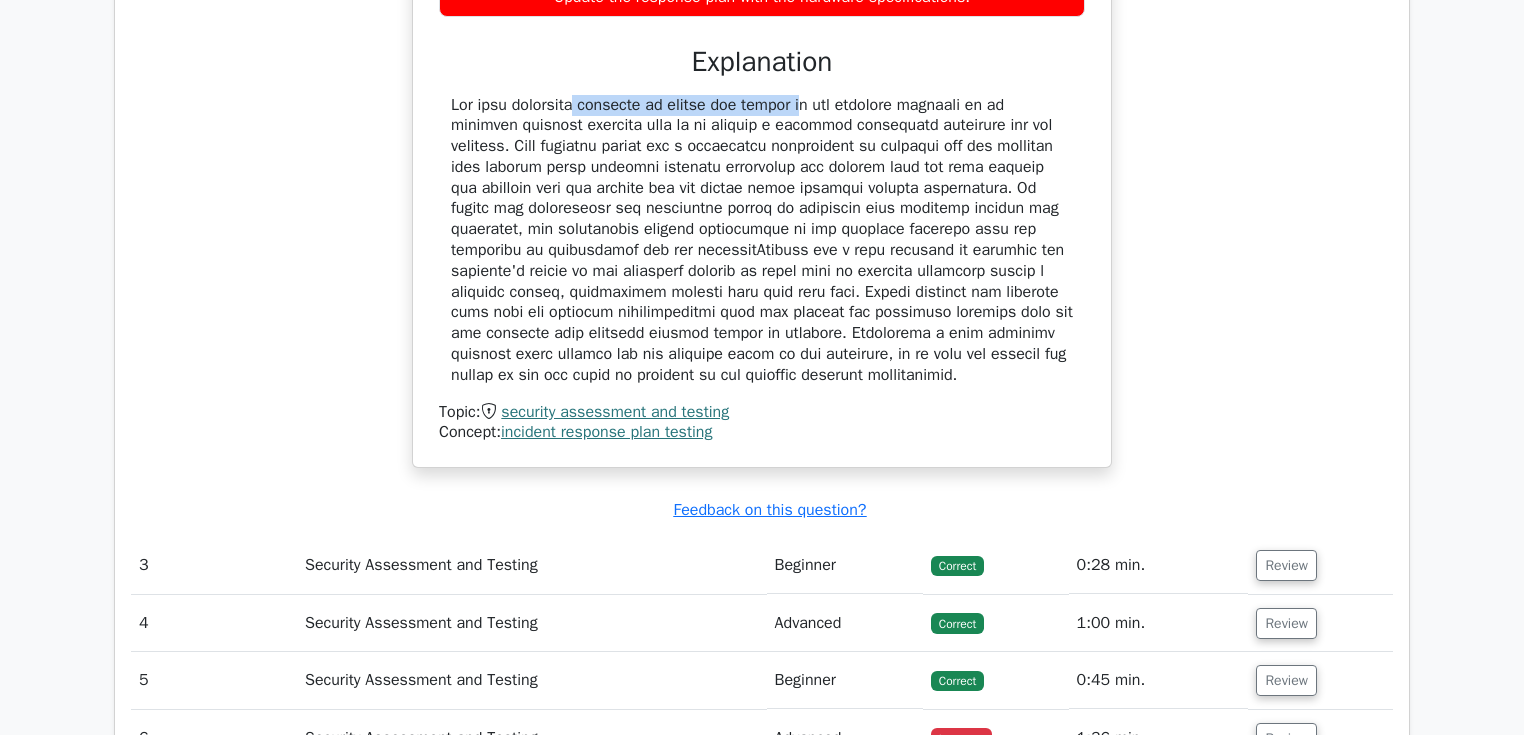 scroll, scrollTop: 2480, scrollLeft: 0, axis: vertical 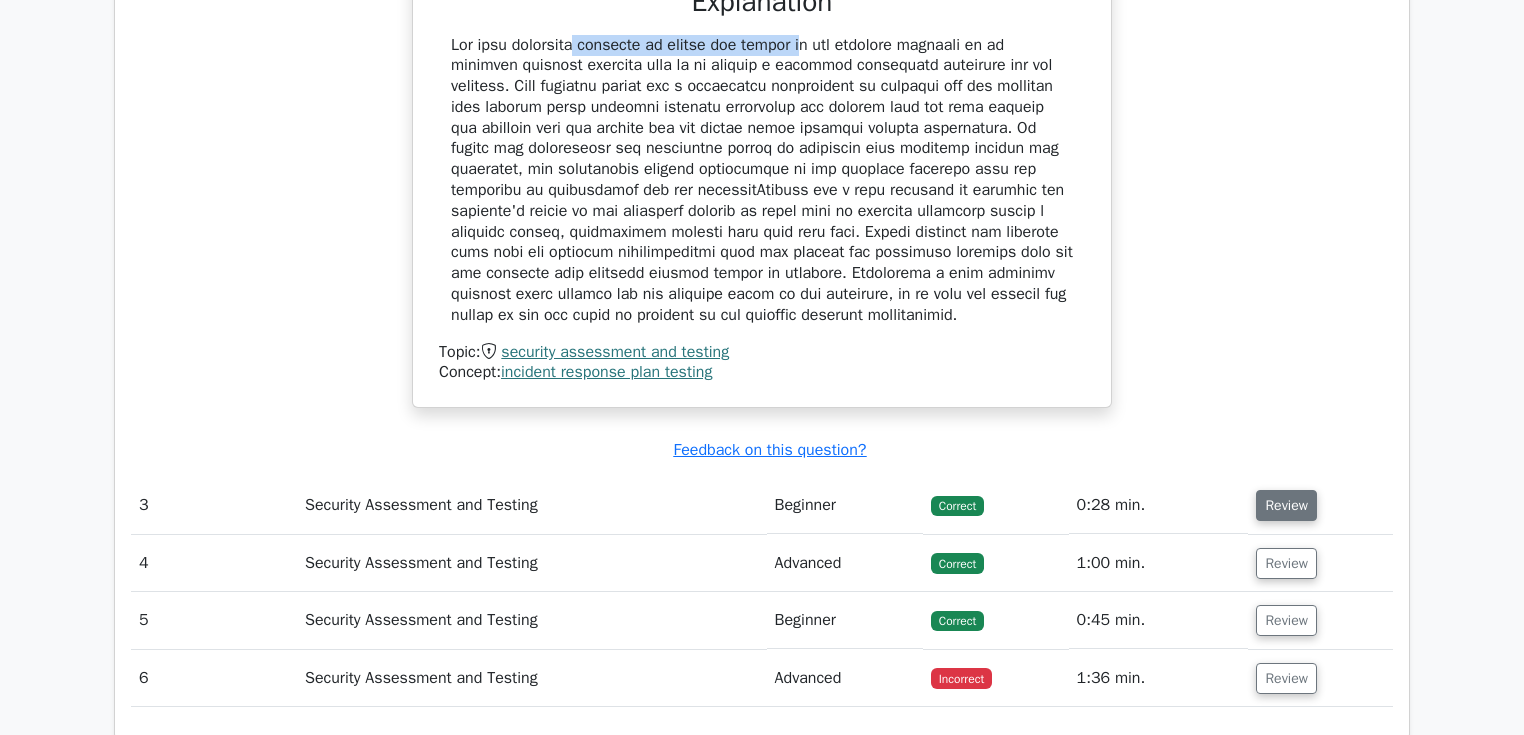 click on "Review" at bounding box center [1286, 505] 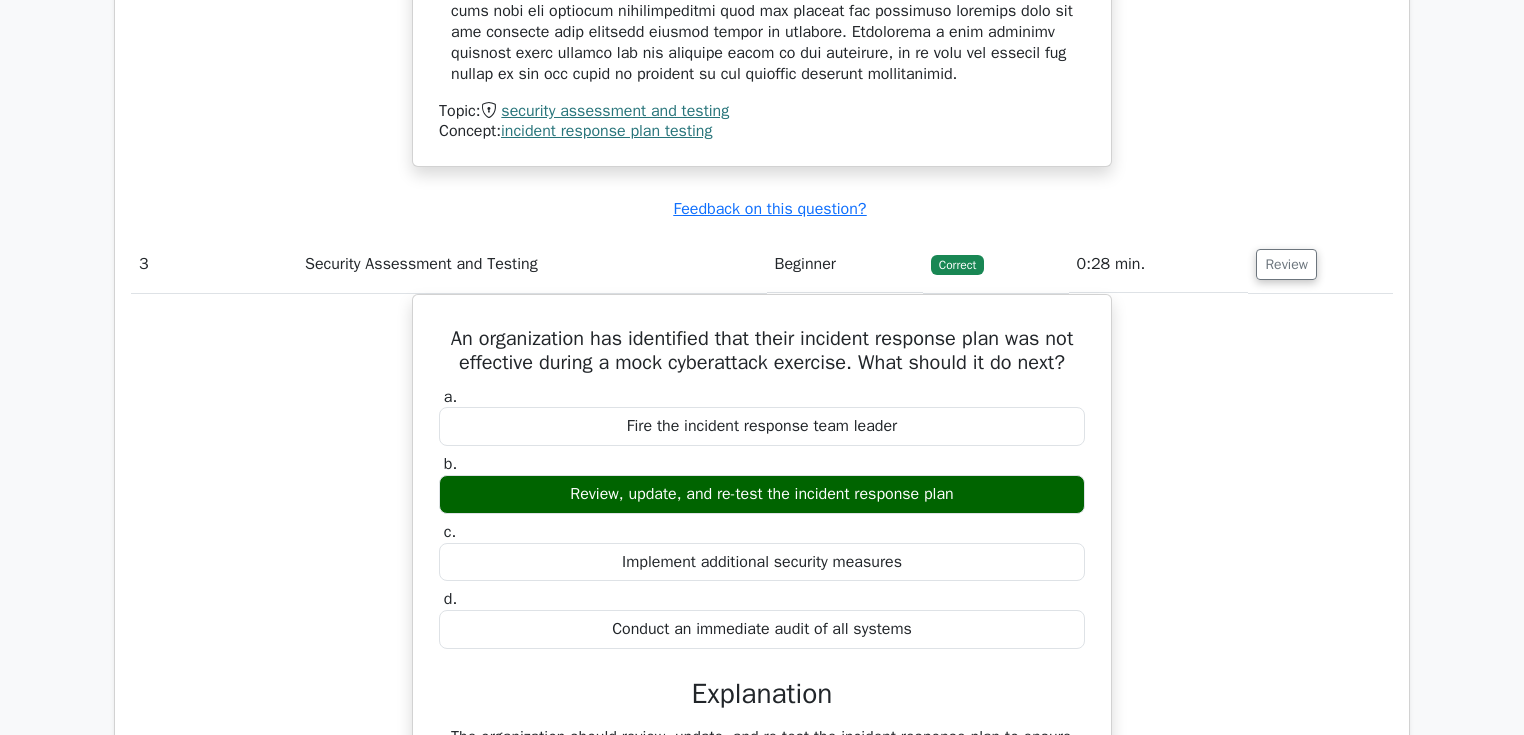 scroll, scrollTop: 2800, scrollLeft: 0, axis: vertical 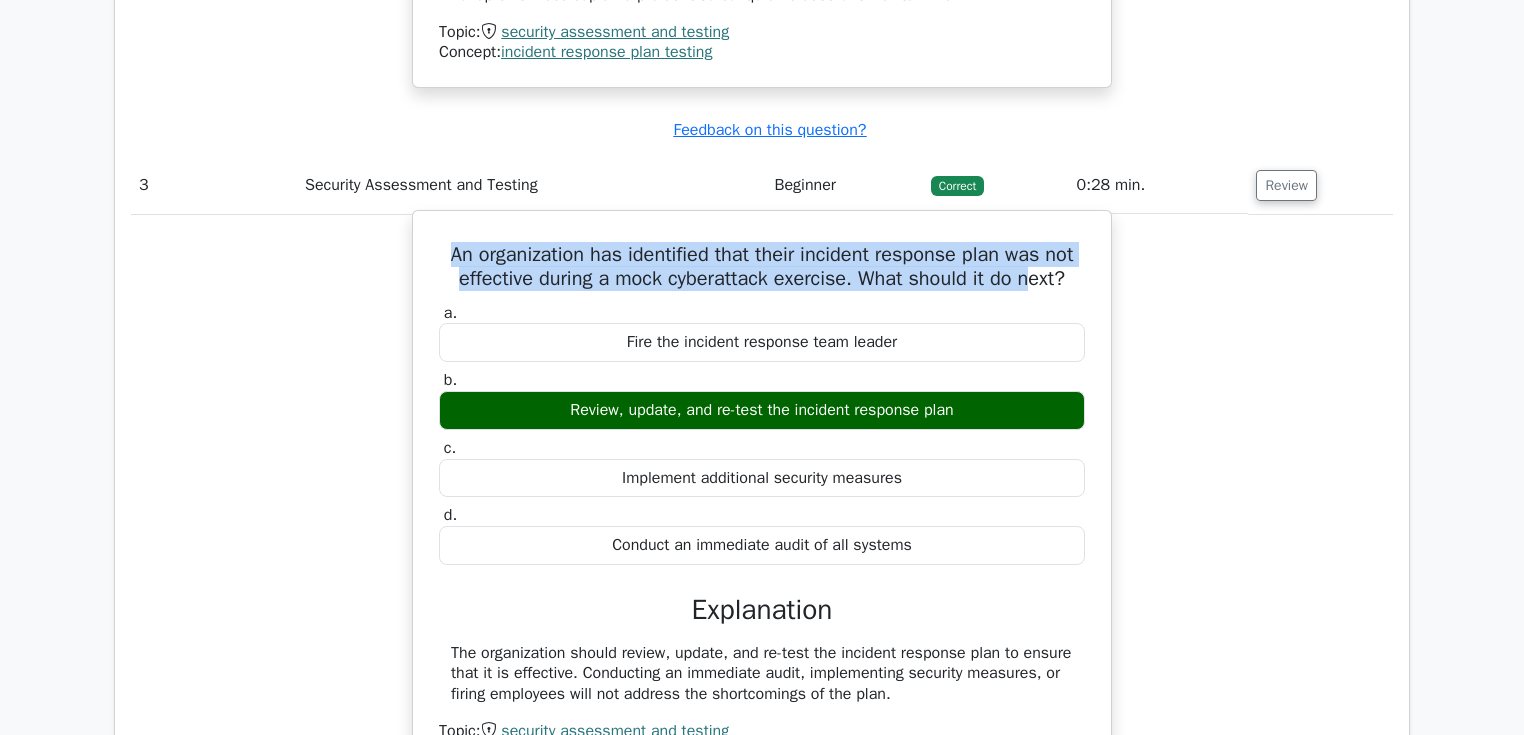 drag, startPoint x: 453, startPoint y: 248, endPoint x: 1035, endPoint y: 268, distance: 582.34357 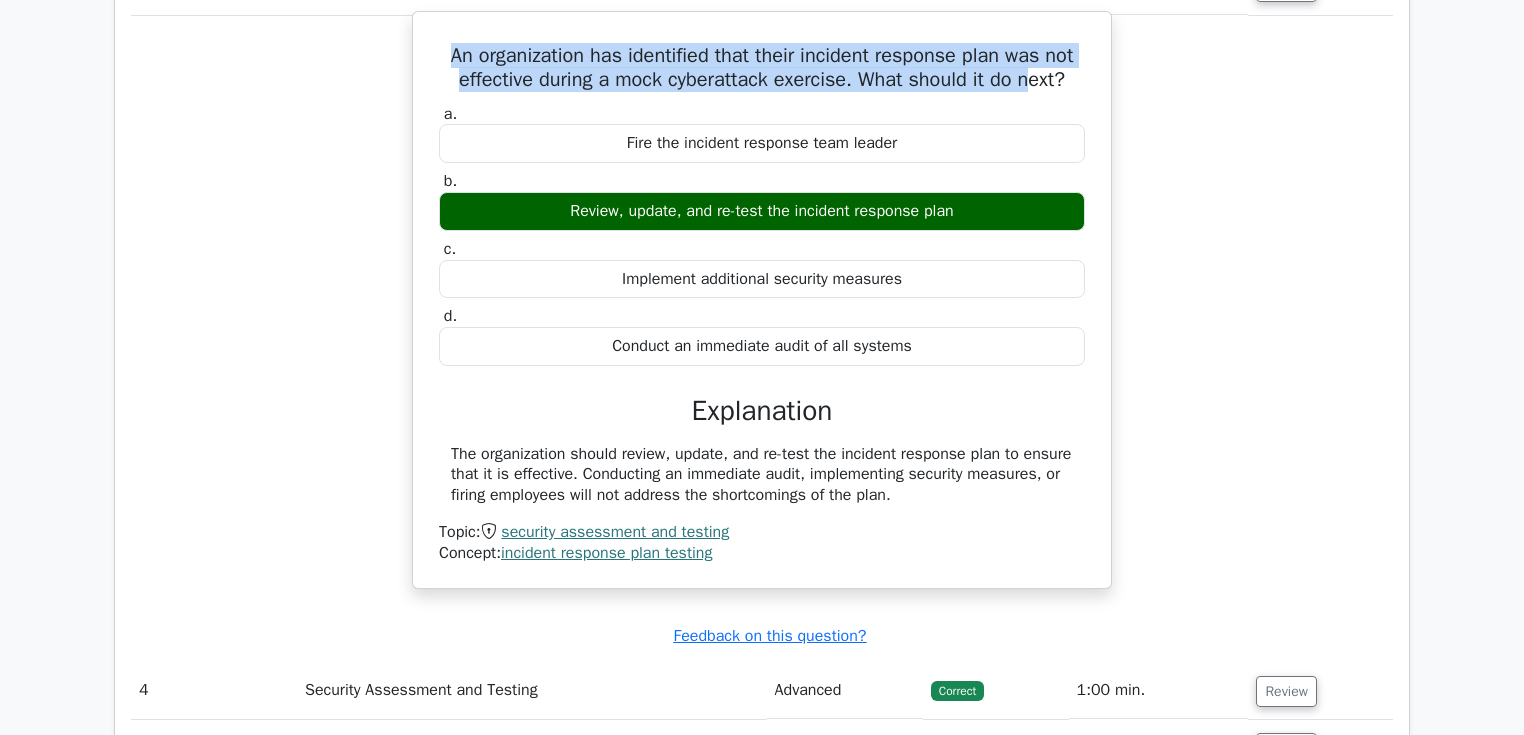 scroll, scrollTop: 3040, scrollLeft: 0, axis: vertical 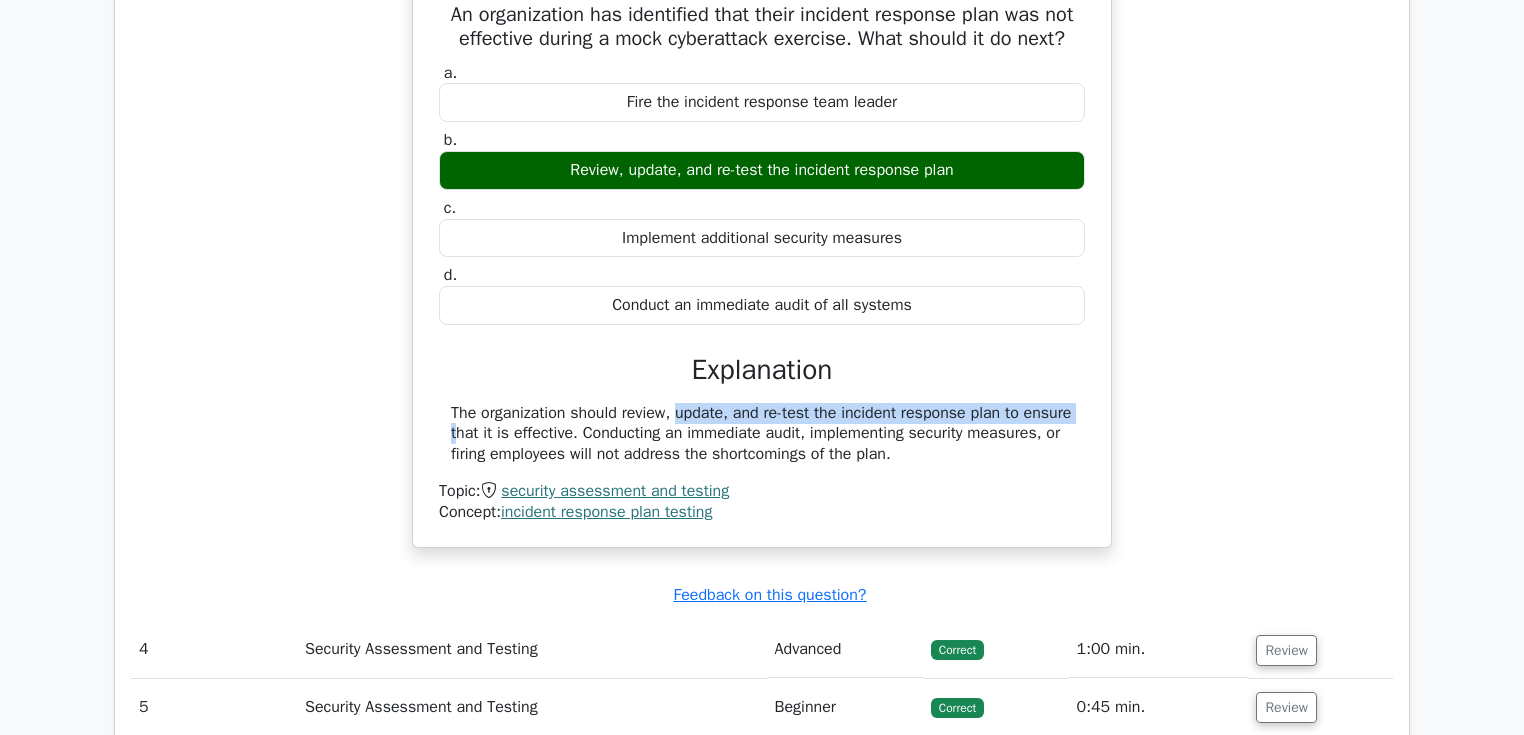 drag, startPoint x: 586, startPoint y: 399, endPoint x: 968, endPoint y: 412, distance: 382.22113 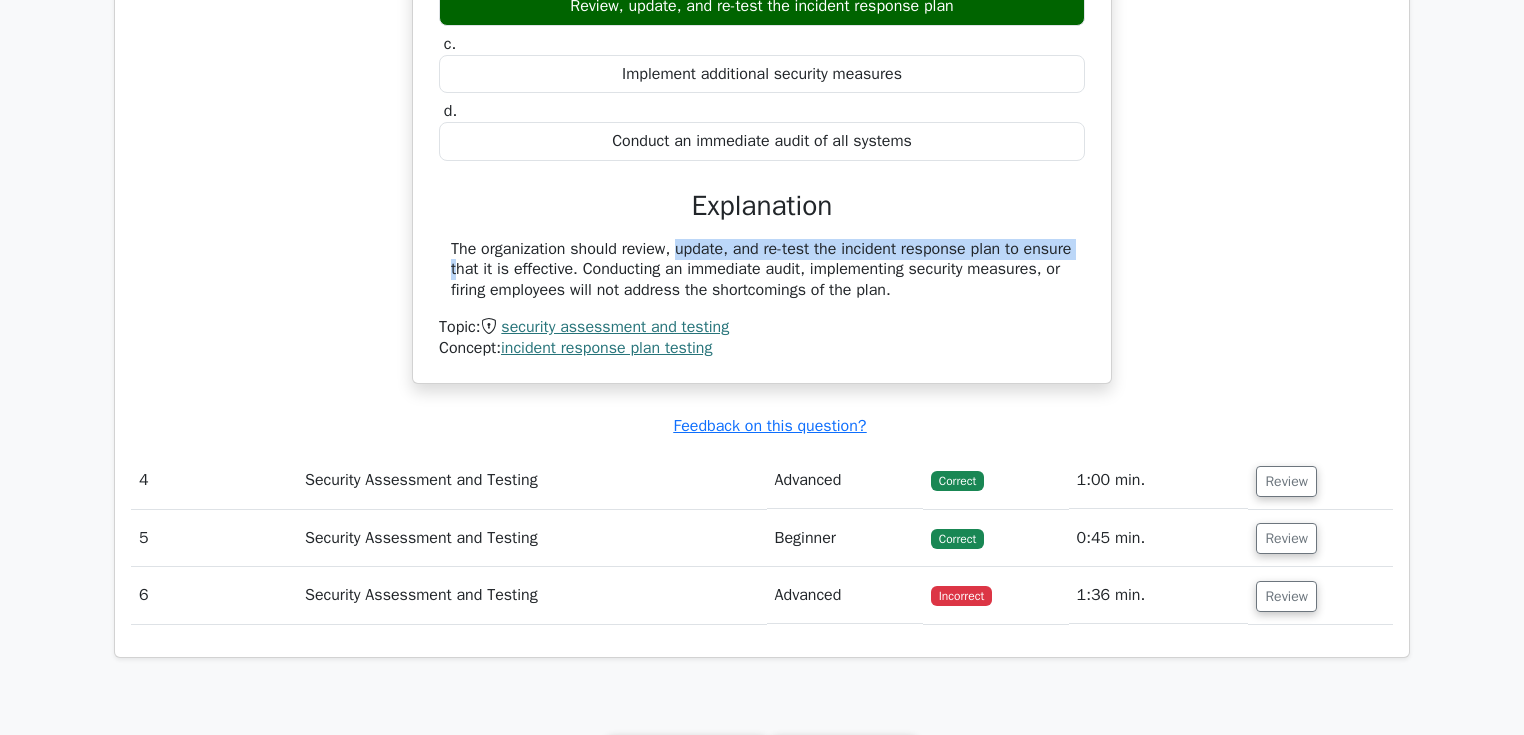 scroll, scrollTop: 3280, scrollLeft: 0, axis: vertical 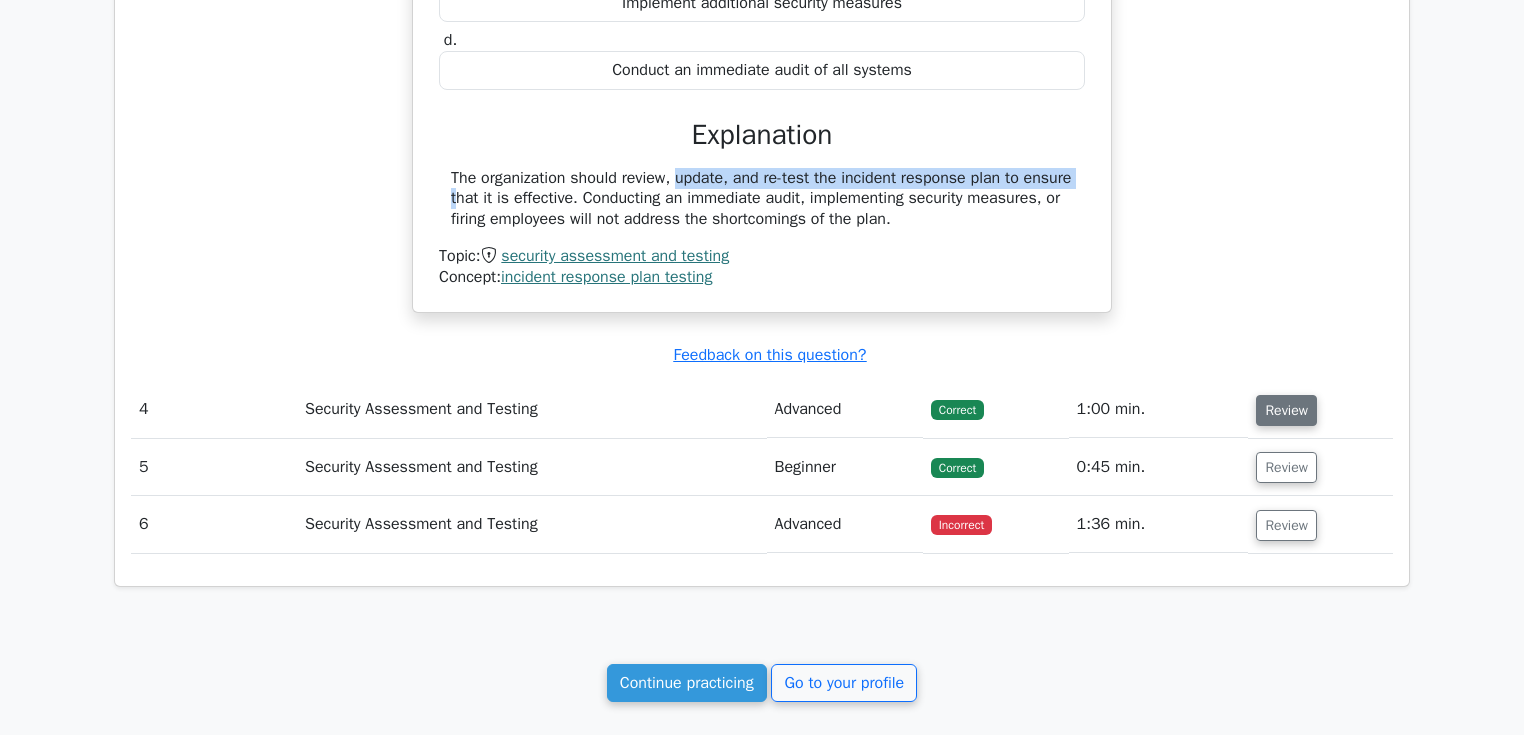 click on "Review" at bounding box center (1286, 410) 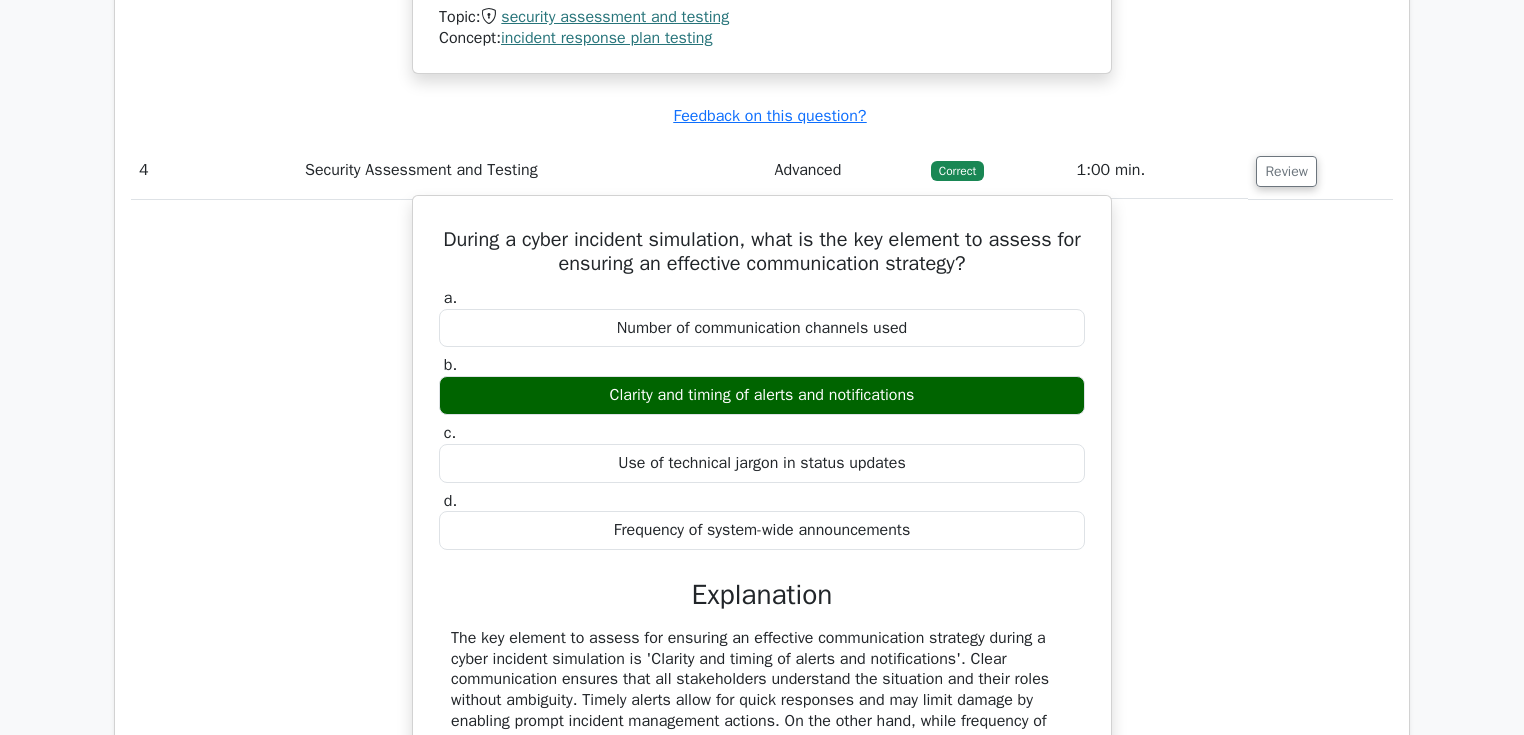 scroll, scrollTop: 3520, scrollLeft: 0, axis: vertical 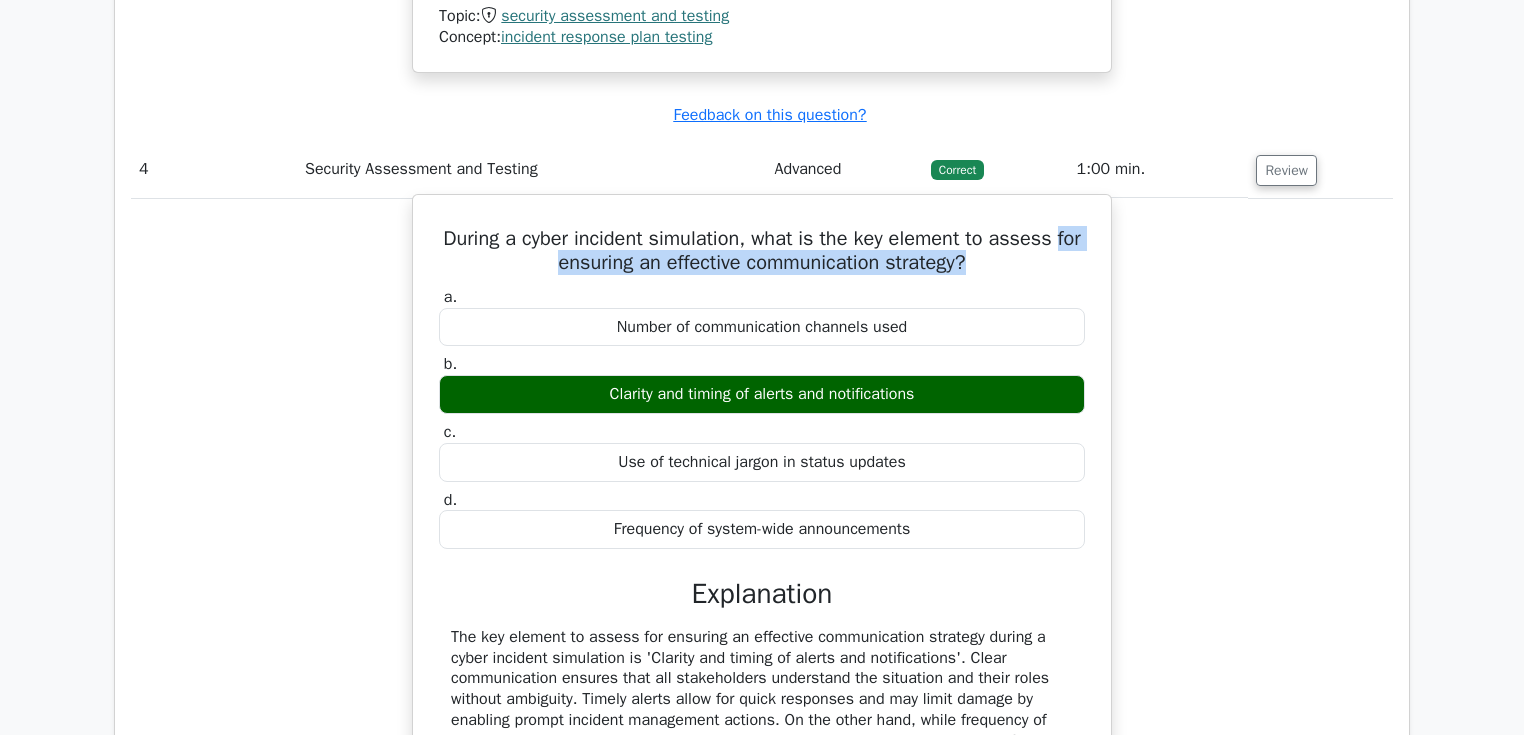 drag, startPoint x: 987, startPoint y: 250, endPoint x: 481, endPoint y: 243, distance: 506.04843 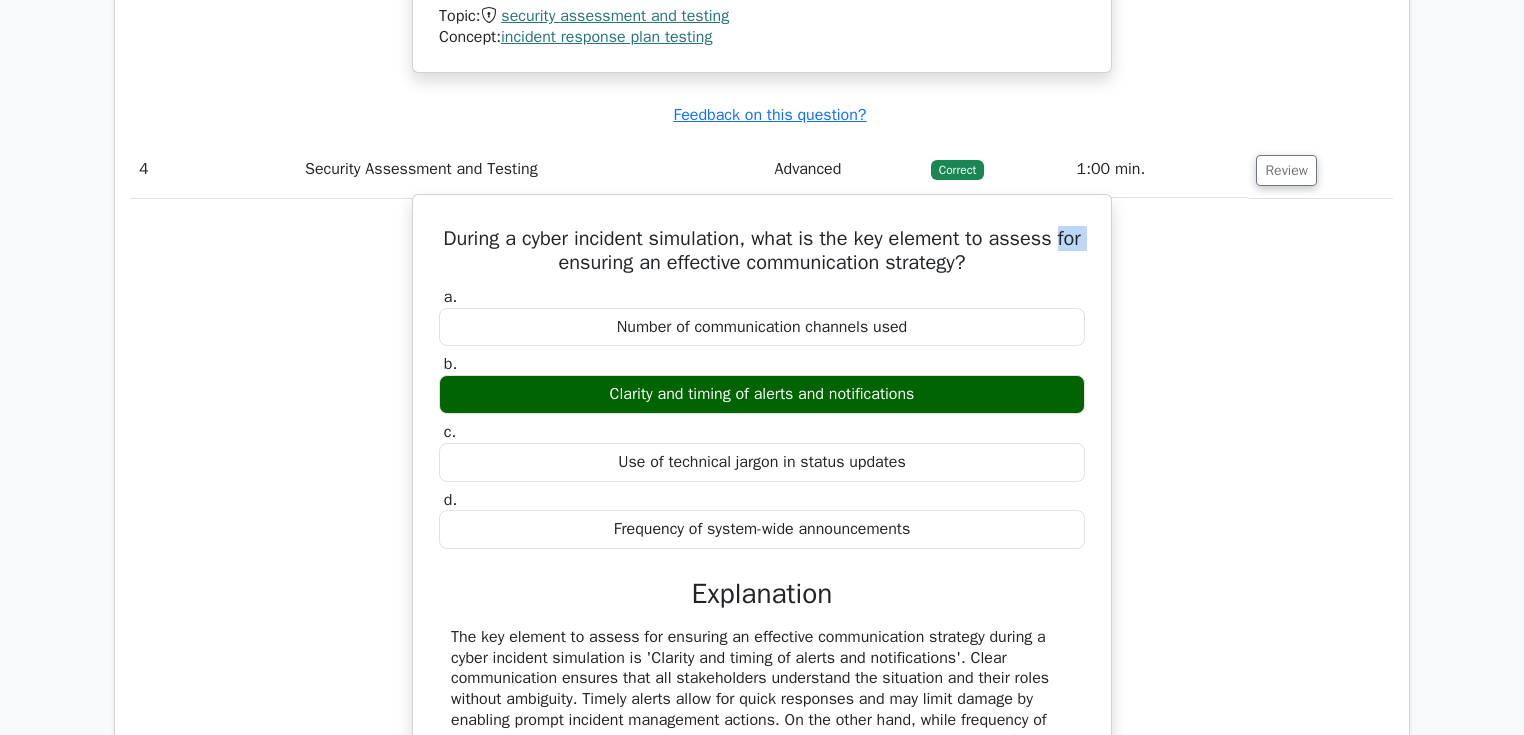 click on "During a cyber incident simulation, what is the key element to assess for ensuring an effective communication strategy?" at bounding box center (762, 251) 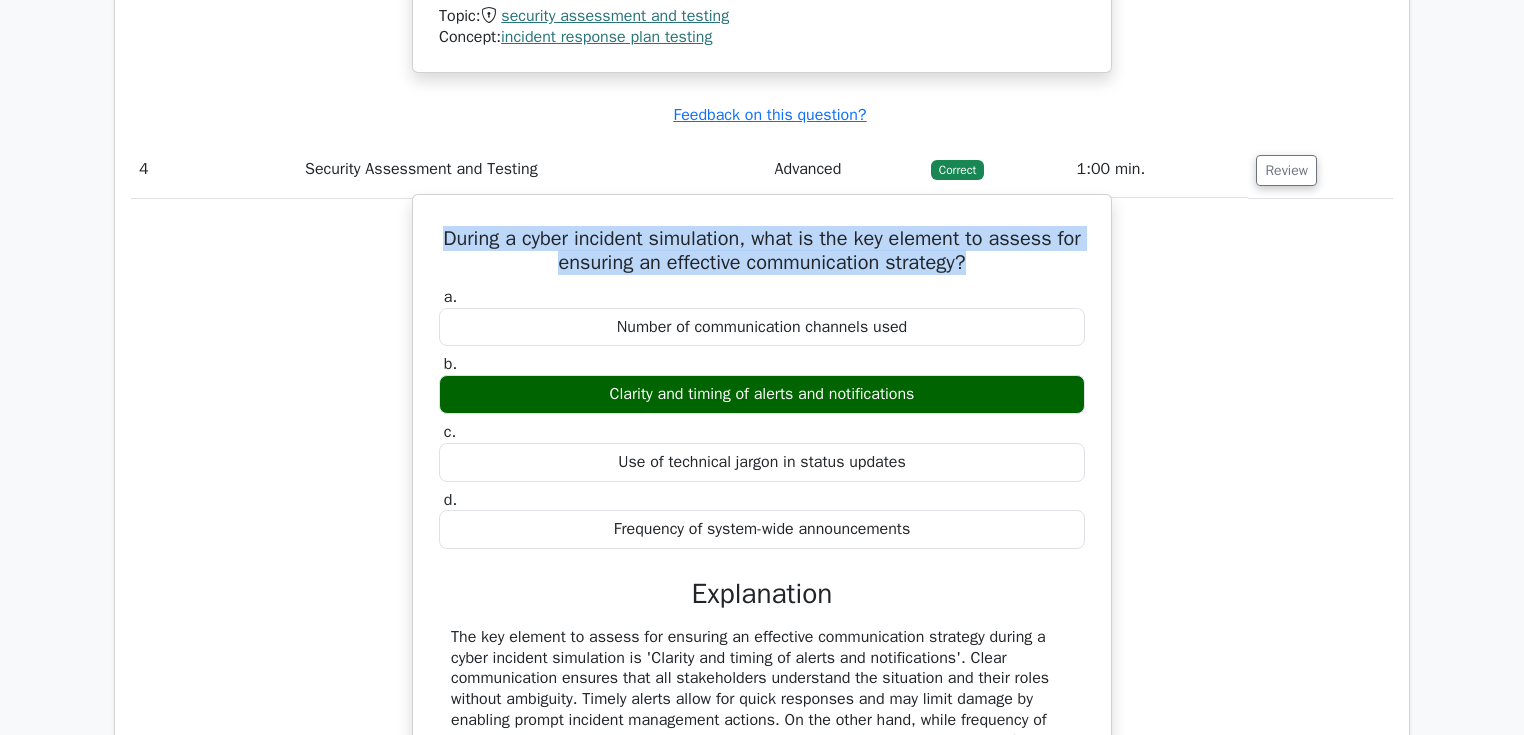 click on "During a cyber incident simulation, what is the key element to assess for ensuring an effective communication strategy?" at bounding box center (762, 251) 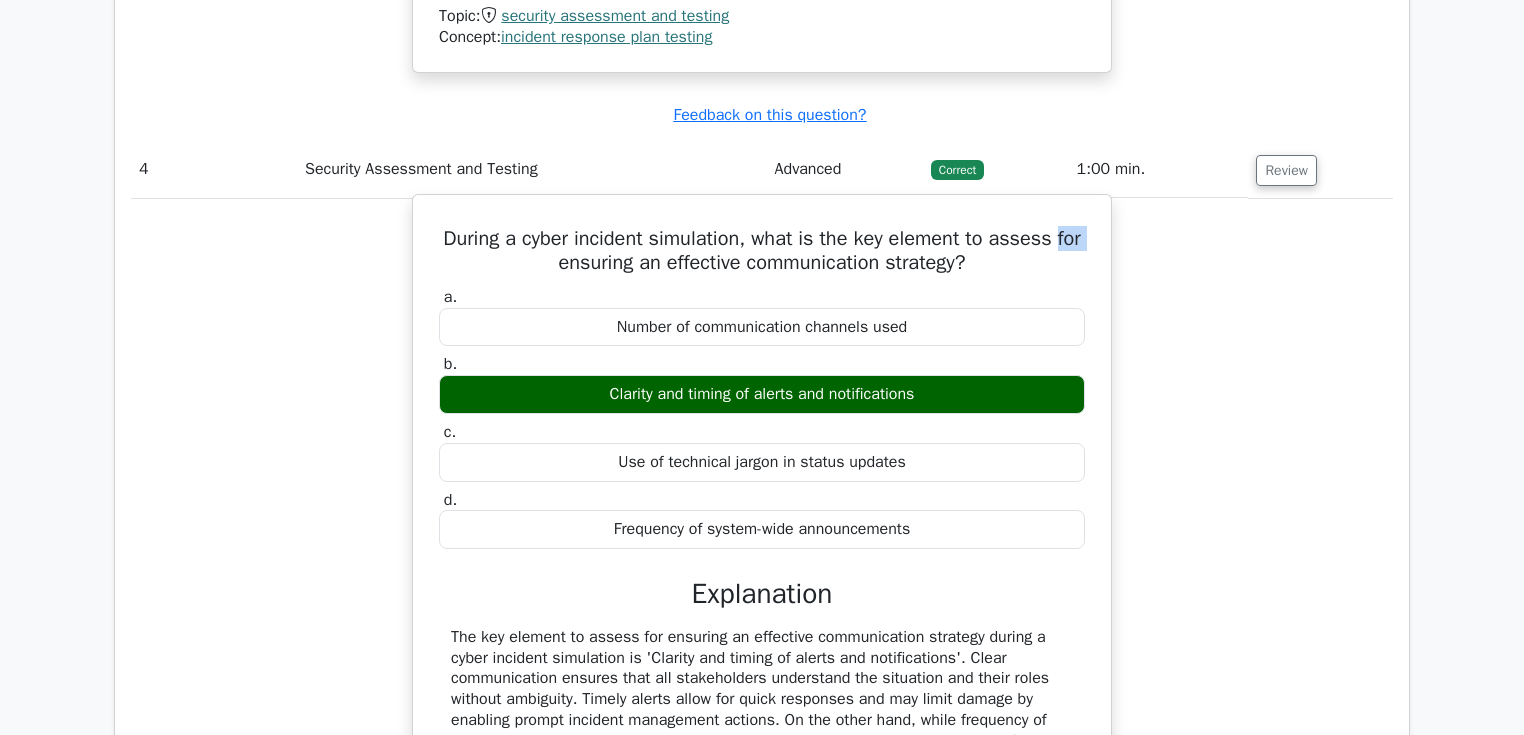 click on "During a cyber incident simulation, what is the key element to assess for ensuring an effective communication strategy?" at bounding box center (762, 251) 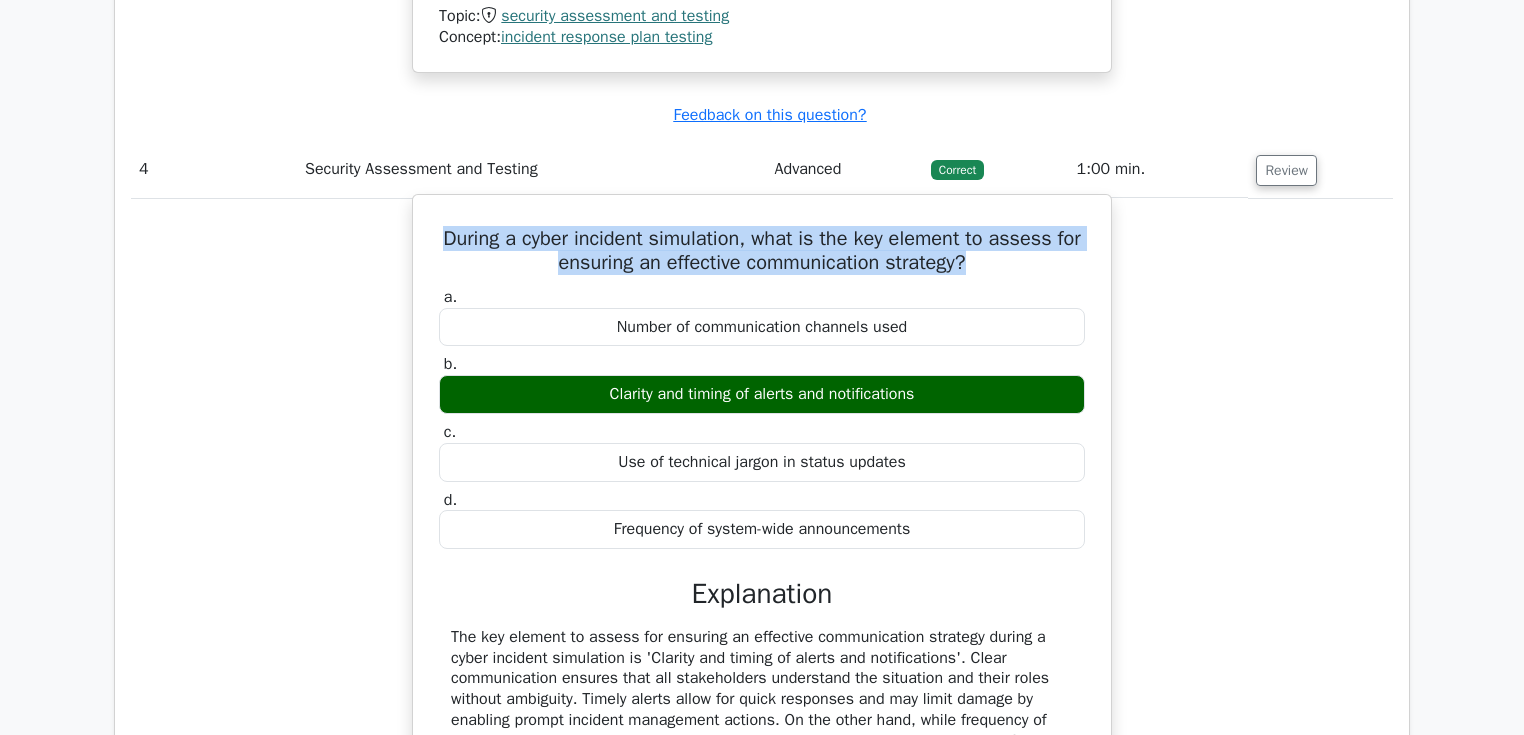 click on "During a cyber incident simulation, what is the key element to assess for ensuring an effective communication strategy?" at bounding box center [762, 251] 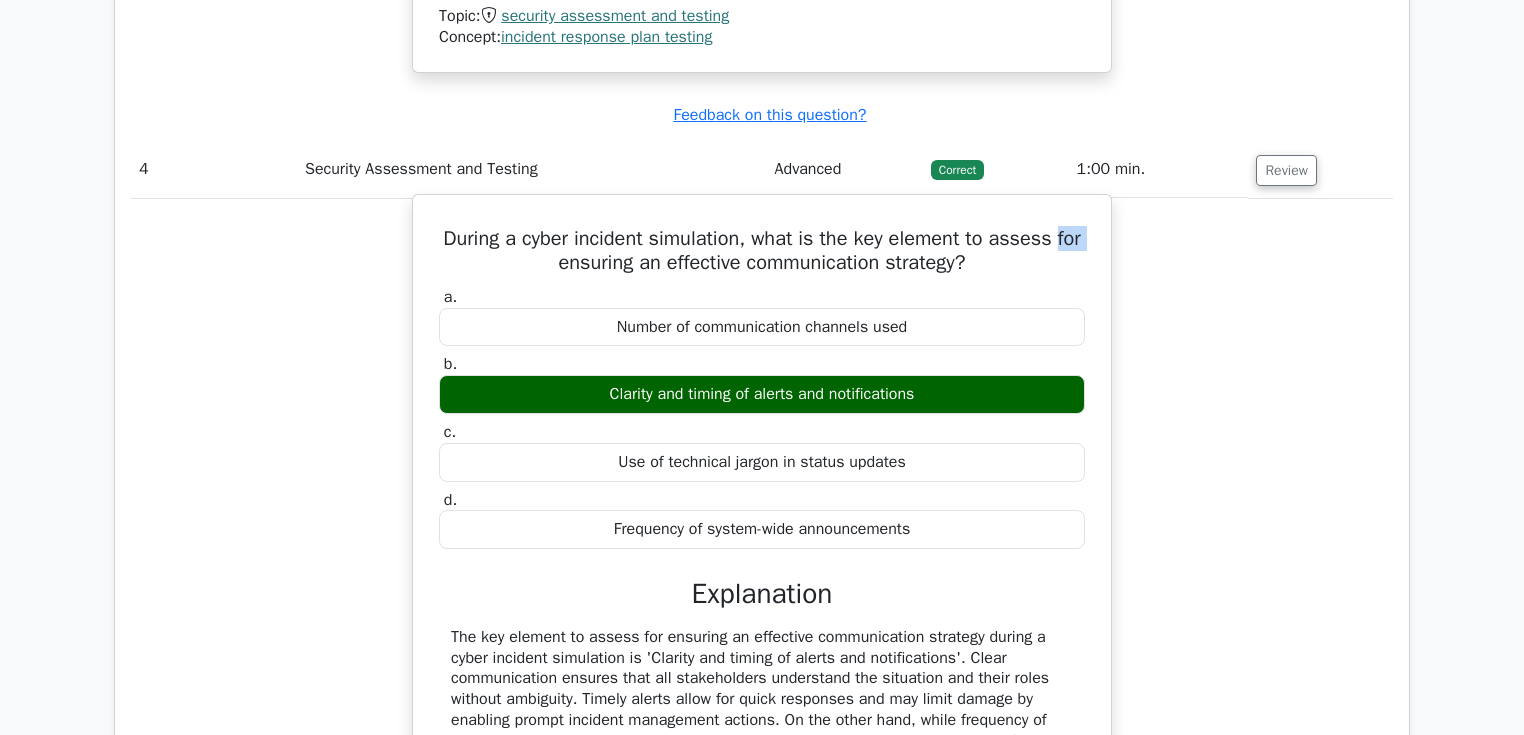 click on "During a cyber incident simulation, what is the key element to assess for ensuring an effective communication strategy?" at bounding box center (762, 251) 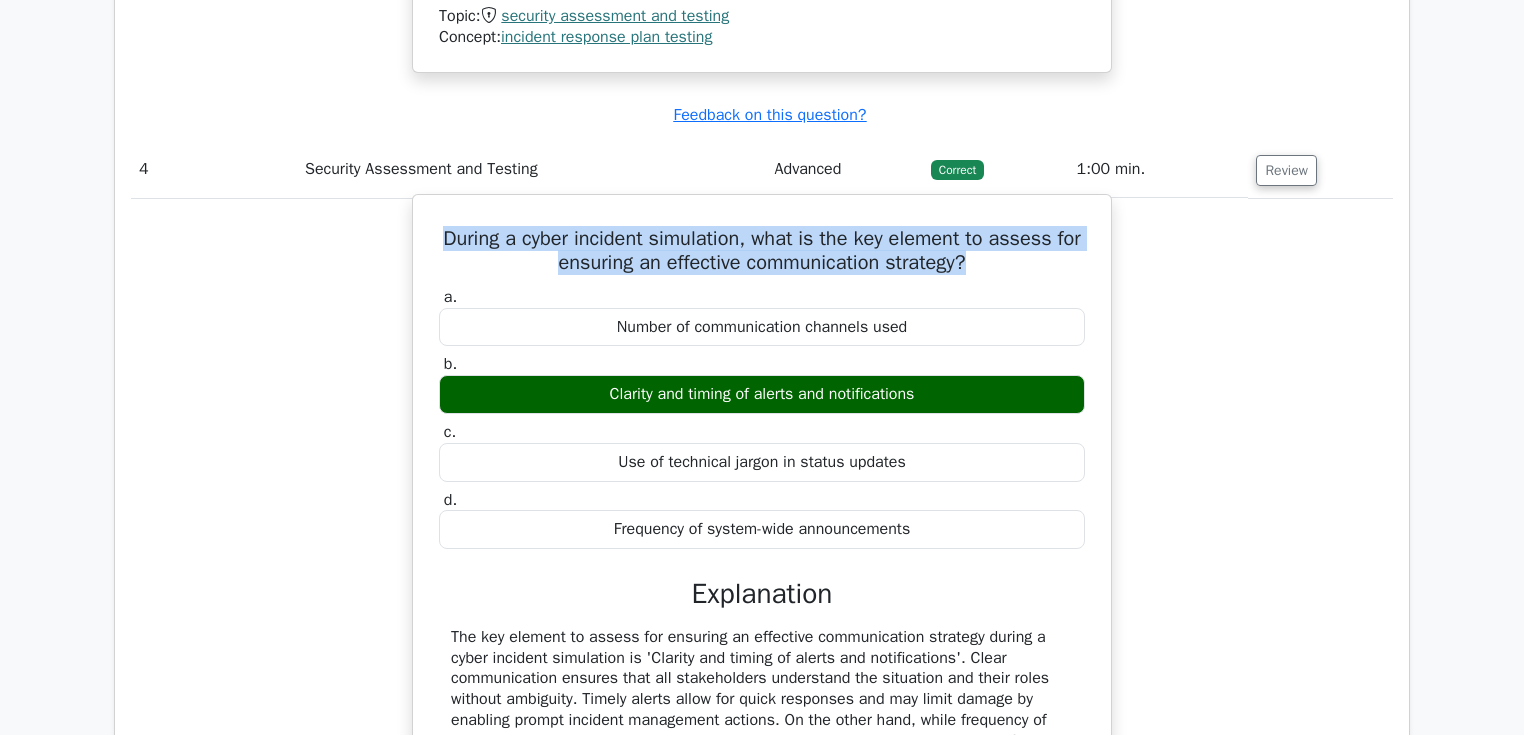 click on "During a cyber incident simulation, what is the key element to assess for ensuring an effective communication strategy?" at bounding box center (762, 251) 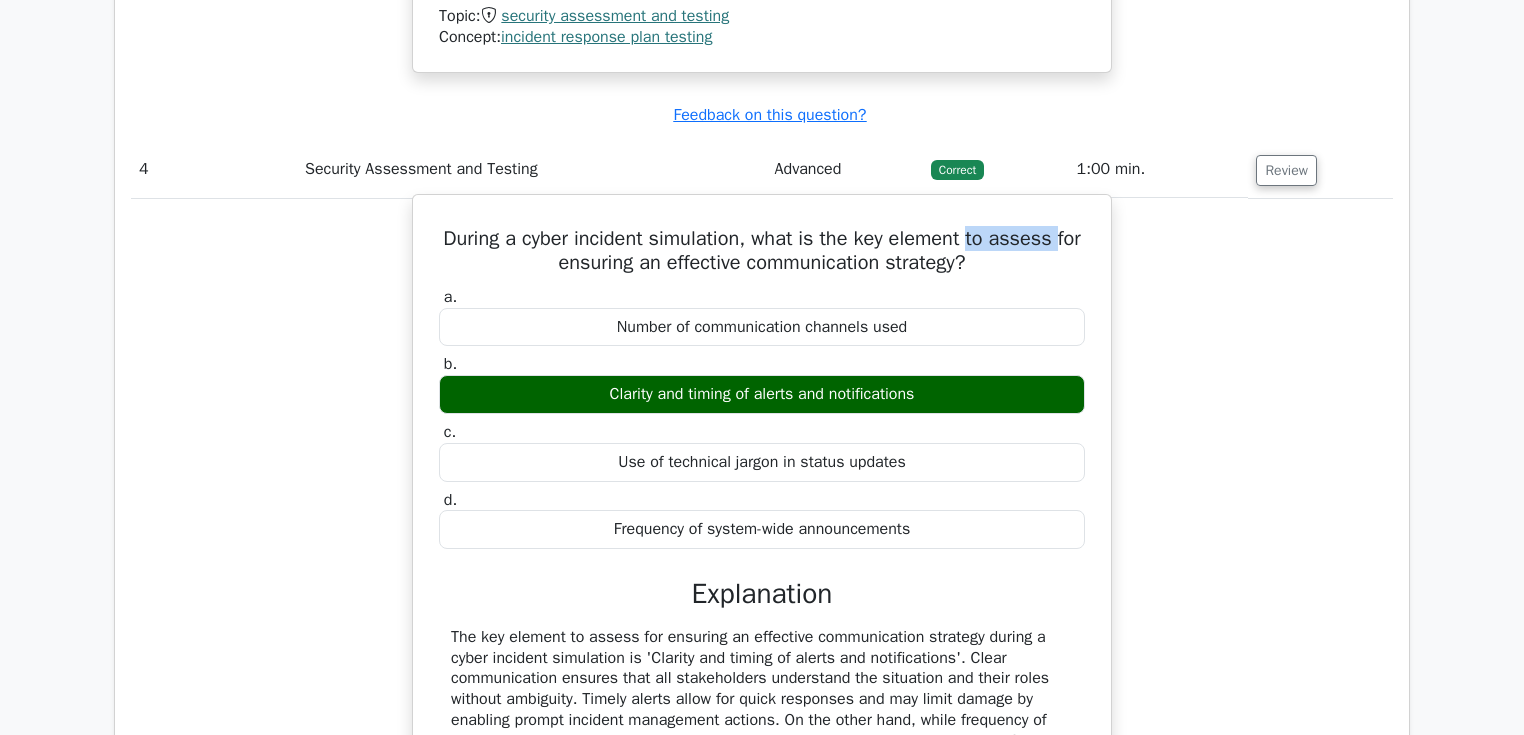 drag, startPoint x: 475, startPoint y: 256, endPoint x: 996, endPoint y: 235, distance: 521.42303 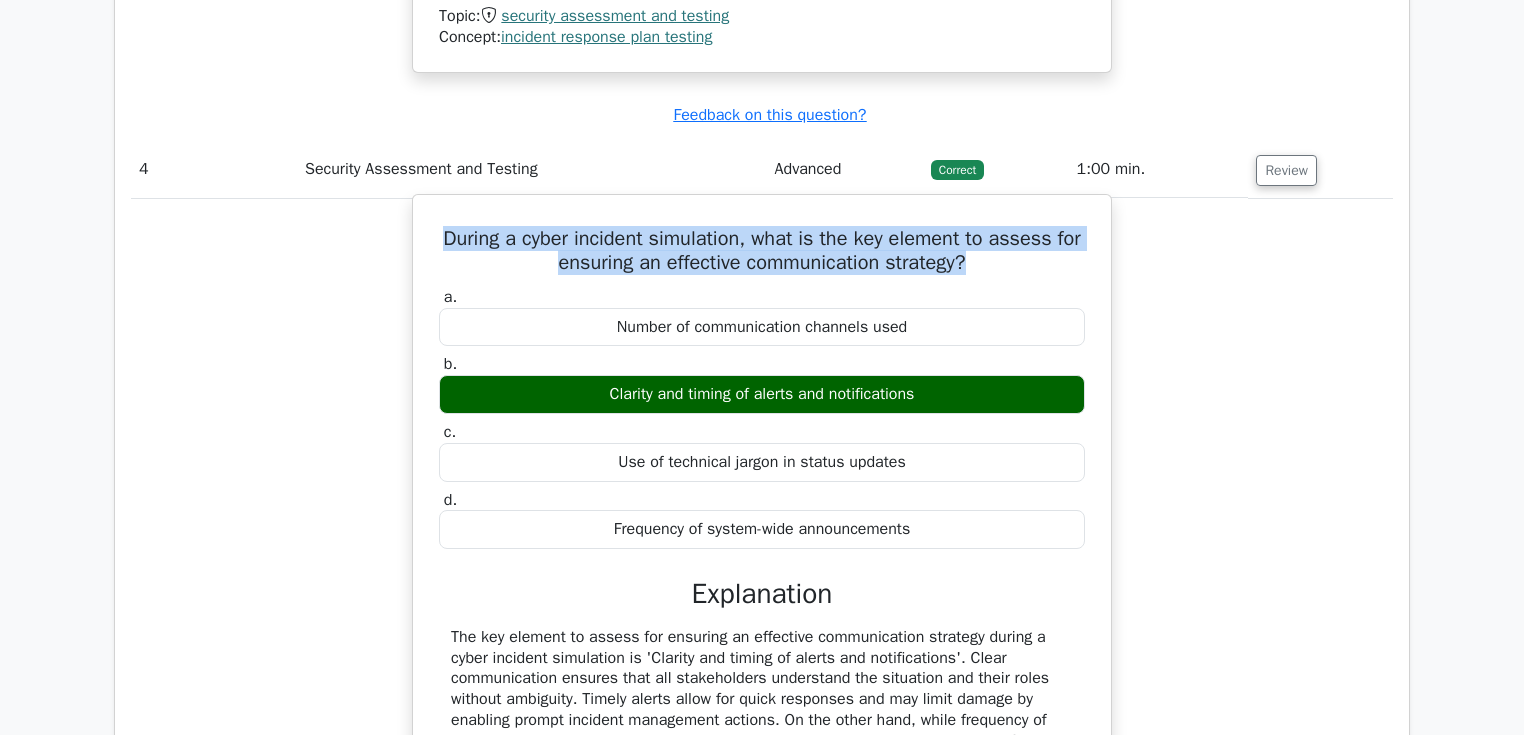 drag, startPoint x: 1033, startPoint y: 265, endPoint x: 437, endPoint y: 222, distance: 597.54913 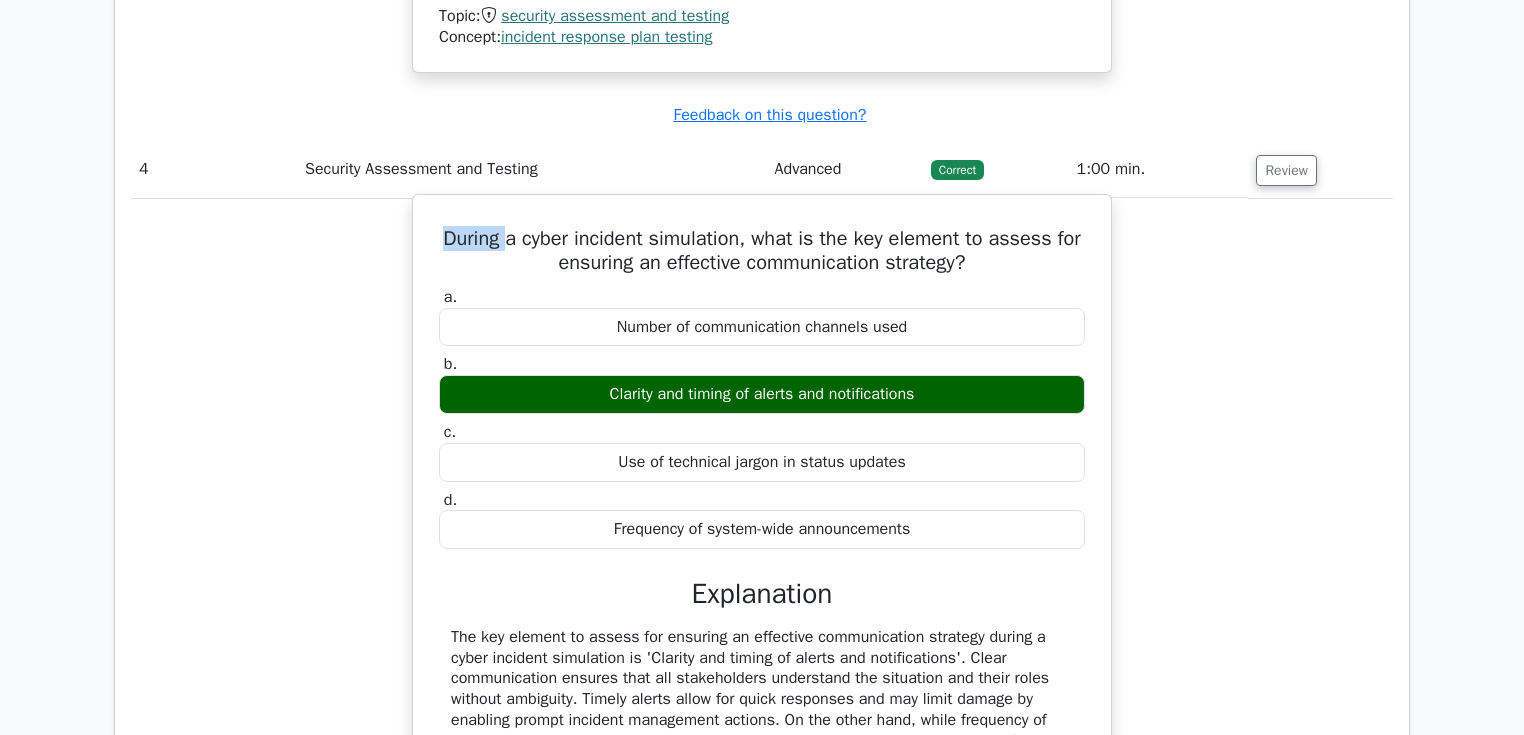 click on "During a cyber incident simulation, what is the key element to assess for ensuring an effective communication strategy?" at bounding box center (762, 251) 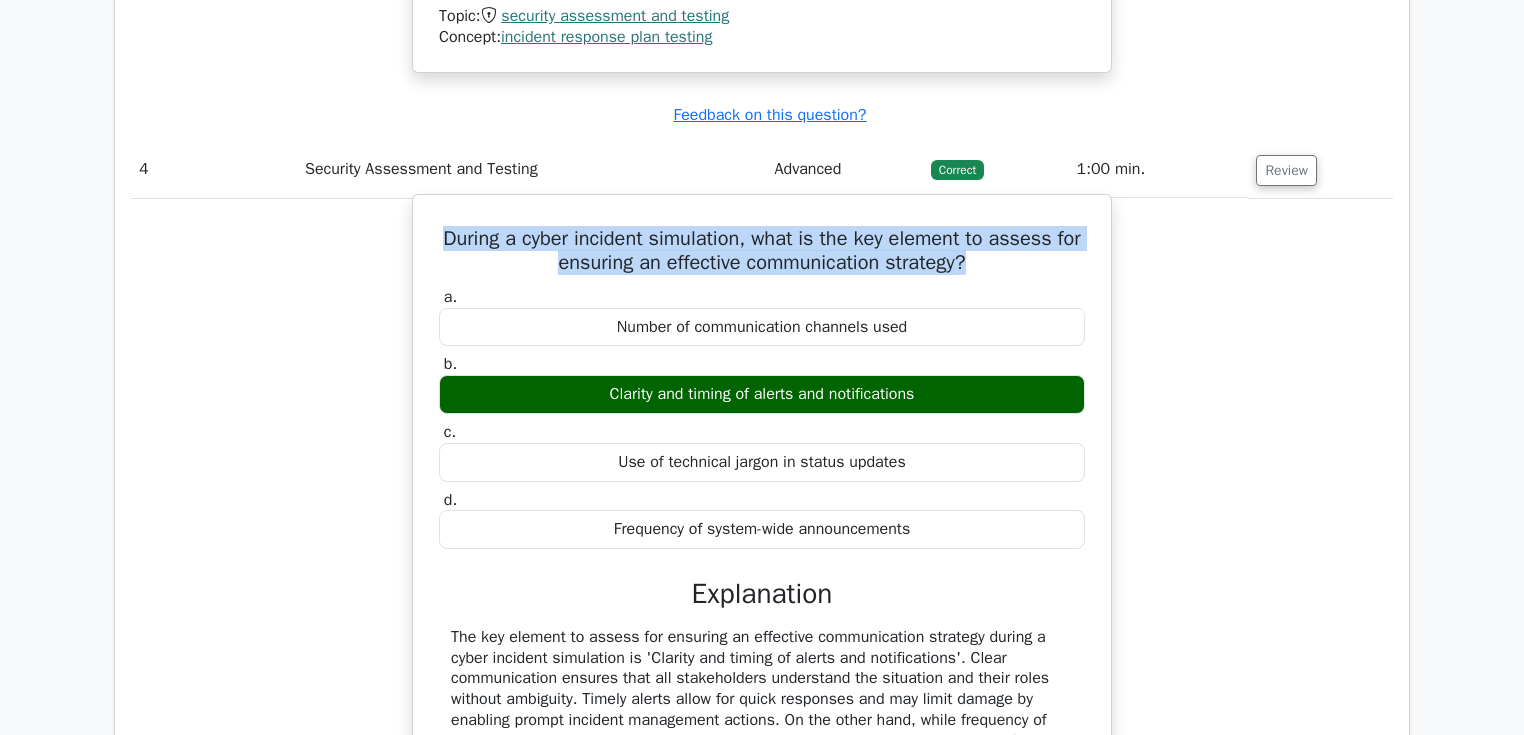 click on "During a cyber incident simulation, what is the key element to assess for ensuring an effective communication strategy?" at bounding box center [762, 251] 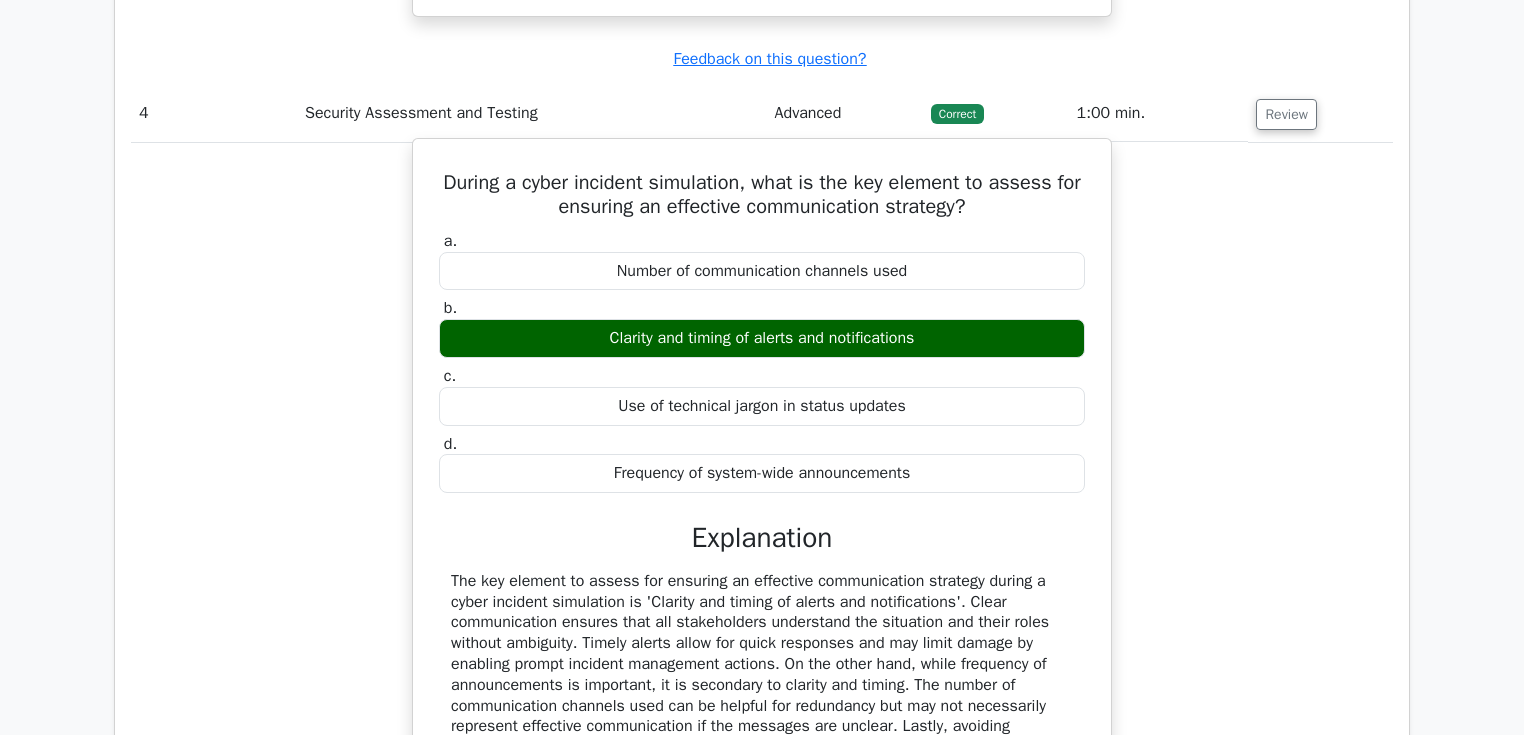 scroll, scrollTop: 3600, scrollLeft: 0, axis: vertical 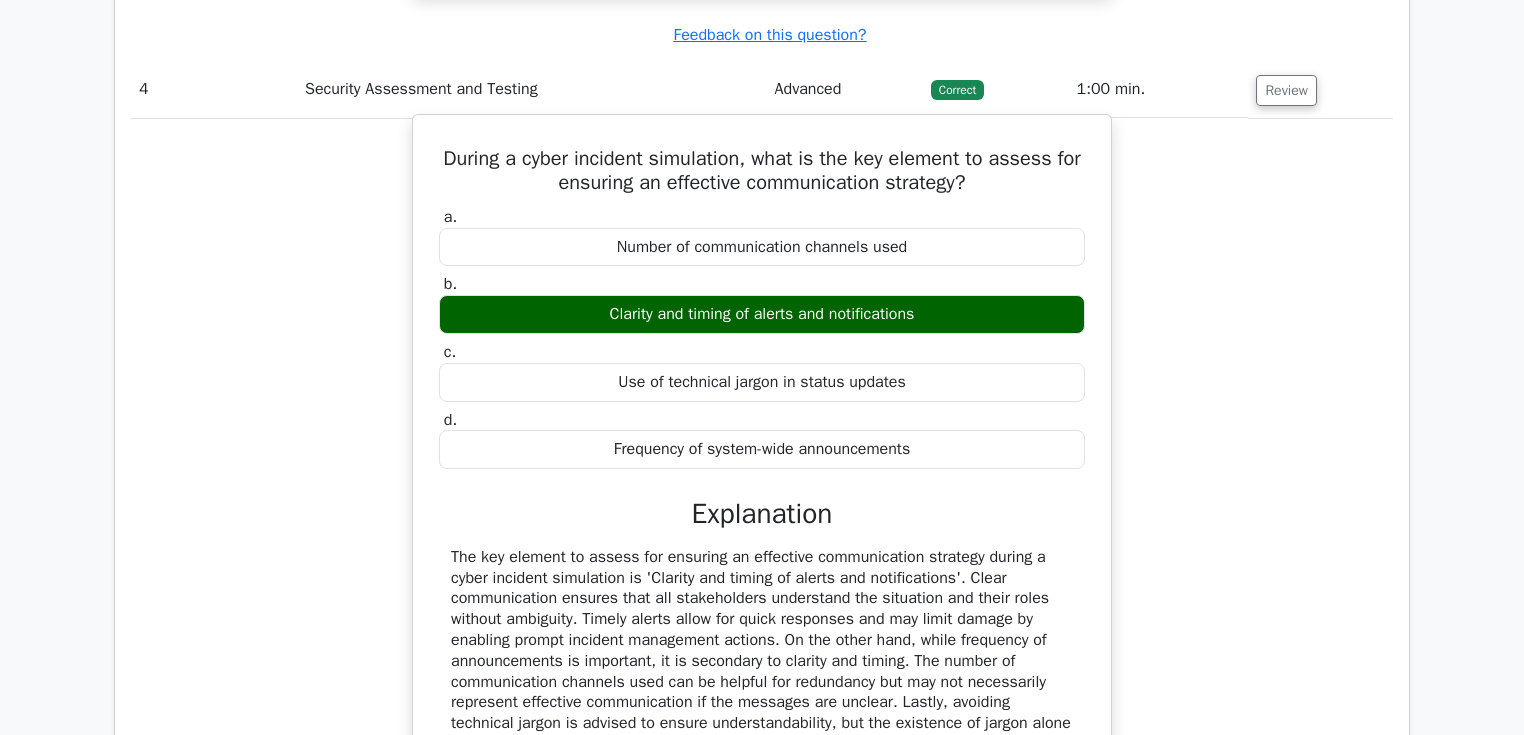 click on "During a cyber incident simulation, what is the key element to assess for ensuring an effective communication strategy?" at bounding box center (762, 171) 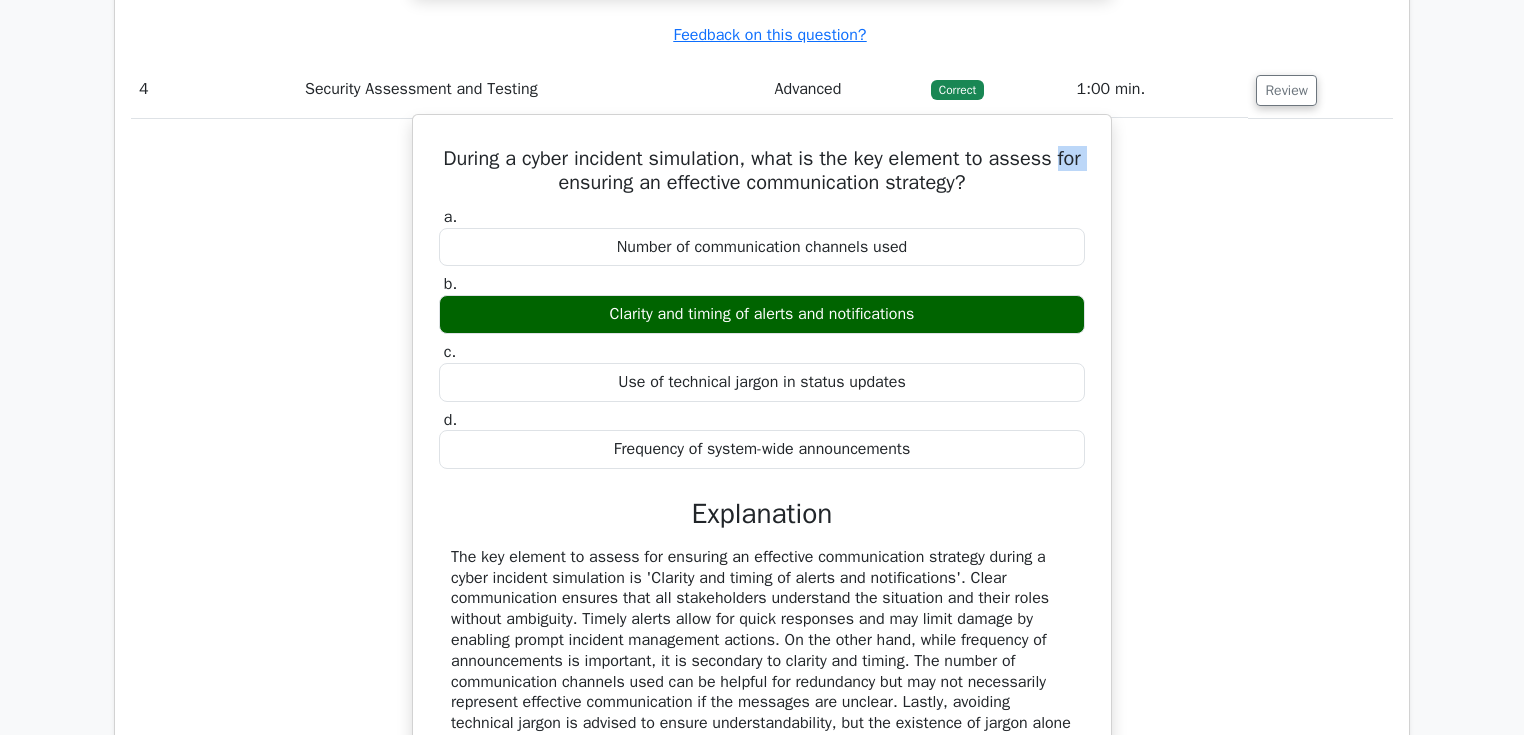 click on "During a cyber incident simulation, what is the key element to assess for ensuring an effective communication strategy?" at bounding box center [762, 171] 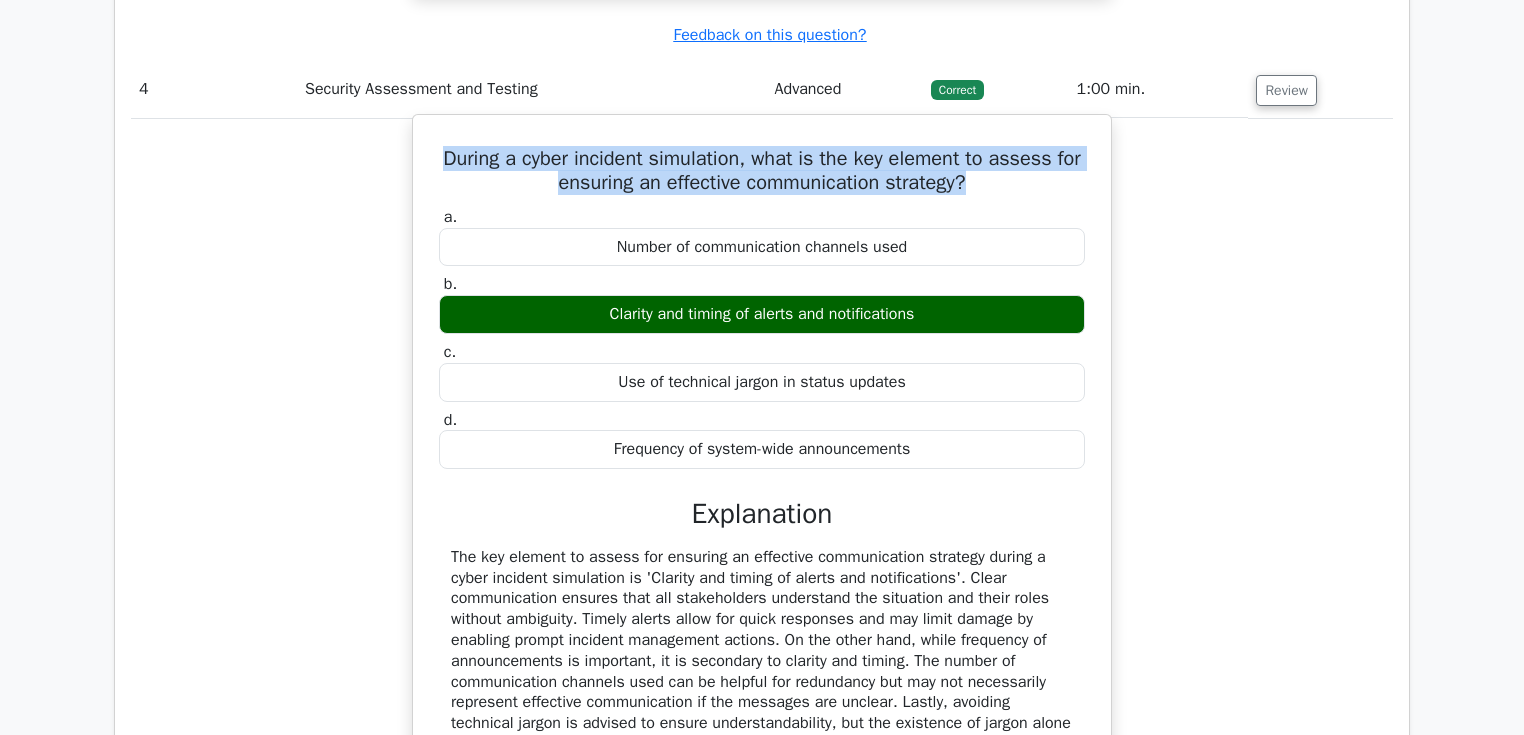 click on "During a cyber incident simulation, what is the key element to assess for ensuring an effective communication strategy?" at bounding box center [762, 171] 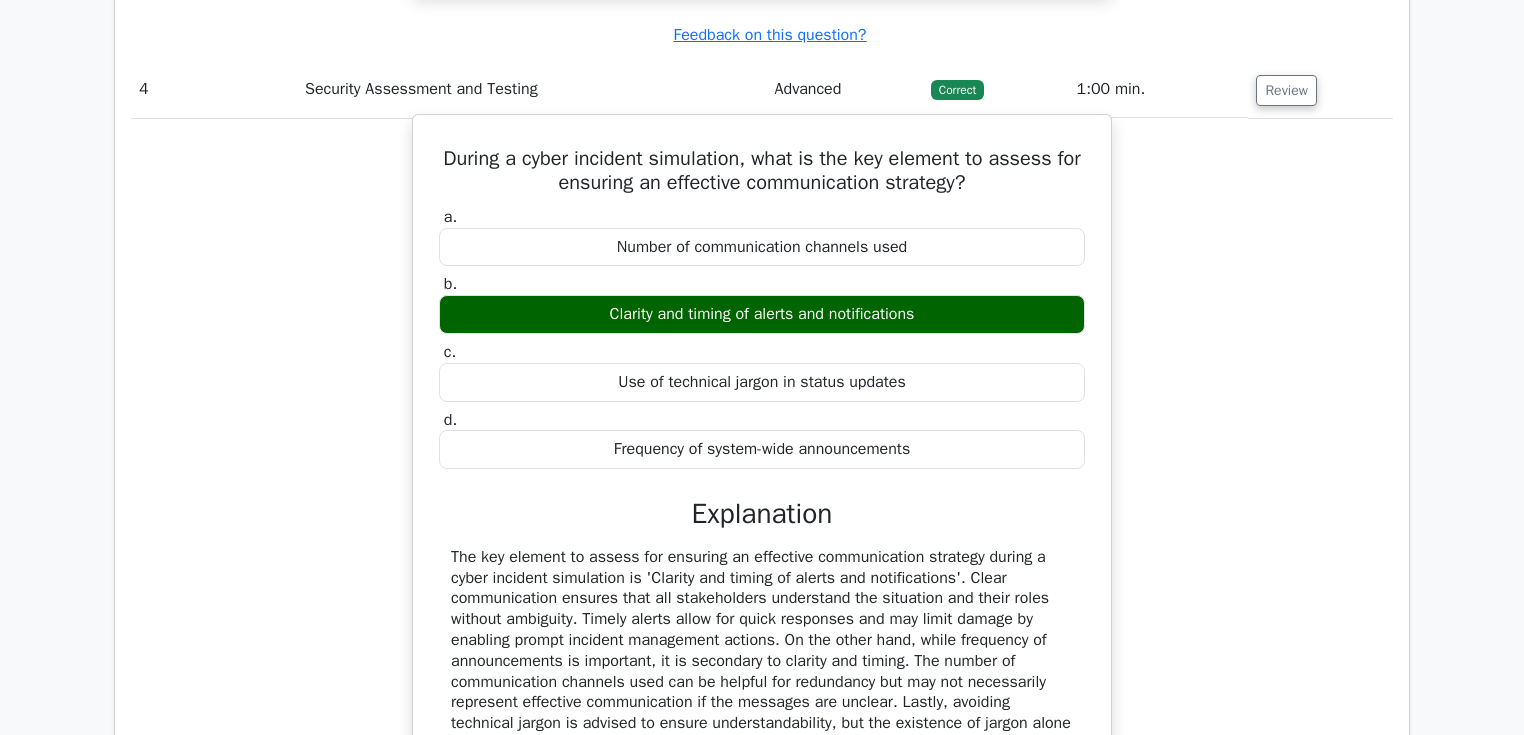 click on "During a cyber incident simulation, what is the key element to assess for ensuring an effective communication strategy?" at bounding box center [762, 171] 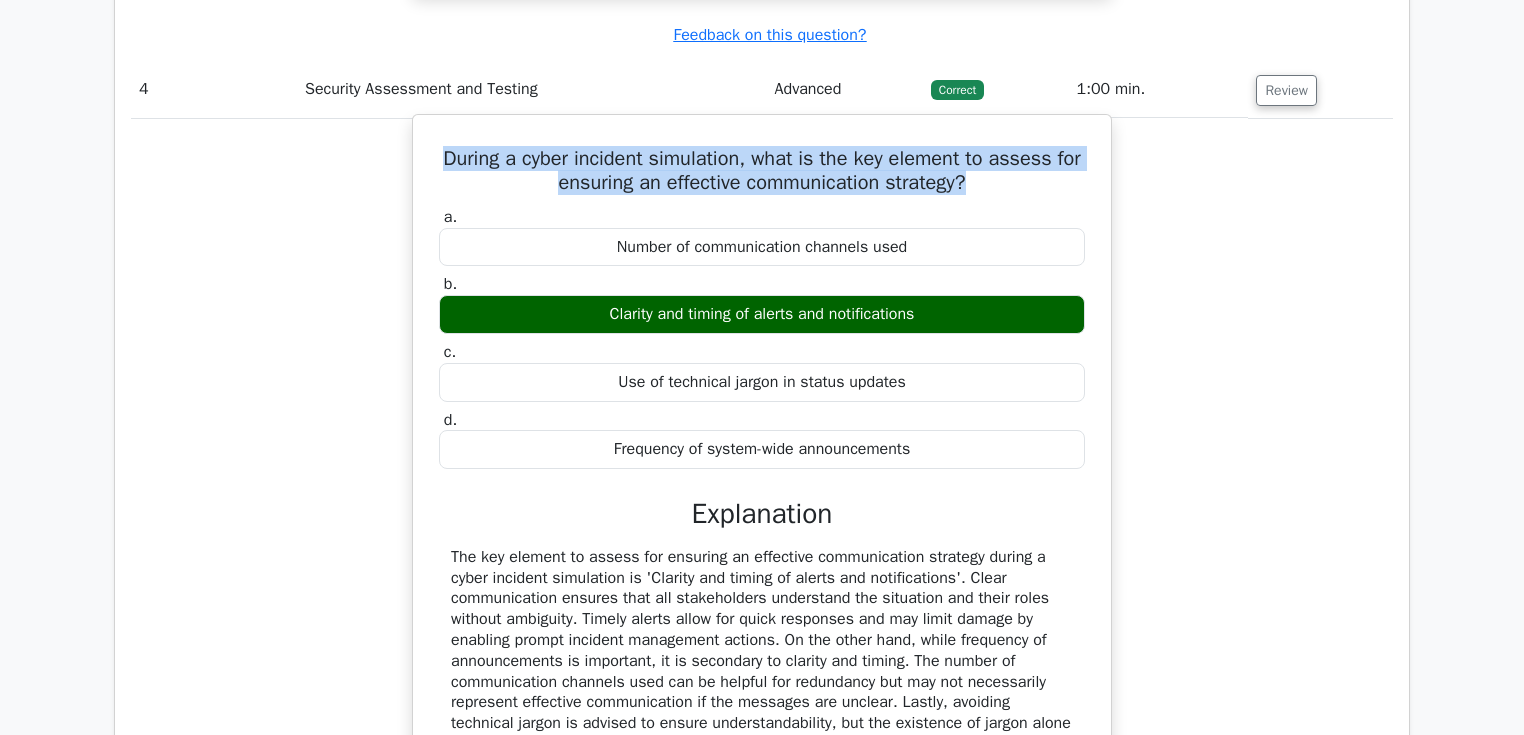 click on "During a cyber incident simulation, what is the key element to assess for ensuring an effective communication strategy?" at bounding box center (762, 171) 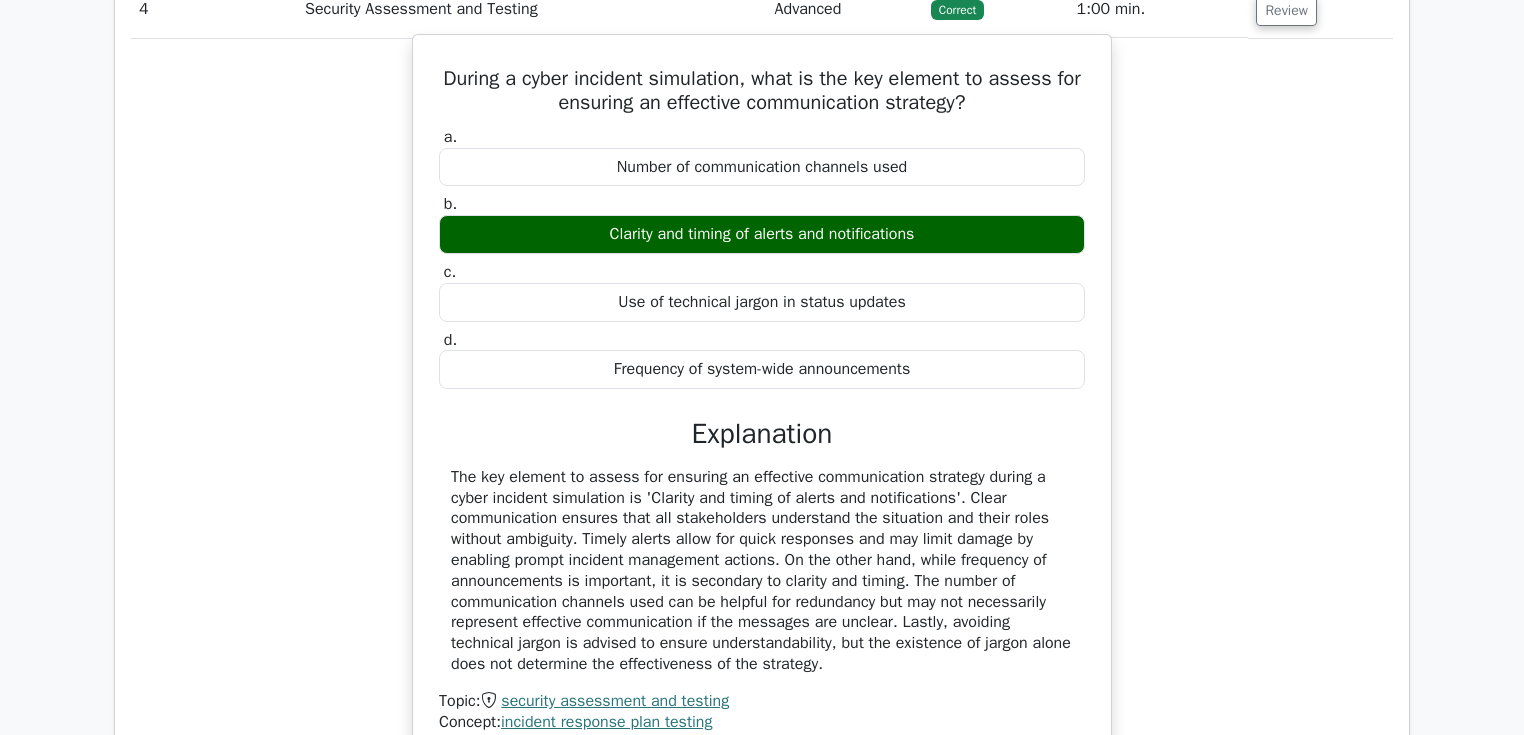 click on "Clarity and timing of alerts and notifications" at bounding box center (762, 234) 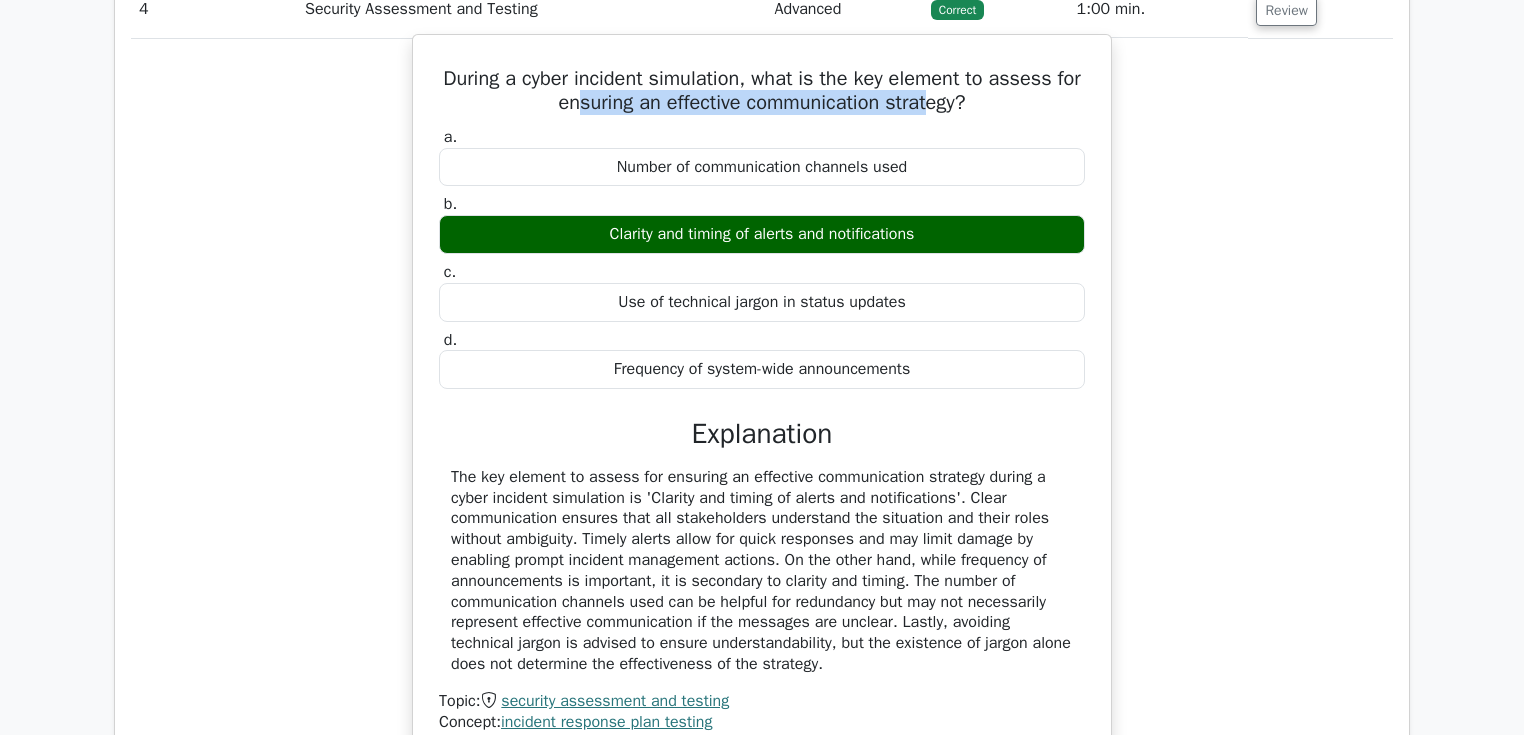 drag, startPoint x: 588, startPoint y: 92, endPoint x: 952, endPoint y: 104, distance: 364.19775 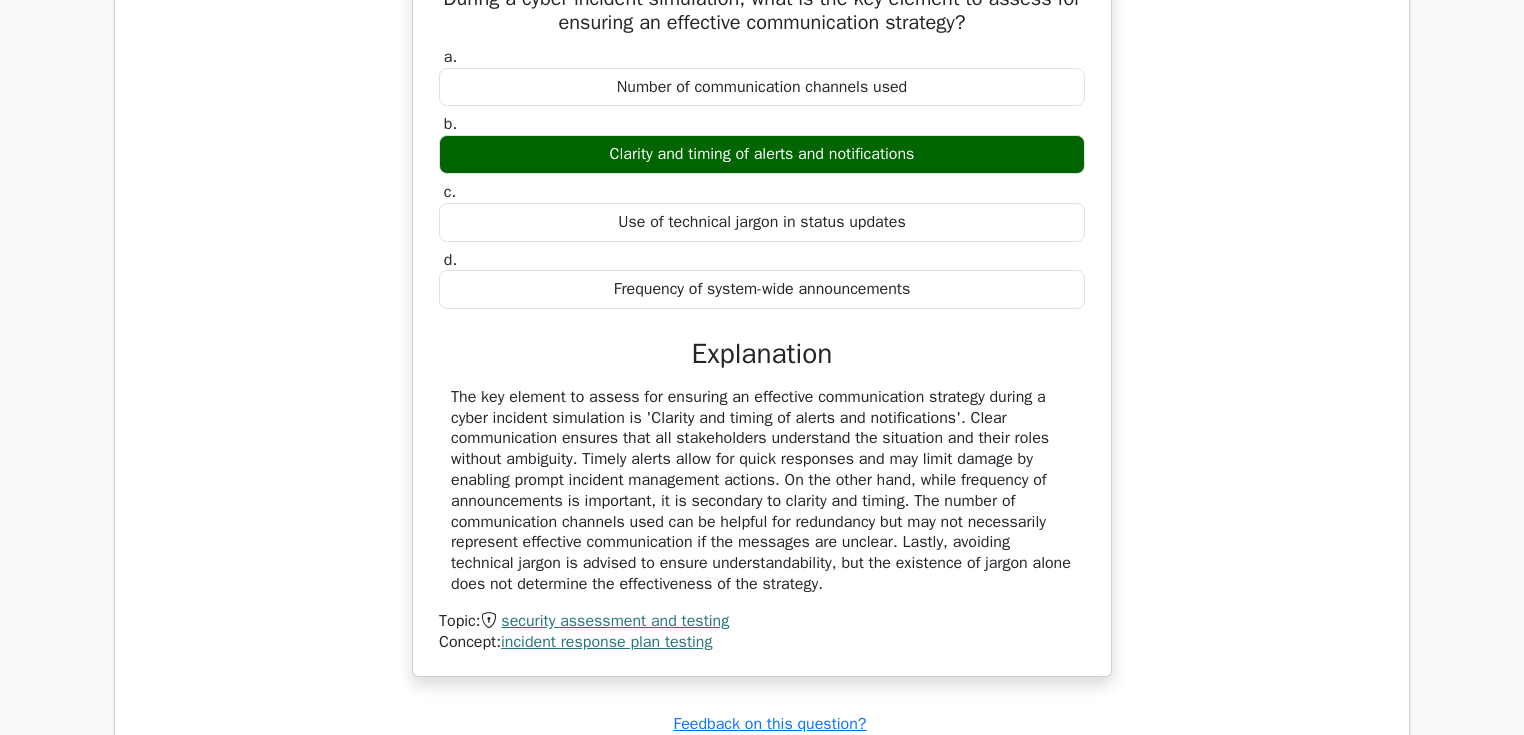 scroll, scrollTop: 3680, scrollLeft: 0, axis: vertical 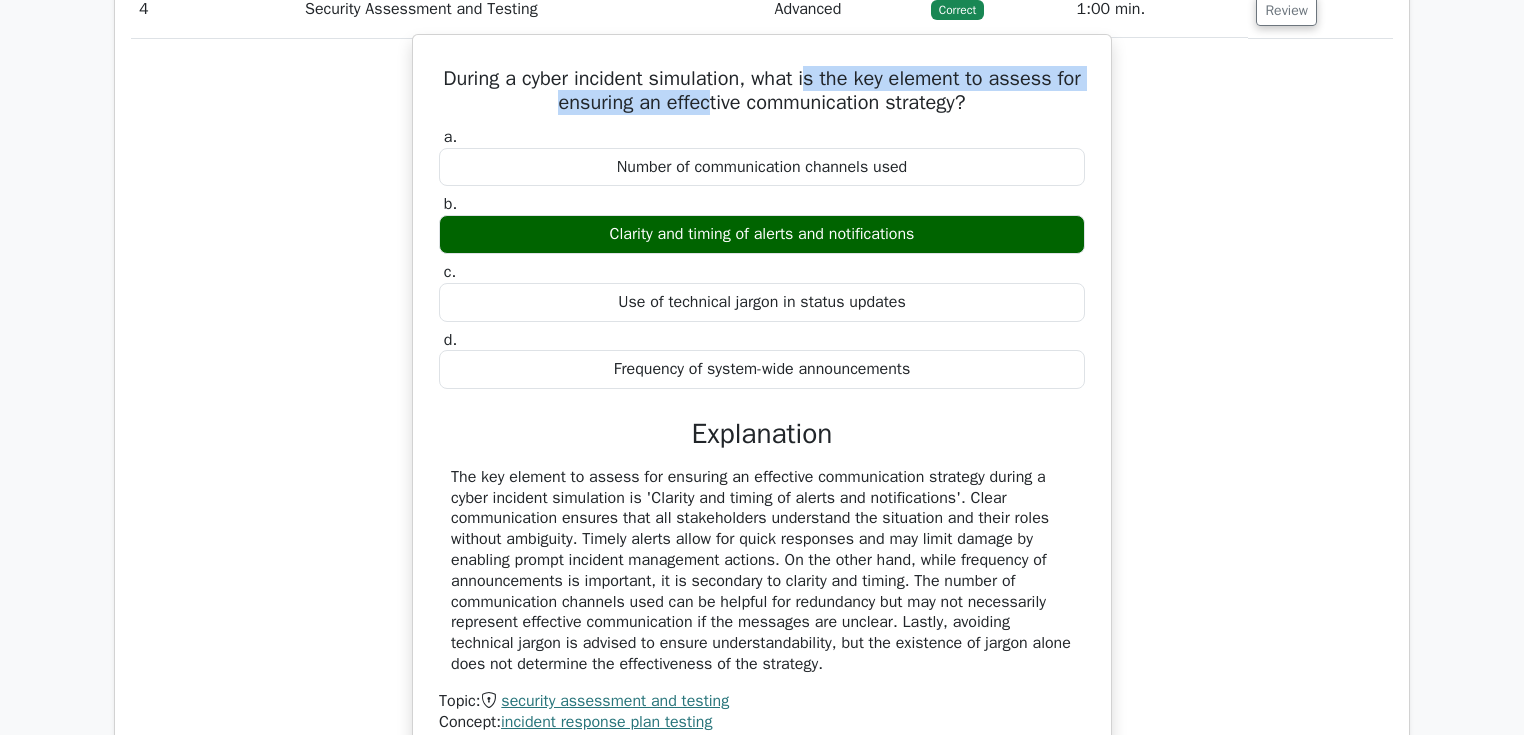 drag, startPoint x: 757, startPoint y: 83, endPoint x: 836, endPoint y: 80, distance: 79.05694 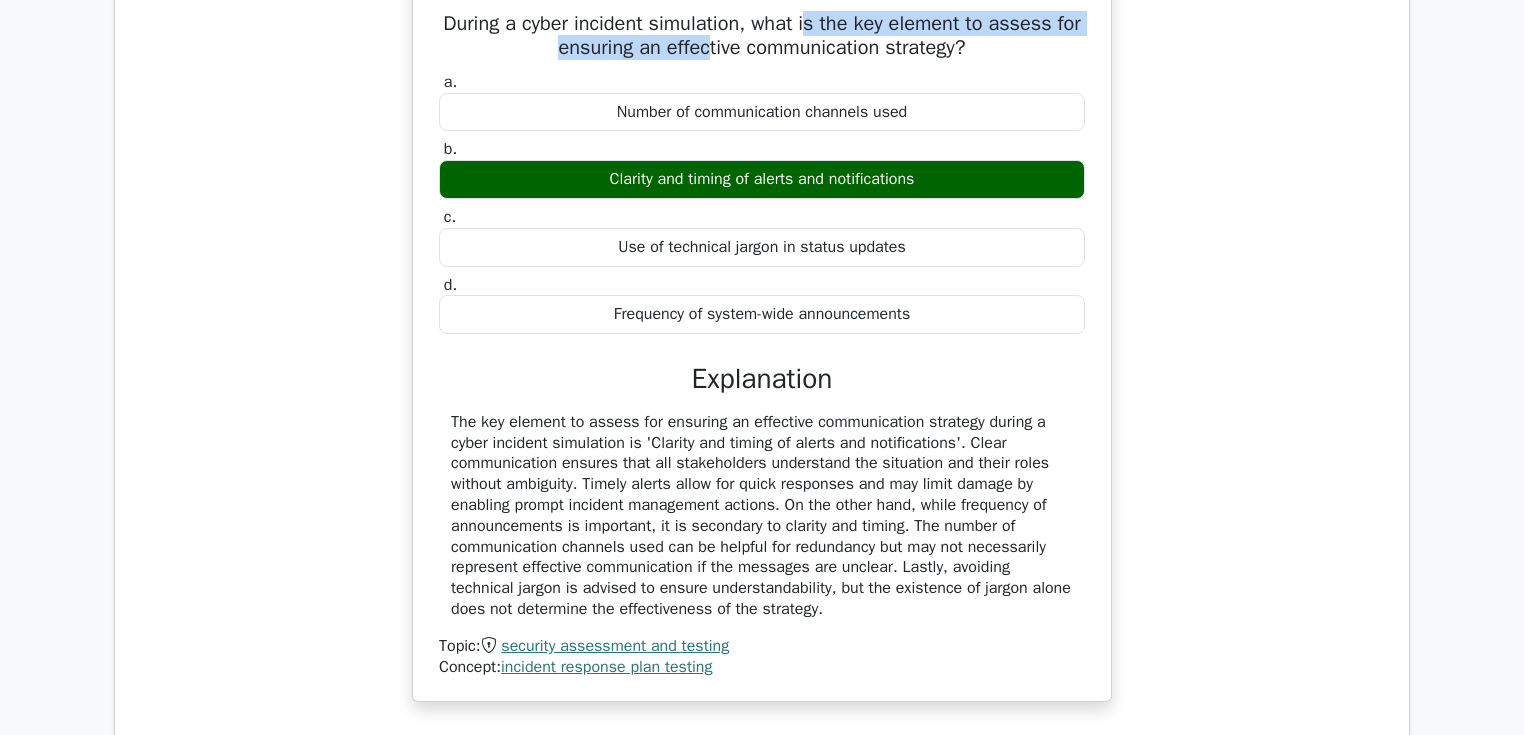 scroll, scrollTop: 3760, scrollLeft: 0, axis: vertical 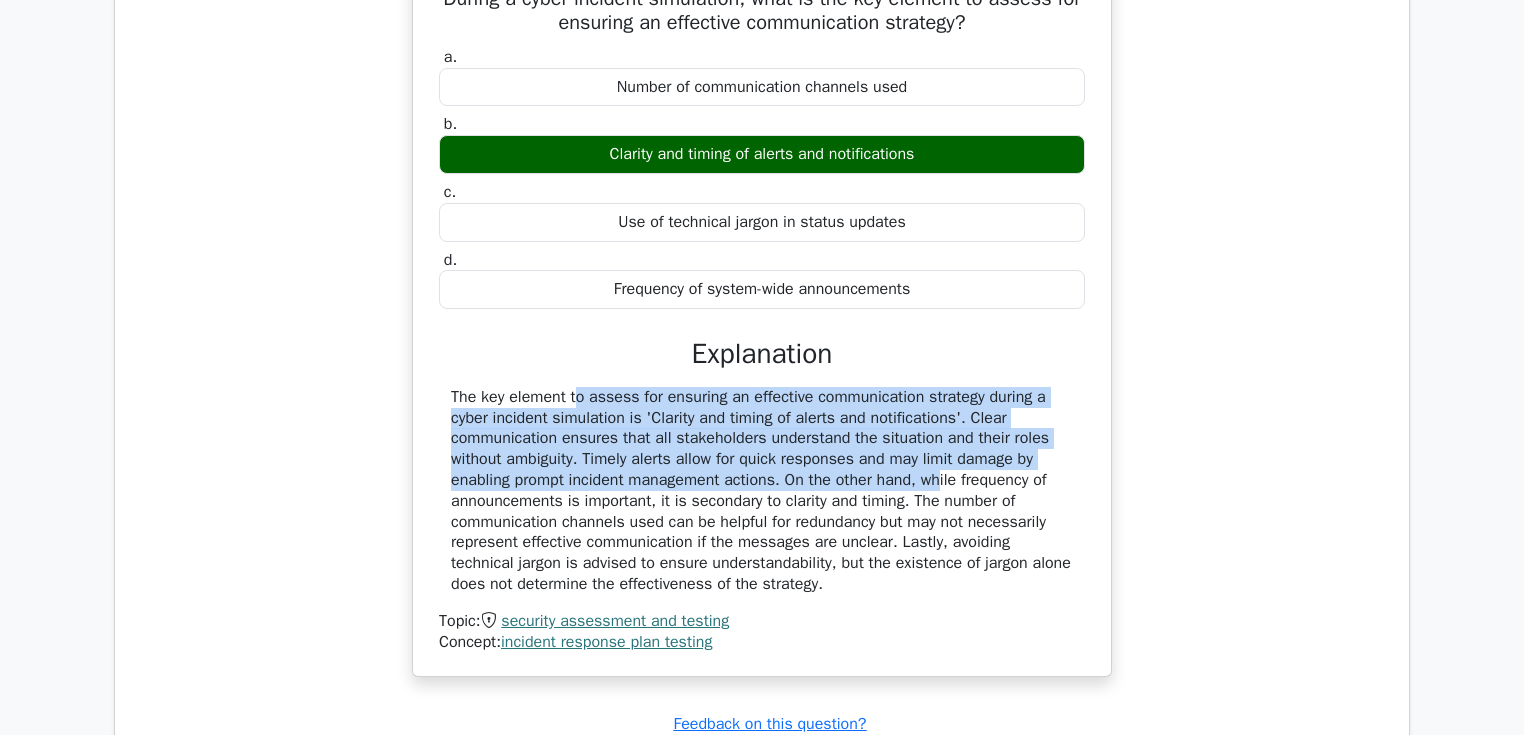 drag, startPoint x: 453, startPoint y: 388, endPoint x: 820, endPoint y: 470, distance: 376.0492 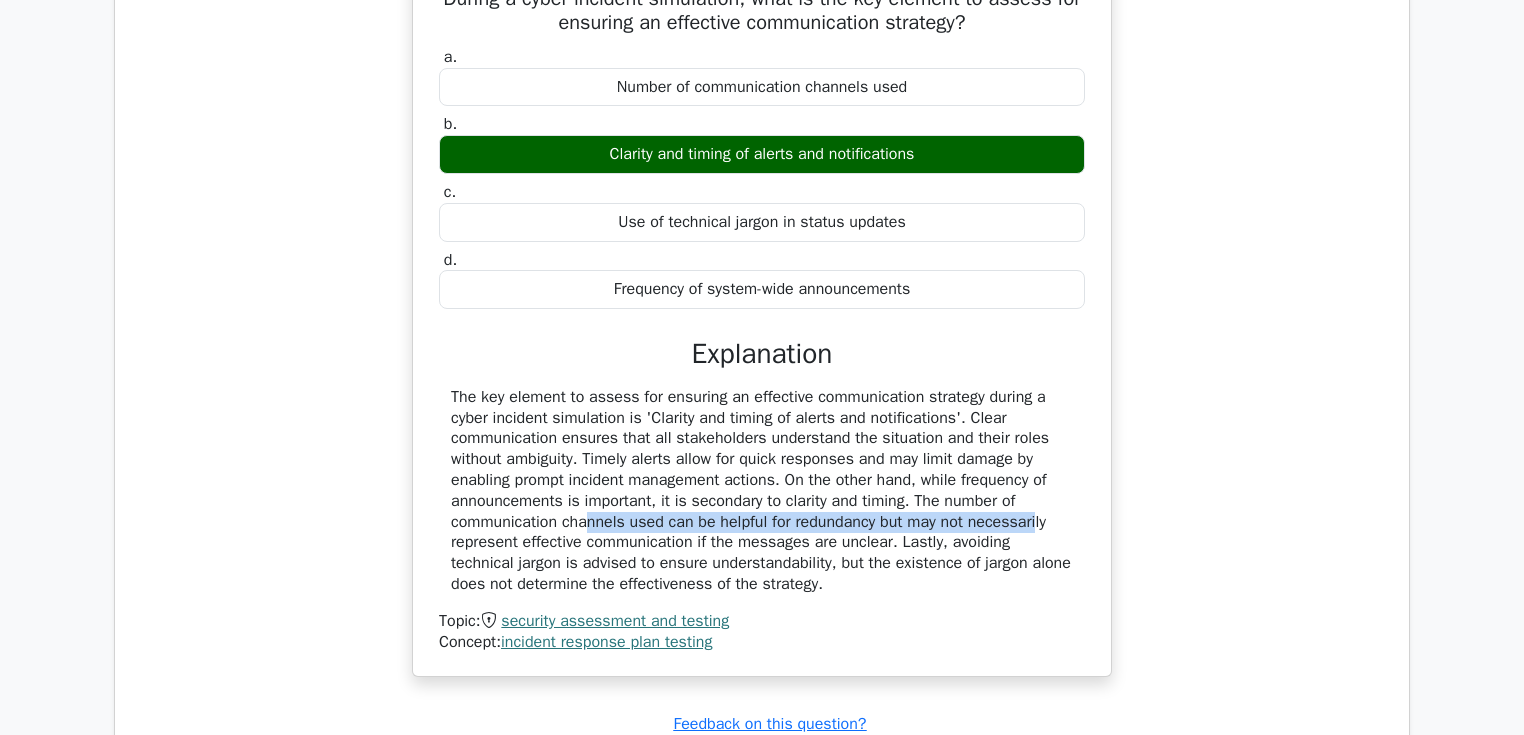 drag, startPoint x: 452, startPoint y: 506, endPoint x: 916, endPoint y: 514, distance: 464.06897 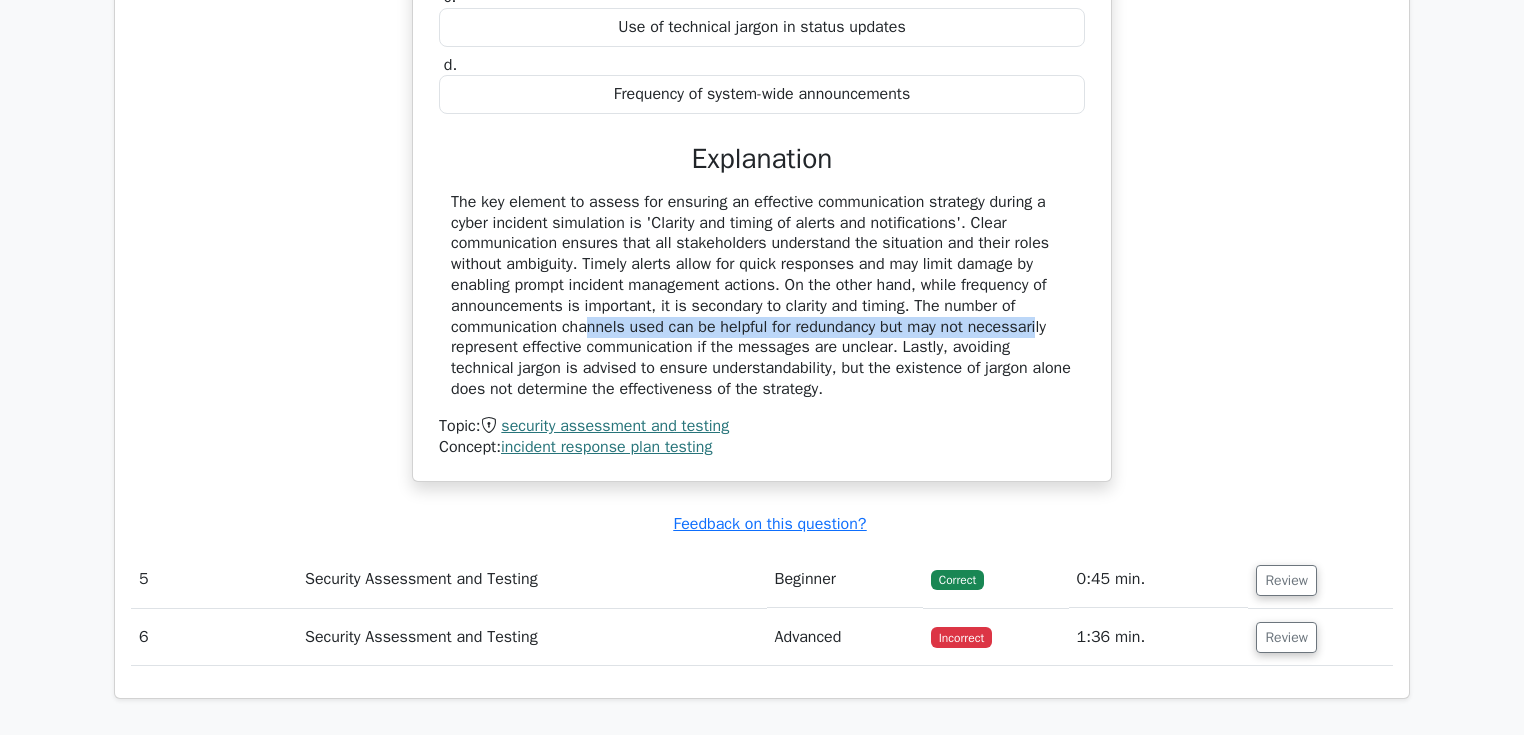 scroll, scrollTop: 4080, scrollLeft: 0, axis: vertical 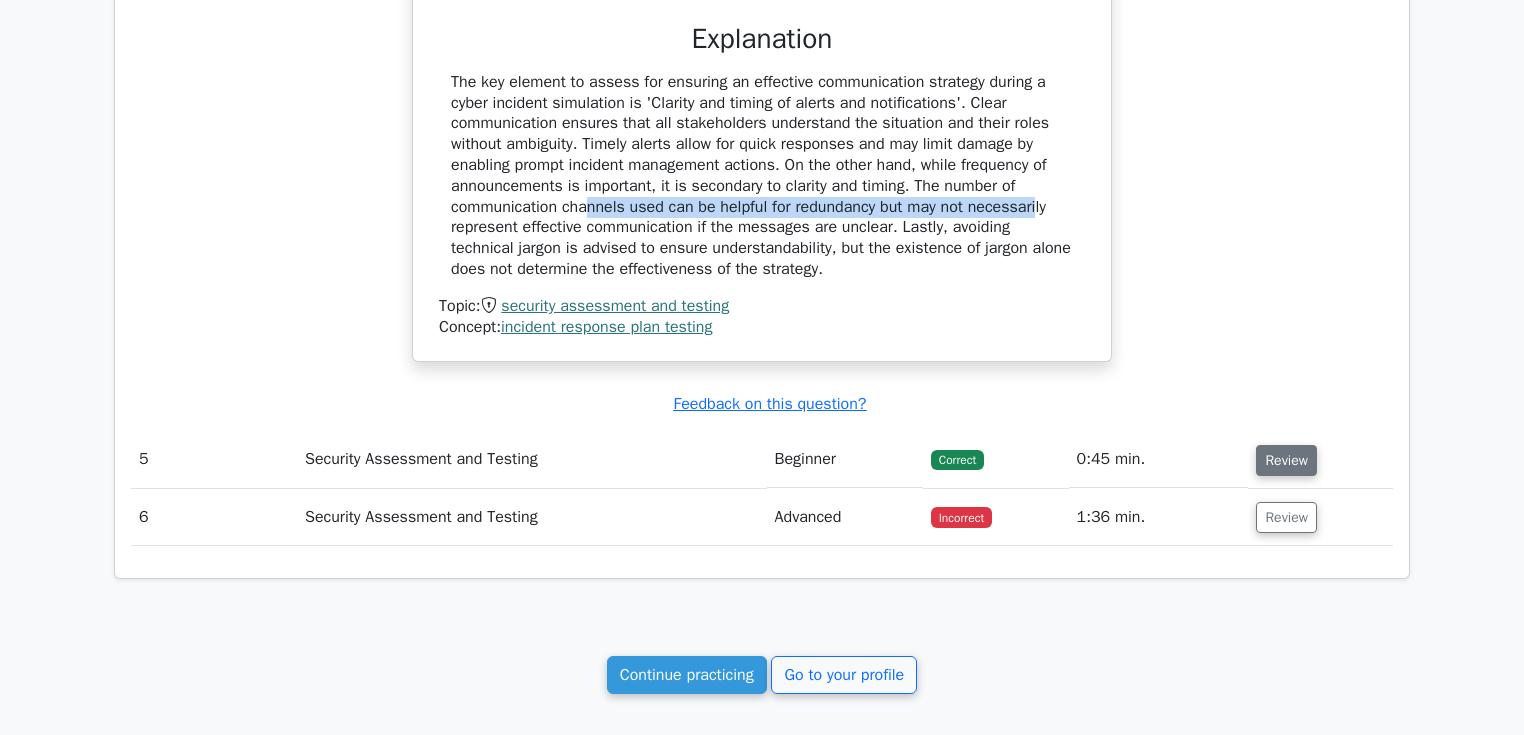 click on "Review" at bounding box center (1286, 460) 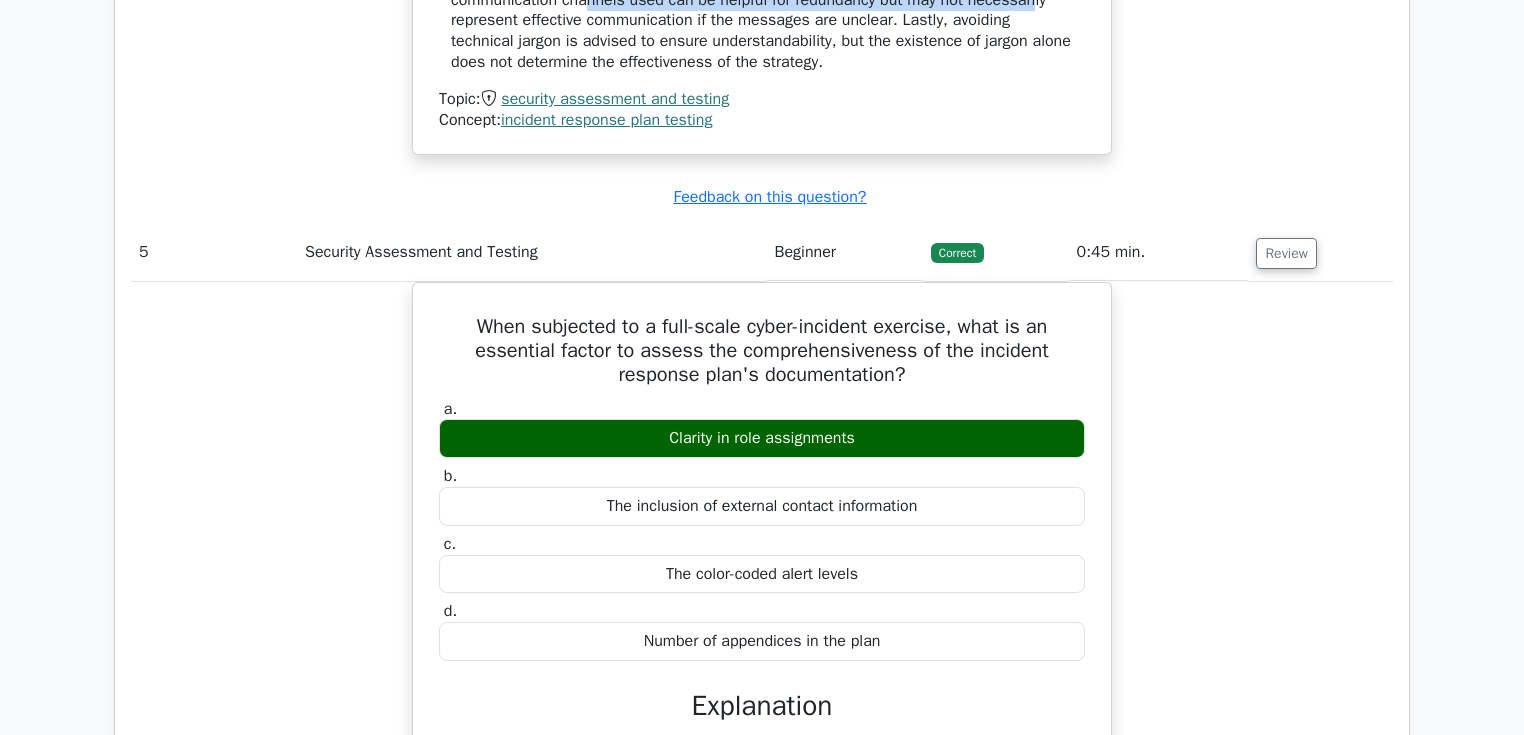 scroll, scrollTop: 4320, scrollLeft: 0, axis: vertical 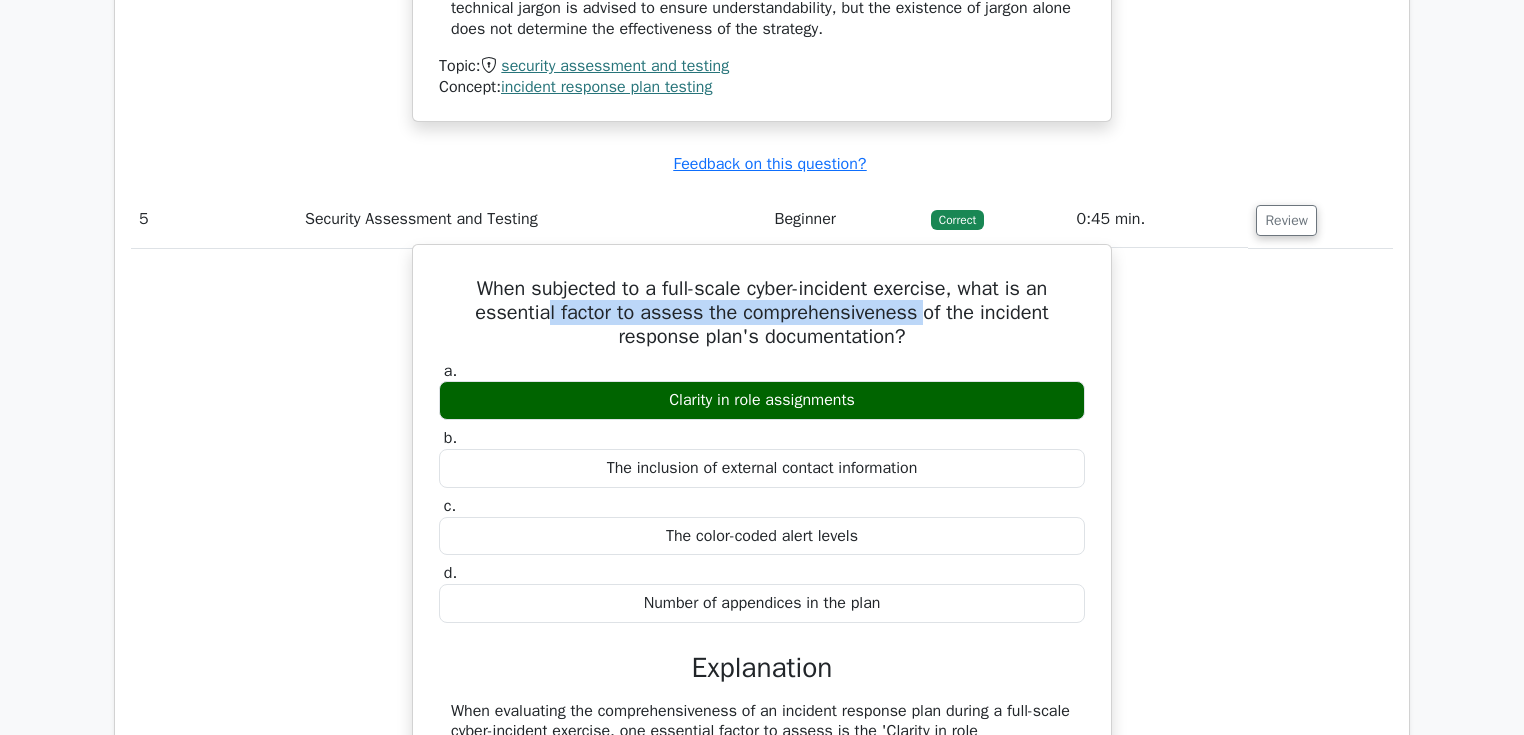 drag, startPoint x: 546, startPoint y: 302, endPoint x: 922, endPoint y: 301, distance: 376.00134 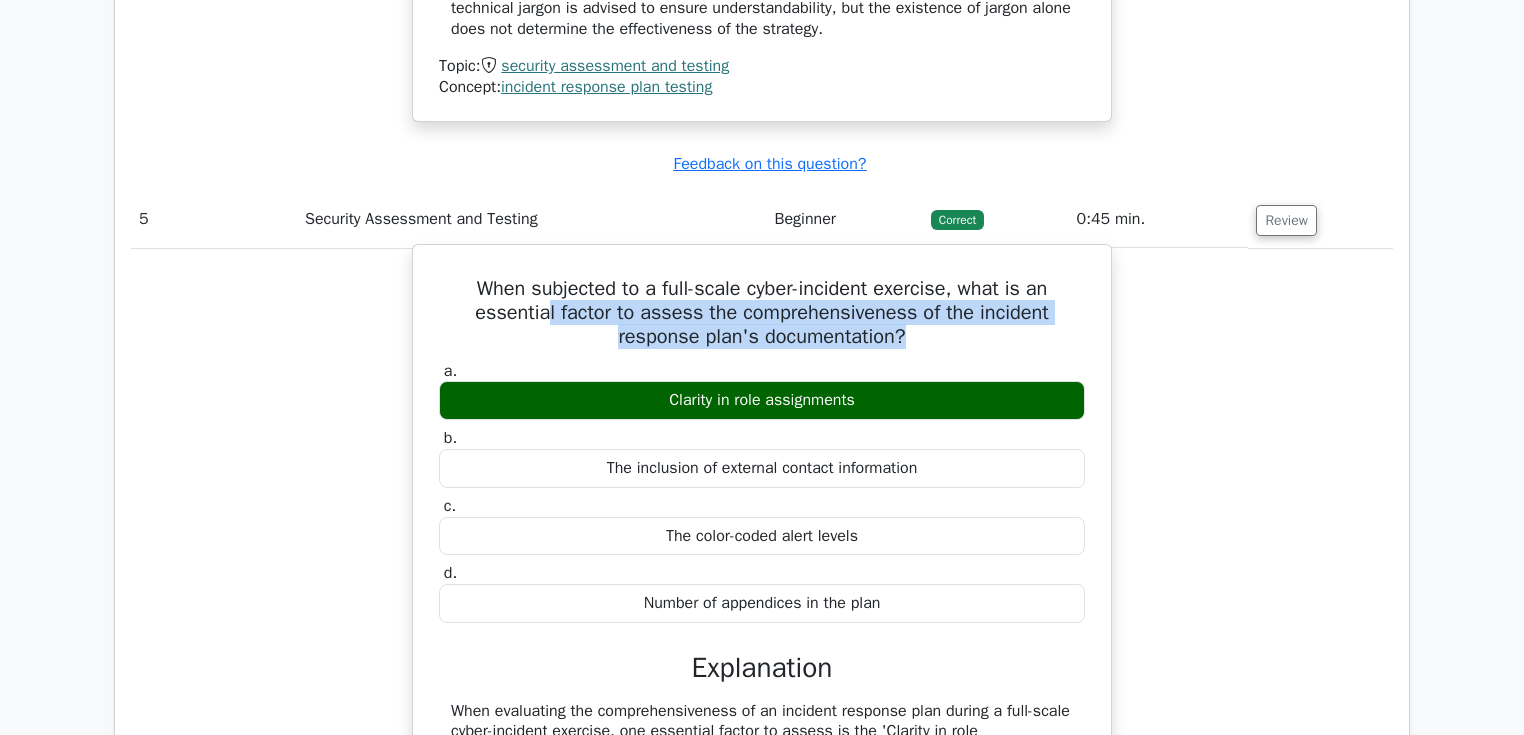 drag, startPoint x: 924, startPoint y: 321, endPoint x: 542, endPoint y: 309, distance: 382.18845 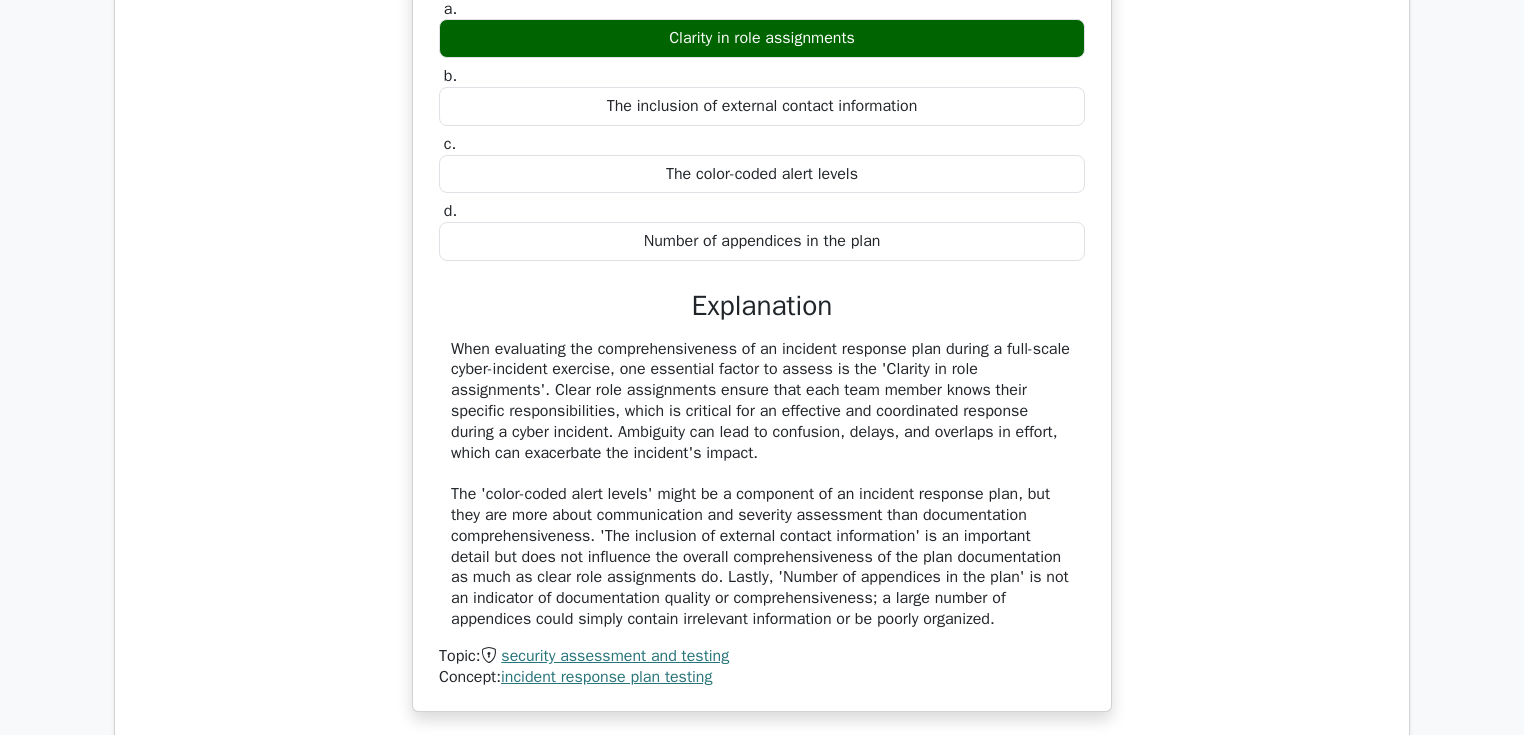 scroll, scrollTop: 4720, scrollLeft: 0, axis: vertical 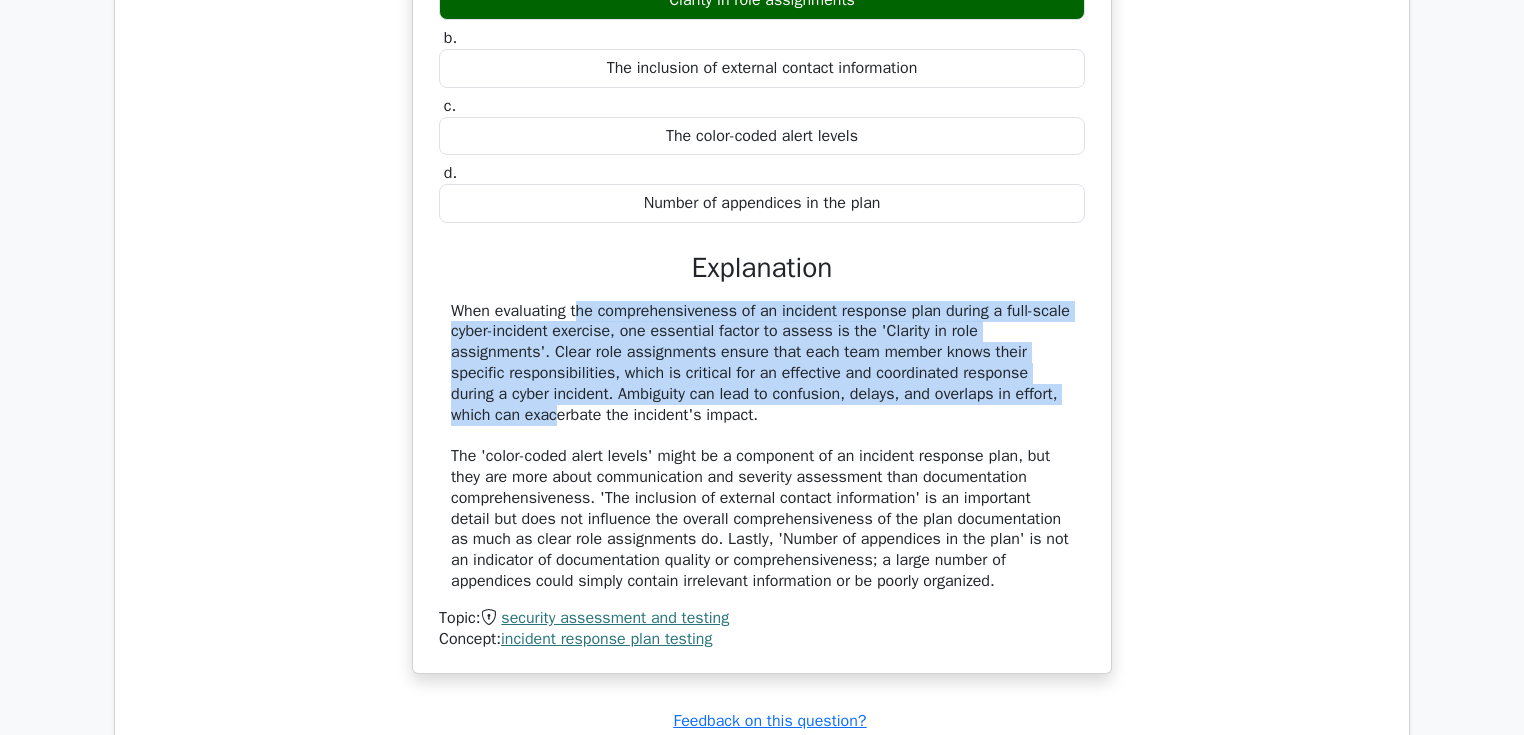 drag, startPoint x: 456, startPoint y: 300, endPoint x: 1054, endPoint y: 387, distance: 604.2955 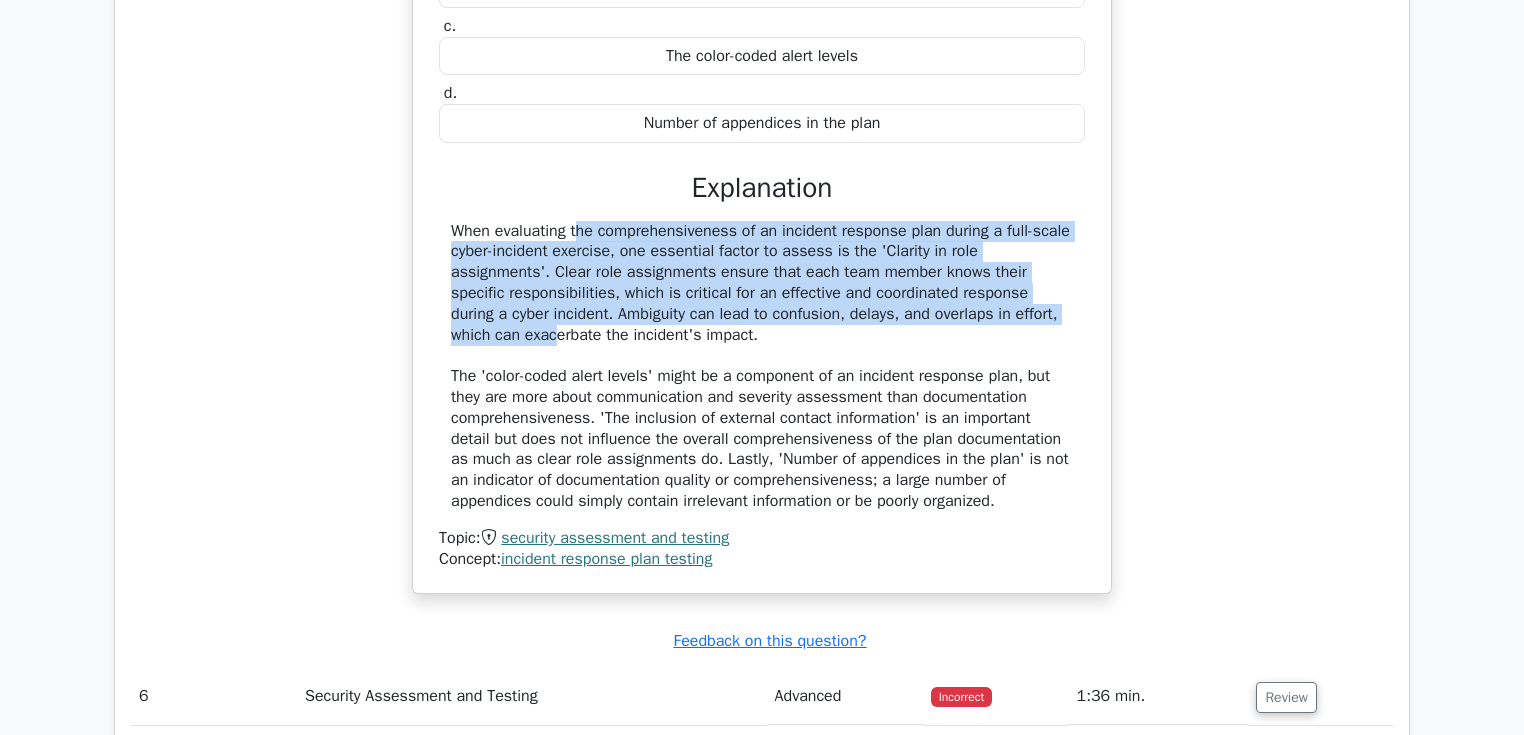 scroll, scrollTop: 4880, scrollLeft: 0, axis: vertical 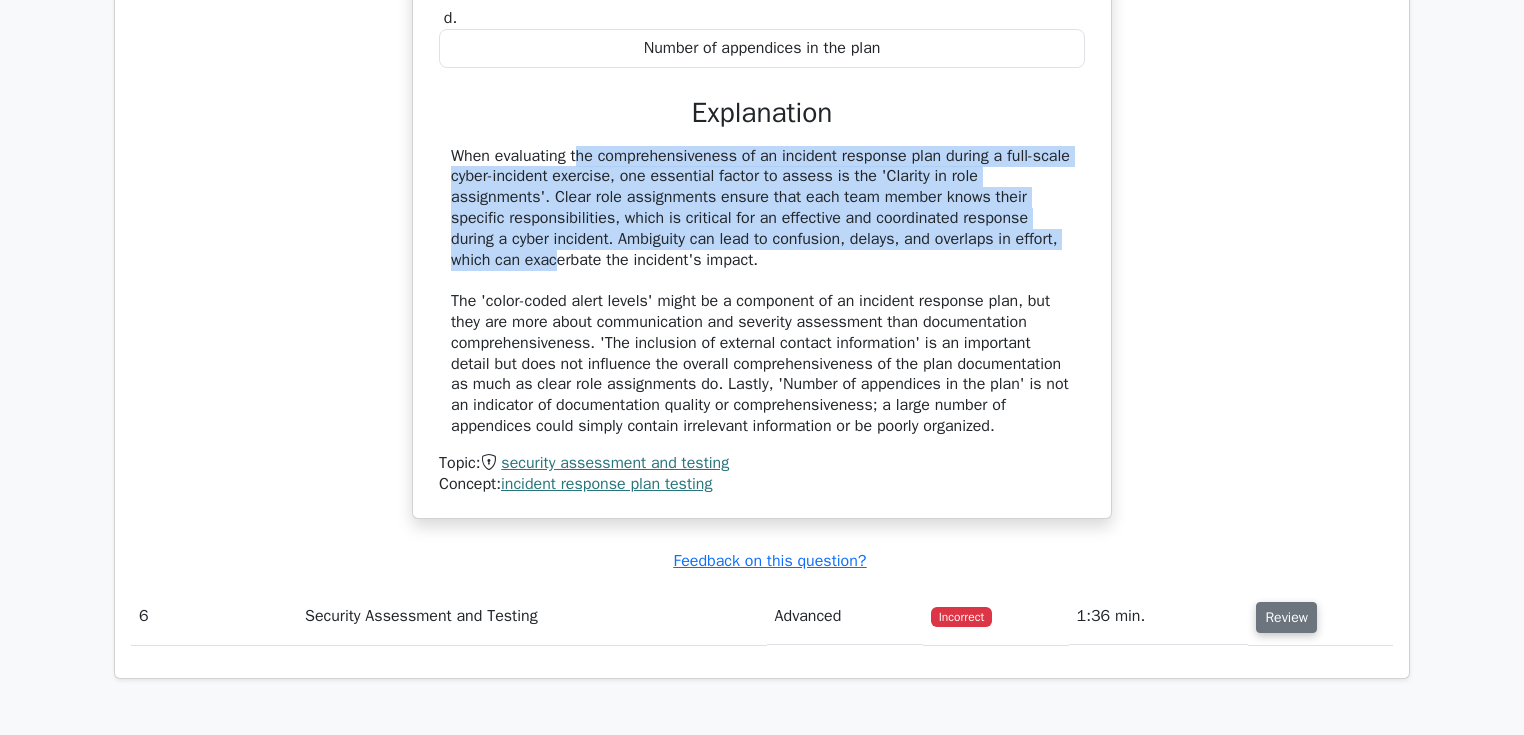 click on "Review" at bounding box center (1286, 617) 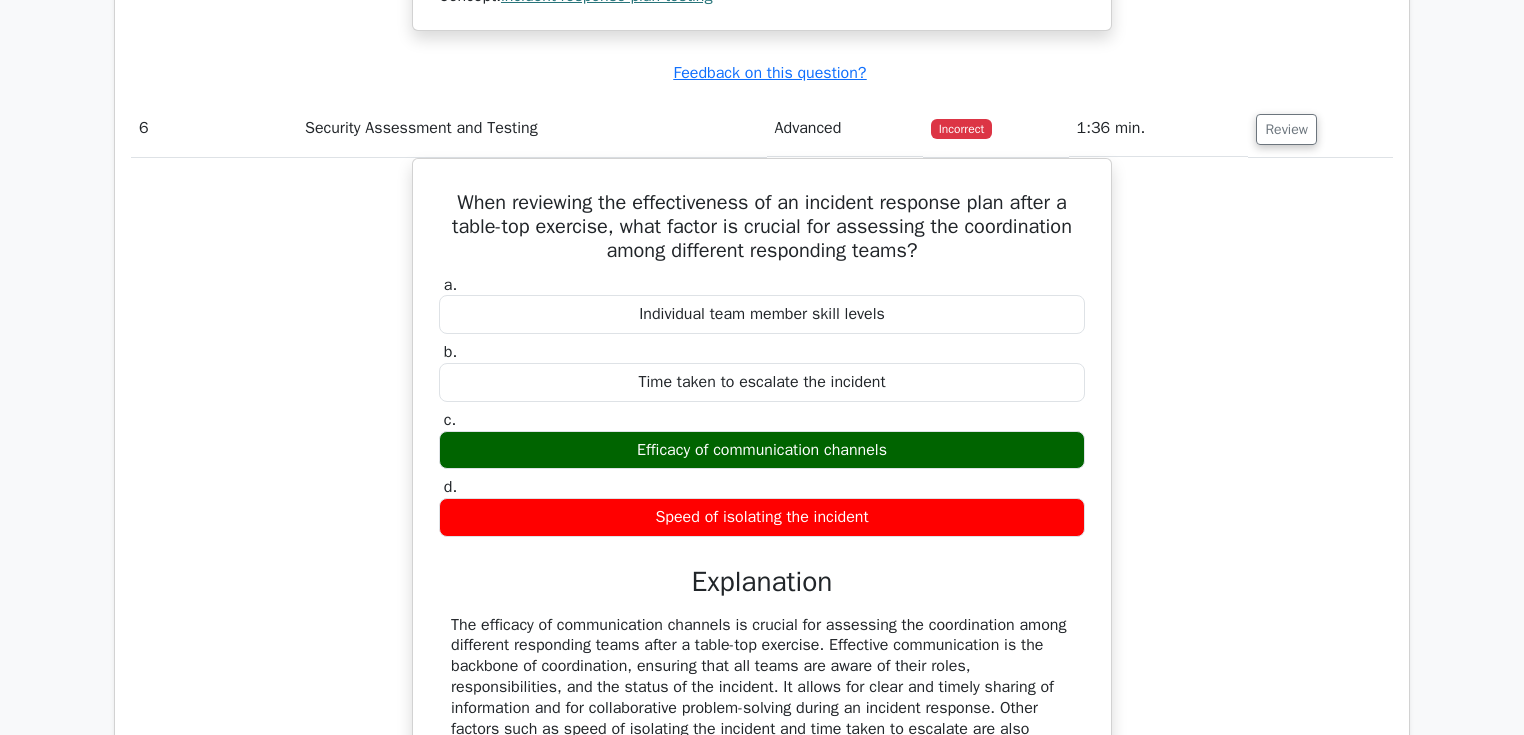 scroll, scrollTop: 5440, scrollLeft: 0, axis: vertical 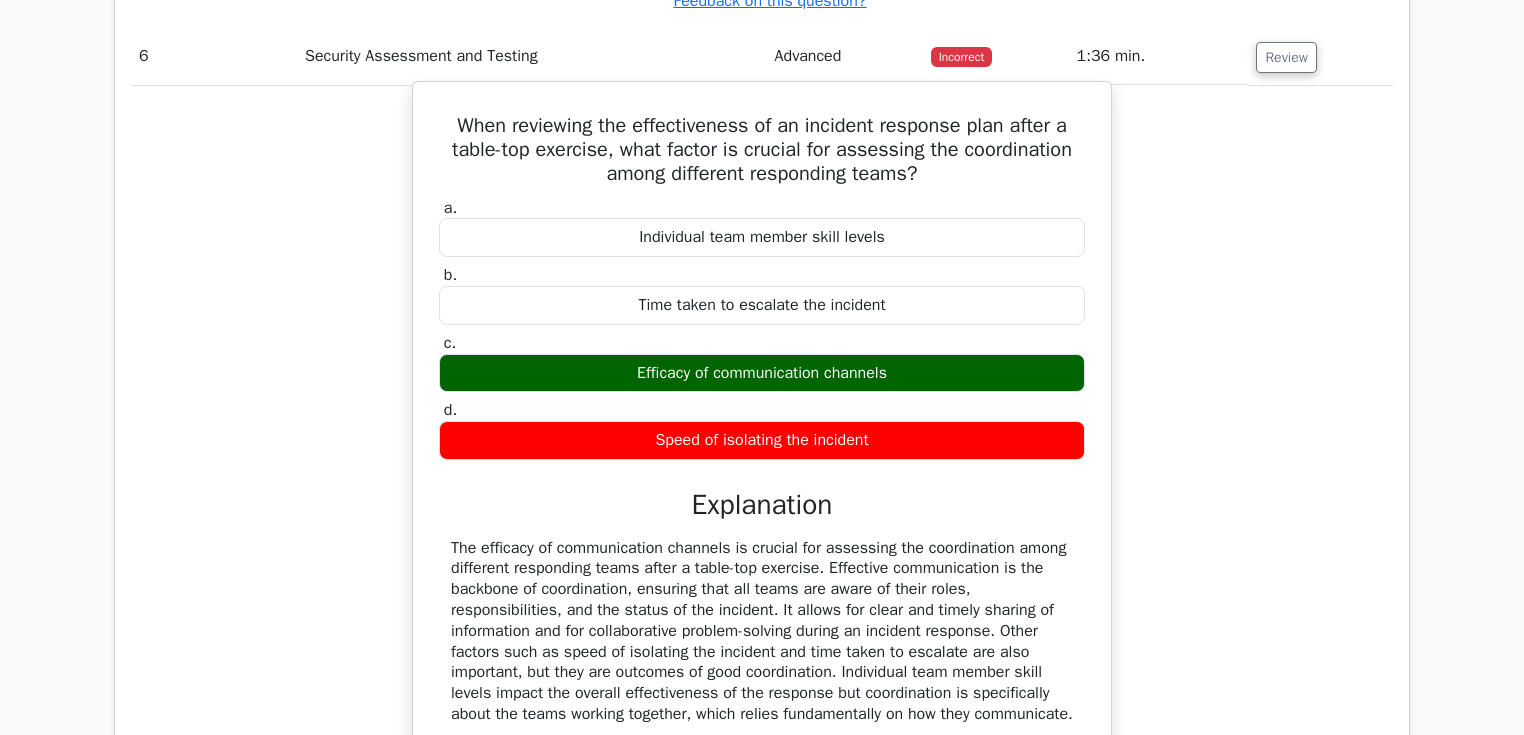 drag, startPoint x: 671, startPoint y: 427, endPoint x: 901, endPoint y: 427, distance: 230 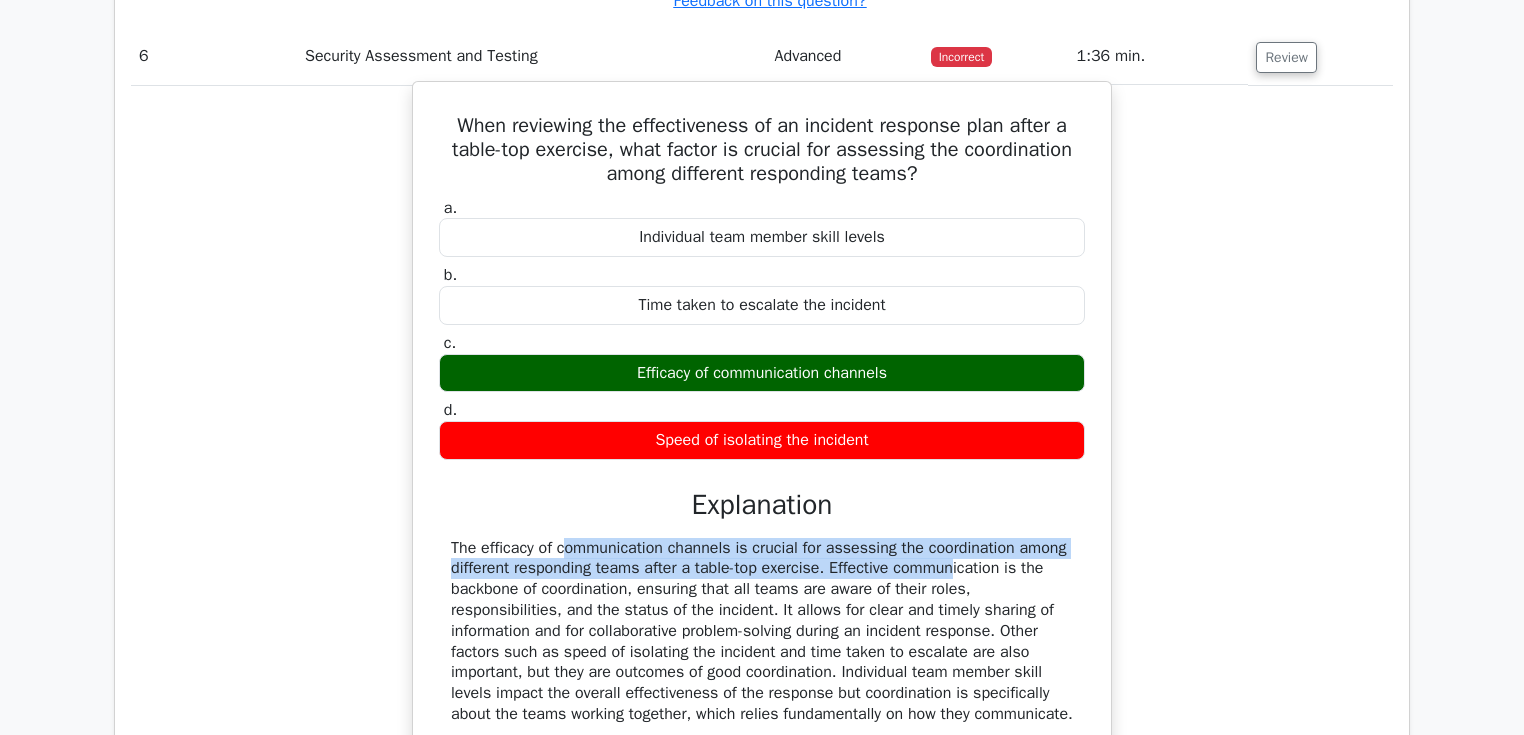 drag, startPoint x: 449, startPoint y: 536, endPoint x: 828, endPoint y: 558, distance: 379.638 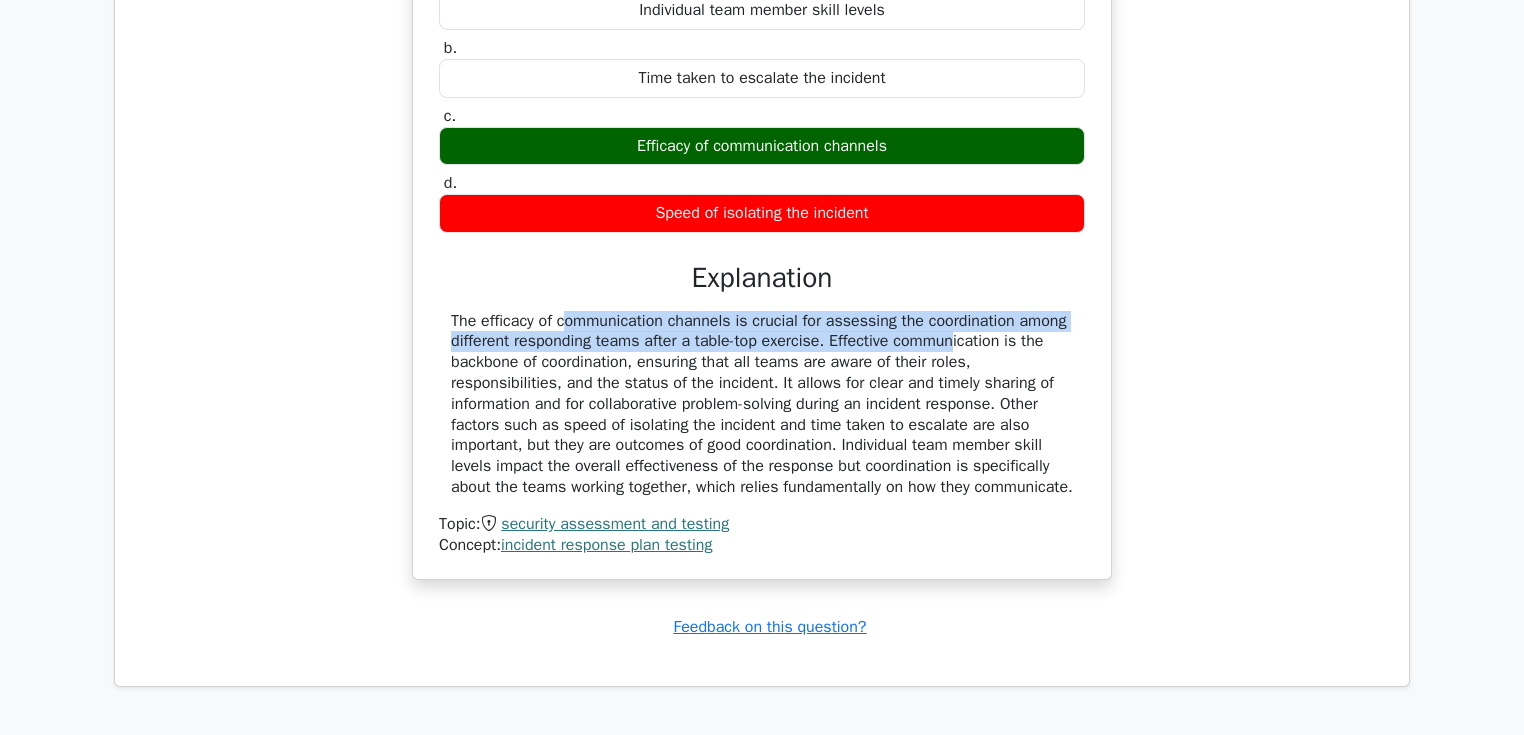 scroll, scrollTop: 5680, scrollLeft: 0, axis: vertical 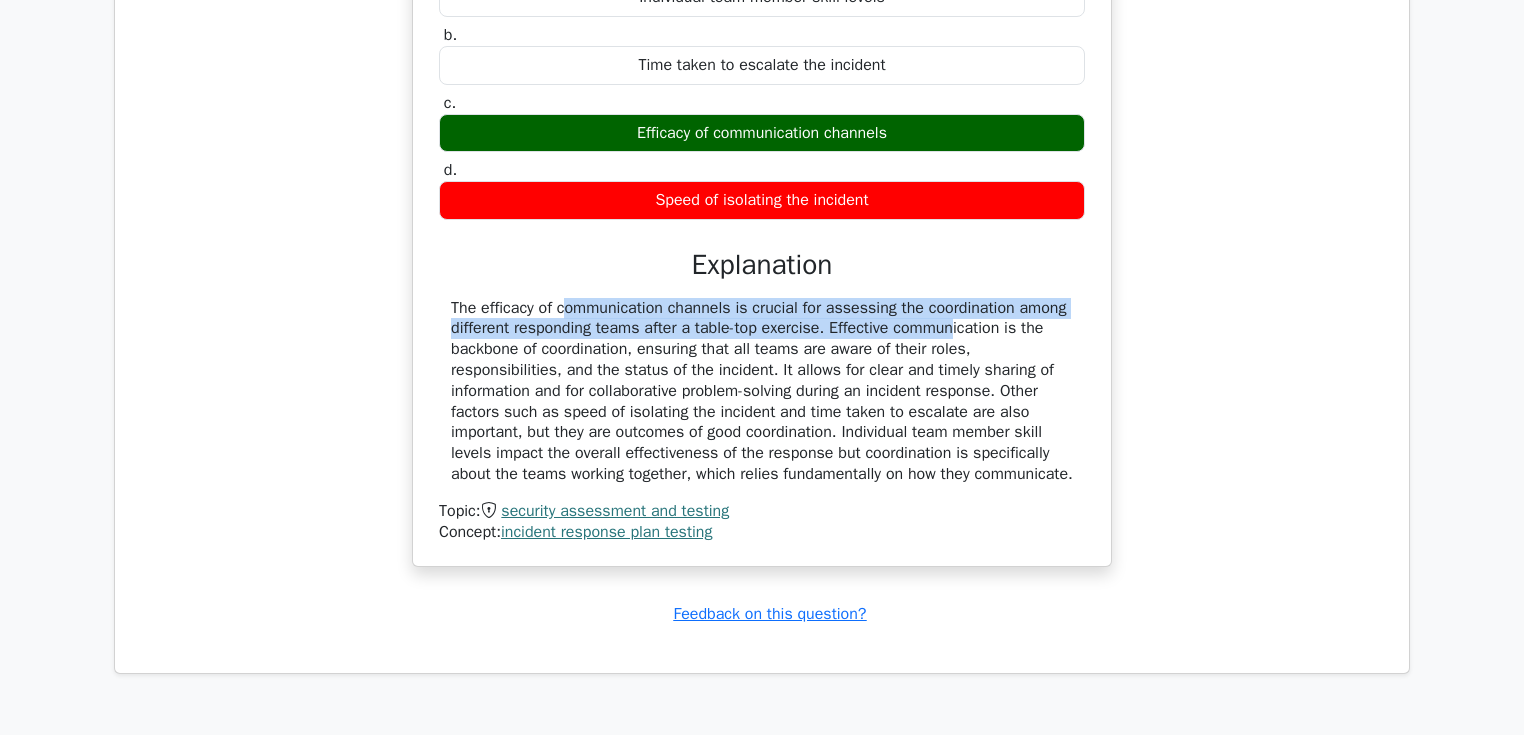 click on "The efficacy of communication channels is crucial for assessing the coordination among different responding teams after a table-top exercise. Effective communication is the backbone of coordination, ensuring that all teams are aware of their roles, responsibilities, and the status of the incident. It allows for clear and timely sharing of information and for collaborative problem-solving during an incident response. Other factors such as speed of isolating the incident and time taken to escalate are also important, but they are outcomes of good coordination. Individual team member skill levels impact the overall effectiveness of the response but coordination is specifically about the teams working together, which relies fundamentally on how they communicate." at bounding box center [762, 391] 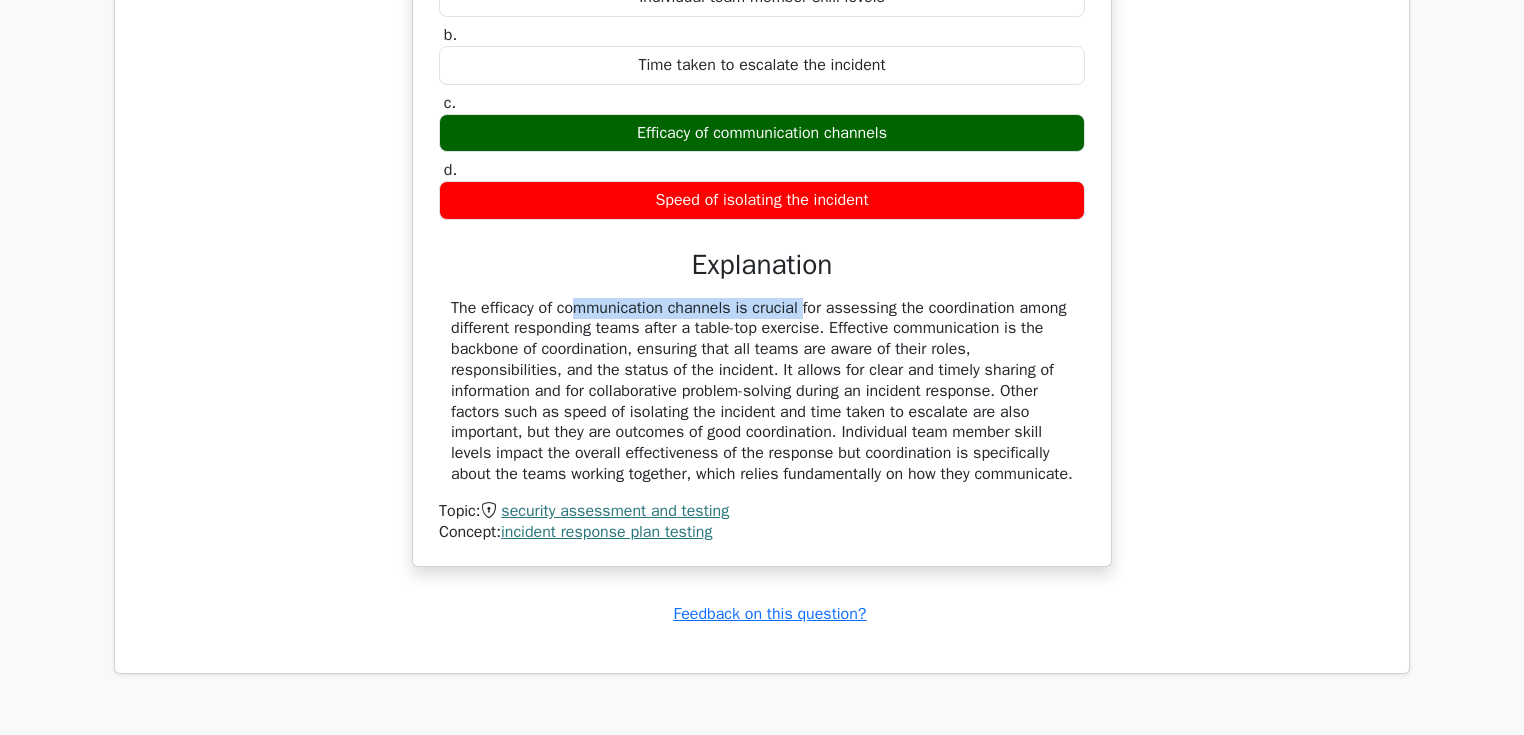drag, startPoint x: 456, startPoint y: 291, endPoint x: 696, endPoint y: 288, distance: 240.01875 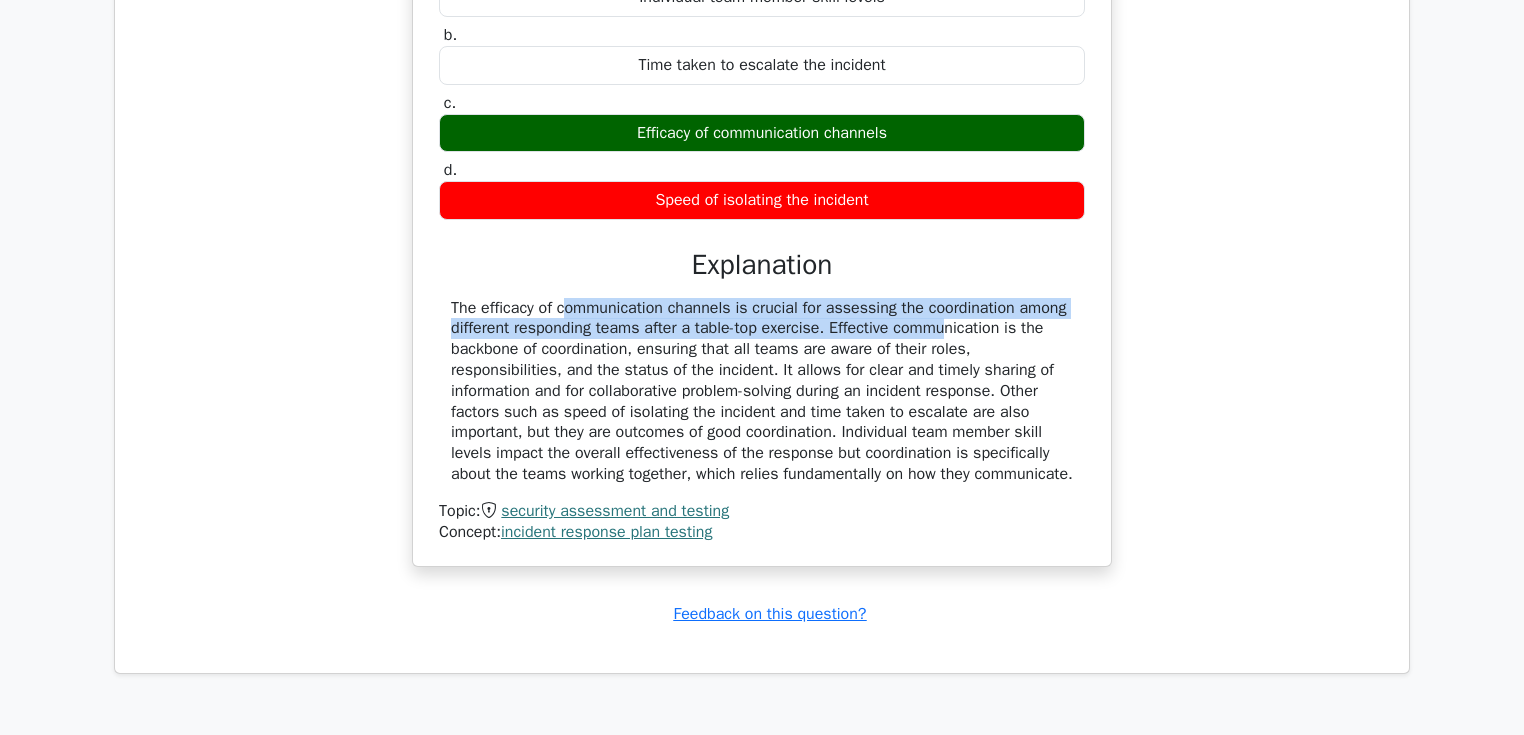 drag, startPoint x: 449, startPoint y: 286, endPoint x: 822, endPoint y: 309, distance: 373.70844 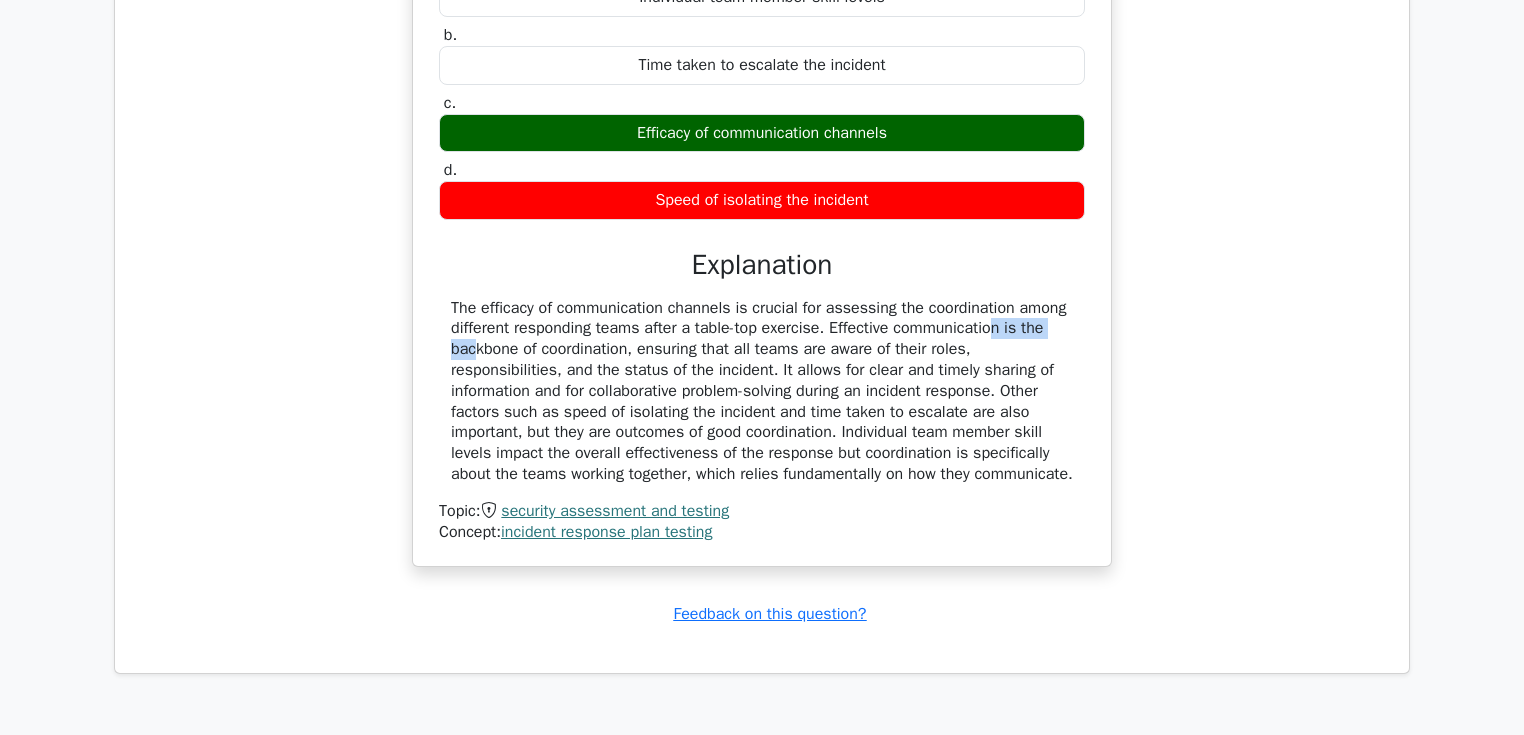 drag, startPoint x: 866, startPoint y: 311, endPoint x: 959, endPoint y: 311, distance: 93 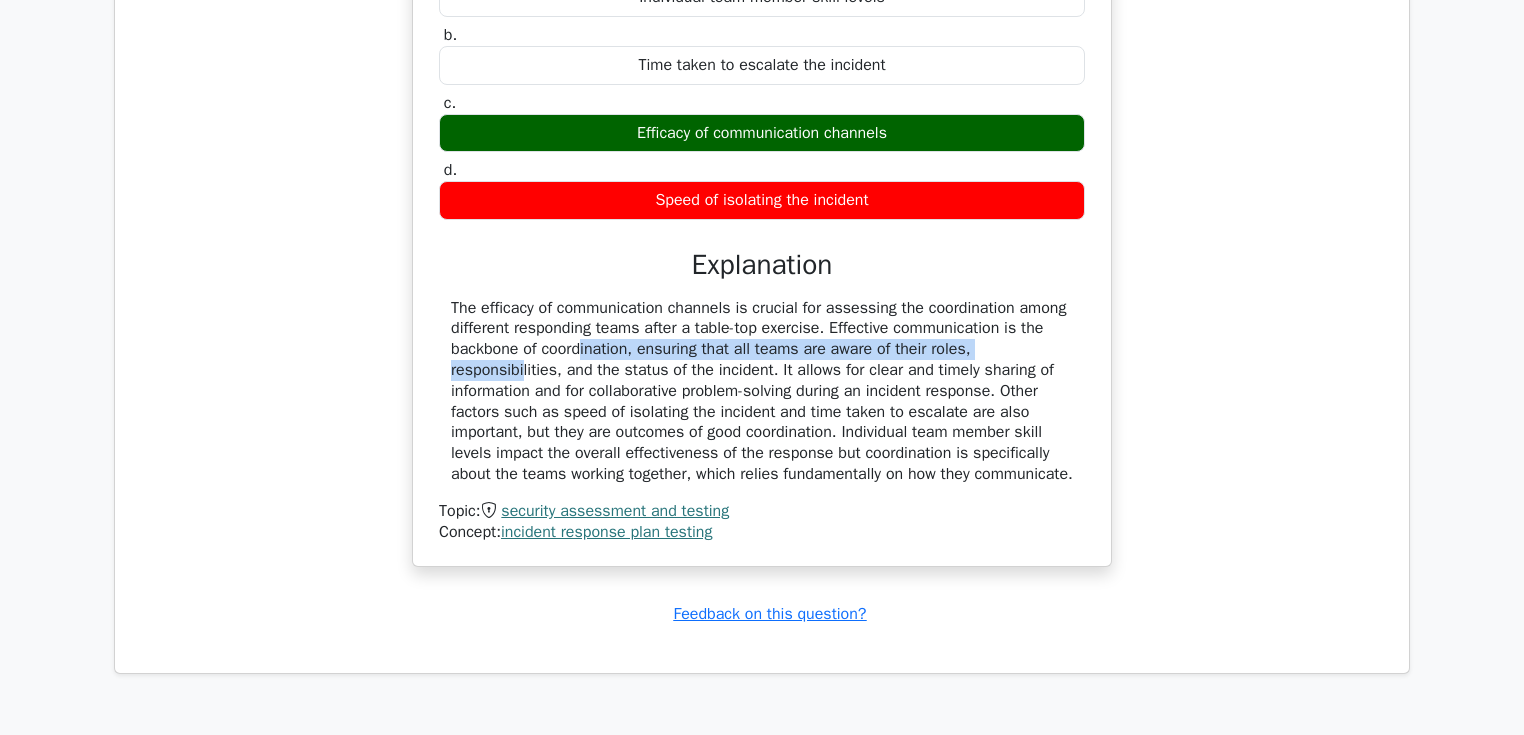 drag, startPoint x: 454, startPoint y: 339, endPoint x: 932, endPoint y: 326, distance: 478.17676 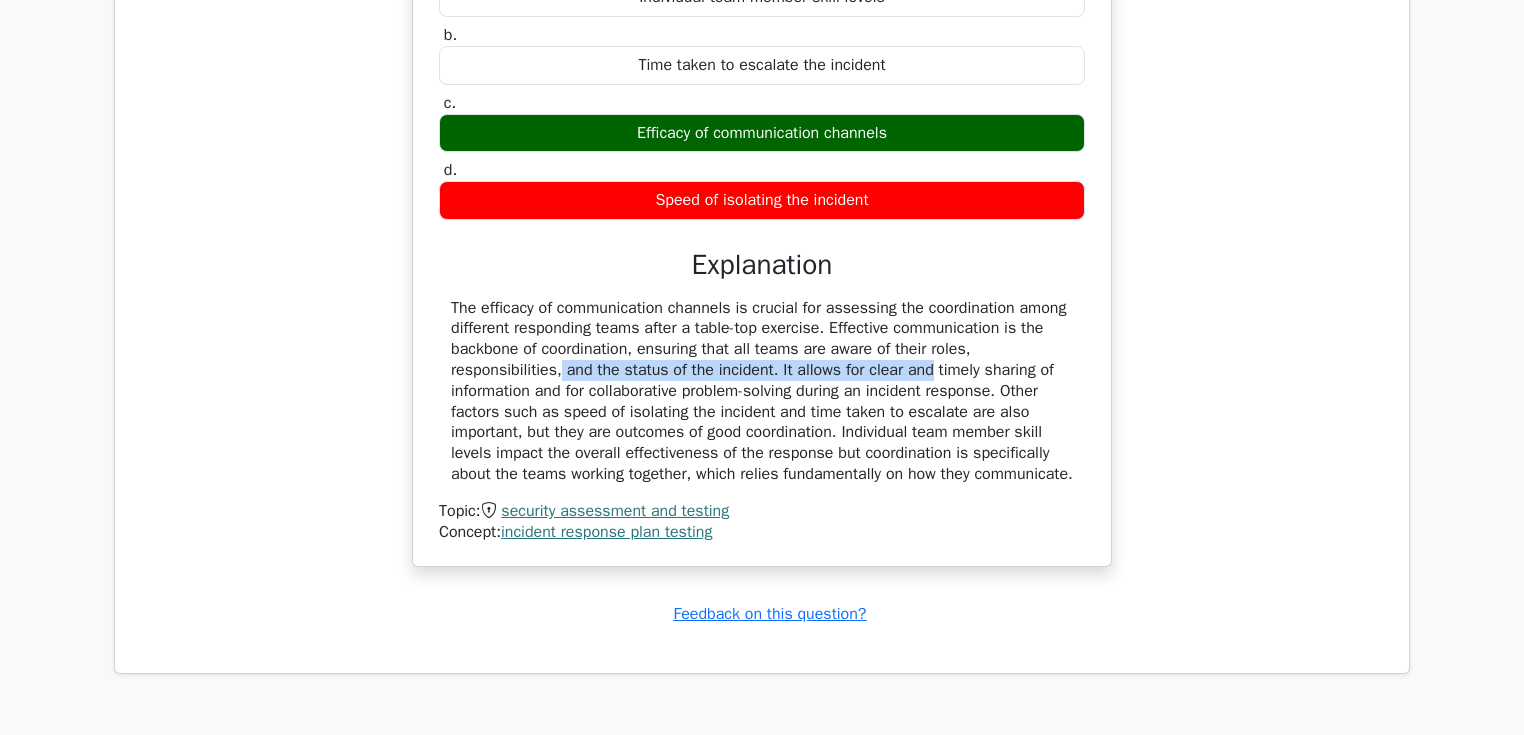 drag, startPoint x: 482, startPoint y: 353, endPoint x: 807, endPoint y: 353, distance: 325 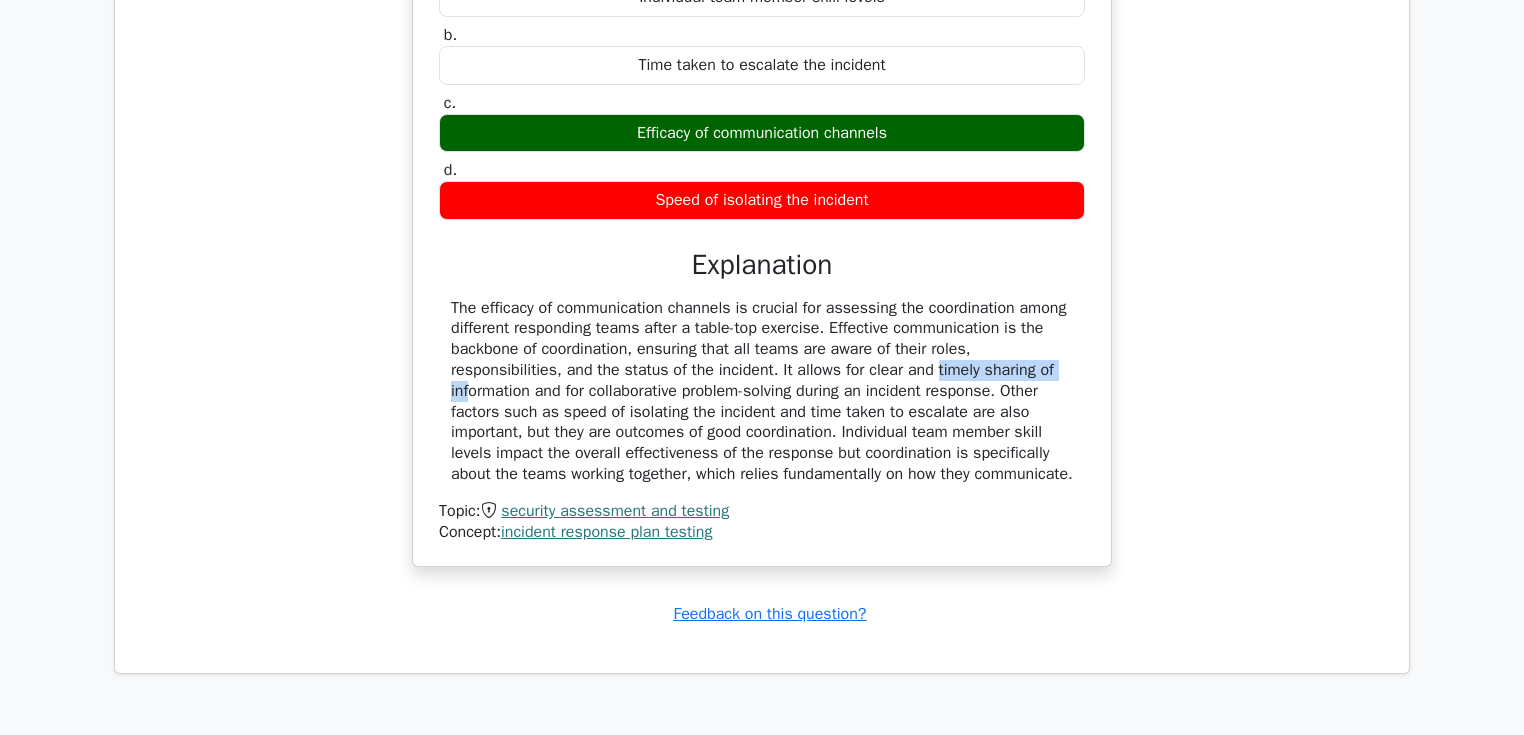drag, startPoint x: 821, startPoint y: 356, endPoint x: 963, endPoint y: 355, distance: 142.00352 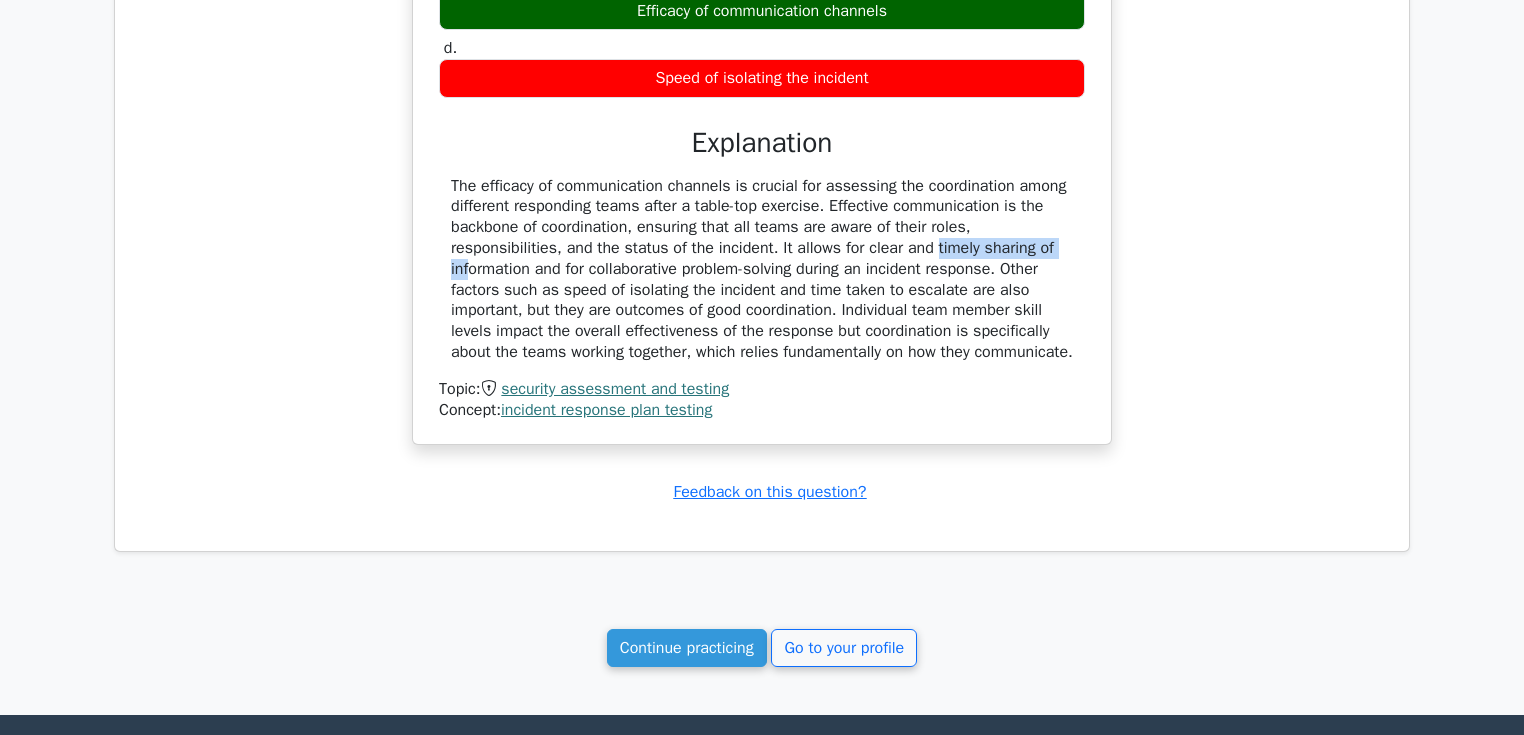 scroll, scrollTop: 5840, scrollLeft: 0, axis: vertical 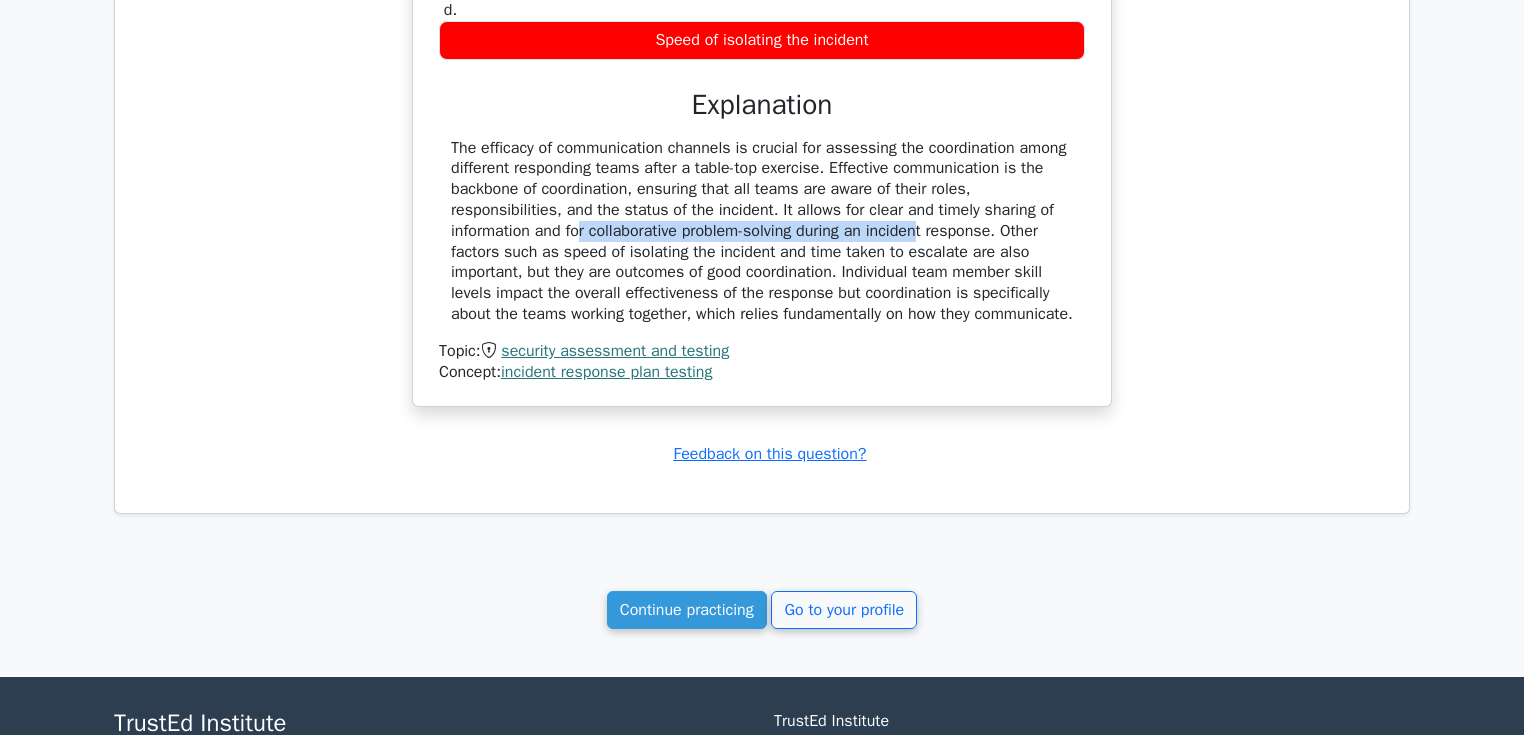 drag, startPoint x: 457, startPoint y: 213, endPoint x: 808, endPoint y: 212, distance: 351.00143 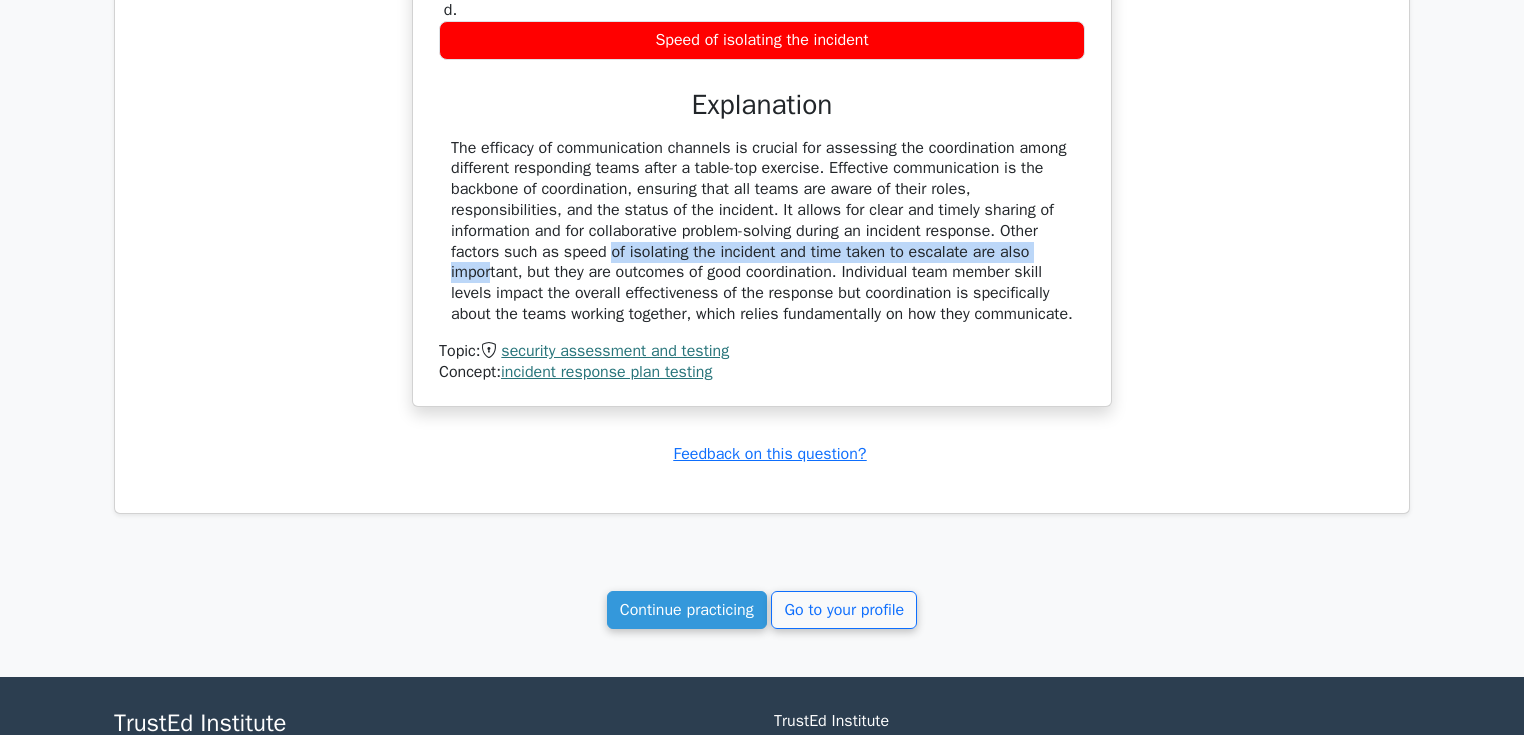 drag, startPoint x: 547, startPoint y: 240, endPoint x: 947, endPoint y: 243, distance: 400.01126 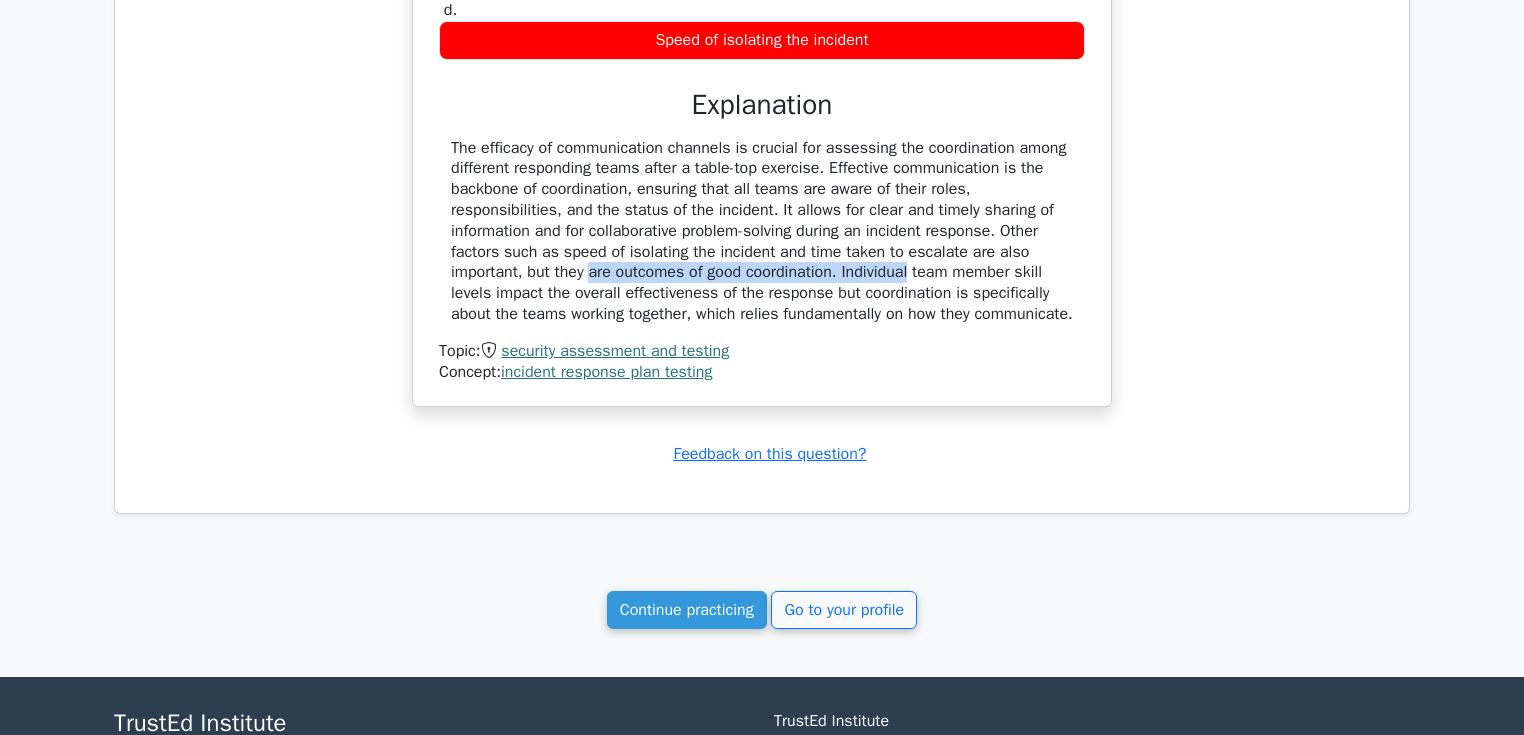 drag, startPoint x: 474, startPoint y: 260, endPoint x: 806, endPoint y: 260, distance: 332 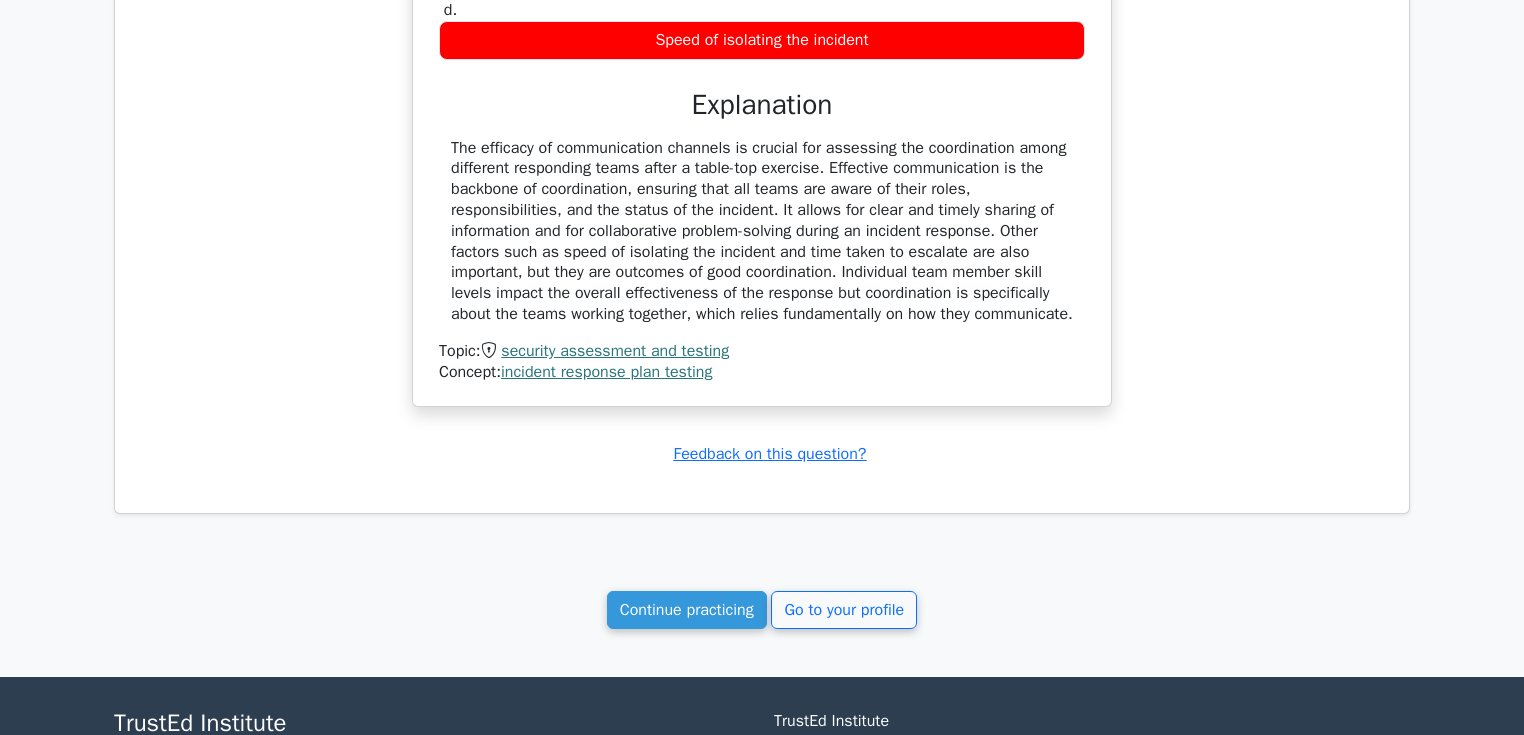 click on "The efficacy of communication channels is crucial for assessing the coordination among different responding teams after a table-top exercise. Effective communication is the backbone of coordination, ensuring that all teams are aware of their roles, responsibilities, and the status of the incident. It allows for clear and timely sharing of information and for collaborative problem-solving during an incident response. Other factors such as speed of isolating the incident and time taken to escalate are also important, but they are outcomes of good coordination. Individual team member skill levels impact the overall effectiveness of the response but coordination is specifically about the teams working together, which relies fundamentally on how they communicate." at bounding box center (762, 231) 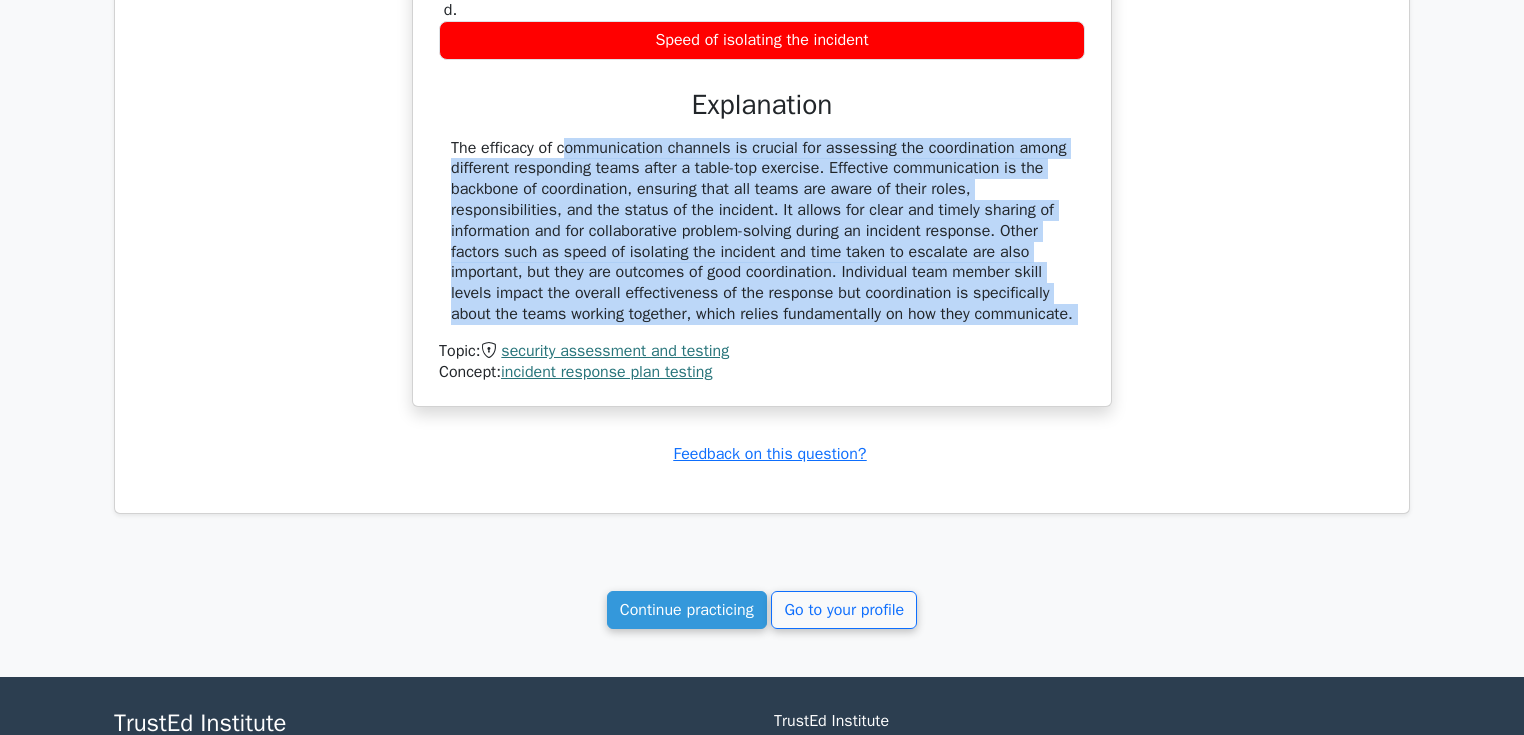 click on "The efficacy of communication channels is crucial for assessing the coordination among different responding teams after a table-top exercise. Effective communication is the backbone of coordination, ensuring that all teams are aware of their roles, responsibilities, and the status of the incident. It allows for clear and timely sharing of information and for collaborative problem-solving during an incident response. Other factors such as speed of isolating the incident and time taken to escalate are also important, but they are outcomes of good coordination. Individual team member skill levels impact the overall effectiveness of the response but coordination is specifically about the teams working together, which relies fundamentally on how they communicate." at bounding box center (762, 231) 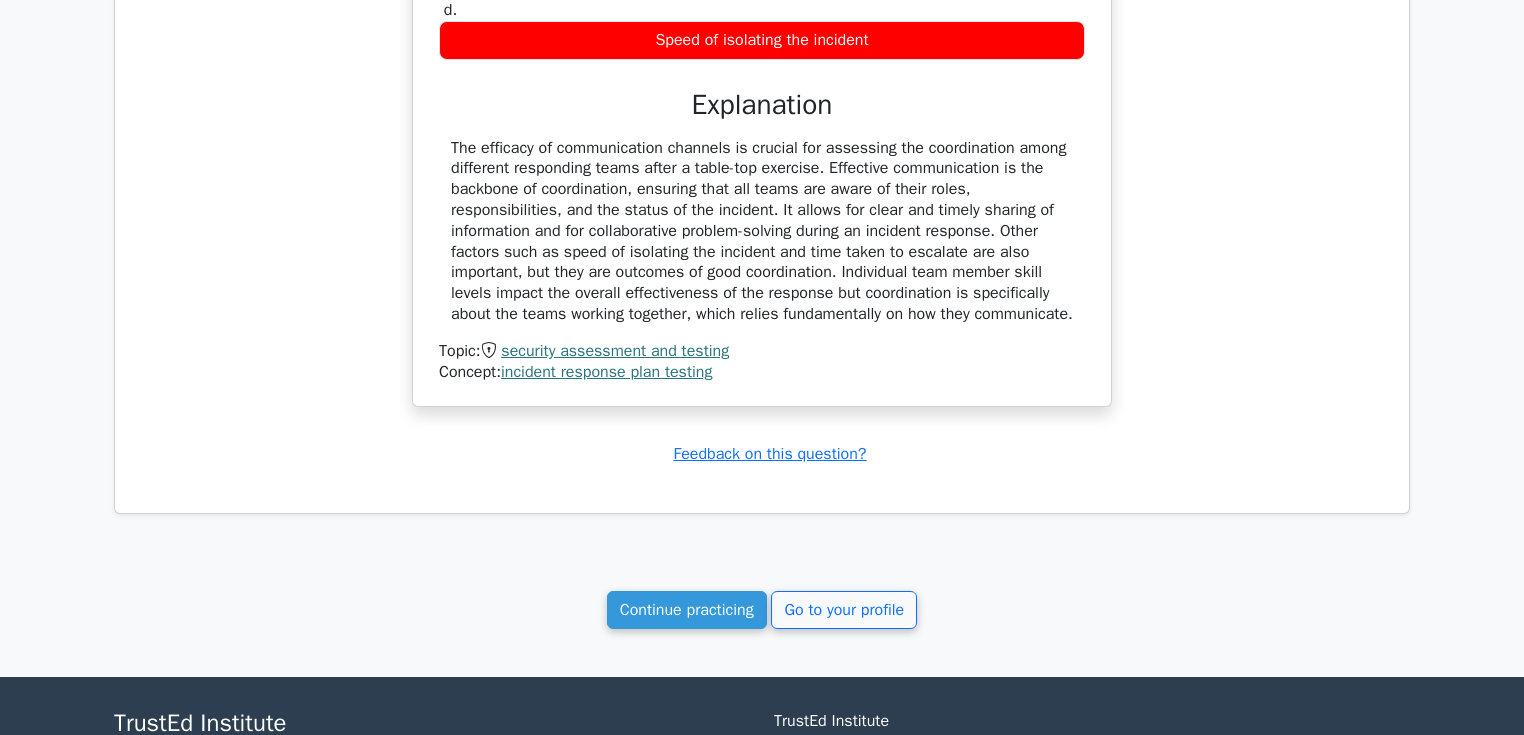 click on "The efficacy of communication channels is crucial for assessing the coordination among different responding teams after a table-top exercise. Effective communication is the backbone of coordination, ensuring that all teams are aware of their roles, responsibilities, and the status of the incident. It allows for clear and timely sharing of information and for collaborative problem-solving during an incident response. Other factors such as speed of isolating the incident and time taken to escalate are also important, but they are outcomes of good coordination. Individual team member skill levels impact the overall effectiveness of the response but coordination is specifically about the teams working together, which relies fundamentally on how they communicate." at bounding box center (762, 231) 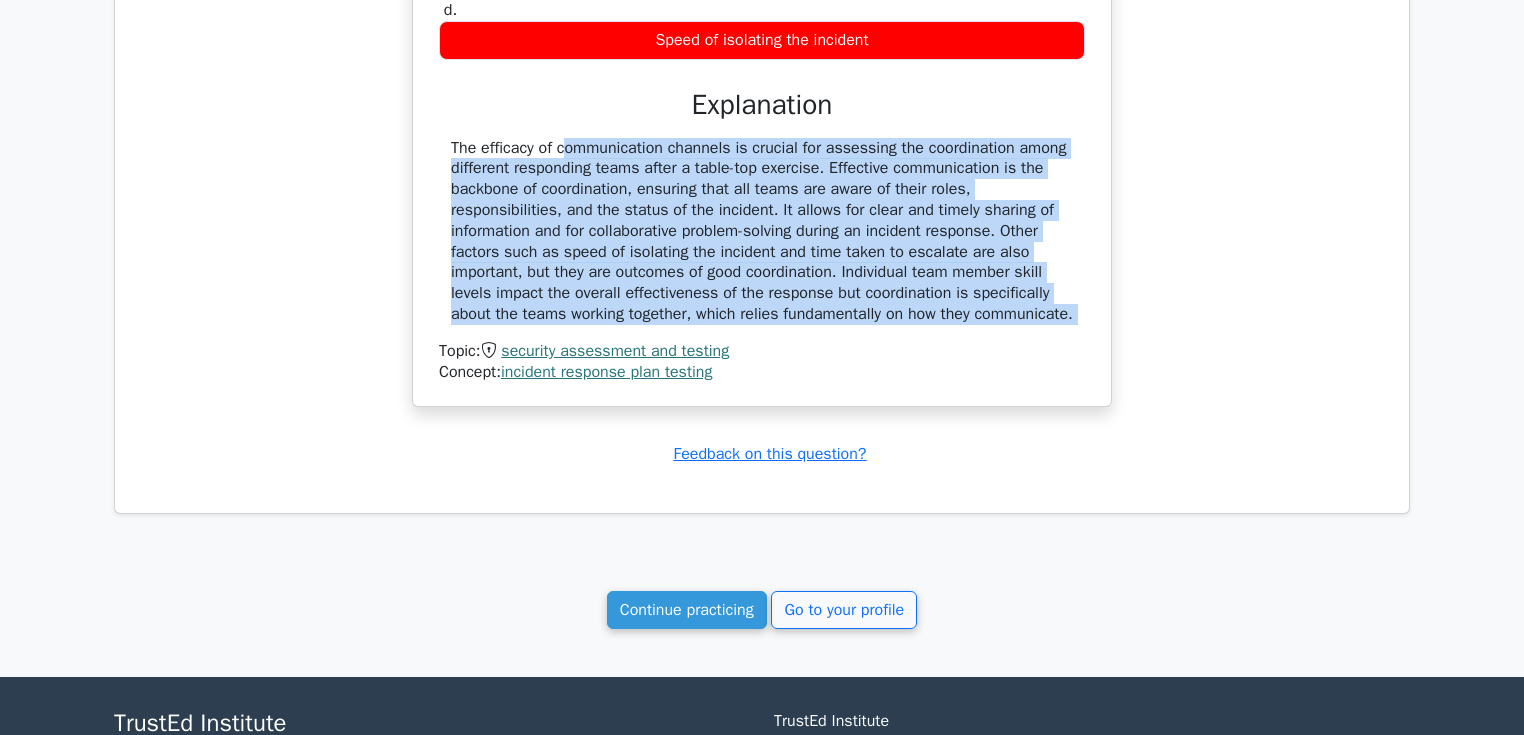 click on "The efficacy of communication channels is crucial for assessing the coordination among different responding teams after a table-top exercise. Effective communication is the backbone of coordination, ensuring that all teams are aware of their roles, responsibilities, and the status of the incident. It allows for clear and timely sharing of information and for collaborative problem-solving during an incident response. Other factors such as speed of isolating the incident and time taken to escalate are also important, but they are outcomes of good coordination. Individual team member skill levels impact the overall effectiveness of the response but coordination is specifically about the teams working together, which relies fundamentally on how they communicate." at bounding box center [762, 231] 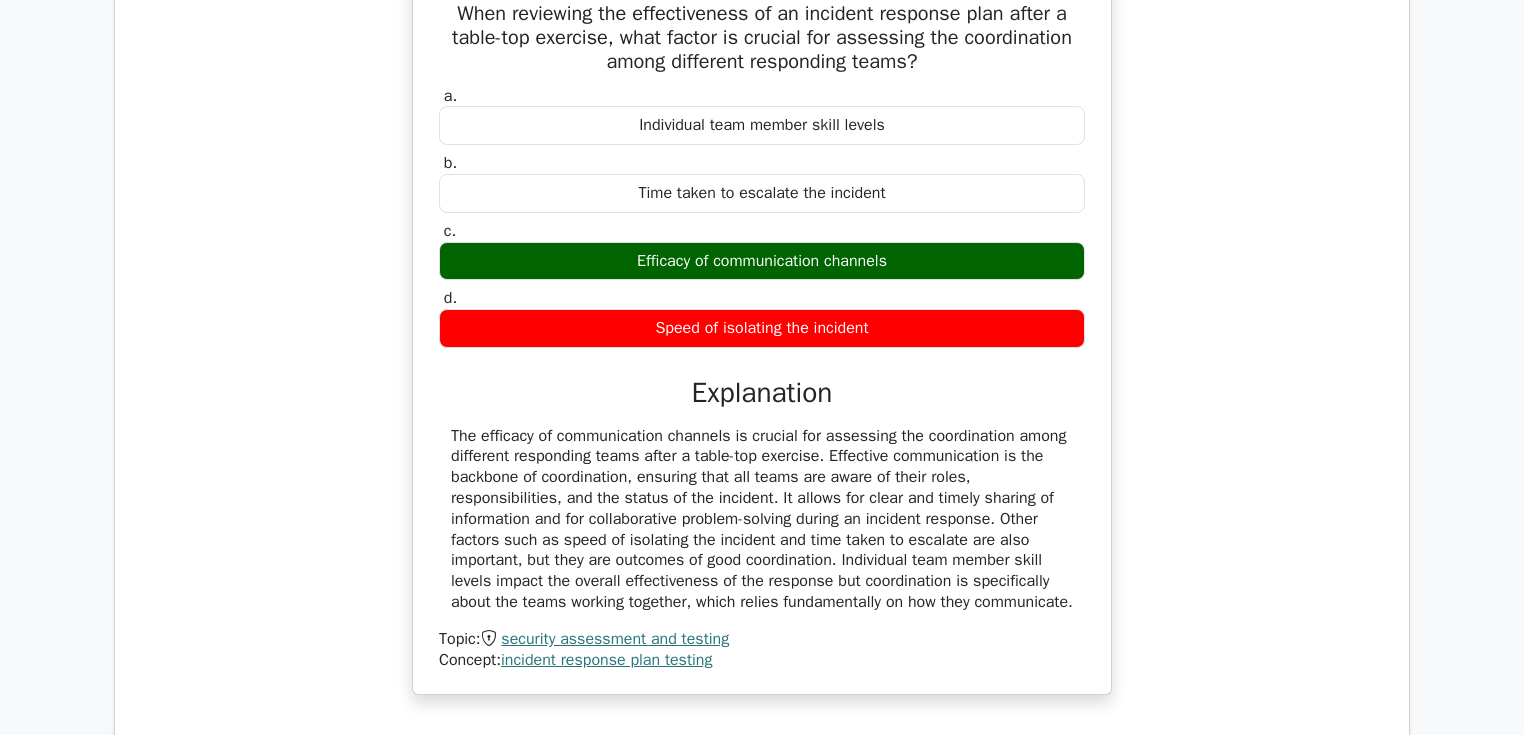 scroll, scrollTop: 5520, scrollLeft: 0, axis: vertical 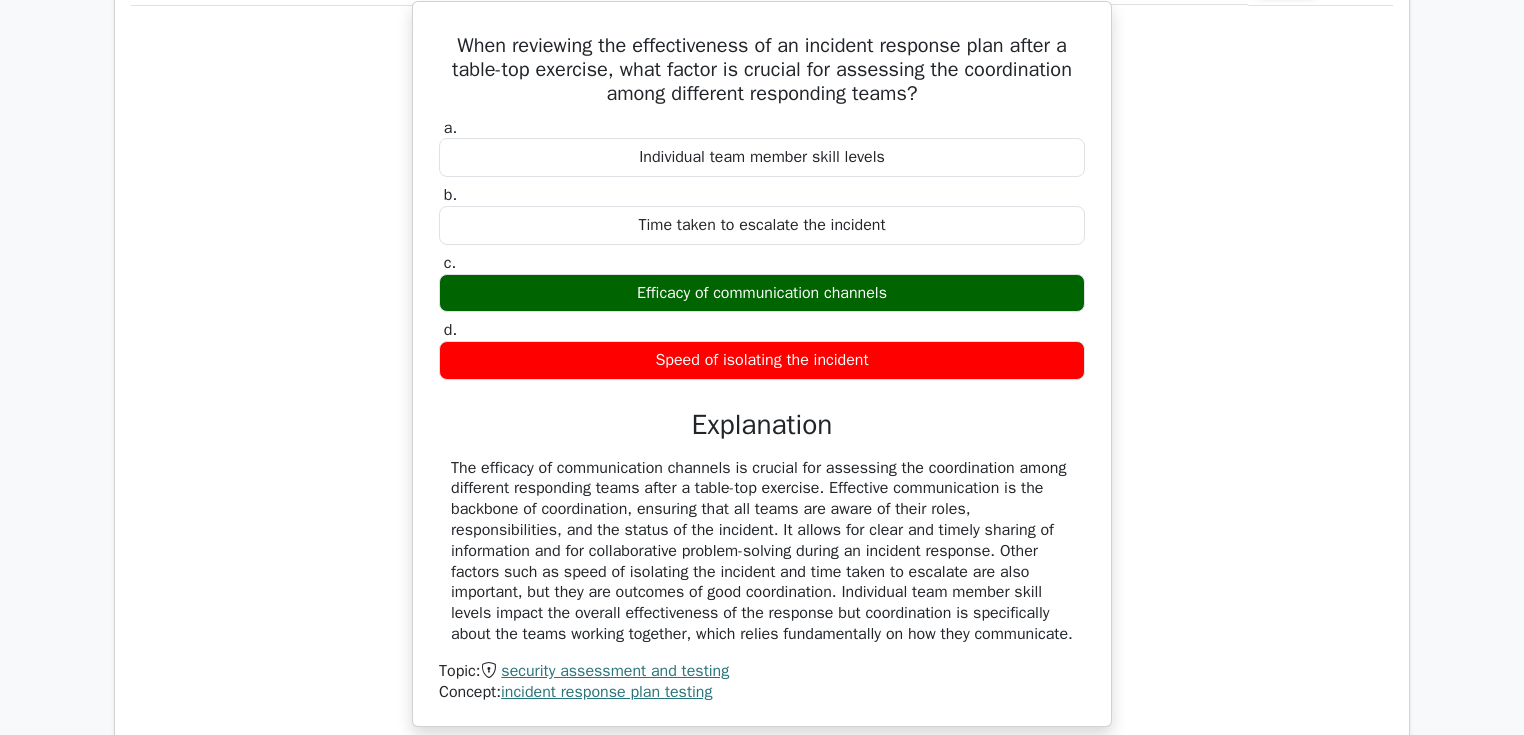 drag, startPoint x: 598, startPoint y: 280, endPoint x: 900, endPoint y: 280, distance: 302 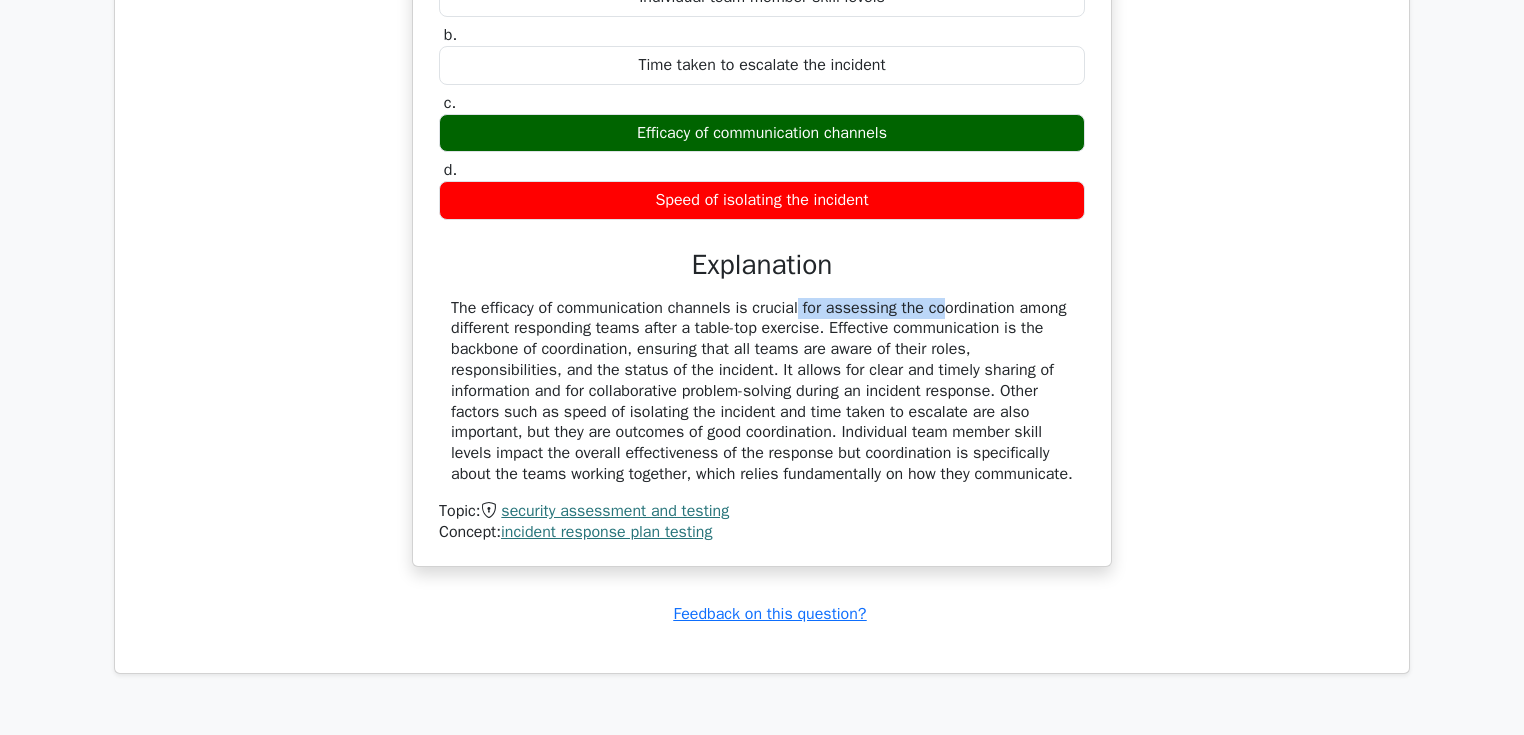 drag, startPoint x: 688, startPoint y: 301, endPoint x: 827, endPoint y: 300, distance: 139.0036 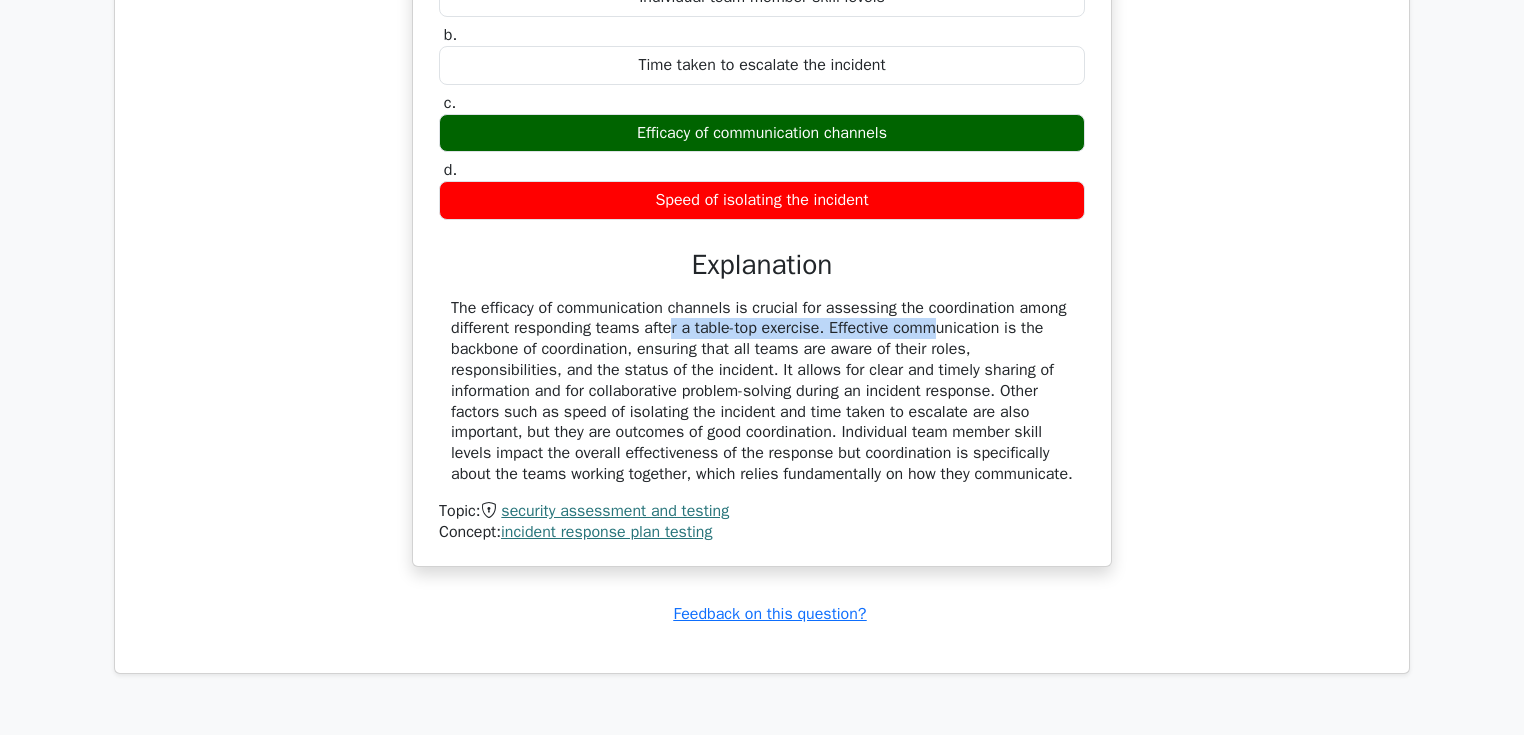 drag, startPoint x: 553, startPoint y: 320, endPoint x: 892, endPoint y: 322, distance: 339.0059 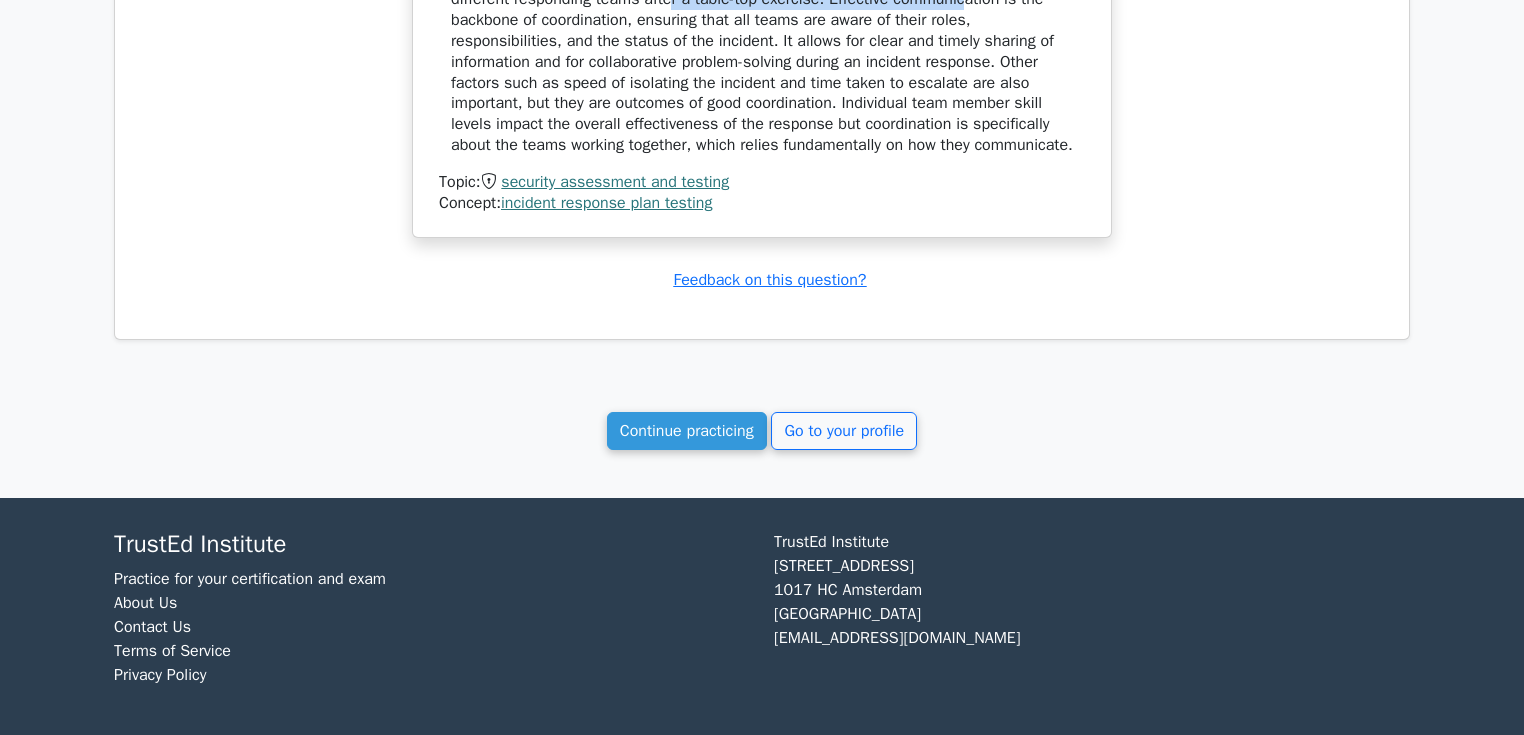 scroll, scrollTop: 6036, scrollLeft: 0, axis: vertical 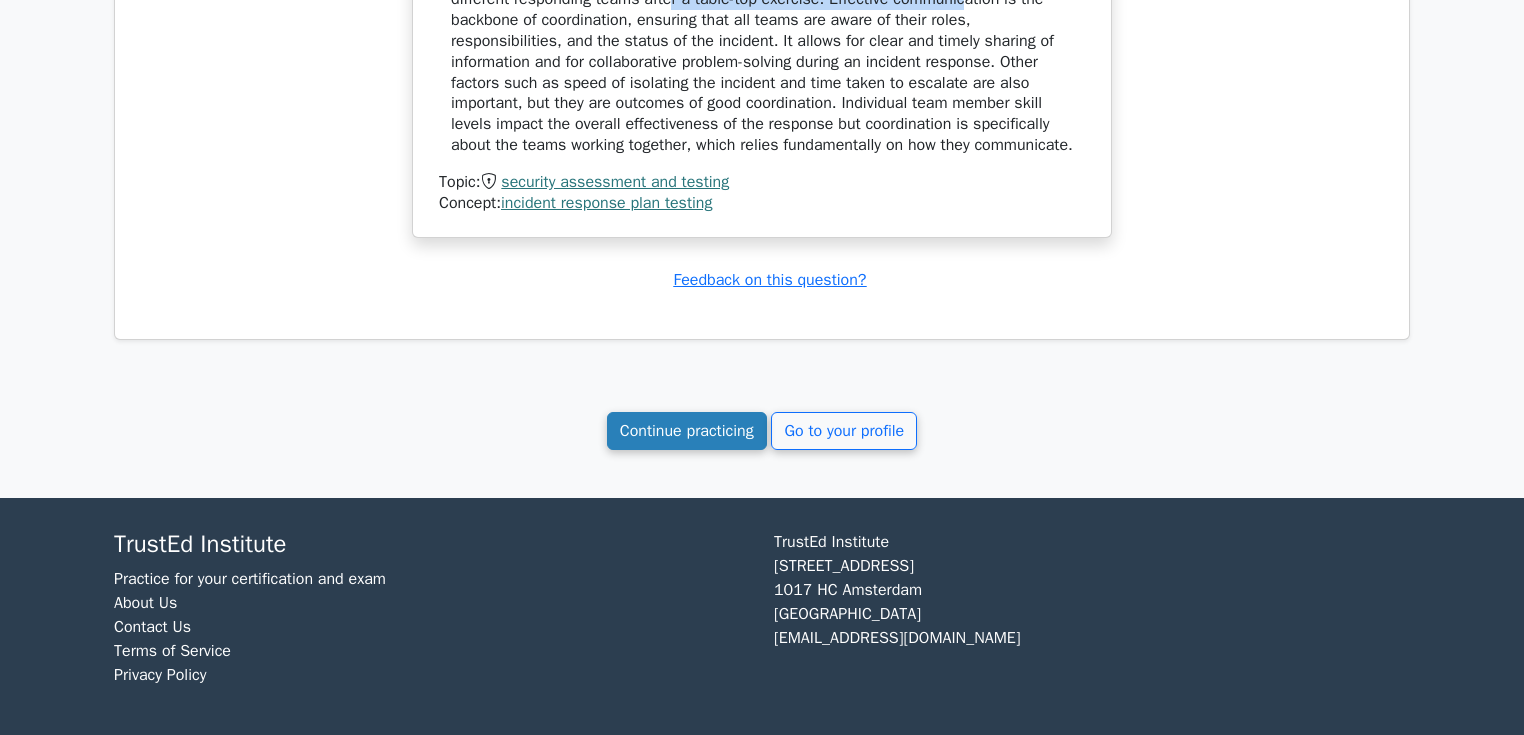click on "Continue practicing" at bounding box center [687, 431] 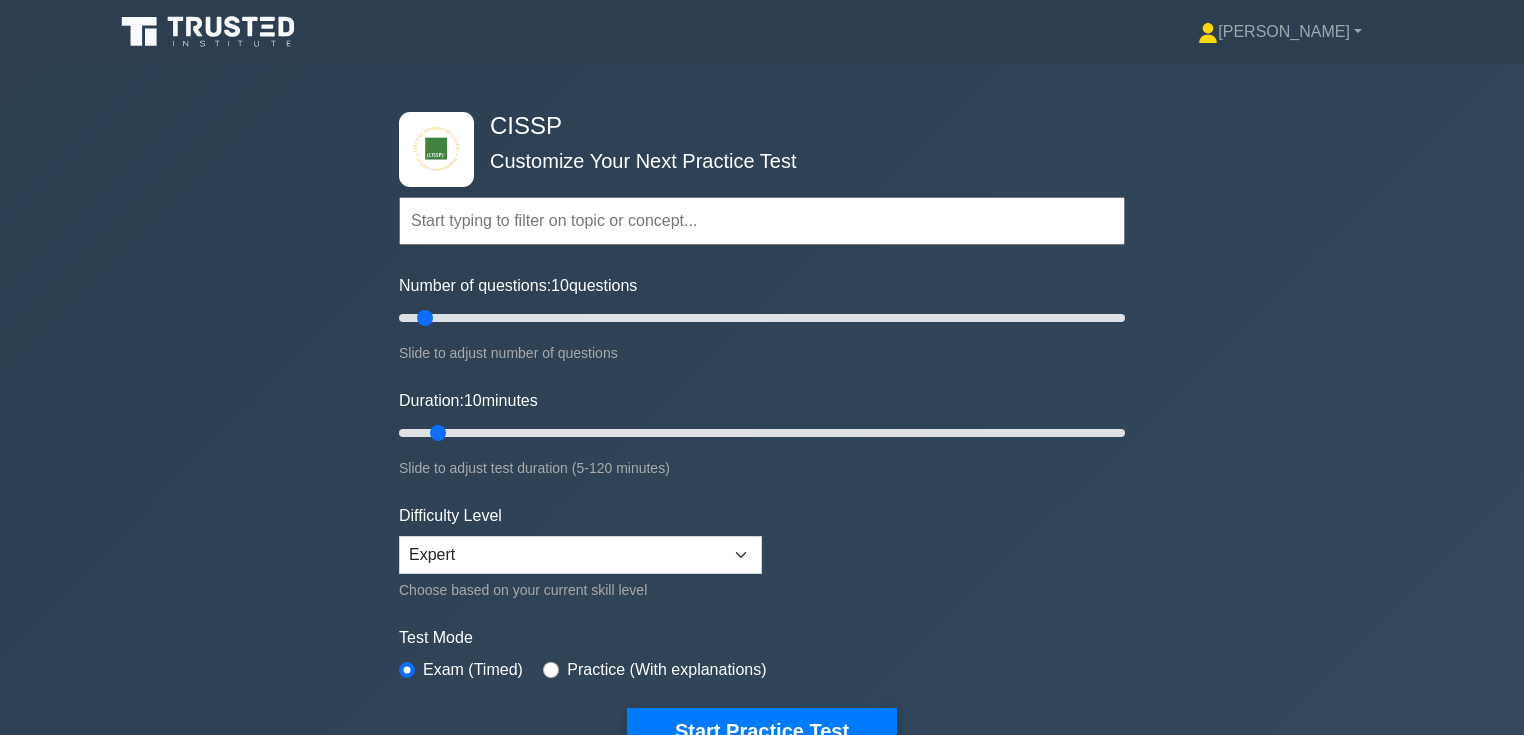scroll, scrollTop: 1520, scrollLeft: 0, axis: vertical 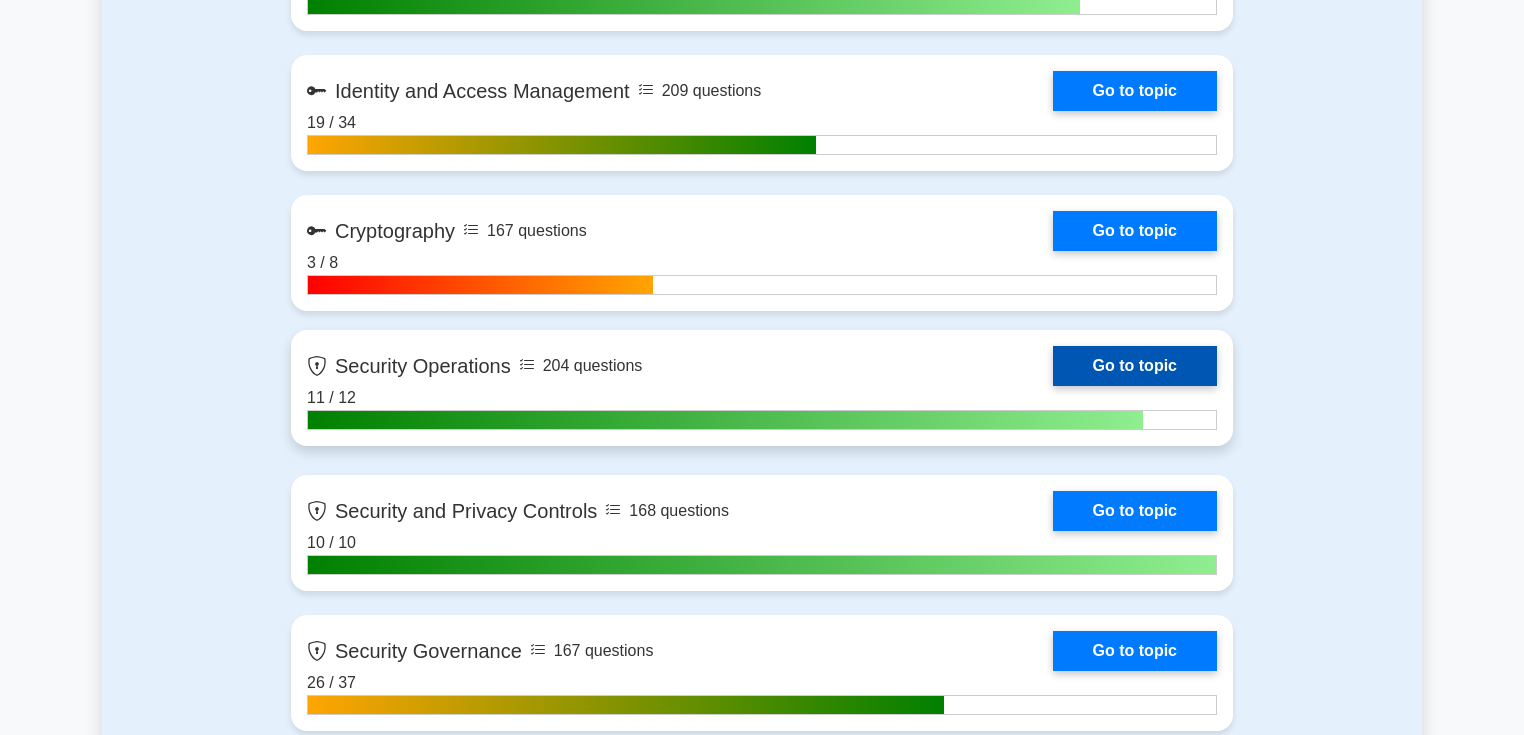 click on "Go to topic" at bounding box center (1135, 366) 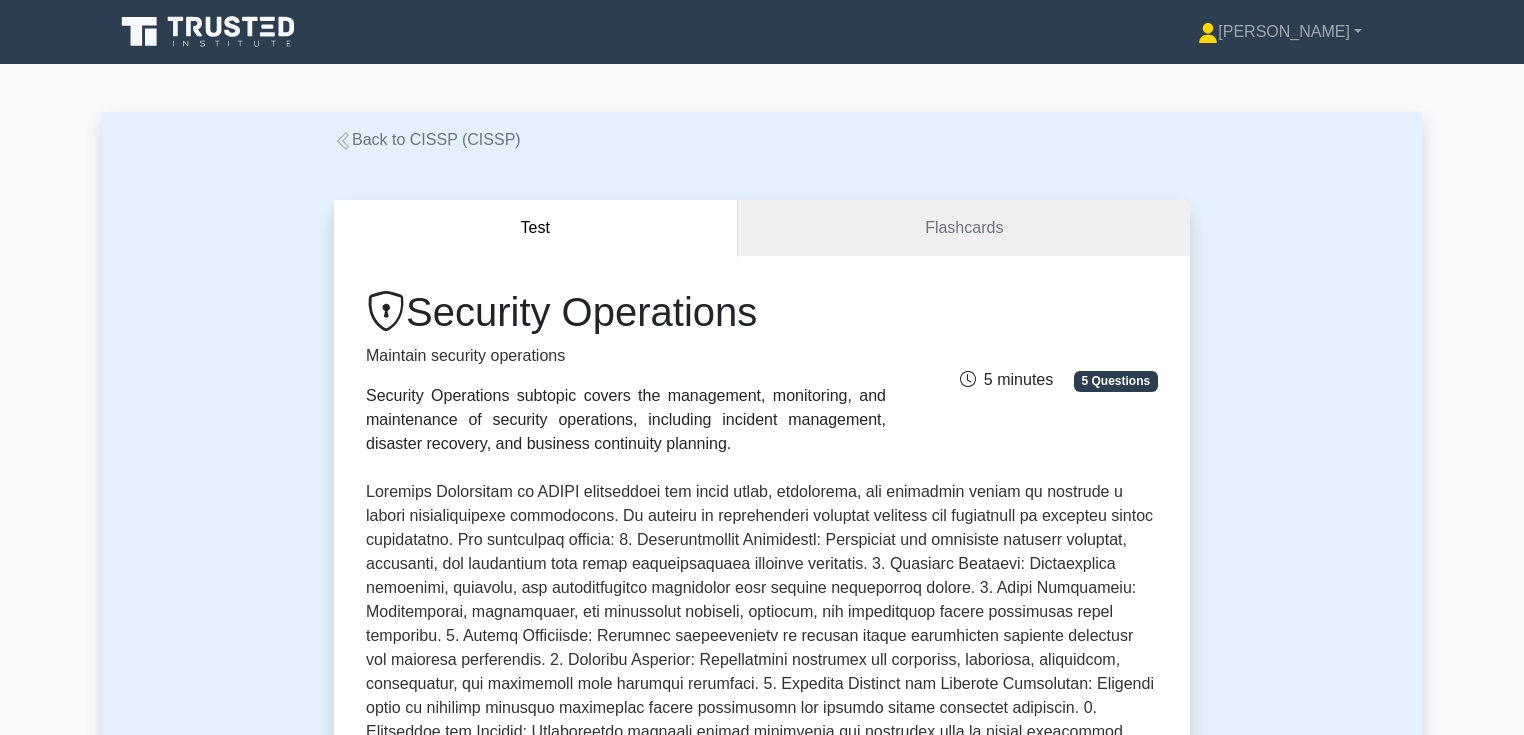 scroll, scrollTop: 0, scrollLeft: 0, axis: both 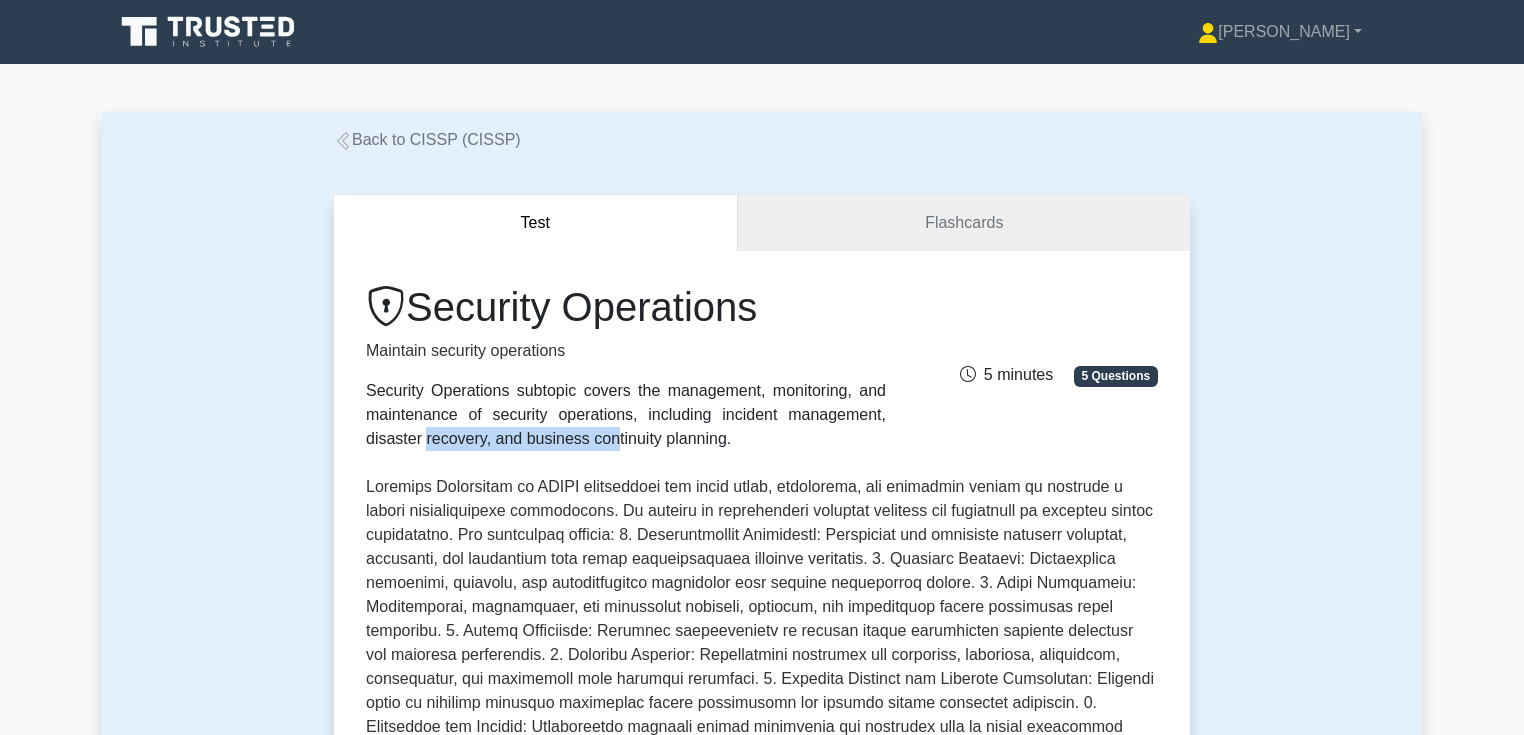 drag, startPoint x: 680, startPoint y: 424, endPoint x: 831, endPoint y: 426, distance: 151.01324 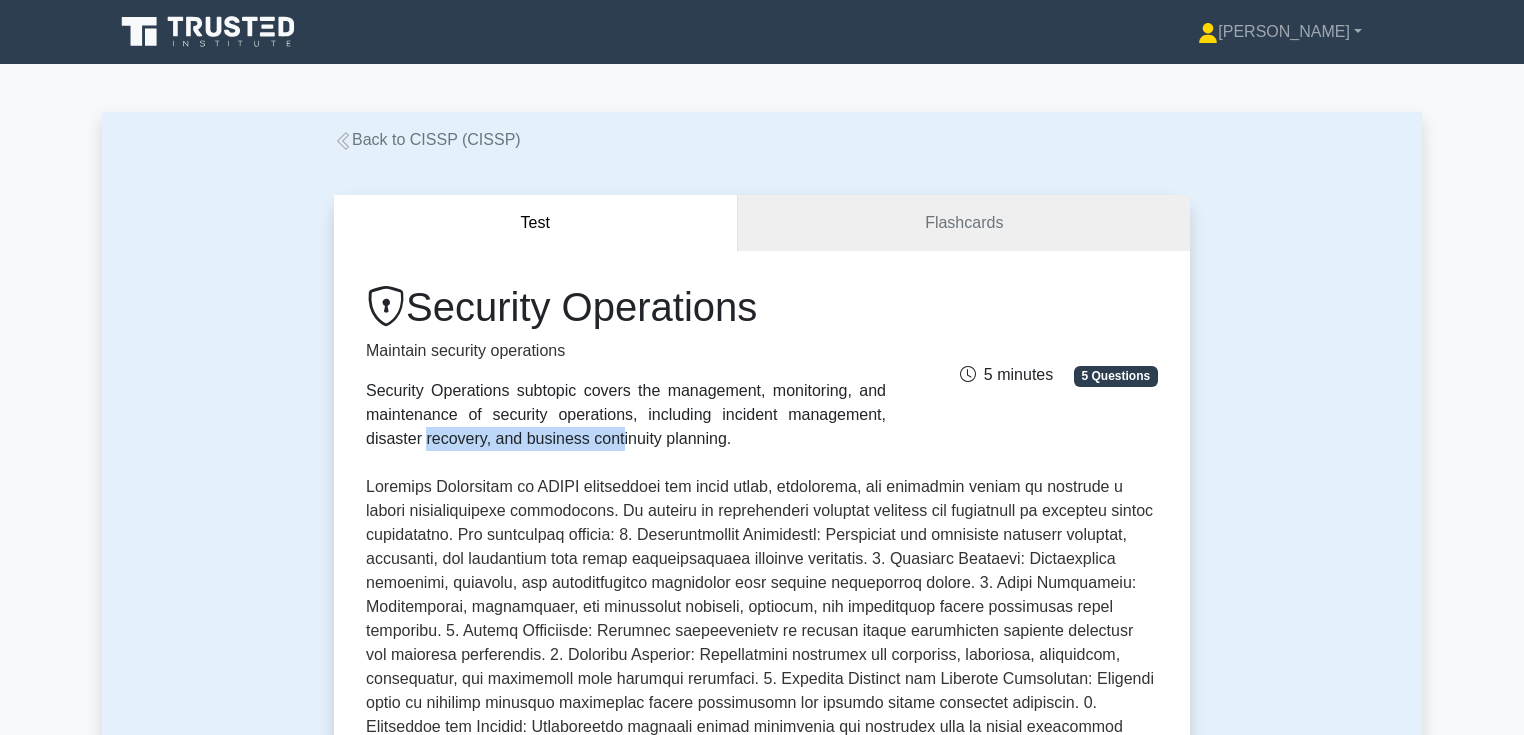 click on "Security Operations subtopic covers the management, monitoring, and maintenance of security operations, including incident management, disaster recovery, and business continuity planning." at bounding box center (626, 415) 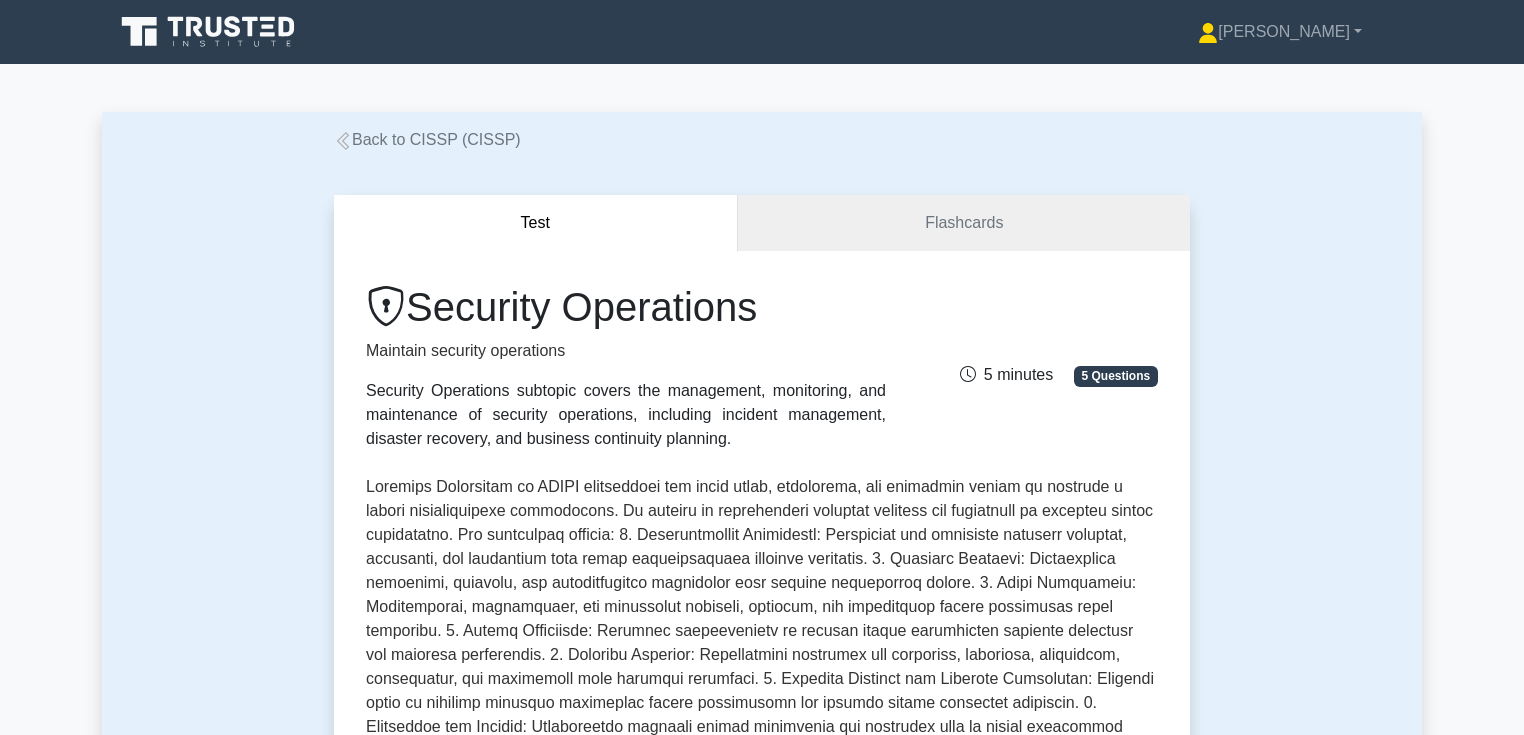 drag, startPoint x: 404, startPoint y: 440, endPoint x: 669, endPoint y: 440, distance: 265 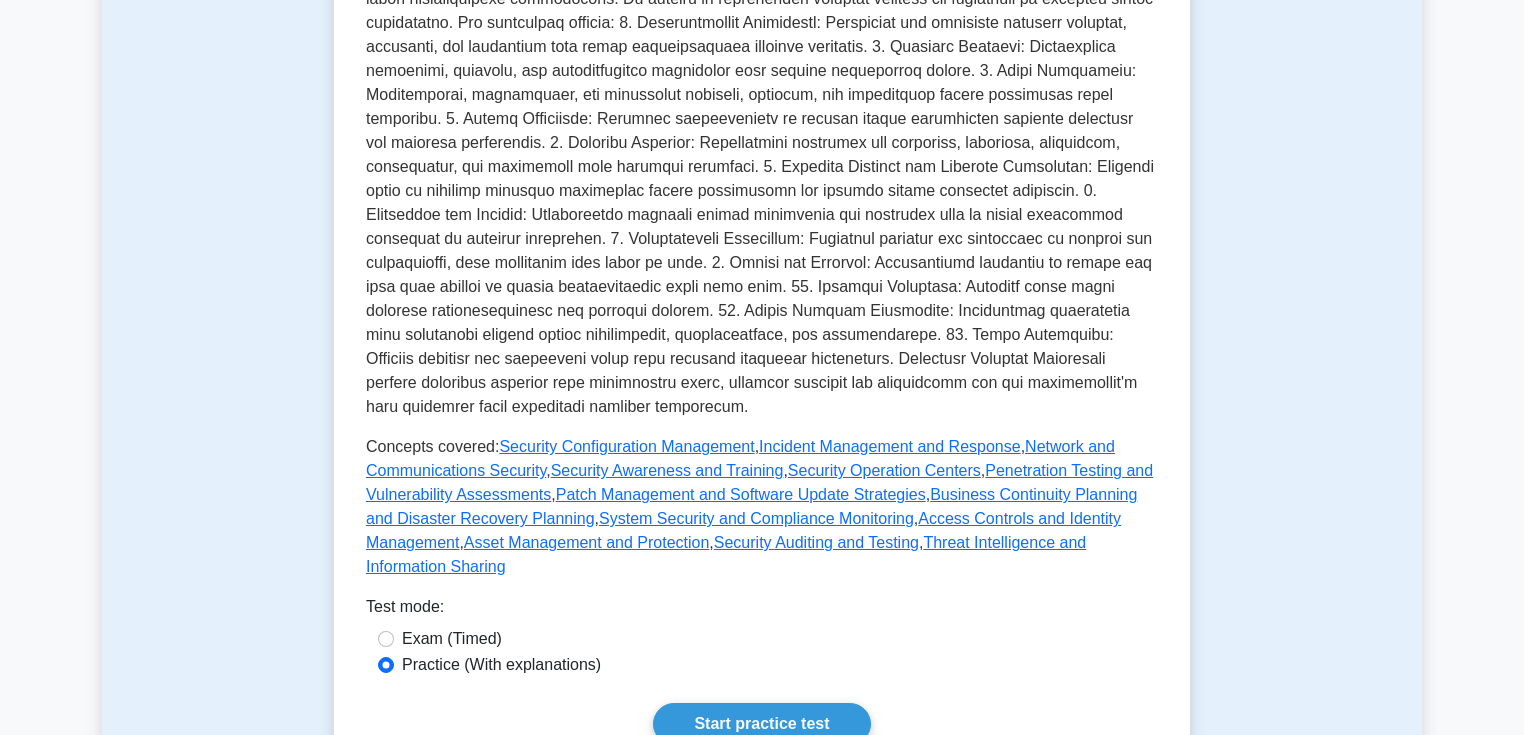 scroll, scrollTop: 720, scrollLeft: 0, axis: vertical 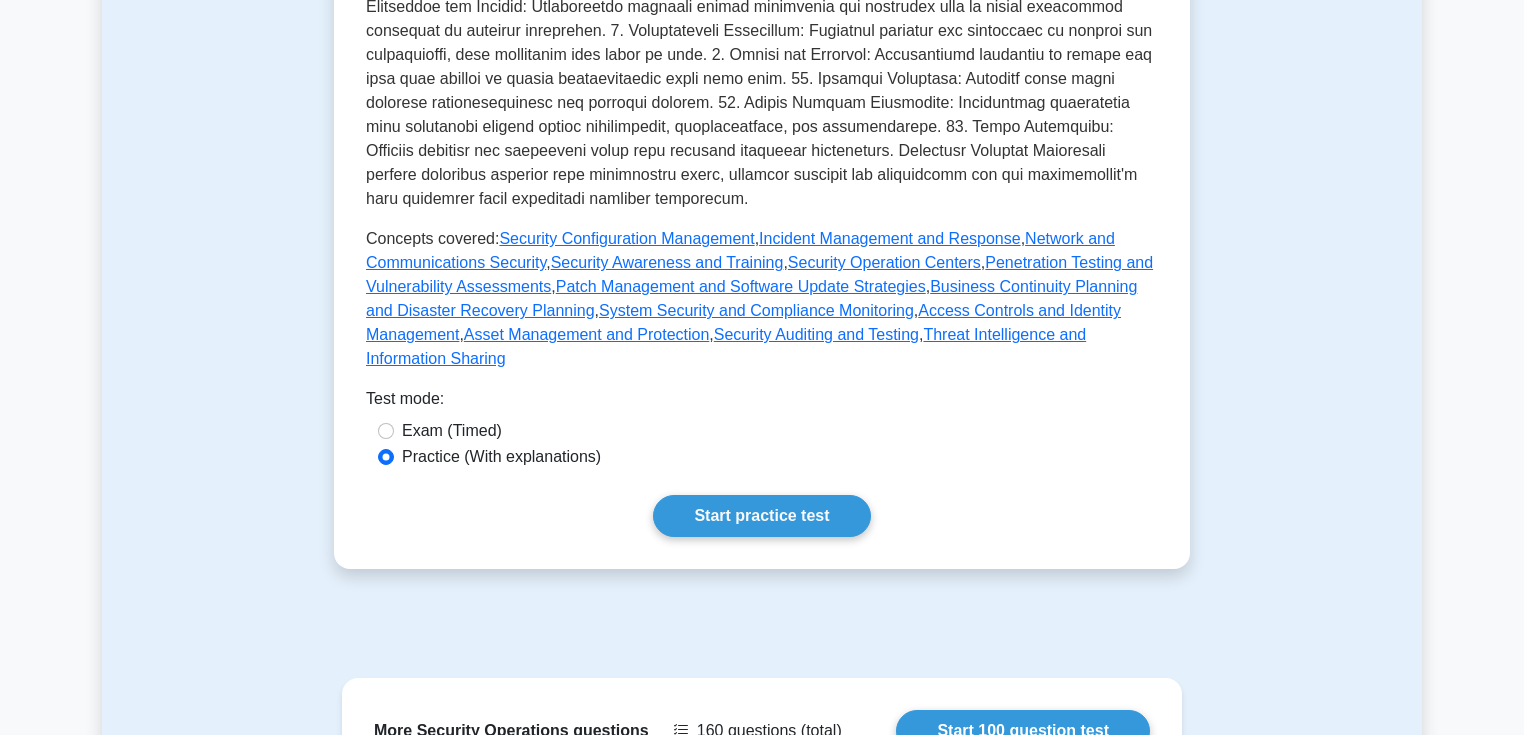 click at bounding box center [762, -17] 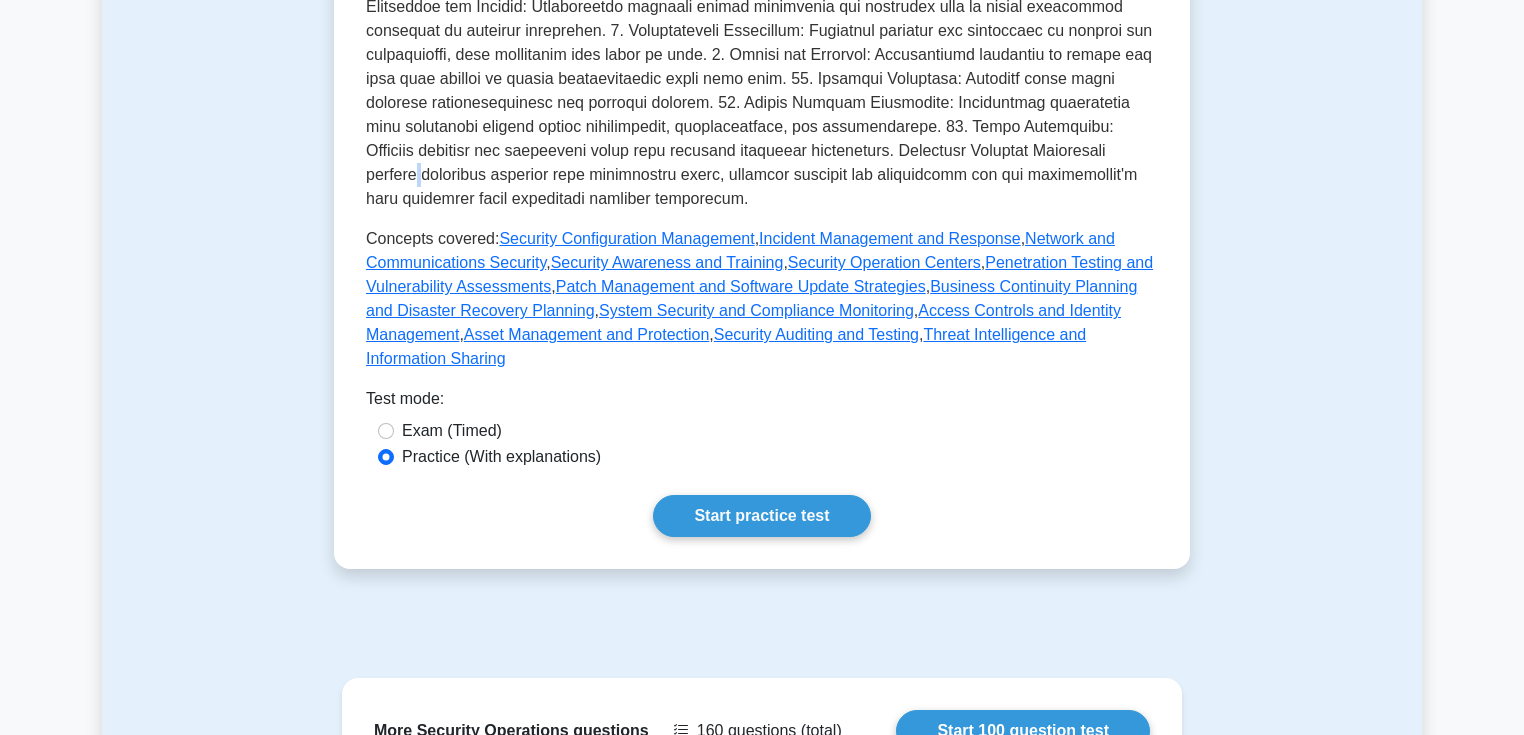 click at bounding box center [762, -17] 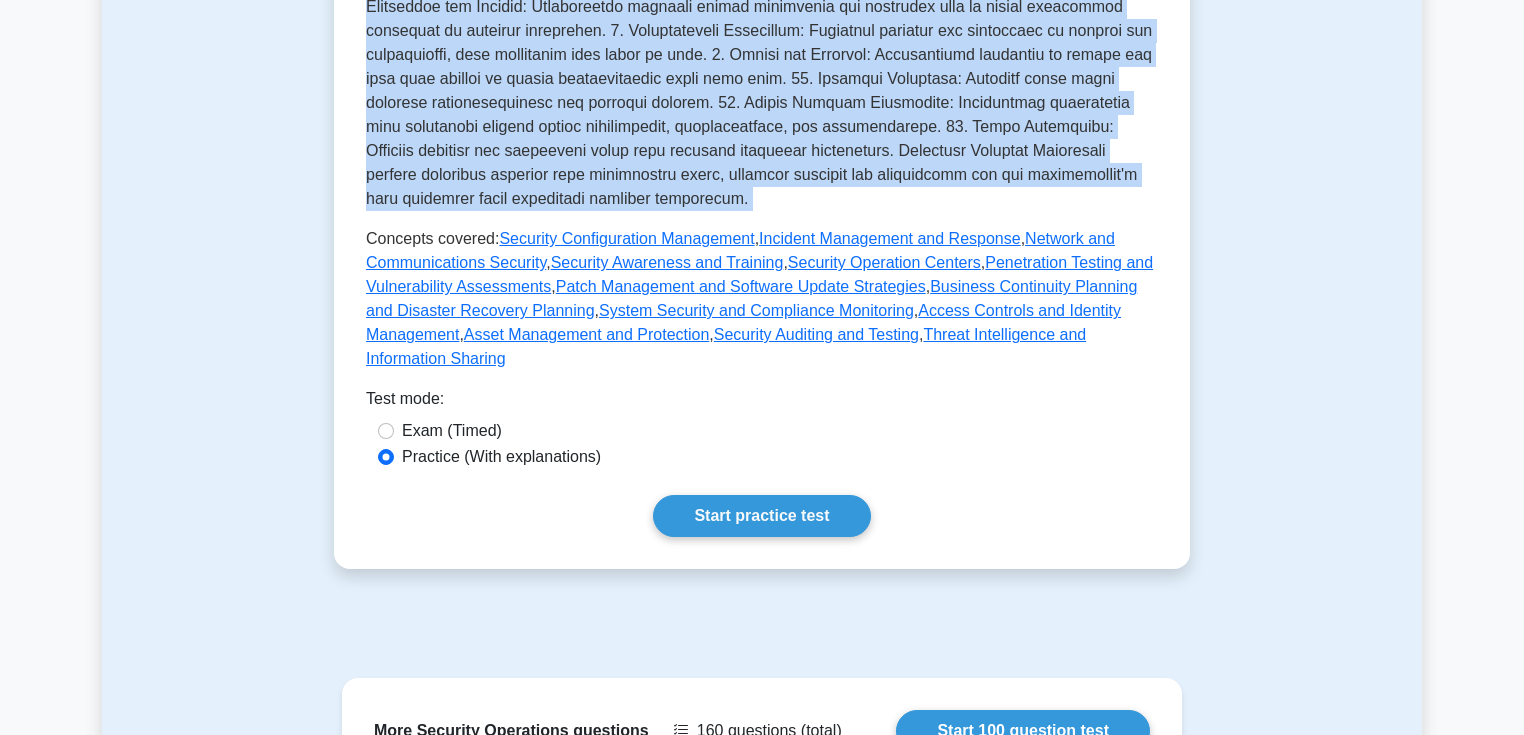 click at bounding box center [762, -17] 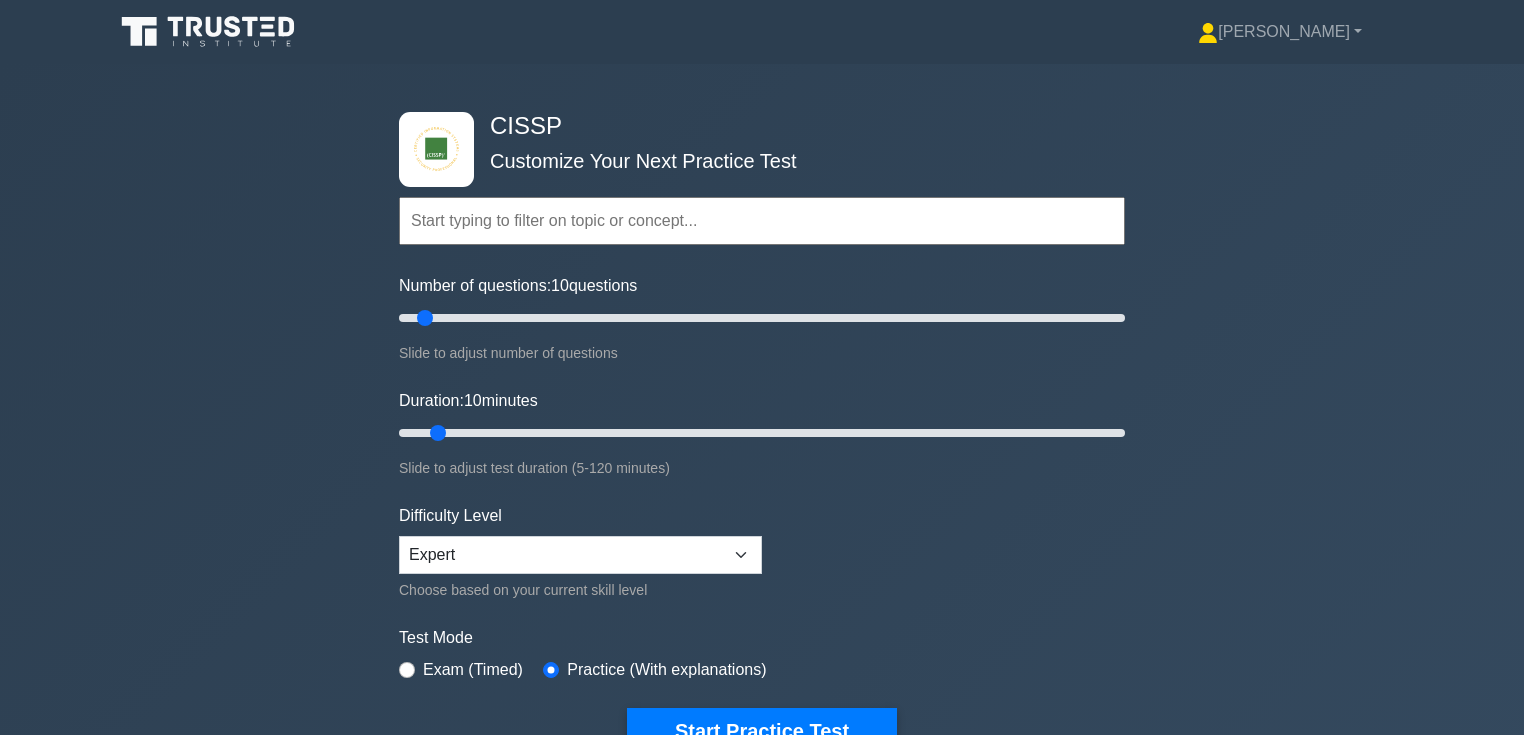 scroll, scrollTop: 560, scrollLeft: 0, axis: vertical 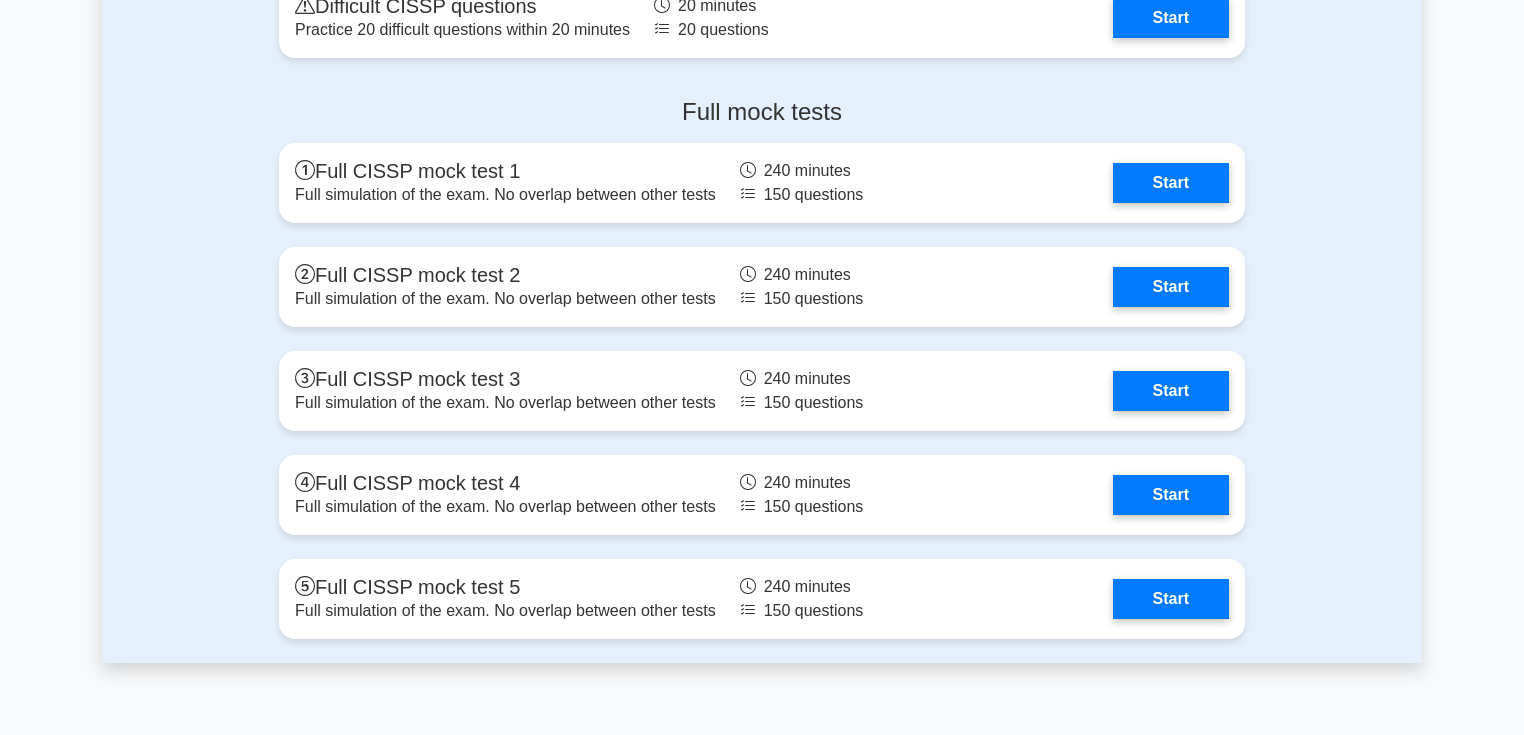 click on "Full mock tests
Full CISSP mock test 1
Full simulation of the exam. No overlap between other tests
240 minutes
150 questions
Start
Full CISSP mock test 2  240 minutes" at bounding box center (762, 372) 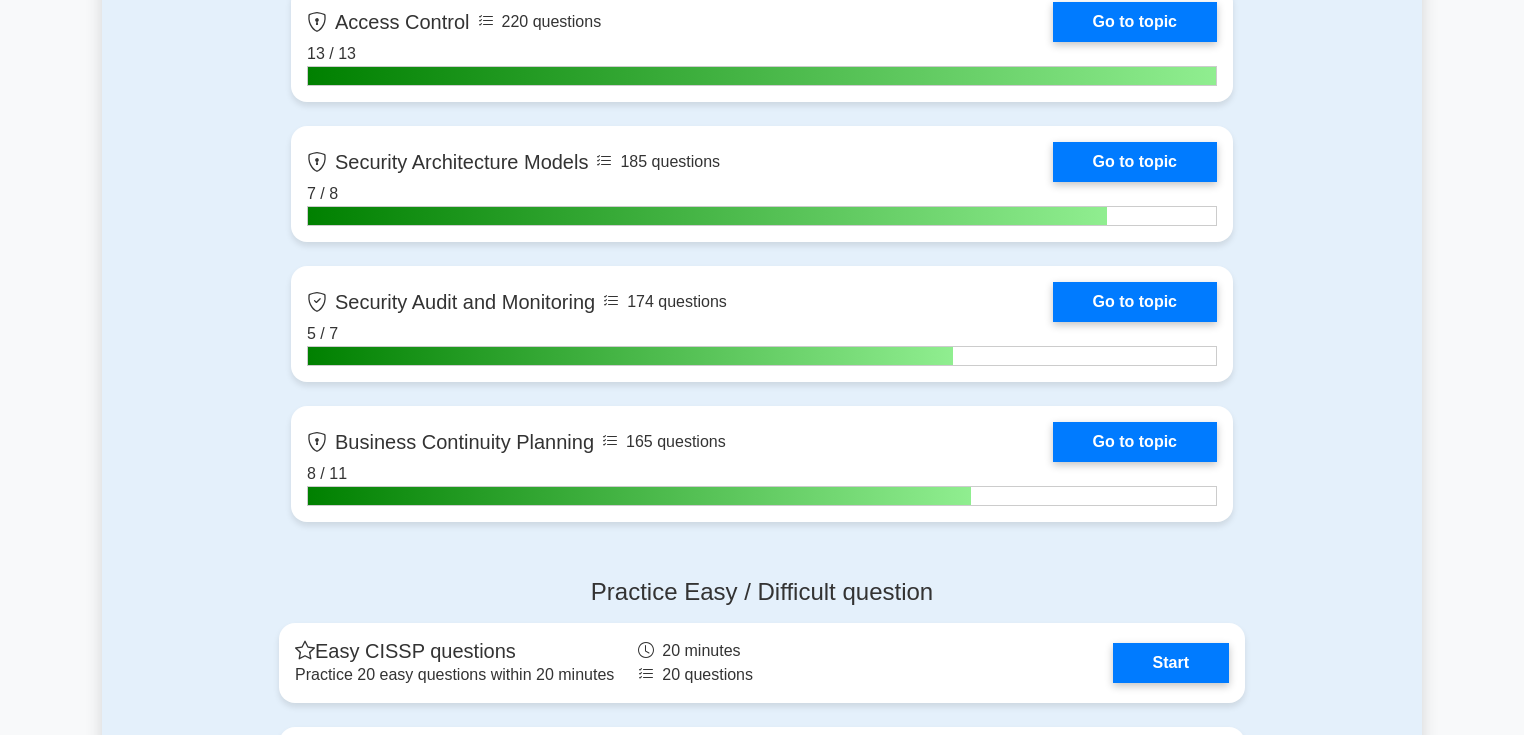 scroll, scrollTop: 4278, scrollLeft: 0, axis: vertical 